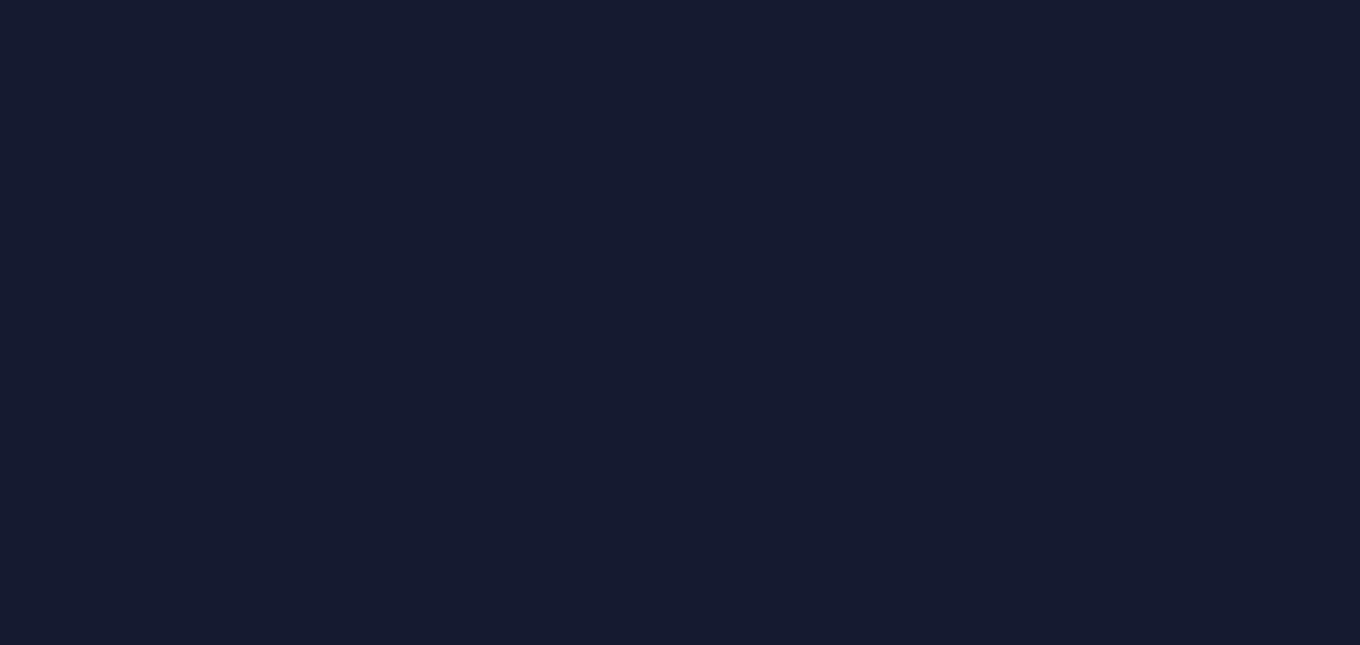 scroll, scrollTop: 0, scrollLeft: 0, axis: both 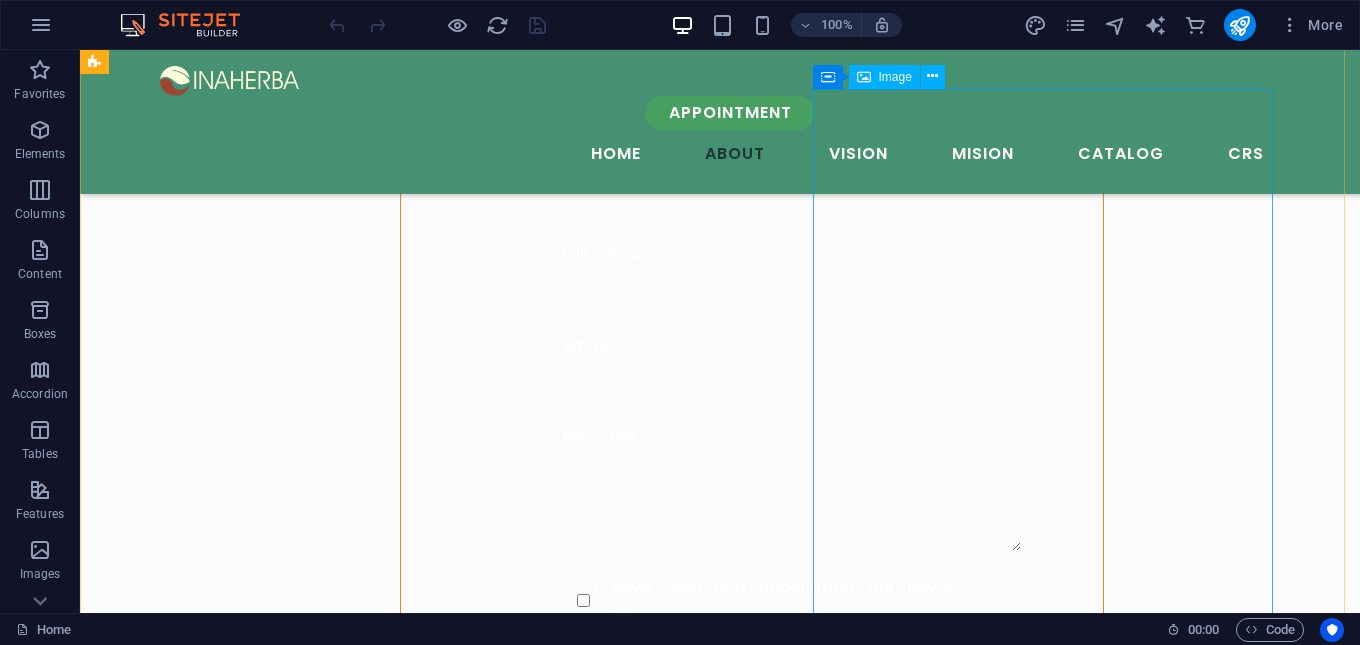 click at bounding box center (664, 2223) 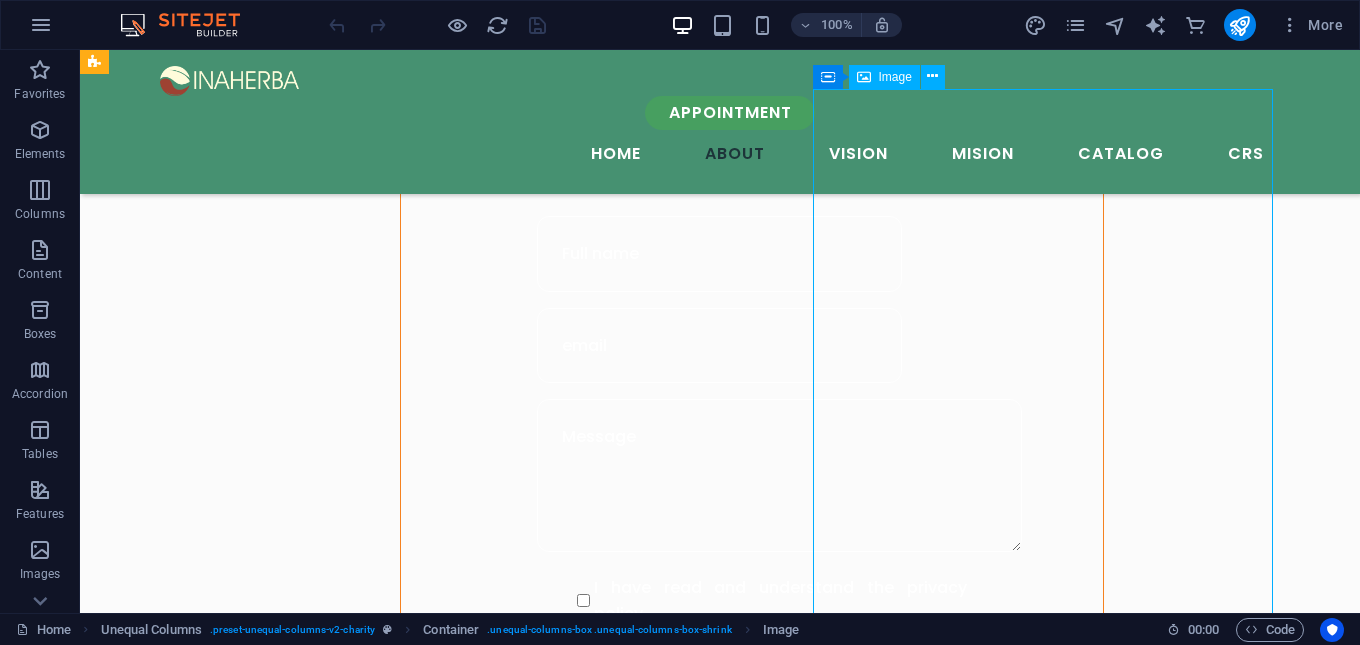 click at bounding box center (664, 2223) 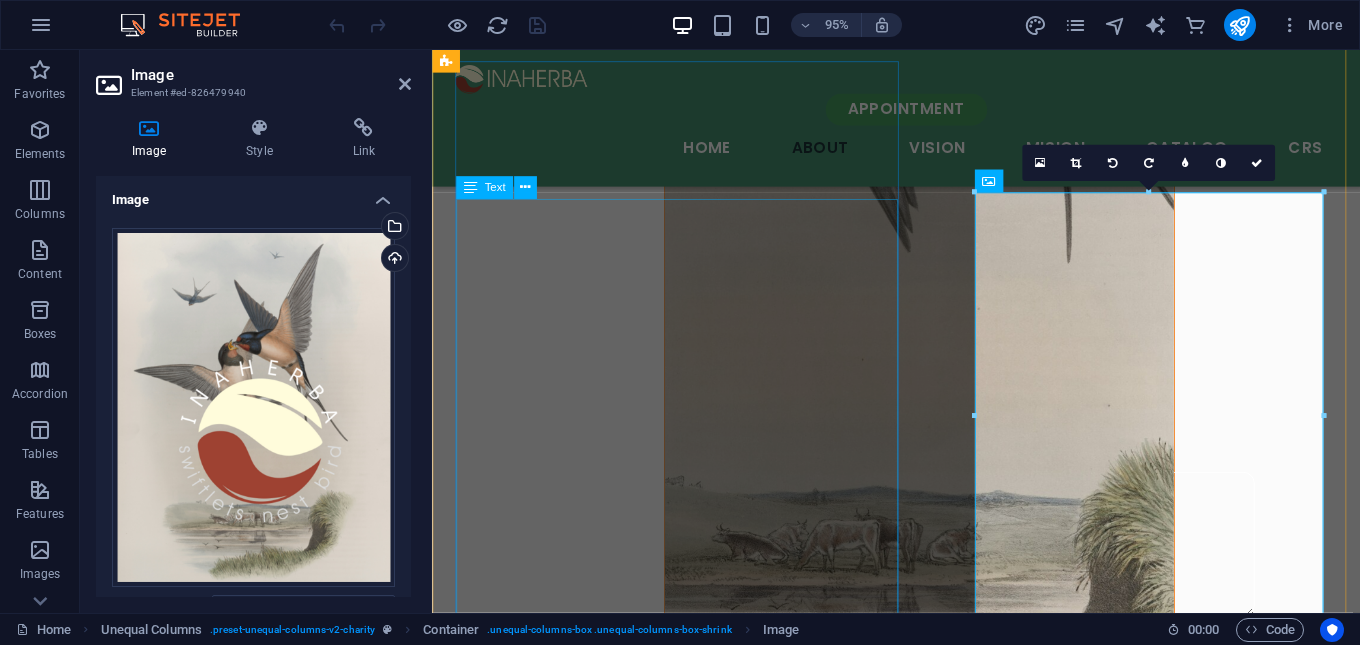 scroll, scrollTop: 1495, scrollLeft: 0, axis: vertical 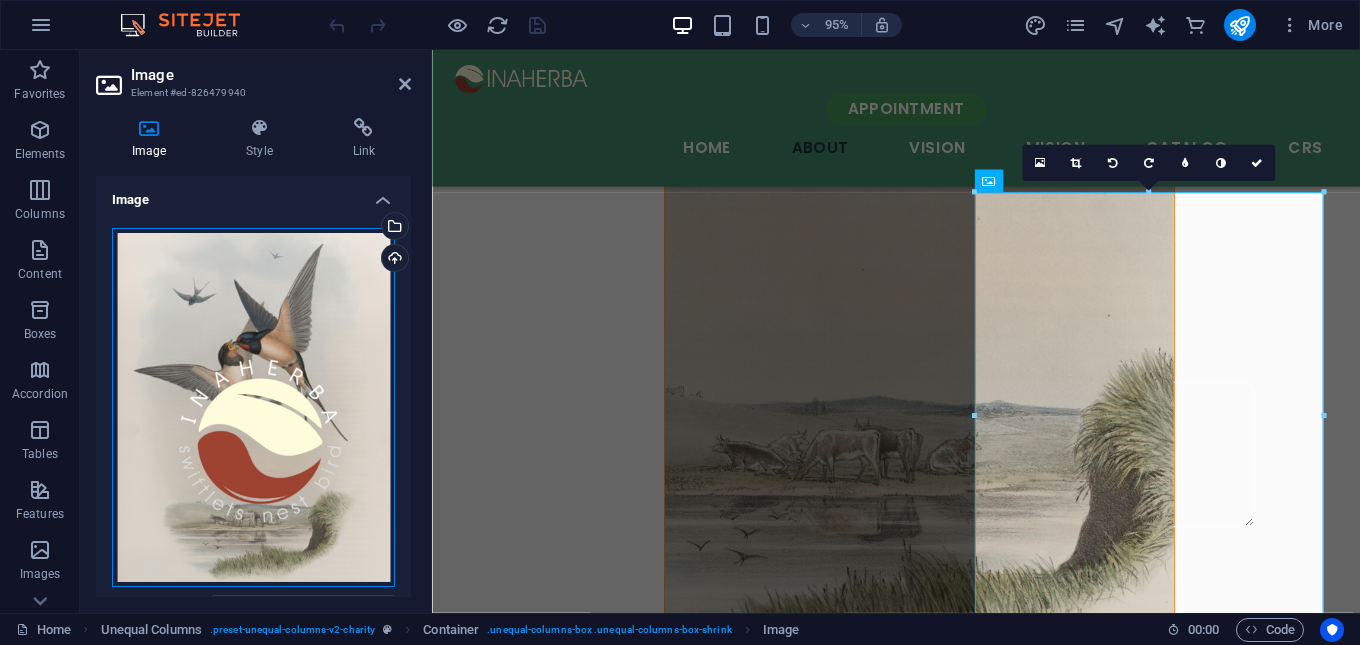 click on "Drag files here, click to choose files or select files from Files or our free stock photos & videos" at bounding box center [253, 407] 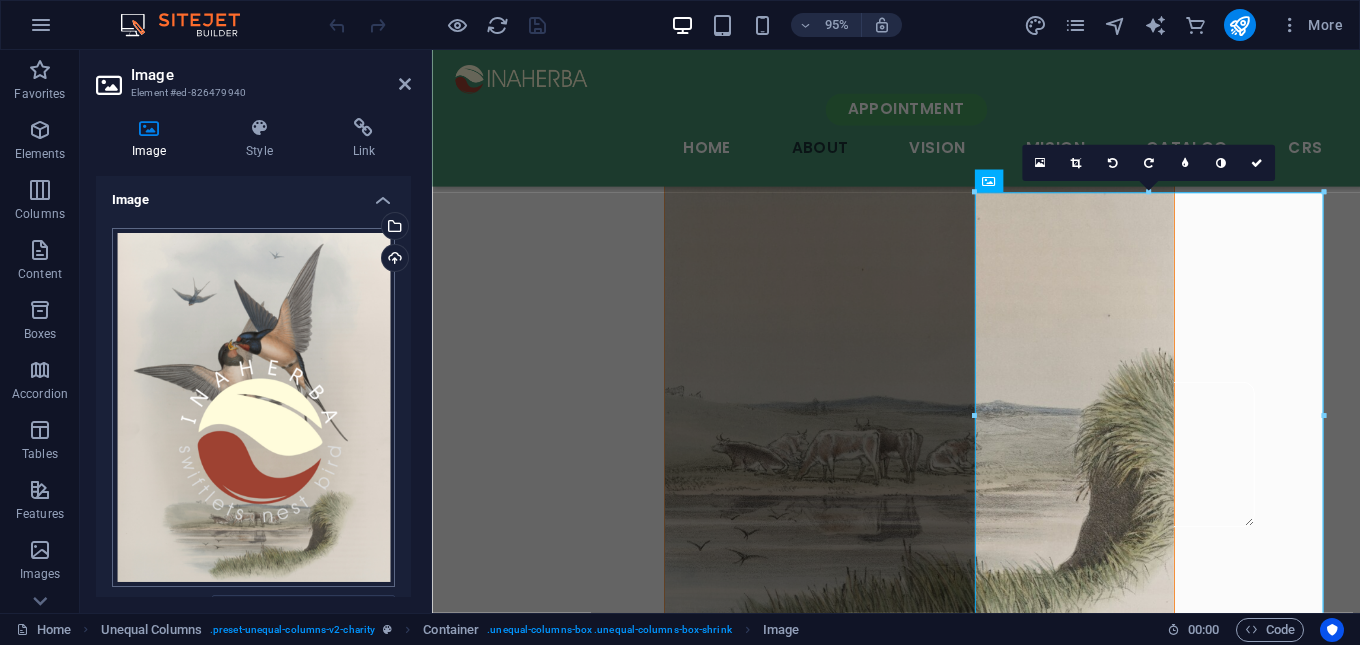 scroll, scrollTop: 2270, scrollLeft: 0, axis: vertical 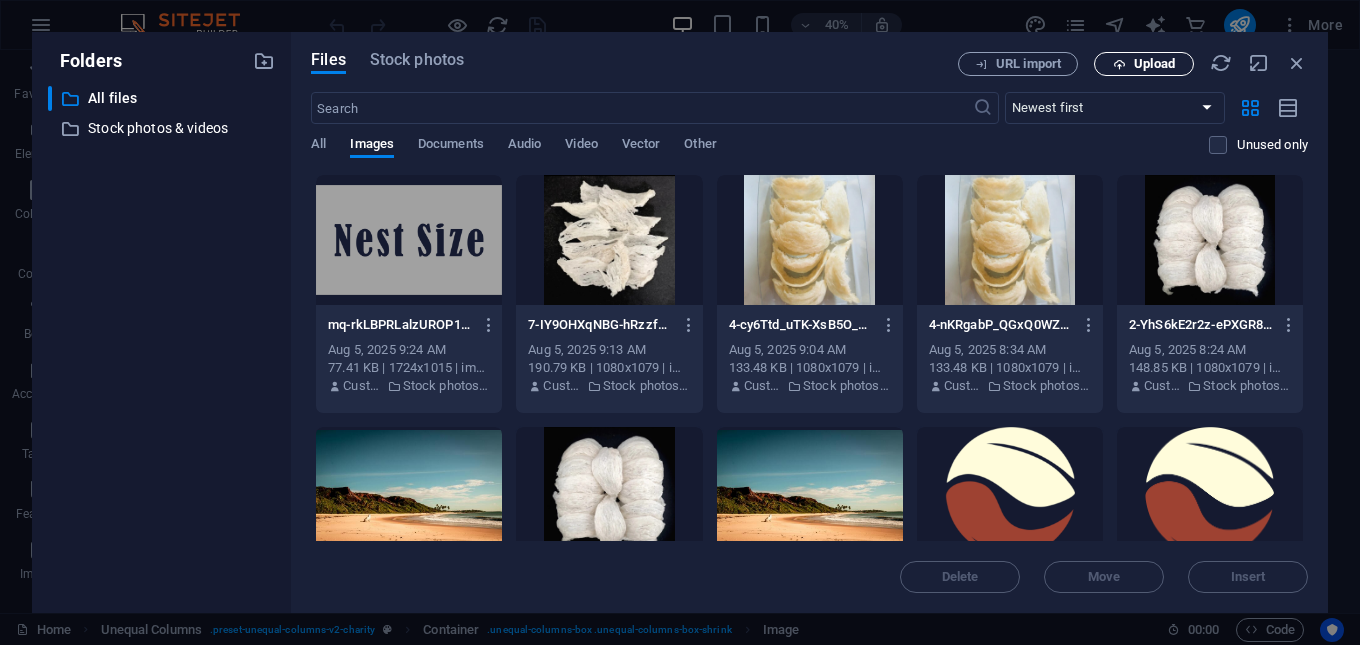 click at bounding box center (1119, 64) 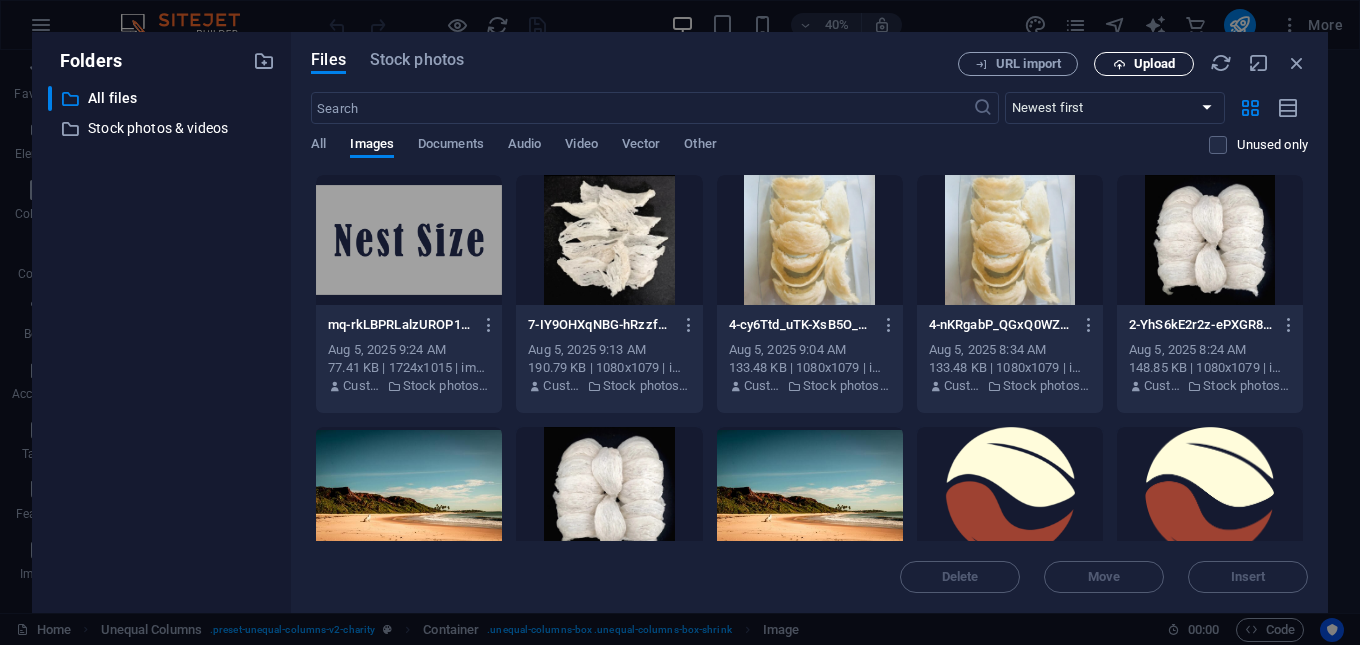 click on "Upload" at bounding box center [1154, 64] 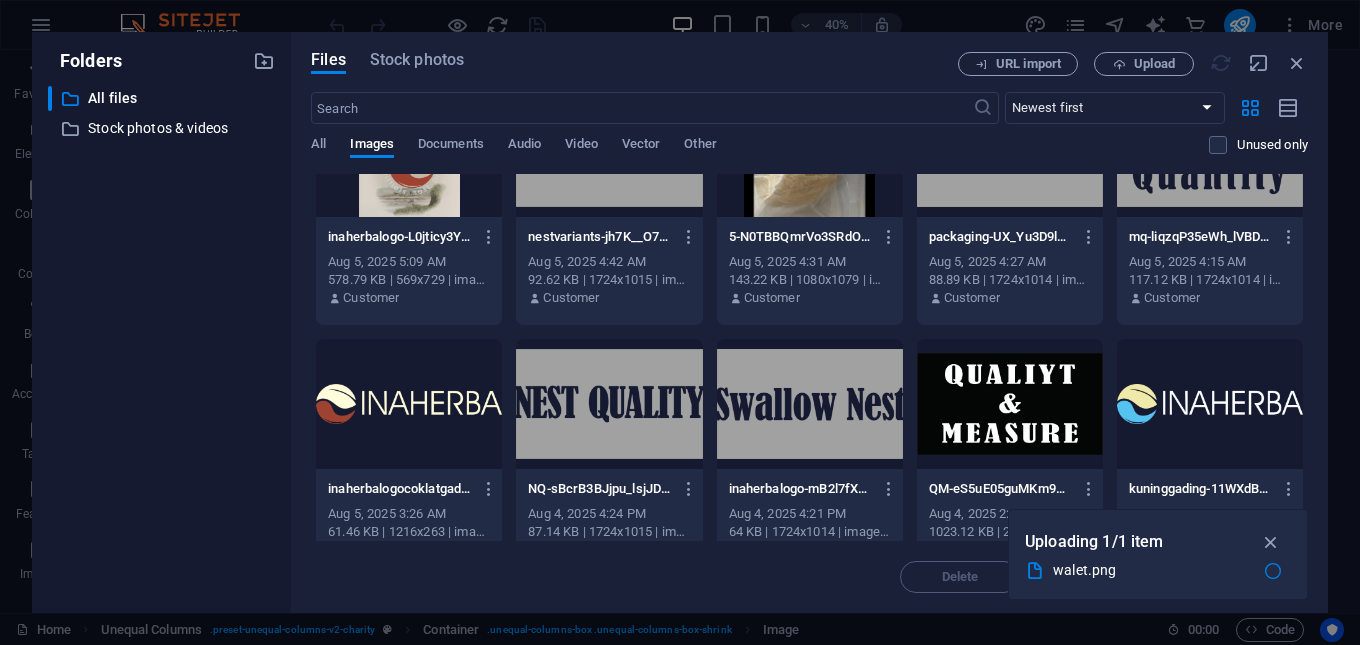 scroll, scrollTop: 600, scrollLeft: 0, axis: vertical 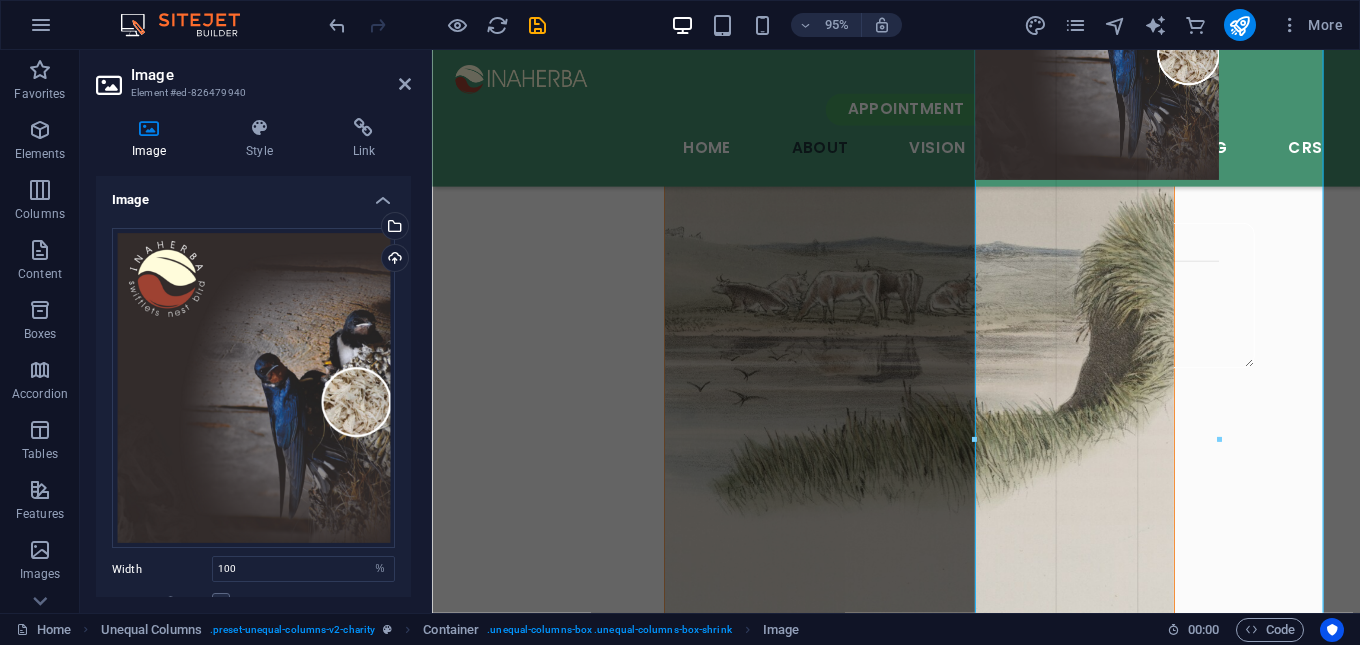 drag, startPoint x: 976, startPoint y: 239, endPoint x: 690, endPoint y: 371, distance: 314.99207 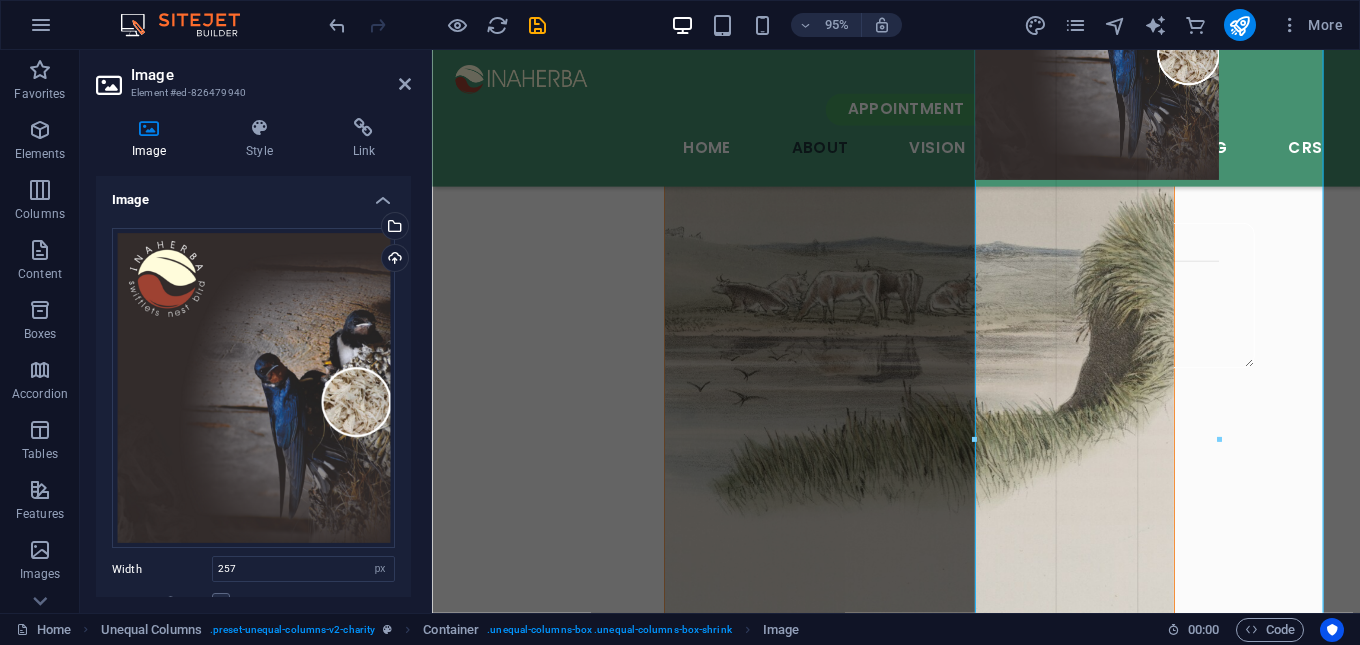 scroll, scrollTop: 1470, scrollLeft: 0, axis: vertical 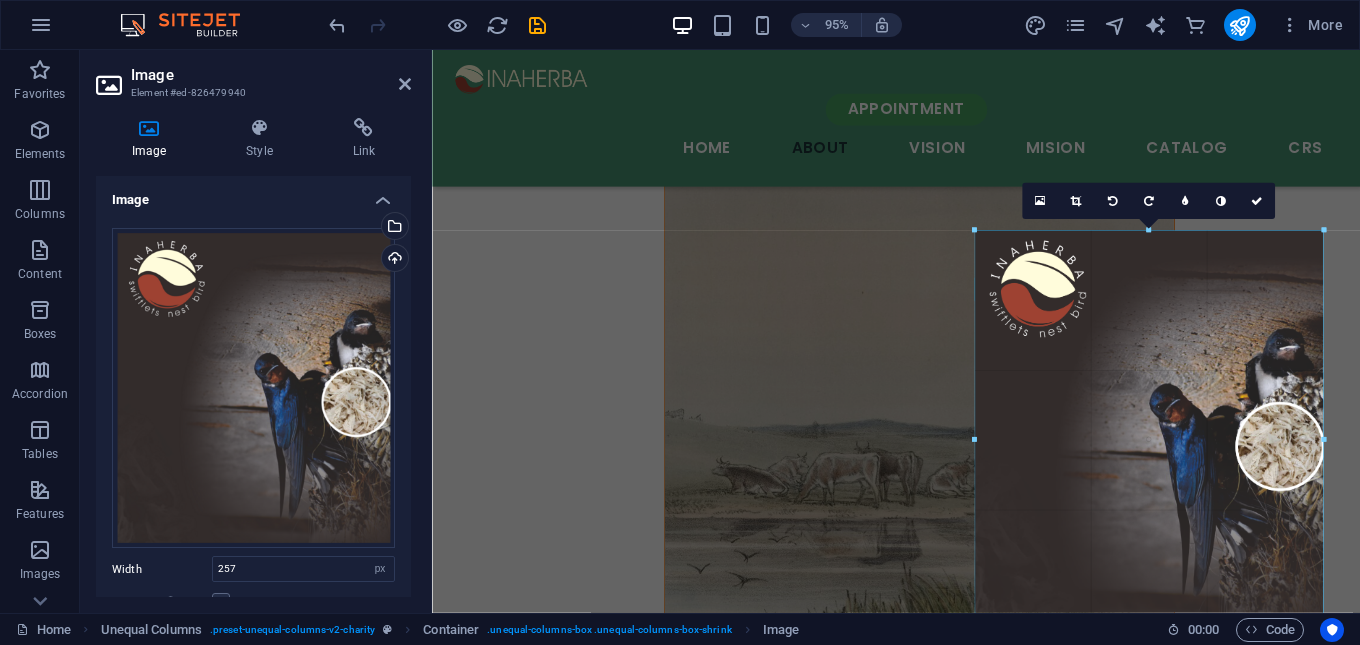 drag, startPoint x: 973, startPoint y: 304, endPoint x: 877, endPoint y: 155, distance: 177.24841 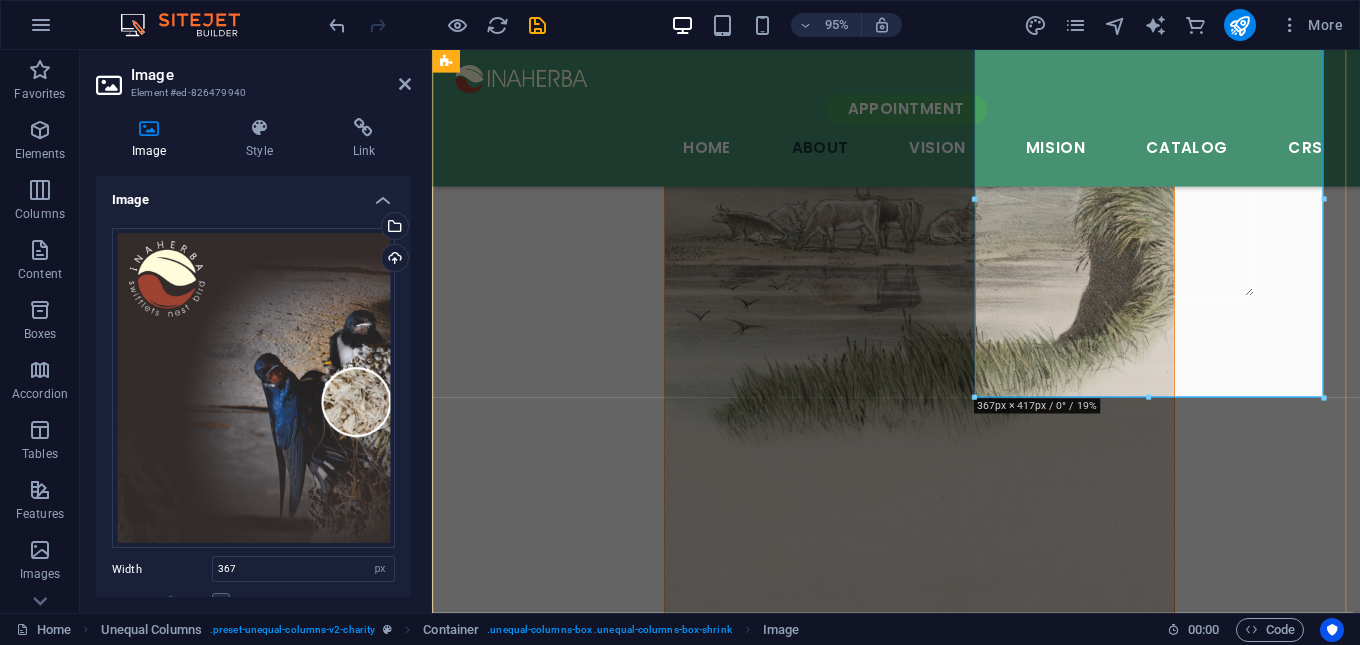 scroll, scrollTop: 1770, scrollLeft: 0, axis: vertical 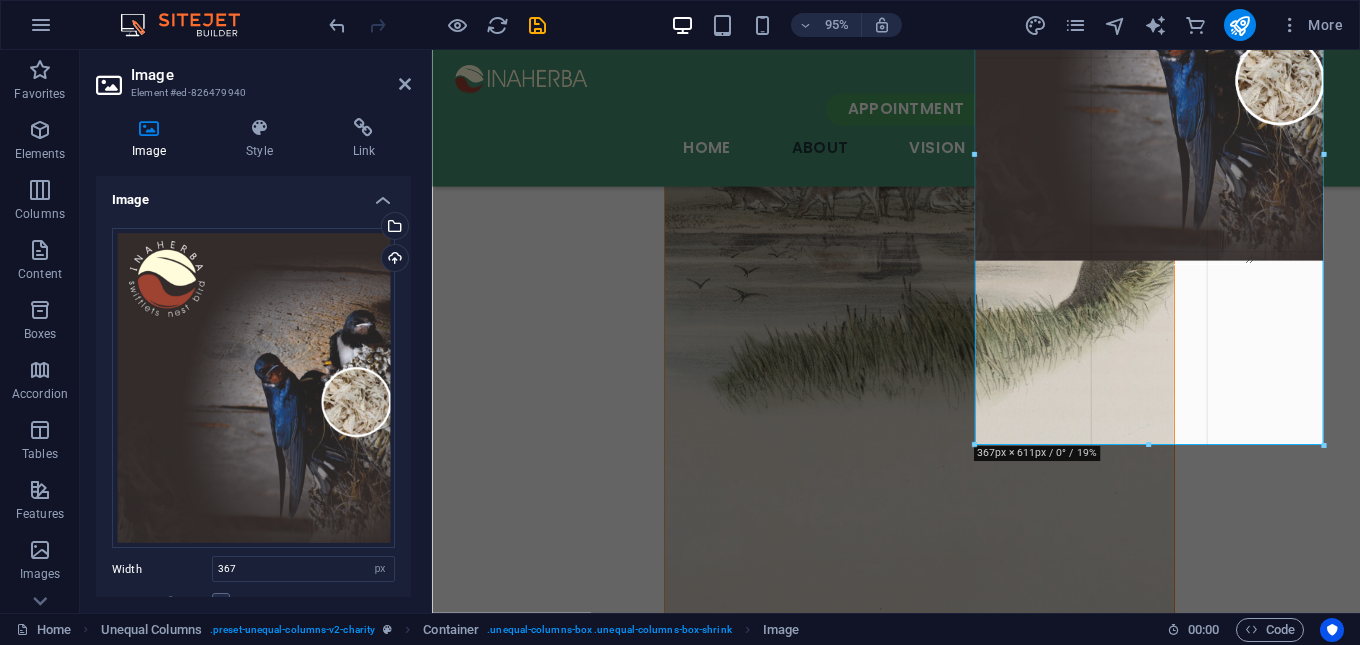drag, startPoint x: 975, startPoint y: 355, endPoint x: 960, endPoint y: 385, distance: 33.54102 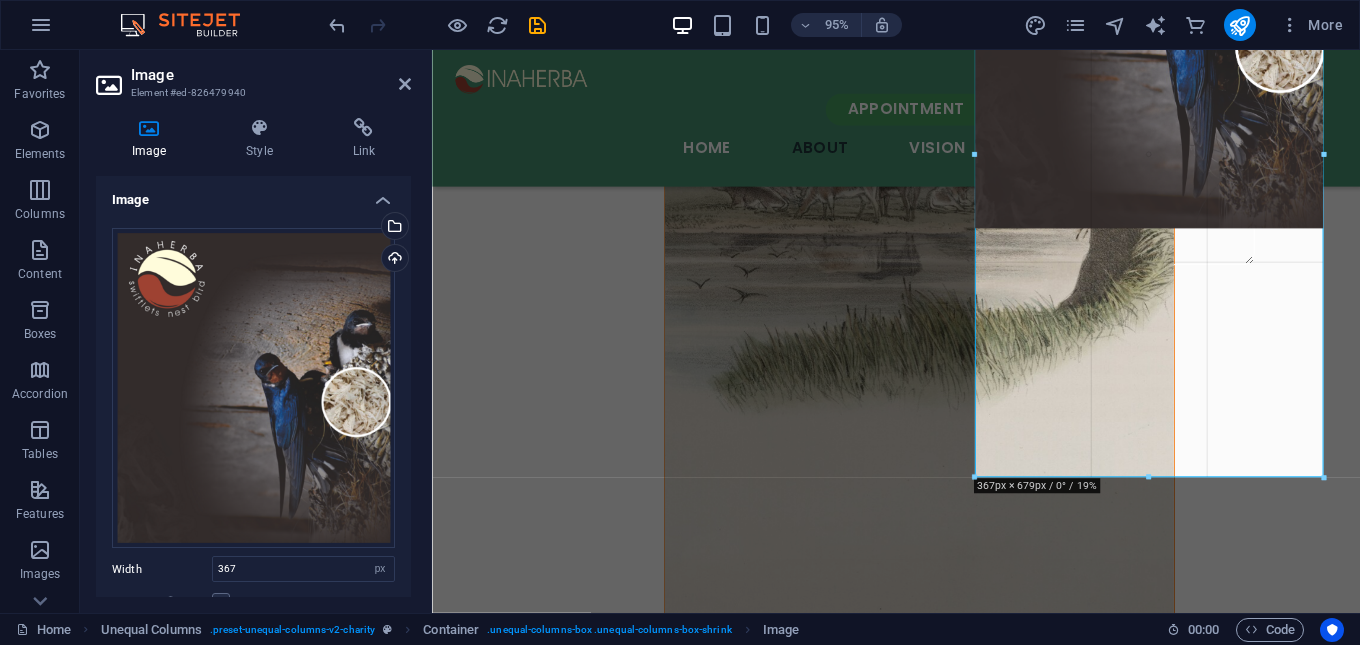 drag, startPoint x: 975, startPoint y: 156, endPoint x: 949, endPoint y: 158, distance: 26.076809 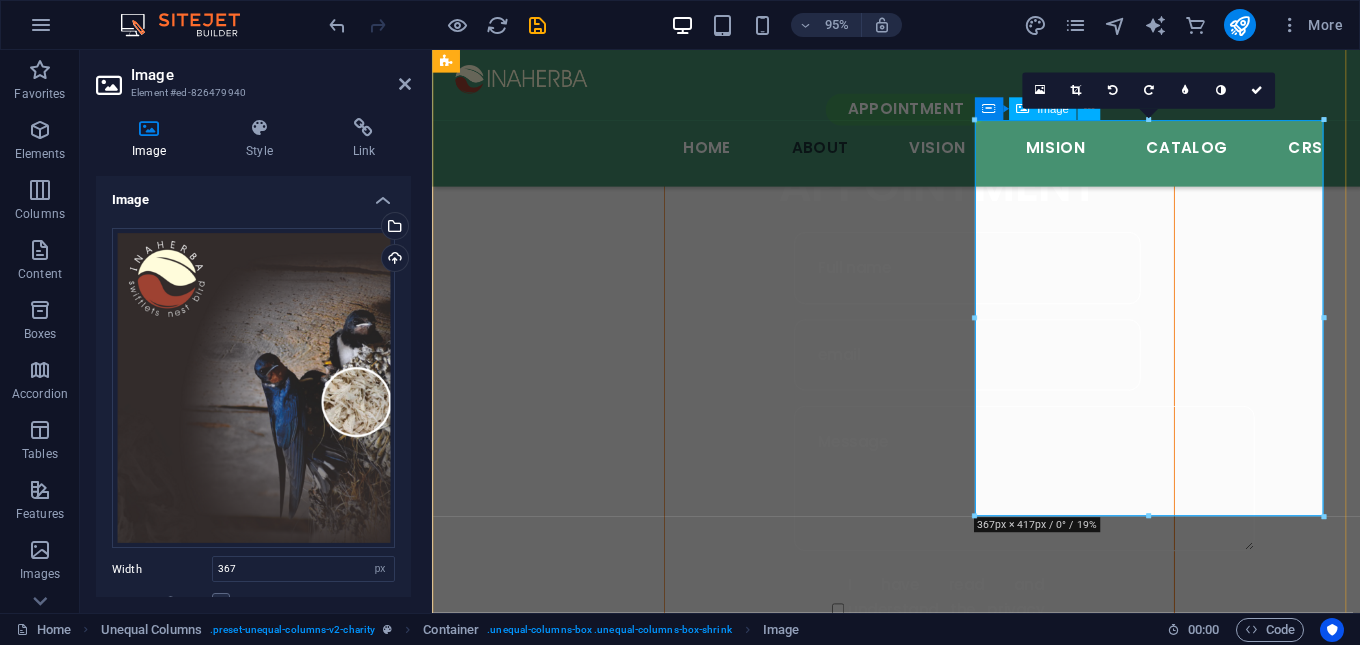 scroll, scrollTop: 1370, scrollLeft: 0, axis: vertical 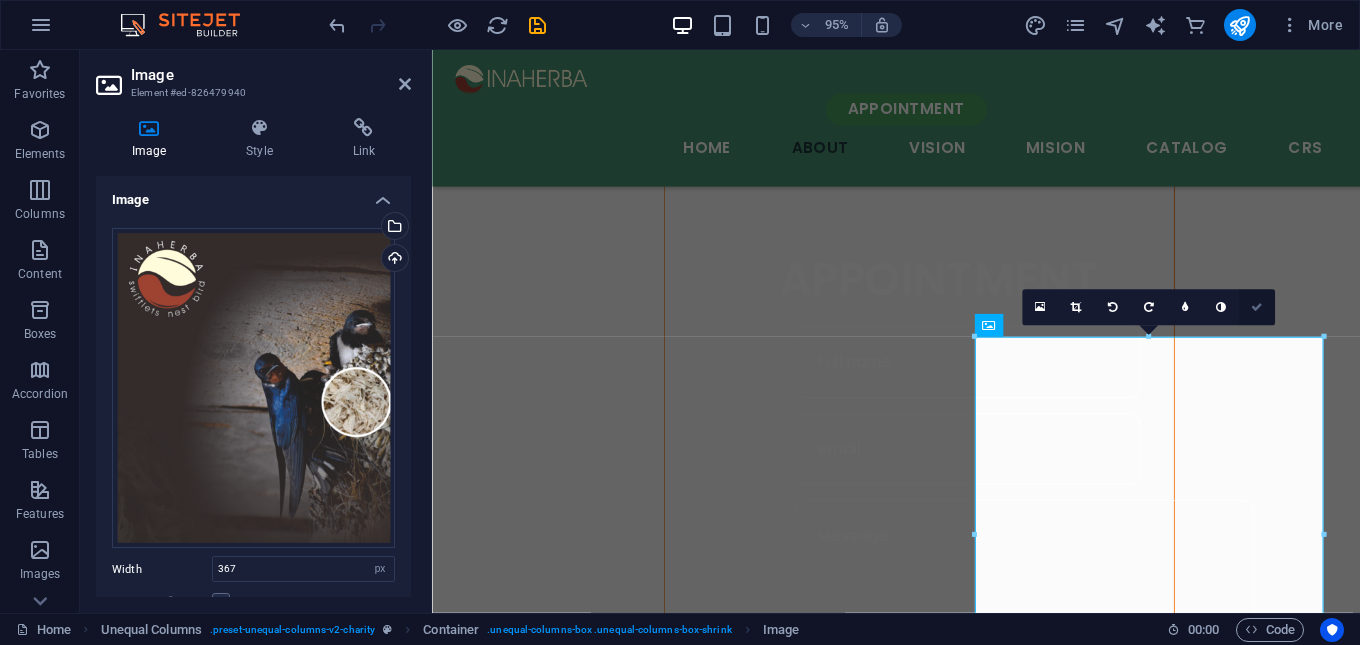 click at bounding box center (1257, 307) 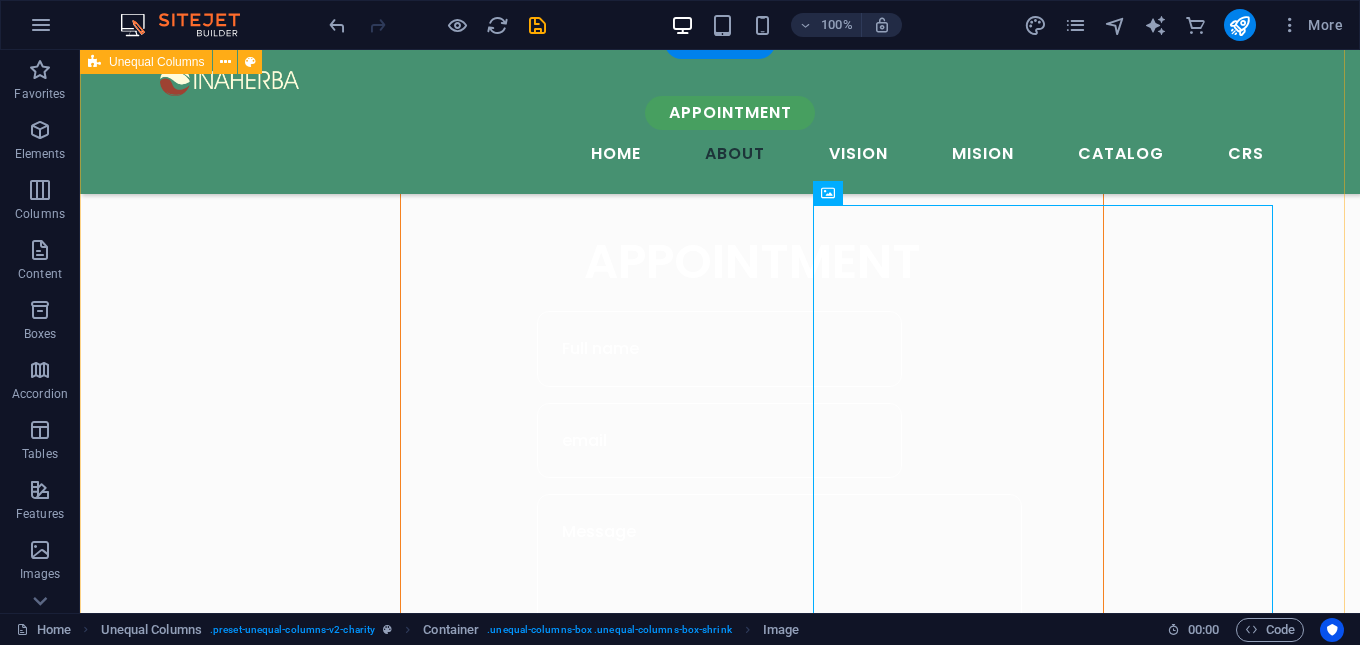 click on "About Us INAHERBA swiftlets nest bird Inaherba is a supplier of edible bird’s nests from Indonesia. Our bird’s nests are sourced both from cultivated and wild swiftlets, primarily from coastal regions across Indonesia. Before being marketed, each nest undergoes a strict quality control process, involving careful and meticulous handling to ensure cleanliness and hygiene. As a result, the bird’s nests we produce are clean, residue-free, and available in both whole cup form and broken pieces. Our nests come from the white-nest swiftlet ( Aerodramus fuciphagus ), known for producing premium-quality ivory white nests that are: Composed almost entirely of pure saliva (natural protein) Naturally aromatic with a distinctive scent Rich in nutrients 100% natural, with  no additives Our cultivated swiftlets can yield up to  100 kilograms per harvest every four months , consistently throughout the year. appointment" at bounding box center (720, 1597) 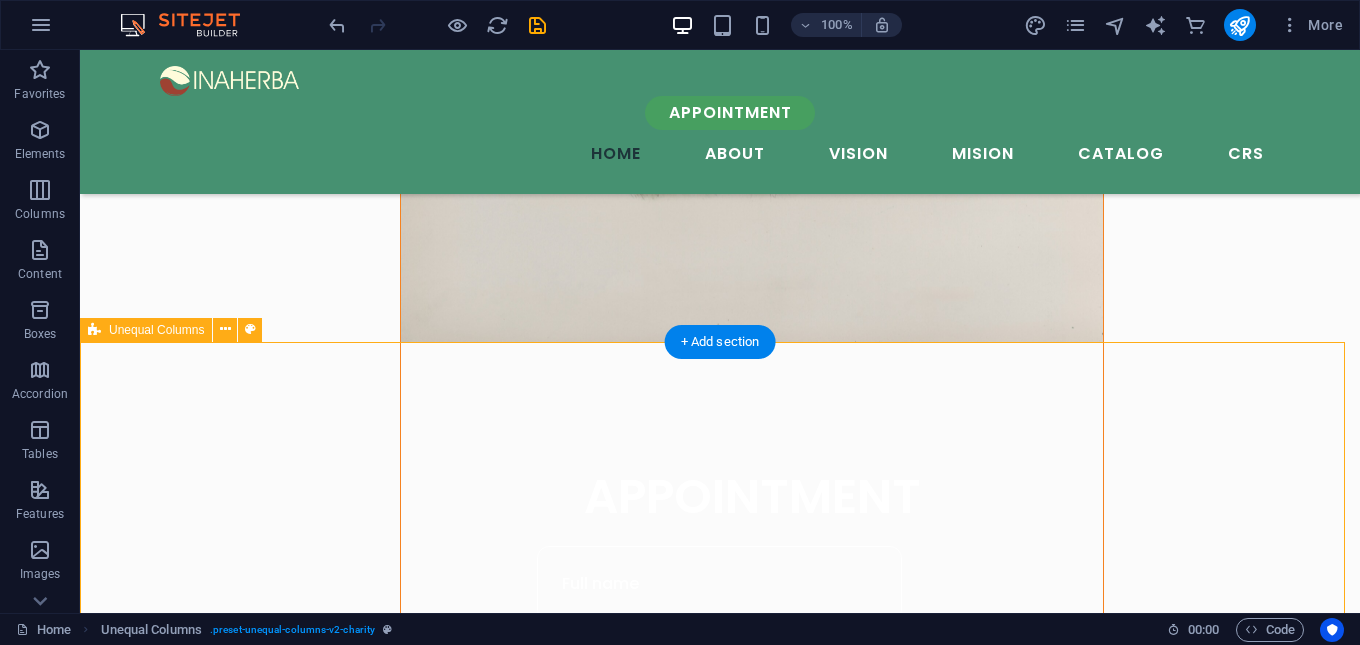 scroll, scrollTop: 1270, scrollLeft: 0, axis: vertical 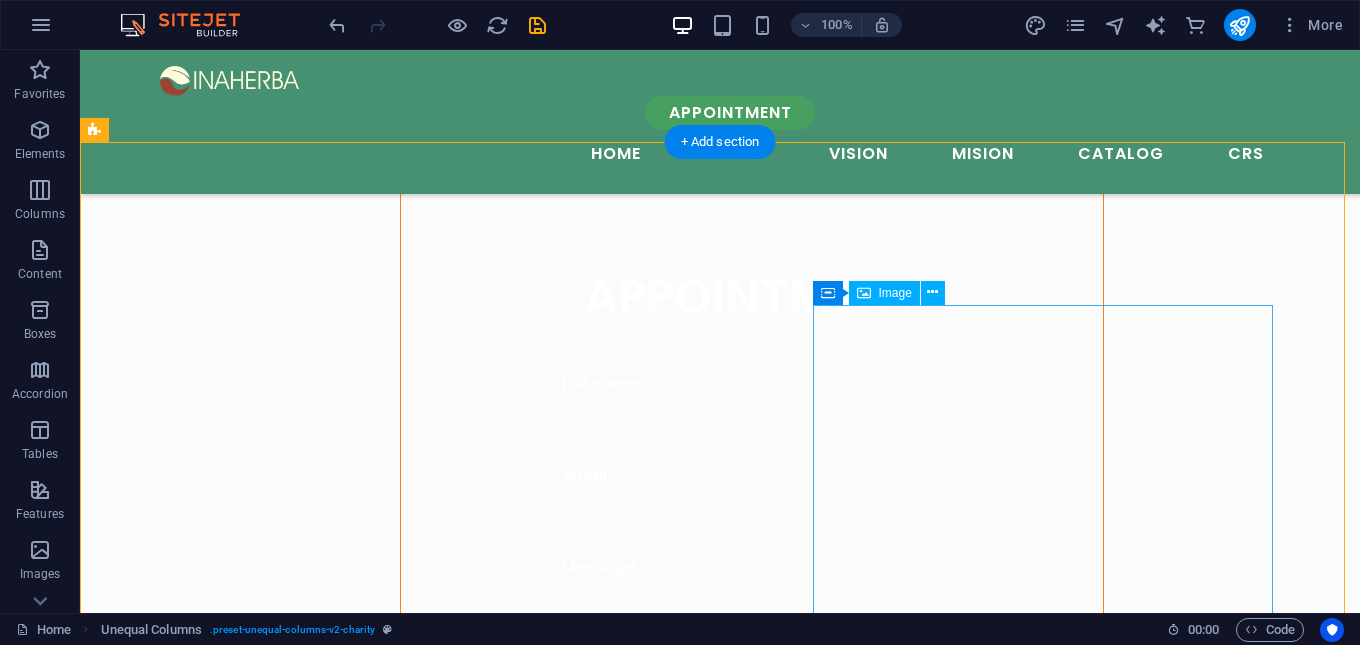 click at bounding box center [664, 1844] 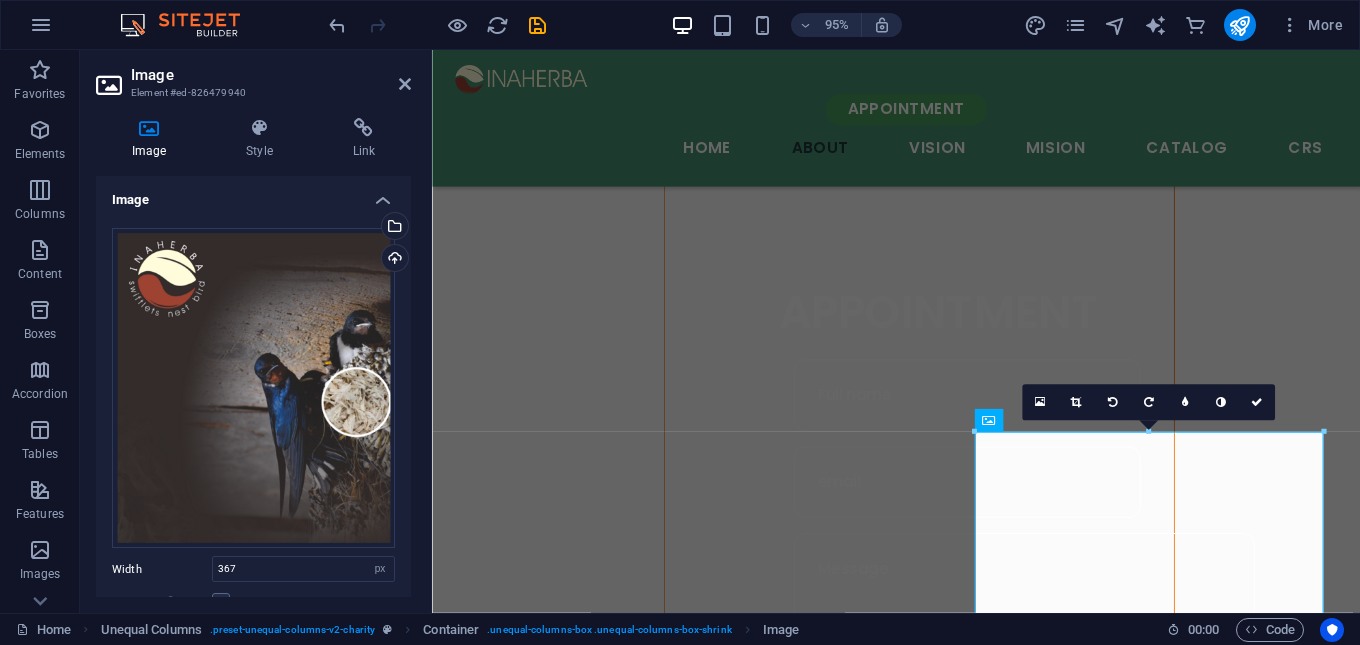 click at bounding box center (149, 128) 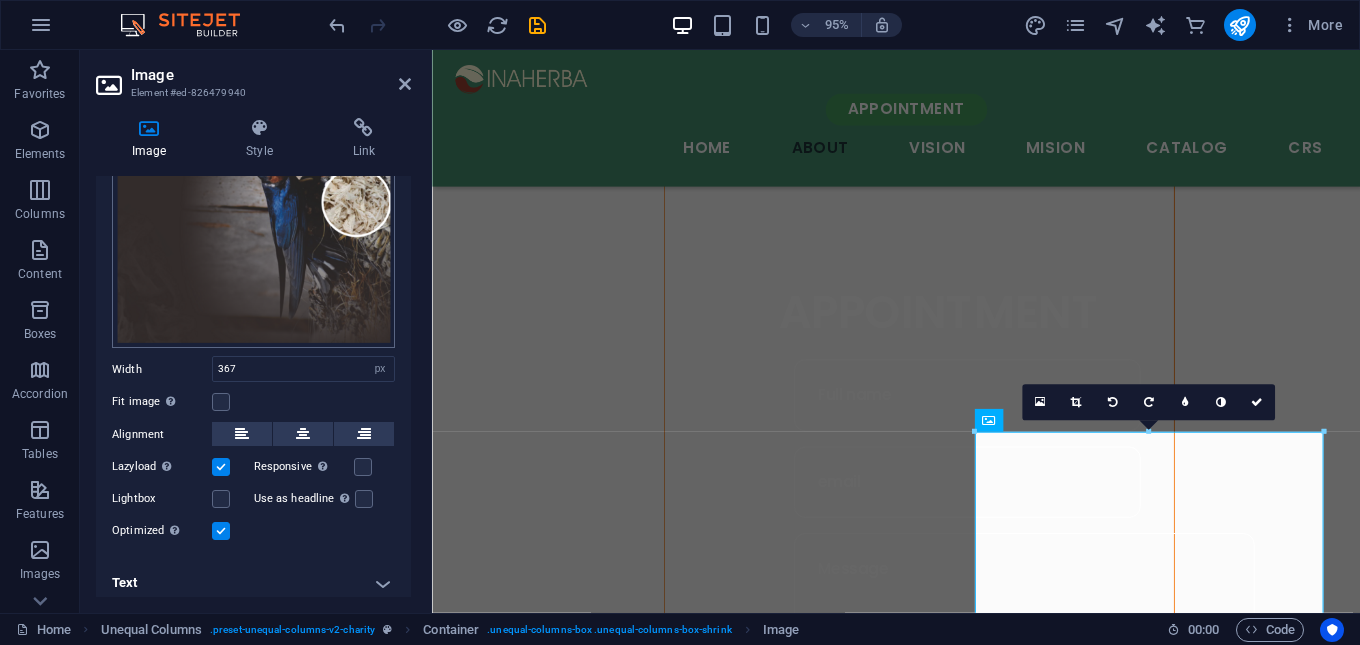 scroll, scrollTop: 206, scrollLeft: 0, axis: vertical 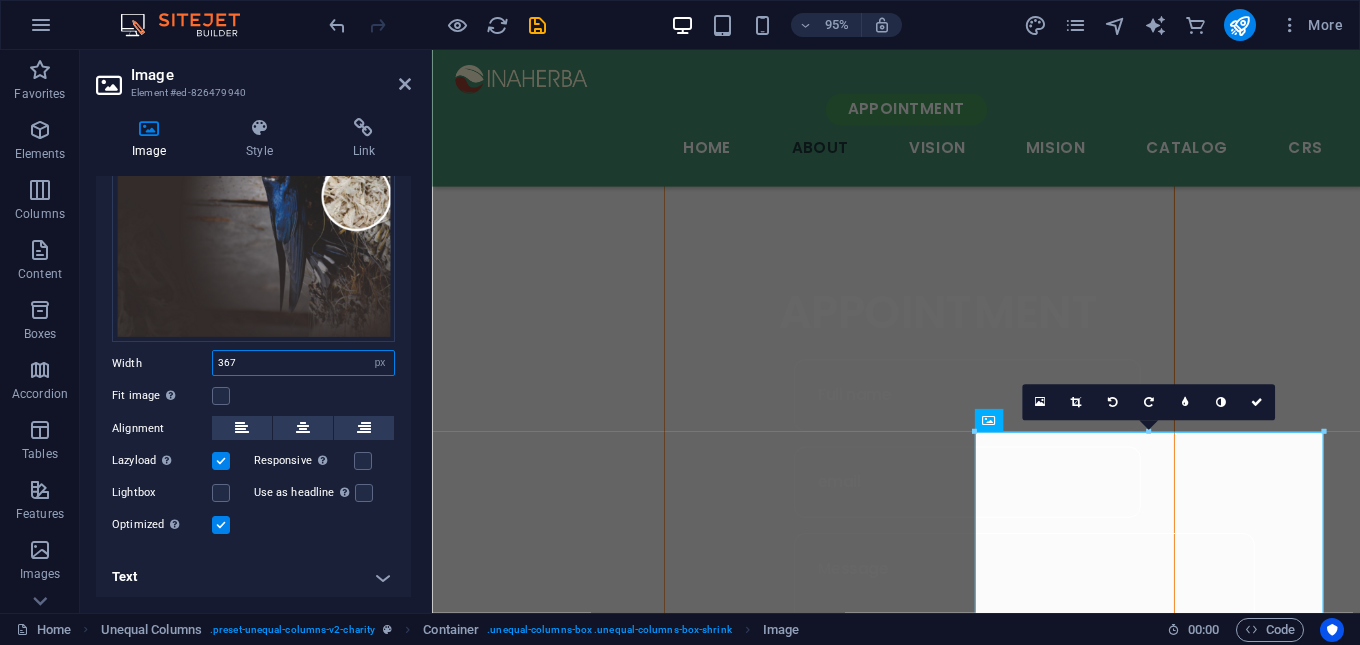 drag, startPoint x: 268, startPoint y: 369, endPoint x: 210, endPoint y: 363, distance: 58.30952 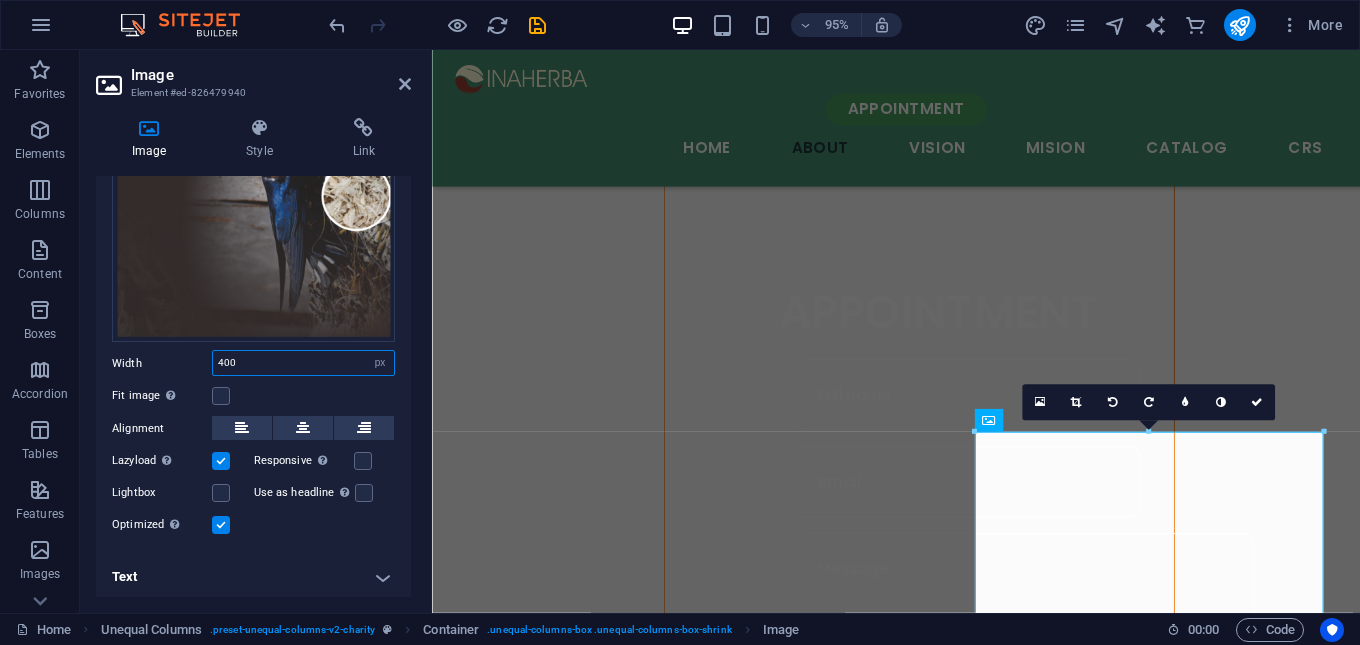 type on "400" 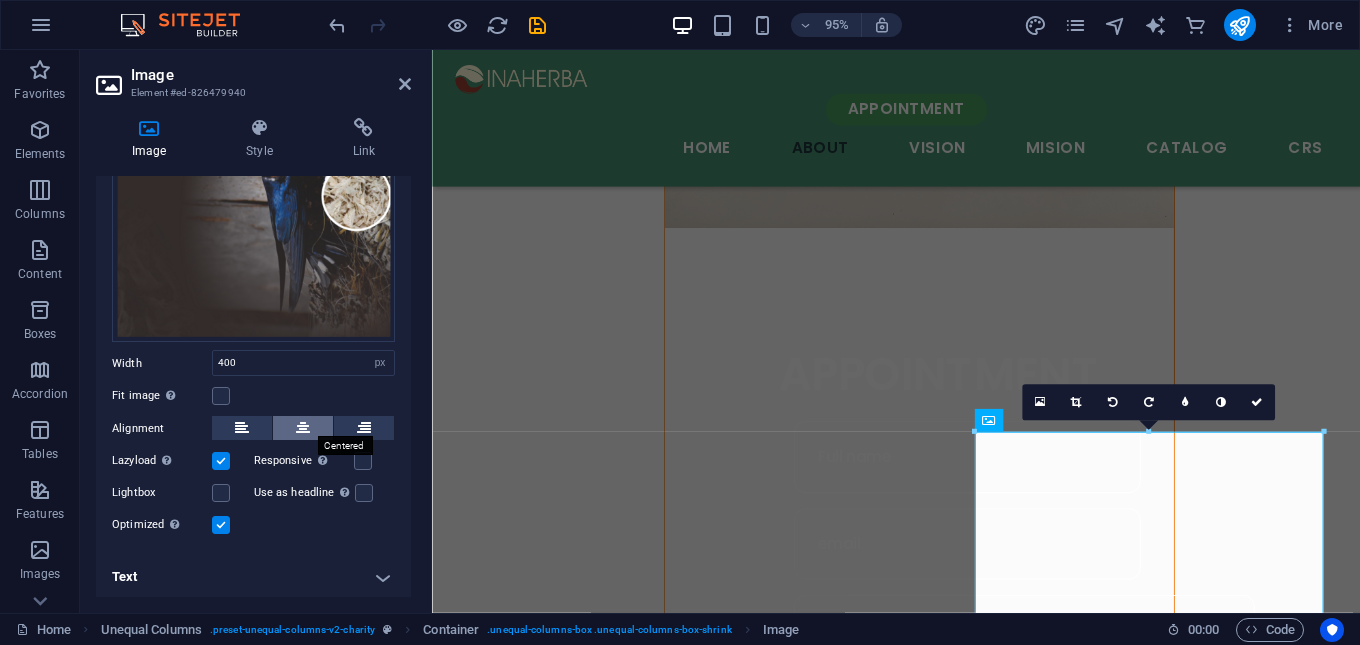 click at bounding box center (303, 428) 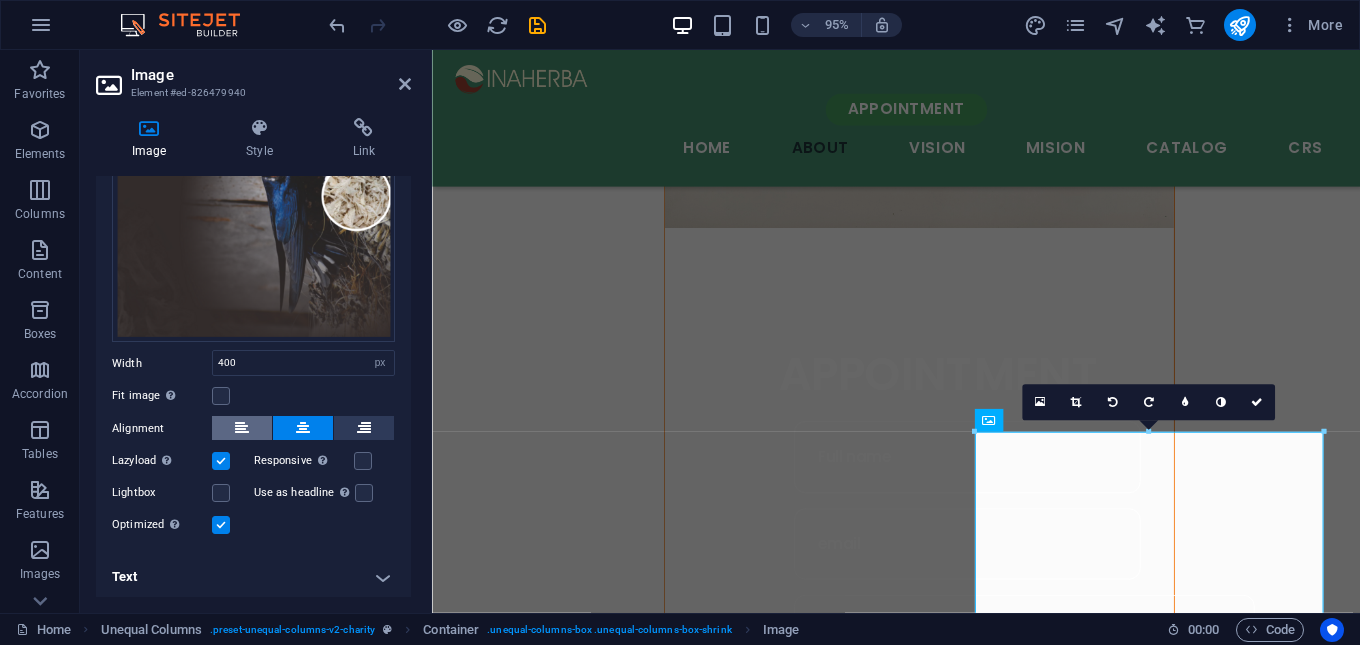 click at bounding box center [242, 428] 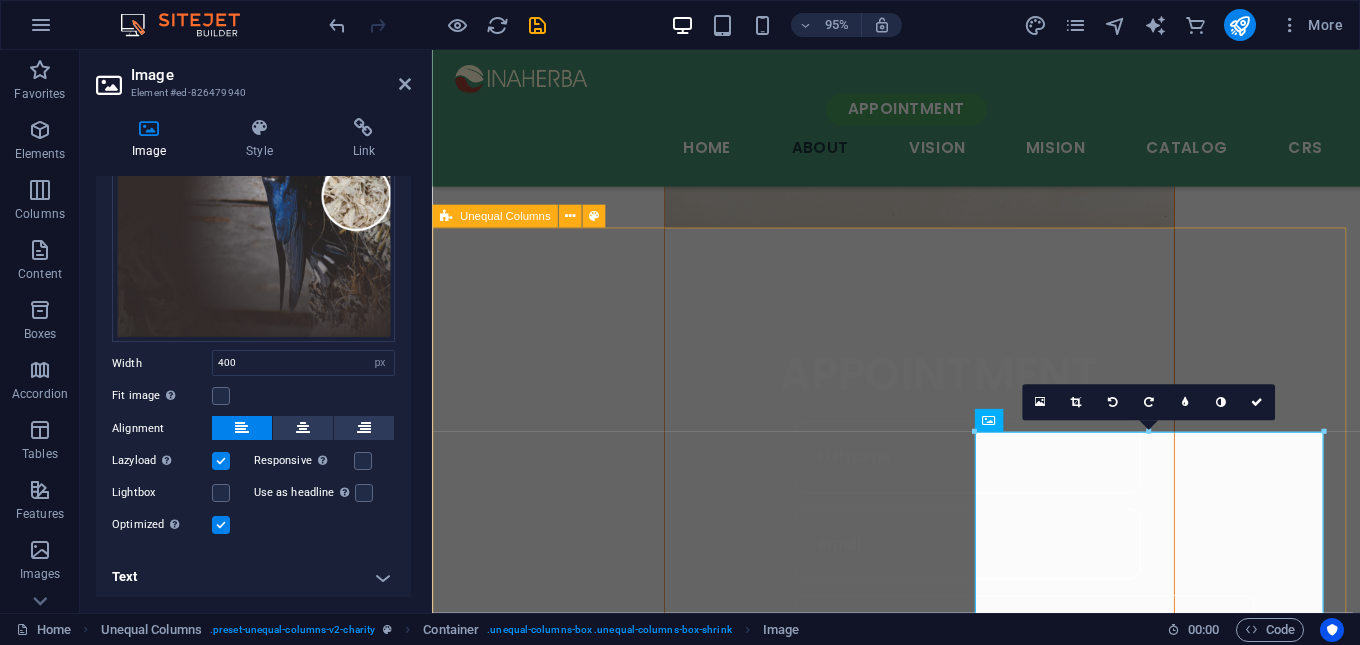click on "About Us INAHERBA swiftlets nest bird Inaherba is a supplier of edible bird’s nests from Indonesia. Our bird’s nests are sourced both from cultivated and wild swiftlets, primarily from coastal regions across Indonesia. Before being marketed, each nest undergoes a strict quality control process, involving careful and meticulous handling to ensure cleanliness and hygiene. As a result, the bird’s nests we produce are clean, residue-free, and available in both whole cup form and broken pieces. Our nests come from the white-nest swiftlet ( Aerodramus fuciphagus ), known for producing premium-quality ivory white nests that are: Composed almost entirely of pure saliva (natural protein) Naturally aromatic with a distinctive scent Rich in nutrients 100% natural, with  no additives Our cultivated swiftlets can yield up to  100 kilograms per harvest every four months , consistently throughout the year. appointment" at bounding box center (920, 1824) 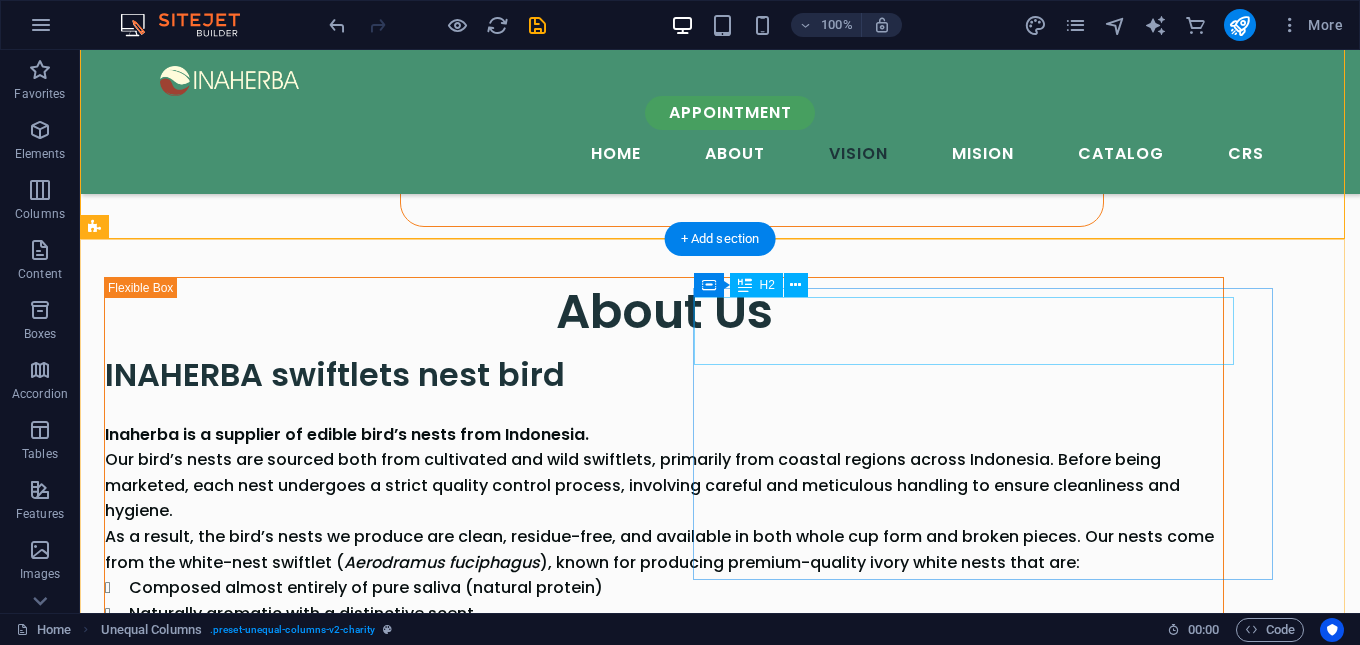 scroll, scrollTop: 2170, scrollLeft: 0, axis: vertical 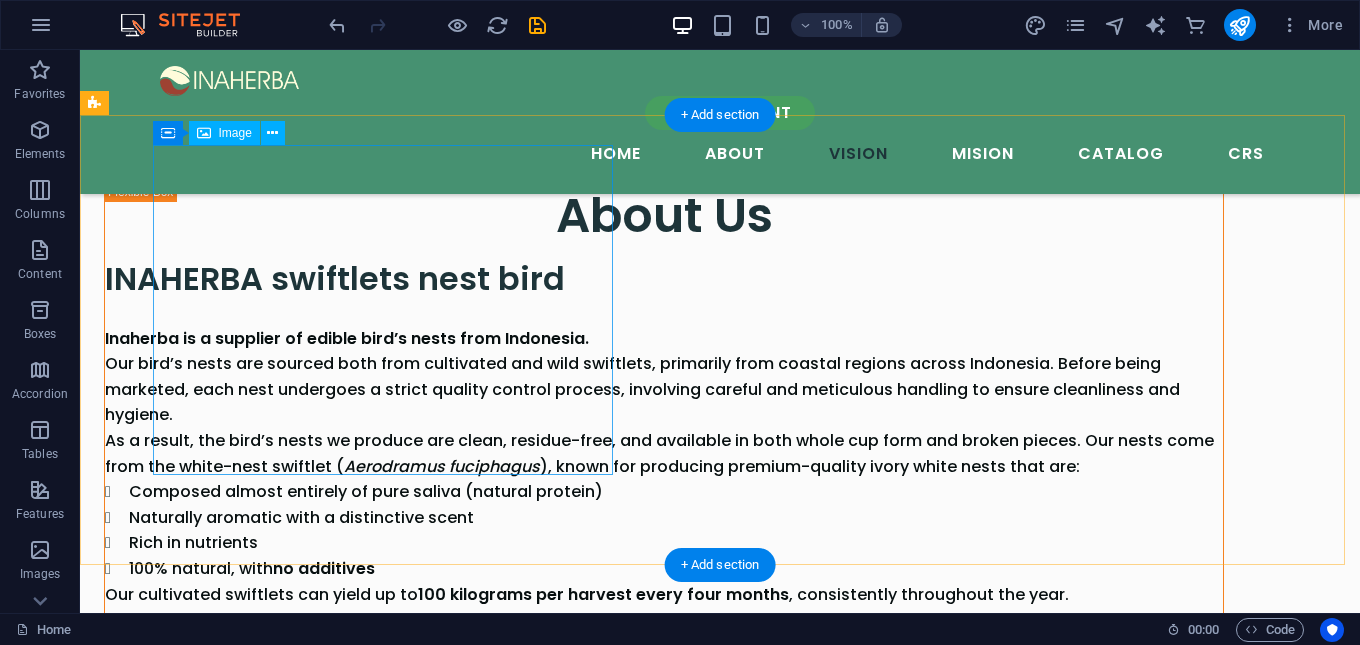 click at bounding box center (664, 1846) 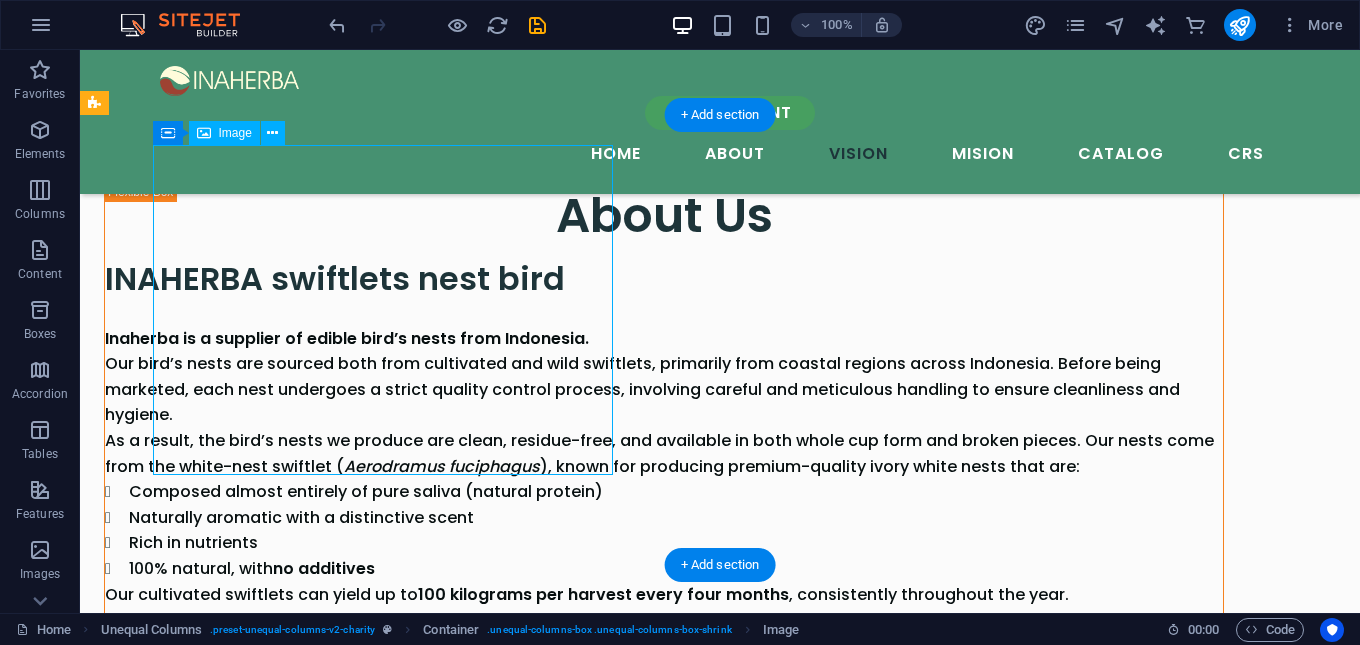 click at bounding box center (664, 1846) 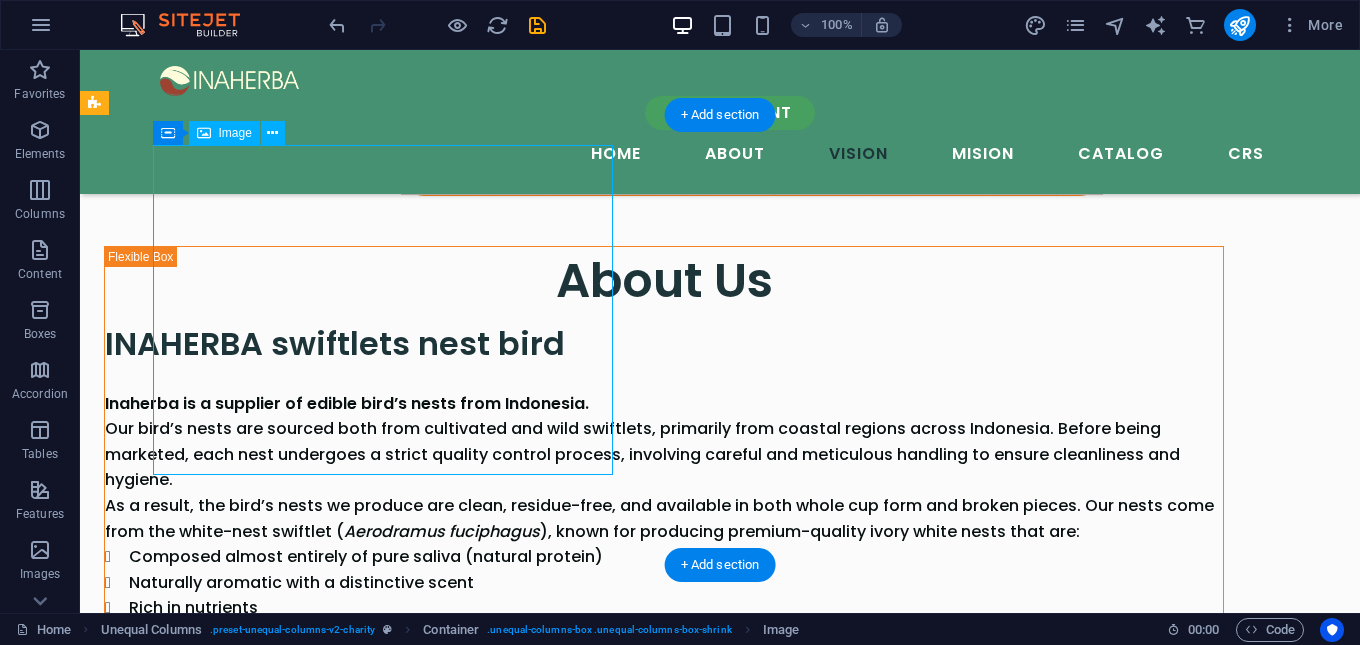 select on "px" 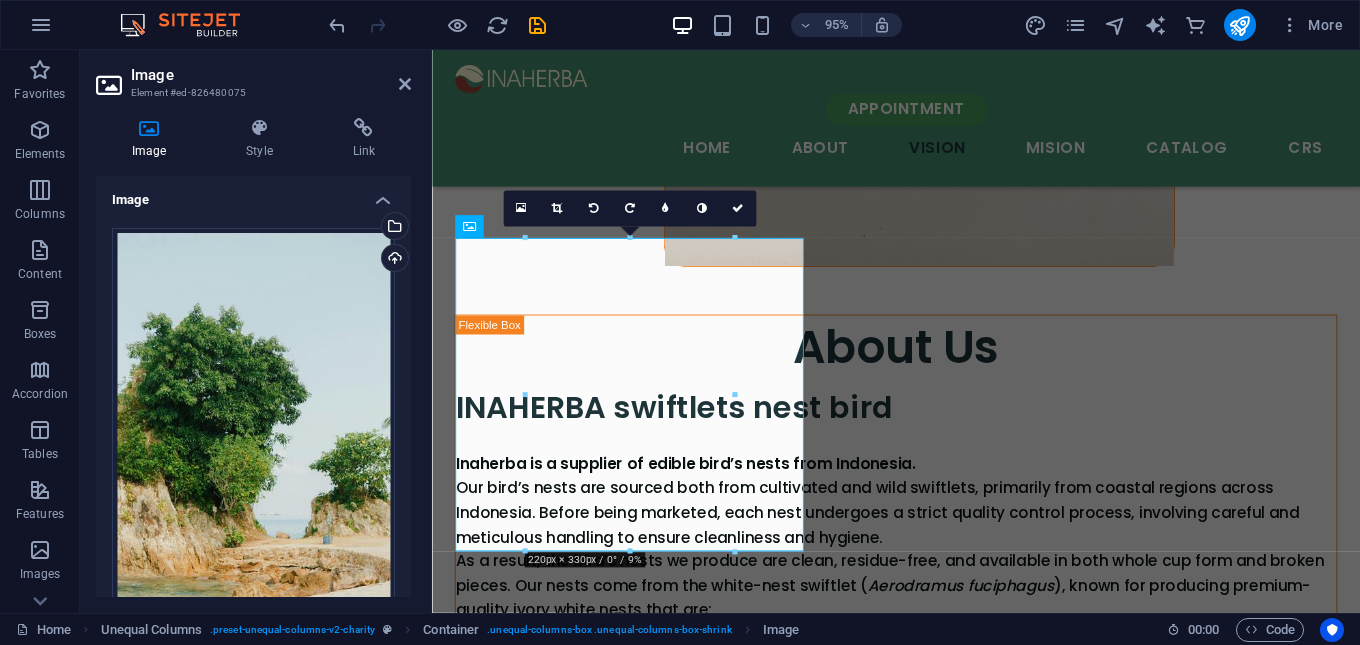 scroll, scrollTop: 2265, scrollLeft: 0, axis: vertical 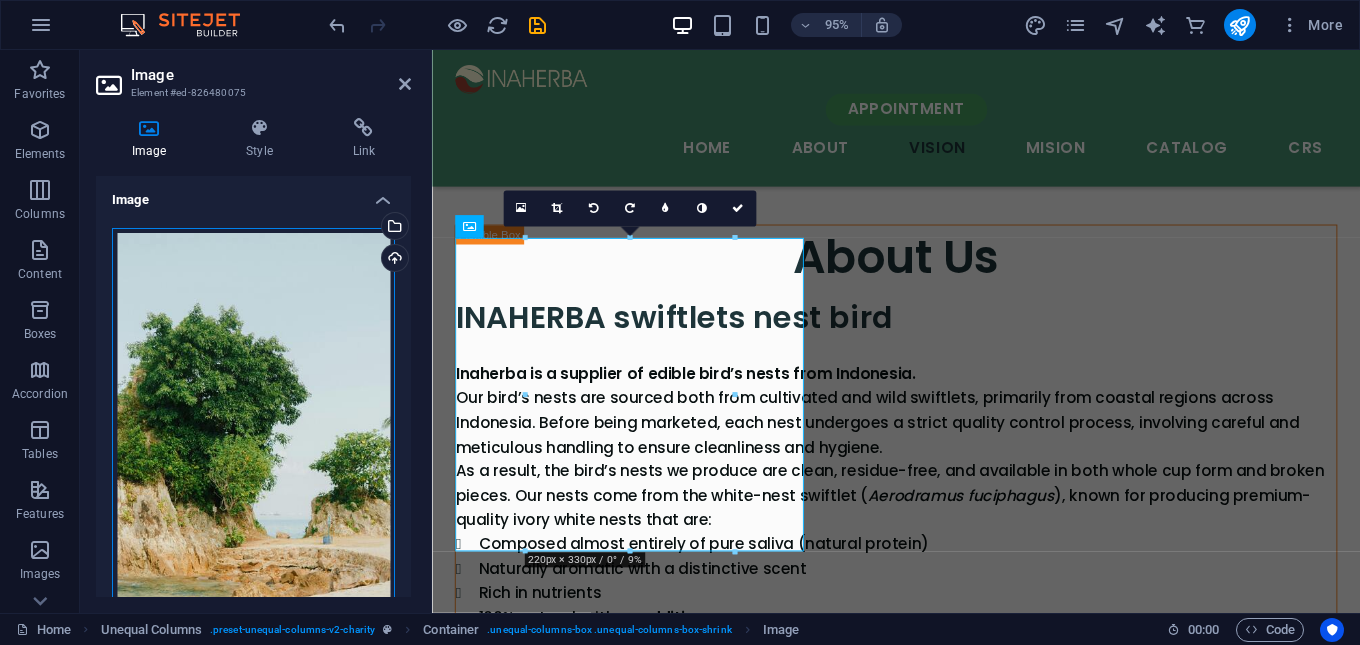 click on "Drag files here, click to choose files or select files from Files or our free stock photos & videos" at bounding box center [253, 438] 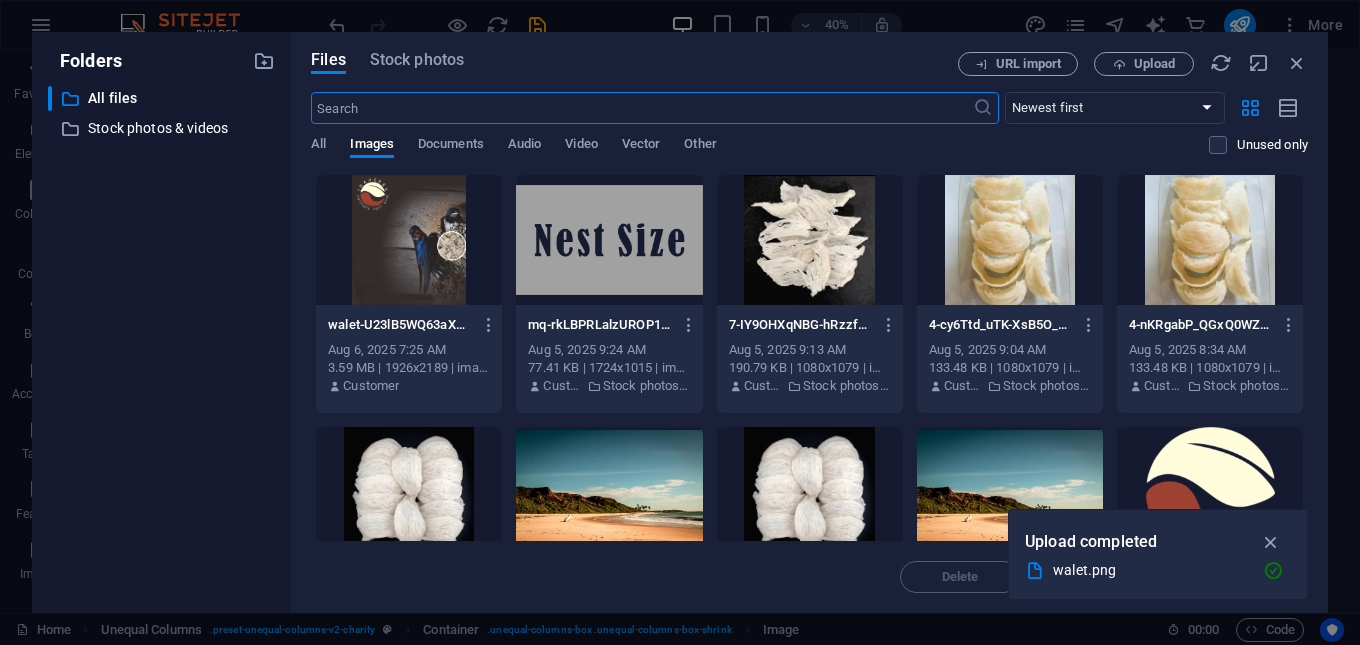 scroll, scrollTop: 3040, scrollLeft: 0, axis: vertical 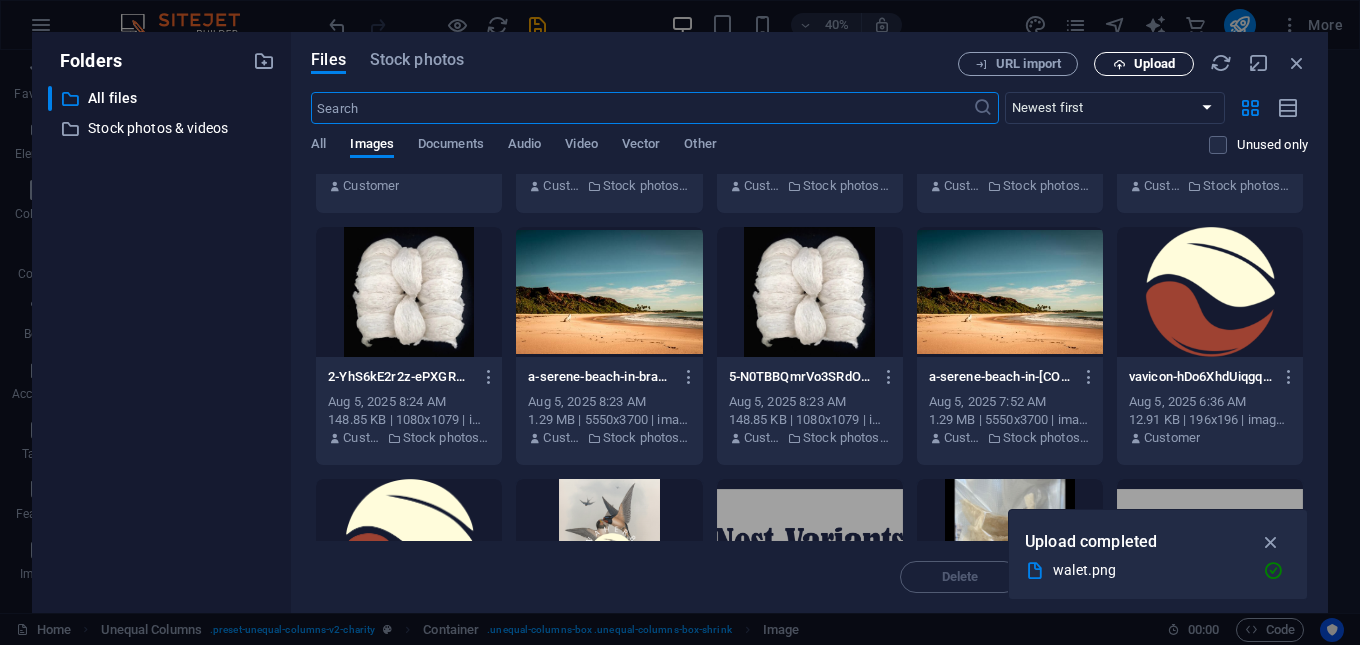 click on "Upload" at bounding box center (1144, 64) 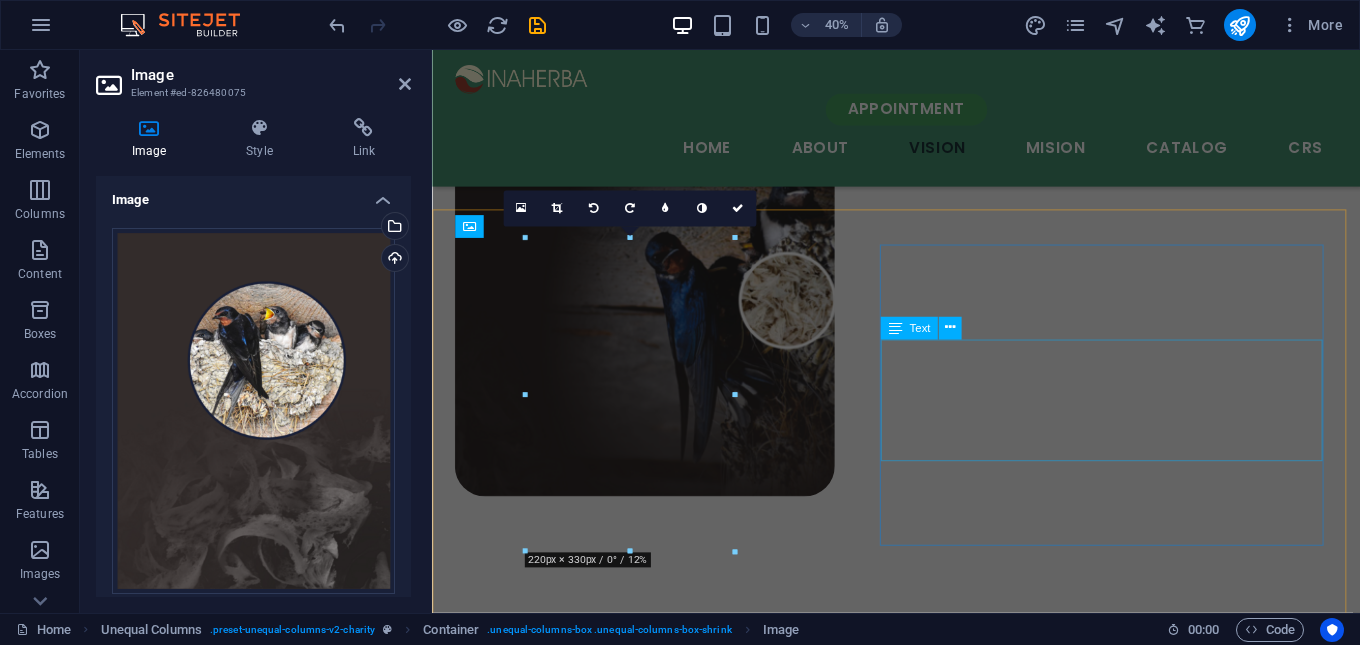 scroll, scrollTop: 2265, scrollLeft: 0, axis: vertical 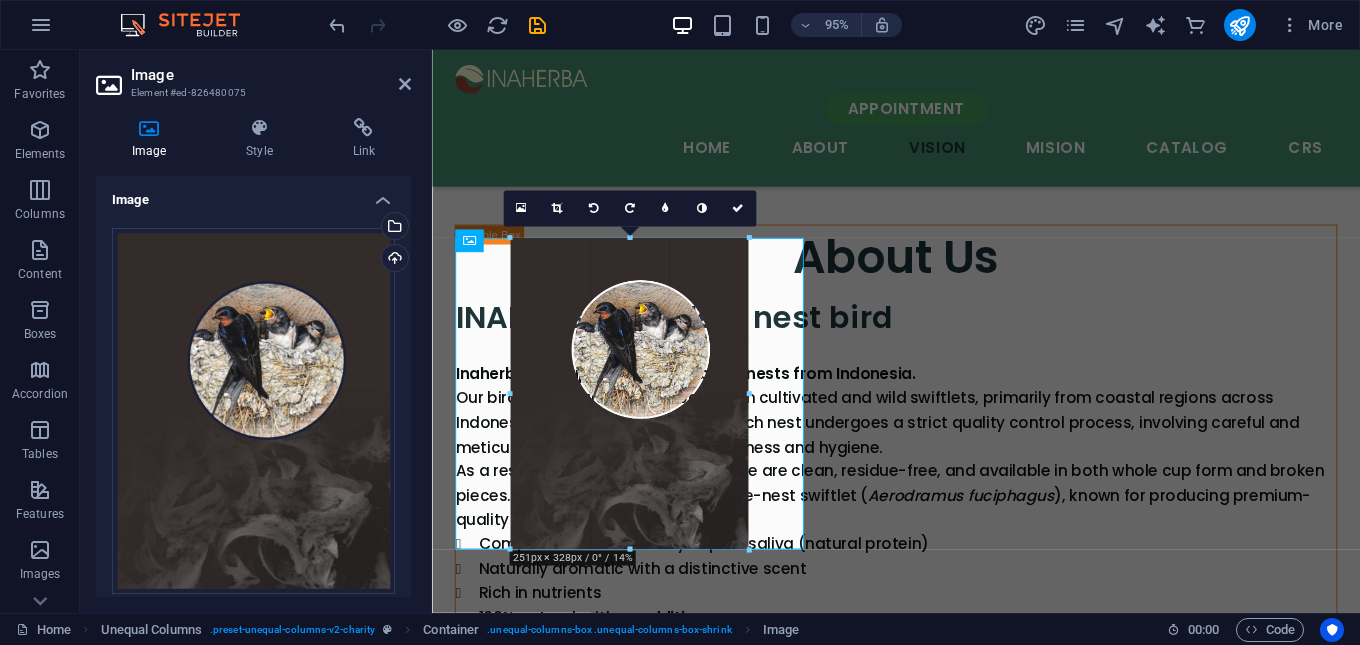 drag, startPoint x: 733, startPoint y: 527, endPoint x: 350, endPoint y: 524, distance: 383.01175 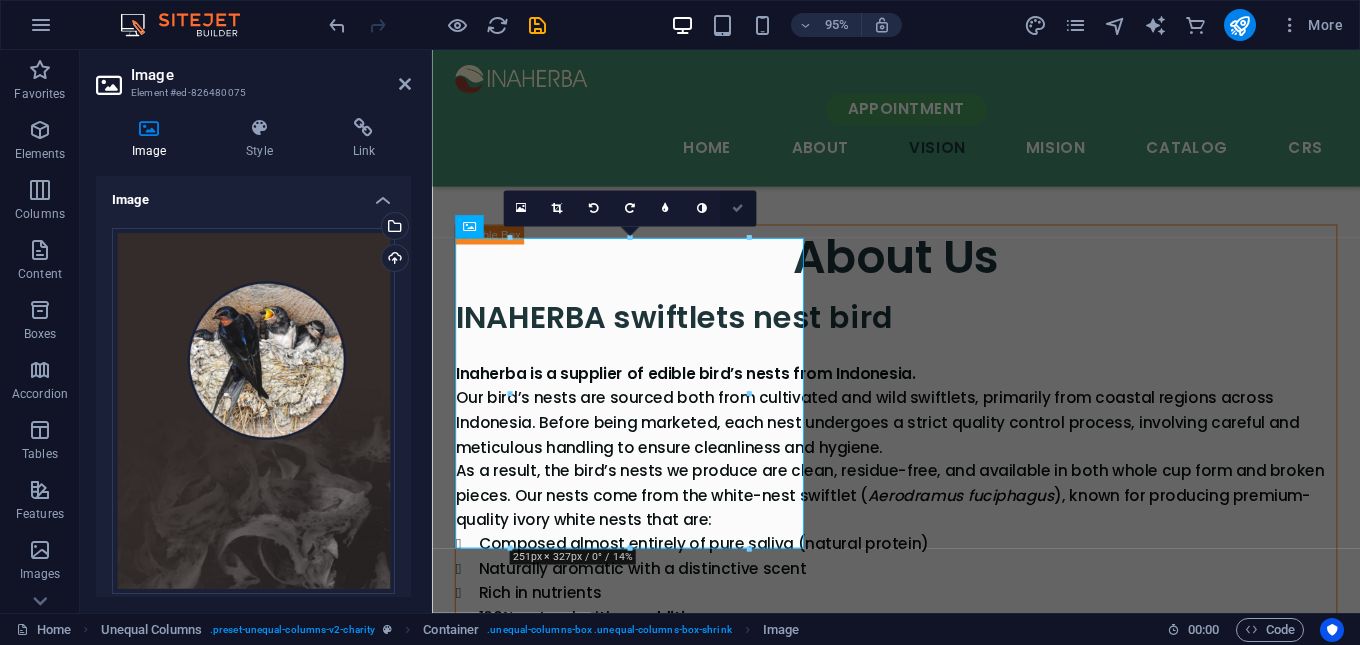 click at bounding box center [738, 209] 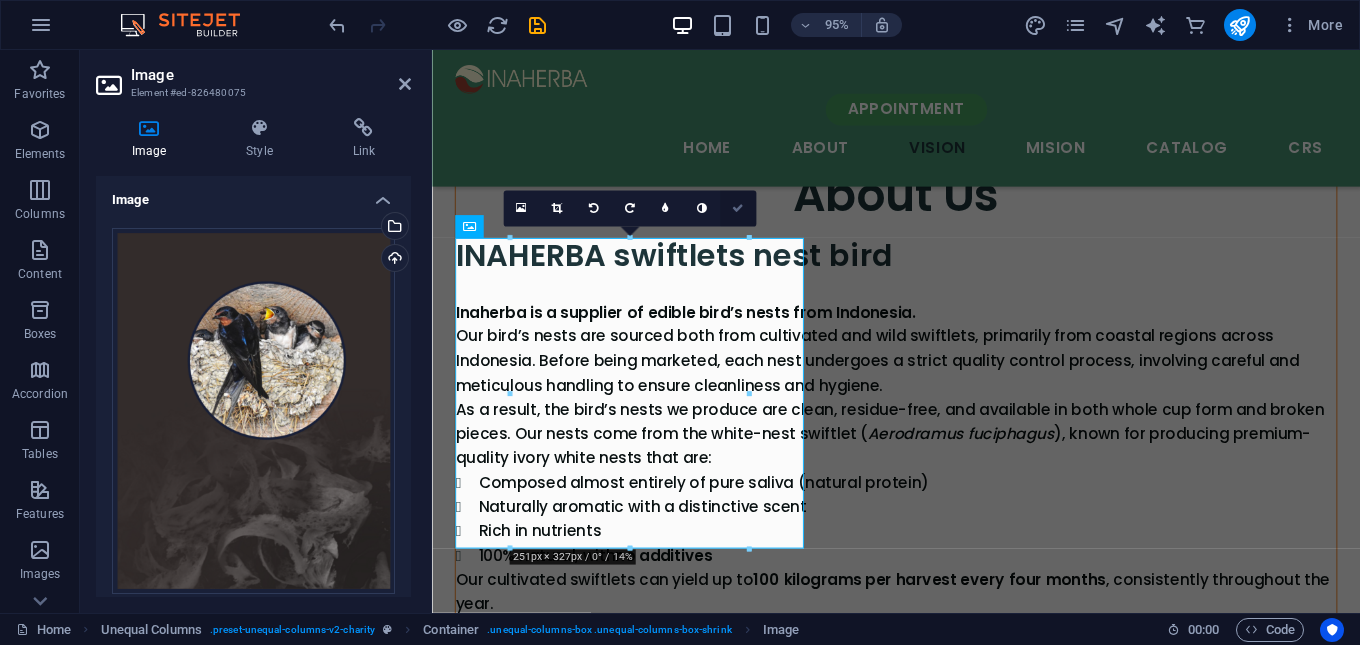 scroll, scrollTop: 2170, scrollLeft: 0, axis: vertical 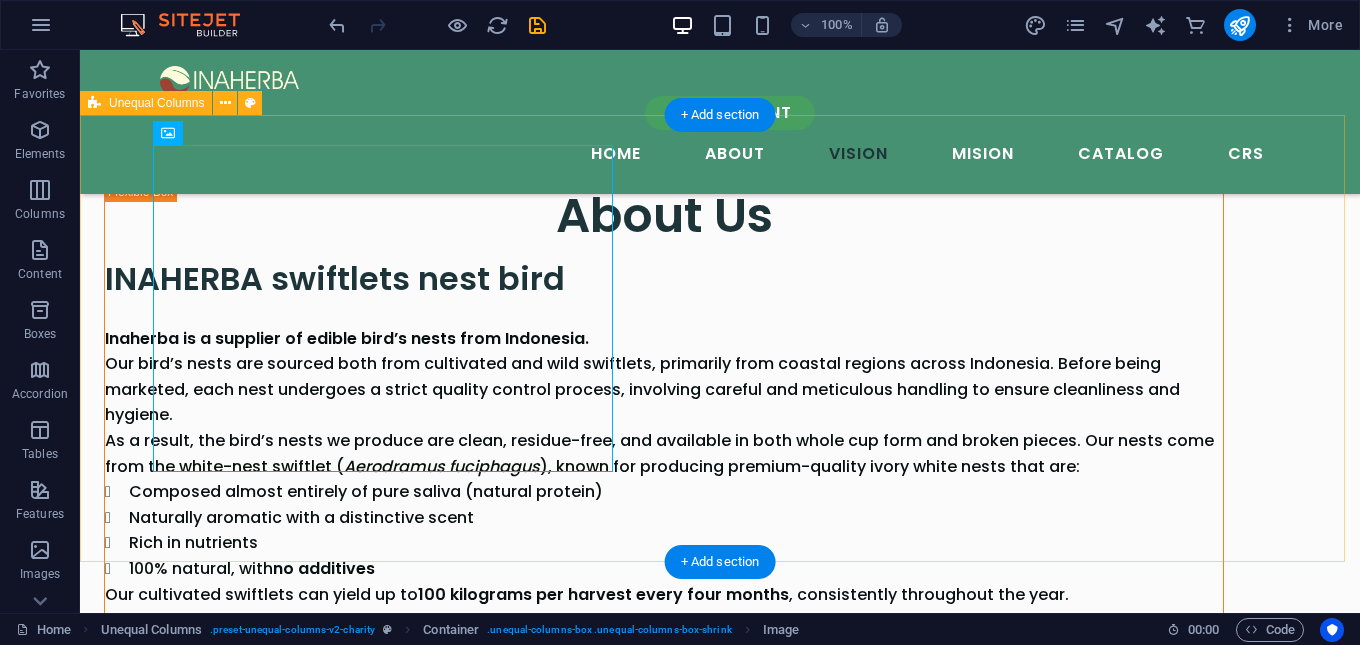 click on "Vision To become  a globally trusted supplier of premium edible bird’s nests, known for our commitment to quality, sustainability, and the preservation of nature — contributing to a healthier ecosystem and better life for future generations. appointment" at bounding box center (720, 1734) 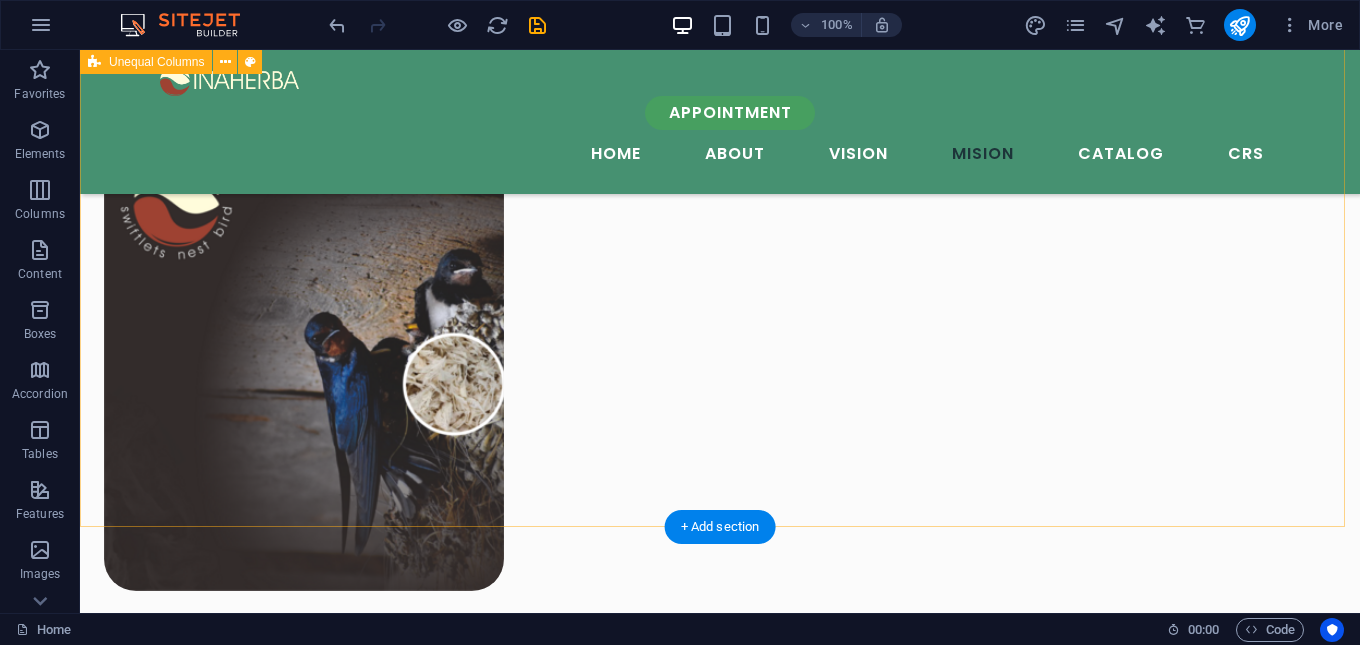 scroll, scrollTop: 2570, scrollLeft: 0, axis: vertical 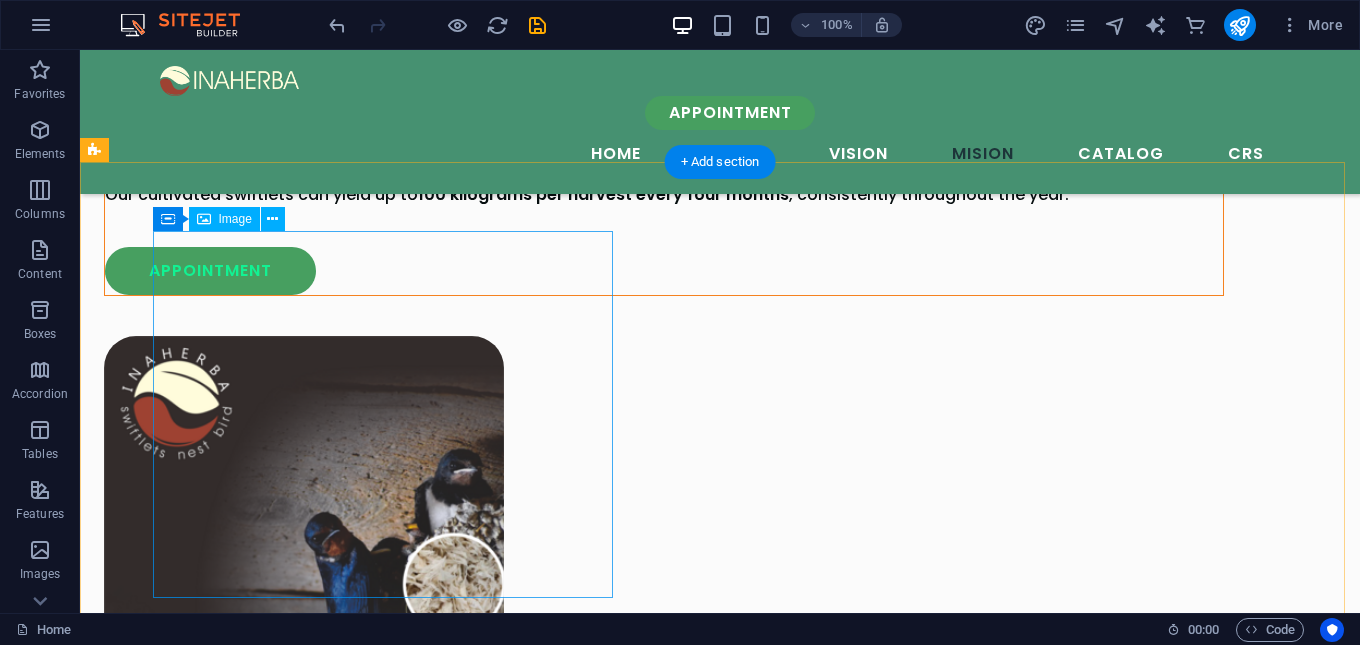 click at bounding box center [664, 2268] 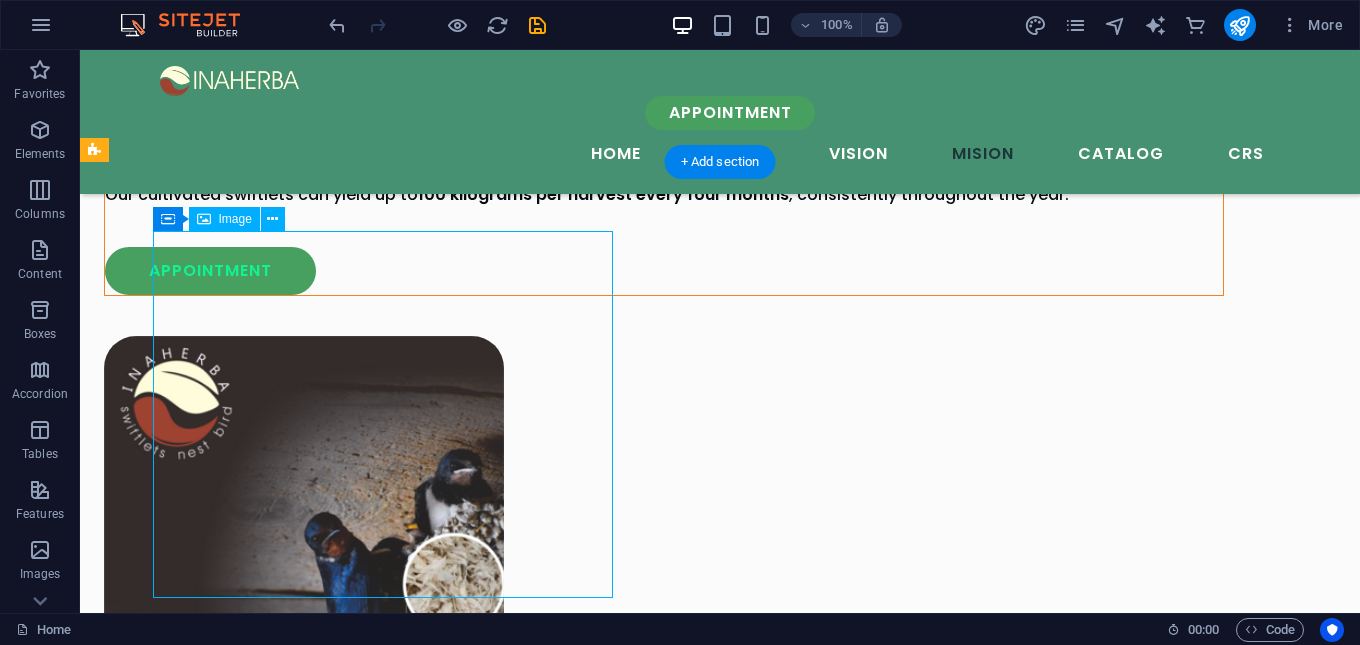 click at bounding box center (664, 2268) 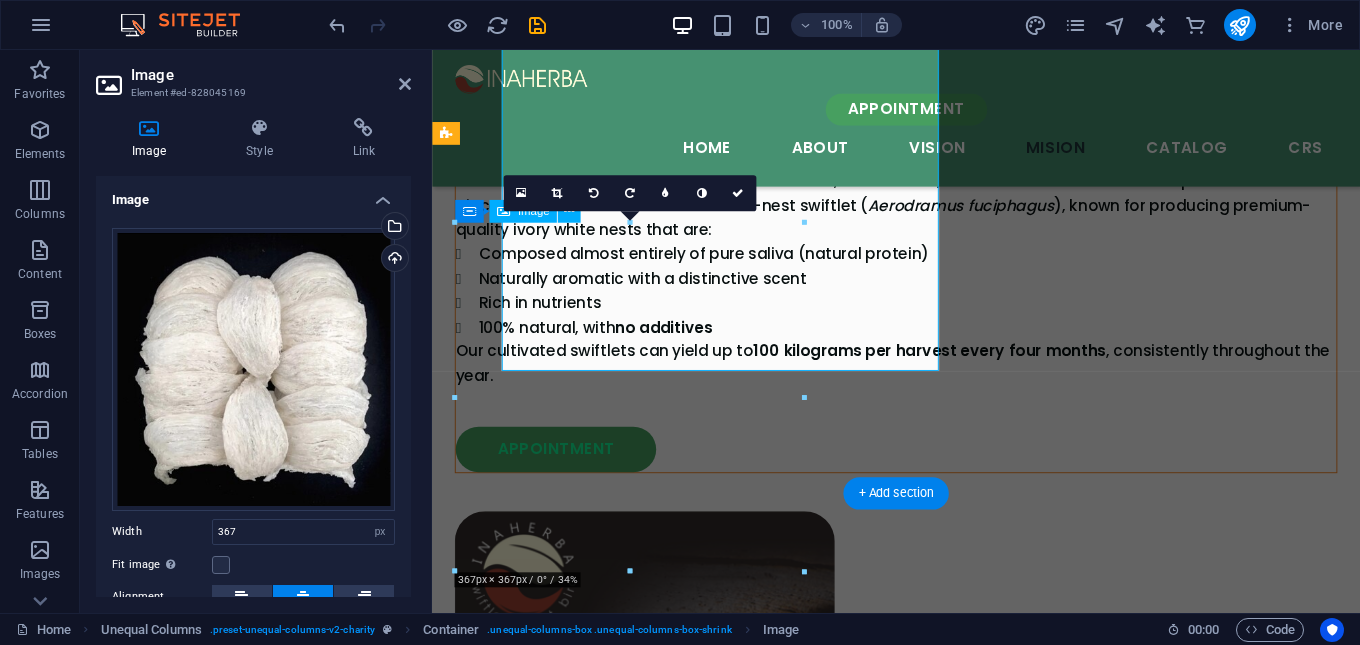 scroll, scrollTop: 2780, scrollLeft: 0, axis: vertical 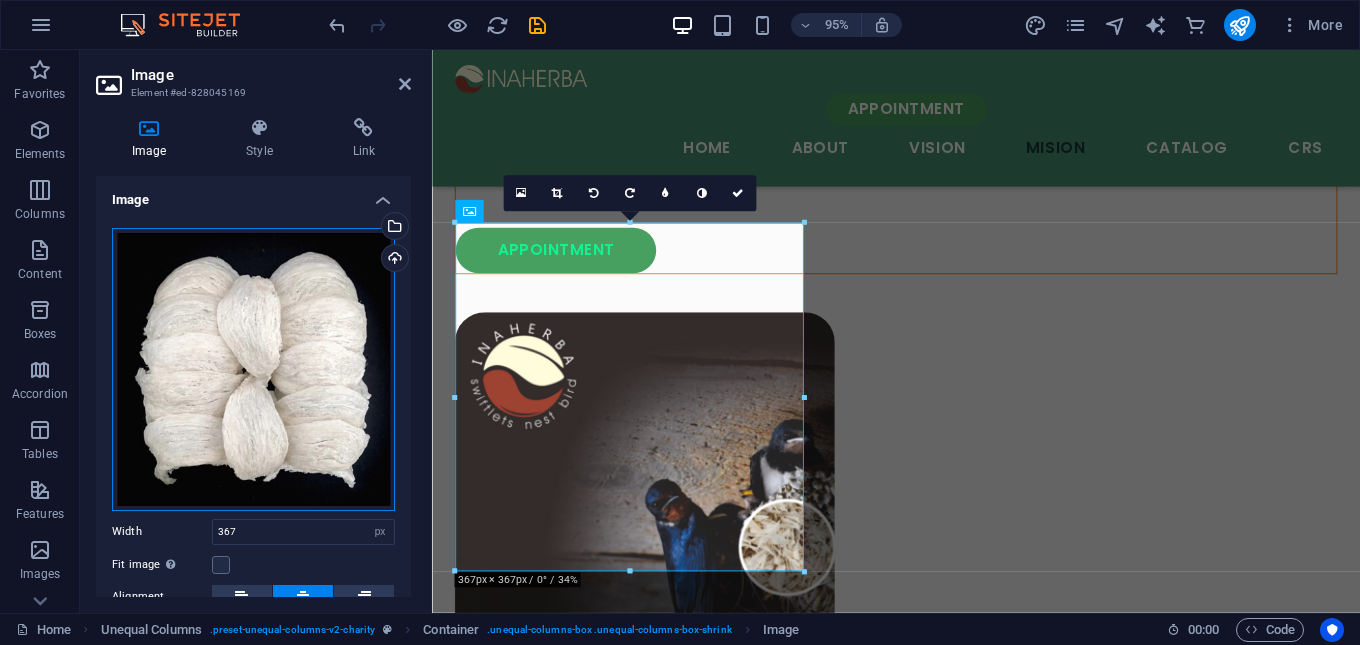 click on "Drag files here, click to choose files or select files from Files or our free stock photos & videos" at bounding box center (253, 369) 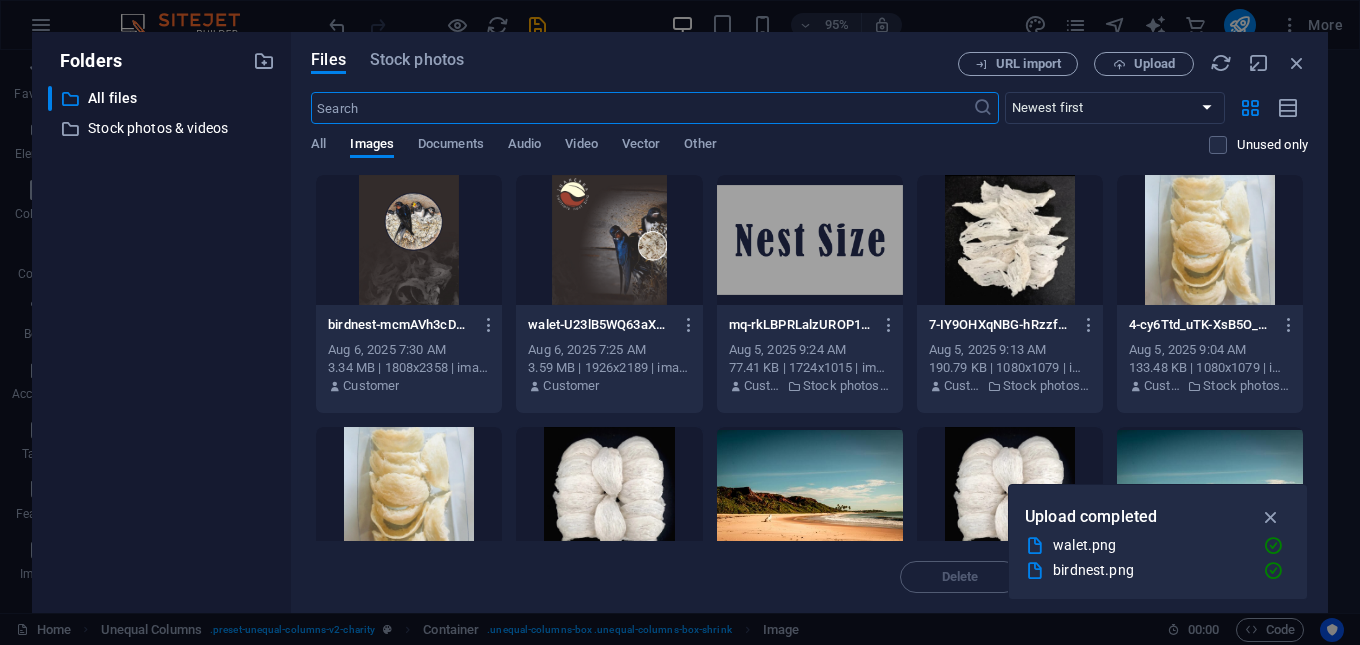 scroll, scrollTop: 3466, scrollLeft: 0, axis: vertical 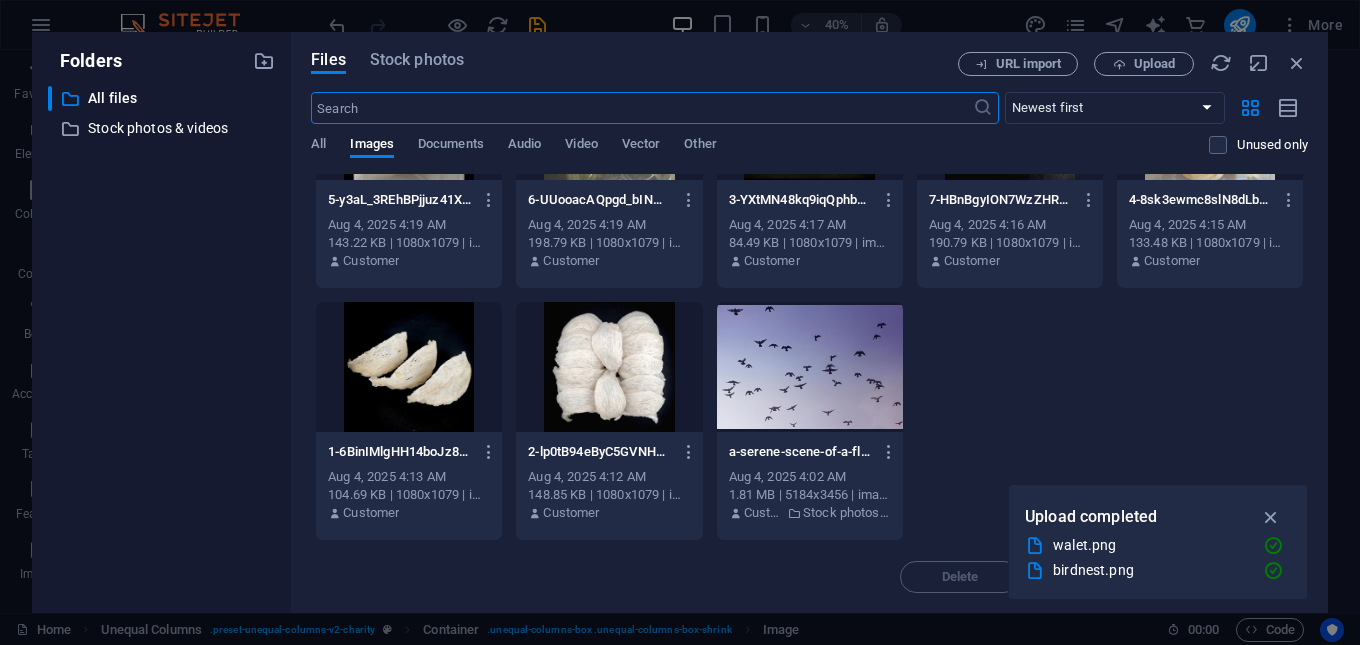 click at bounding box center (409, 367) 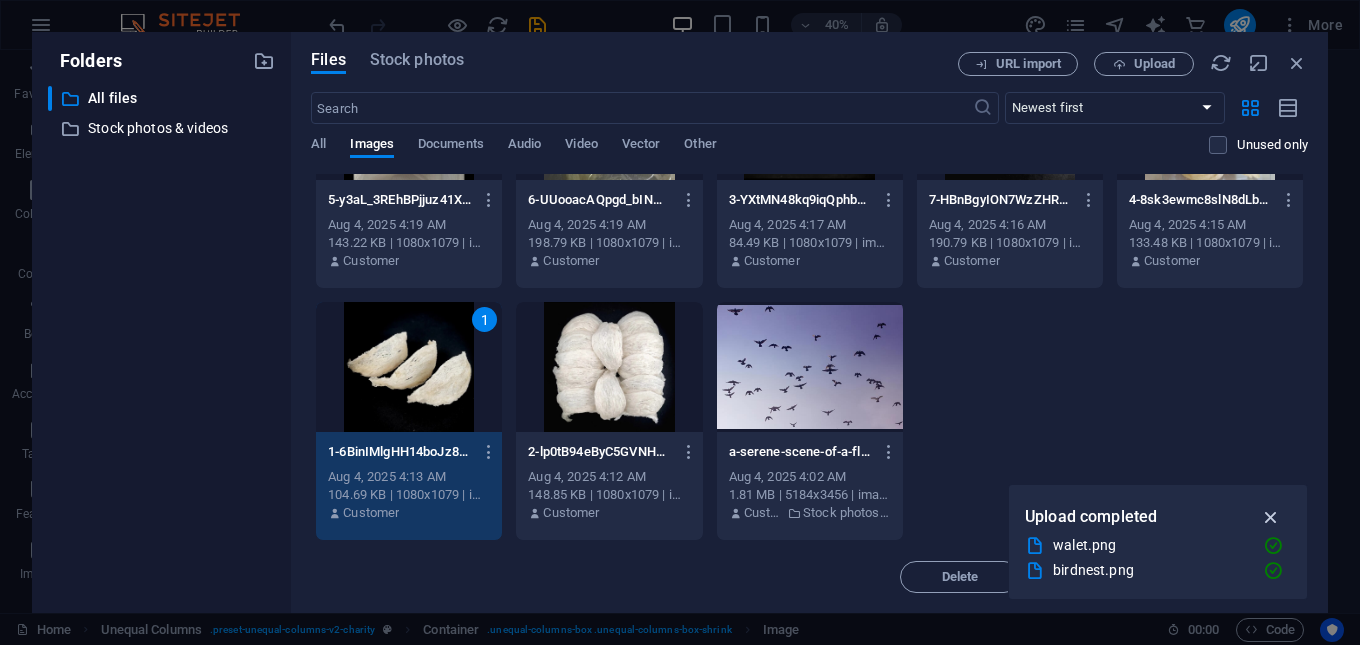 click at bounding box center [1271, 517] 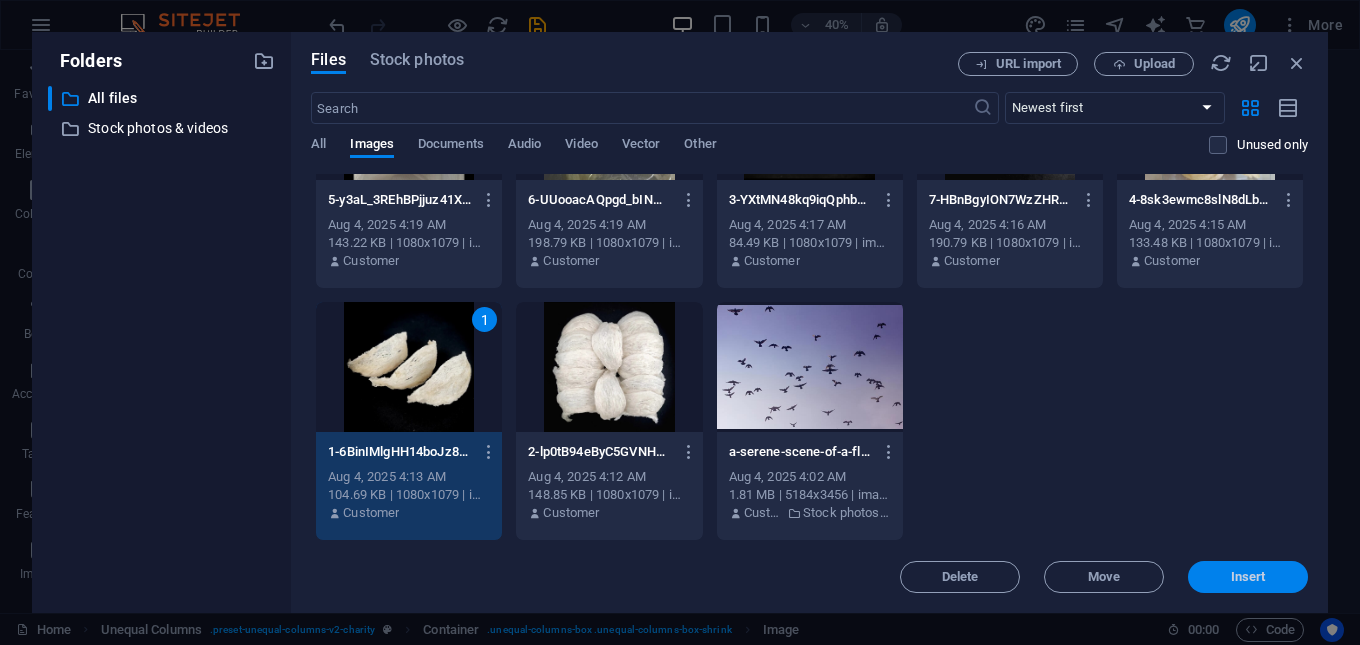 click on "Insert" at bounding box center [1248, 577] 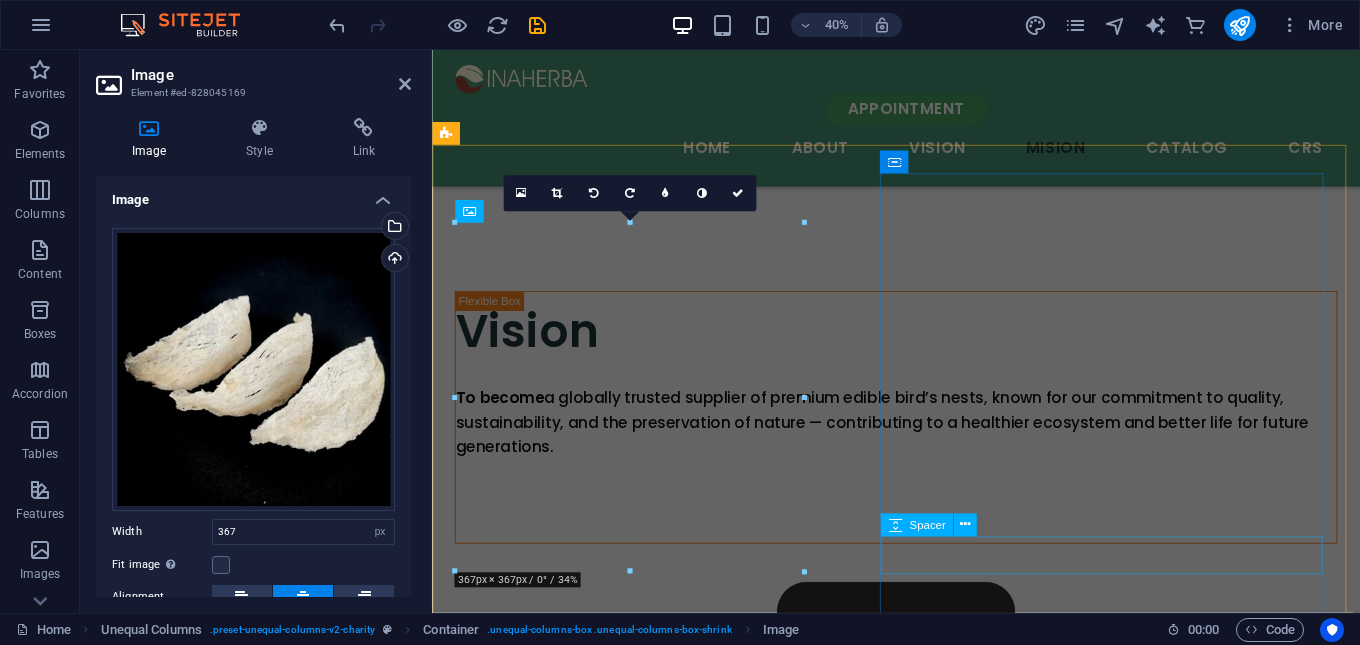 scroll, scrollTop: 2780, scrollLeft: 0, axis: vertical 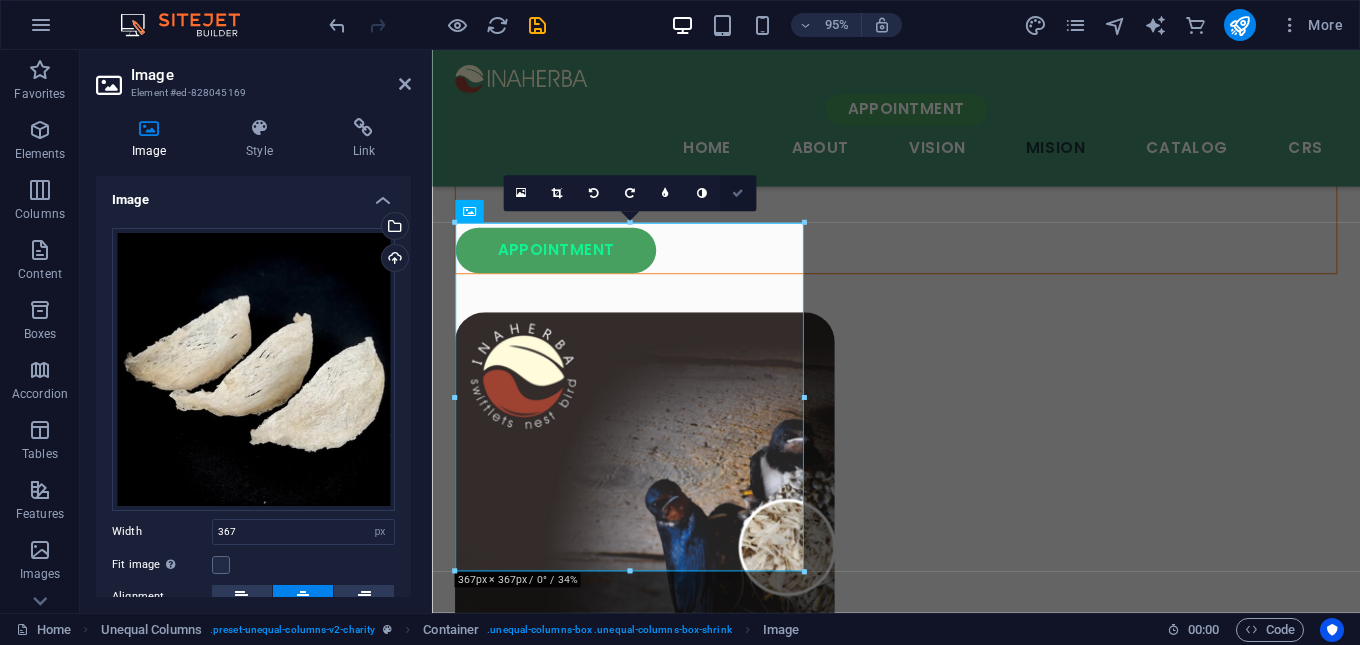 click at bounding box center (738, 193) 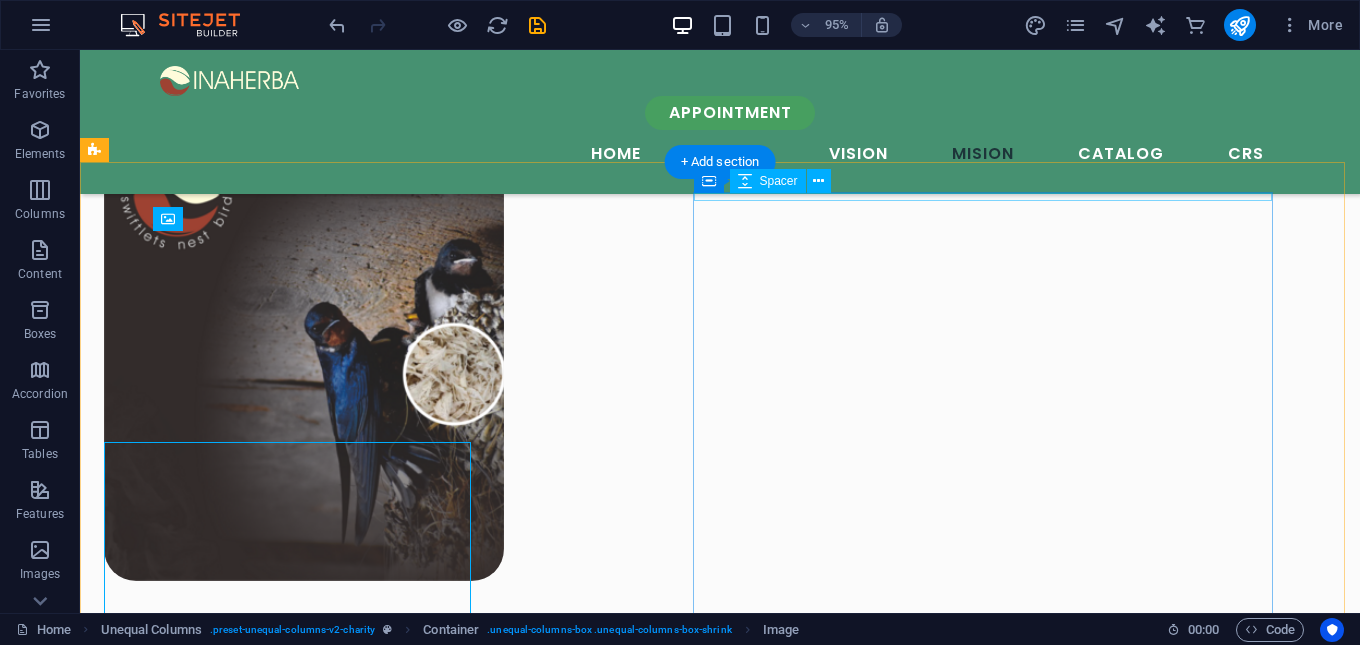 scroll, scrollTop: 2570, scrollLeft: 0, axis: vertical 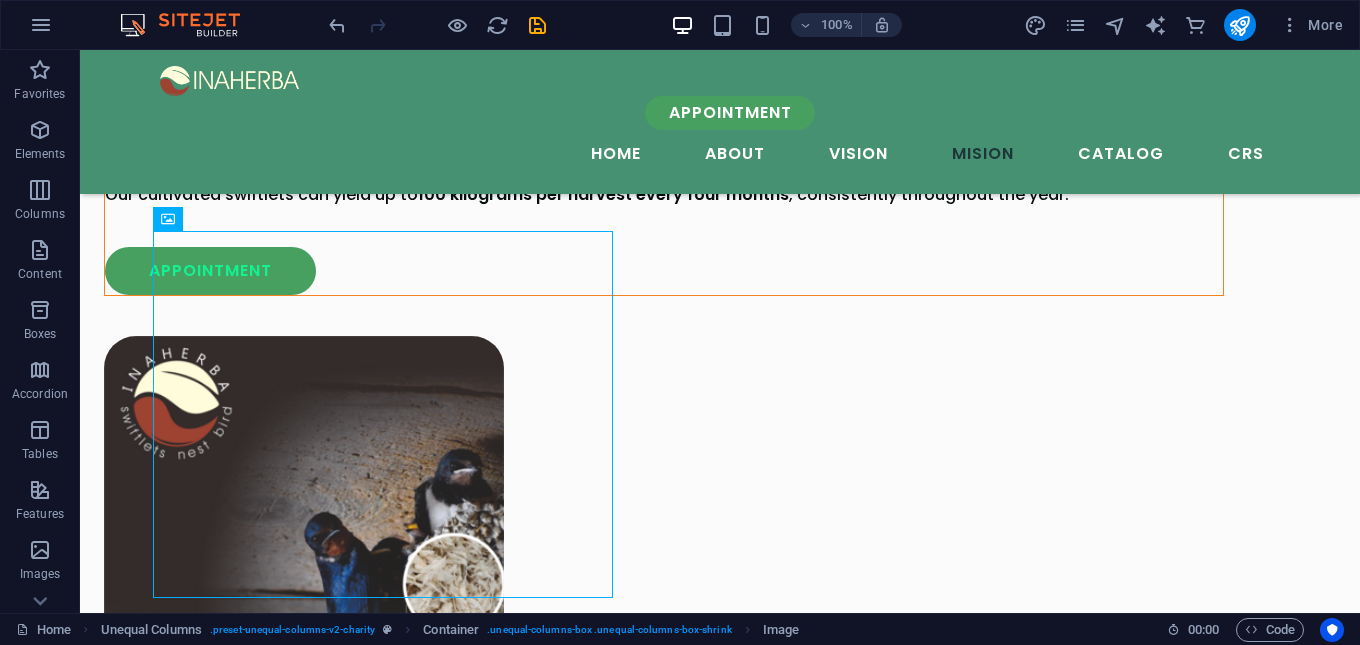 click at bounding box center (437, 25) 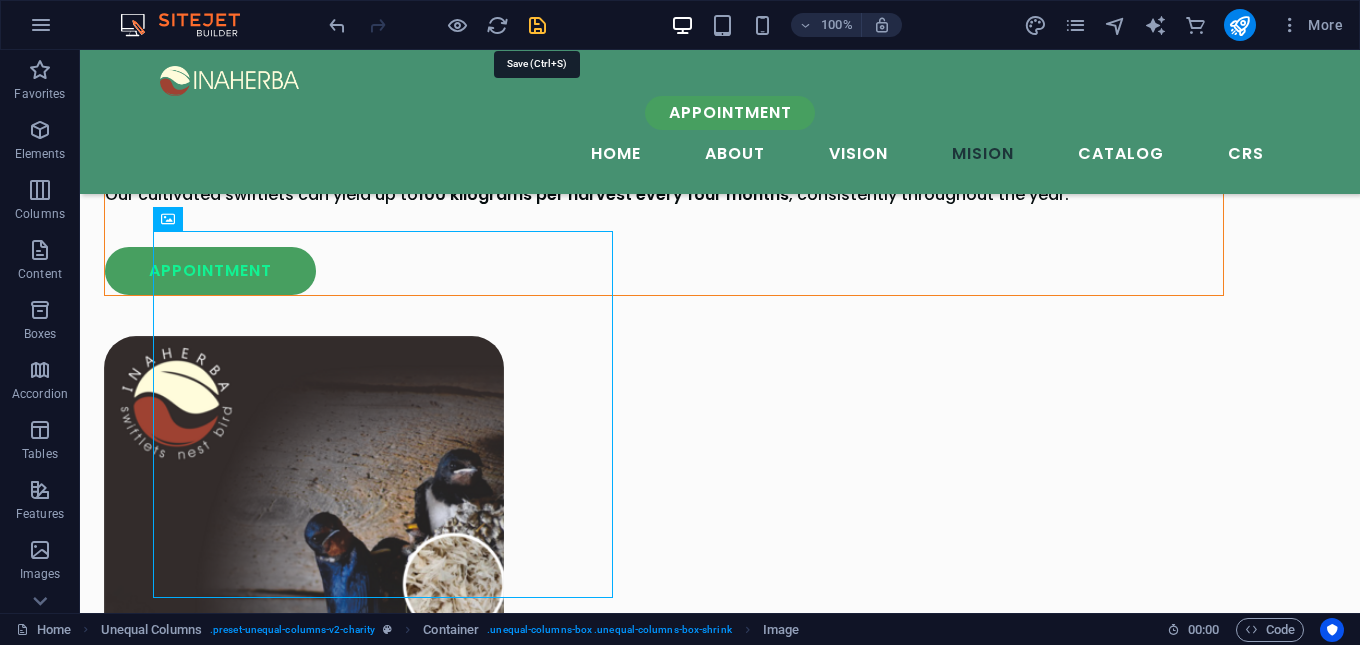 click at bounding box center (537, 25) 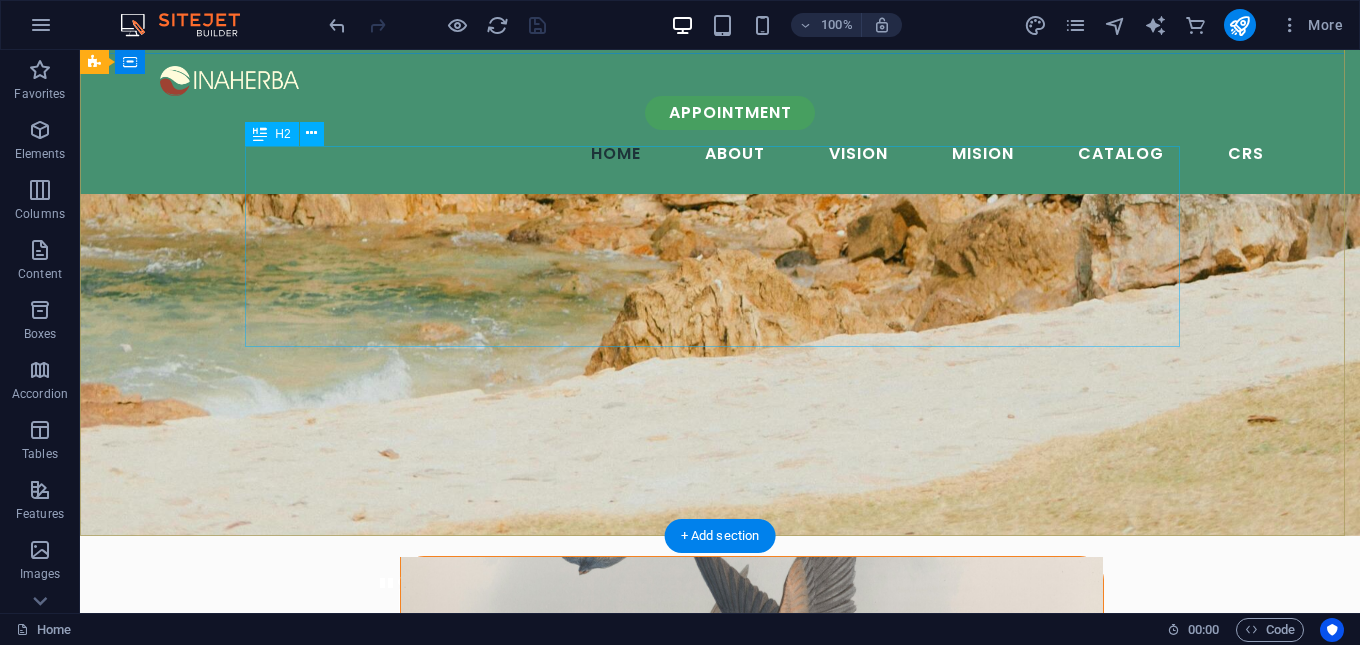 scroll, scrollTop: 70, scrollLeft: 0, axis: vertical 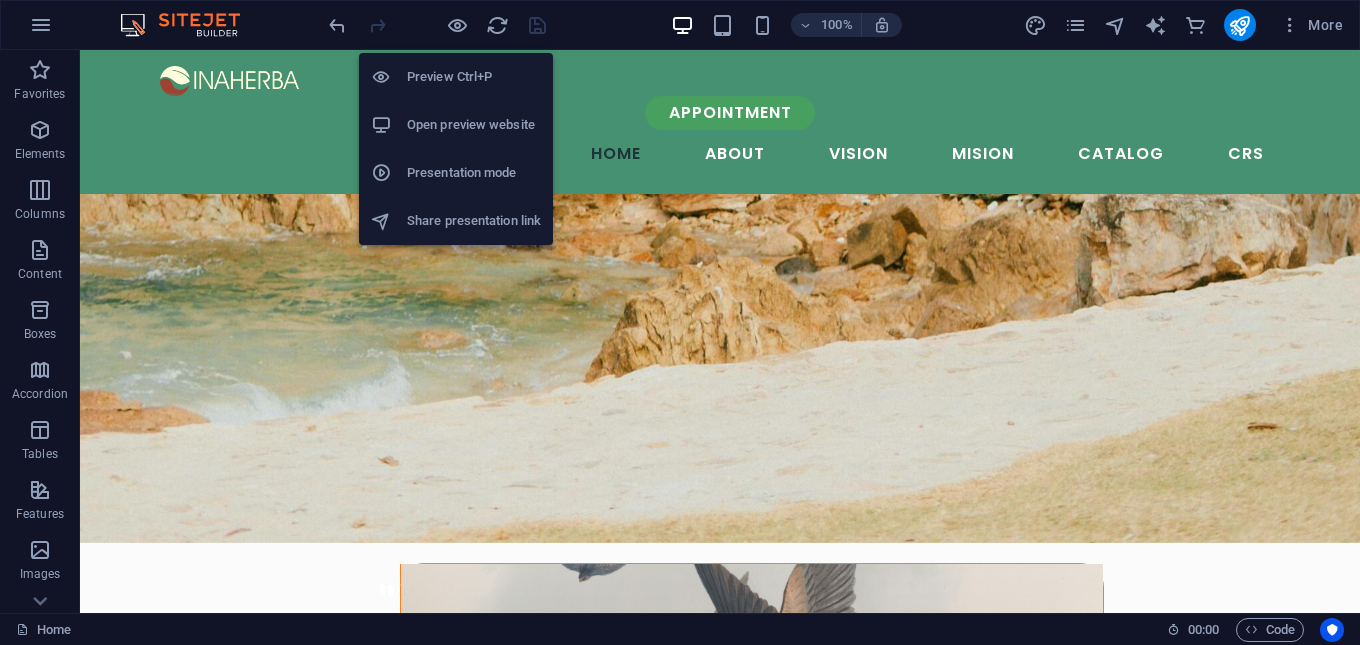 click on "Open preview website" at bounding box center (474, 125) 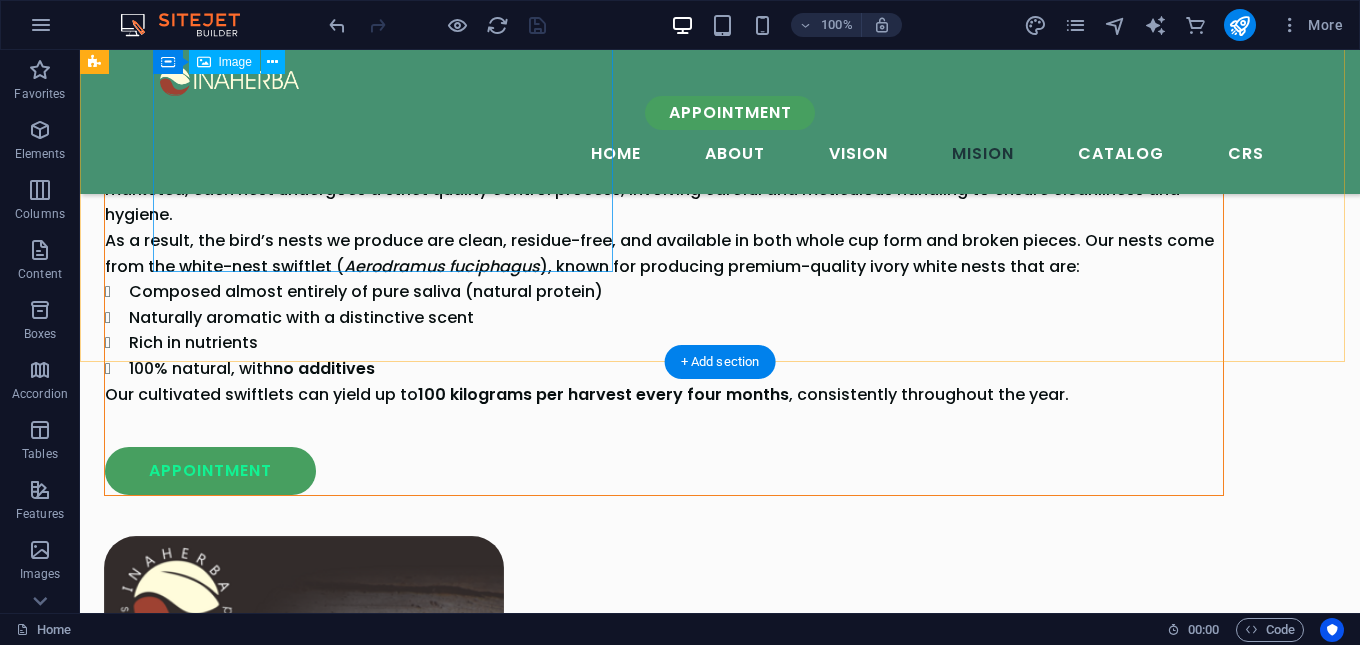 scroll, scrollTop: 2670, scrollLeft: 0, axis: vertical 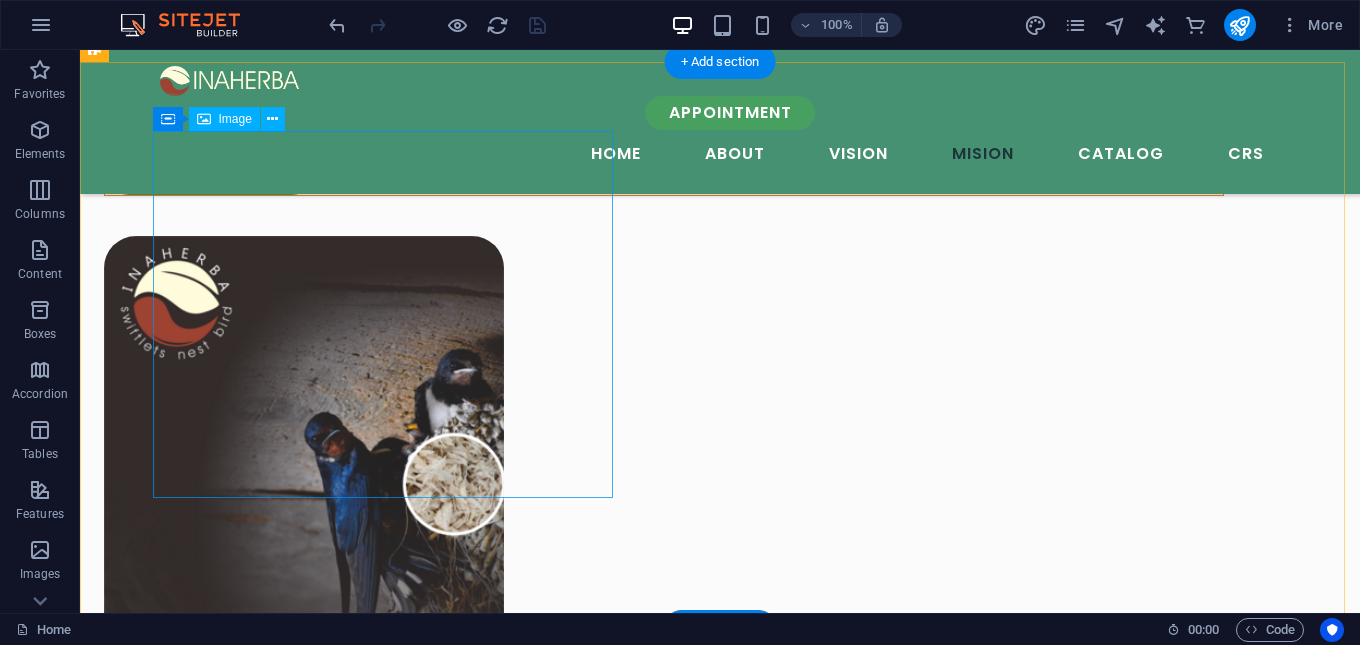 click at bounding box center (664, 2168) 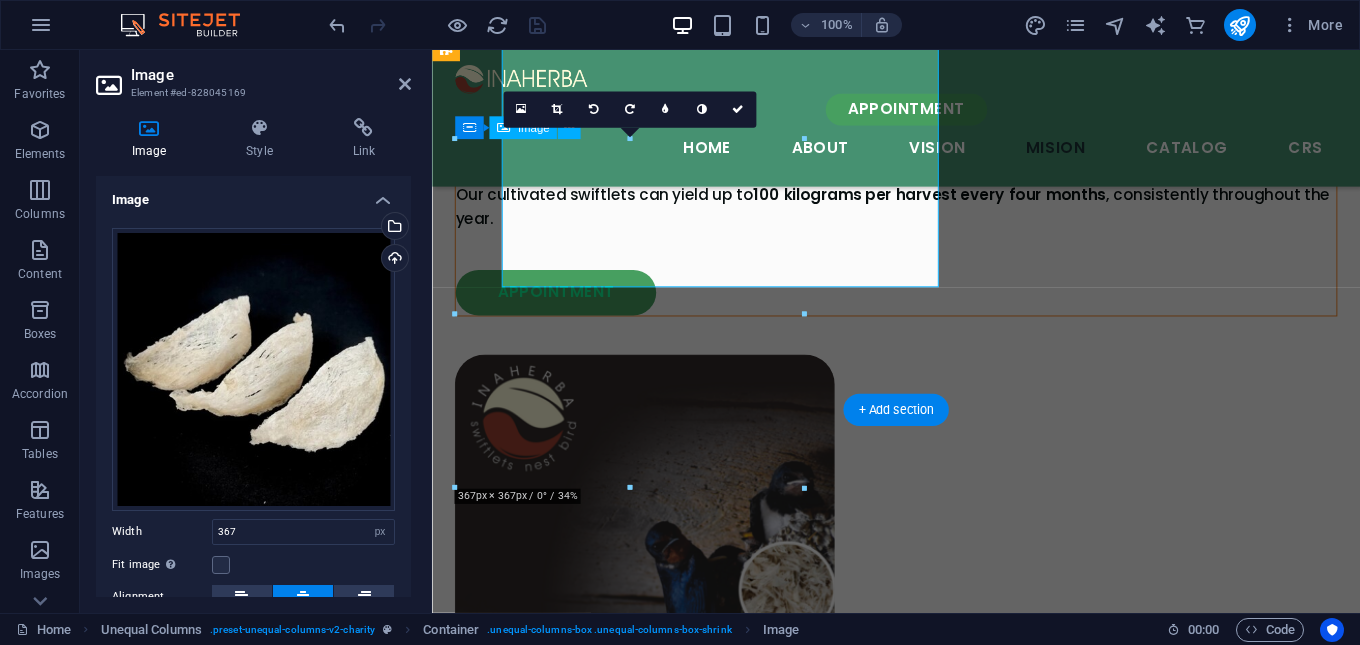 scroll, scrollTop: 2868, scrollLeft: 0, axis: vertical 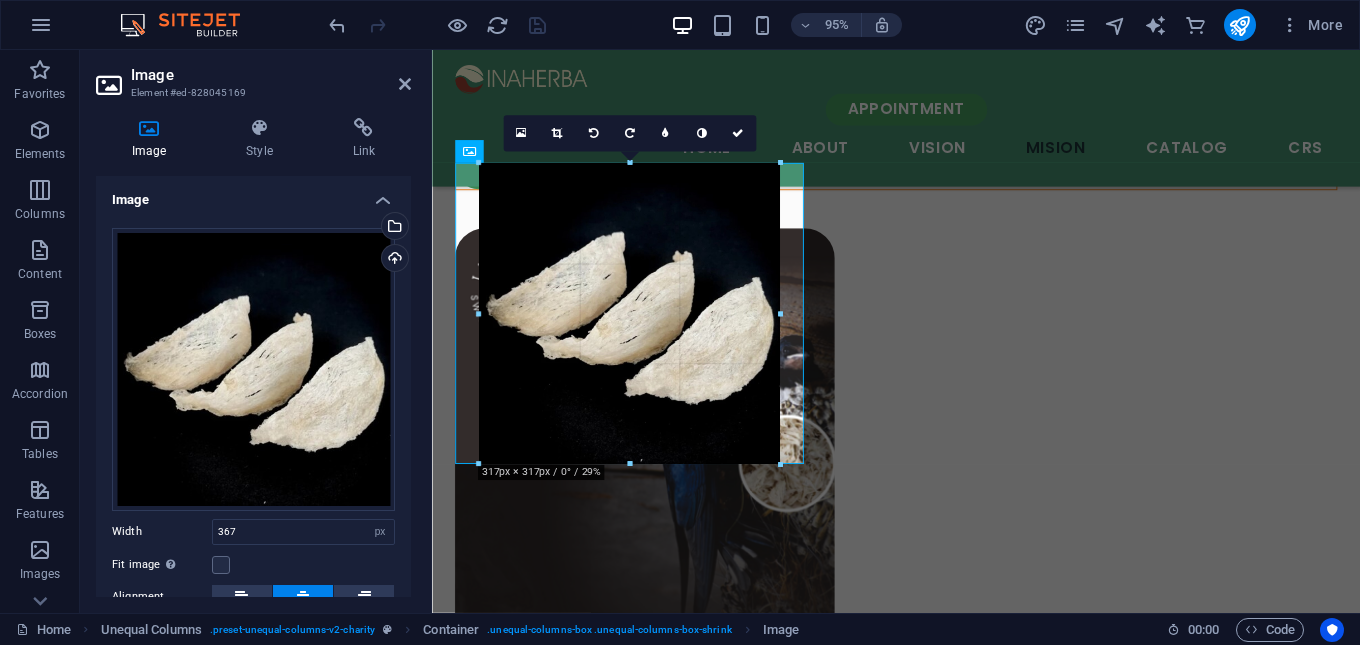drag, startPoint x: 451, startPoint y: 488, endPoint x: 546, endPoint y: 435, distance: 108.78419 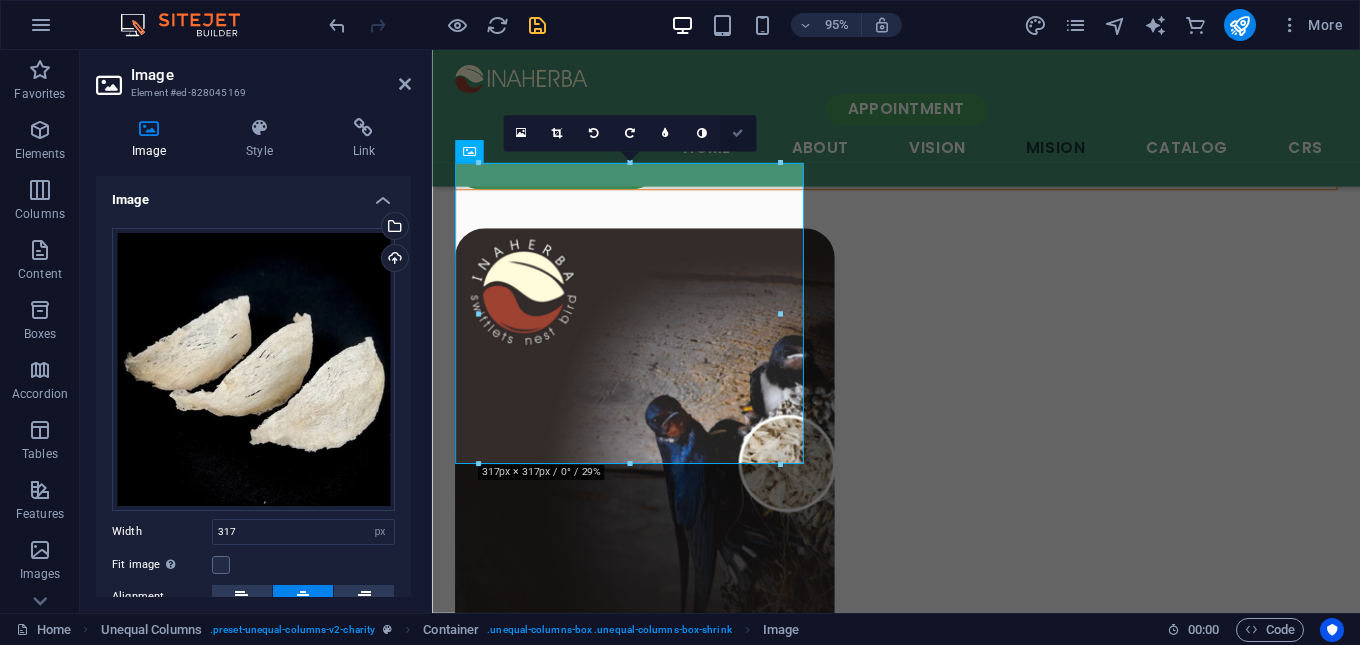 click at bounding box center (738, 133) 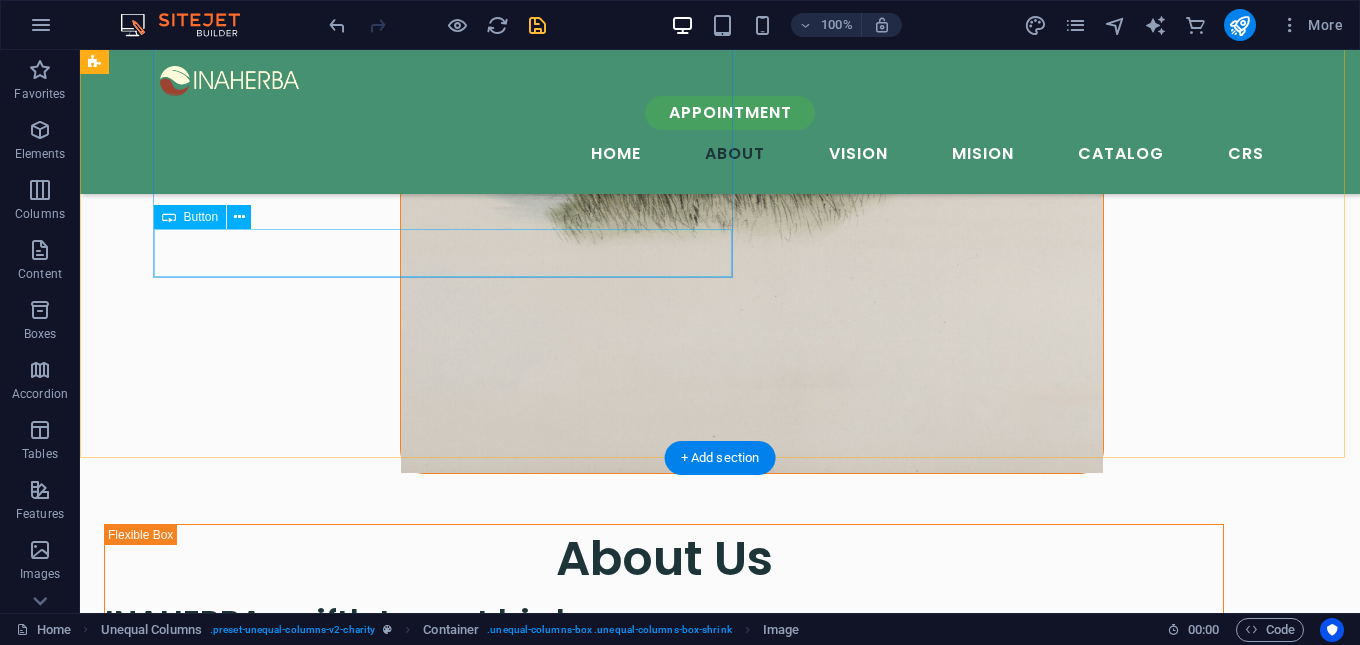 scroll, scrollTop: 1770, scrollLeft: 0, axis: vertical 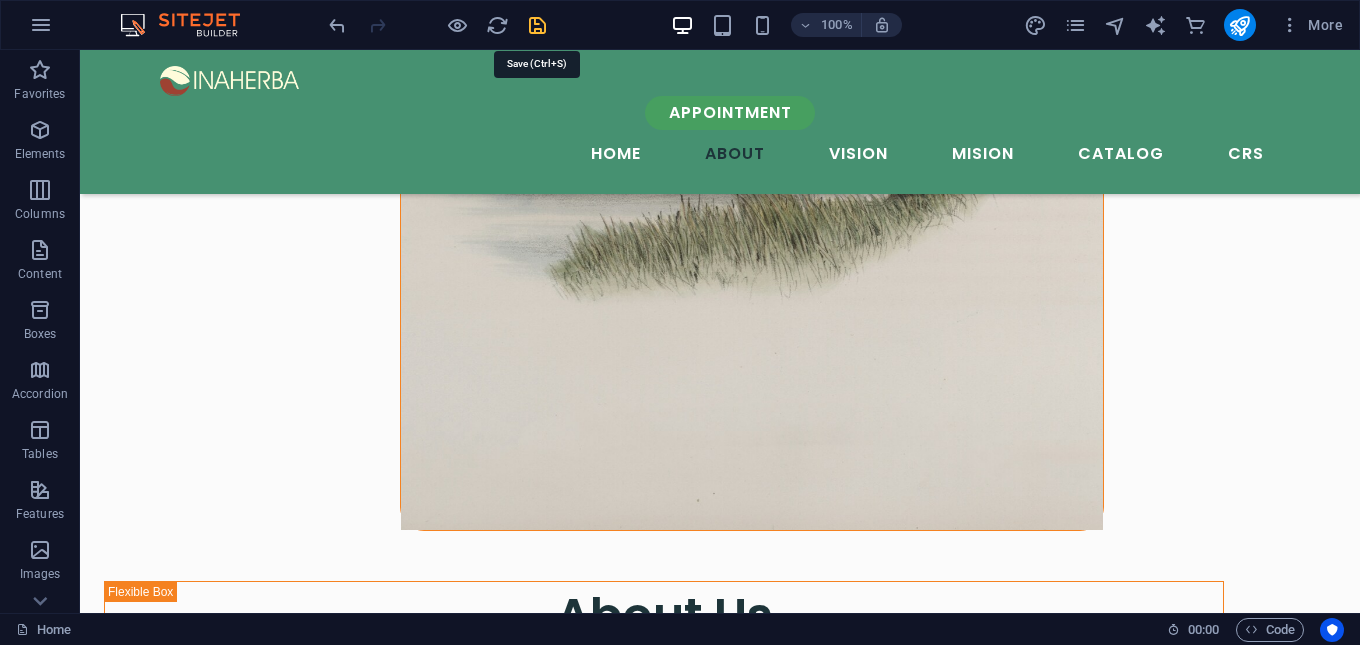 click at bounding box center [537, 25] 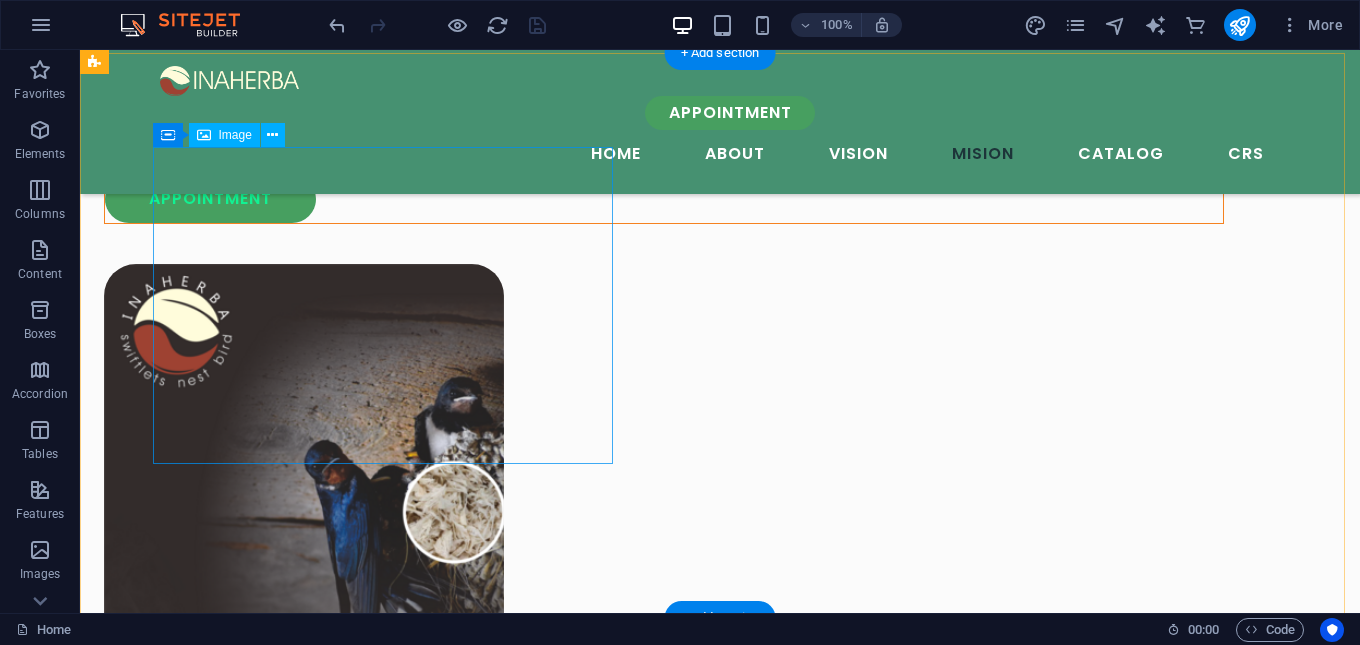 scroll, scrollTop: 2470, scrollLeft: 0, axis: vertical 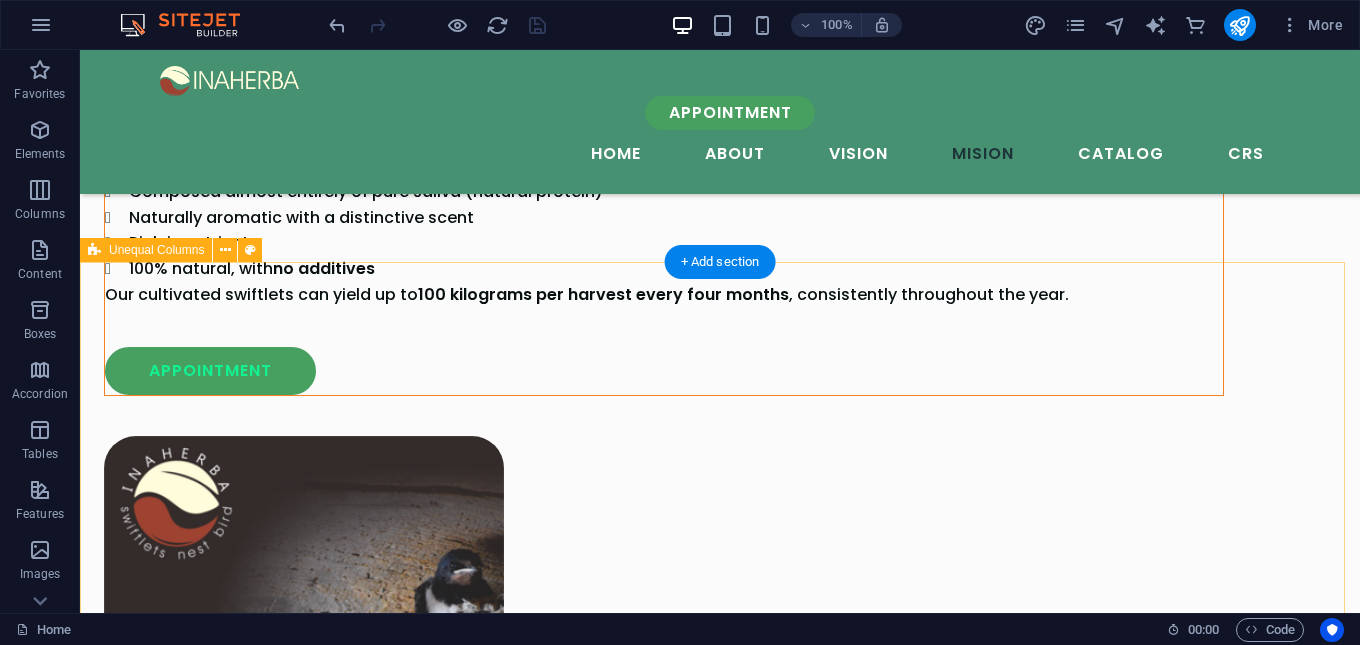 click on "Mision To consistently deliver high-quality, natural bird’s nests that meet international standards. To implement eco-friendly and non-invasive harvesting methods that respect the swiftlet's natural habitat. To ensure our business supports environmental conservation and long-term sustainability. To build mutually beneficial partnerships with global buyers through transparency and reliability. To raise awareness about sustainable agriculture and its impact on human well-being and nature. appointment" at bounding box center [720, 2195] 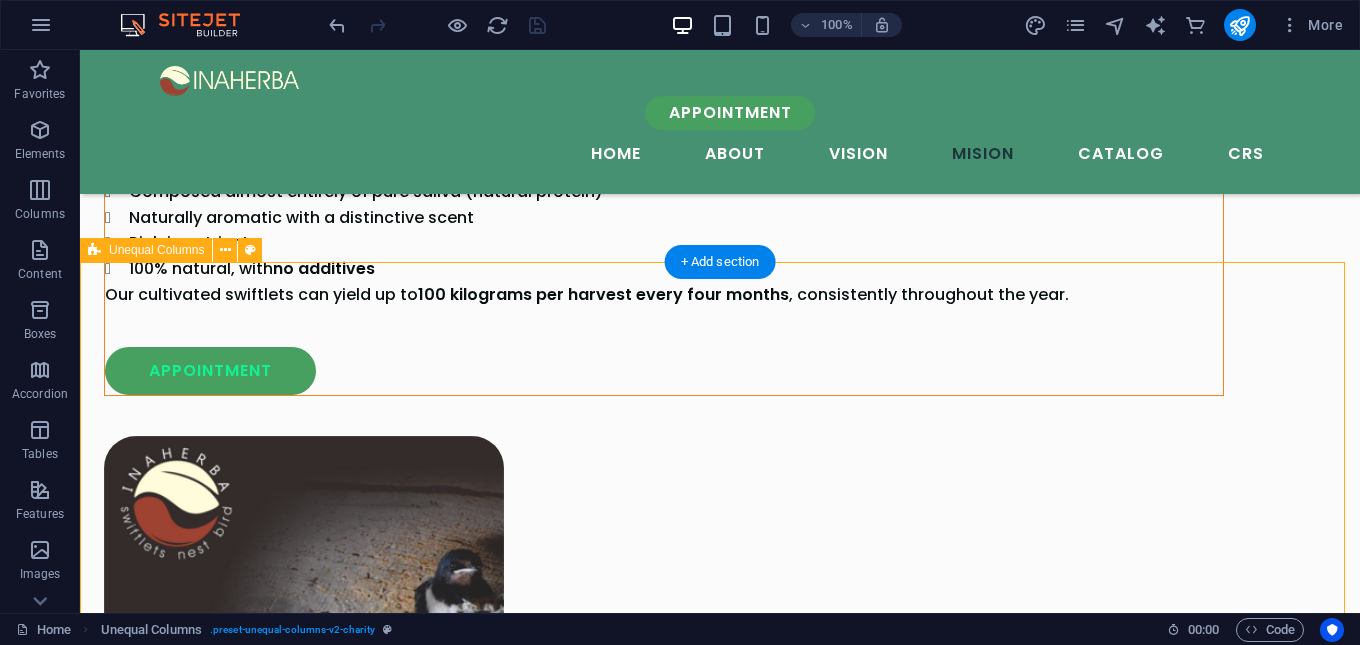 click on "Mision To consistently deliver high-quality, natural bird’s nests that meet international standards. To implement eco-friendly and non-invasive harvesting methods that respect the swiftlet's natural habitat. To ensure our business supports environmental conservation and long-term sustainability. To build mutually beneficial partnerships with global buyers through transparency and reliability. To raise awareness about sustainable agriculture and its impact on human well-being and nature. appointment" at bounding box center [720, 2195] 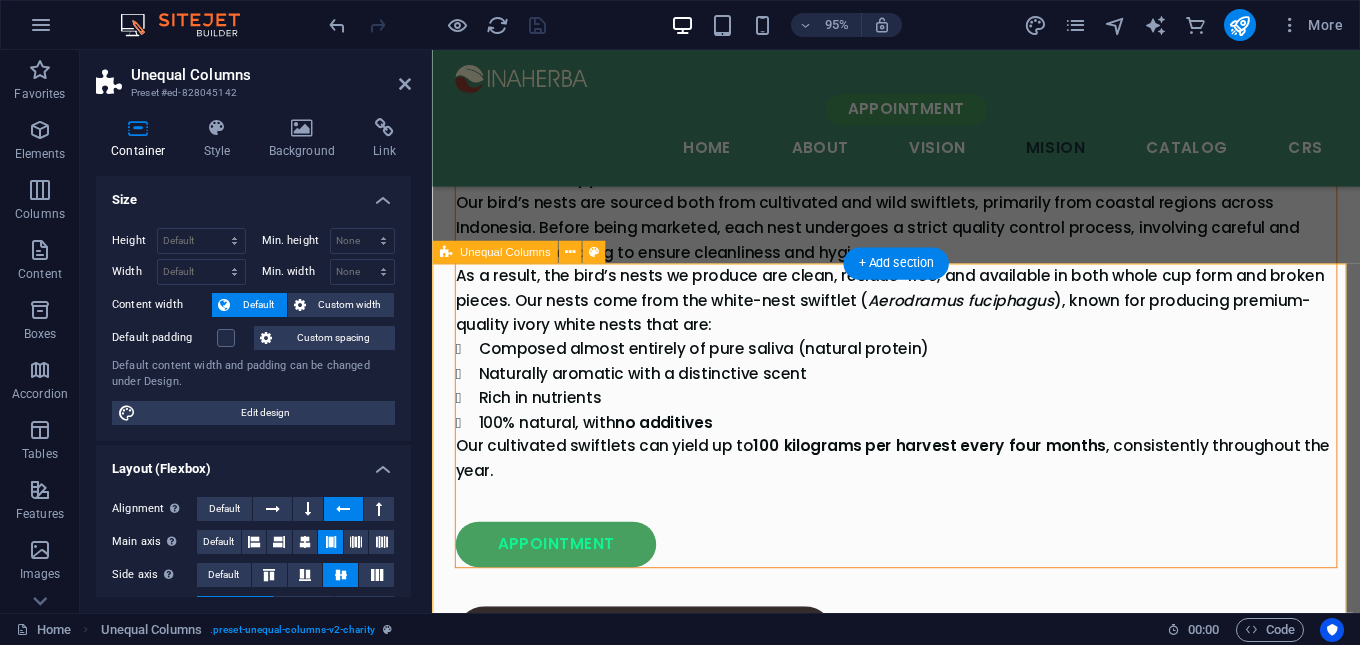scroll, scrollTop: 2655, scrollLeft: 0, axis: vertical 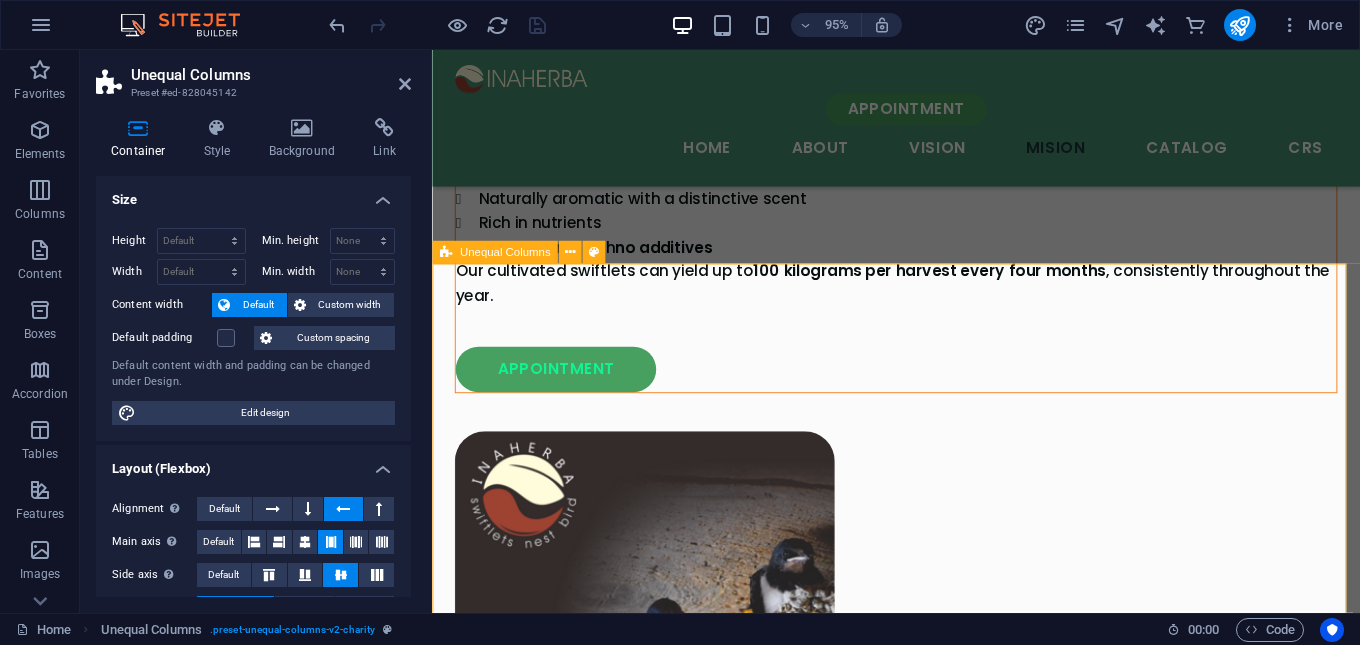 click on "Mision To consistently deliver high-quality, natural bird’s nests that meet international standards. To implement eco-friendly and non-invasive harvesting methods that respect the swiftlet's natural habitat. To ensure our business supports environmental conservation and long-term sustainability. To build mutually beneficial partnerships with global buyers through transparency and reliability. To raise awareness about sustainable agriculture and its impact on human well-being and nature. appointment" at bounding box center (920, 2235) 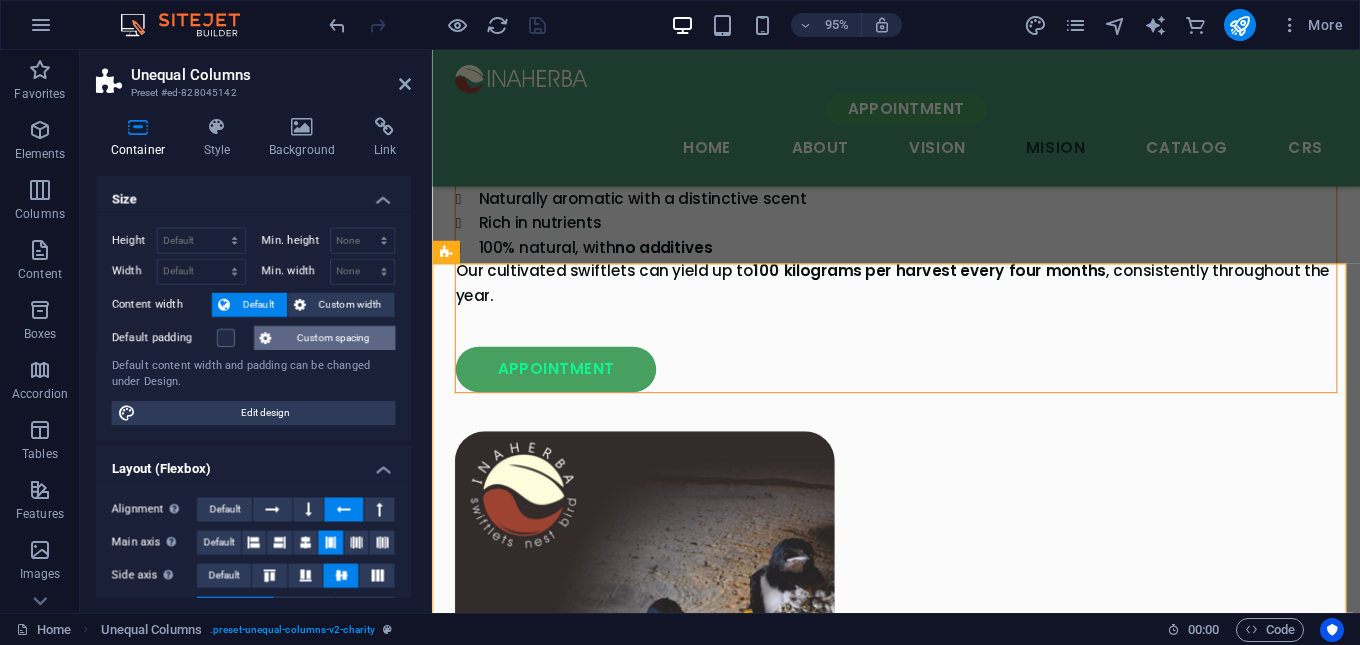 click on "Custom spacing" at bounding box center (333, 338) 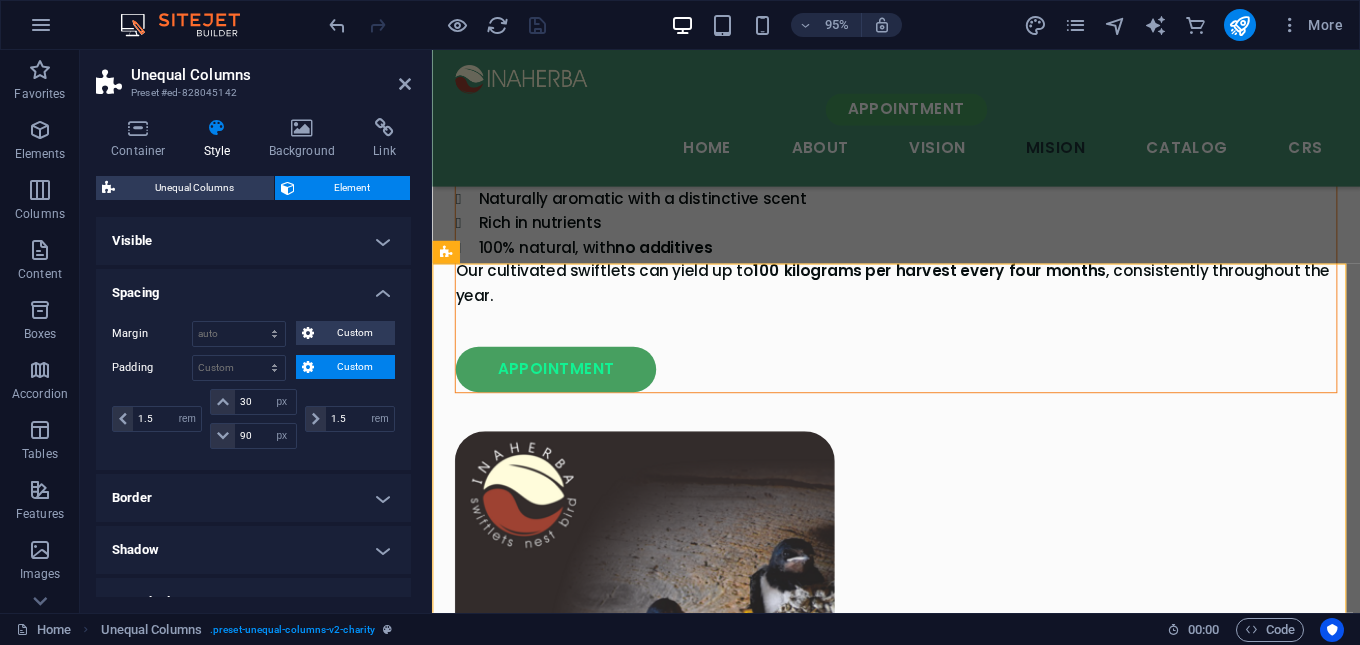 click on "Custom" at bounding box center (354, 367) 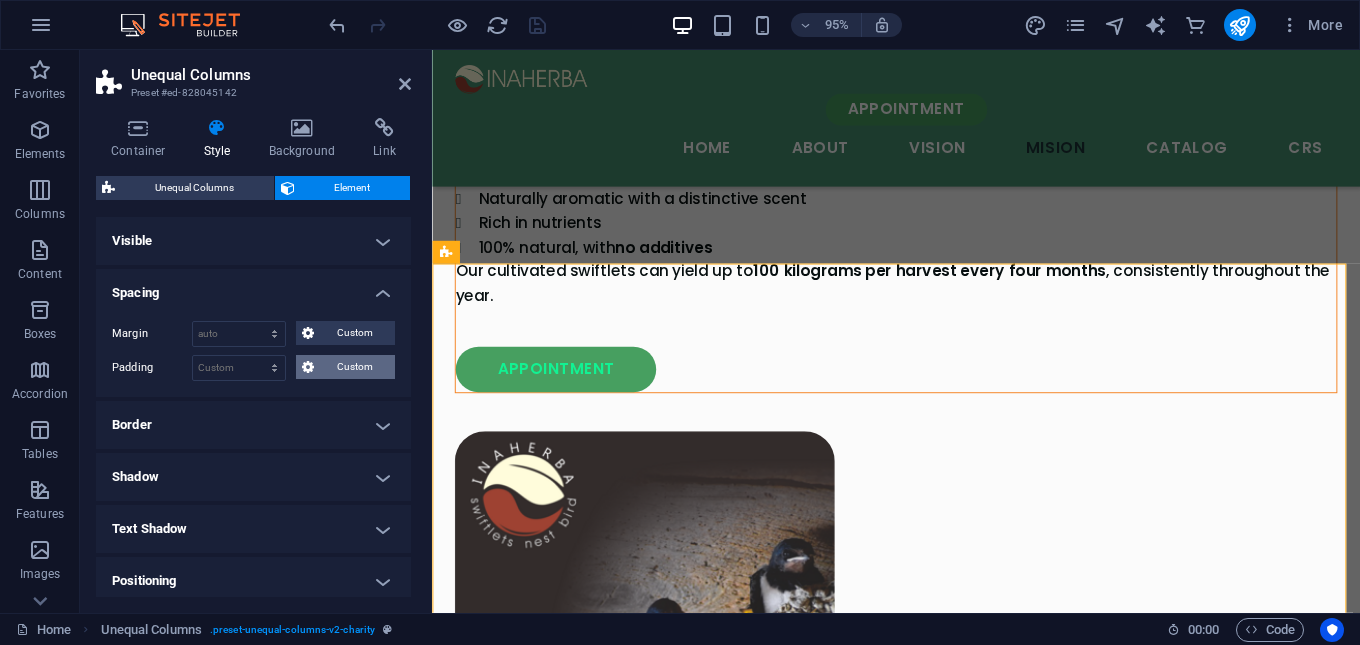 click on "Custom" at bounding box center [354, 367] 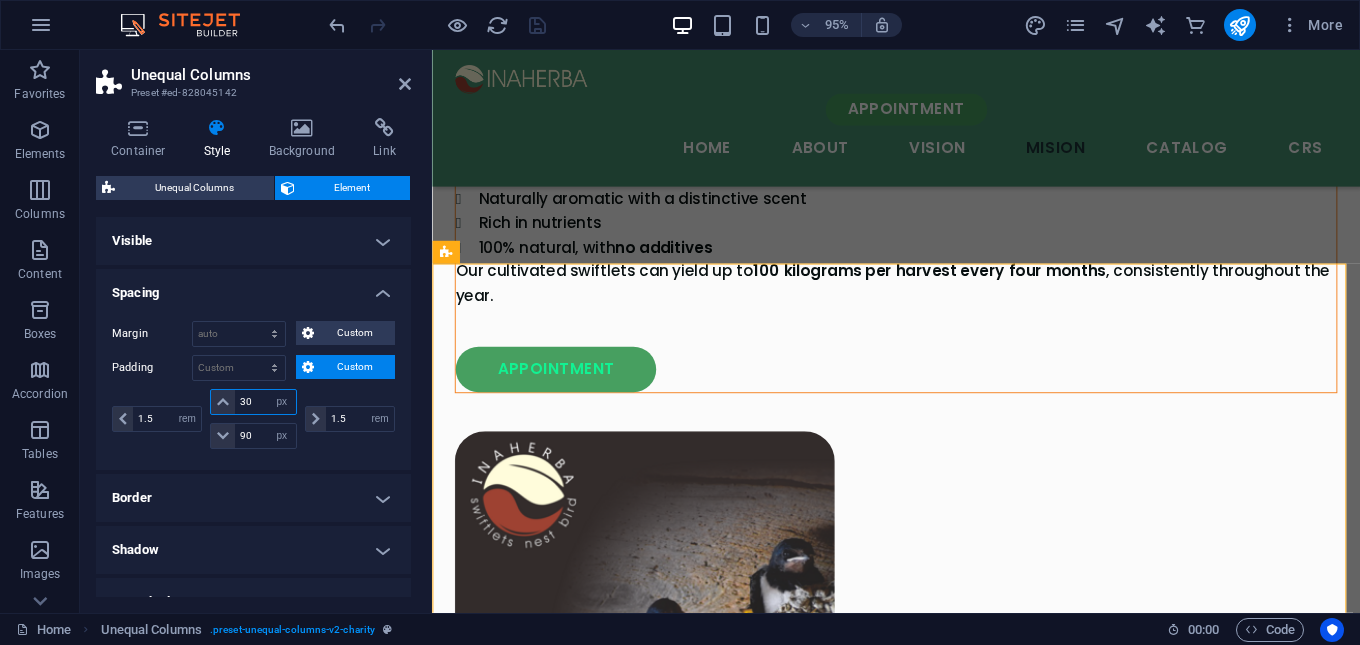 drag, startPoint x: 262, startPoint y: 401, endPoint x: 231, endPoint y: 403, distance: 31.06445 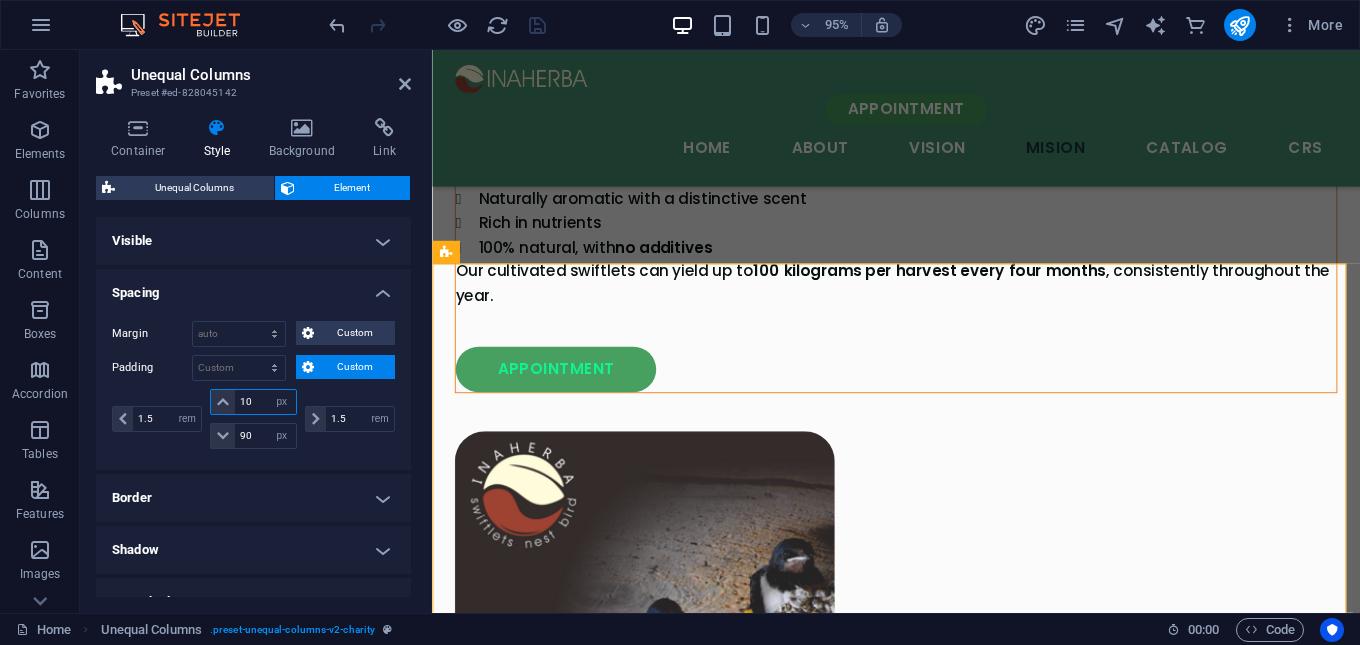 type on "10" 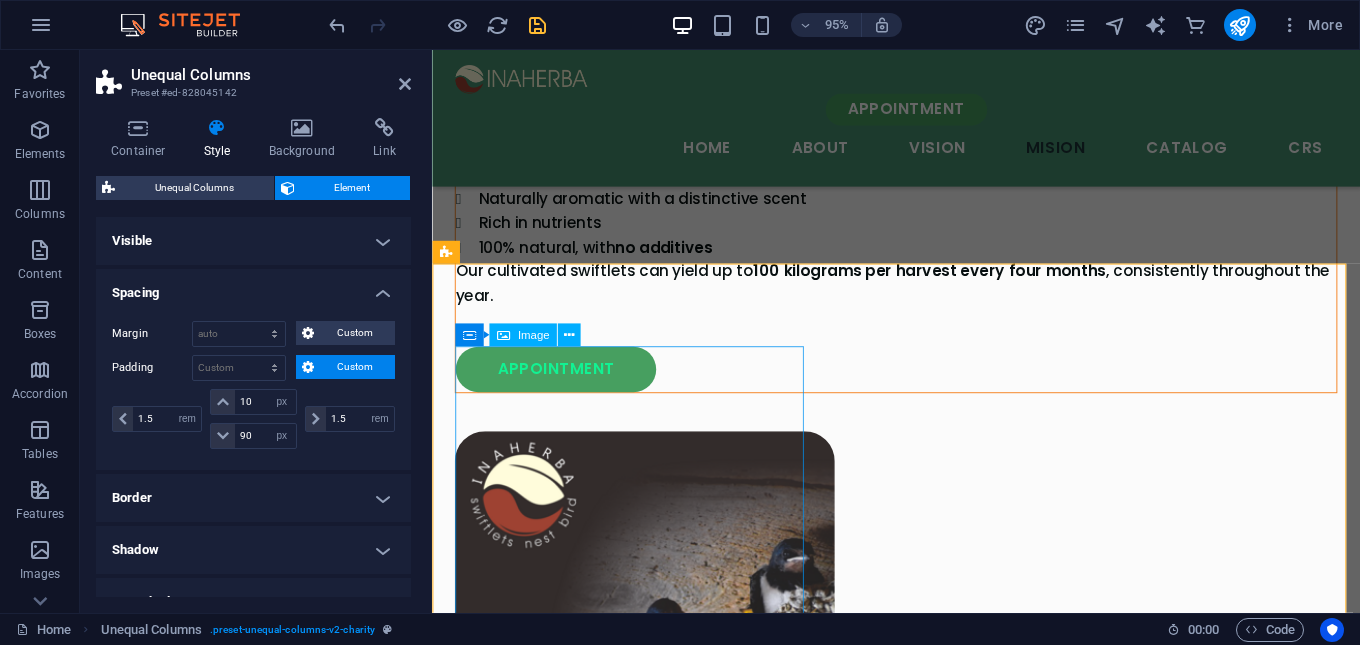 click at bounding box center [920, 2363] 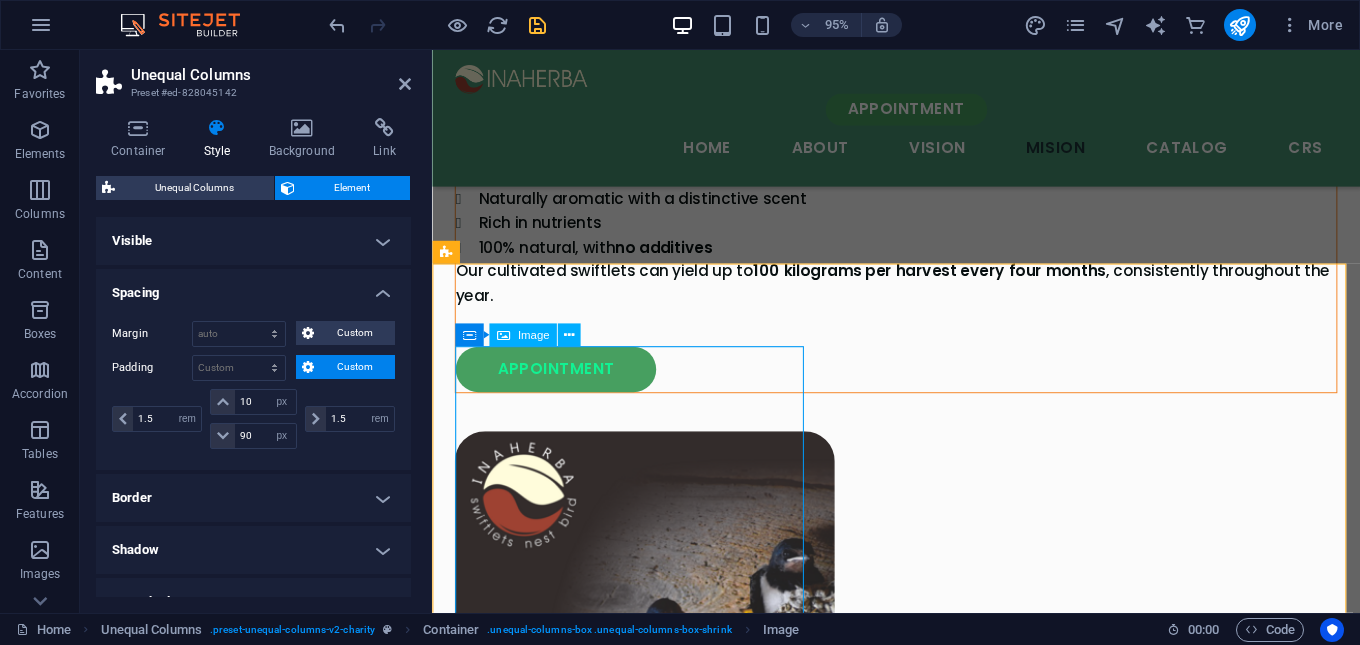 click at bounding box center (920, 2363) 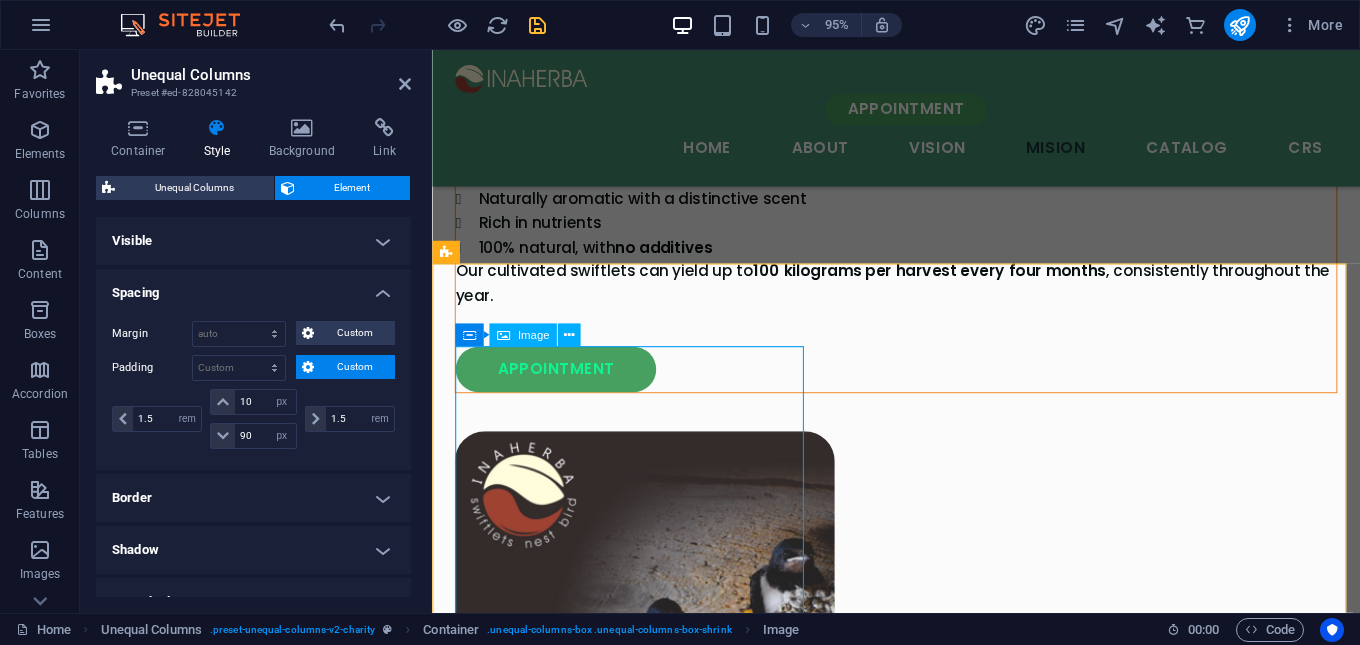click at bounding box center (920, 2363) 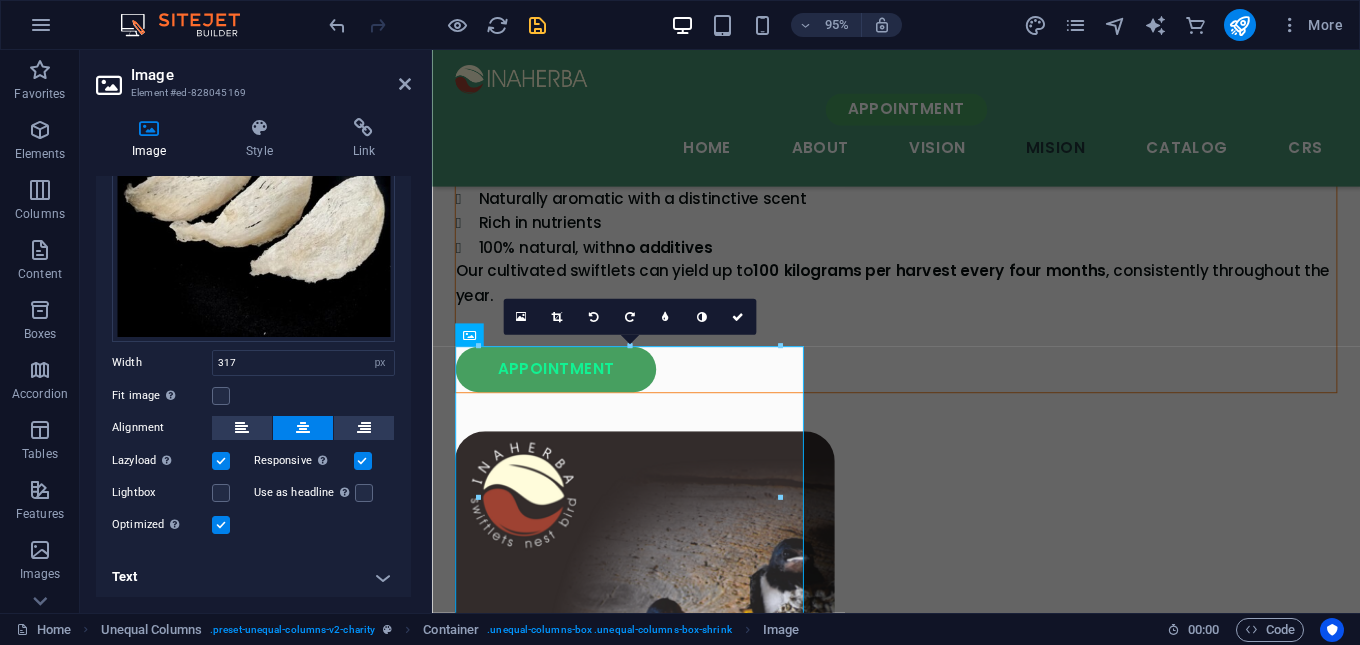 scroll, scrollTop: 0, scrollLeft: 0, axis: both 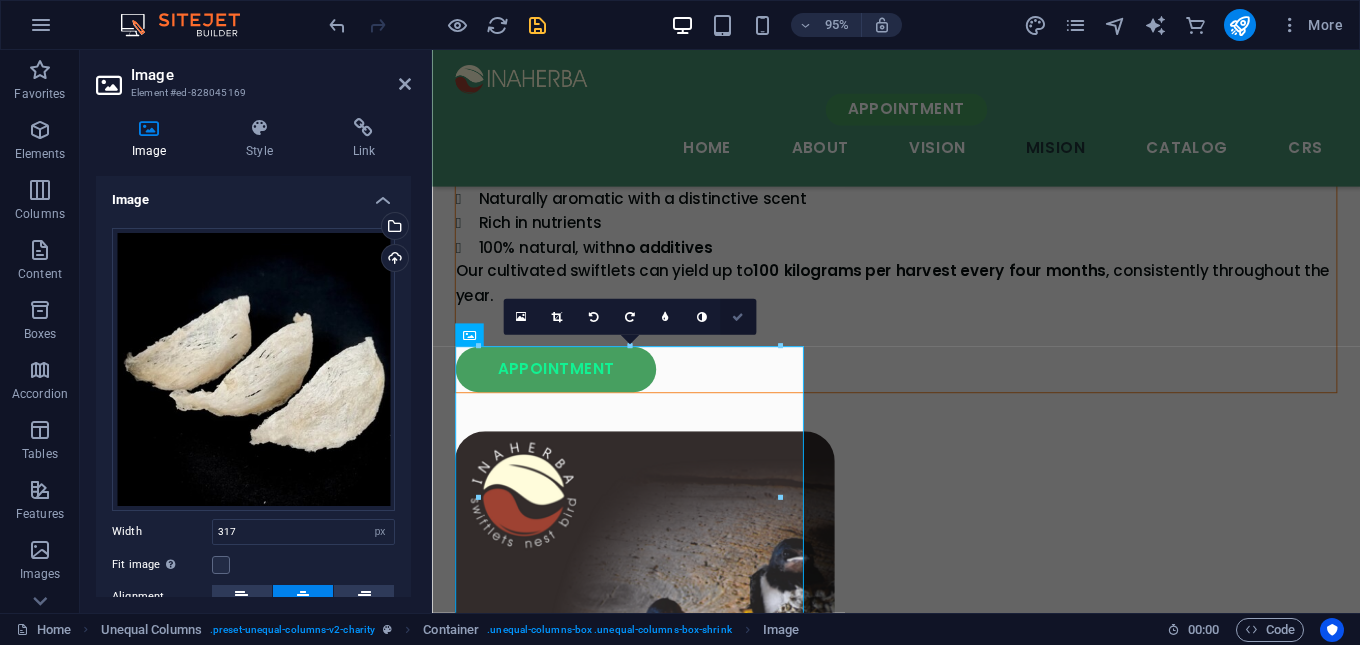 click at bounding box center (738, 317) 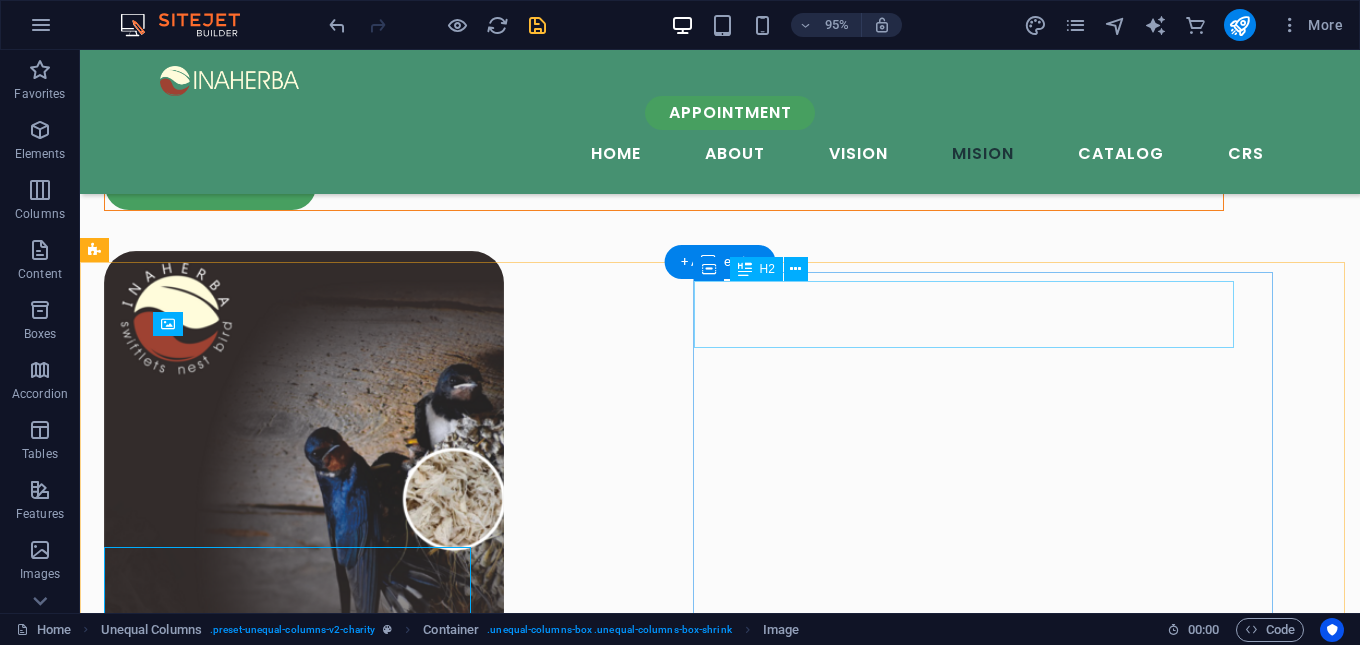 scroll, scrollTop: 2470, scrollLeft: 0, axis: vertical 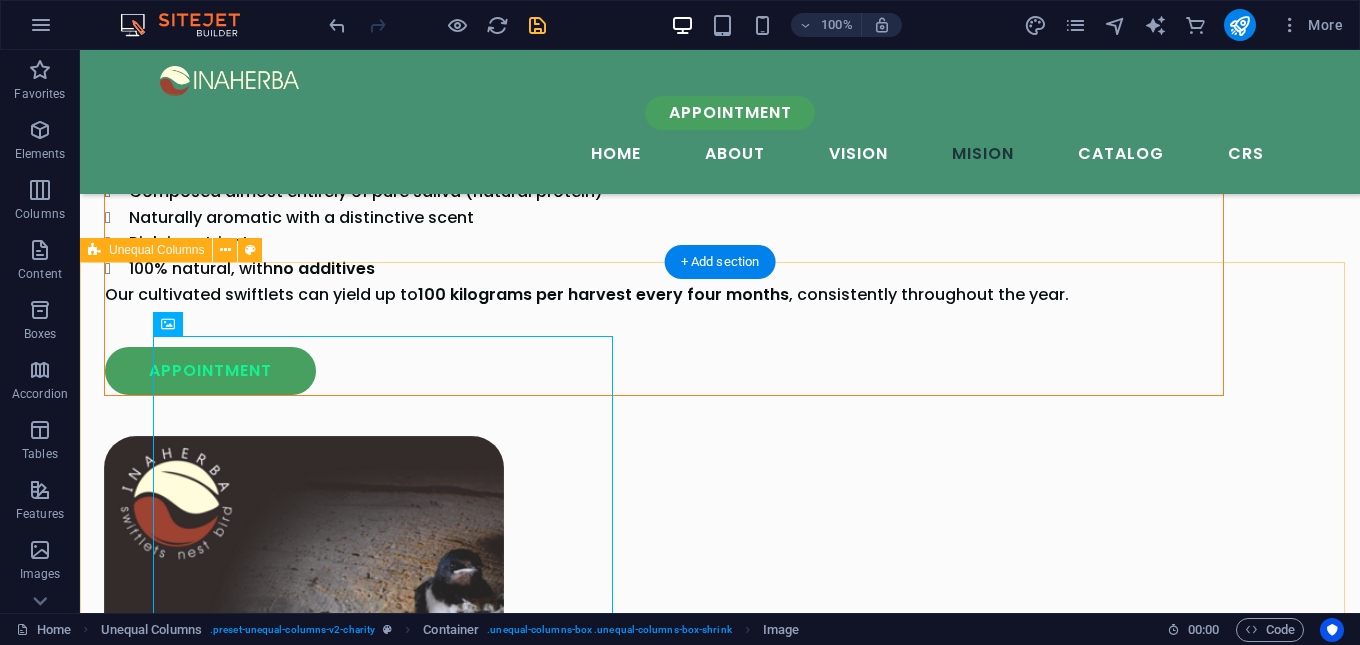 click on "Mision To consistently deliver high-quality, natural bird’s nests that meet international standards. To implement eco-friendly and non-invasive harvesting methods that respect the swiftlet's natural habitat. To ensure our business supports environmental conservation and long-term sustainability. To build mutually beneficial partnerships with global buyers through transparency and reliability. To raise awareness about sustainable agriculture and its impact on human well-being and nature. appointment" at bounding box center [720, 2185] 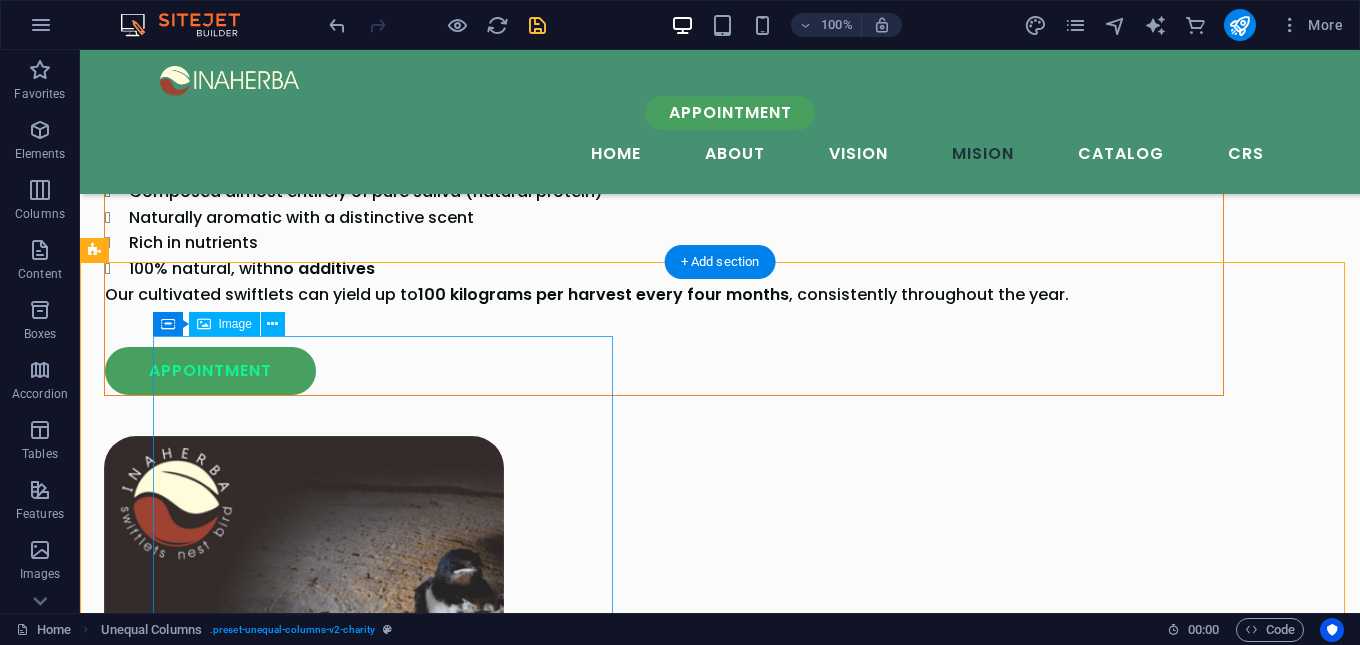click at bounding box center (664, 2323) 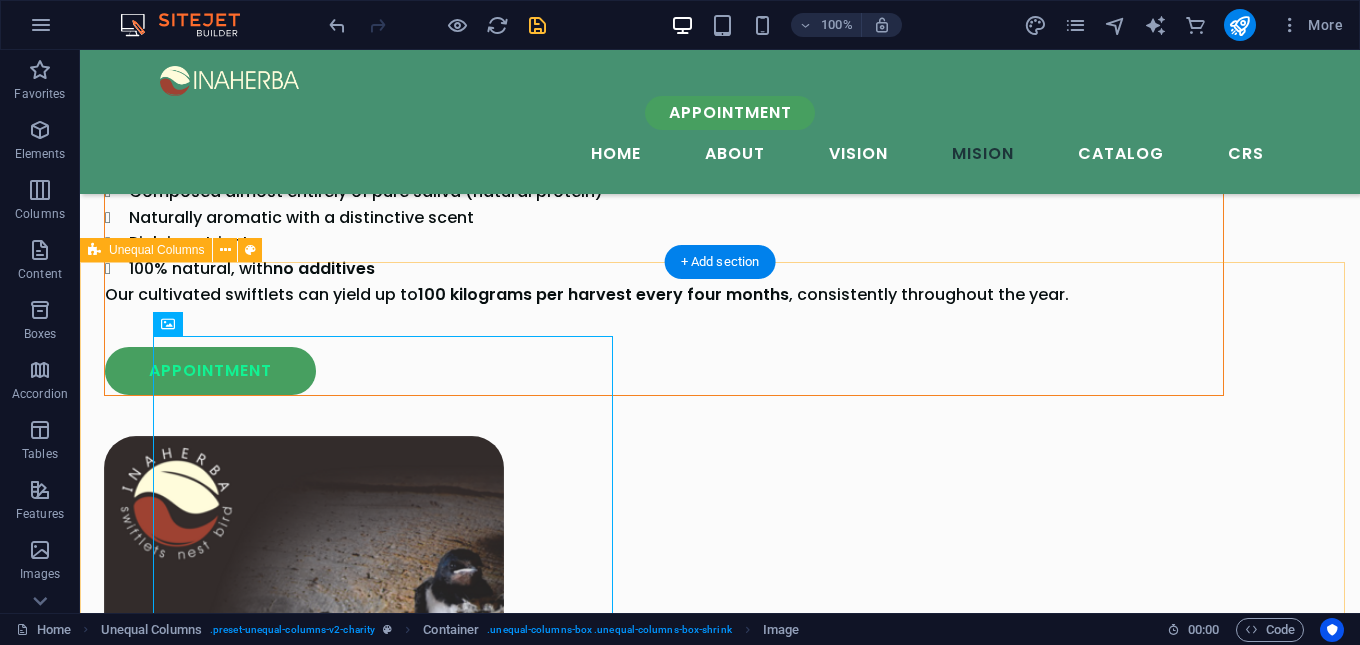 click on "Mision To consistently deliver high-quality, natural bird’s nests that meet international standards. To implement eco-friendly and non-invasive harvesting methods that respect the swiftlet's natural habitat. To ensure our business supports environmental conservation and long-term sustainability. To build mutually beneficial partnerships with global buyers through transparency and reliability. To raise awareness about sustainable agriculture and its impact on human well-being and nature. appointment" at bounding box center (720, 2185) 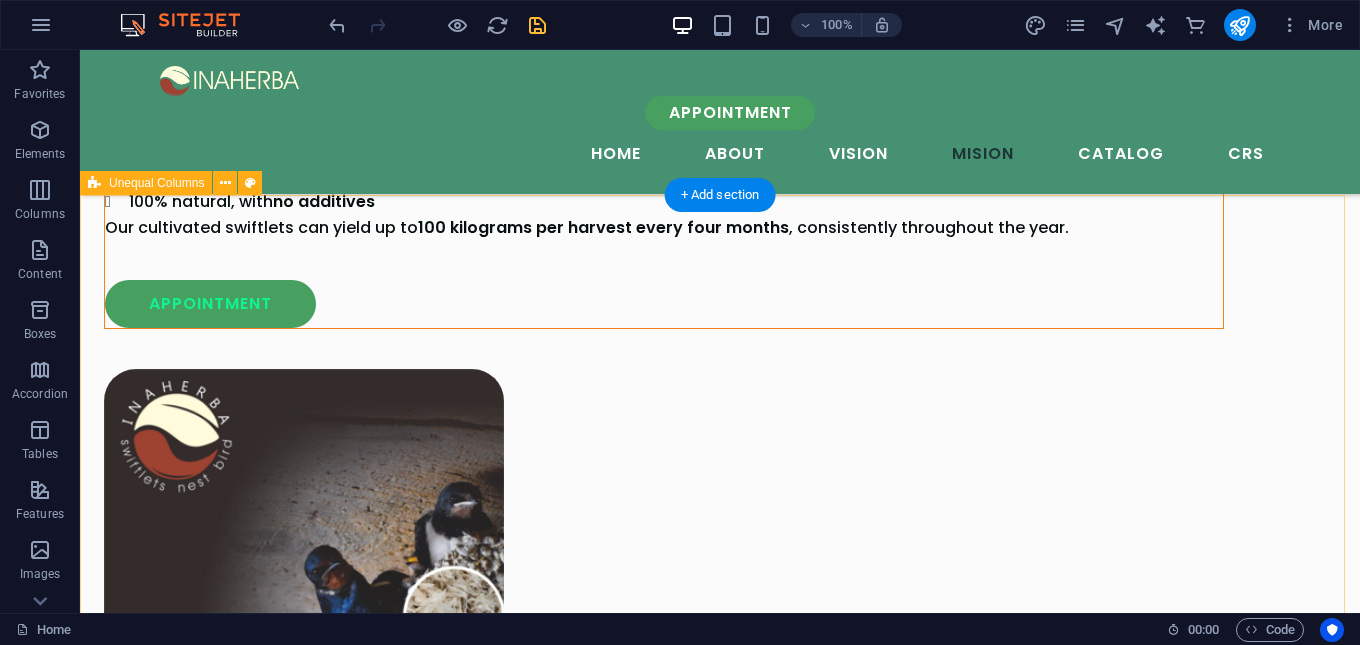 scroll, scrollTop: 2770, scrollLeft: 0, axis: vertical 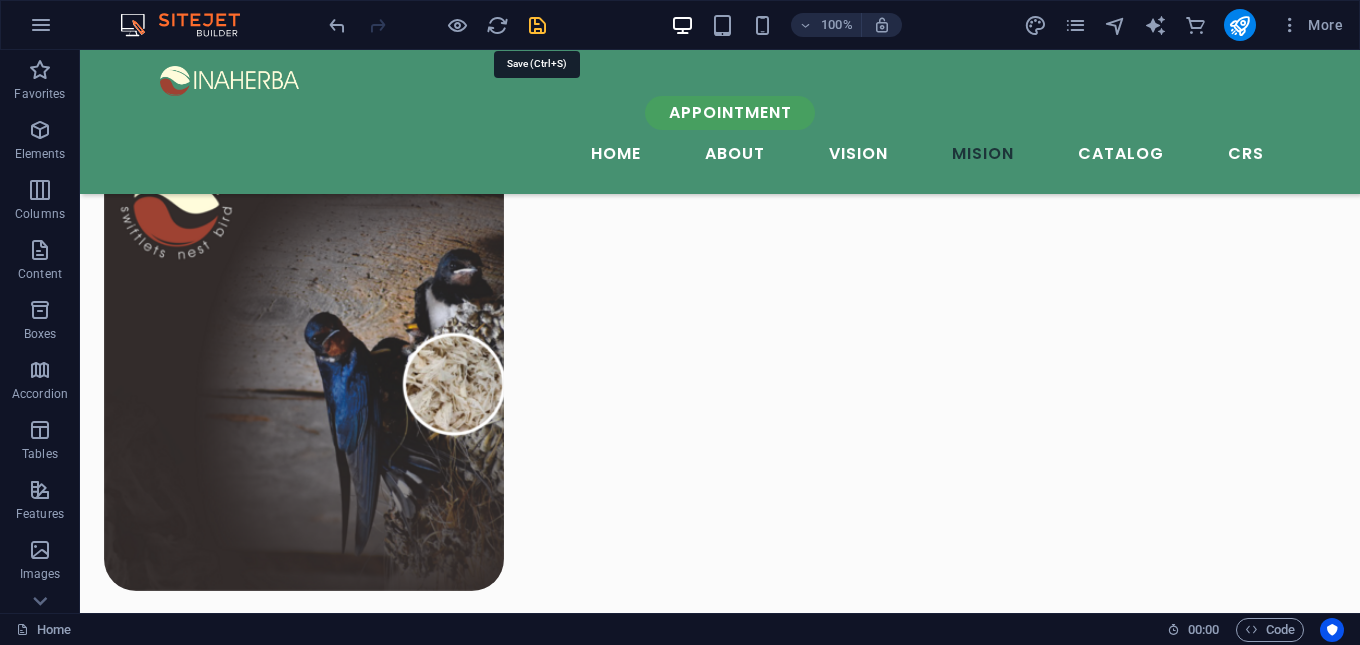 click at bounding box center [537, 25] 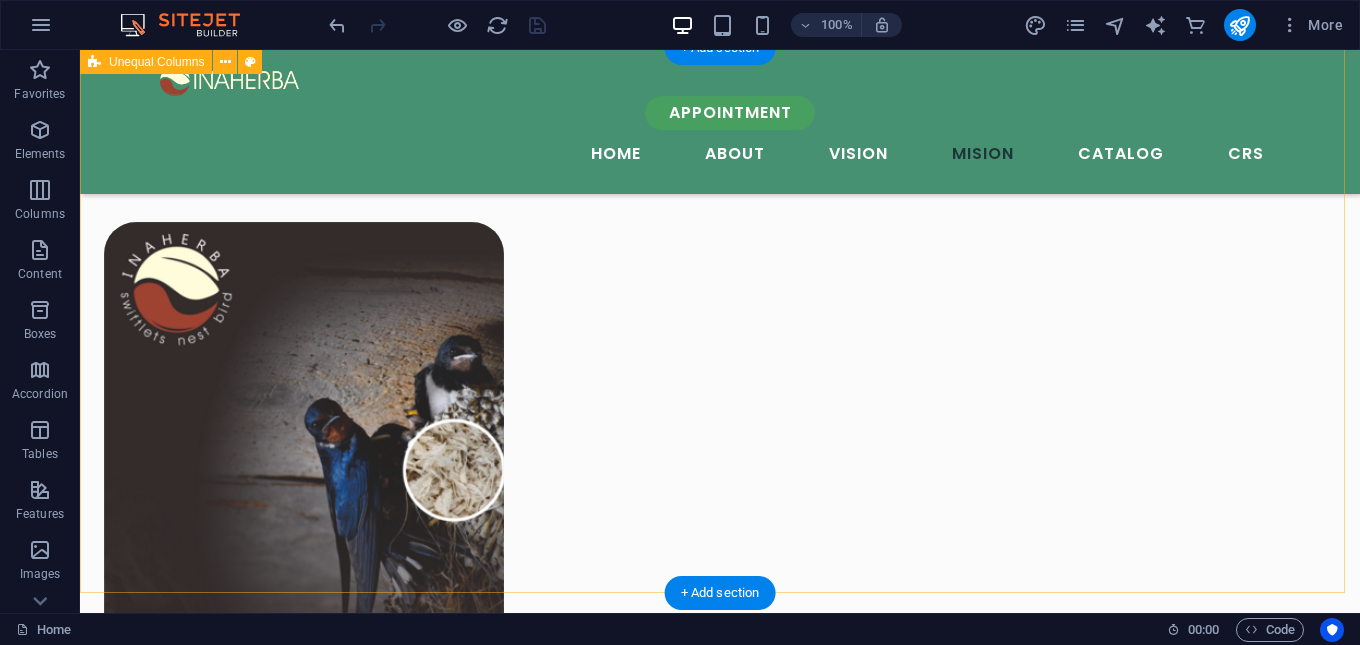 scroll, scrollTop: 2670, scrollLeft: 0, axis: vertical 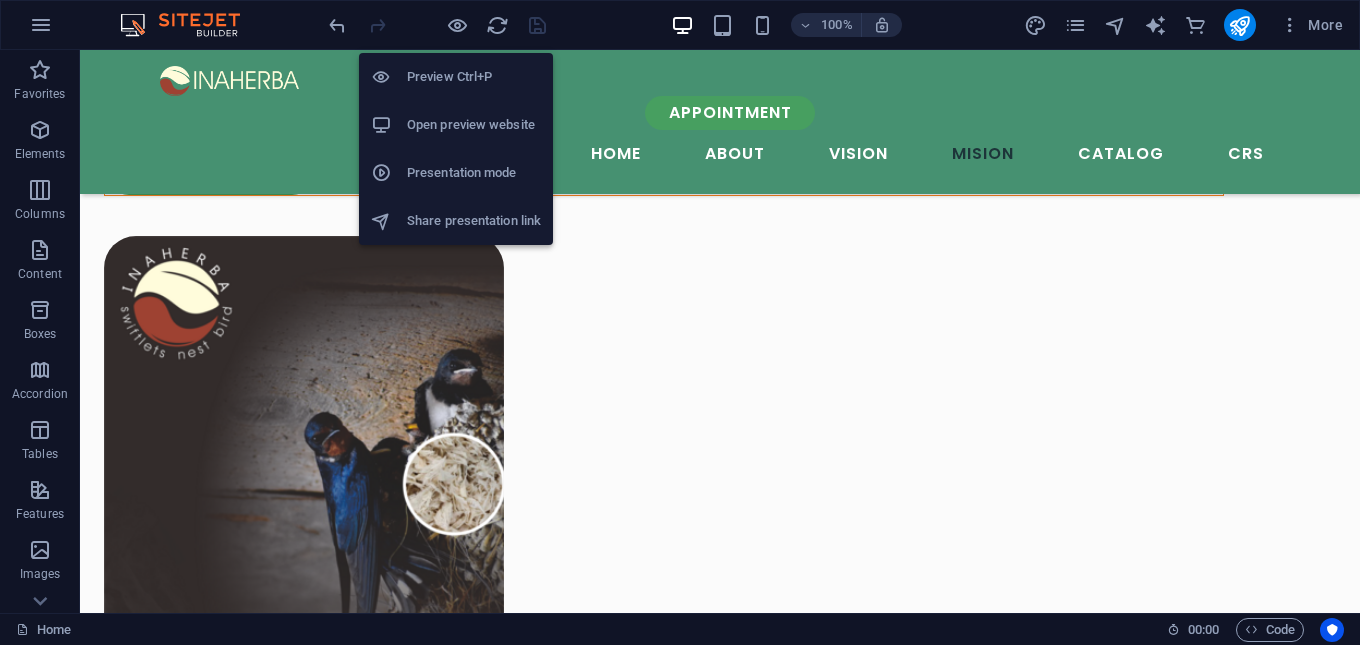 click on "Open preview website" at bounding box center (456, 125) 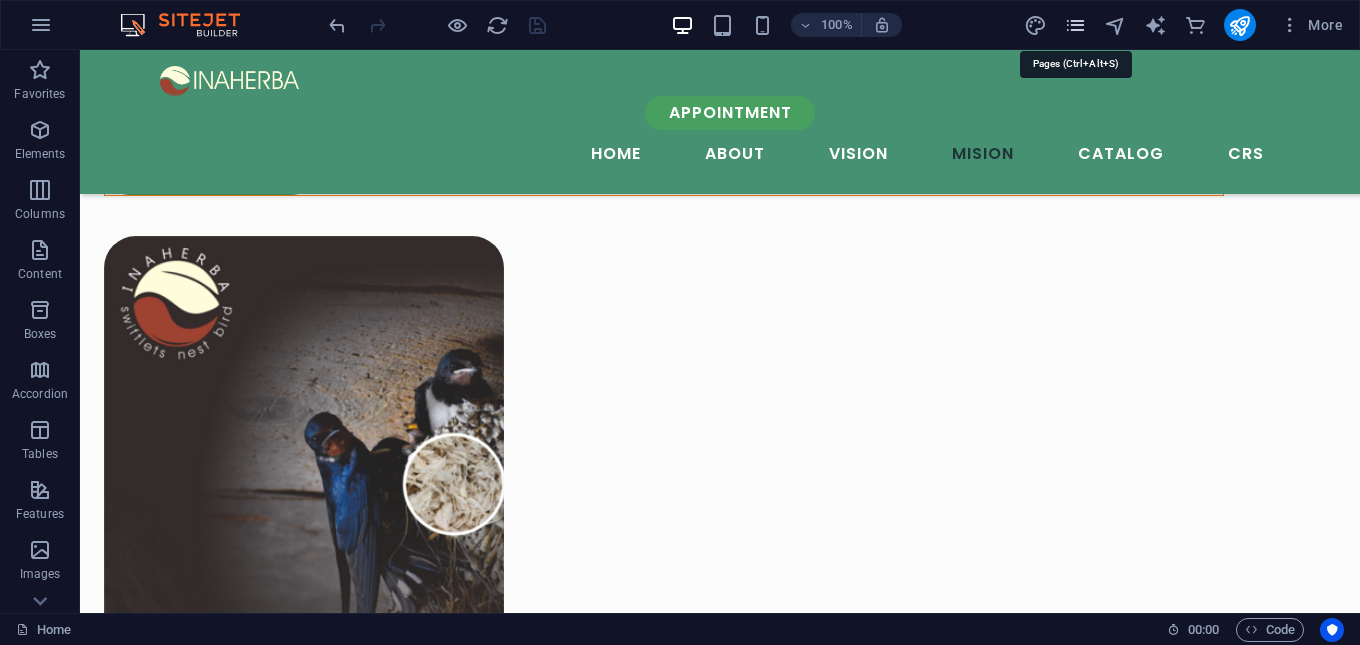 click at bounding box center [1075, 25] 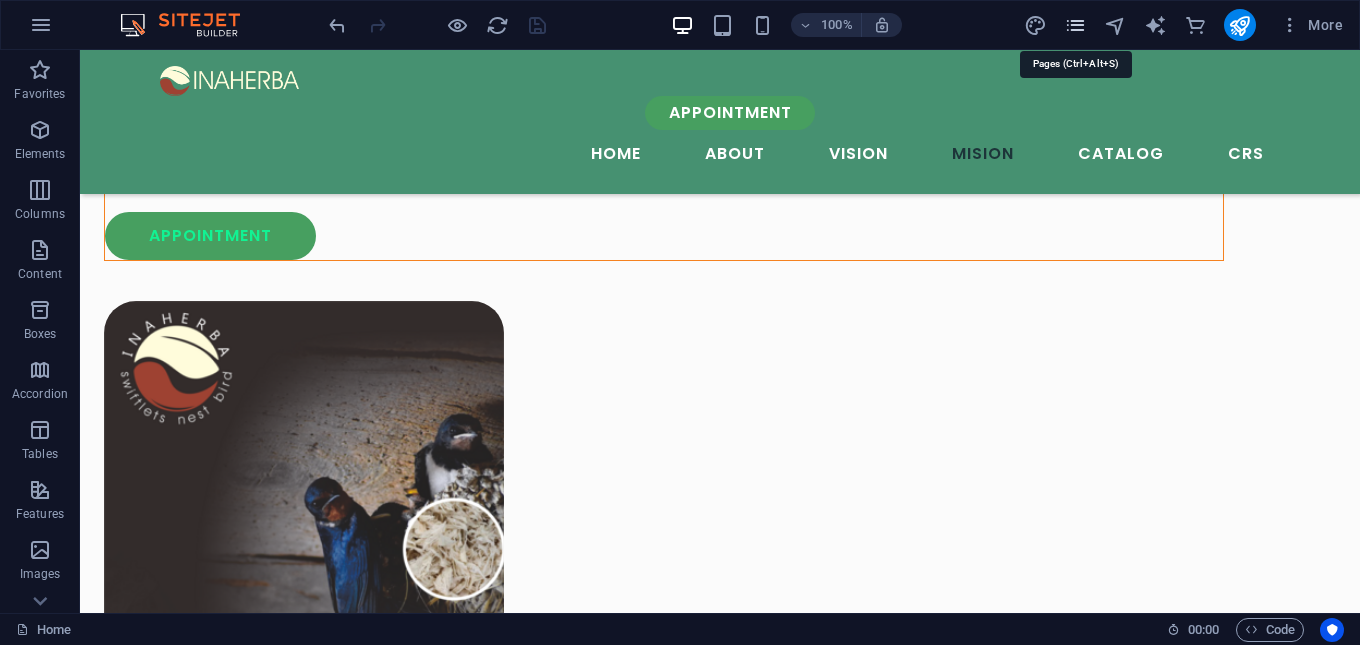 scroll, scrollTop: 2979, scrollLeft: 0, axis: vertical 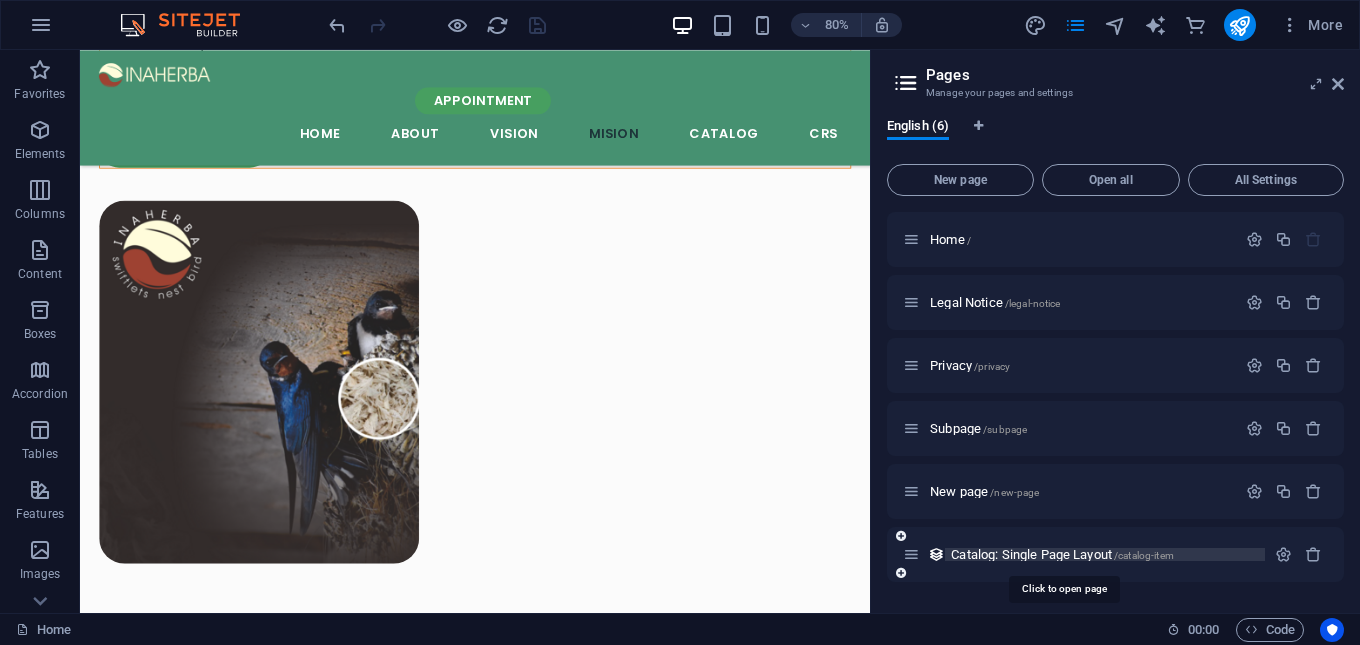 click on "Catalog: Single Page Layout /catalog-item" at bounding box center [1062, 554] 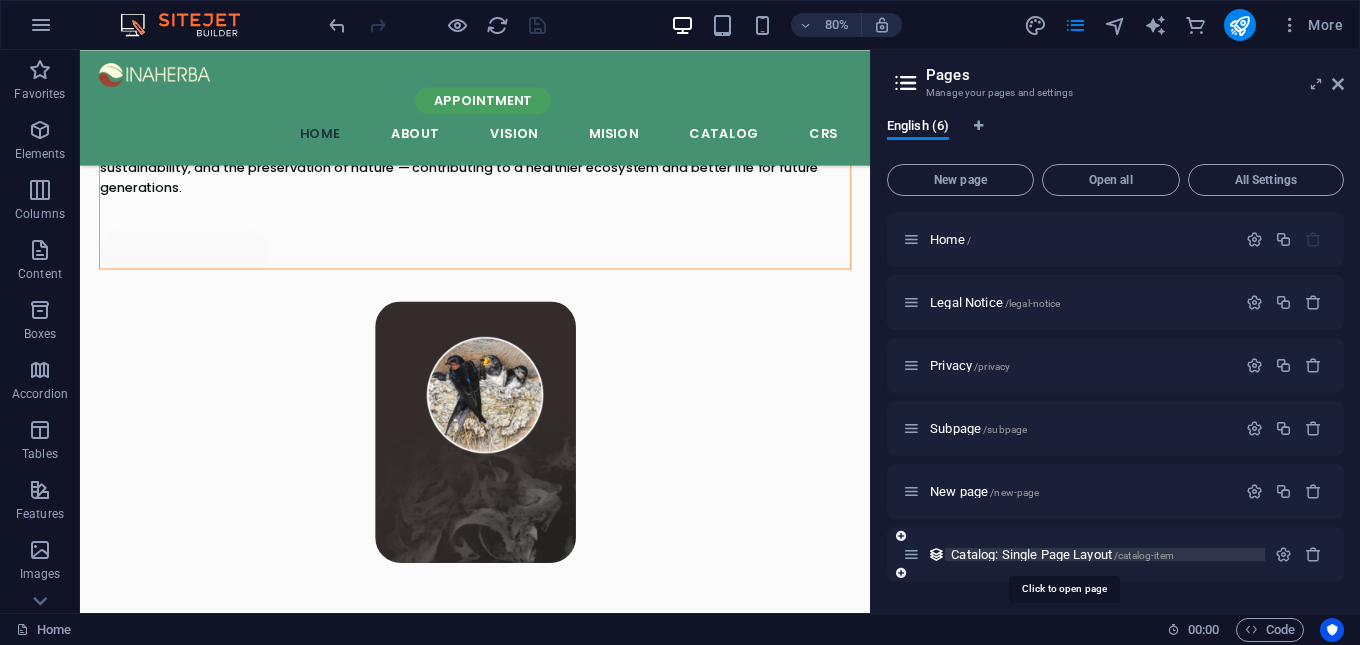 scroll, scrollTop: 0, scrollLeft: 0, axis: both 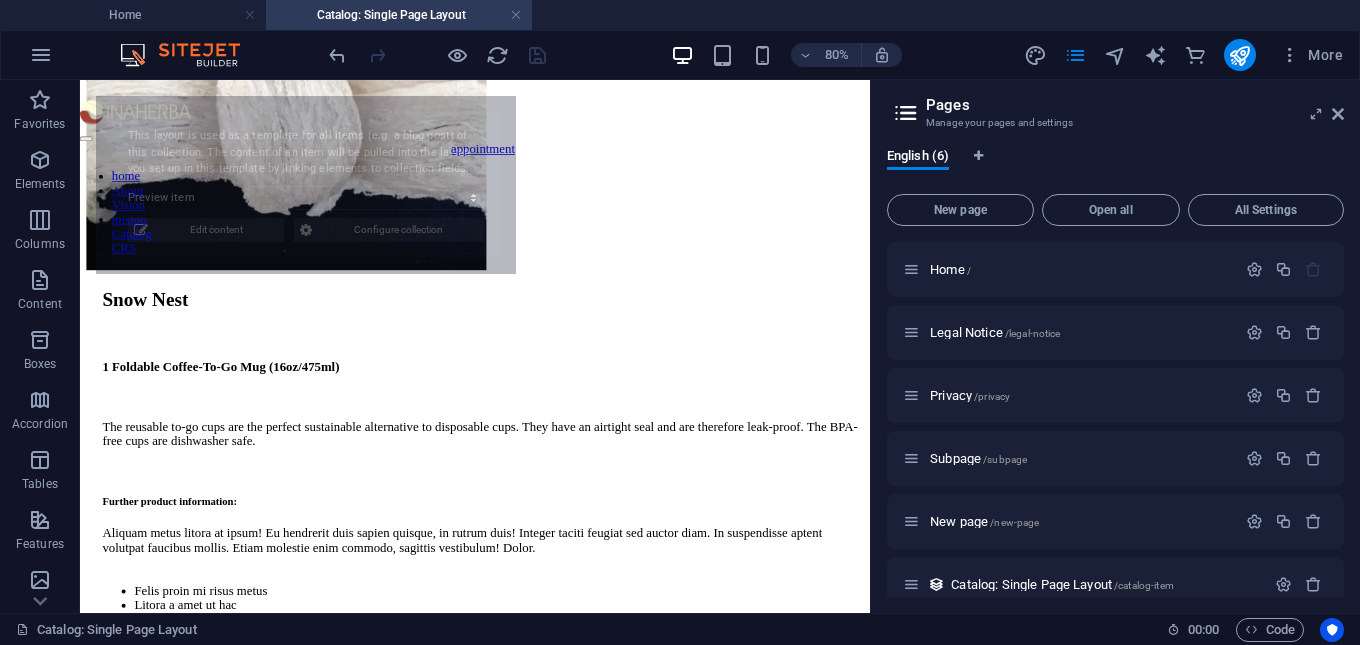 select on "6891c4903589fec14a02362e" 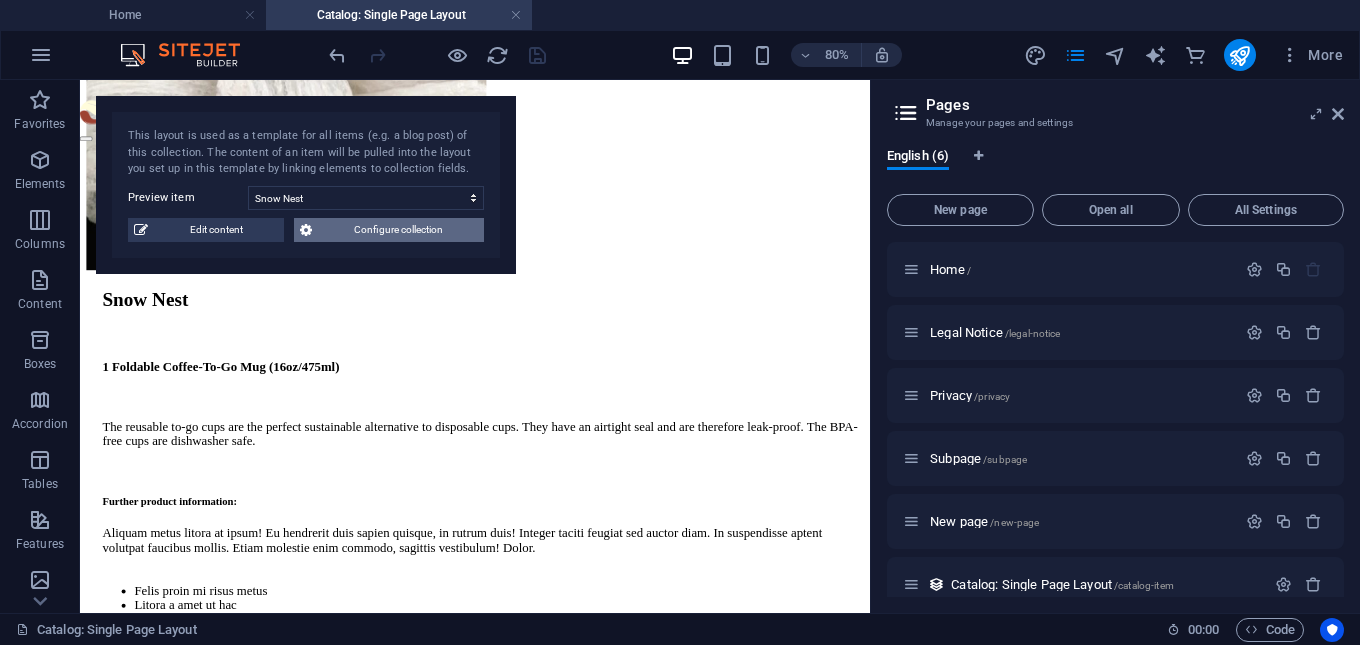 click on "Configure collection" at bounding box center [398, 230] 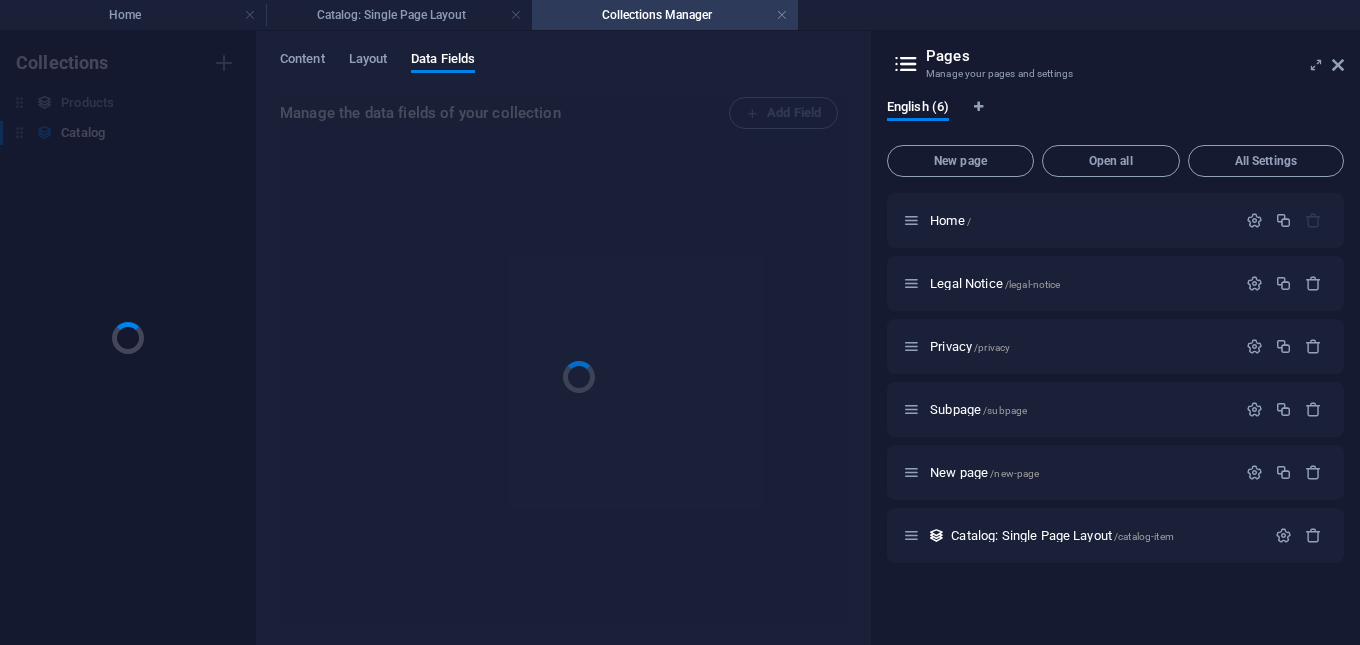 scroll, scrollTop: 0, scrollLeft: 0, axis: both 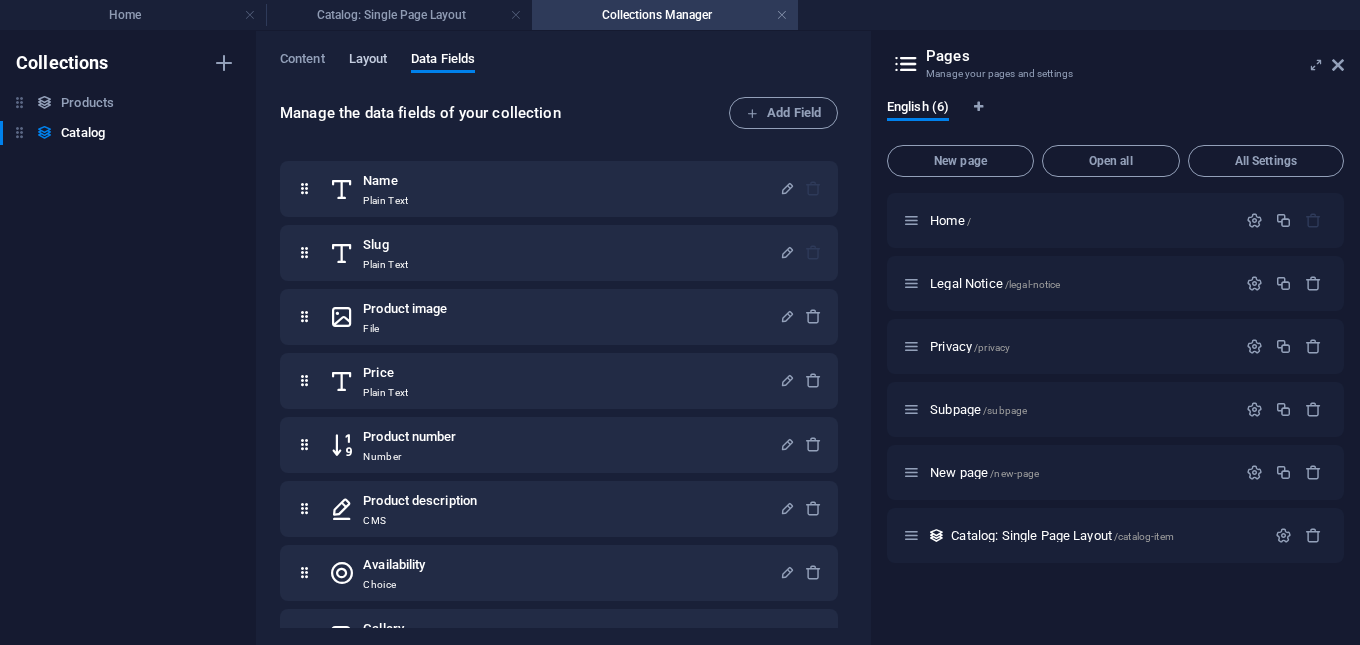 click on "Layout" at bounding box center [368, 61] 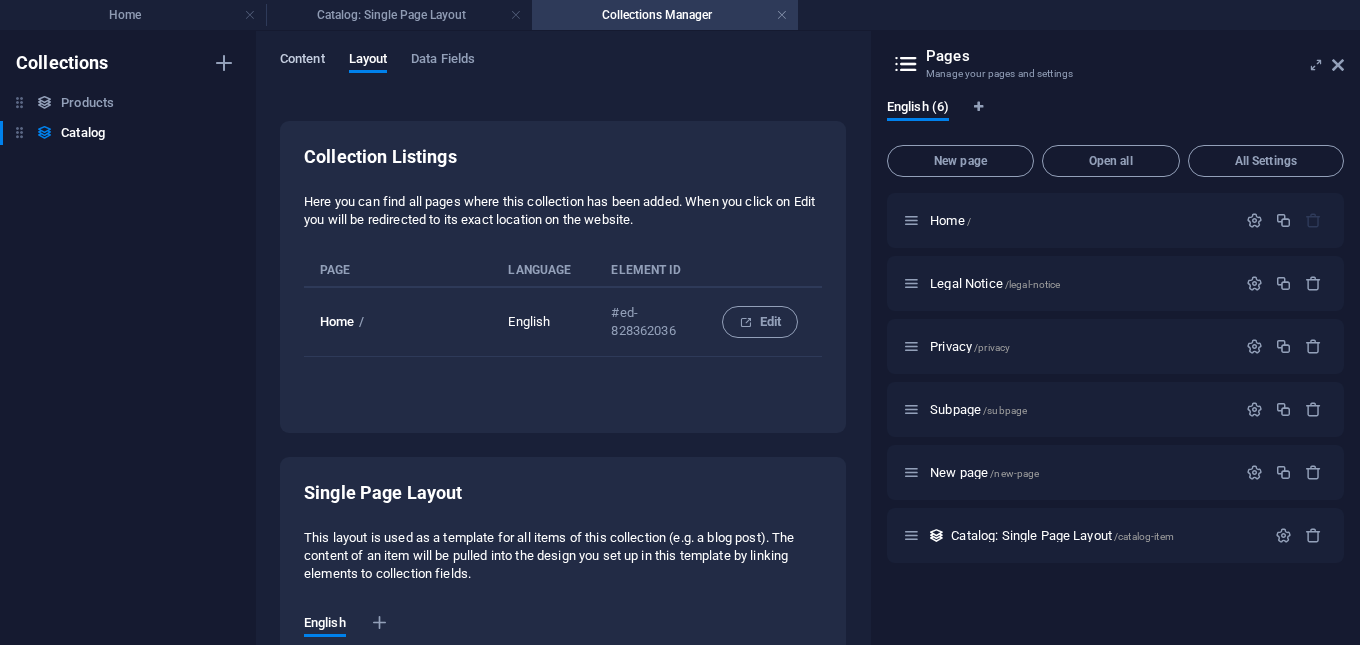 click on "Content" at bounding box center [302, 61] 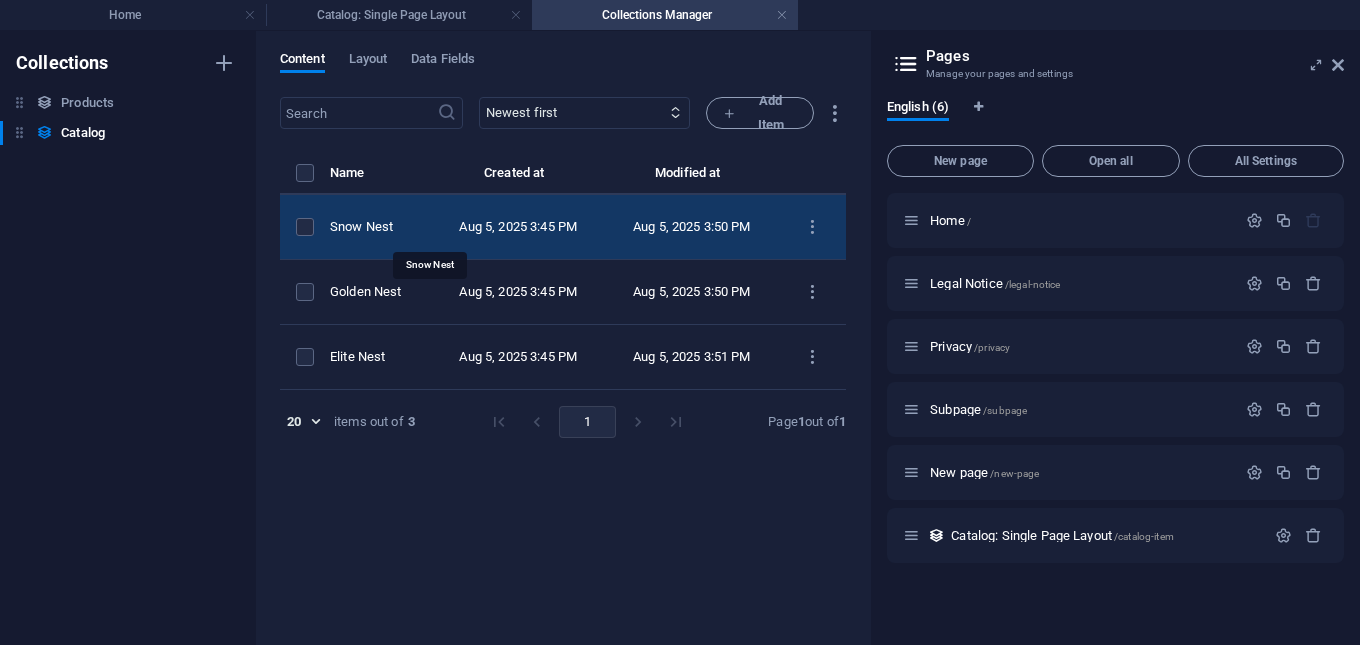 click on "Snow Nest" at bounding box center [373, 227] 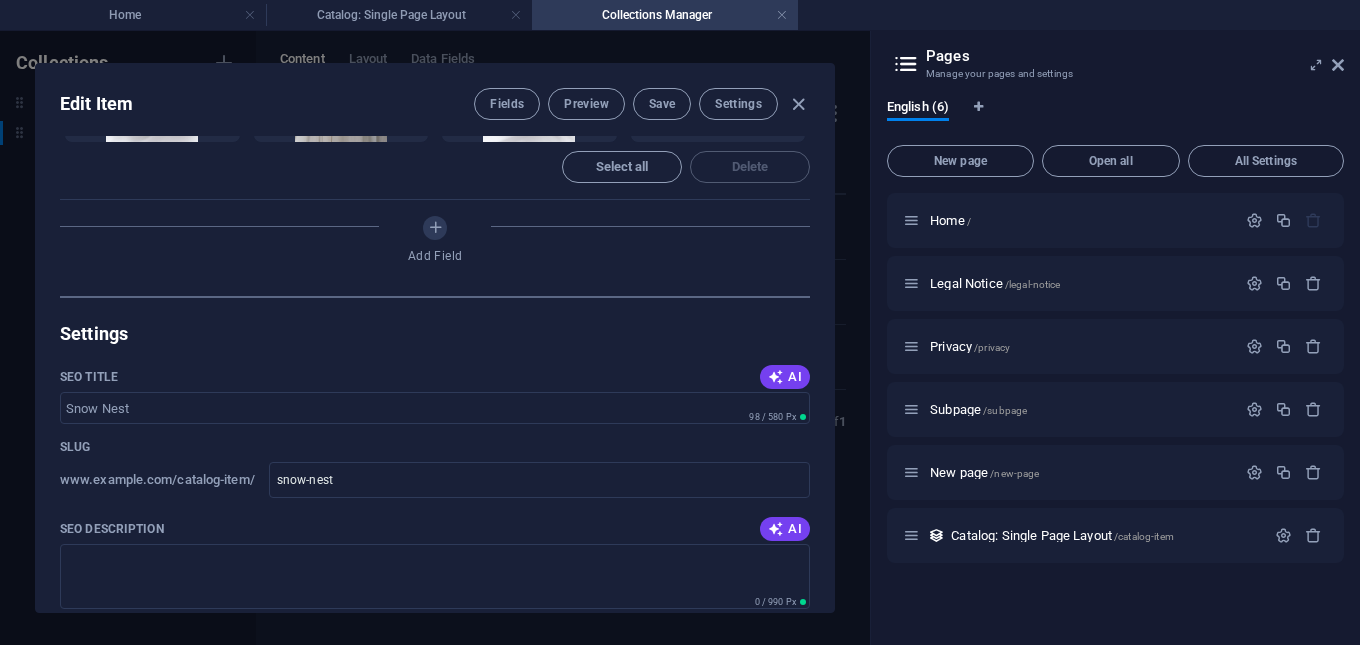 scroll, scrollTop: 800, scrollLeft: 0, axis: vertical 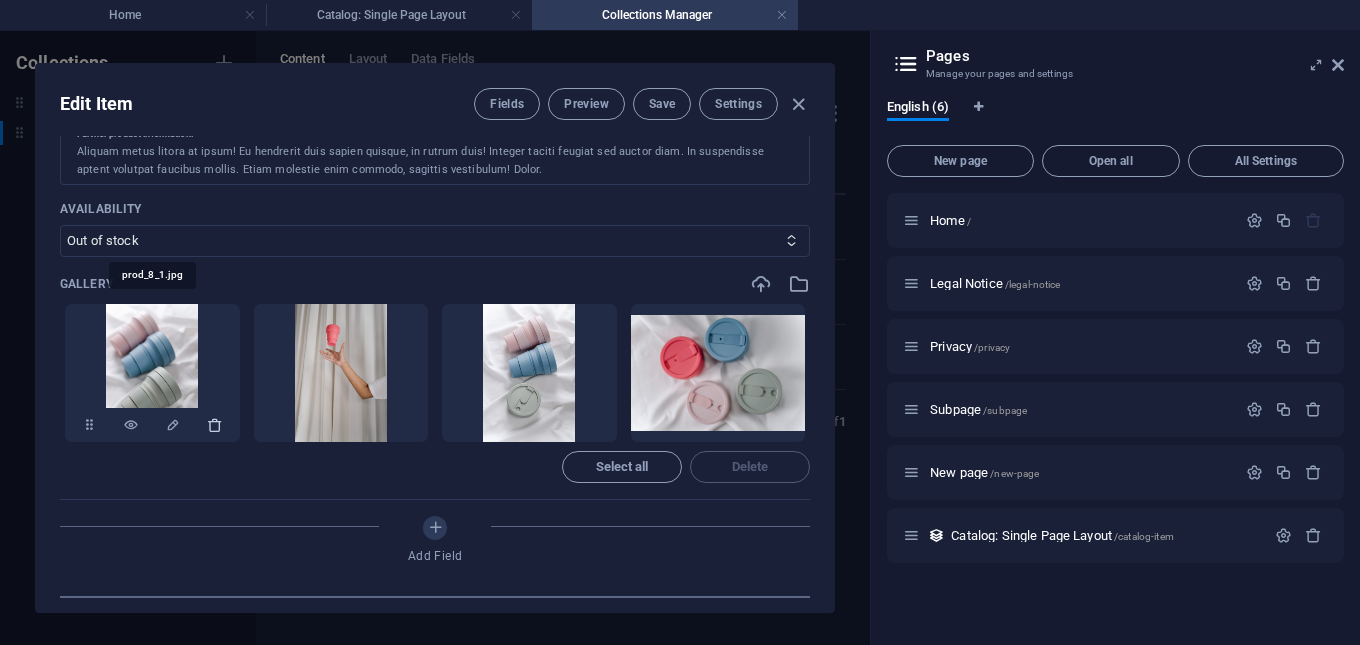 click at bounding box center (215, 425) 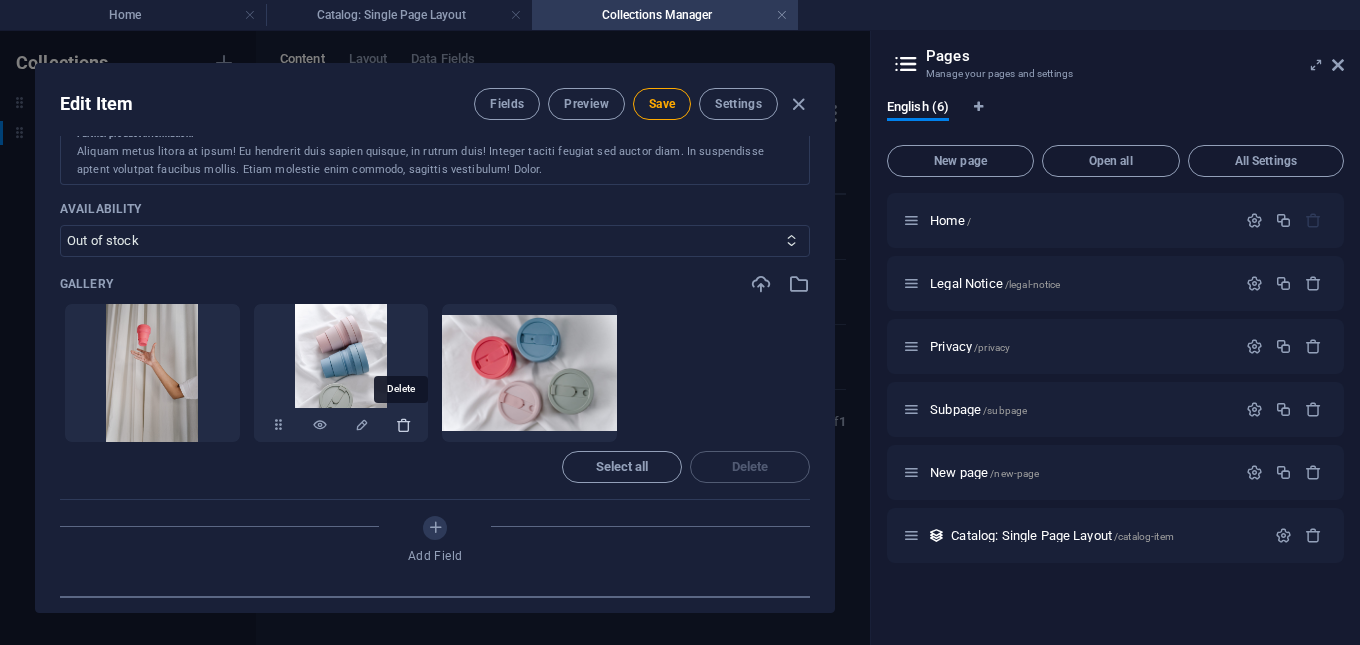 click at bounding box center [404, 425] 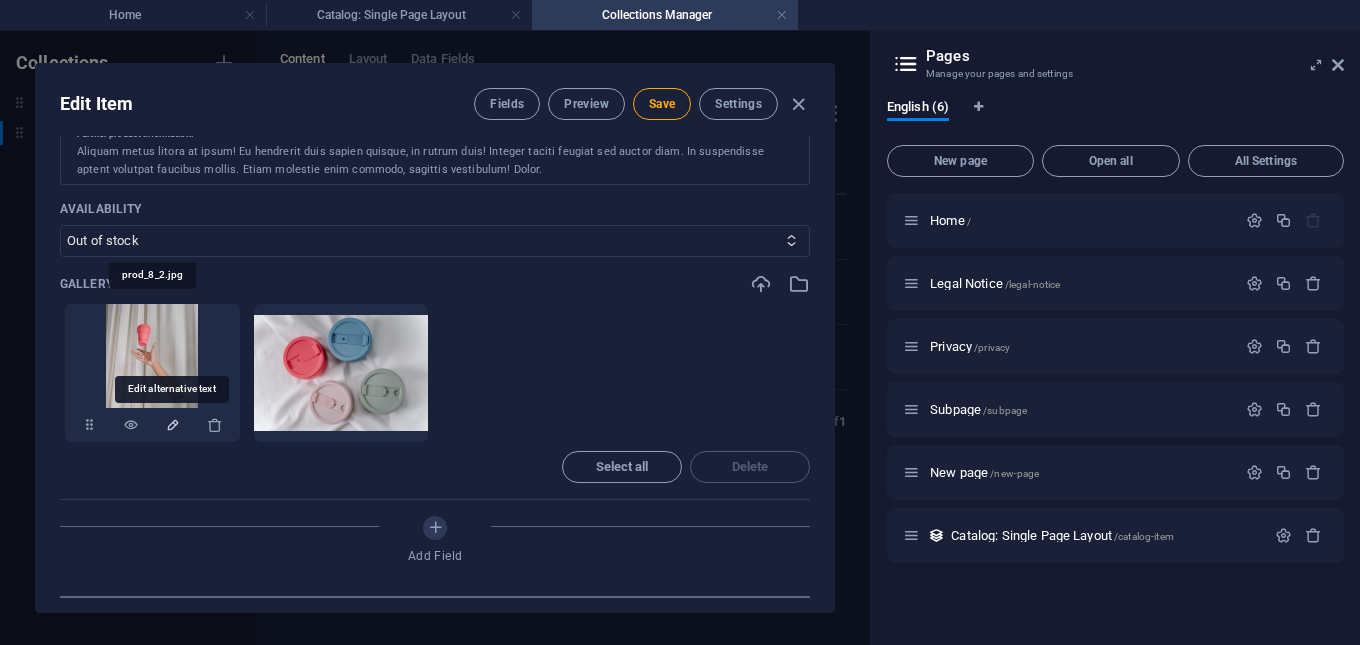 click at bounding box center [173, 425] 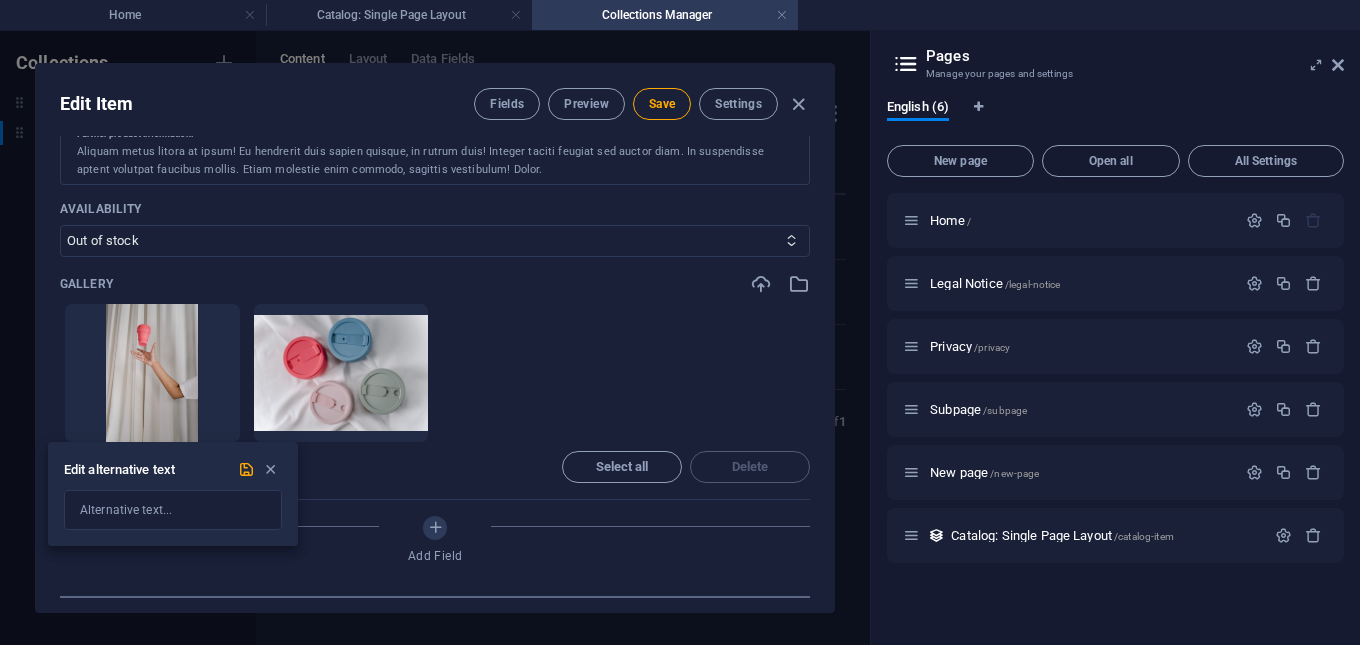 click at bounding box center (680, 322) 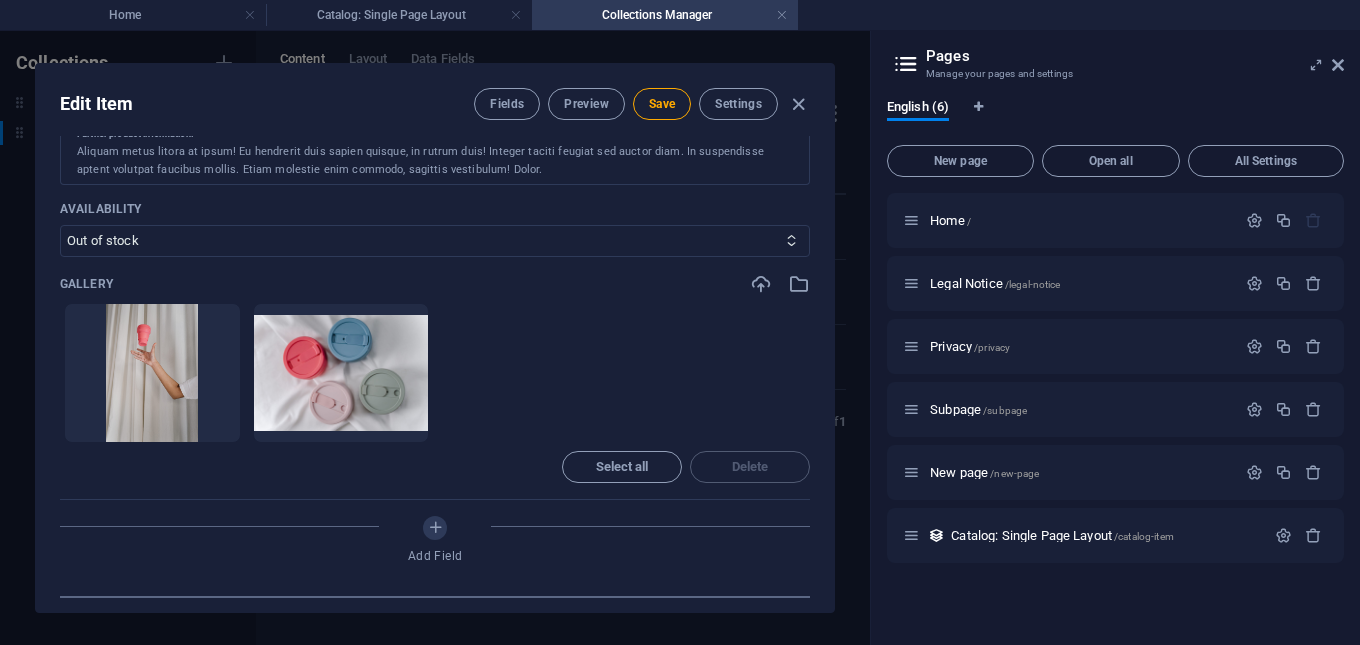 click at bounding box center (152, 373) 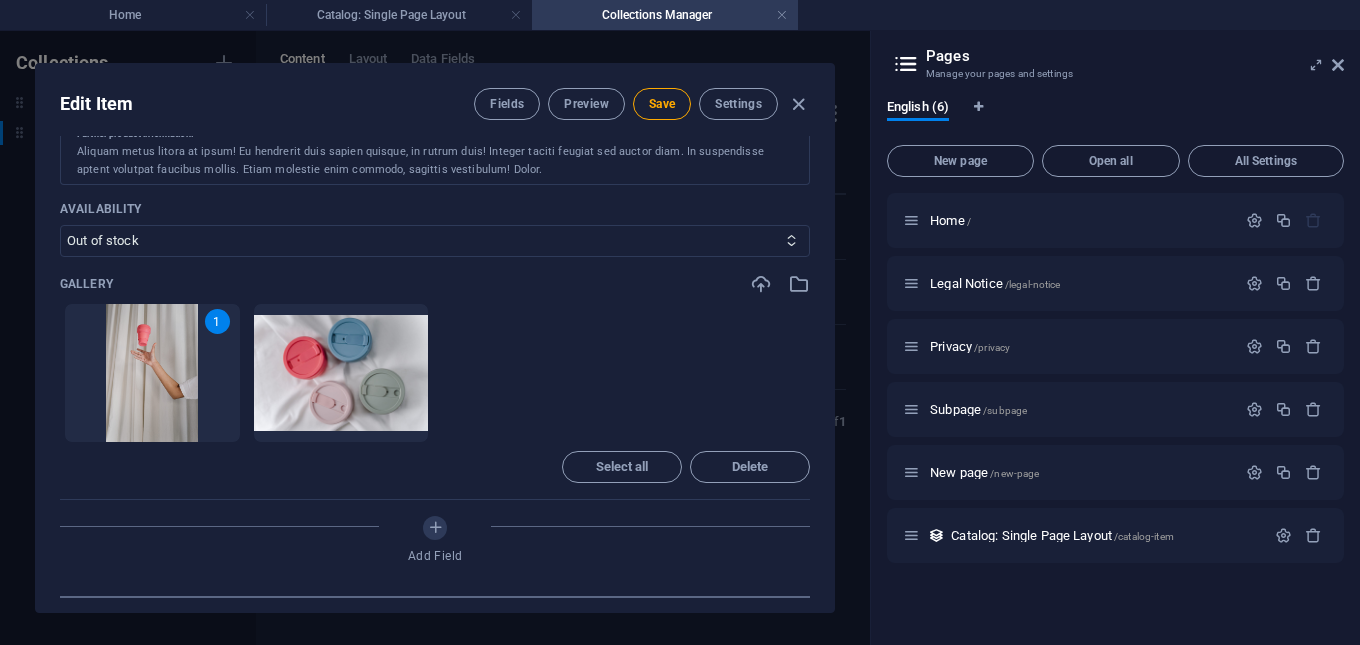 click at bounding box center [152, 373] 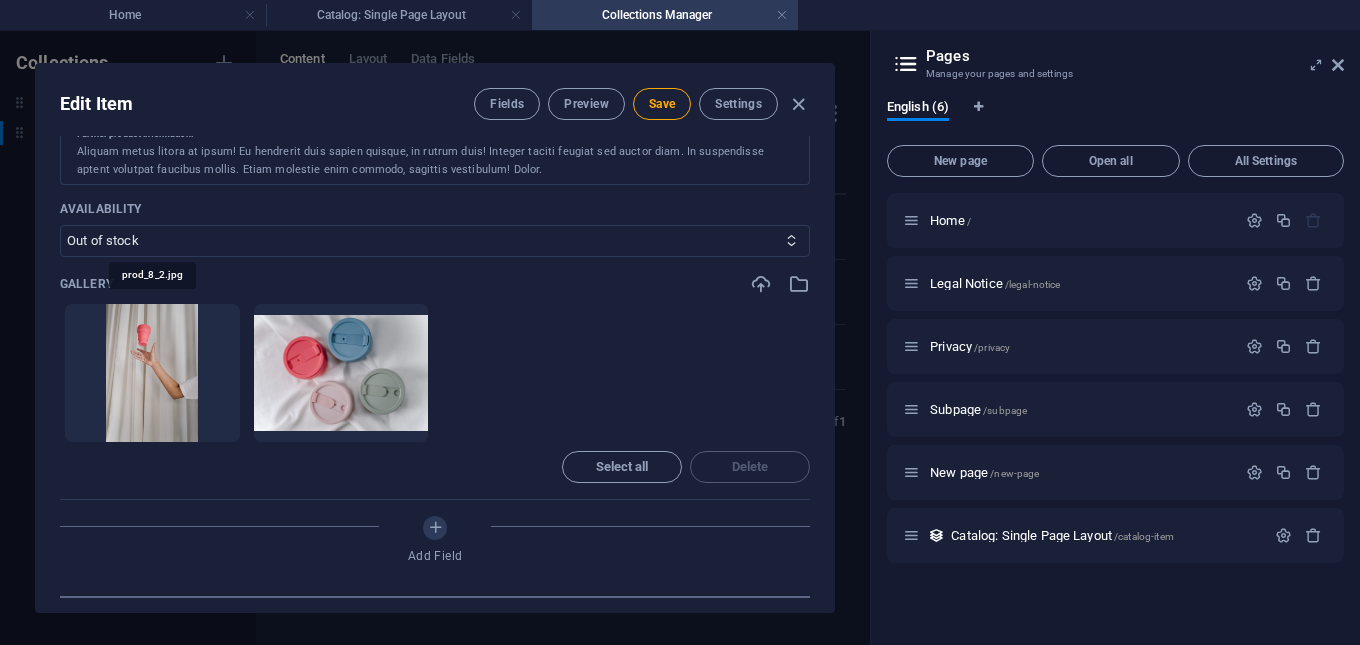 click at bounding box center (152, 373) 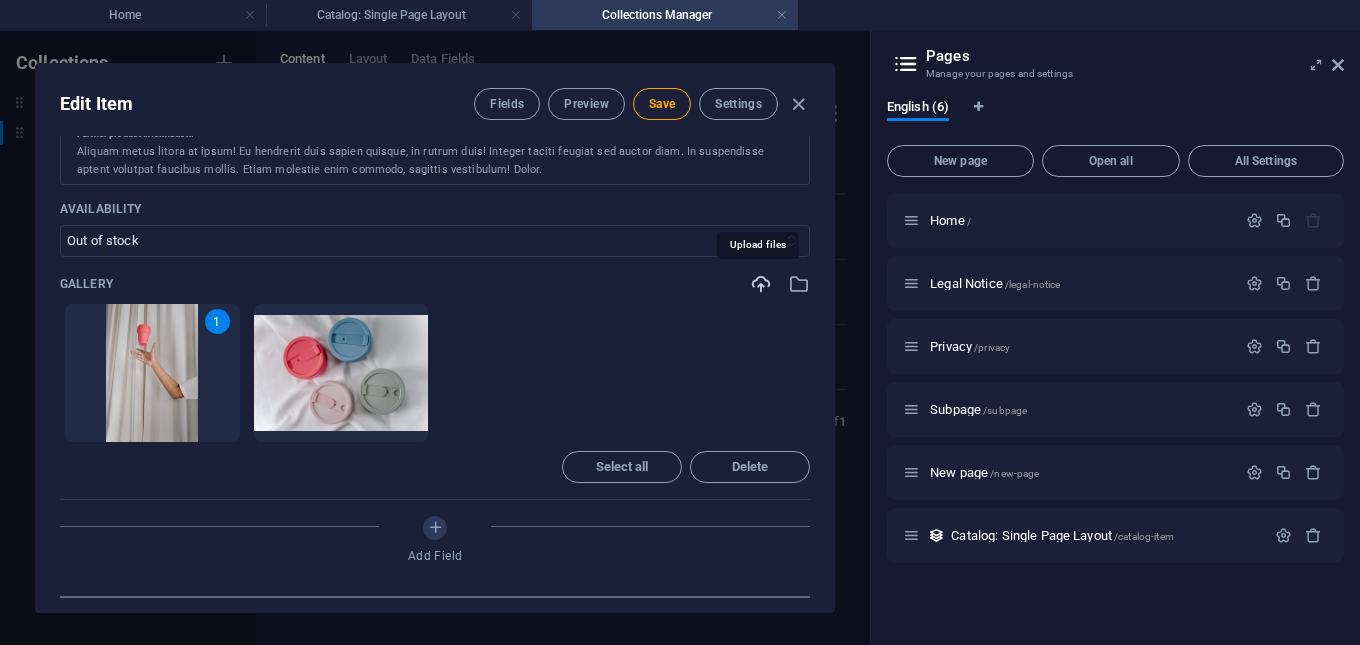 click at bounding box center (761, 284) 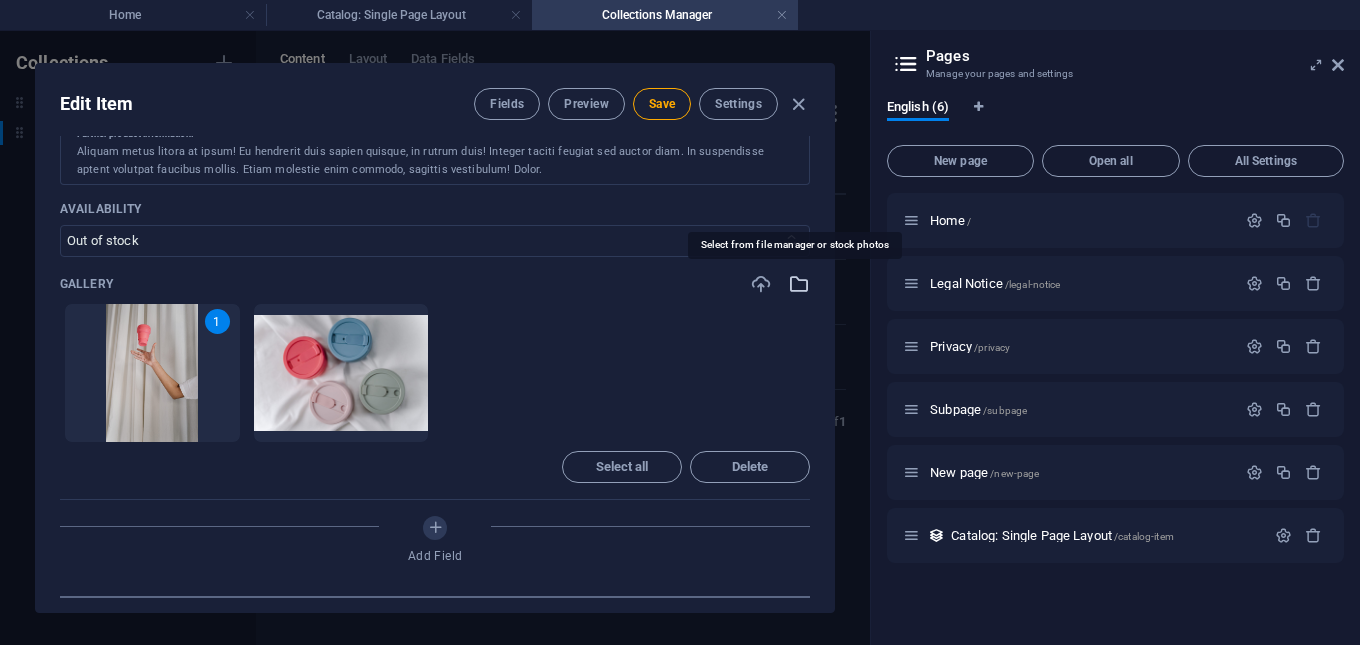 click at bounding box center (799, 284) 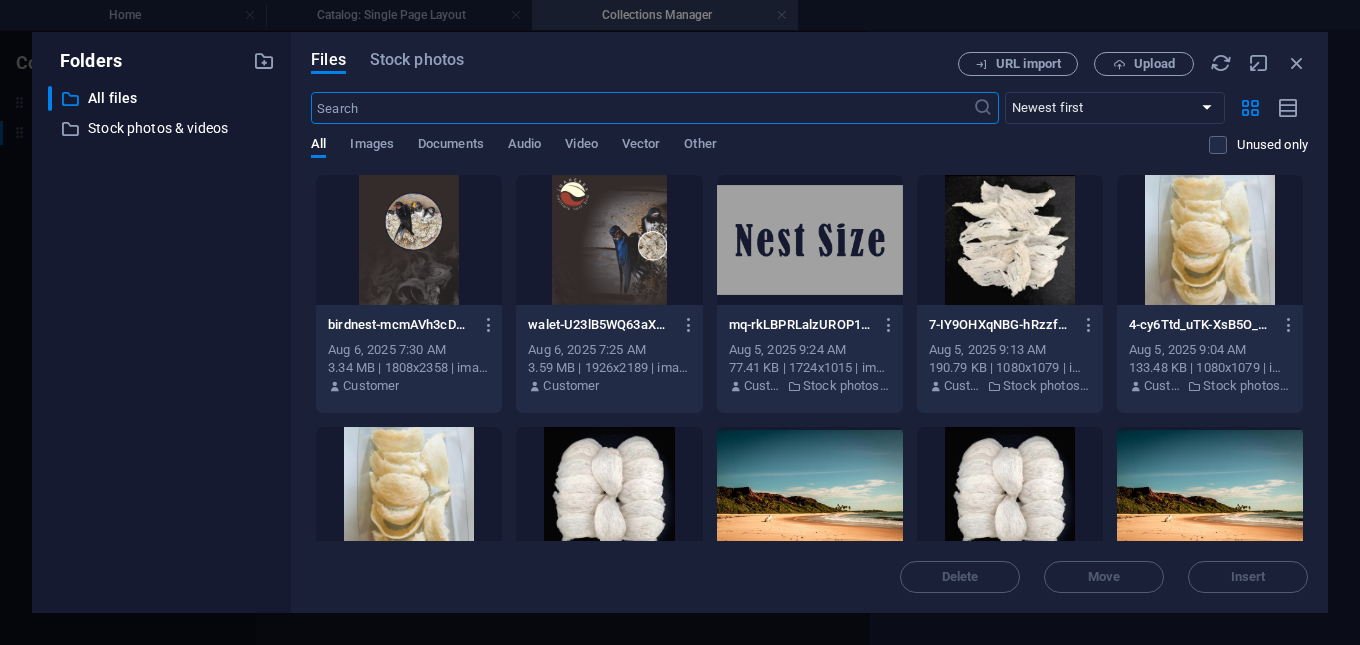 scroll, scrollTop: 100, scrollLeft: 0, axis: vertical 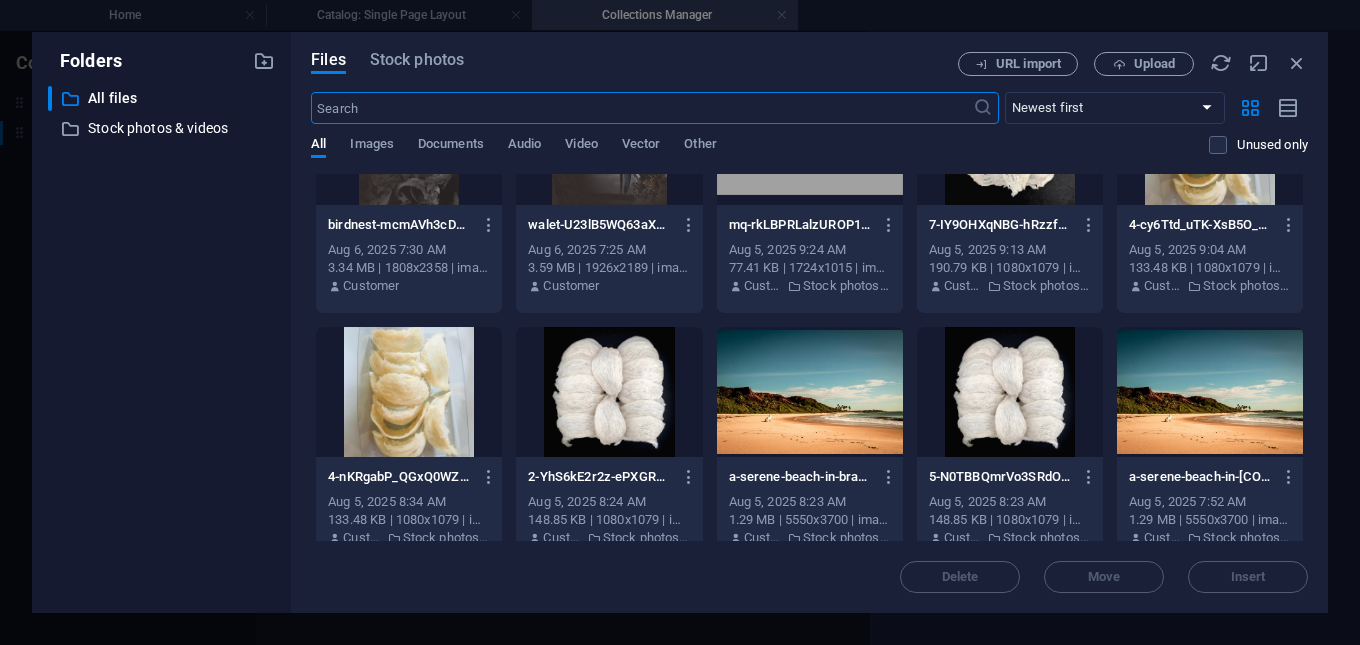 click at bounding box center [609, 392] 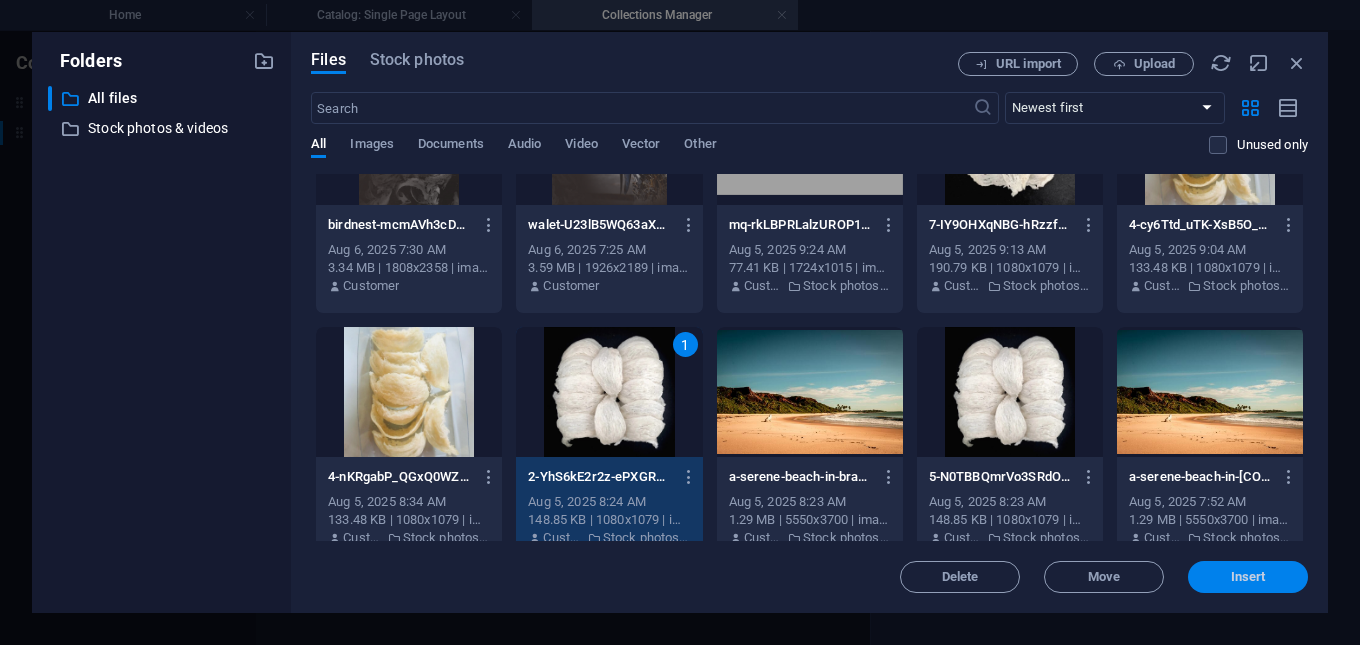 click on "Insert" at bounding box center [1248, 577] 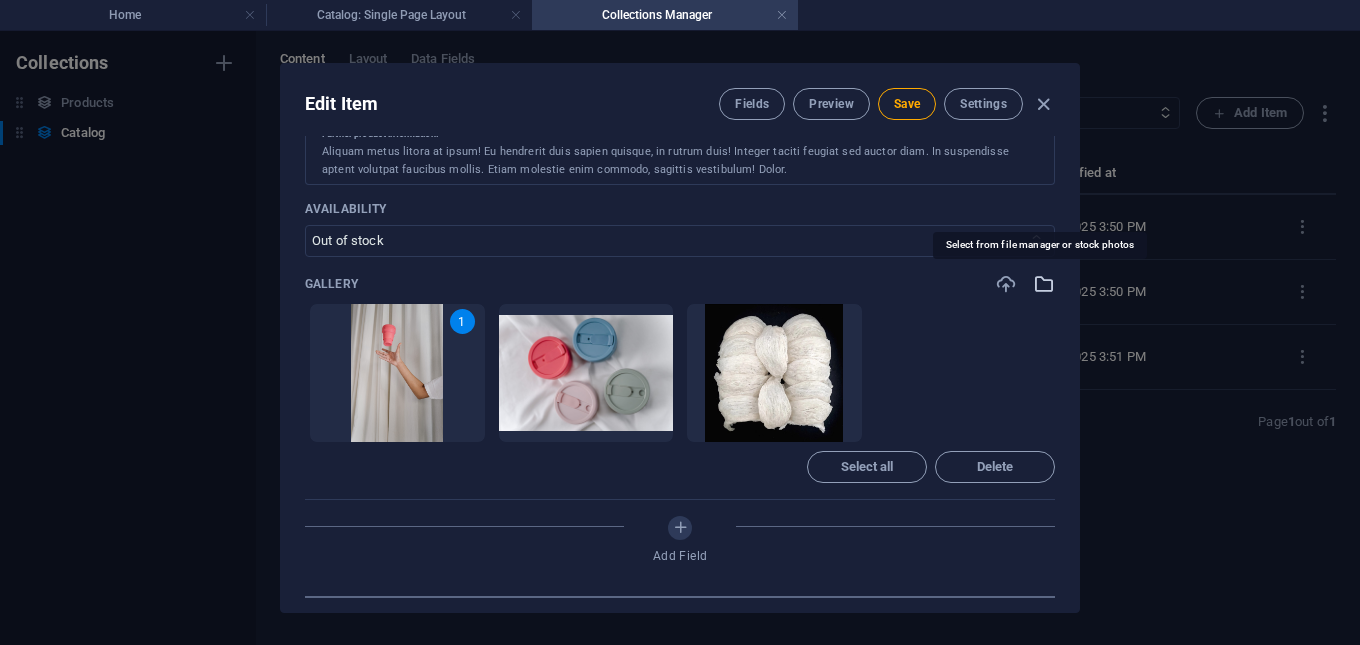 click at bounding box center (1044, 284) 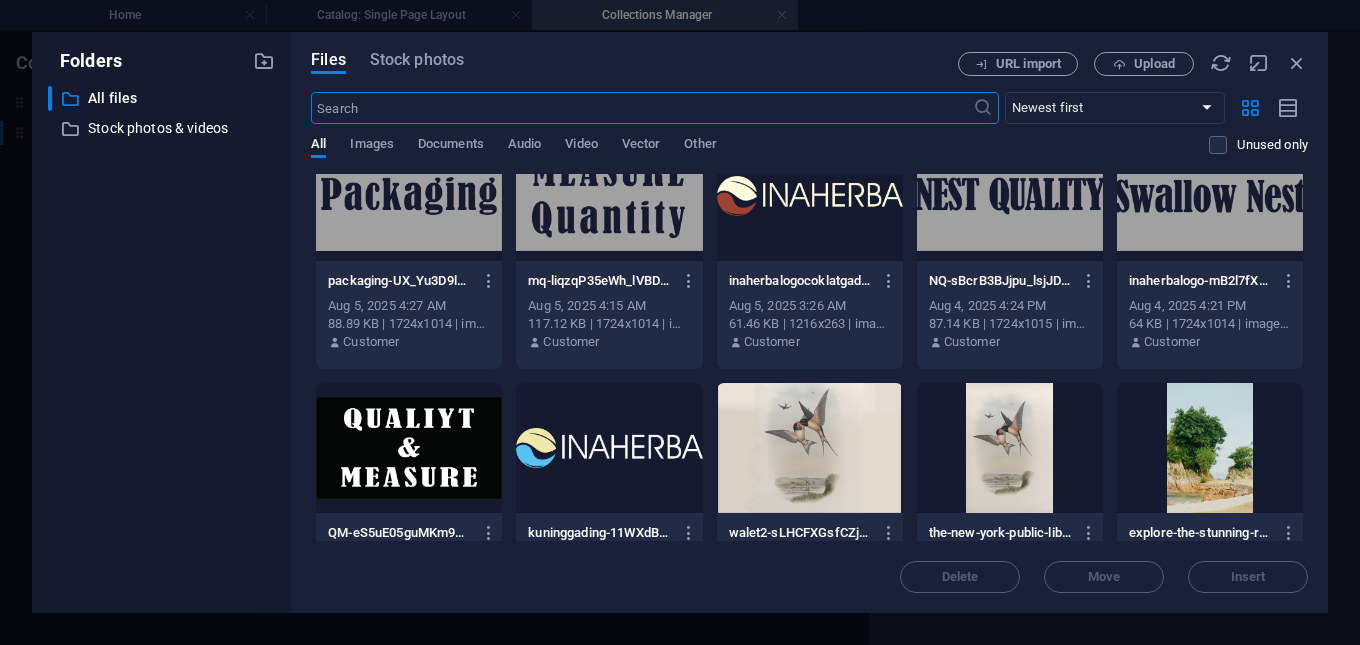 scroll, scrollTop: 1100, scrollLeft: 0, axis: vertical 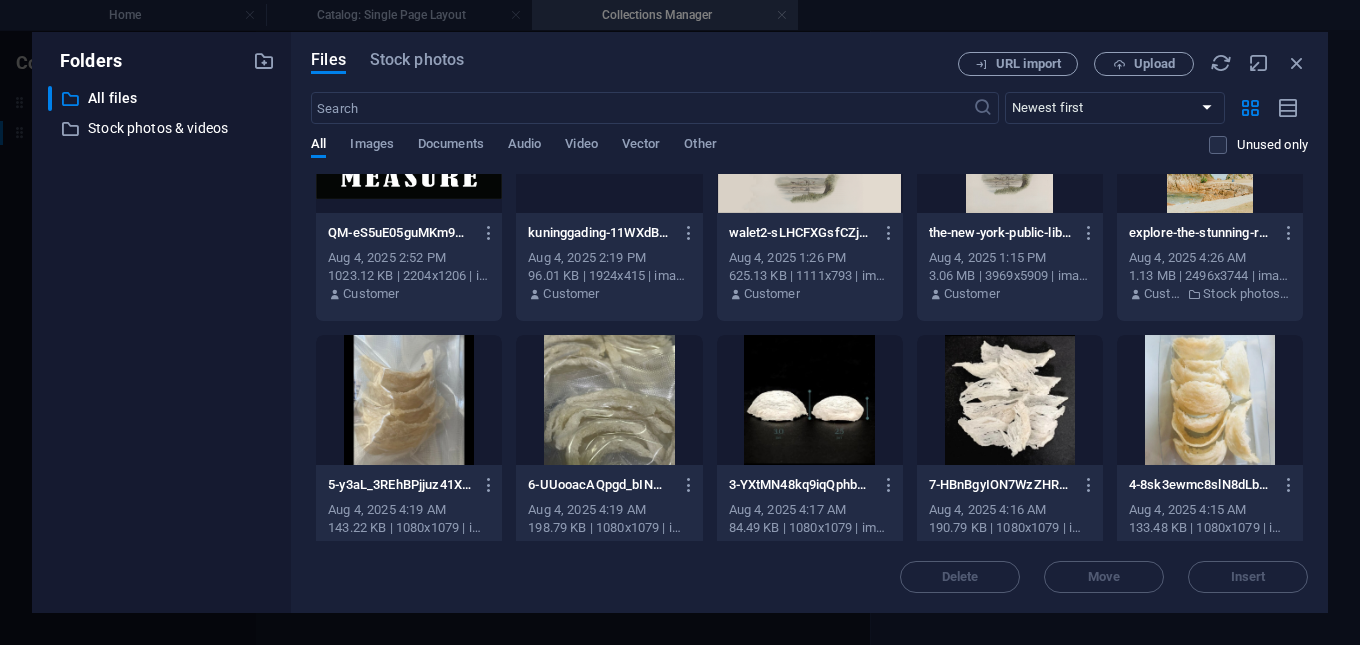 click at bounding box center (810, 400) 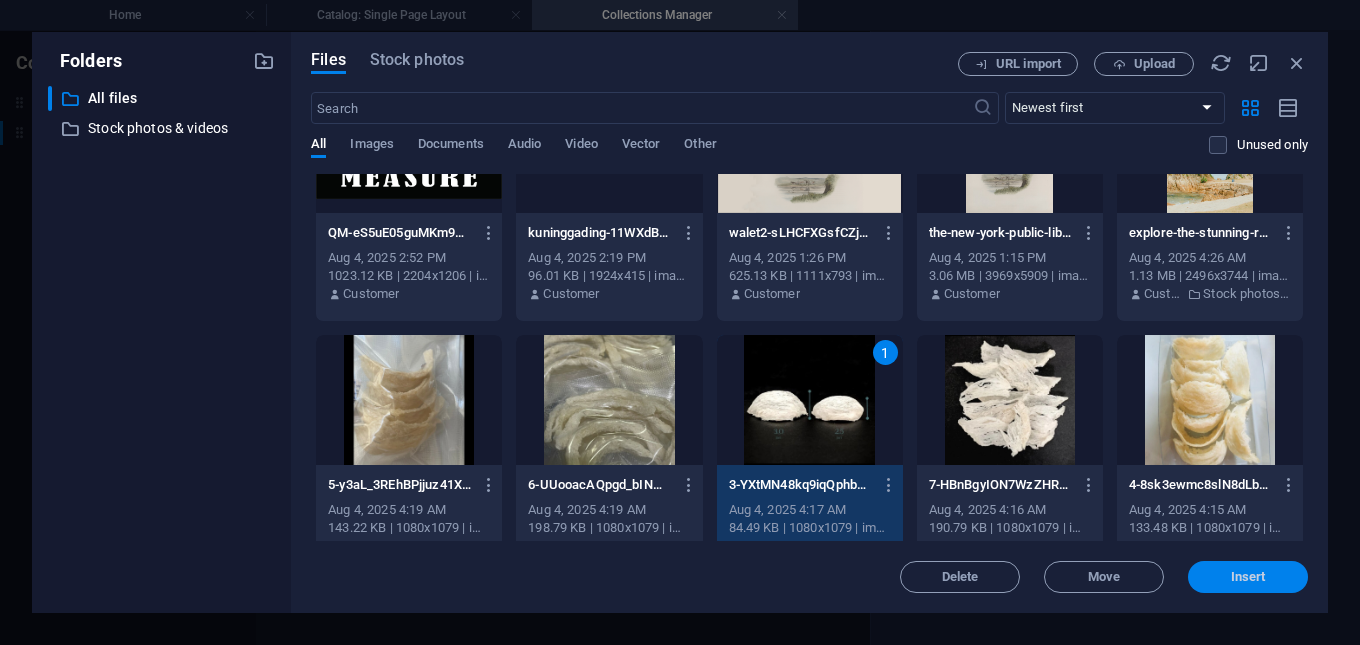 click on "Insert" at bounding box center (1248, 577) 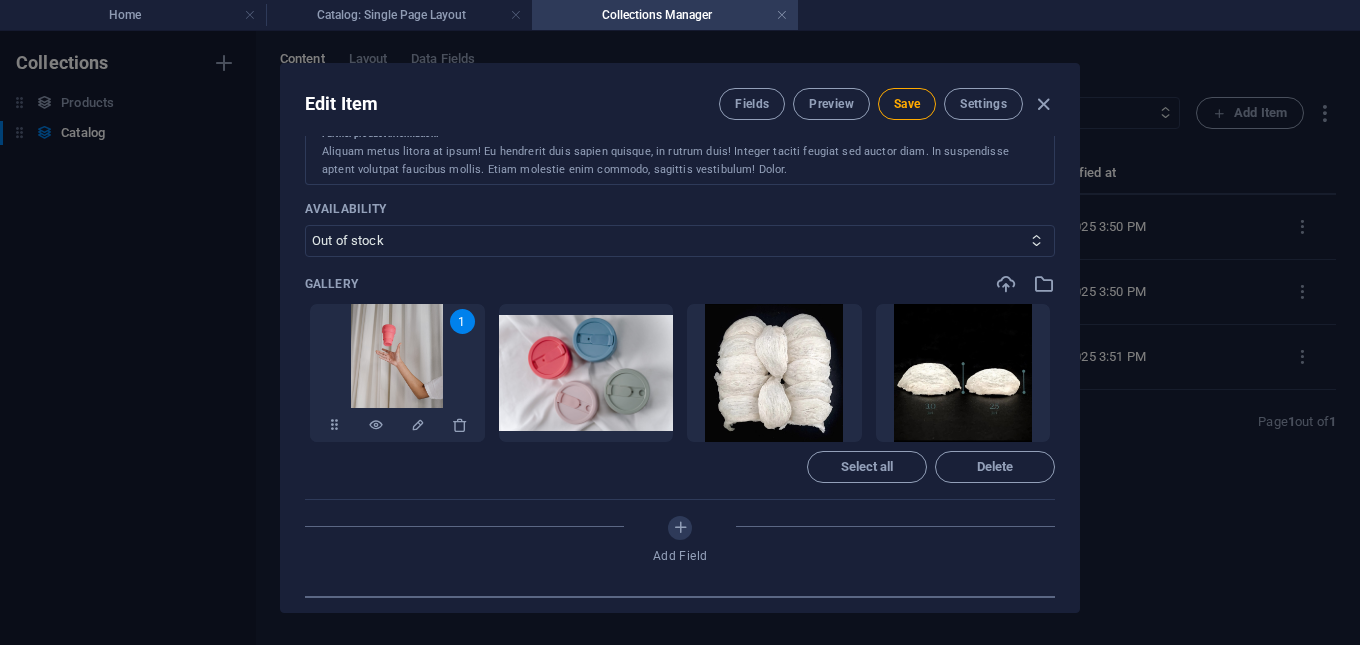 click at bounding box center [397, 373] 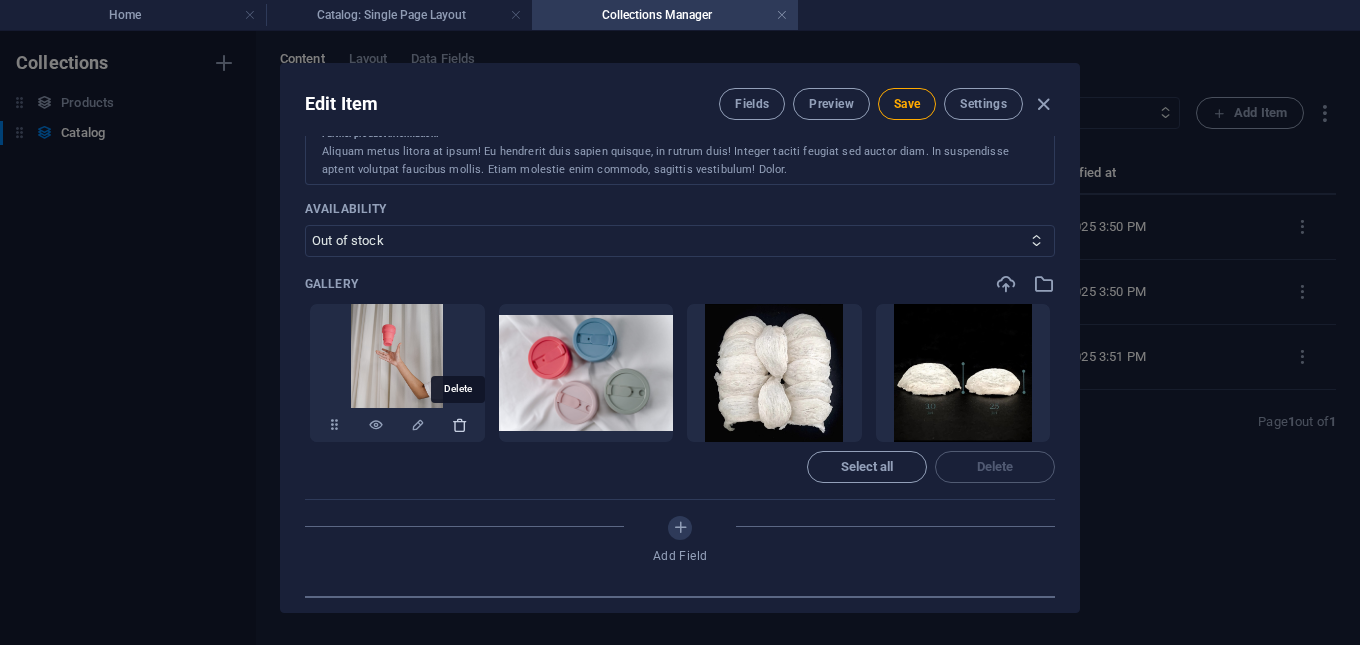 click at bounding box center (460, 425) 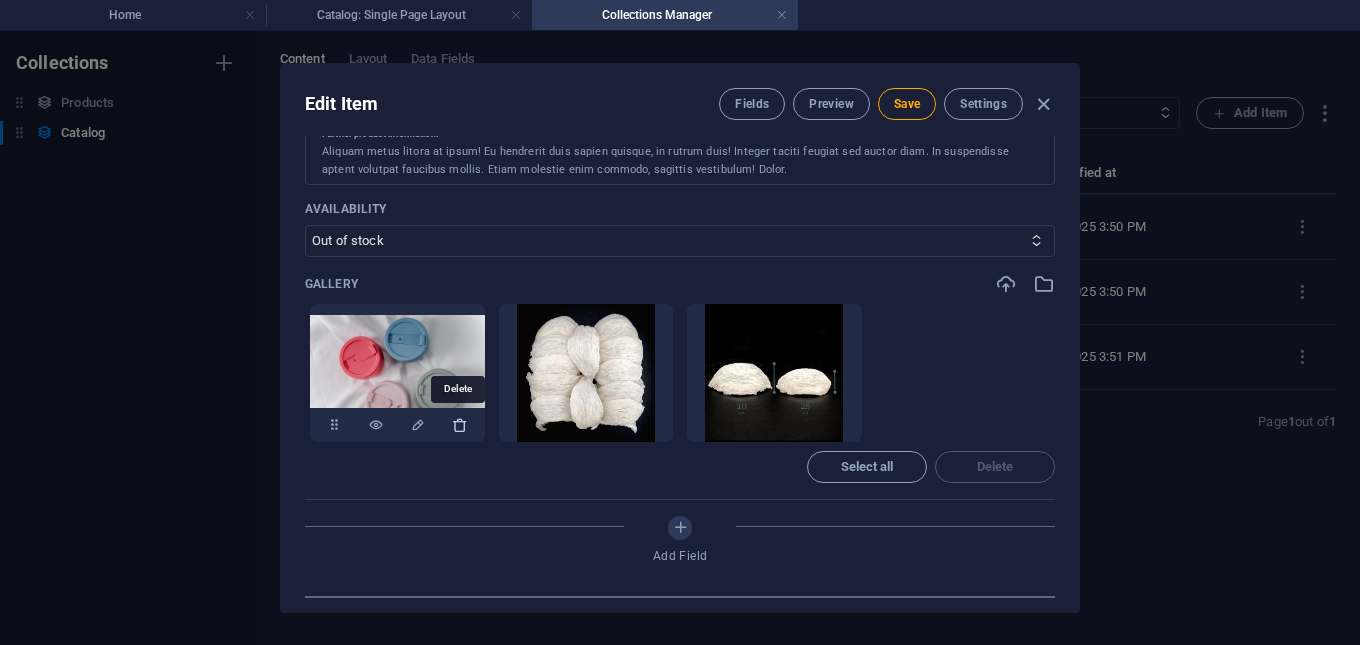 click at bounding box center [460, 425] 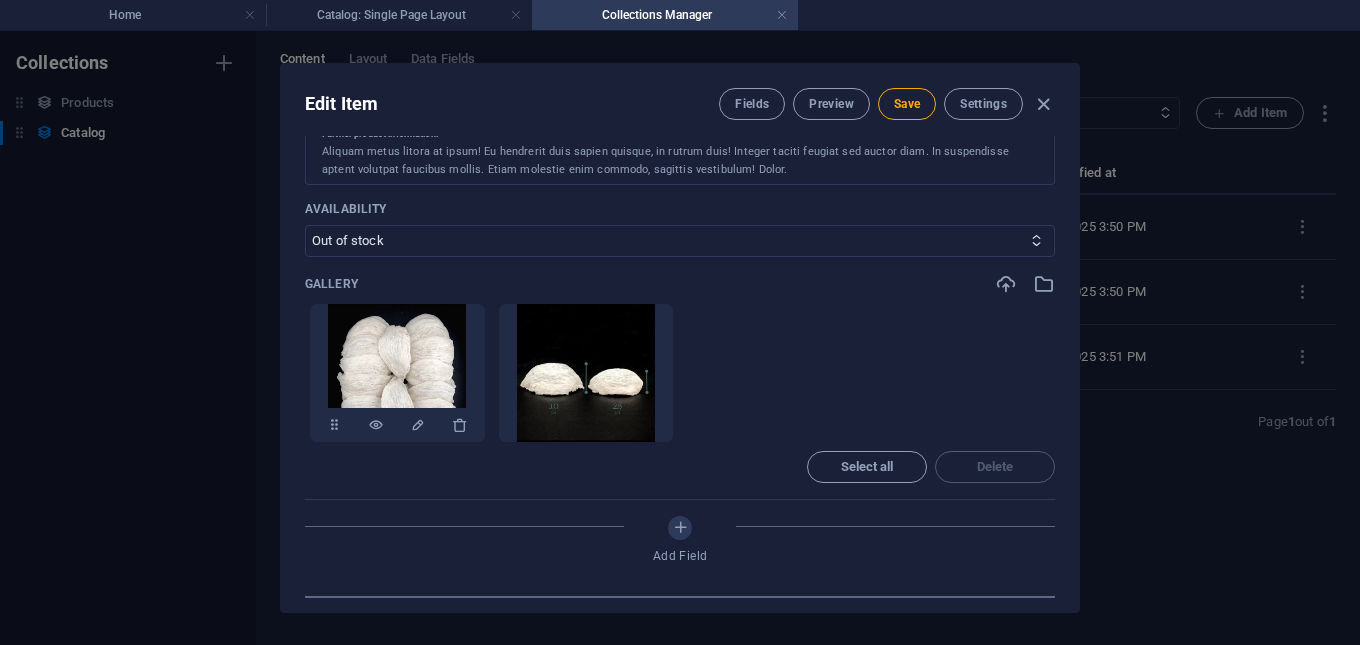 click at bounding box center (397, 373) 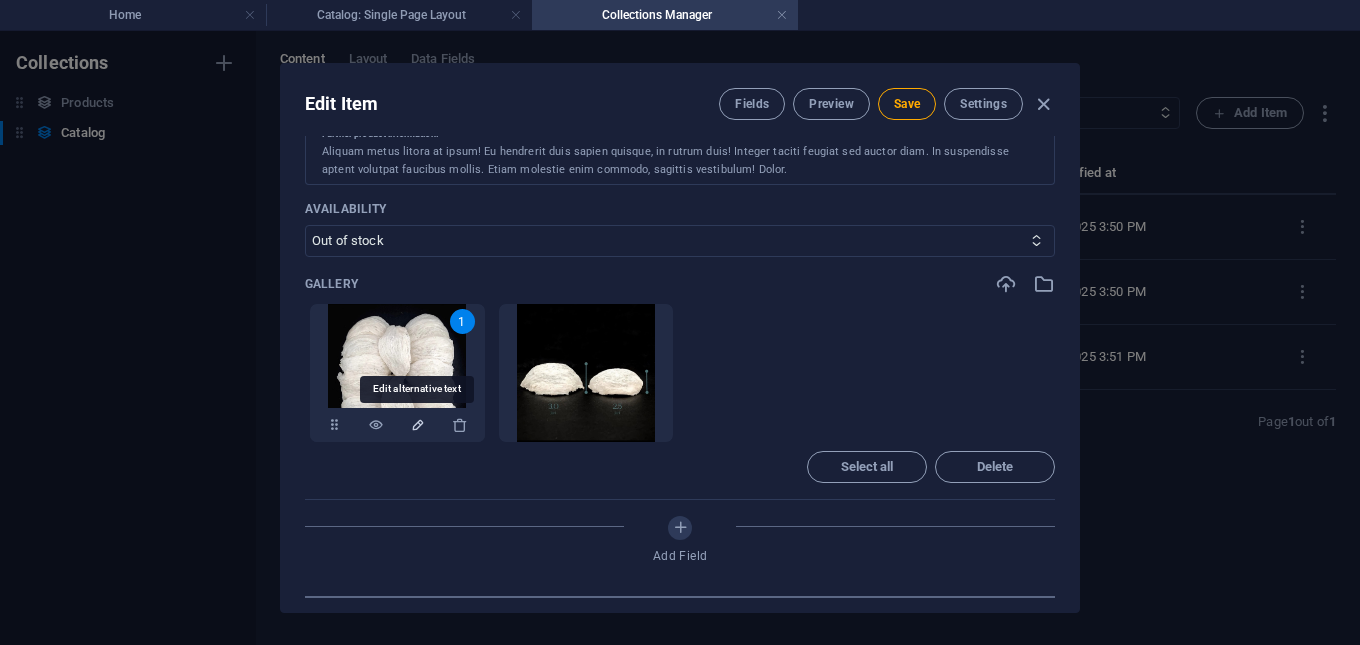 click at bounding box center [418, 425] 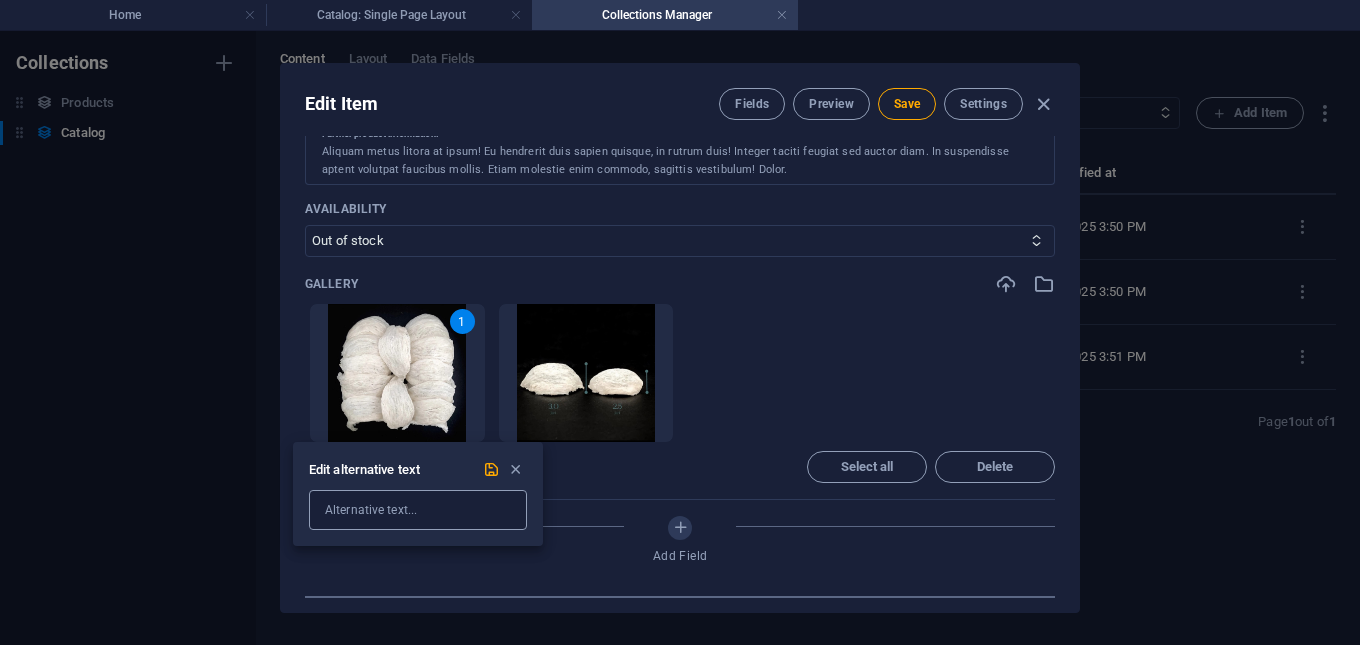 click at bounding box center [418, 510] 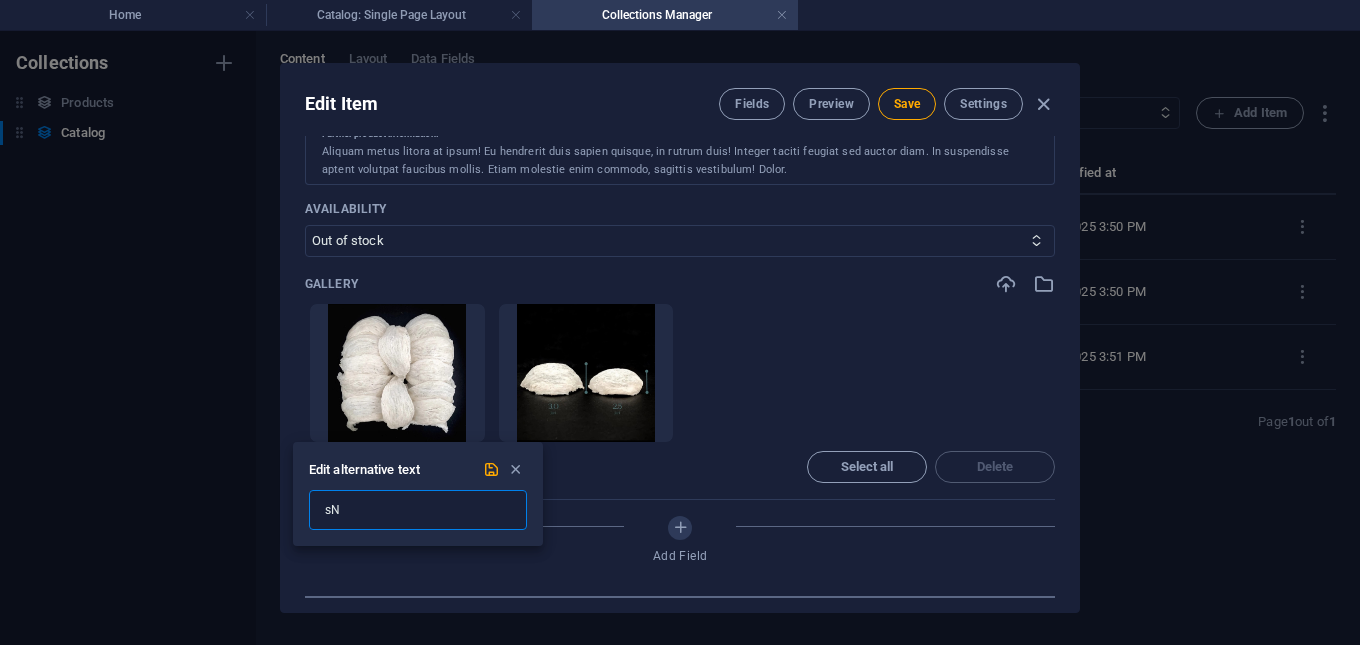 type on "s" 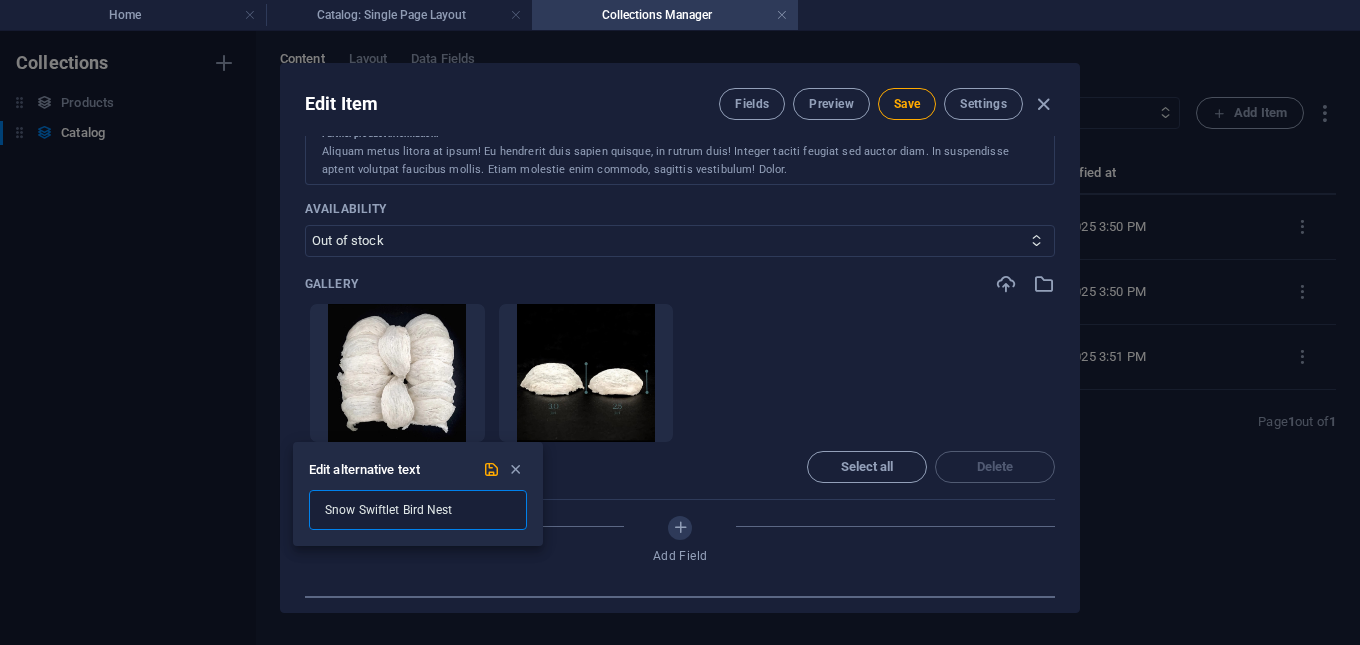 drag, startPoint x: 358, startPoint y: 512, endPoint x: 324, endPoint y: 512, distance: 34 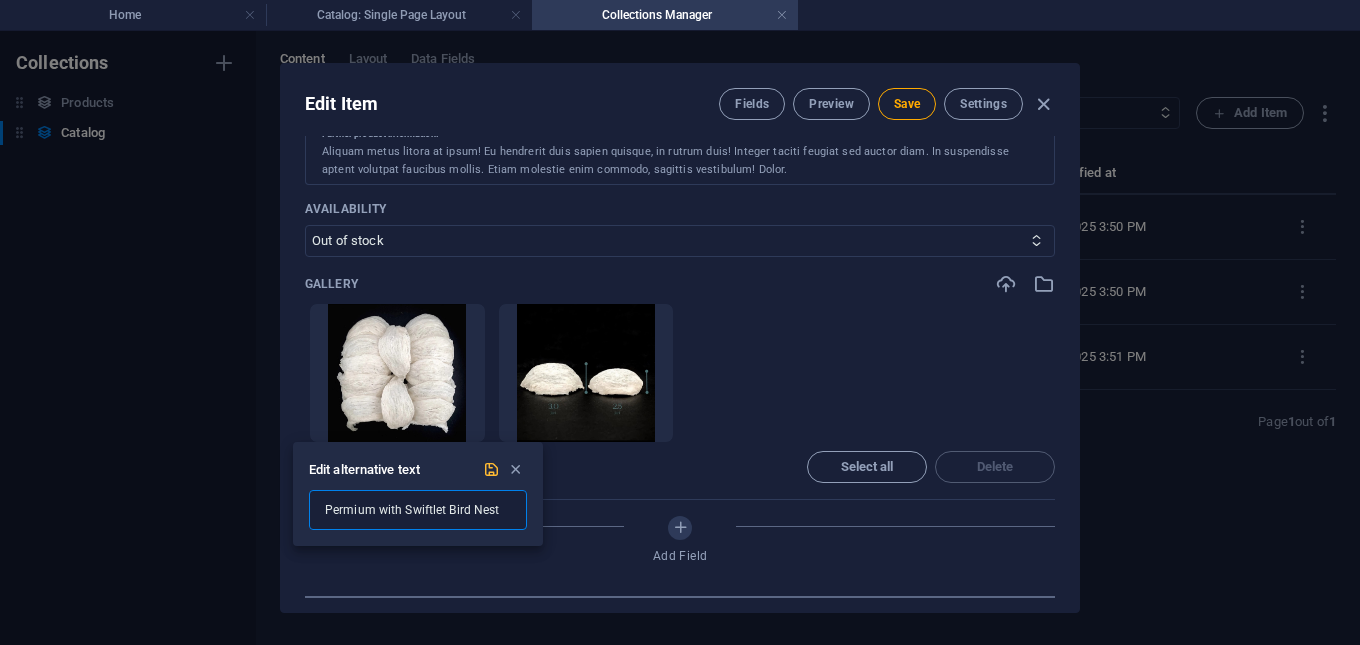 type on "Permium with Swiftlet Bird Nest" 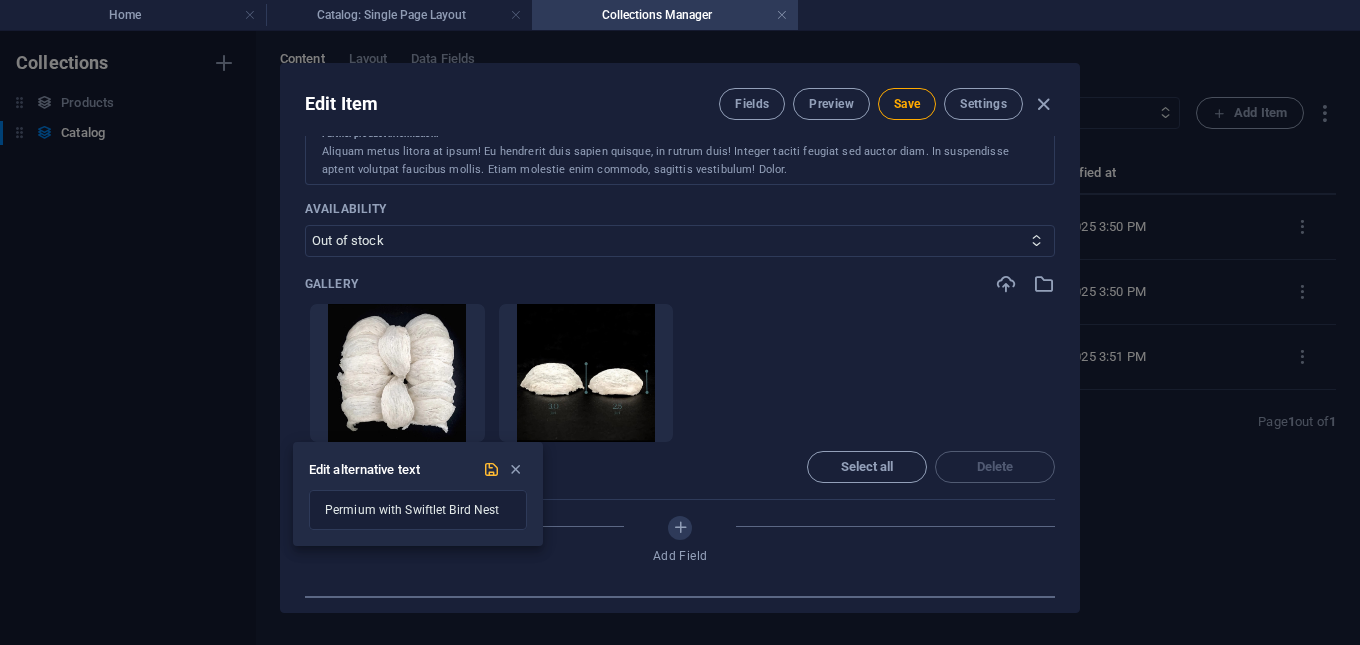click at bounding box center [491, 469] 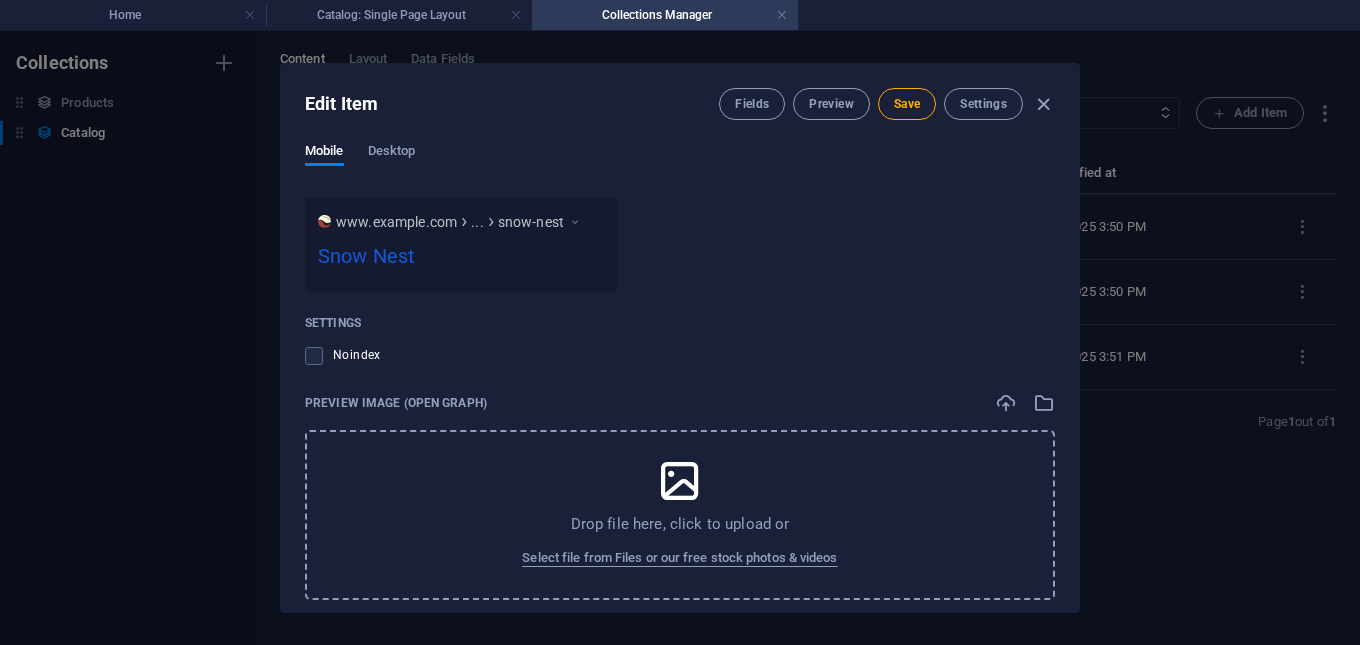 scroll, scrollTop: 1711, scrollLeft: 0, axis: vertical 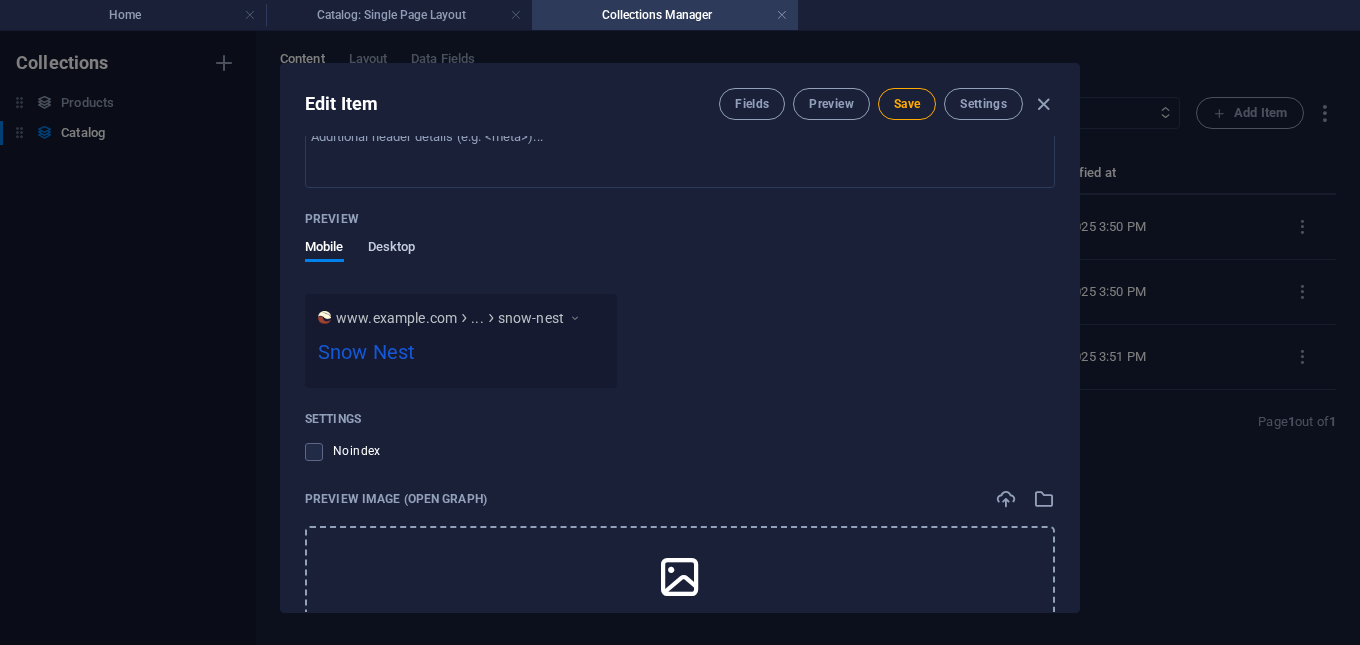 click on "Desktop" at bounding box center (392, 249) 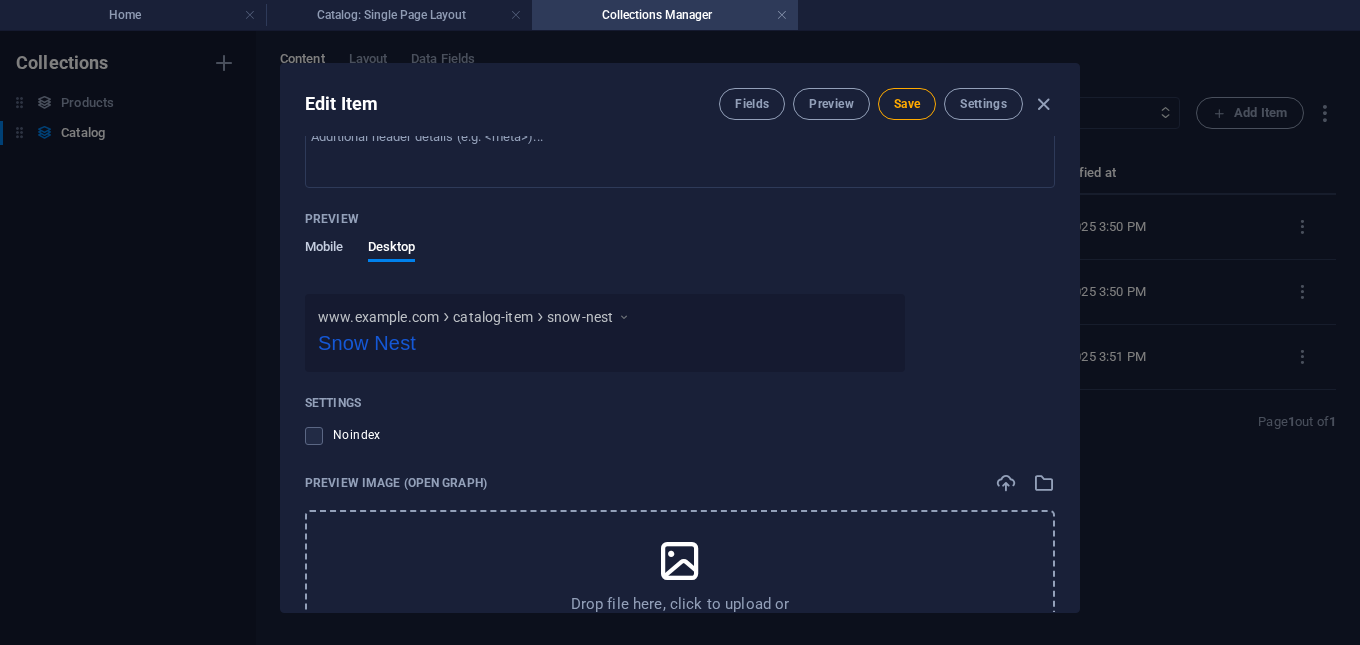 click on "Mobile" at bounding box center (324, 249) 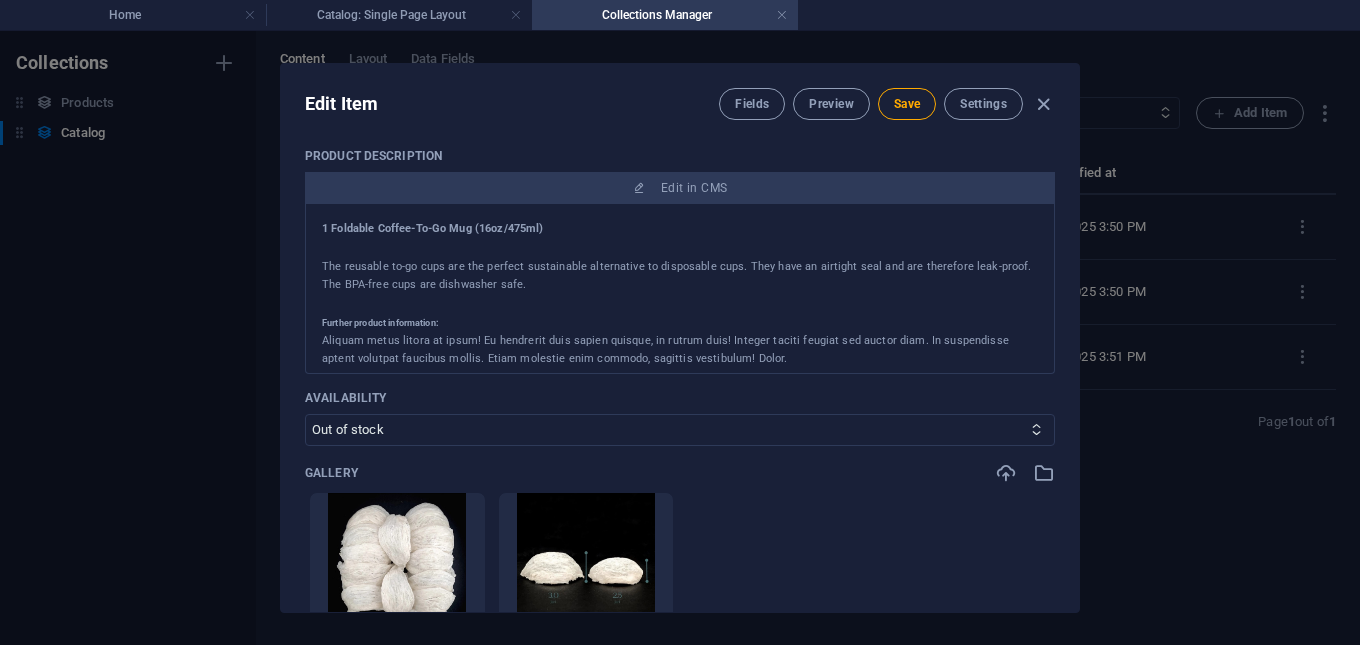 scroll, scrollTop: 511, scrollLeft: 0, axis: vertical 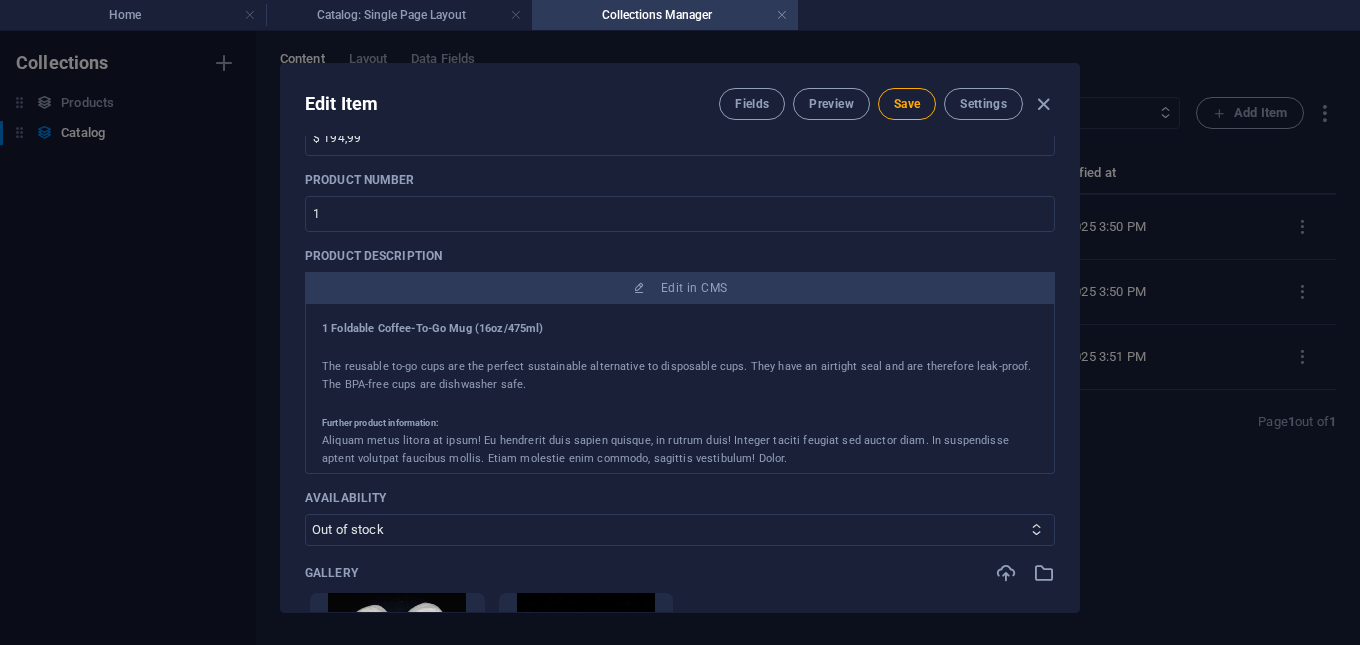 click on "1 Foldable Coffee-To-Go Mug (16oz/475ml) The reusable to-go cups are the perfect sustainable alternative to disposable cups. They have an airtight seal and are therefore leak-proof. The BPA-free cups are dishwasher safe. Further product information: Aliquam metus litora at ipsum! Eu hendrerit duis sapien quisque, in rutrum duis! Integer taciti feugiat sed auctor diam. In suspendisse aptent volutpat faucibus mollis. Etiam molestie enim commodo, sagittis vestibulum! Dolor. Felis proin mi risus metus
Litora a amet ut hac
Sapien aliquet fusce purus etiam
Sed netus arcu pellentesque nisi" at bounding box center [680, 389] 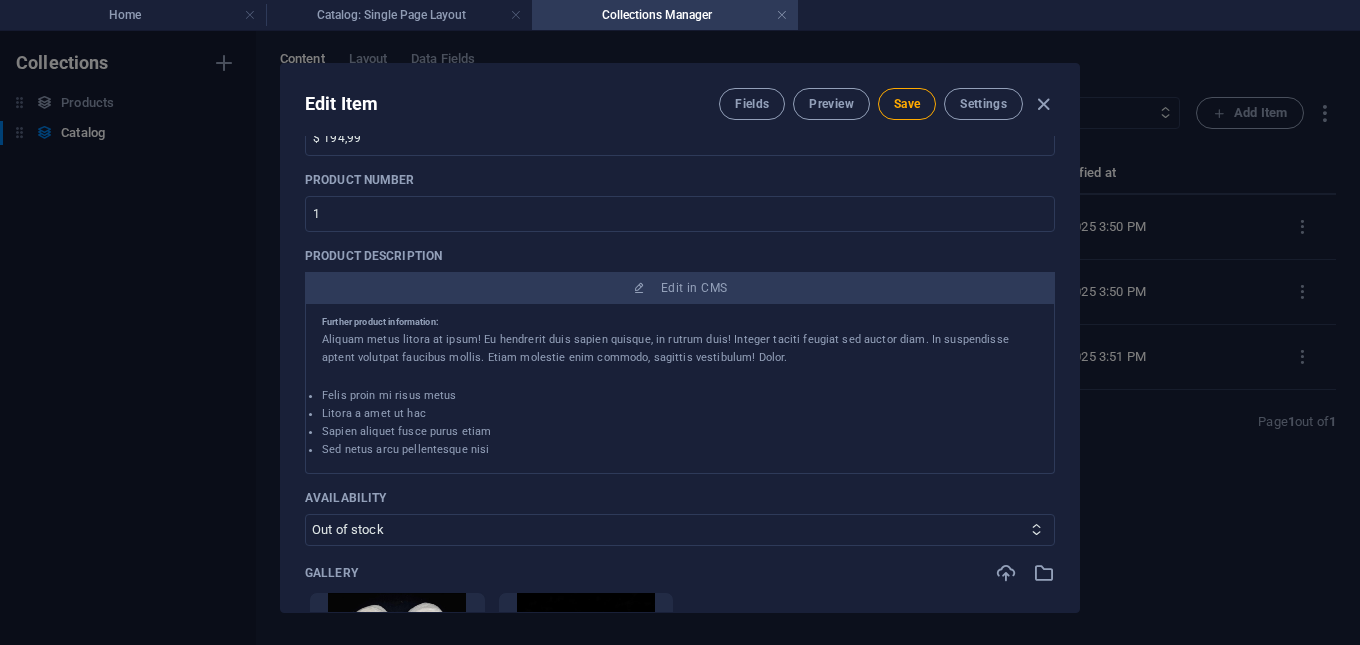 scroll, scrollTop: 103, scrollLeft: 0, axis: vertical 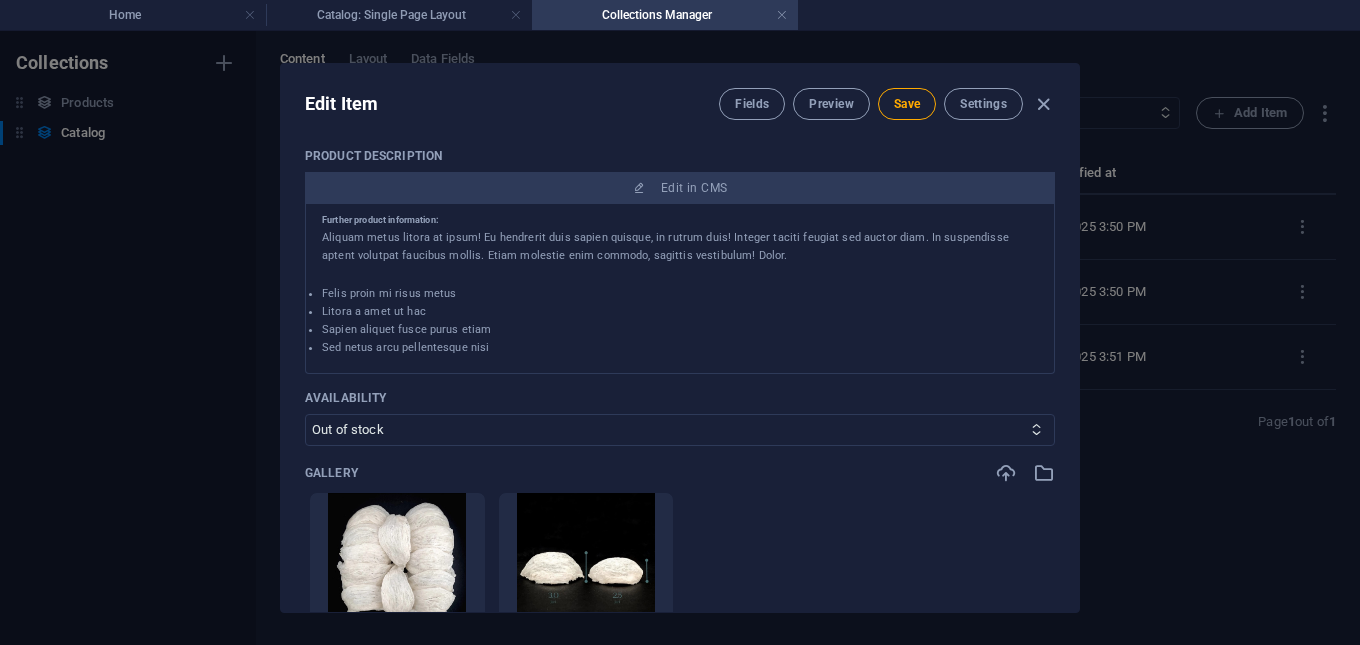 click on "Sed netus arcu pellentesque nisi" at bounding box center [680, 348] 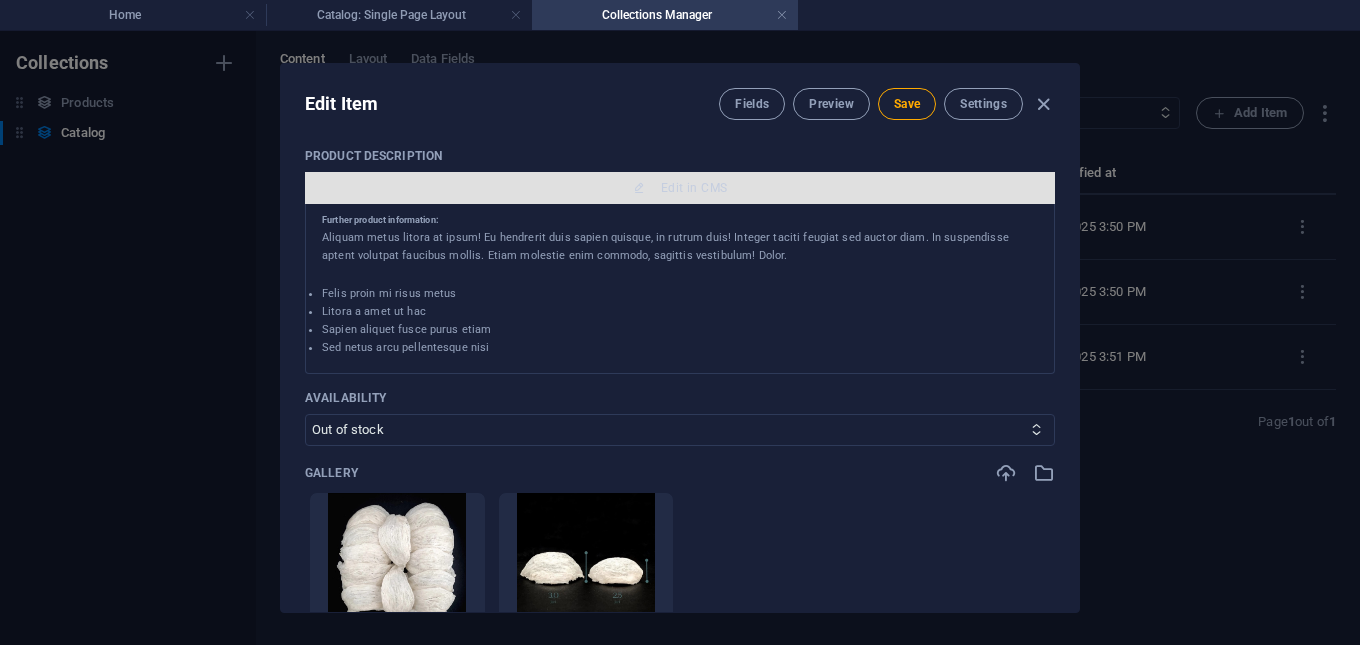 click at bounding box center [639, 188] 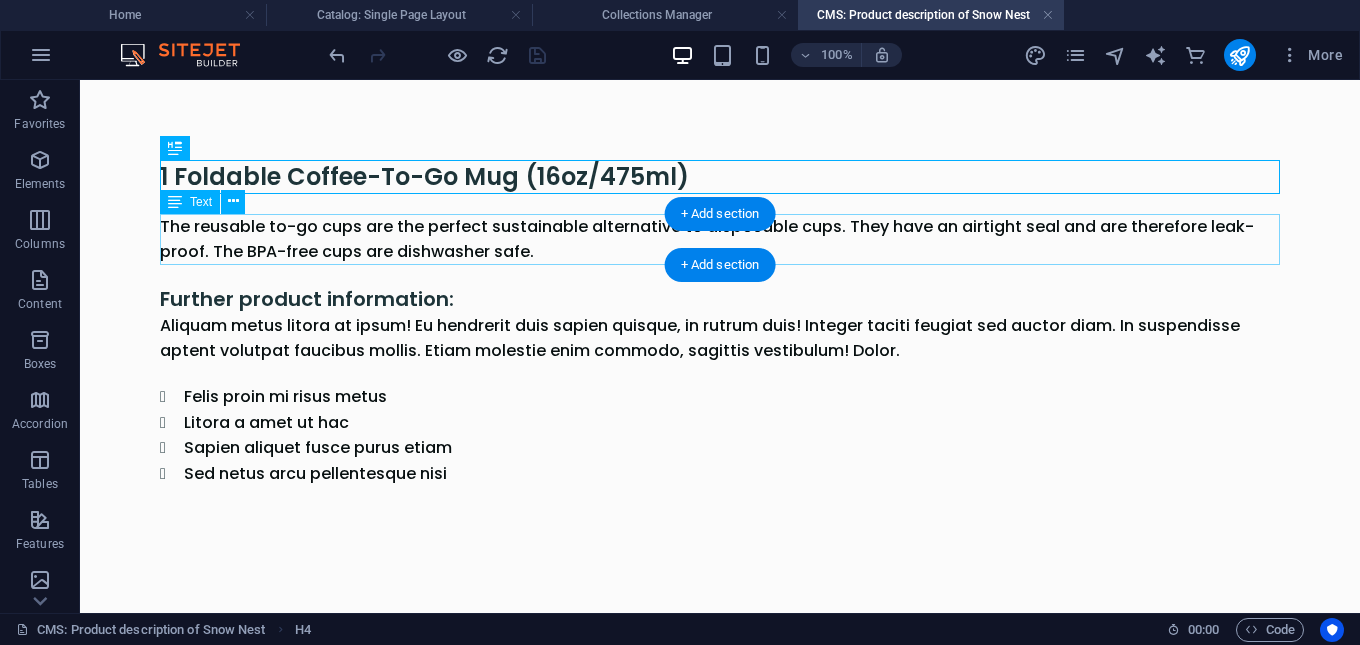 scroll, scrollTop: 0, scrollLeft: 0, axis: both 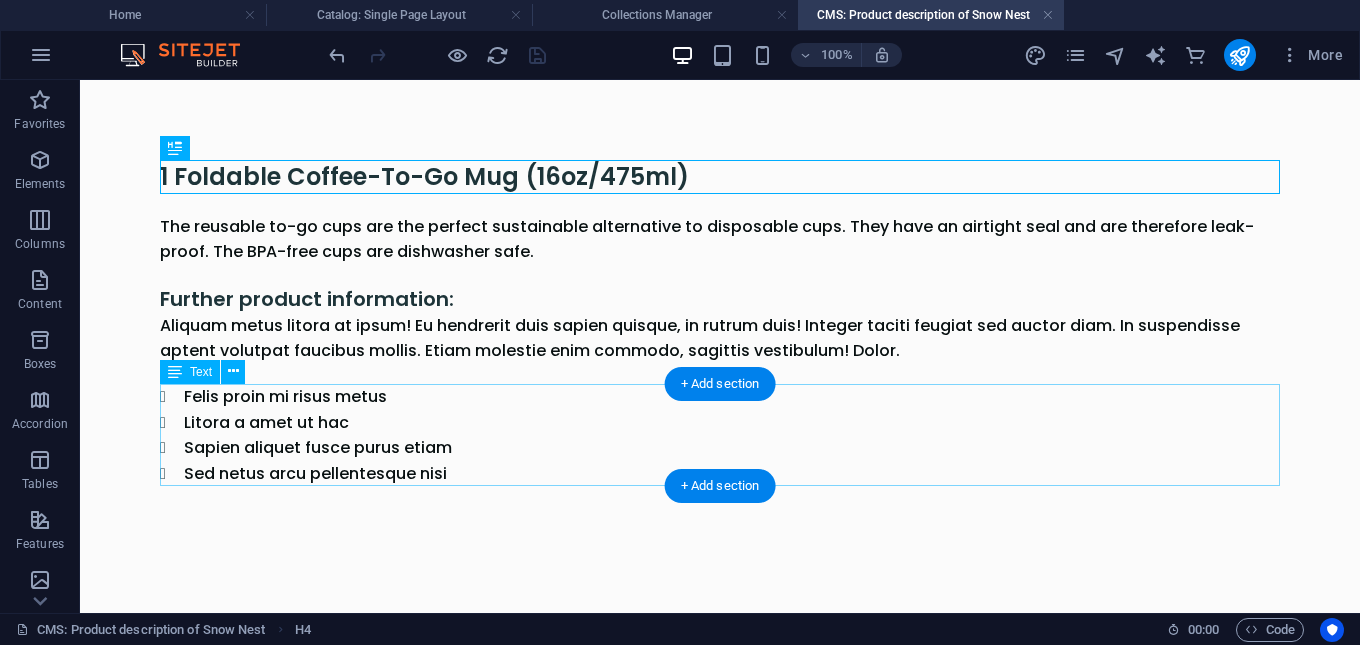 click on "Felis proin mi risus metus
Litora a amet ut hac
Sapien aliquet fusce purus etiam
Sed netus arcu pellentesque nisi" at bounding box center (720, 435) 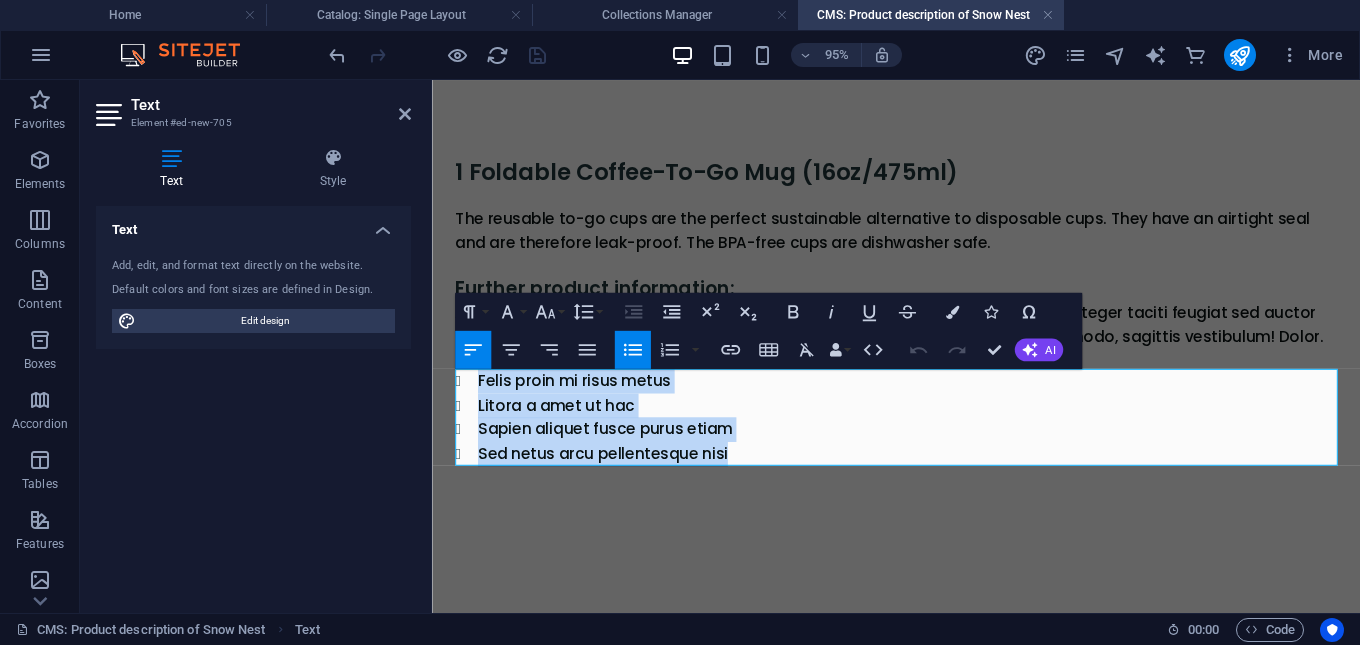 drag, startPoint x: 775, startPoint y: 464, endPoint x: 451, endPoint y: 381, distance: 334.46225 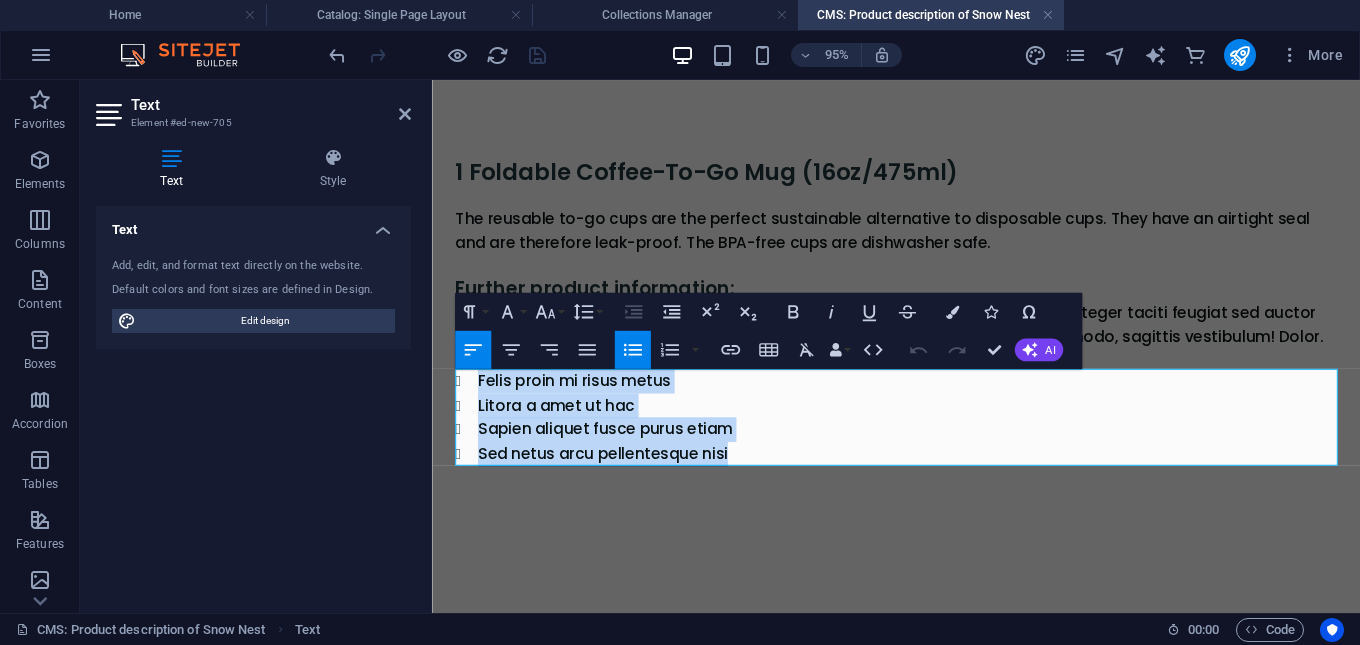 click on "1 Foldable Coffee-To-Go Mug (16oz/475ml) The reusable to-go cups are the perfect sustainable alternative to disposable cups. They have an airtight seal and are therefore leak-proof. The BPA-free cups are dishwasher safe. Further product information: Aliquam metus litora at ipsum! Eu hendrerit duis sapien quisque, in rutrum duis! Integer taciti feugiat sed auctor diam. In suspendisse aptent volutpat faucibus mollis. Etiam molestie enim commodo, sagittis vestibulum! Dolor. Felis proin mi risus metus
Litora a amet ut hac
Sapien aliquet fusce purus etiam
Sed netus arcu pellentesque nisi" at bounding box center (920, 323) 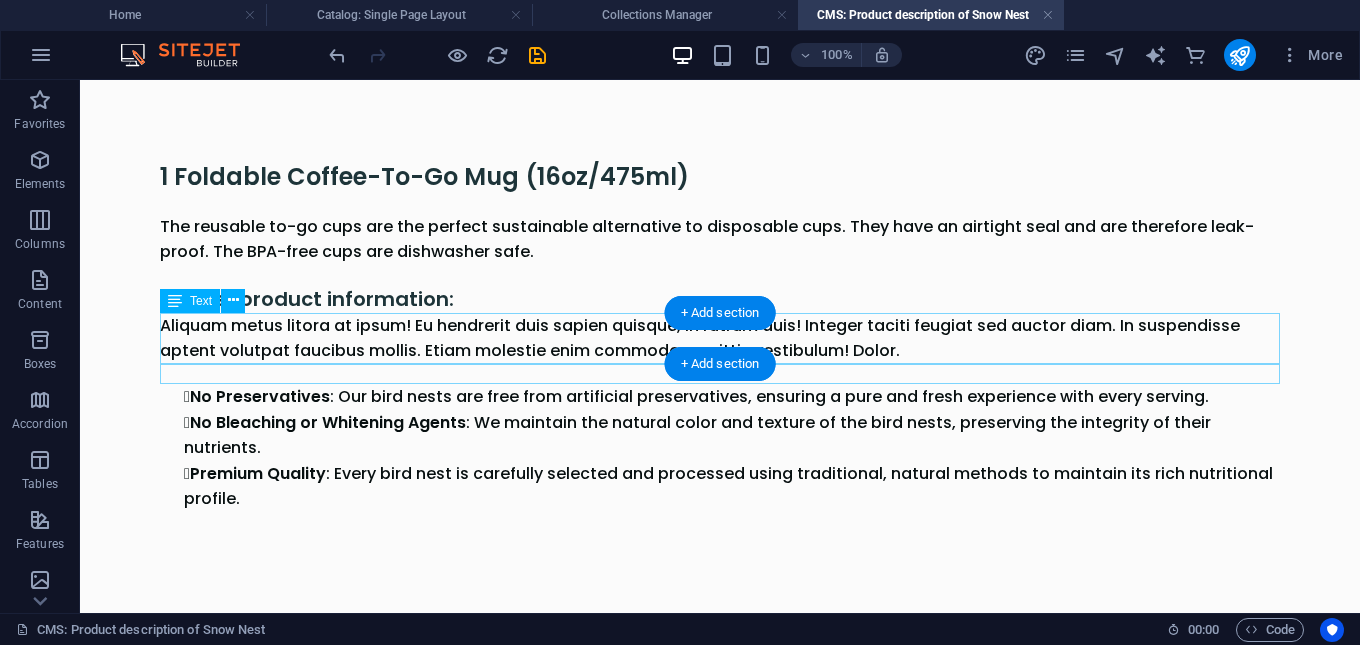 click on "Aliquam metus litora at ipsum! Eu hendrerit duis sapien quisque, in rutrum duis! Integer taciti feugiat sed auctor diam. In suspendisse aptent volutpat faucibus mollis. Etiam molestie enim commodo, sagittis vestibulum! Dolor." at bounding box center [720, 338] 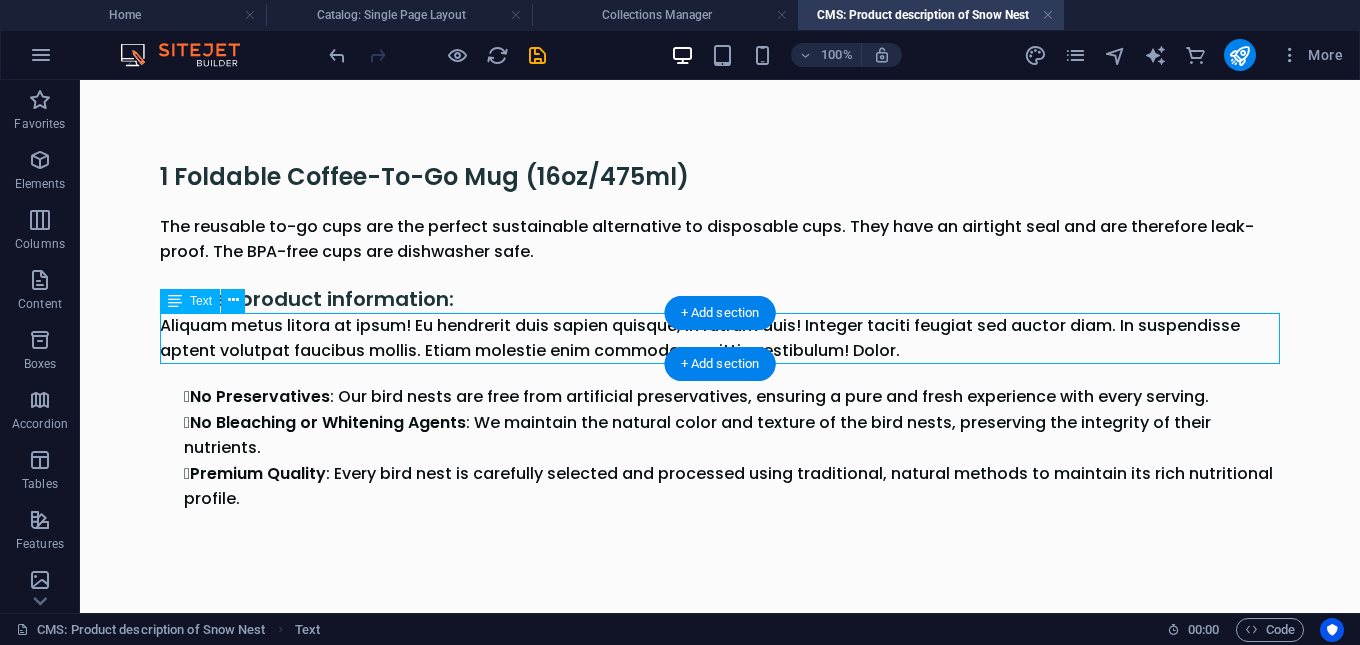 click on "Aliquam metus litora at ipsum! Eu hendrerit duis sapien quisque, in rutrum duis! Integer taciti feugiat sed auctor diam. In suspendisse aptent volutpat faucibus mollis. Etiam molestie enim commodo, sagittis vestibulum! Dolor." at bounding box center [720, 338] 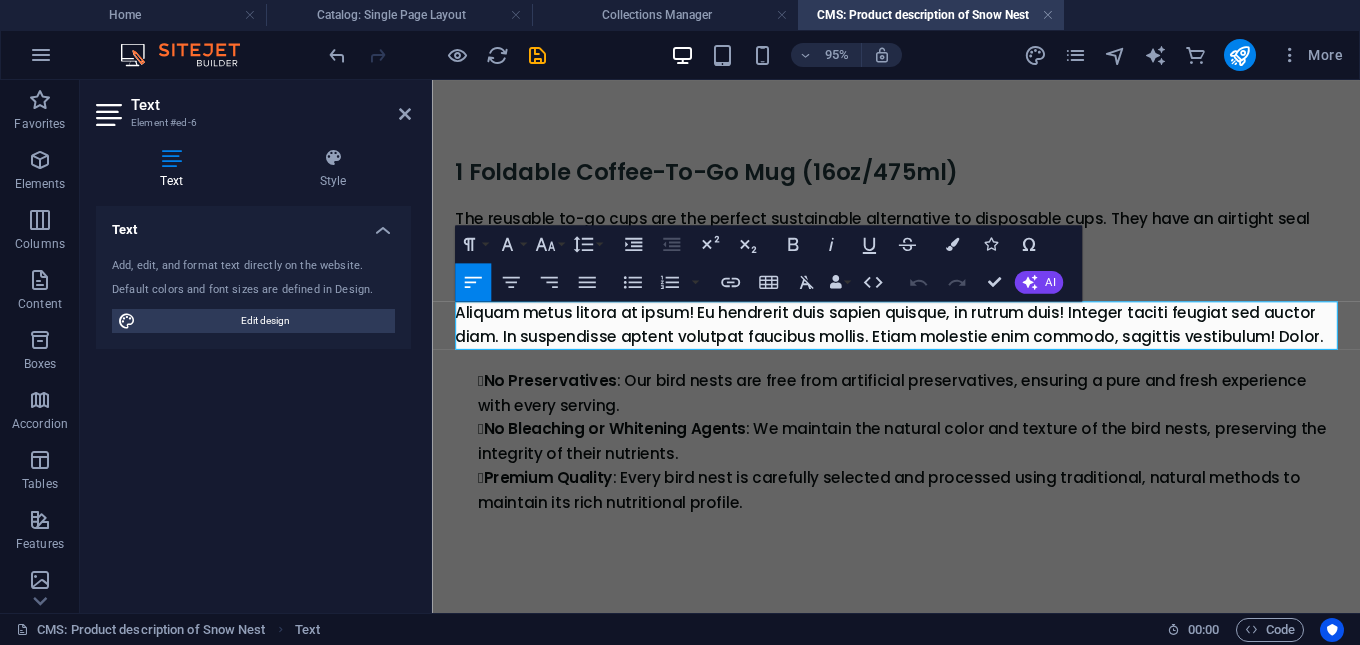 click on "Aliquam metus litora at ipsum! Eu hendrerit duis sapien quisque, in rutrum duis! Integer taciti feugiat sed auctor diam. In suspendisse aptent volutpat faucibus mollis. Etiam molestie enim commodo, sagittis vestibulum! Dolor." at bounding box center [920, 338] 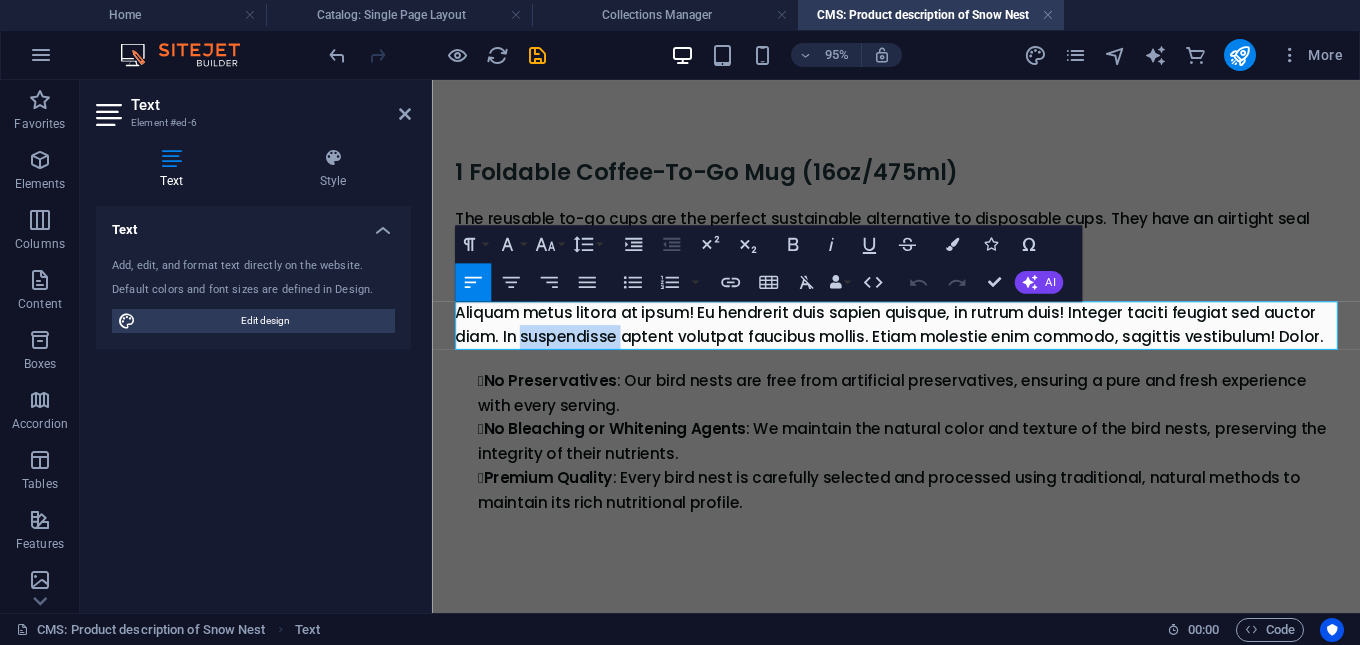 click on "Aliquam metus litora at ipsum! Eu hendrerit duis sapien quisque, in rutrum duis! Integer taciti feugiat sed auctor diam. In suspendisse aptent volutpat faucibus mollis. Etiam molestie enim commodo, sagittis vestibulum! Dolor." at bounding box center (920, 338) 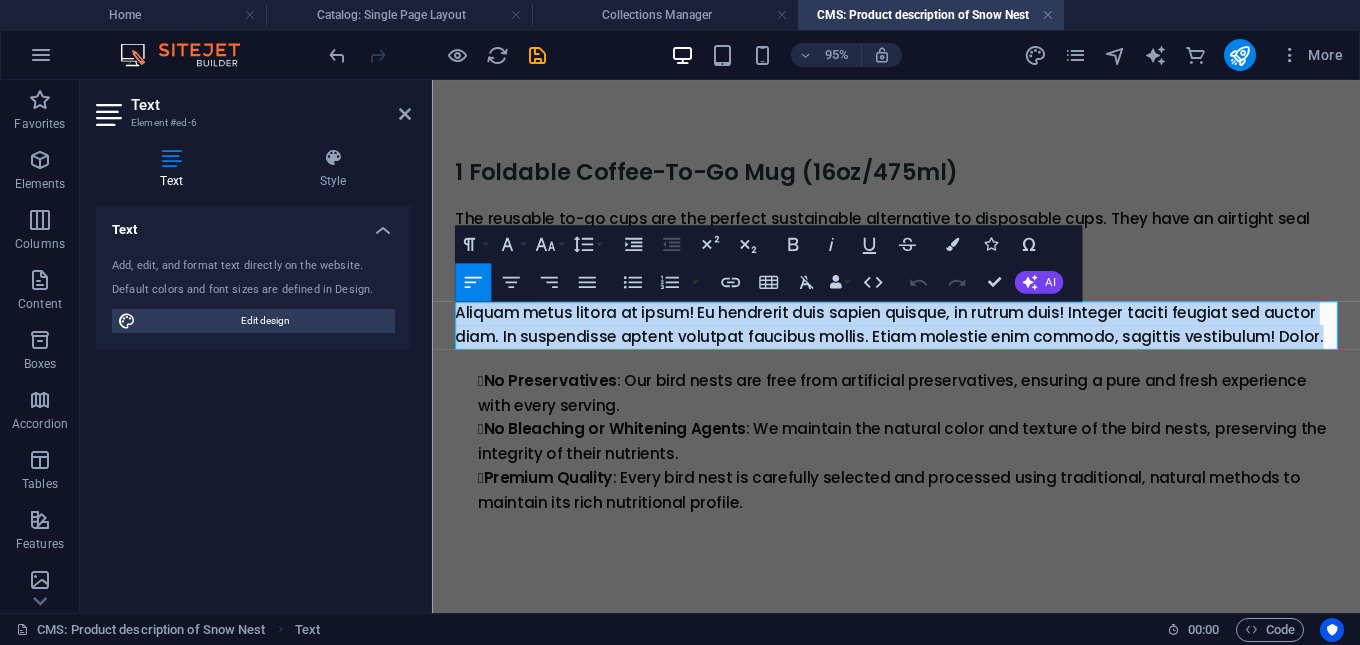 click on "Aliquam metus litora at ipsum! Eu hendrerit duis sapien quisque, in rutrum duis! Integer taciti feugiat sed auctor diam. In suspendisse aptent volutpat faucibus mollis. Etiam molestie enim commodo, sagittis vestibulum! Dolor." at bounding box center (920, 338) 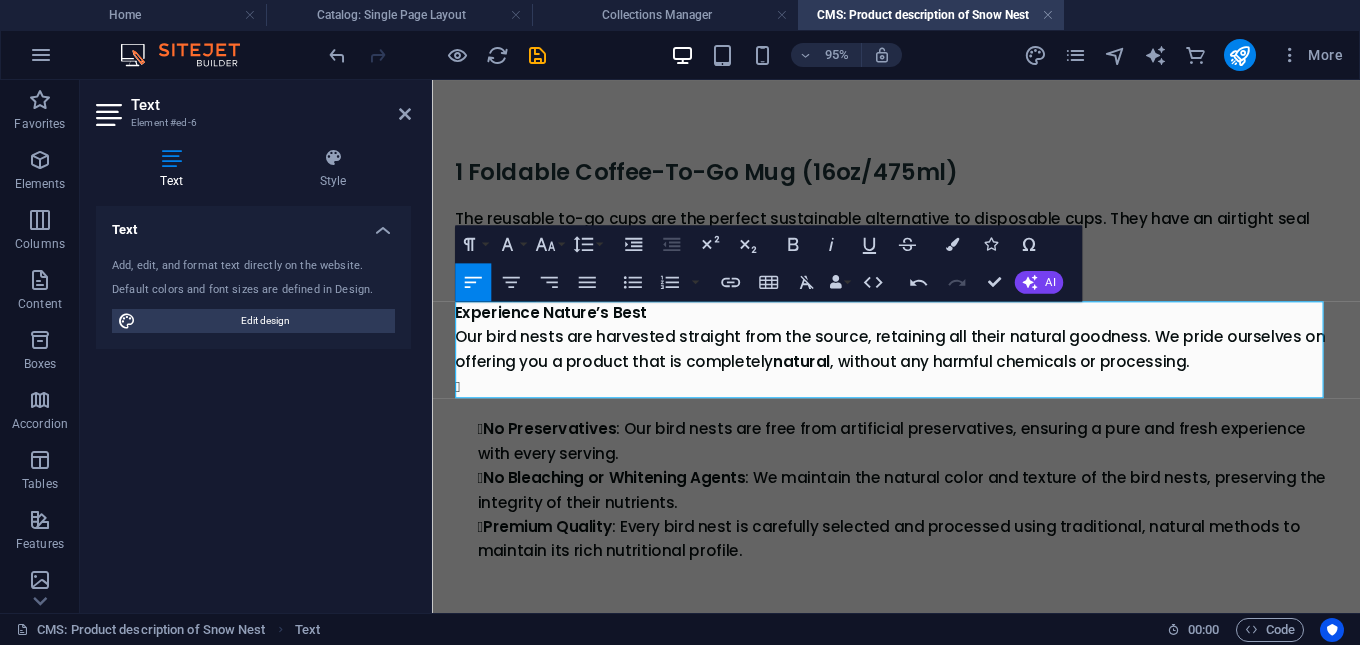 click on "Experience Nature’s Best Our bird nests are harvested straight from the source, retaining all their natural goodness. We pride ourselves on offering you a product that is completely natural , without any harmful chemicals or processing." at bounding box center [920, 351] 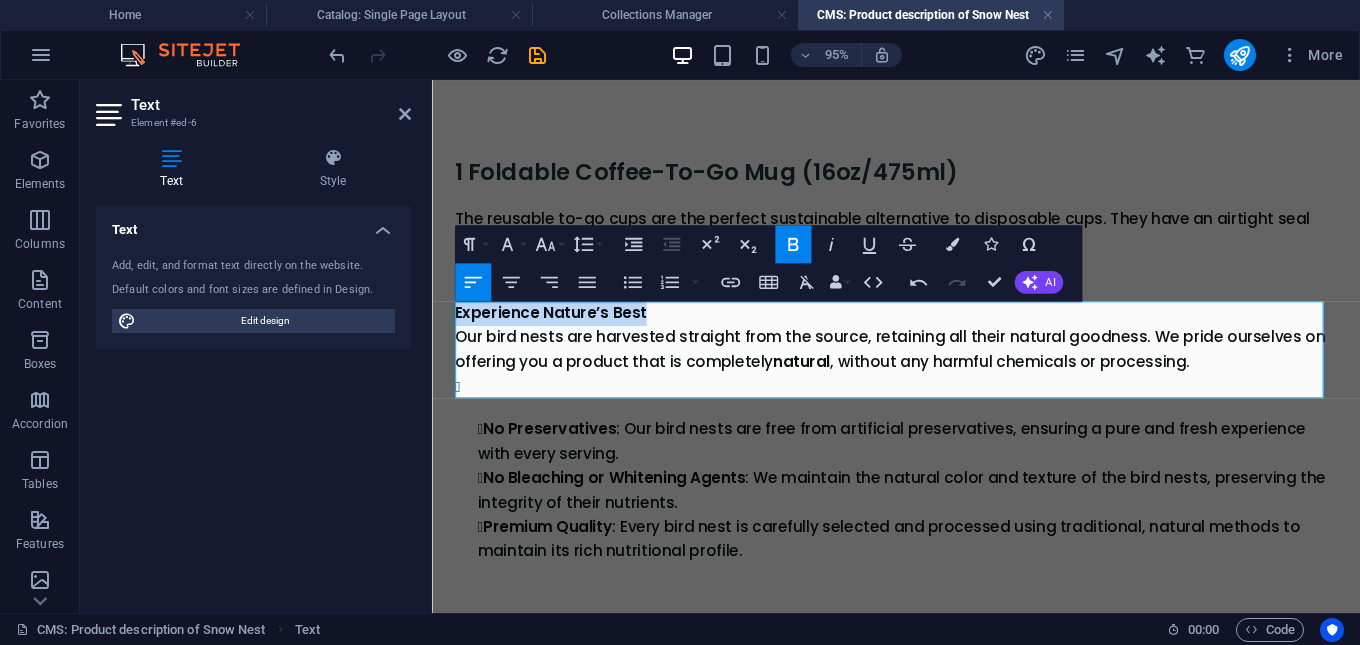 drag, startPoint x: 667, startPoint y: 324, endPoint x: 445, endPoint y: 328, distance: 222.03603 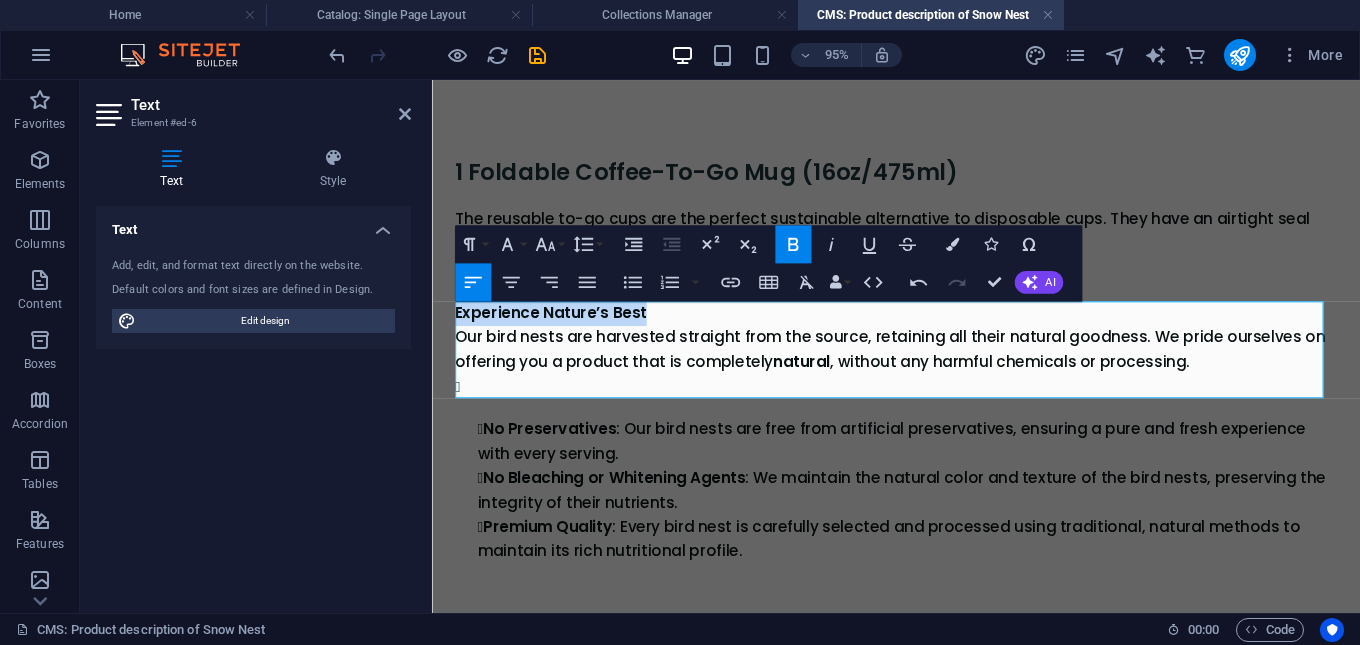 type 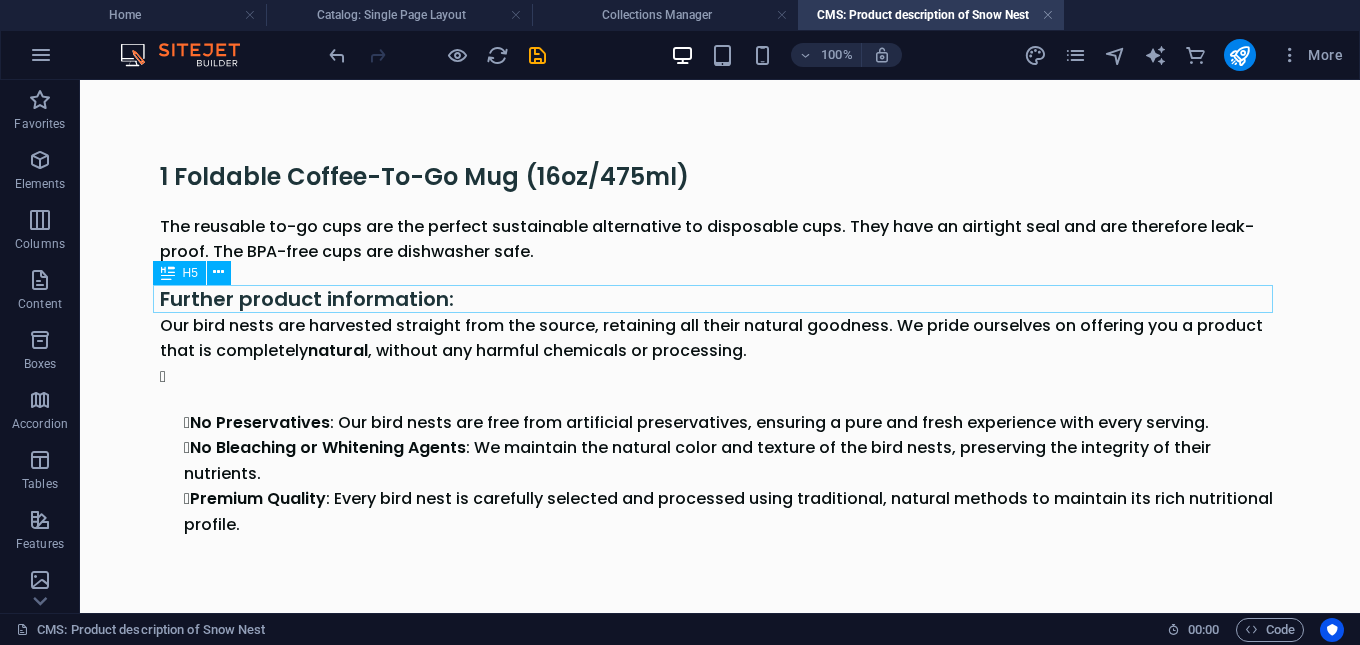 click on "Further product information:" at bounding box center [720, 299] 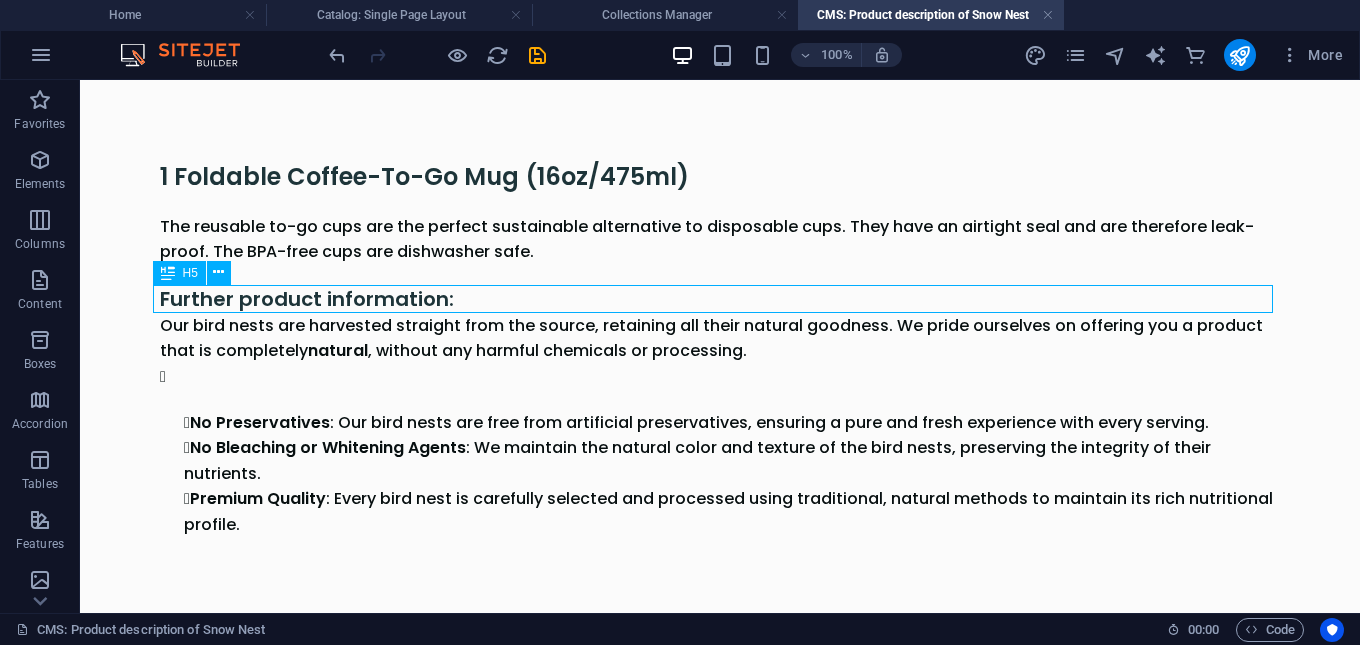 click on "Further product information:" at bounding box center [720, 299] 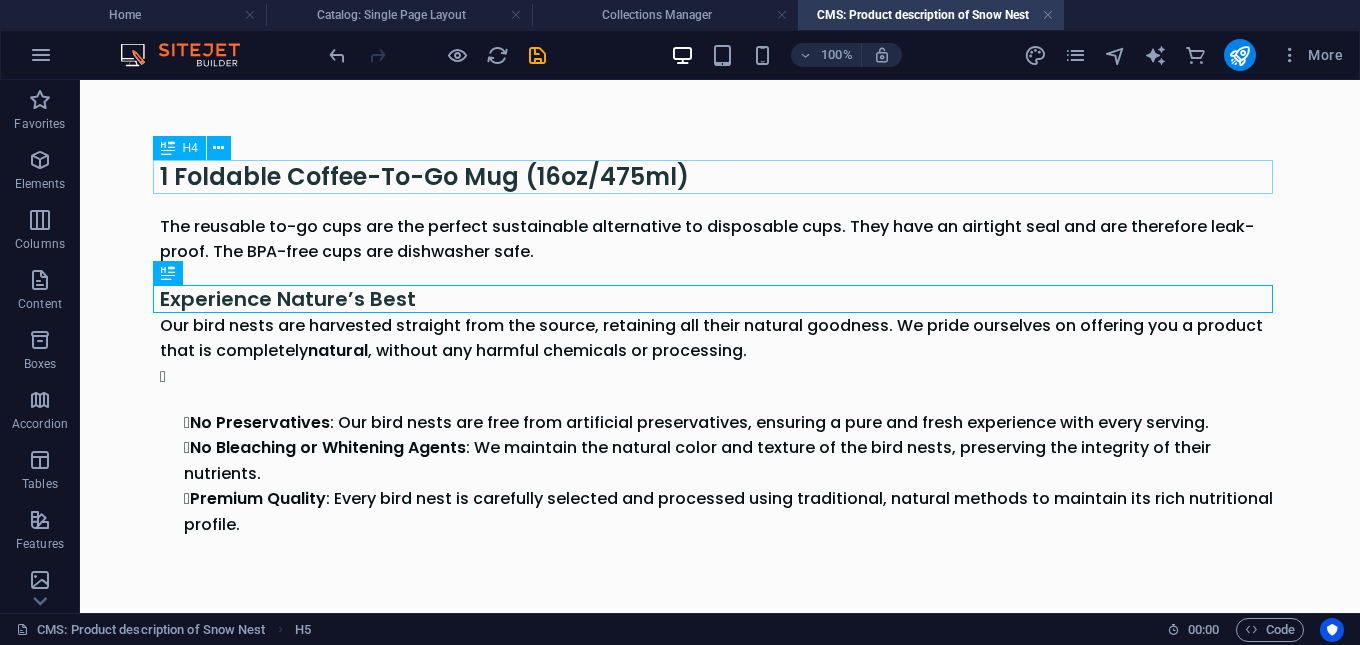 click on "1 Foldable Coffee-To-Go Mug (16oz/475ml)" at bounding box center (720, 177) 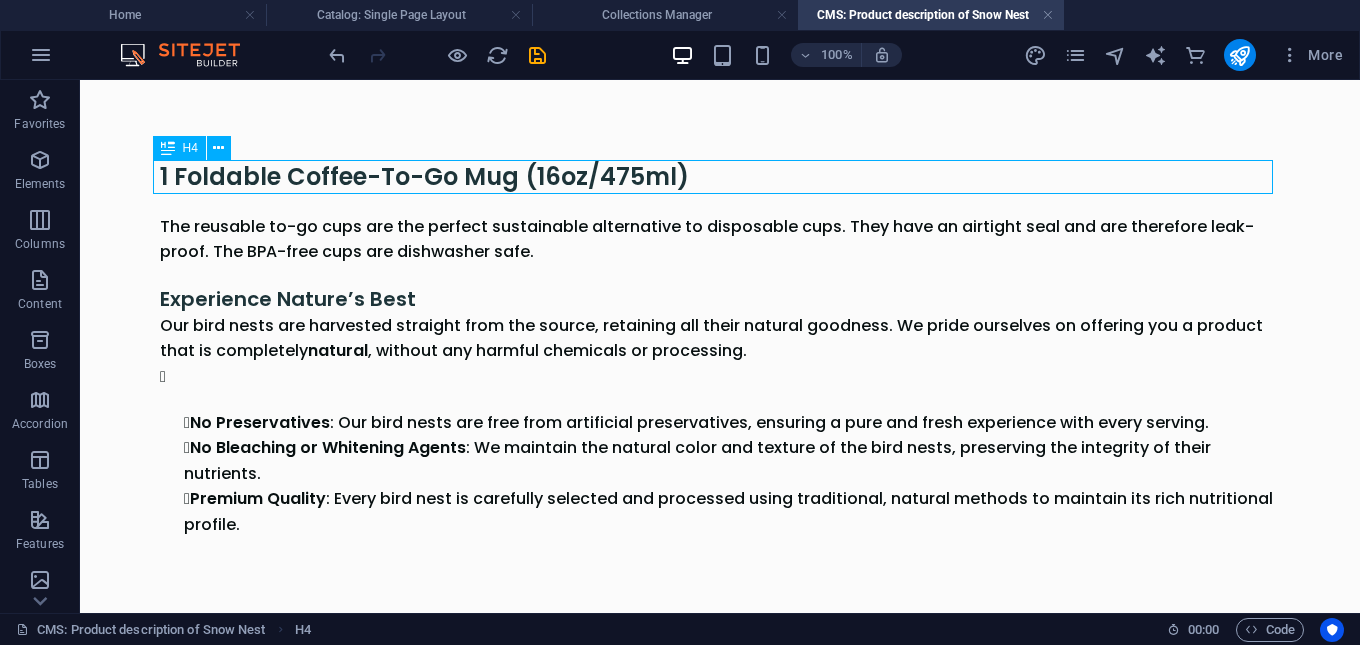 click on "1 Foldable Coffee-To-Go Mug (16oz/475ml)" at bounding box center (720, 177) 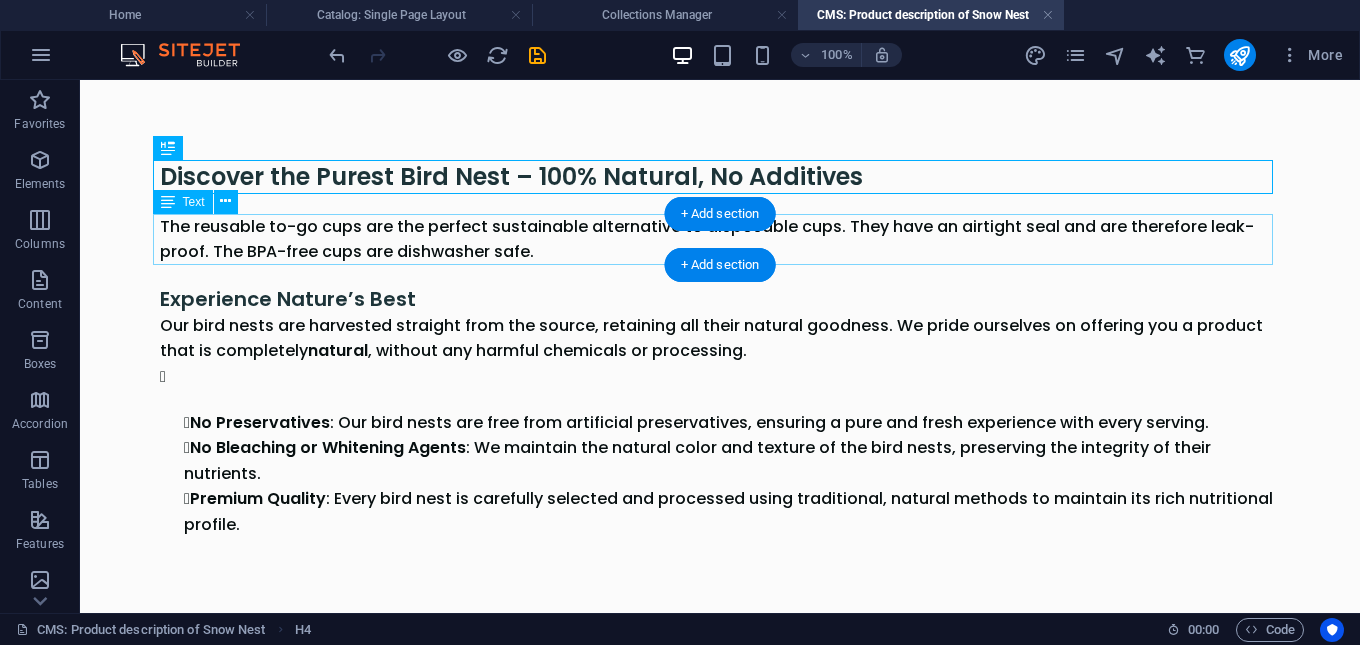 click on "The reusable to-go cups are the perfect sustainable alternative to disposable cups. They have an airtight seal and are therefore leak-proof. The BPA-free cups are dishwasher safe." at bounding box center (720, 239) 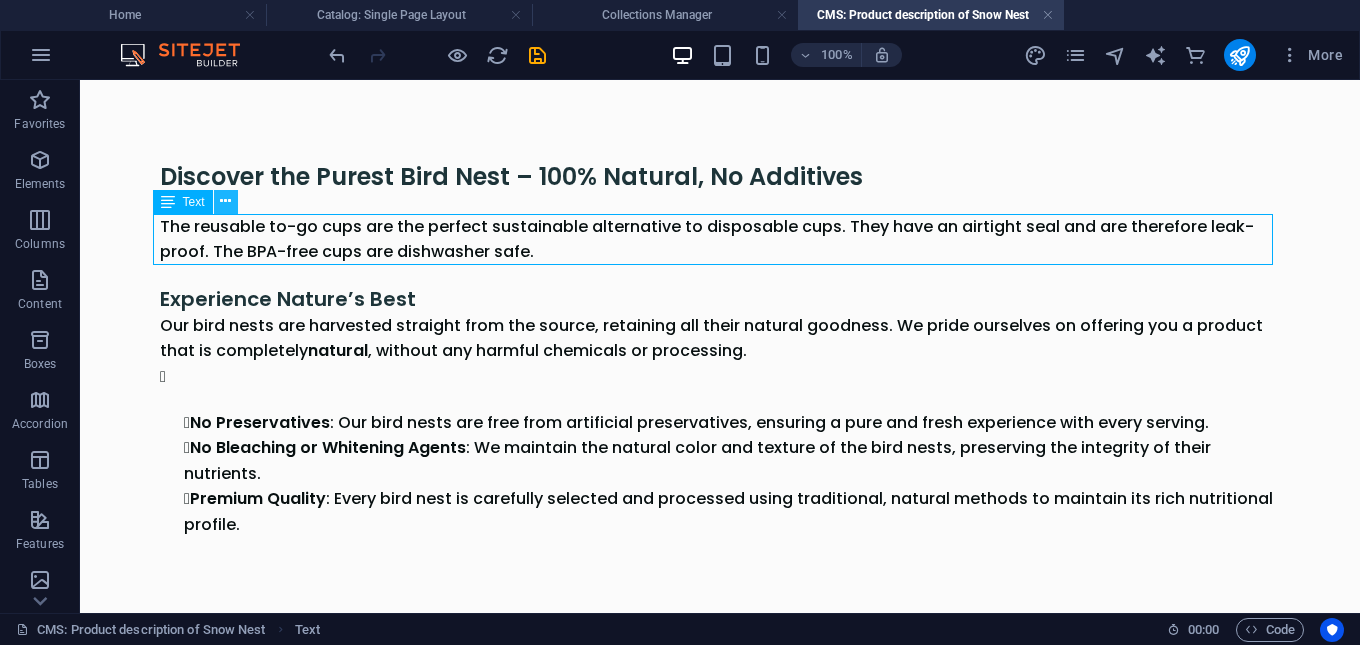 click at bounding box center (225, 201) 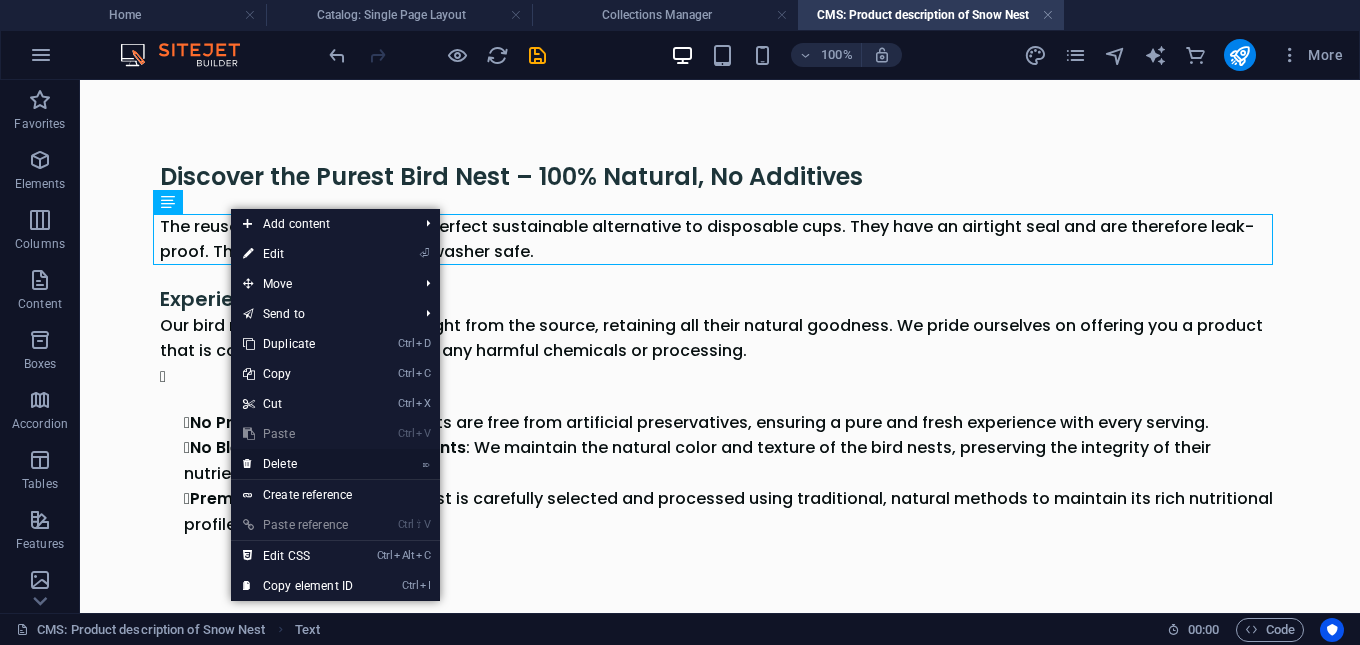 click on "⌦  Delete" at bounding box center [298, 464] 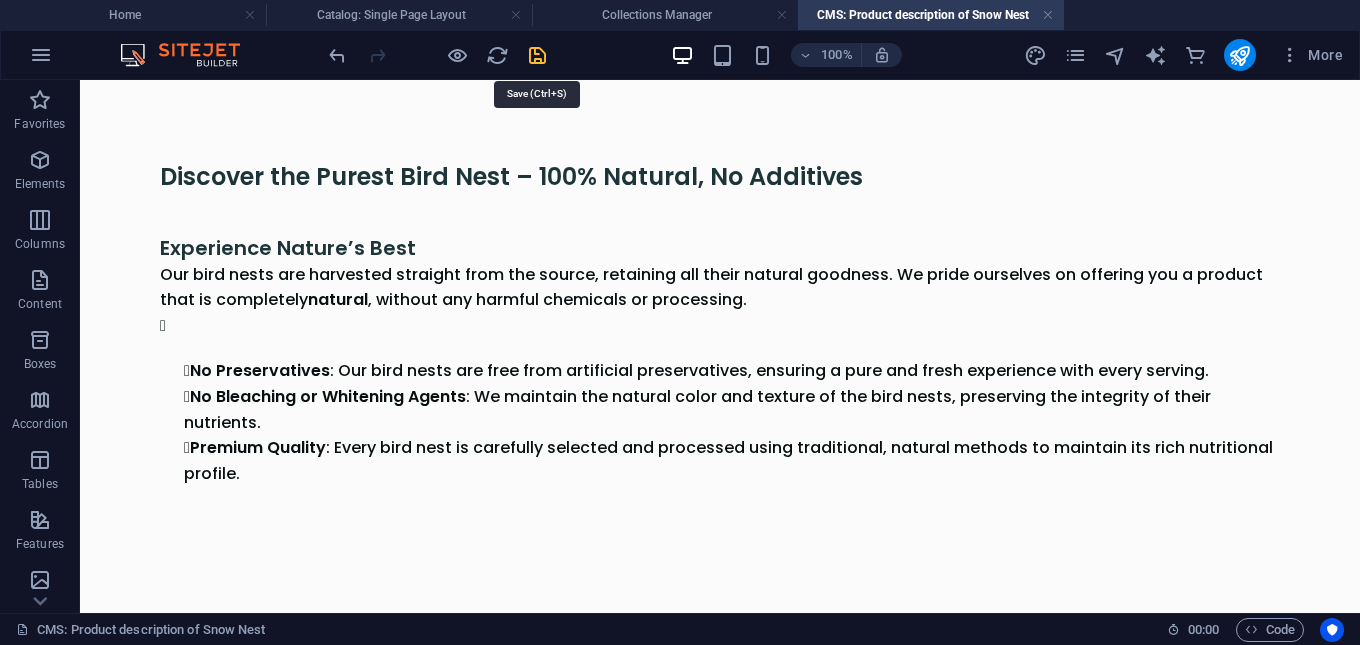 click at bounding box center [537, 55] 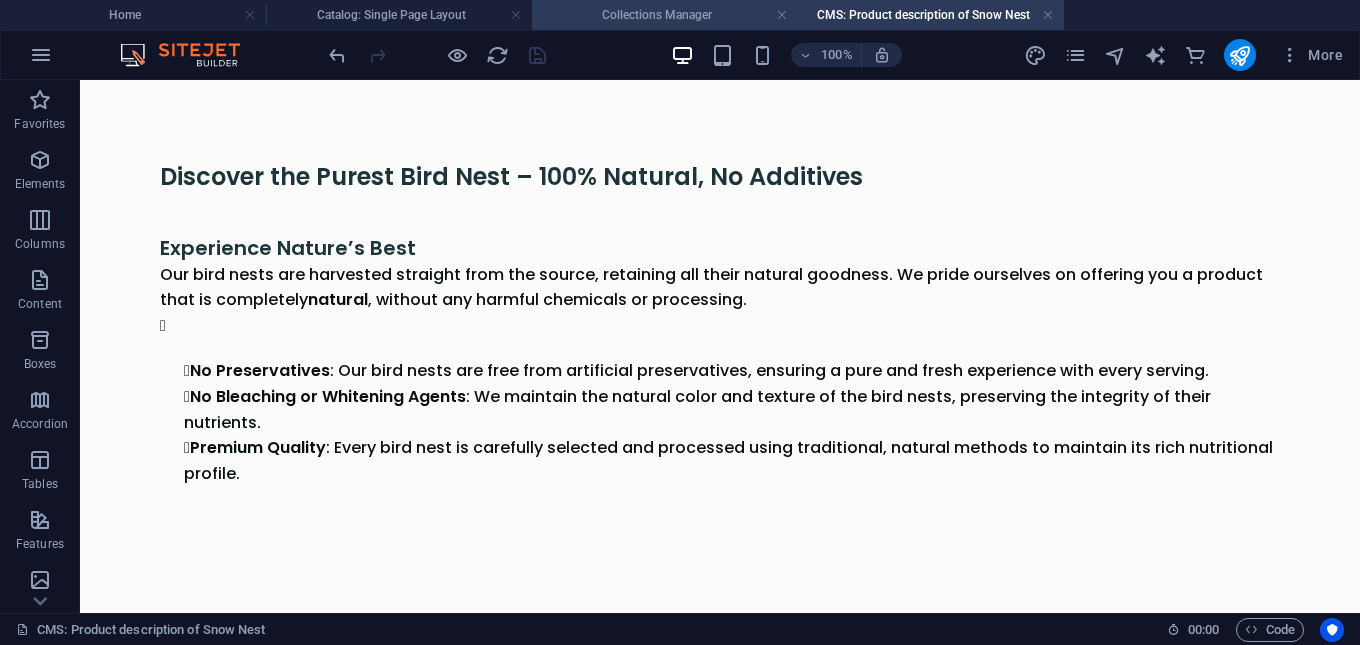 click on "Collections Manager" at bounding box center (665, 15) 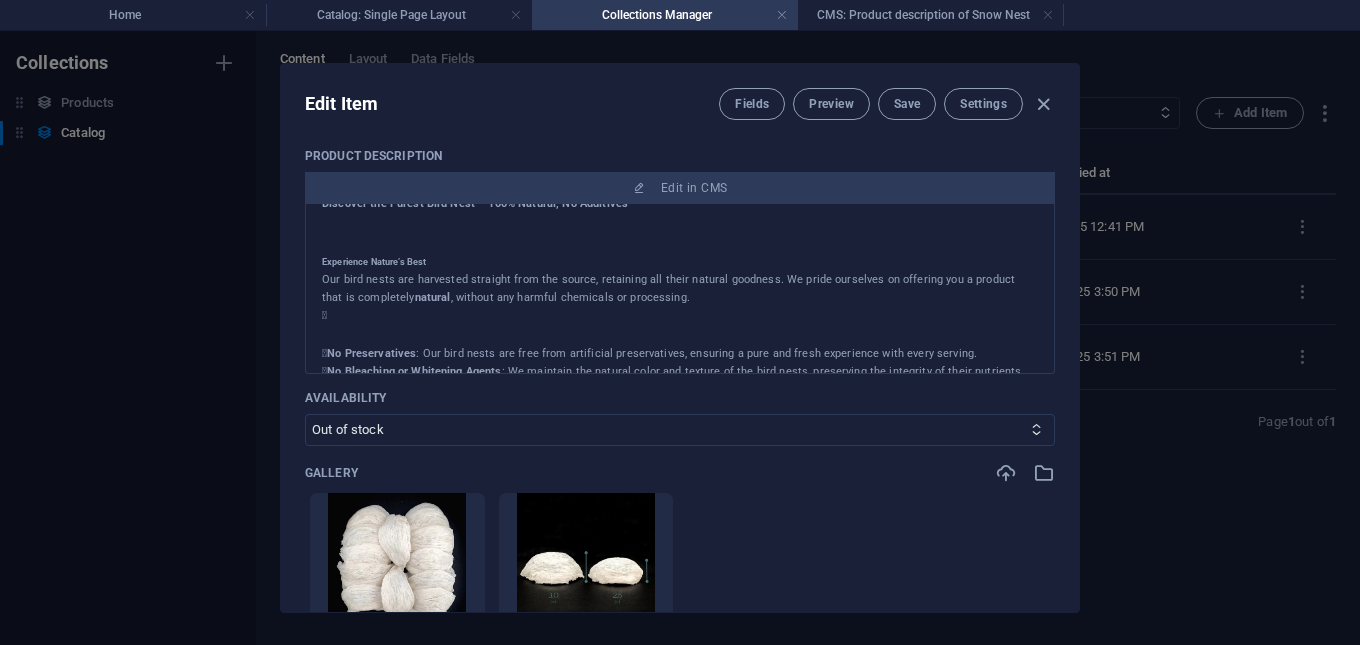 scroll, scrollTop: 0, scrollLeft: 0, axis: both 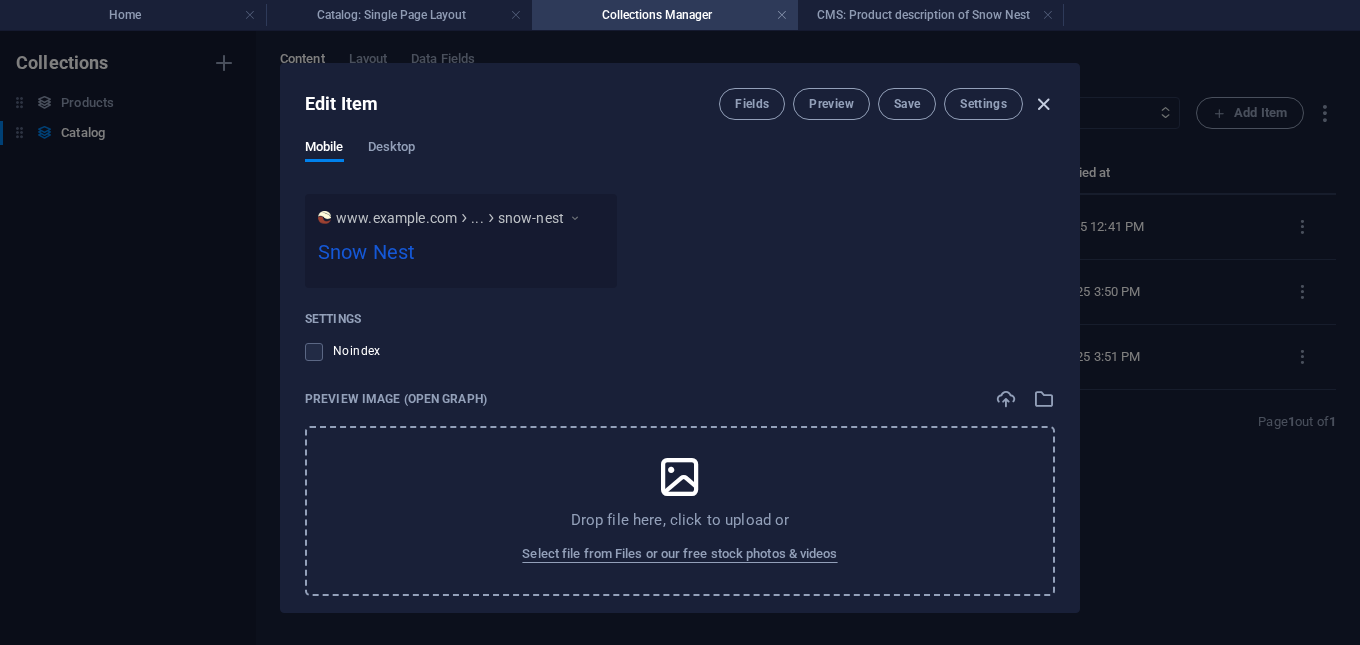 click at bounding box center [1043, 104] 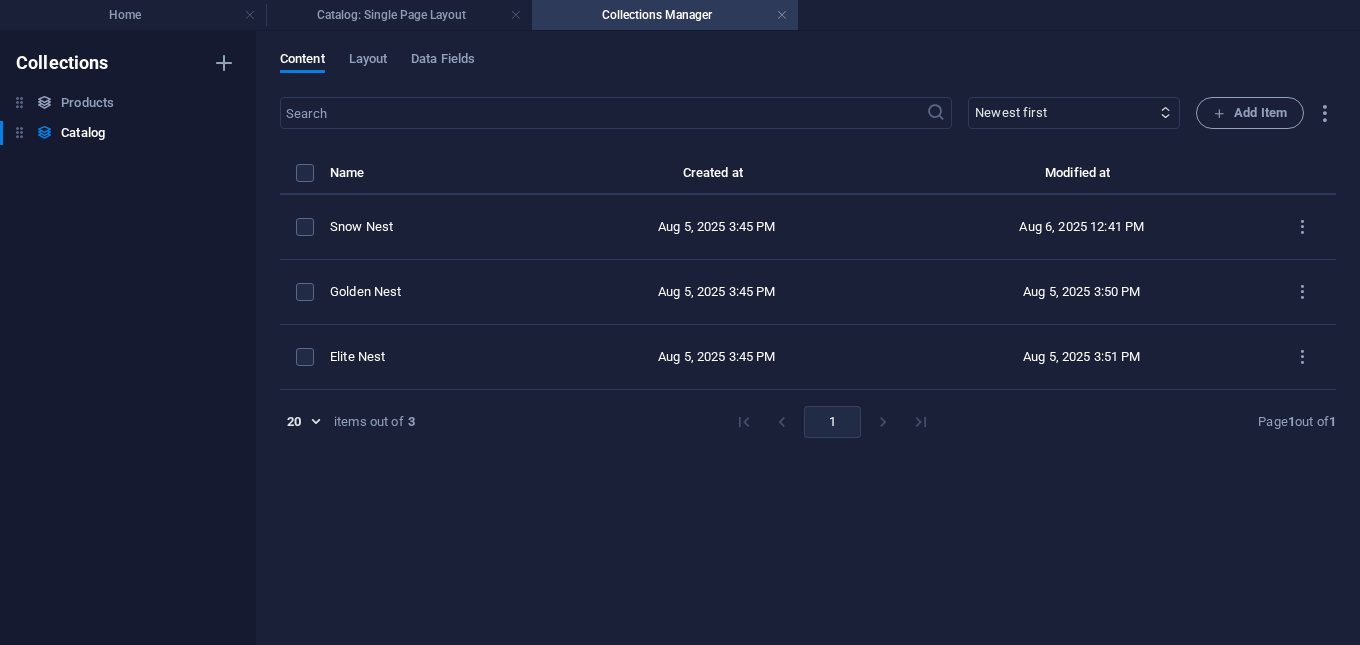 scroll, scrollTop: 1590, scrollLeft: 0, axis: vertical 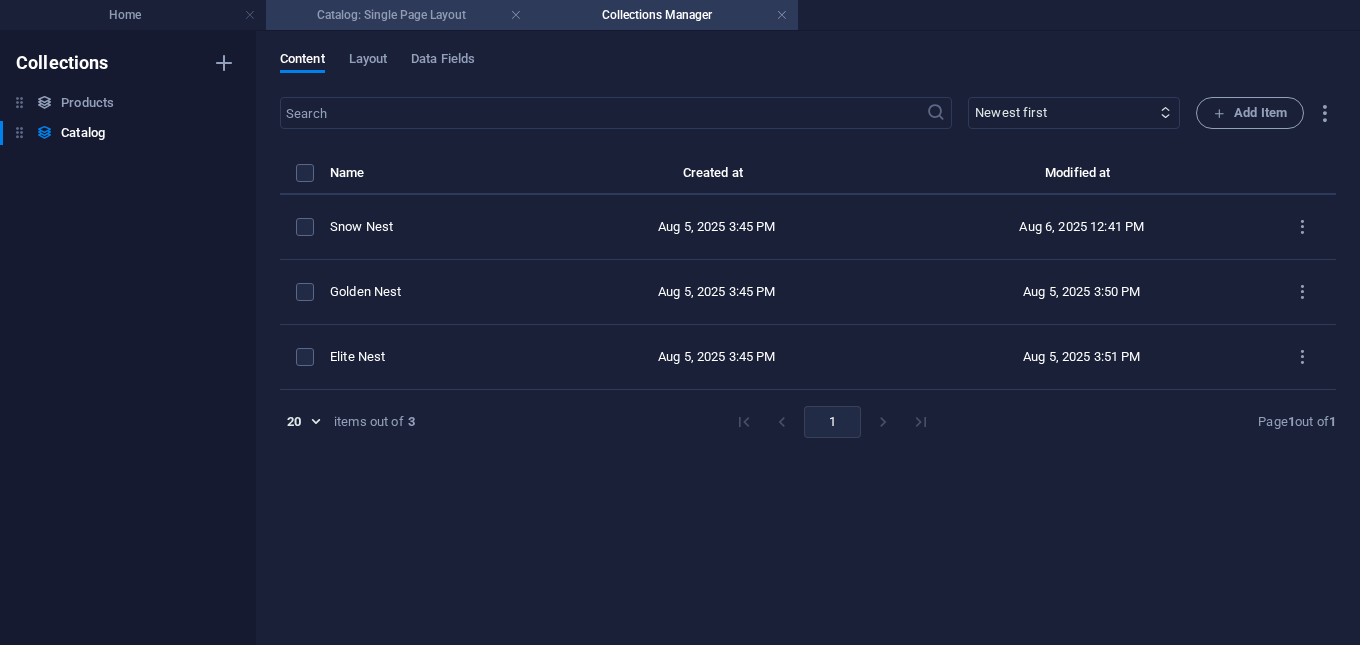 click on "Catalog: Single Page Layout" at bounding box center (399, 15) 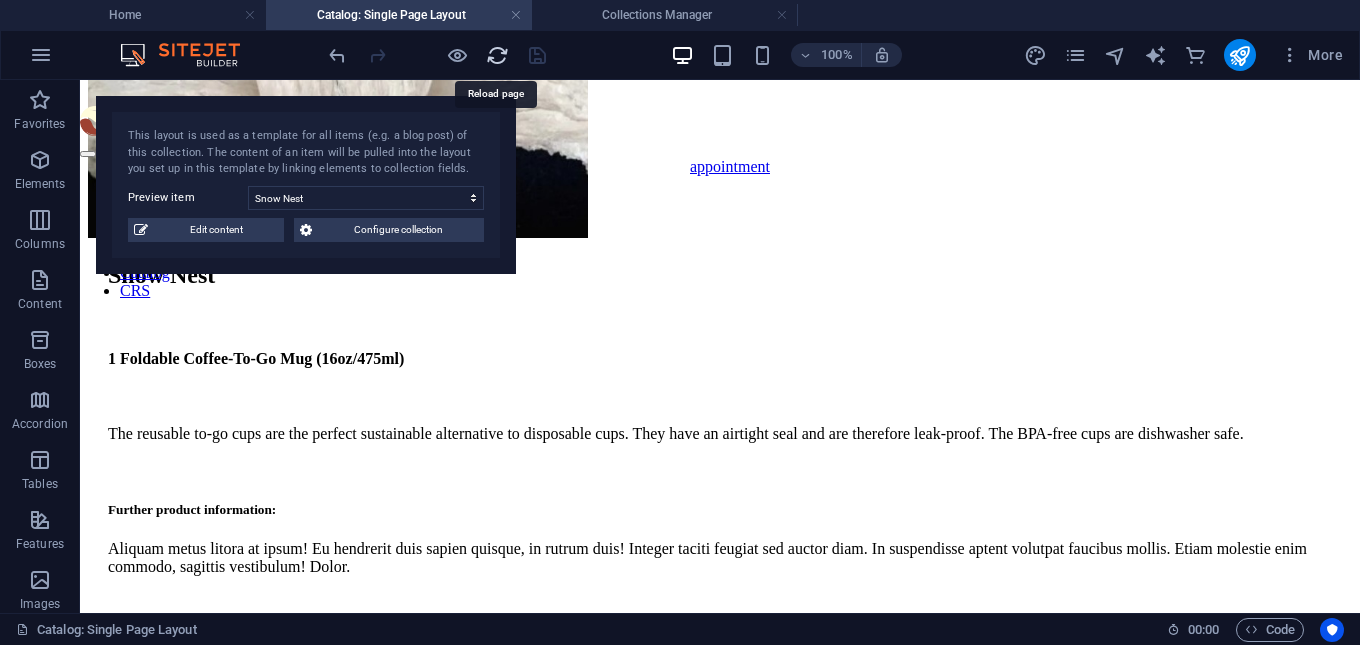 click at bounding box center [497, 55] 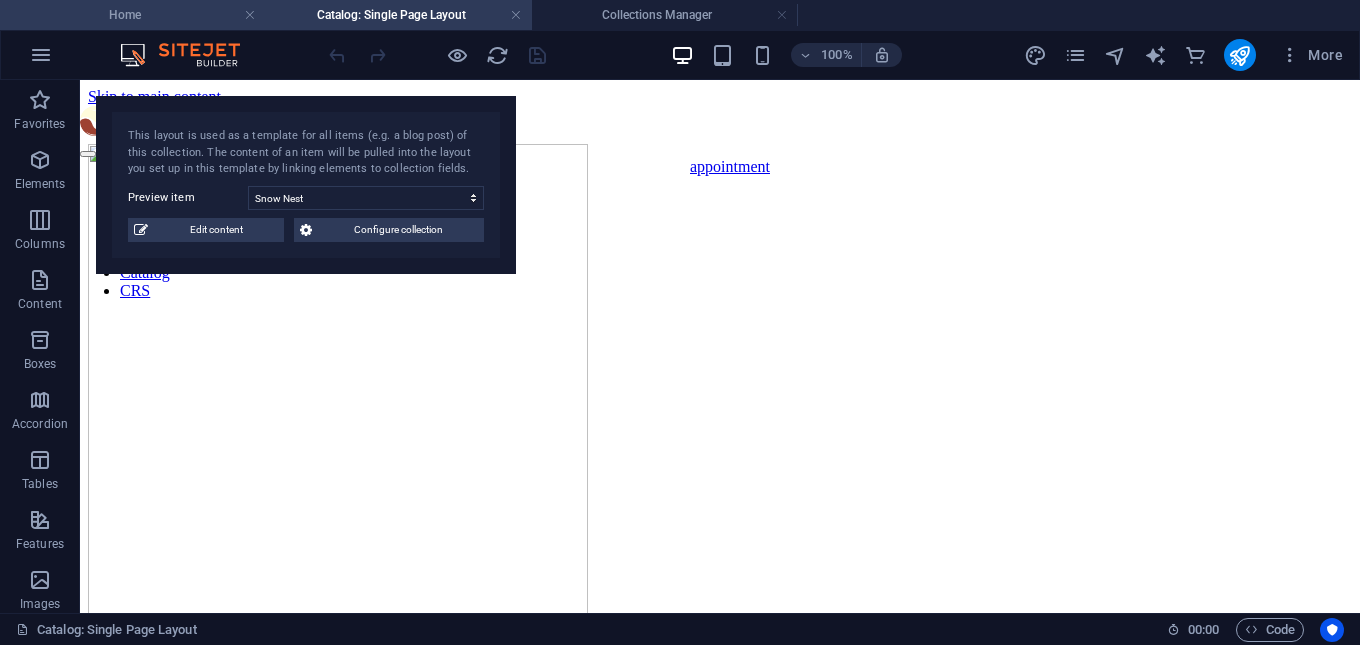 scroll, scrollTop: 0, scrollLeft: 0, axis: both 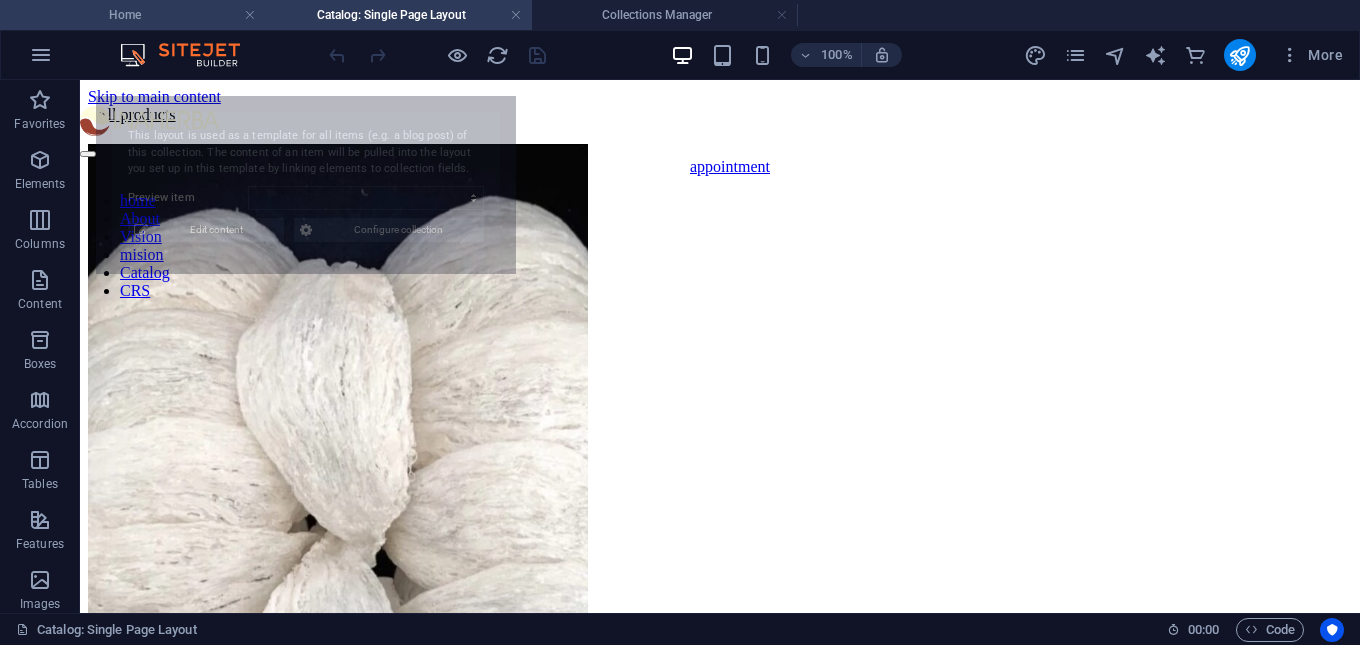 select on "6891c4903589fec14a02362e" 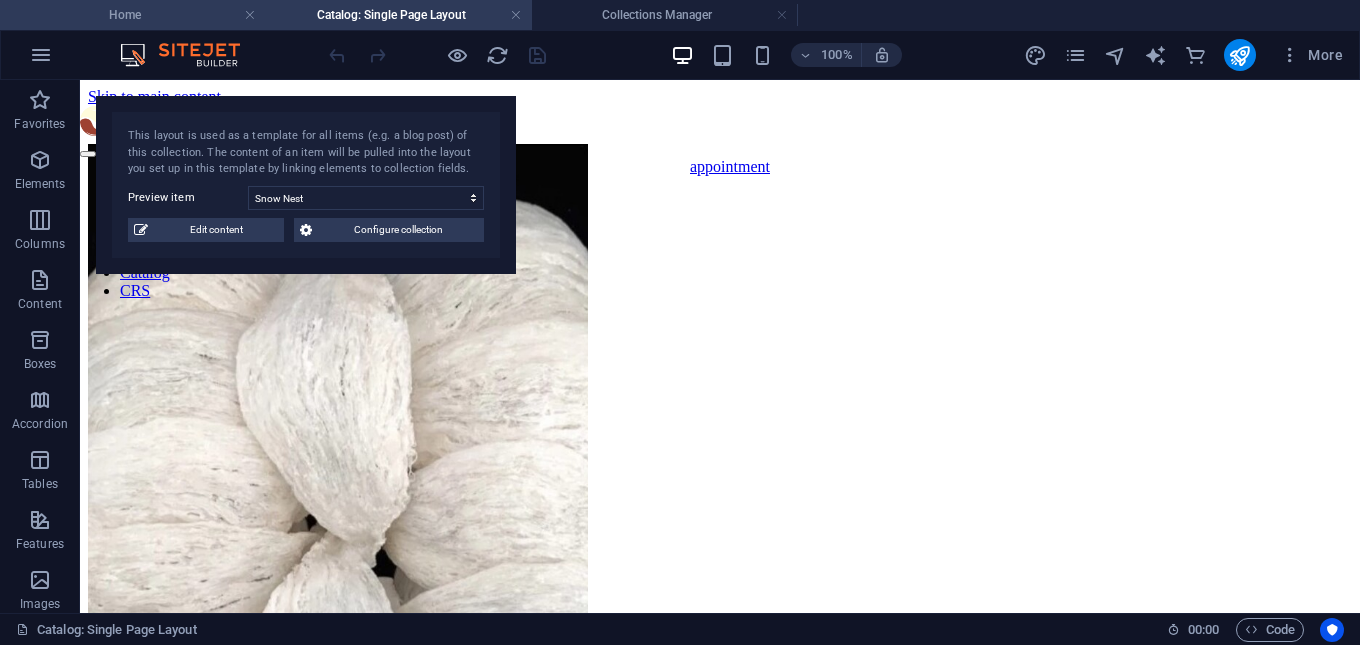 click on "Home" at bounding box center [133, 15] 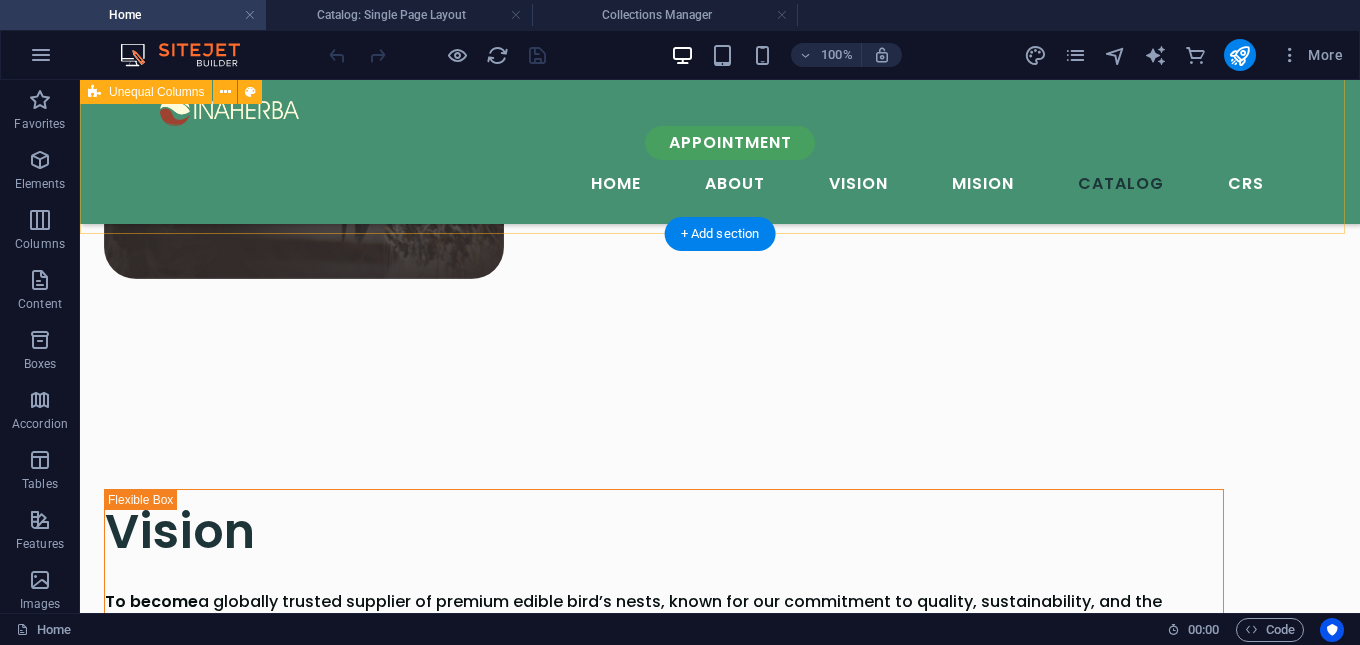 scroll, scrollTop: 3043, scrollLeft: 0, axis: vertical 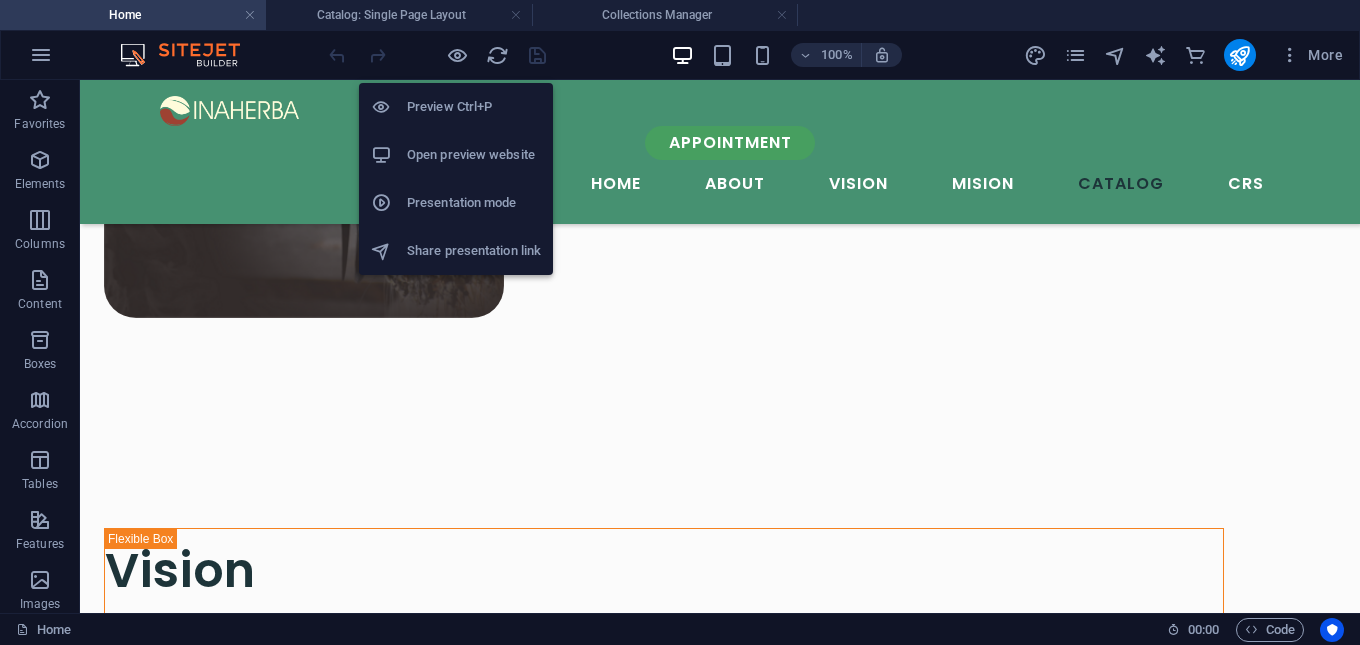 click on "Open preview website" at bounding box center [474, 155] 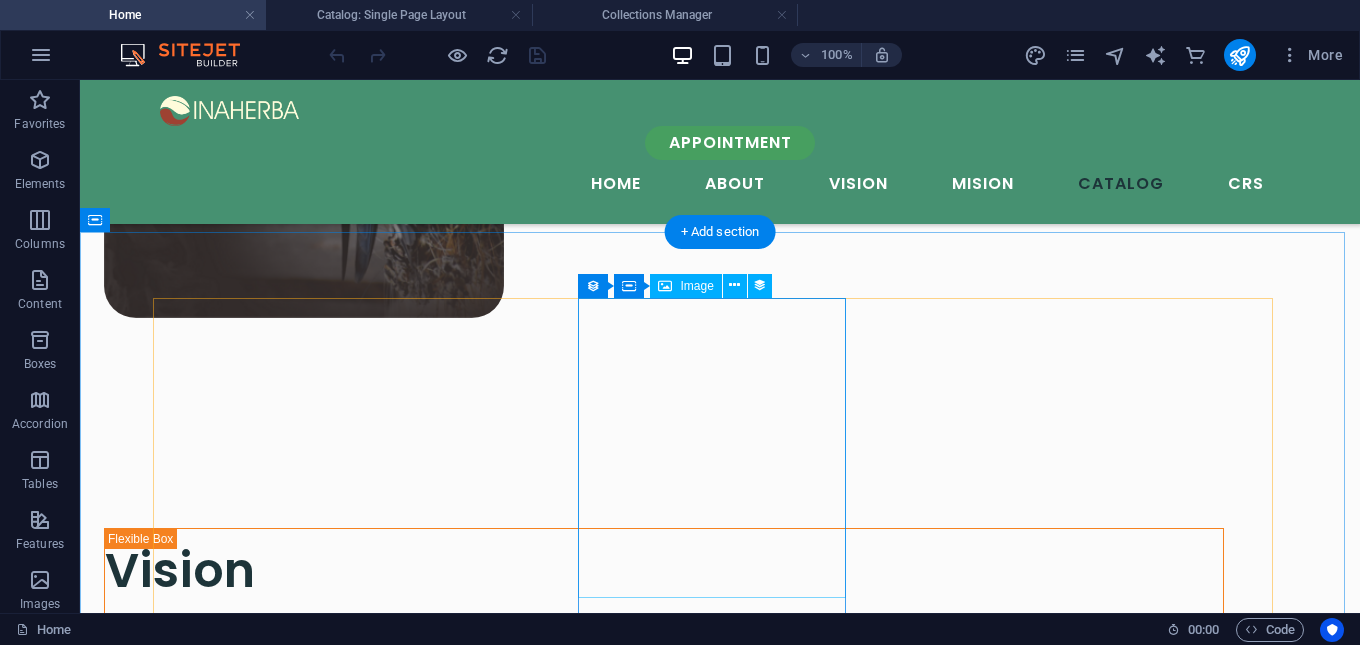 click at bounding box center [720, 2582] 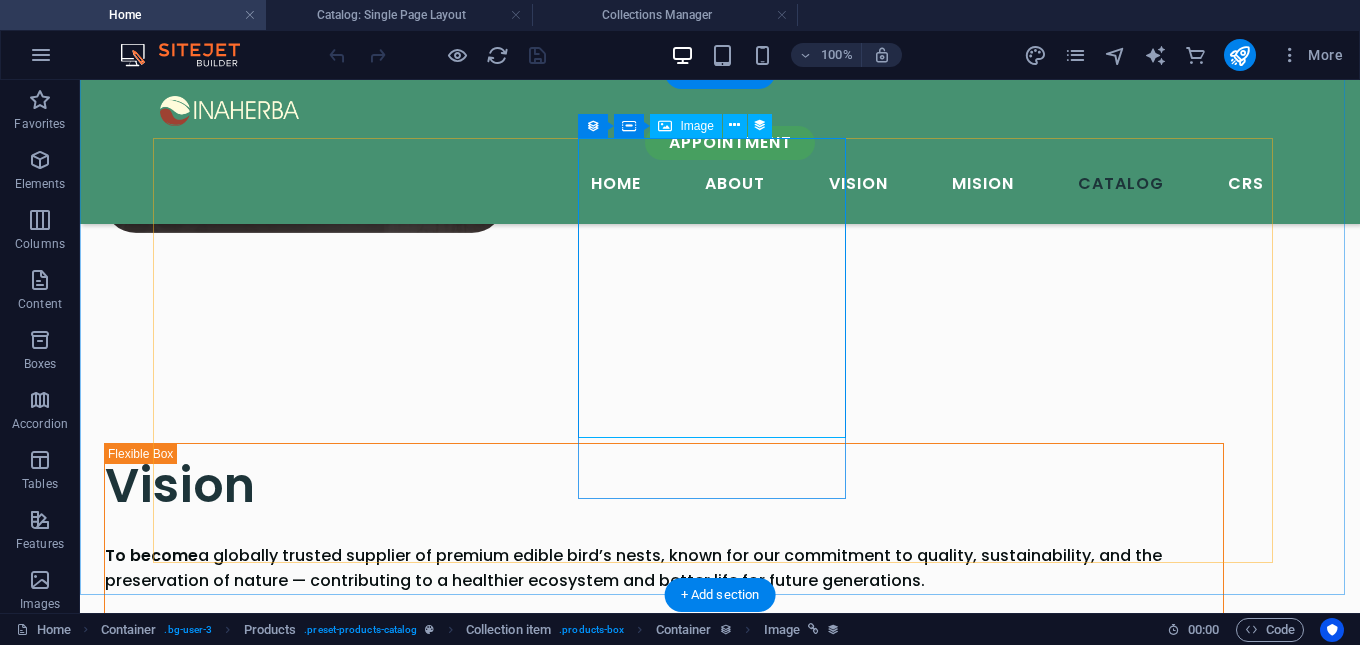 scroll, scrollTop: 3243, scrollLeft: 0, axis: vertical 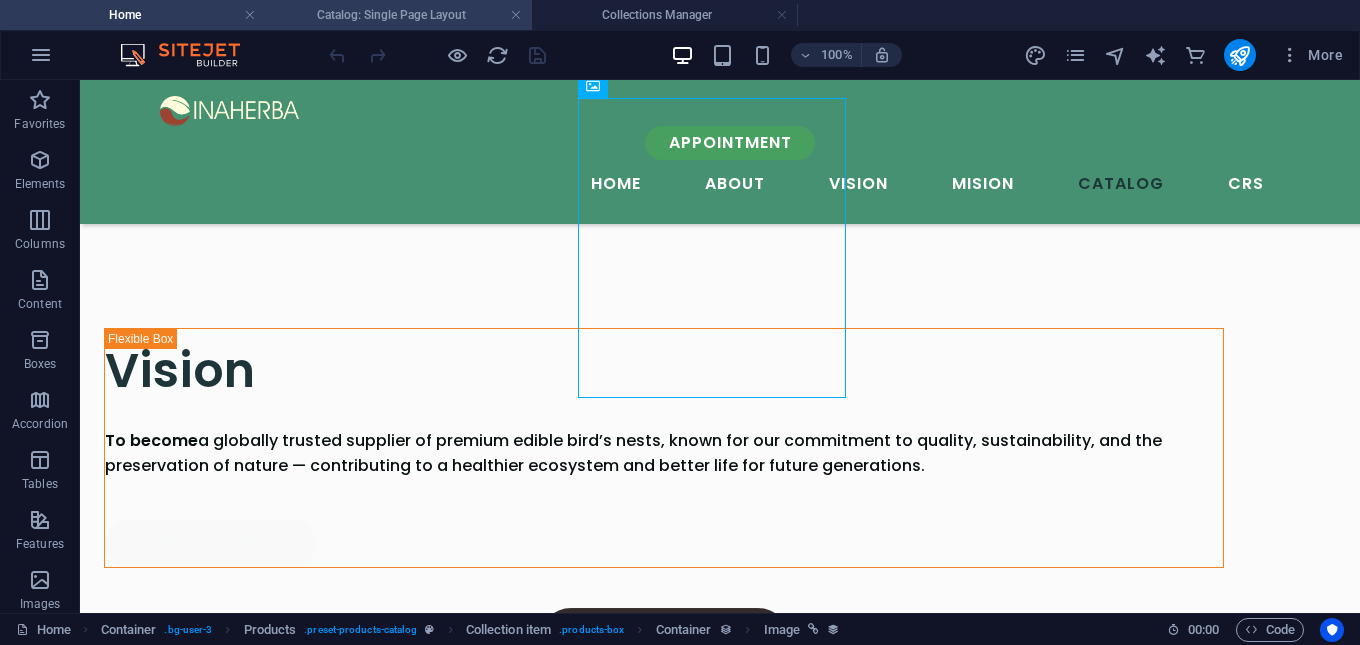 click on "Catalog: Single Page Layout" at bounding box center (399, 15) 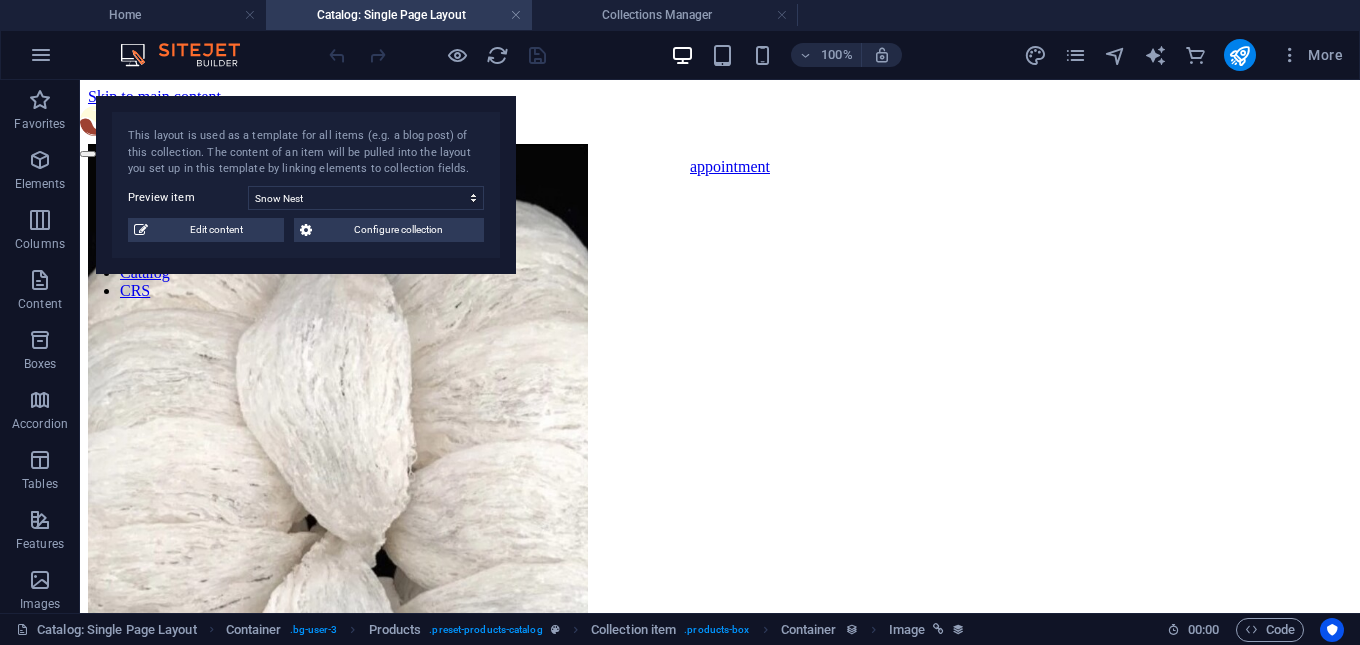 scroll, scrollTop: 0, scrollLeft: 0, axis: both 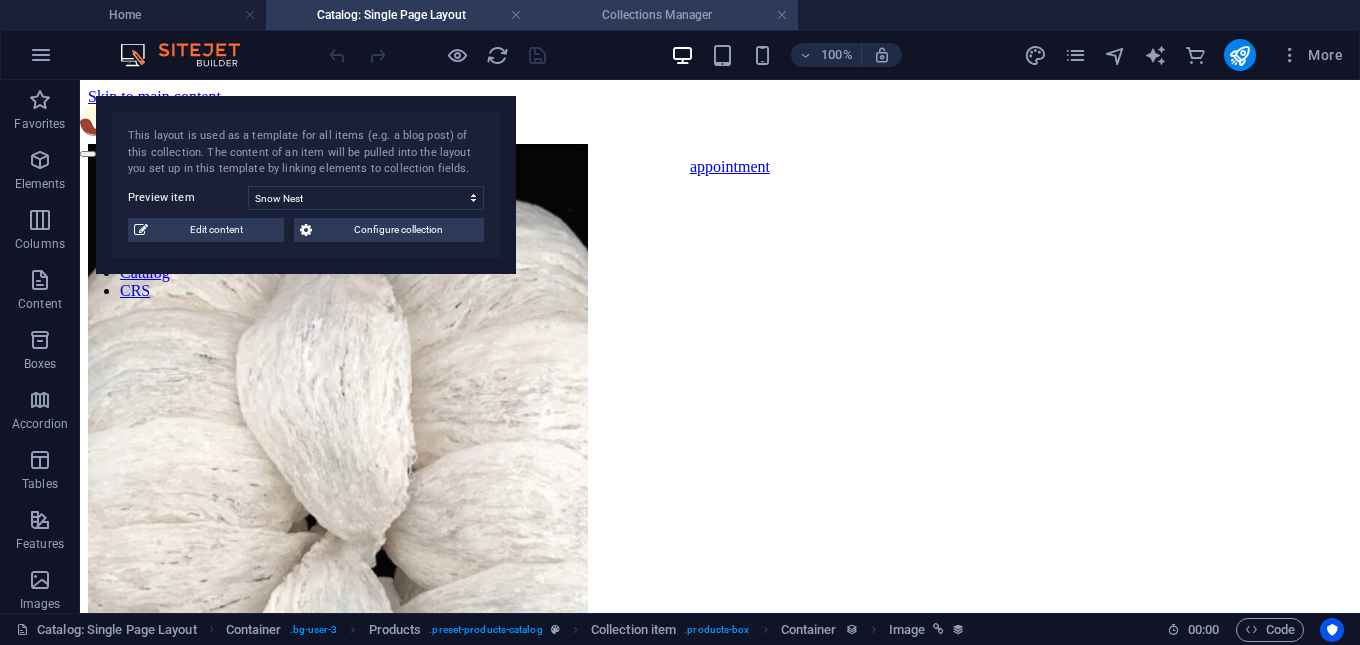 click on "Collections Manager" at bounding box center [665, 15] 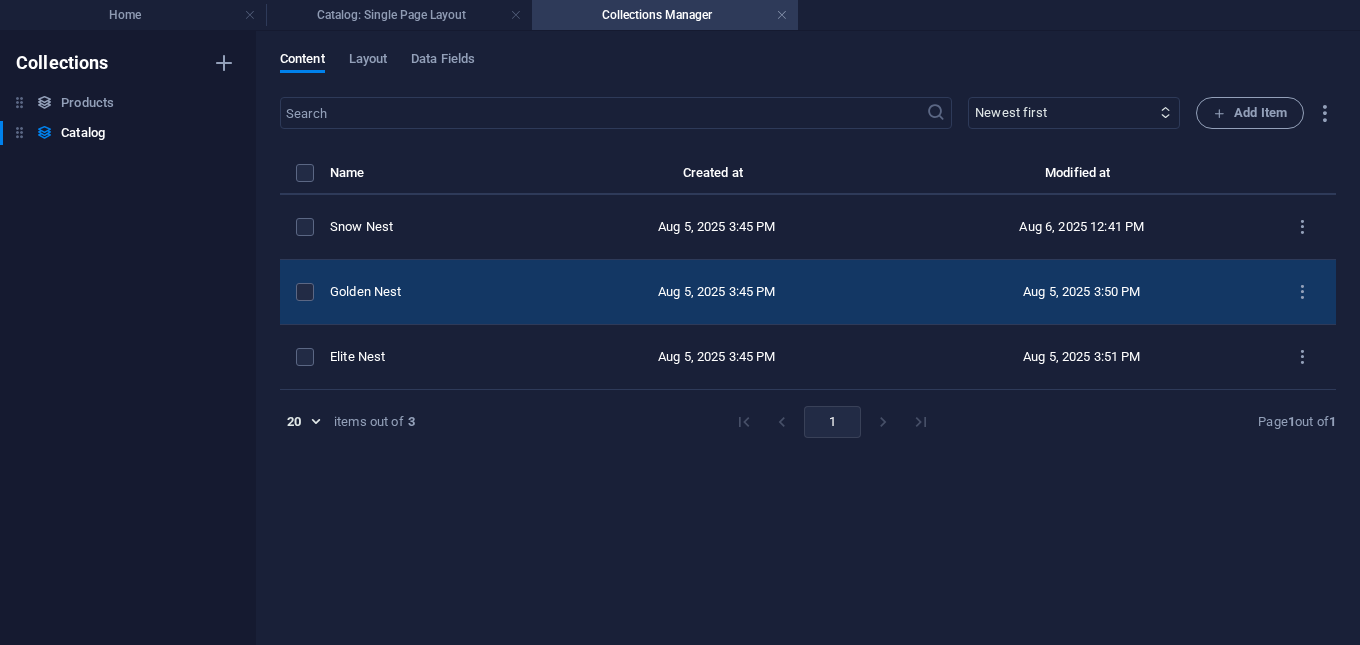 click on "Aug 5, 2025 3:45 PM" at bounding box center (717, 292) 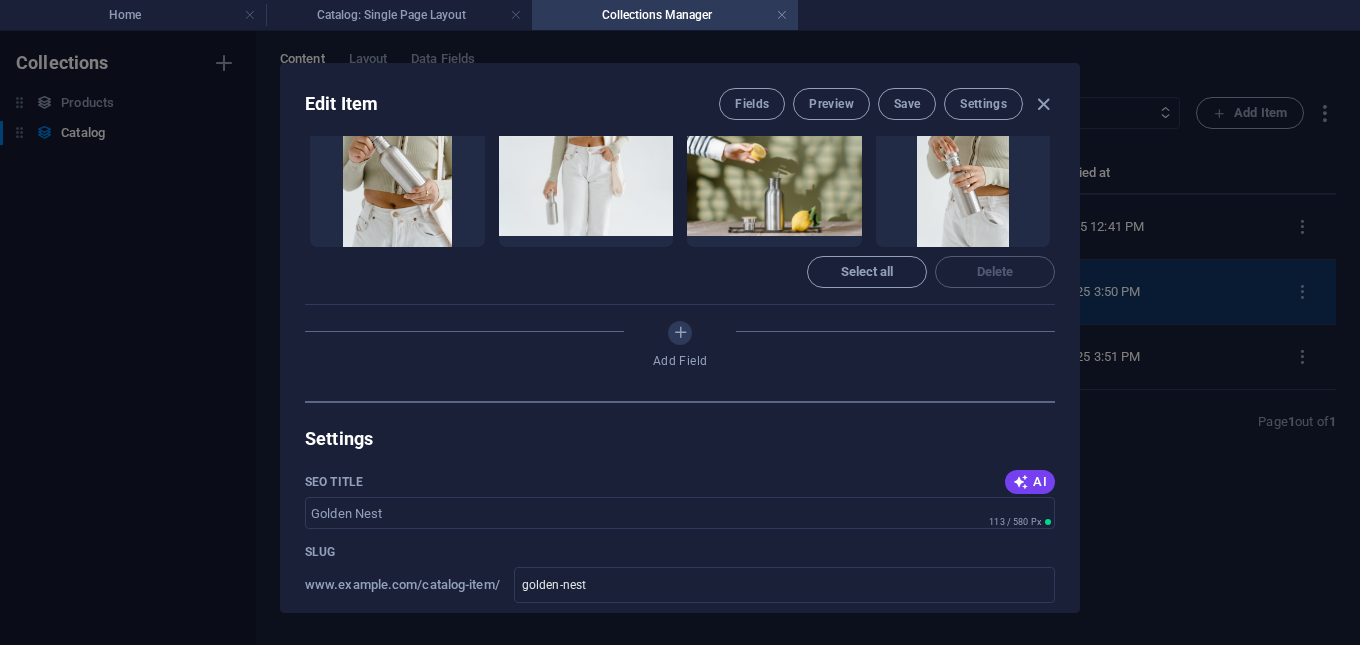 scroll, scrollTop: 1000, scrollLeft: 0, axis: vertical 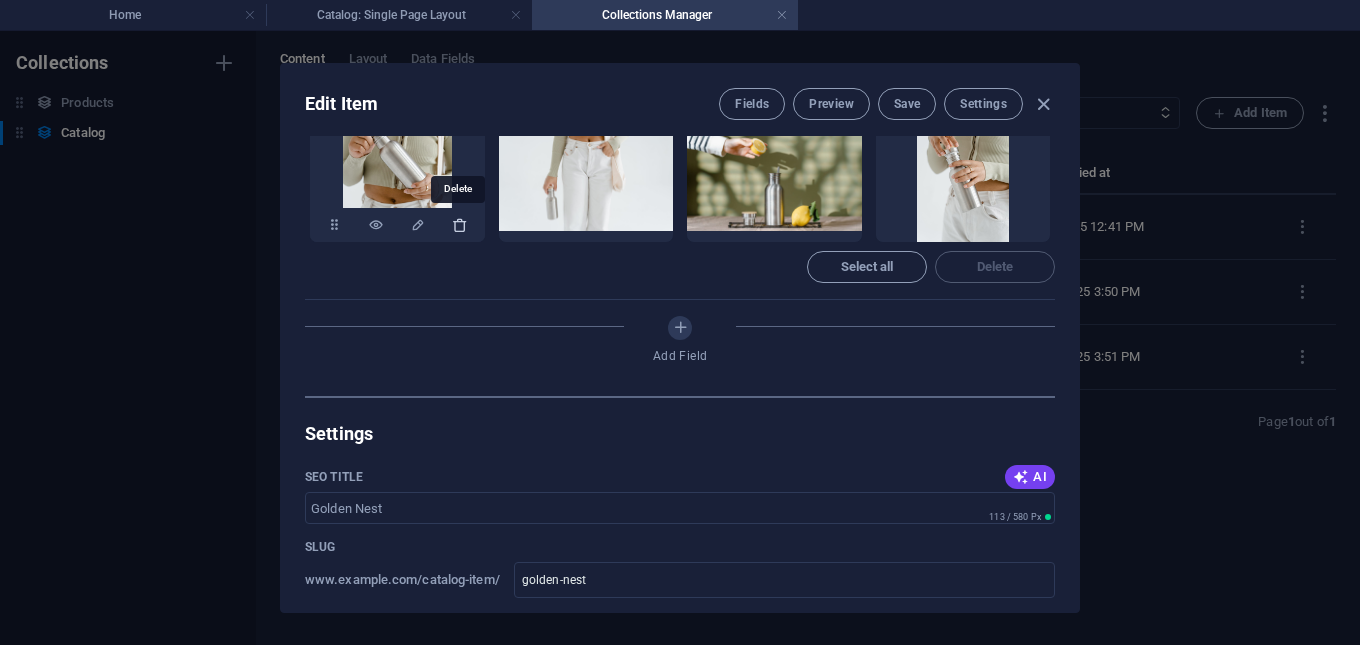 click at bounding box center [460, 225] 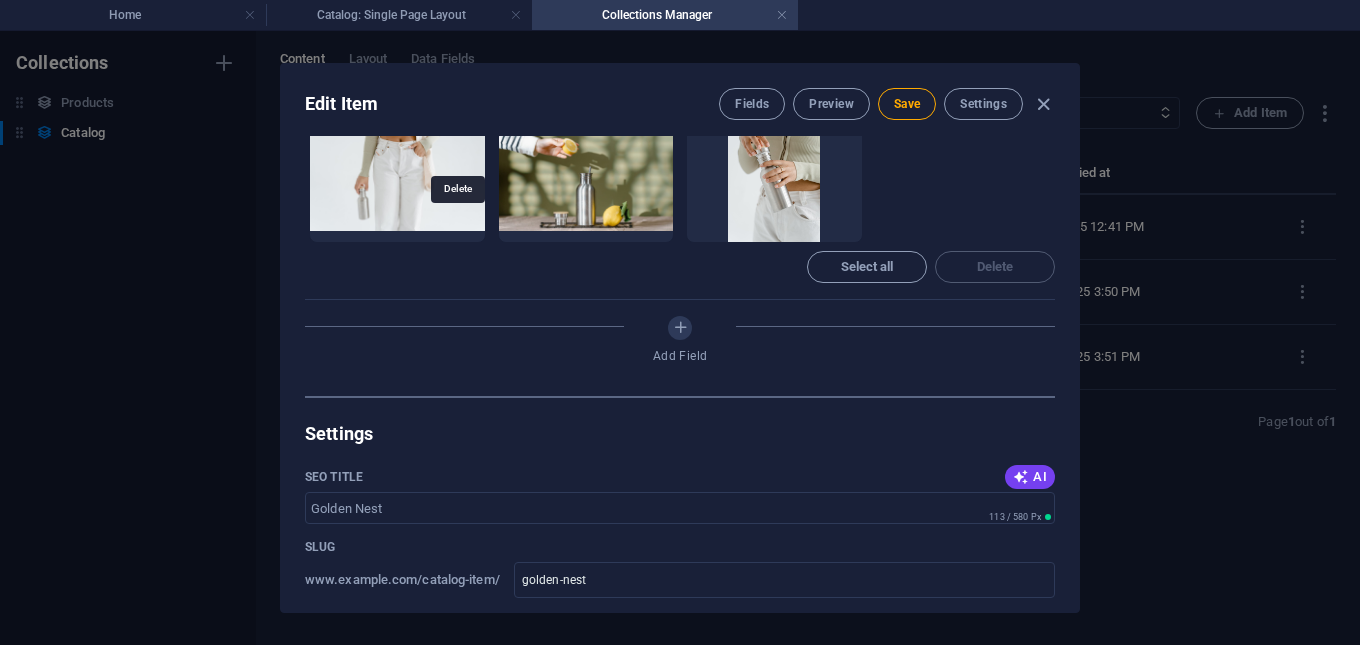 click at bounding box center [460, 225] 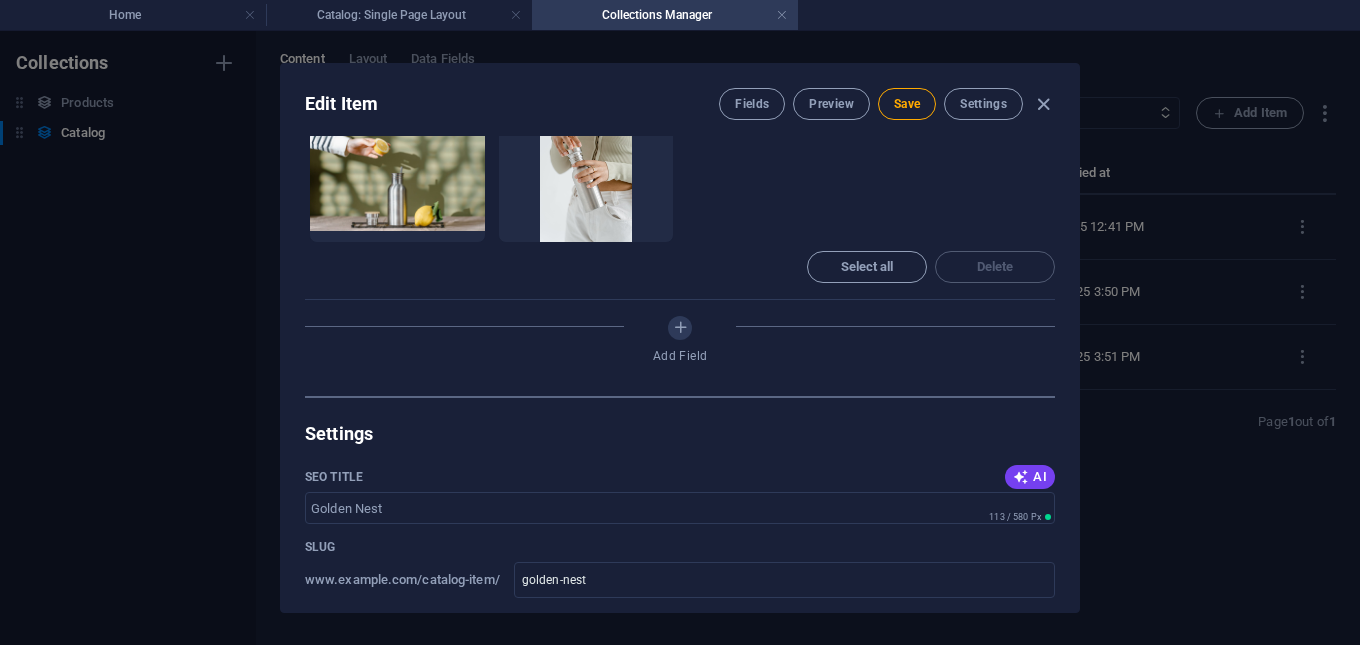 click at bounding box center [460, 225] 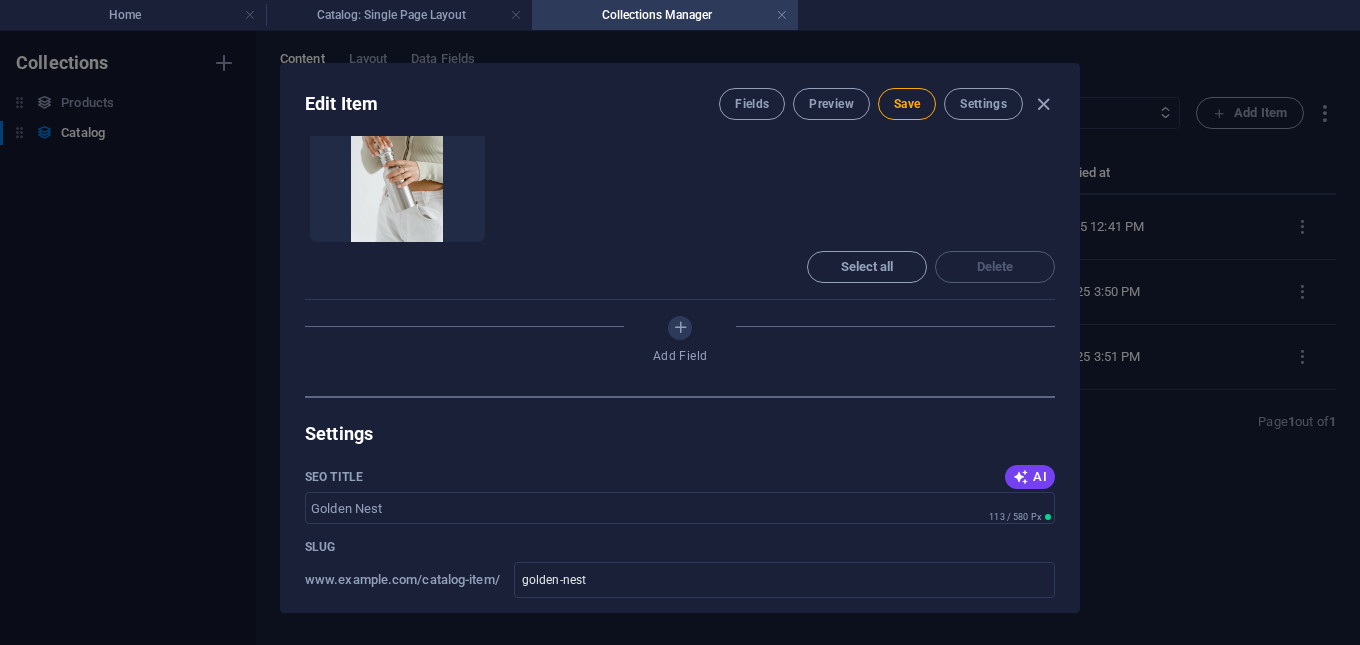 click at bounding box center [460, 225] 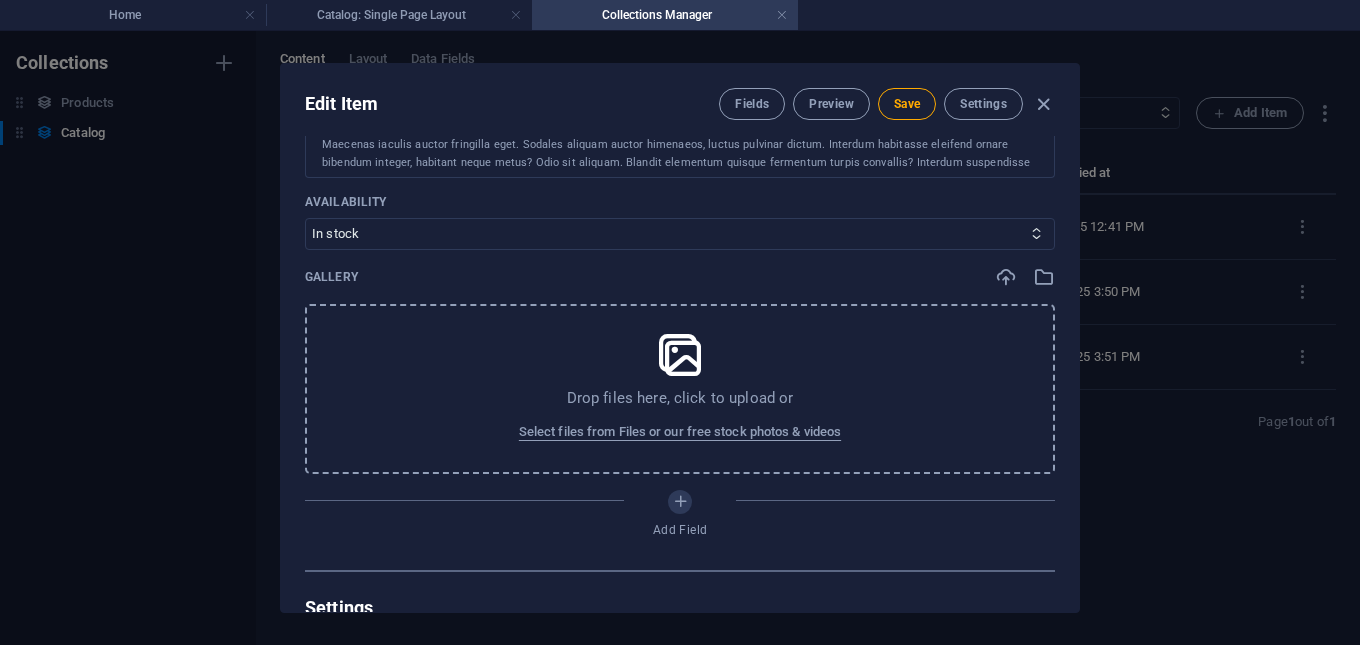 scroll, scrollTop: 800, scrollLeft: 0, axis: vertical 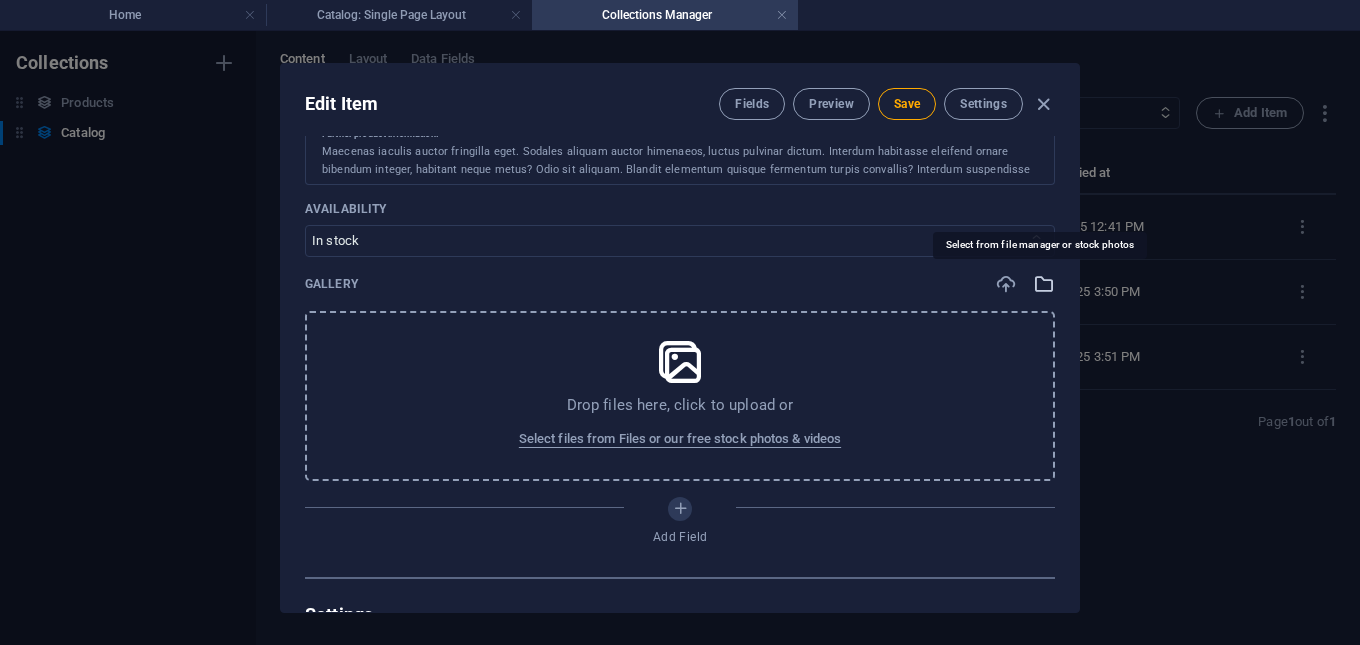 click at bounding box center [1044, 284] 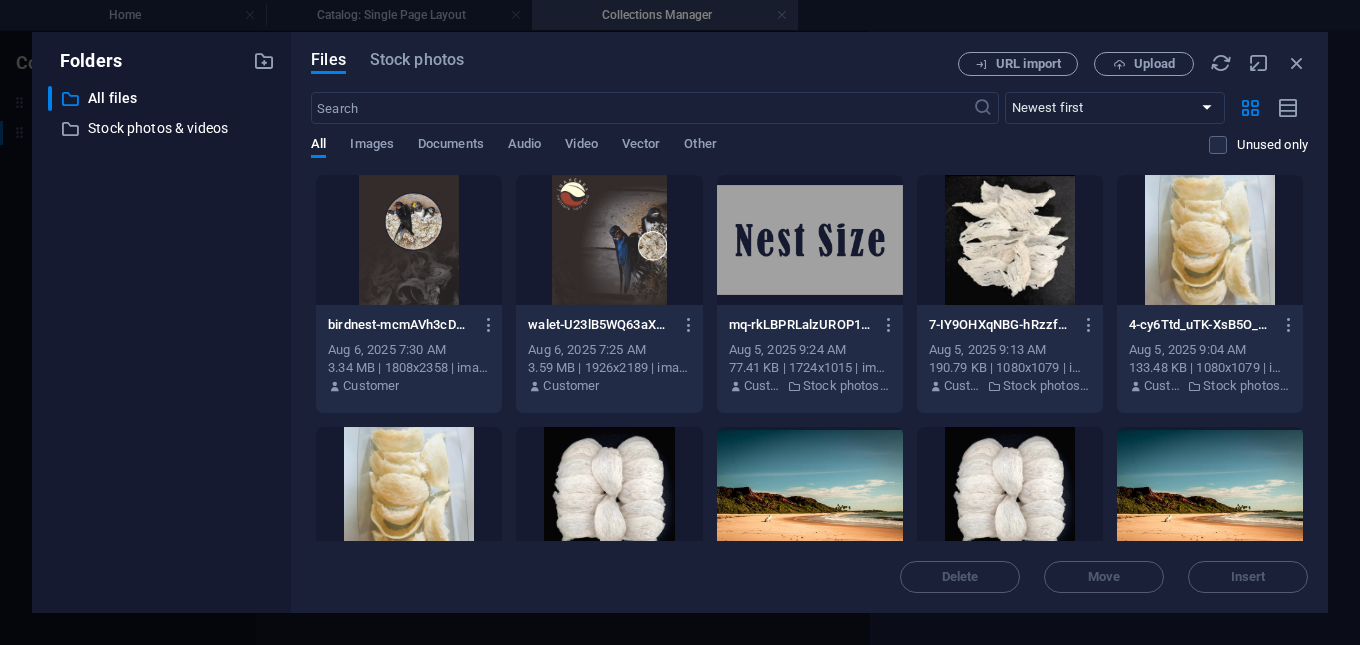 click at bounding box center [1210, 240] 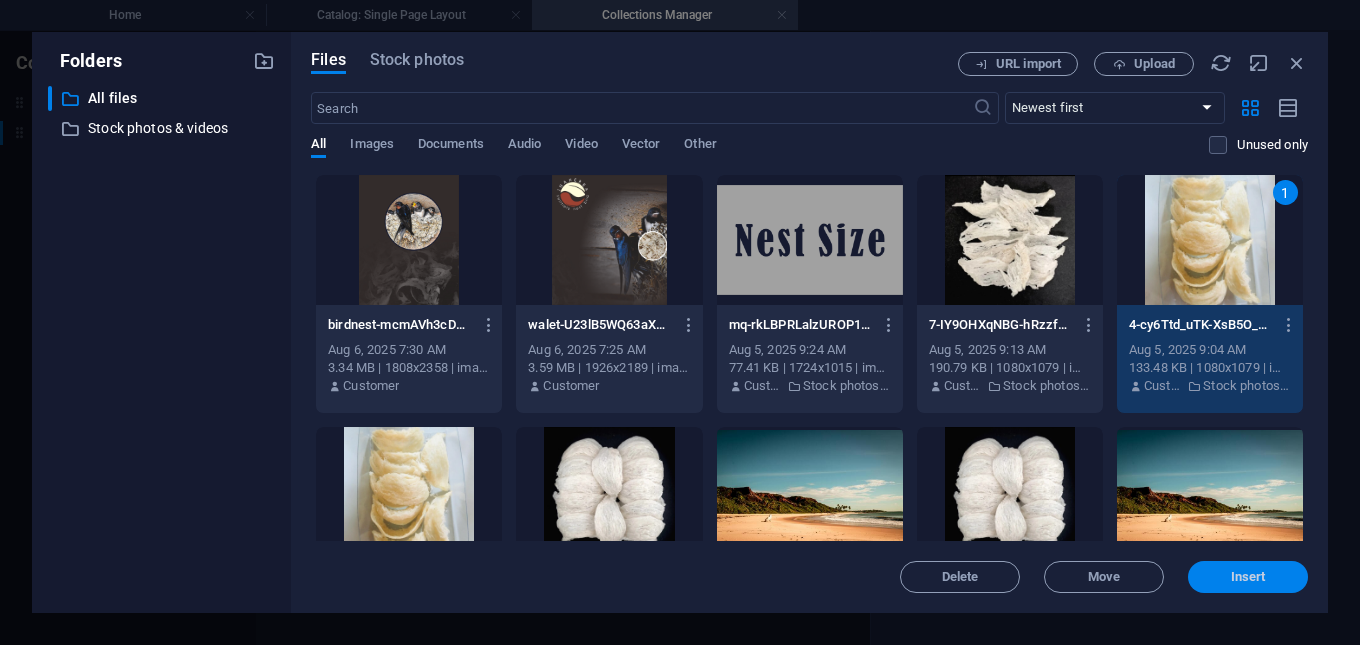 click on "Insert" at bounding box center [1248, 577] 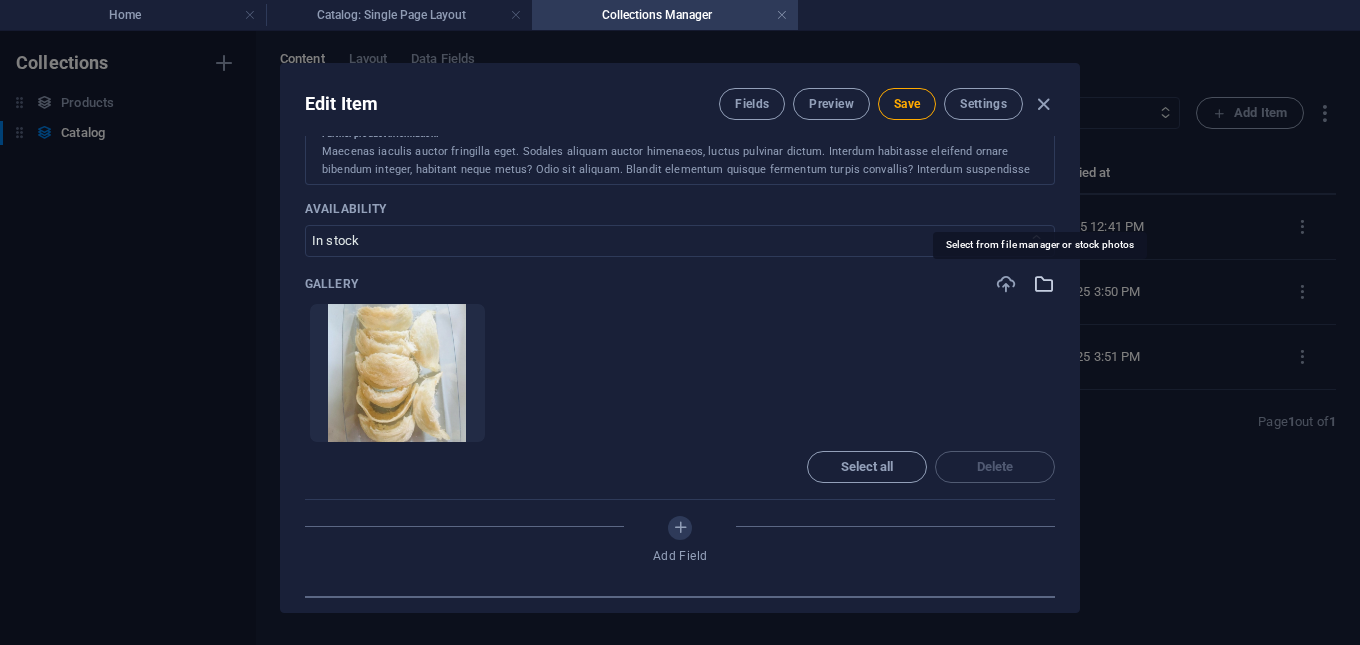 click at bounding box center [1044, 284] 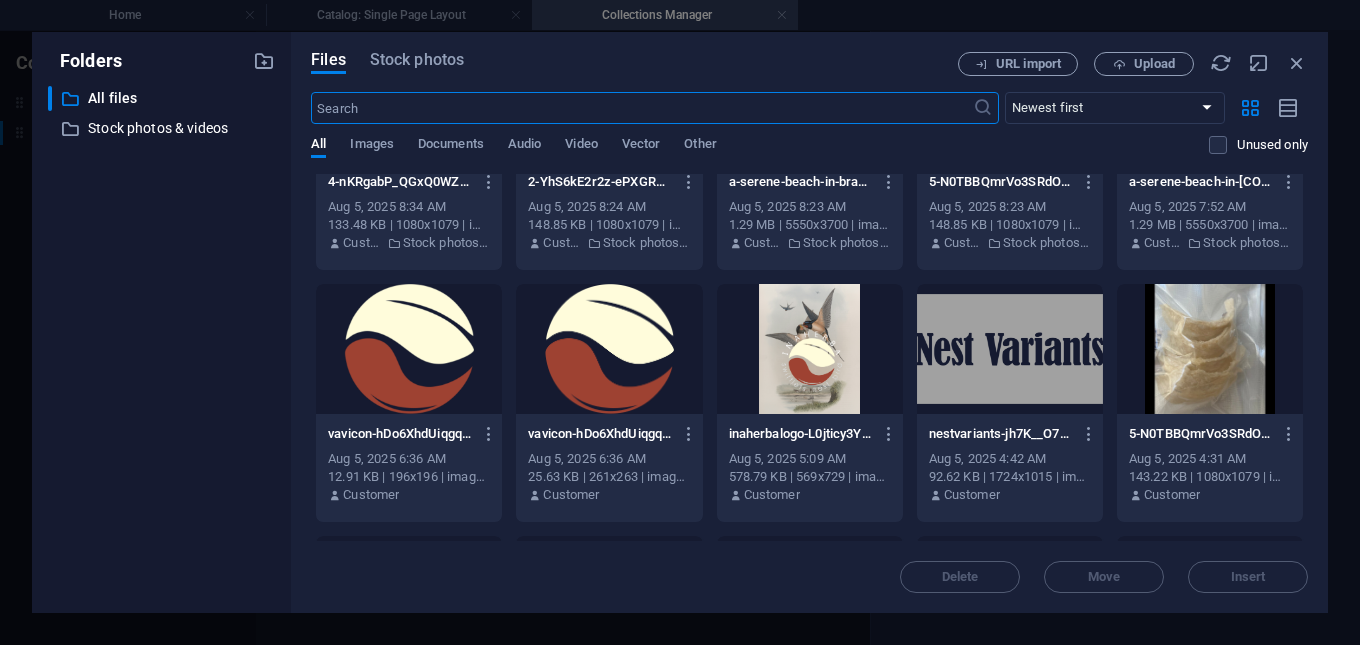scroll, scrollTop: 400, scrollLeft: 0, axis: vertical 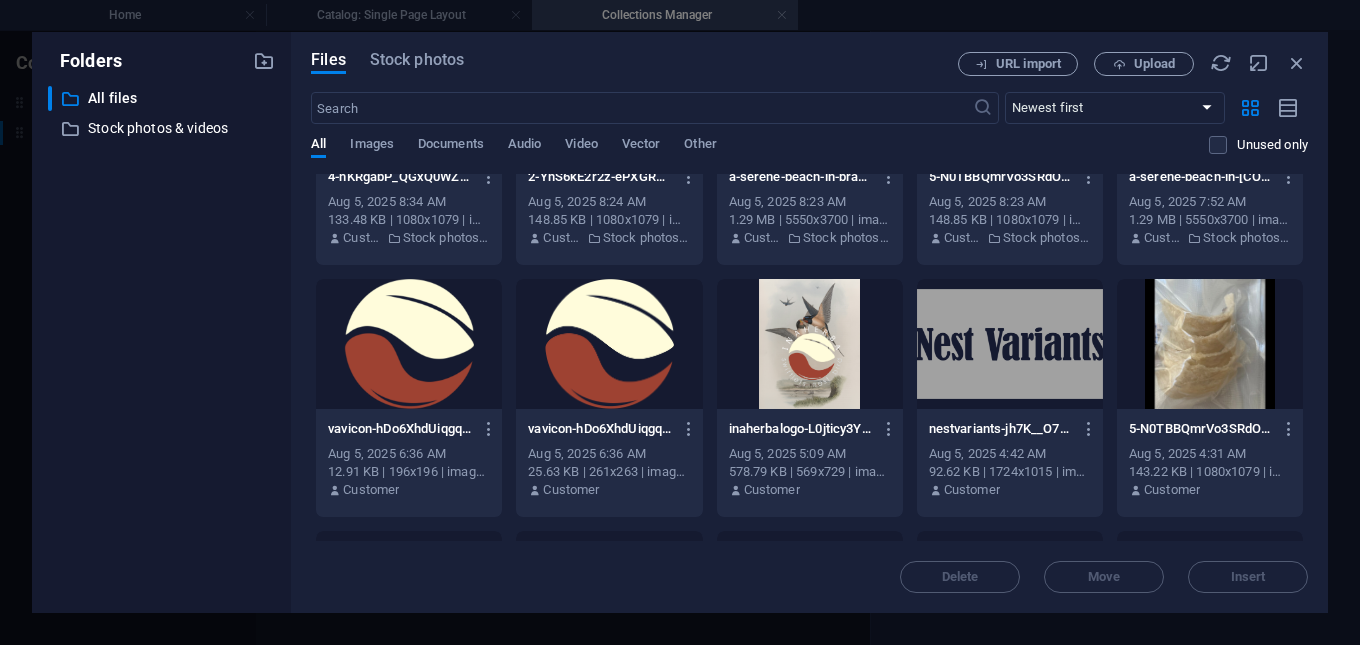 click at bounding box center [1210, 344] 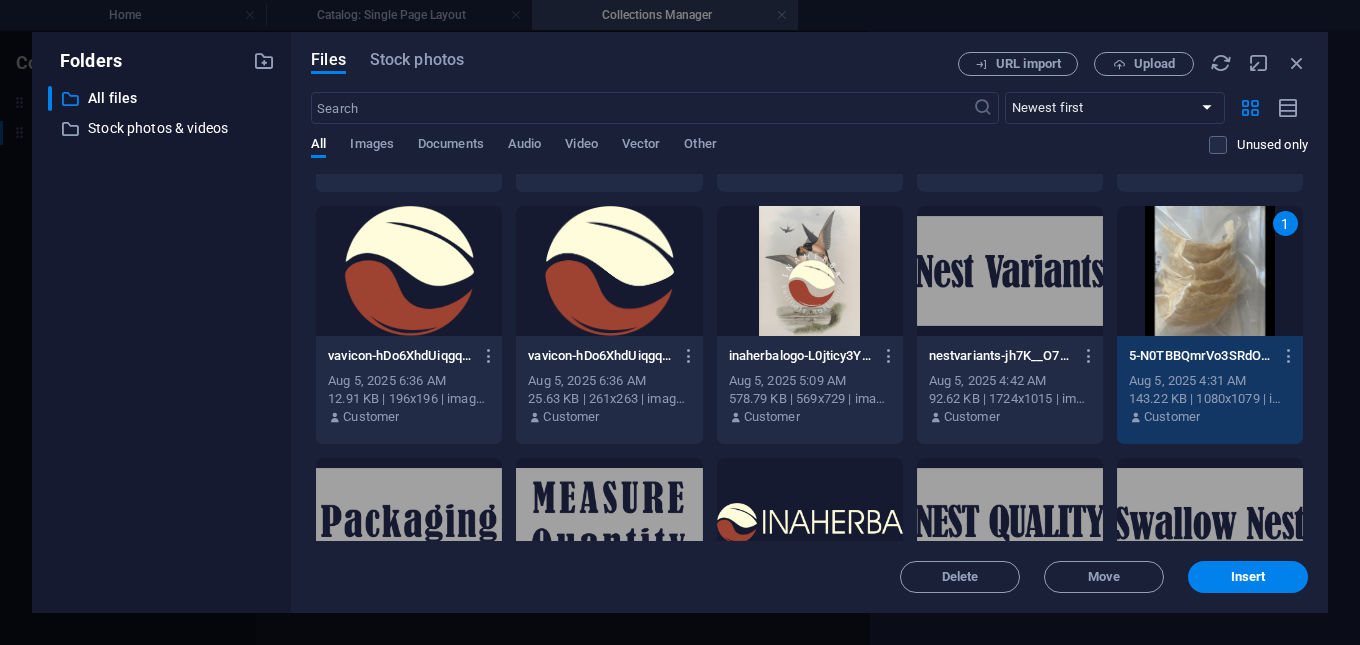 scroll, scrollTop: 500, scrollLeft: 0, axis: vertical 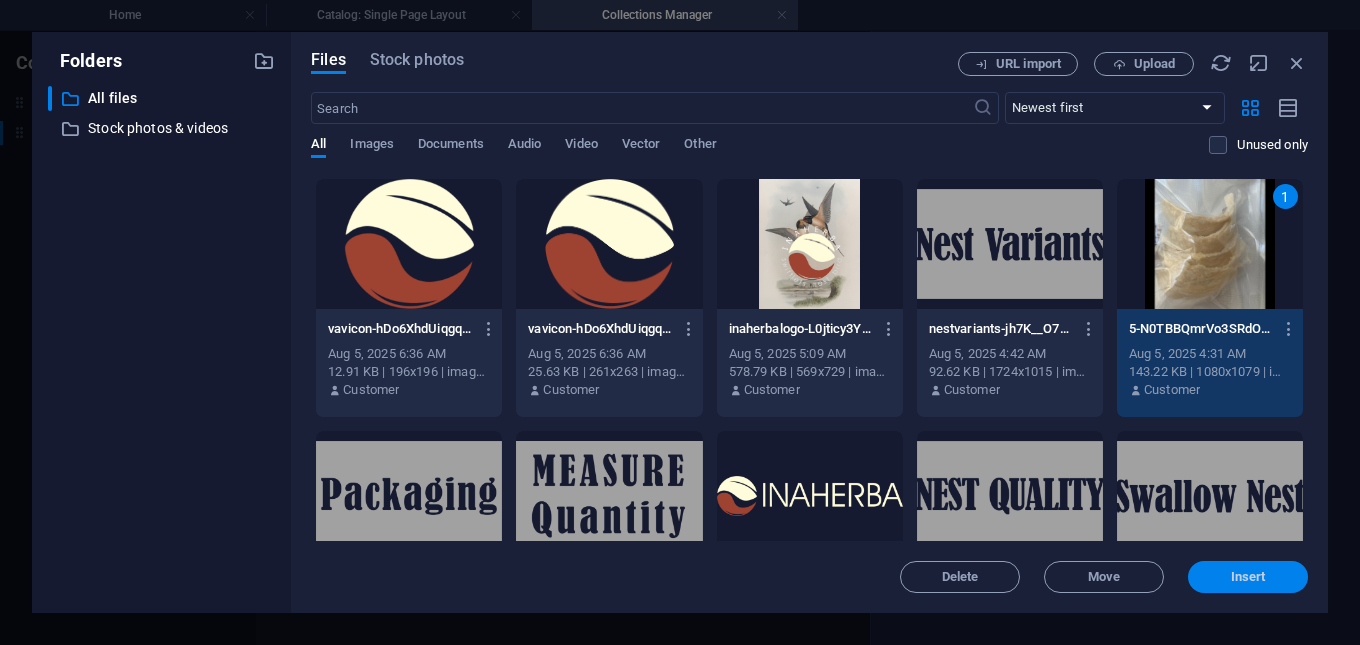 click on "Insert" at bounding box center (1248, 577) 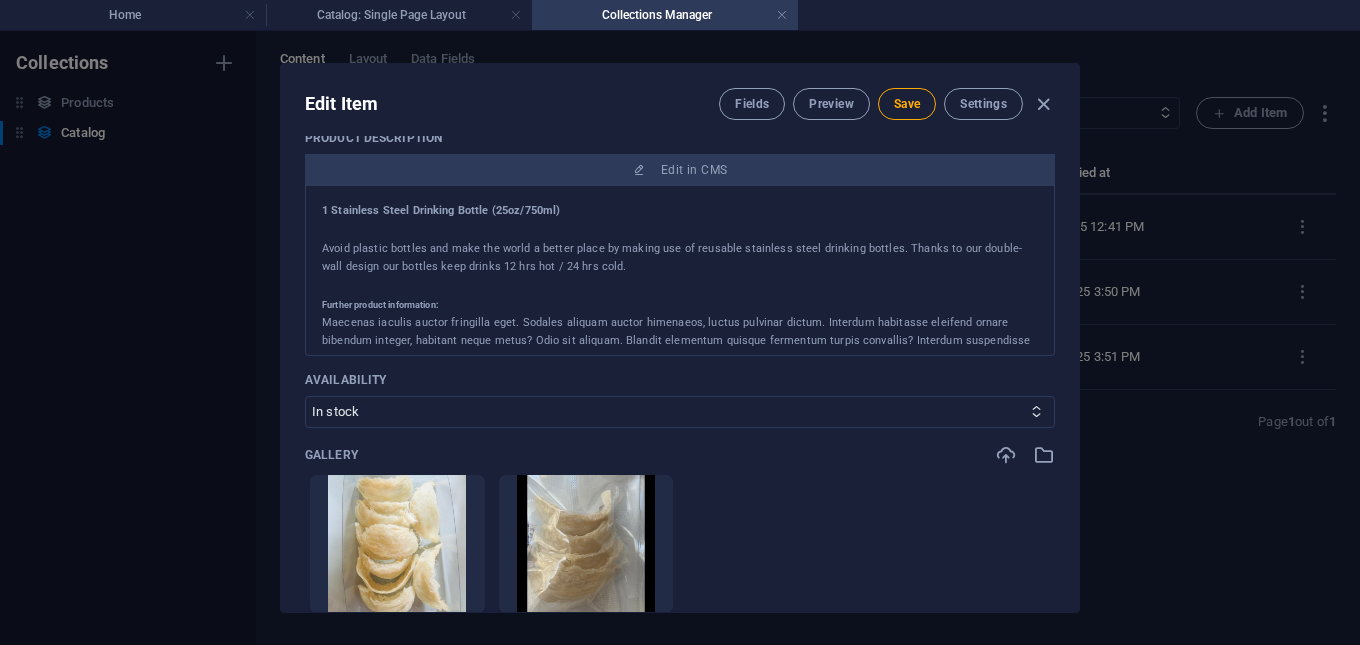 scroll, scrollTop: 600, scrollLeft: 0, axis: vertical 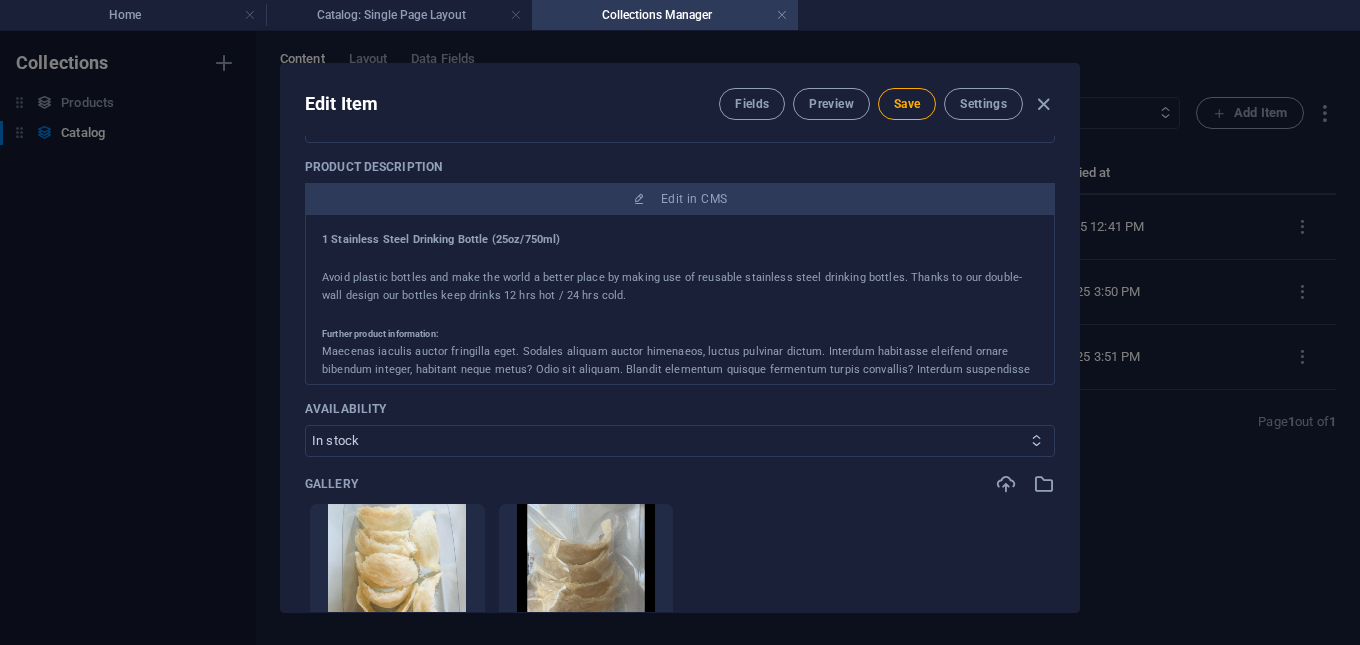 click on "In stock Out of stock" at bounding box center (680, 441) 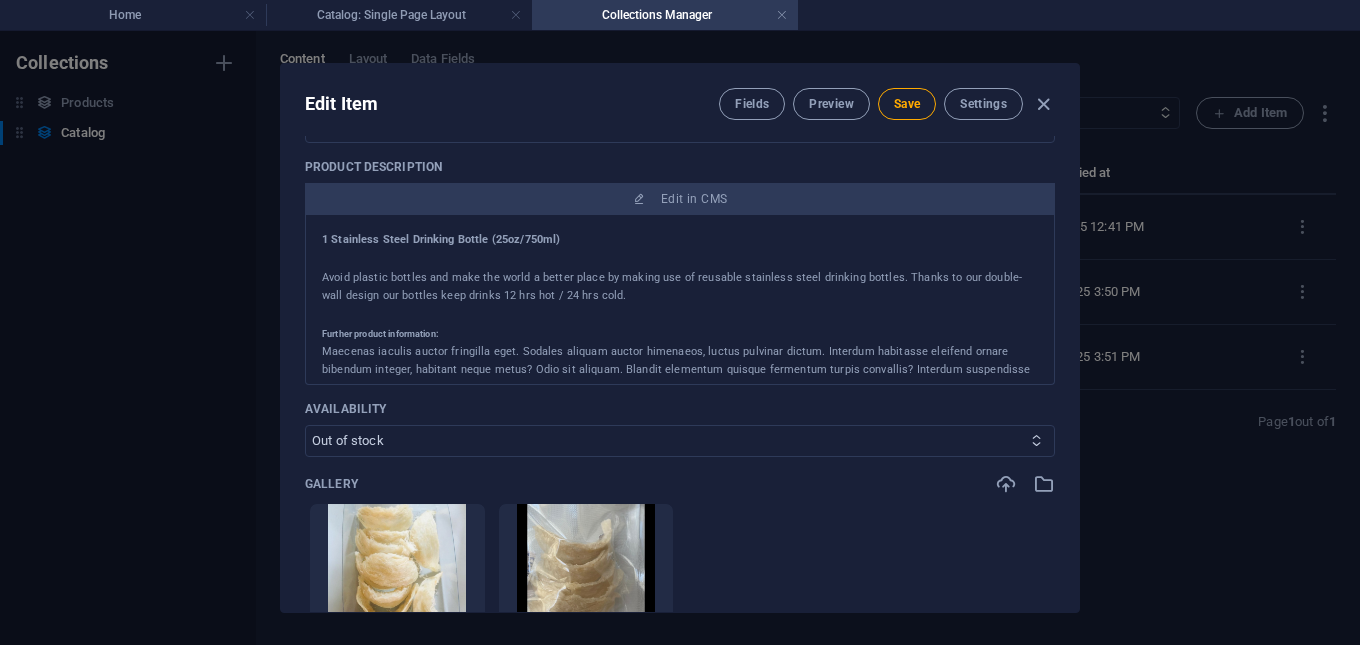 click on "In stock Out of stock" at bounding box center (680, 441) 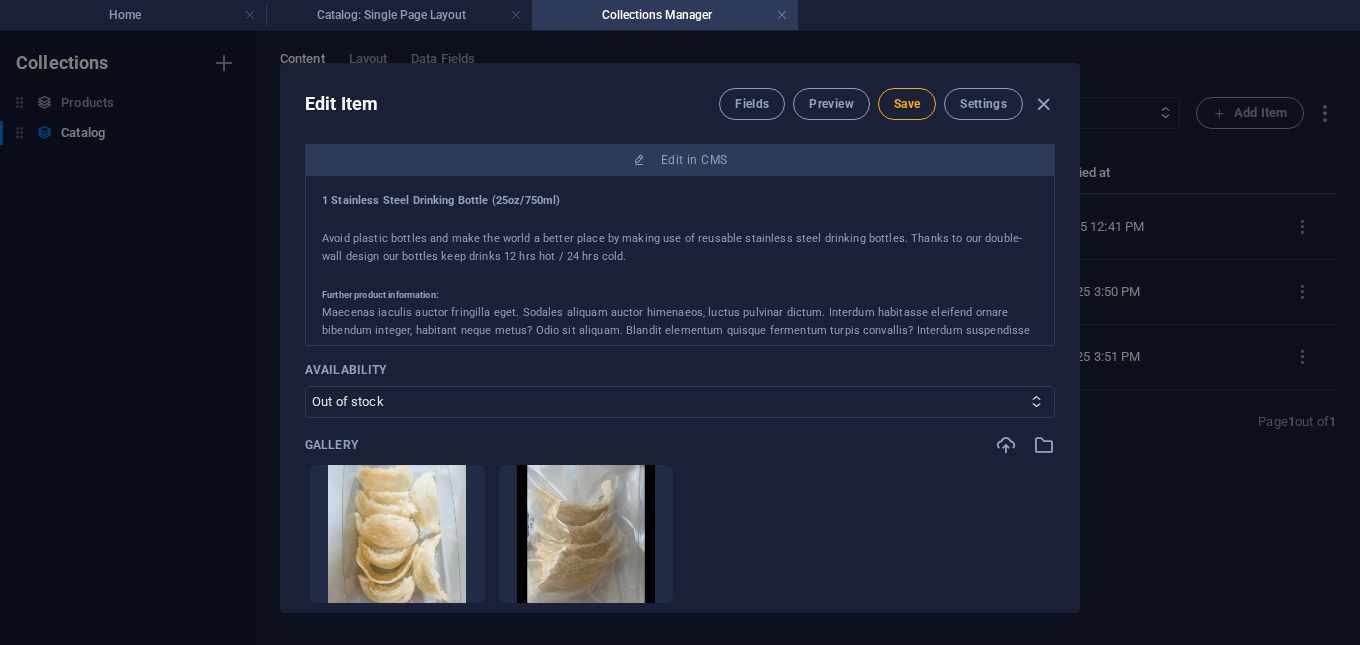 scroll, scrollTop: 700, scrollLeft: 0, axis: vertical 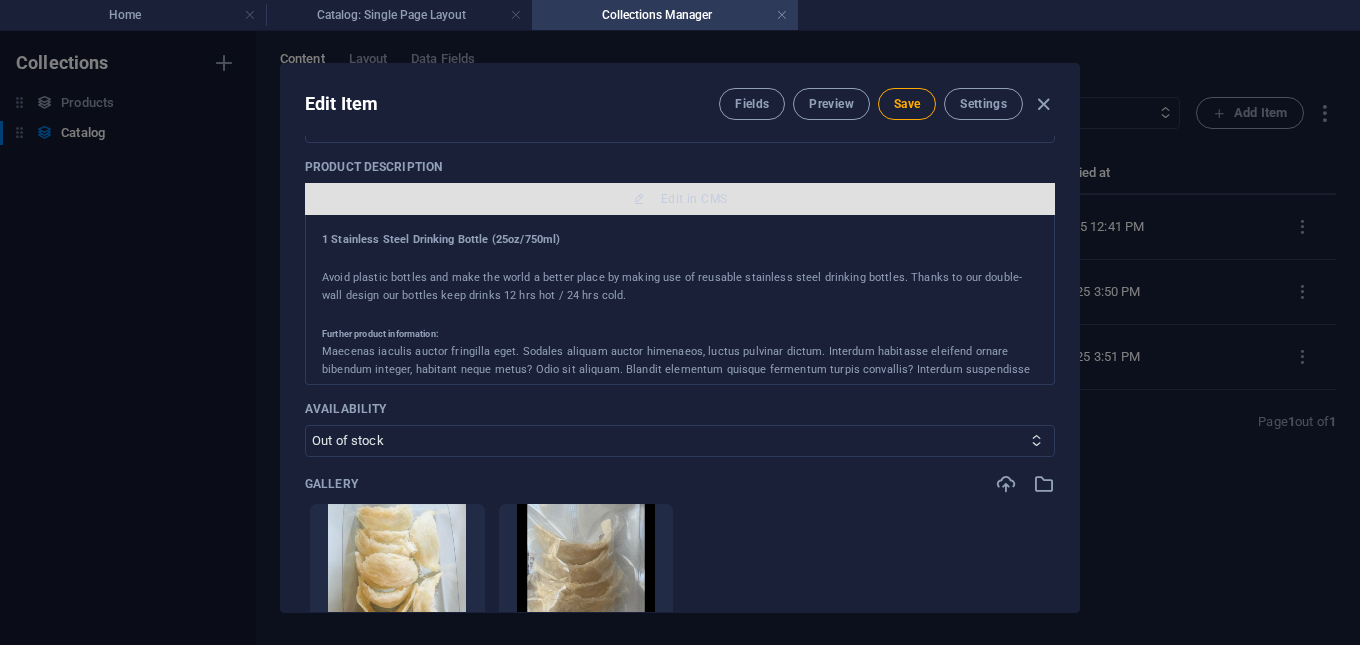 click at bounding box center (639, 199) 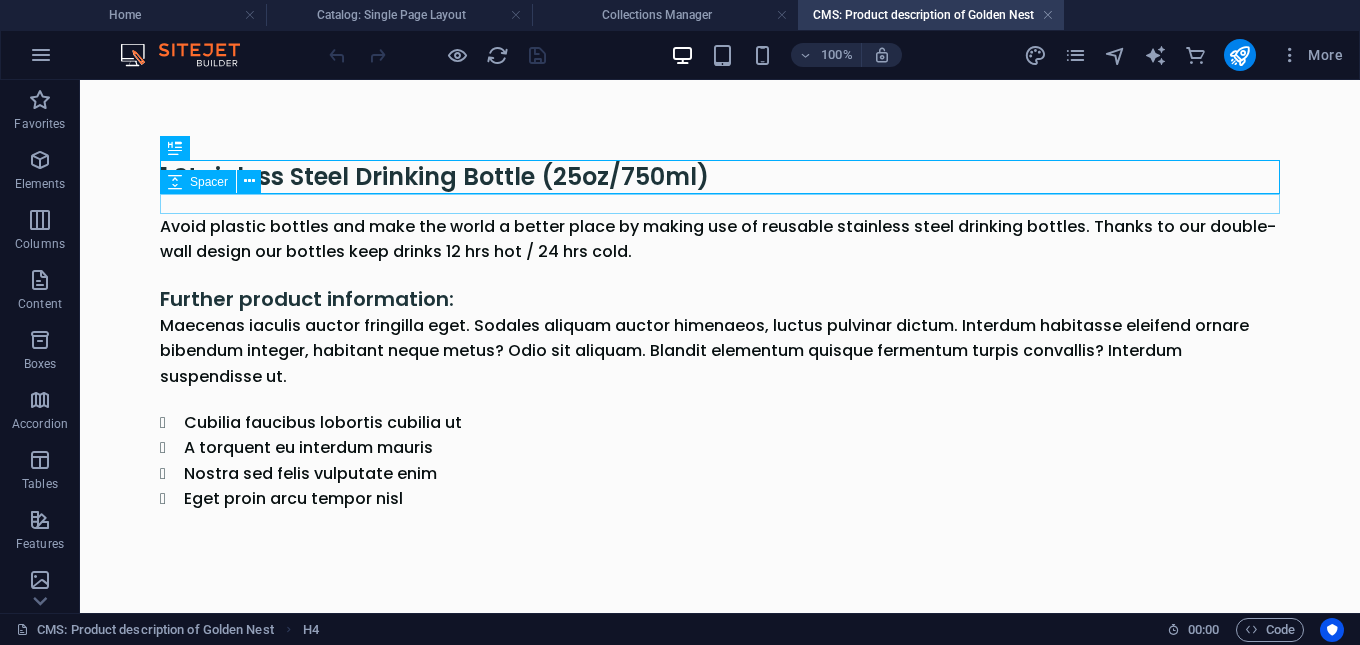 scroll, scrollTop: 0, scrollLeft: 0, axis: both 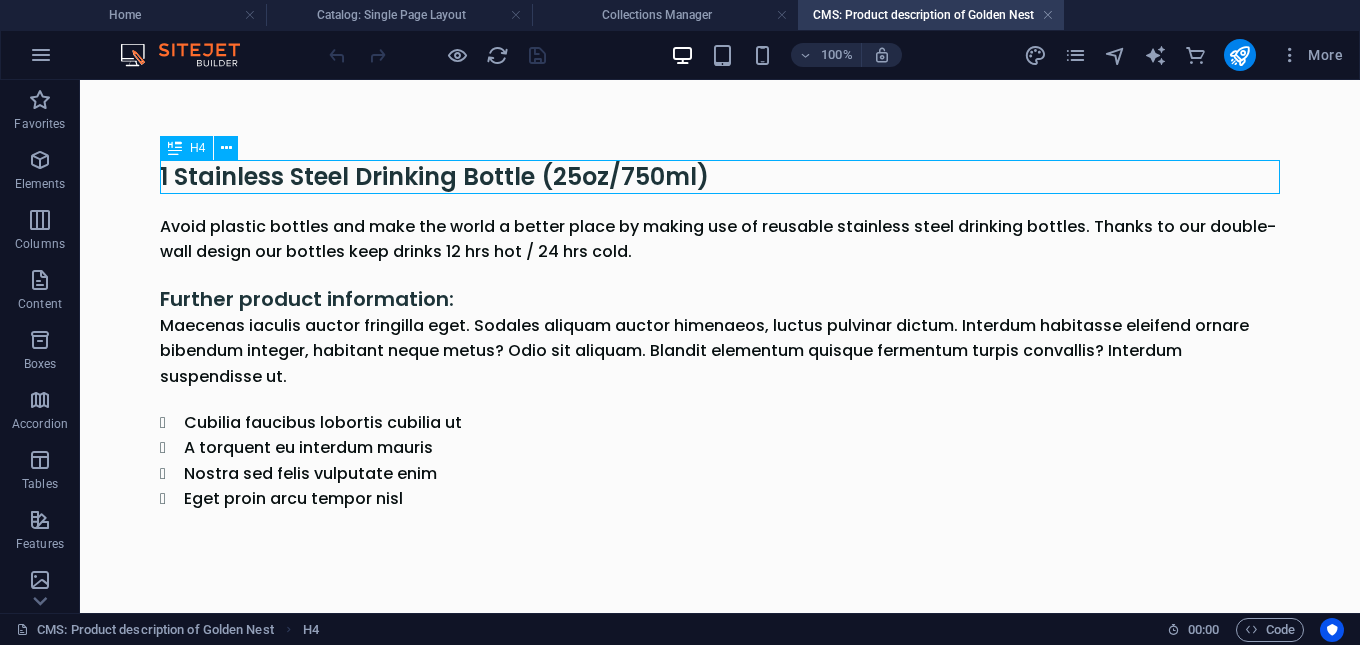 click on "1 Stainless Steel Drinking Bottle (25oz/750ml)" at bounding box center [720, 177] 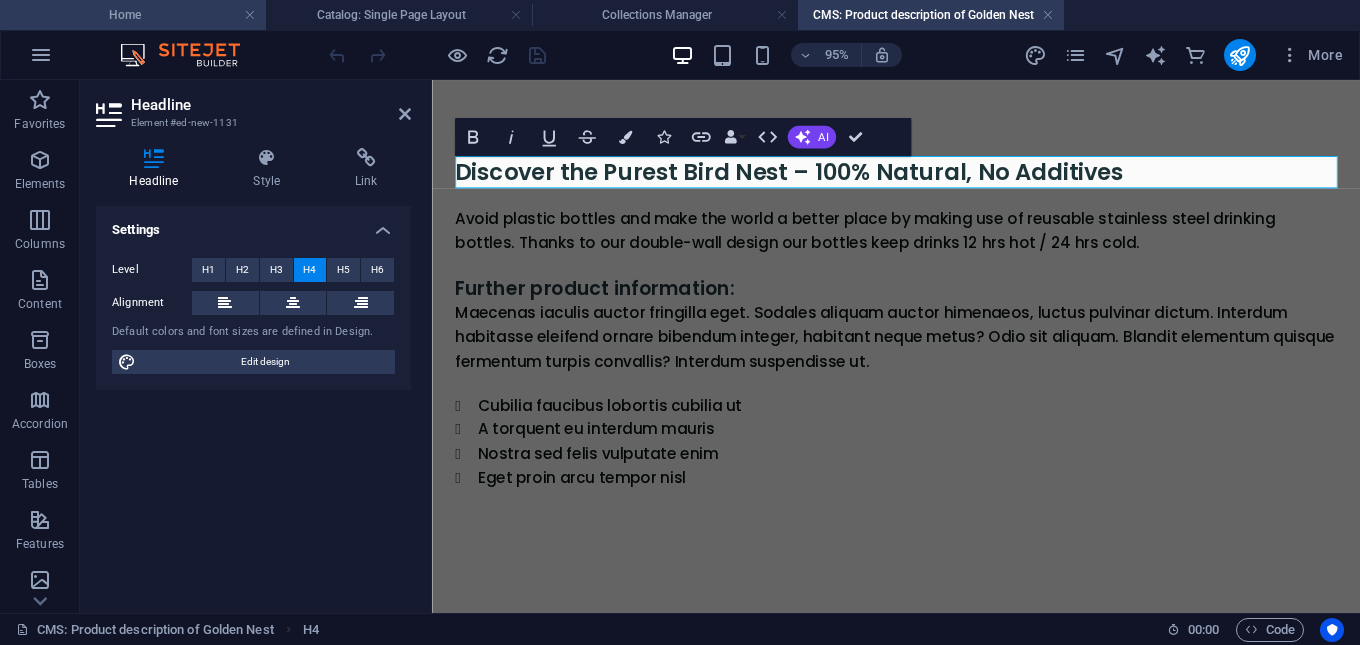 click on "Home" at bounding box center [133, 15] 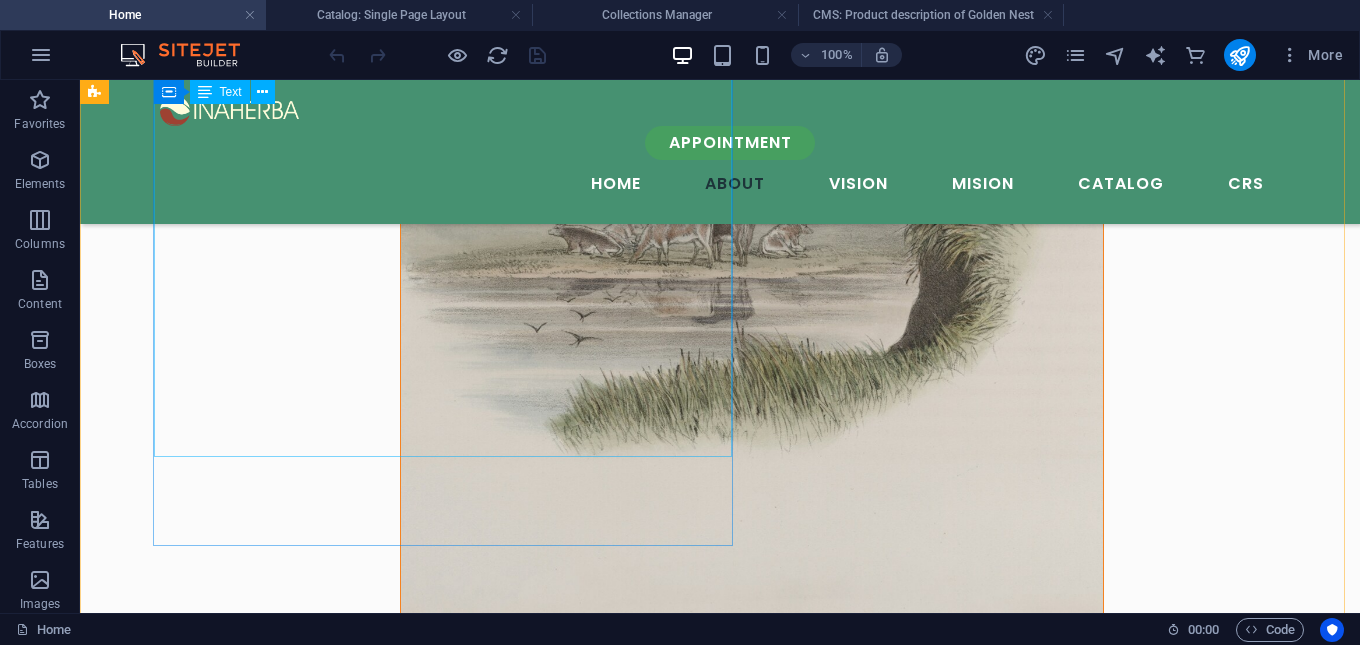 scroll, scrollTop: 1643, scrollLeft: 0, axis: vertical 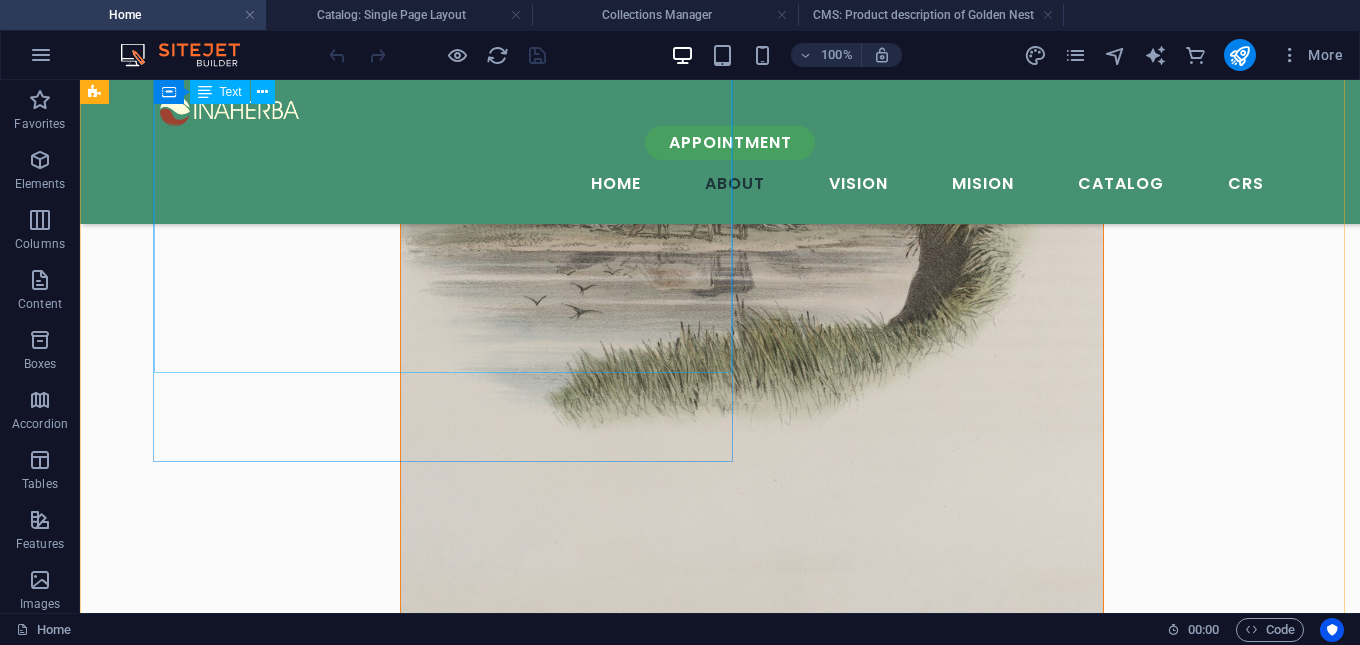 click on "Inaherba is a supplier of edible bird’s nests from Indonesia. Our bird’s nests are sourced both from cultivated and wild swiftlets, primarily from coastal regions across Indonesia. Before being marketed, each nest undergoes a strict quality control process, involving careful and meticulous handling to ensure cleanliness and hygiene. As a result, the bird’s nests we produce are clean, residue-free, and available in both whole cup form and broken pieces. Our nests come from the white-nest swiftlet ( Aerodramus fuciphagus ), known for producing premium-quality ivory white nests that are: Composed almost entirely of pure saliva (natural protein) Naturally aromatic with a distinctive scent Rich in nutrients 100% natural, with no additives Our cultivated swiftlets can yield up to 100 kilograms per harvest every four months , consistently throughout the year." at bounding box center (664, 994) 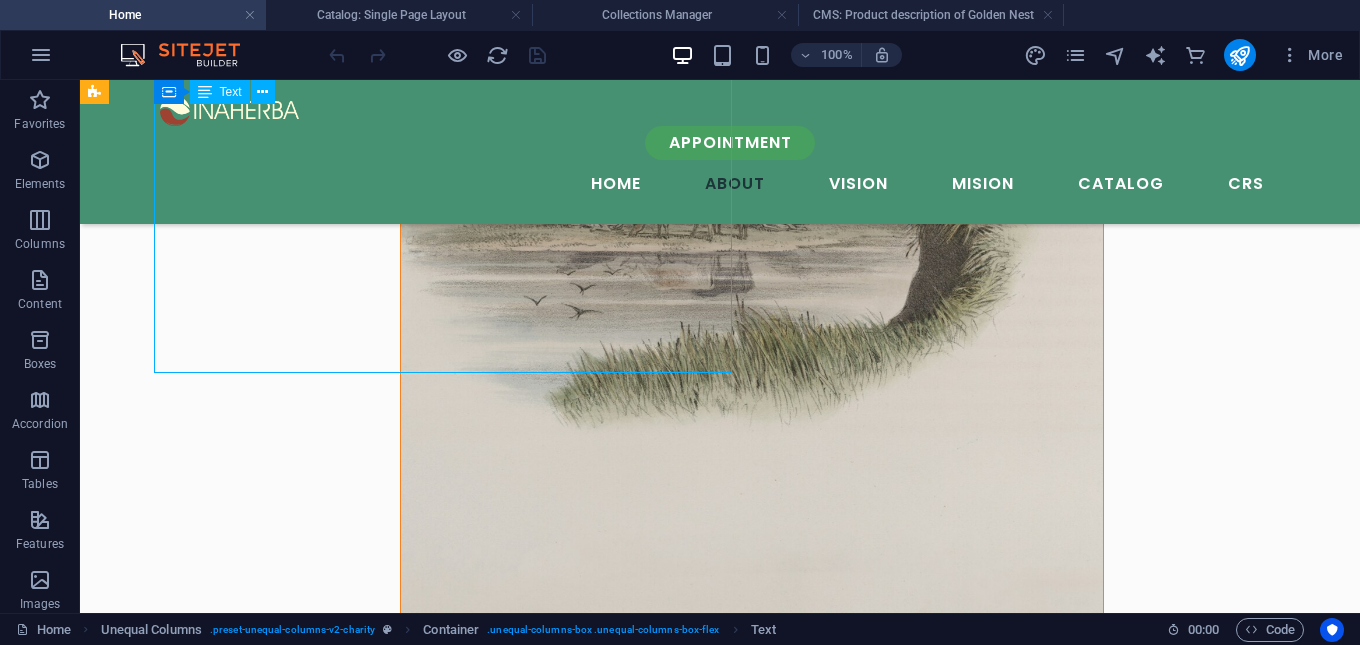 click on "Inaherba is a supplier of edible bird’s nests from Indonesia. Our bird’s nests are sourced both from cultivated and wild swiftlets, primarily from coastal regions across Indonesia. Before being marketed, each nest undergoes a strict quality control process, involving careful and meticulous handling to ensure cleanliness and hygiene. As a result, the bird’s nests we produce are clean, residue-free, and available in both whole cup form and broken pieces. Our nests come from the white-nest swiftlet ( Aerodramus fuciphagus ), known for producing premium-quality ivory white nests that are: Composed almost entirely of pure saliva (natural protein) Naturally aromatic with a distinctive scent Rich in nutrients 100% natural, with no additives Our cultivated swiftlets can yield up to 100 kilograms per harvest every four months , consistently throughout the year." at bounding box center [664, 994] 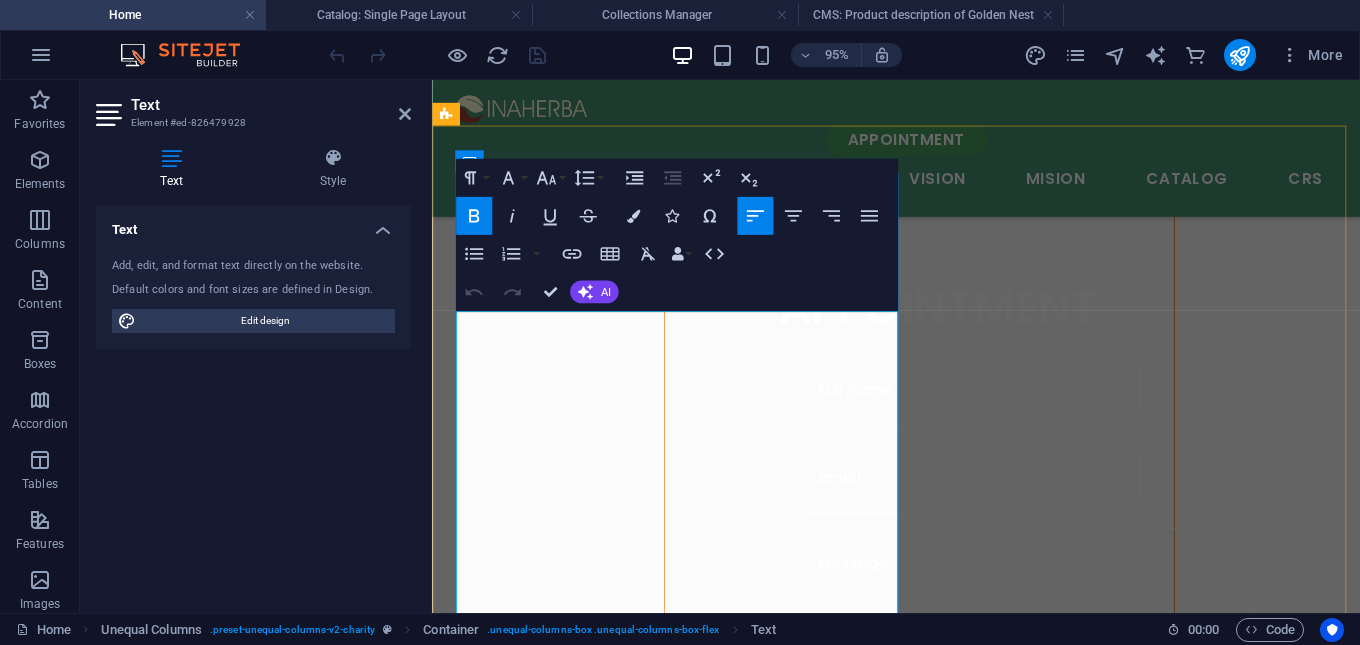 scroll, scrollTop: 1740, scrollLeft: 0, axis: vertical 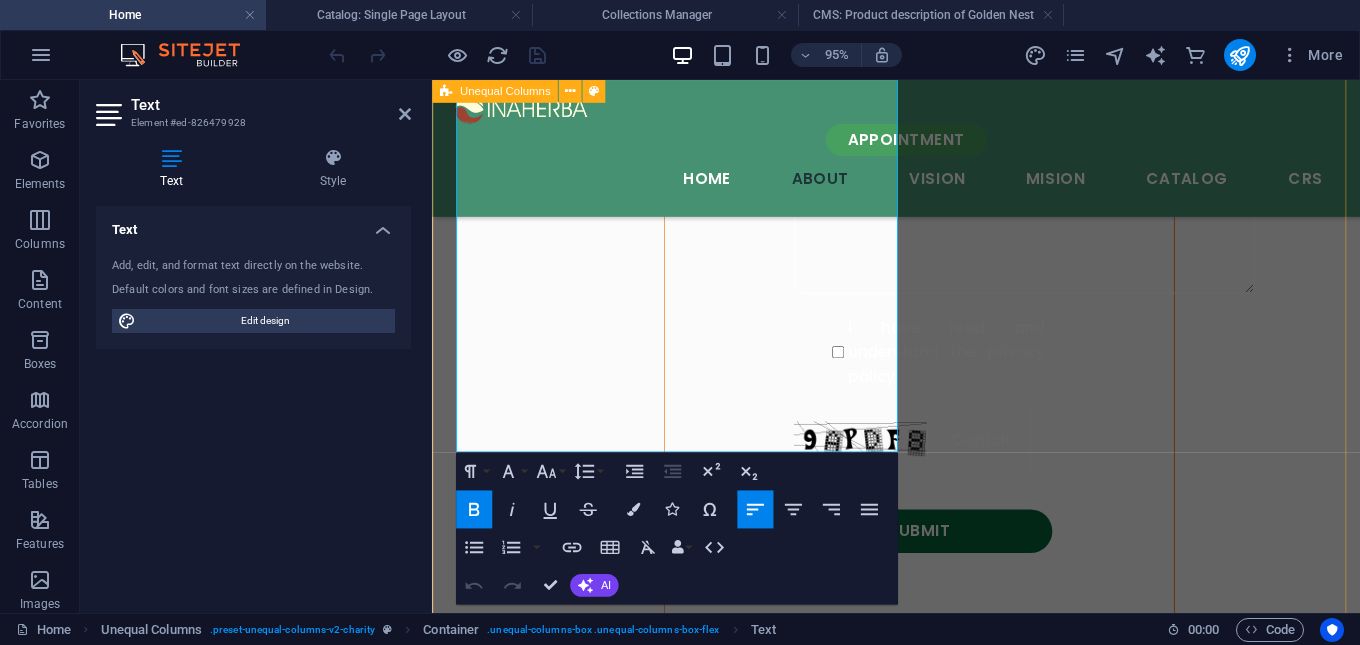 click on "About Us INAHERBA swiftlets nest bird Inaherba is a supplier of edible bird’s nests from Indonesia. Our bird’s nests are sourced both from cultivated and wild swiftlets, primarily from coastal regions across Indonesia. Before being marketed, each nest undergoes a strict quality control process, involving careful and meticulous handling to ensure cleanliness and hygiene. As a result, the bird’s nests we produce are clean, residue-free, and available in both whole cup form and broken pieces. Our nests come from the white-nest swiftlet ( Aerodramus fuciphagus ), known for producing premium-quality ivory white nests that are: Composed almost entirely of pure saliva (natural protein) Naturally aromatic with a distinctive scent Rich in nutrients 100% natural, with  no additives Our cultivated swiftlets can yield up to  100 kilograms per harvest every four months , consistently throughout the year. appointment" at bounding box center [920, 1352] 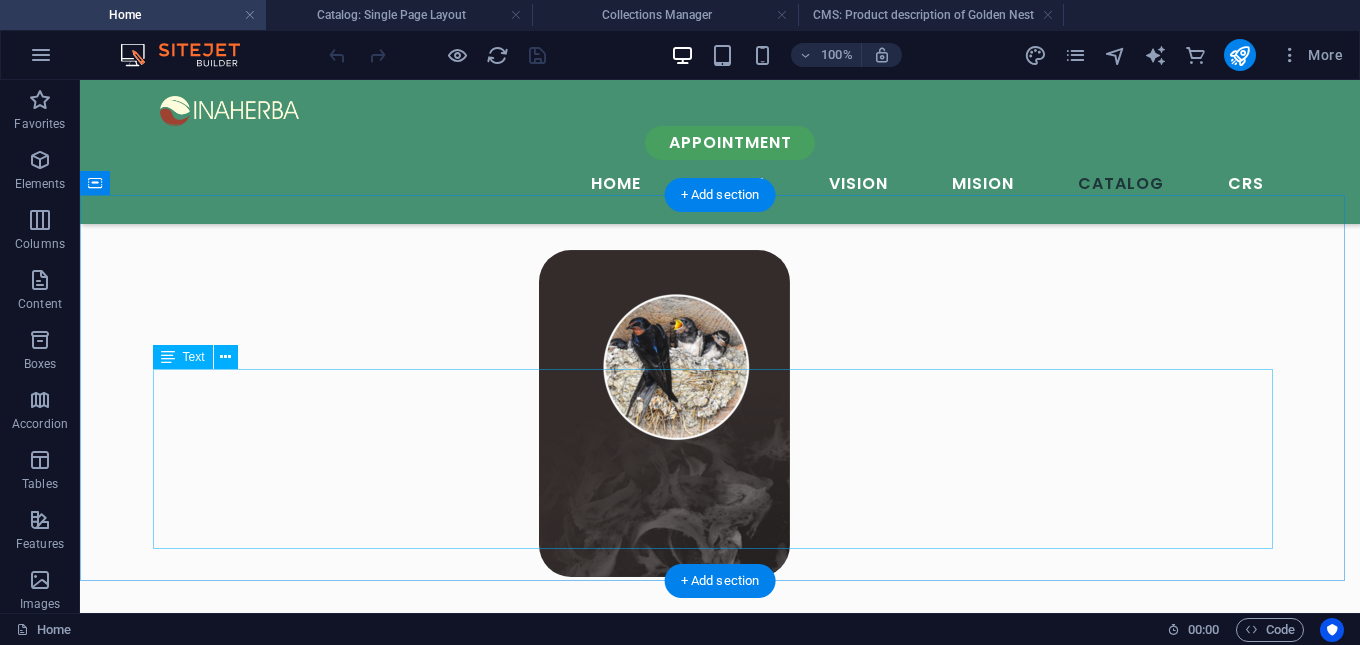scroll, scrollTop: 3600, scrollLeft: 0, axis: vertical 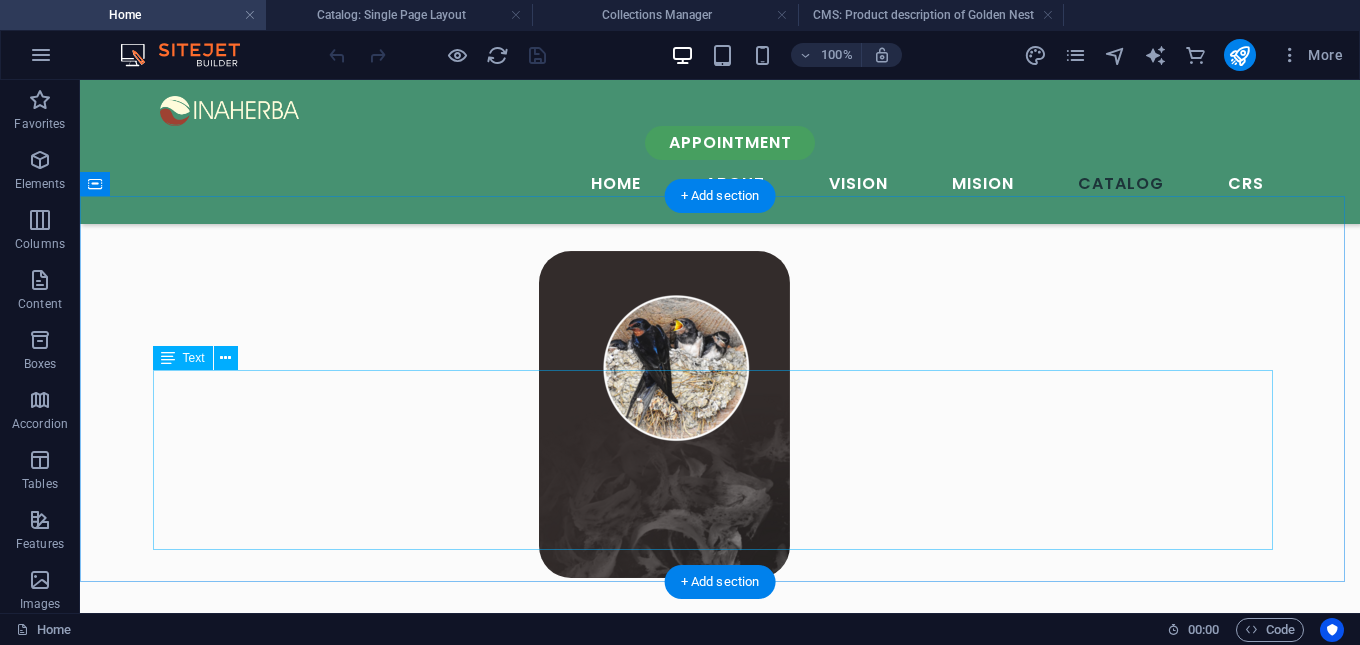 click on "100% natural edible bird’s nests Carefully hand-picked and cleaned with no chemicals Premium Grade: smooth texture, clean, and minimal impurities Uniform Sizes: consistent shape and thickness Available in whole nest, broken nest, and nest strips Custom orders accepted" at bounding box center (720, 3003) 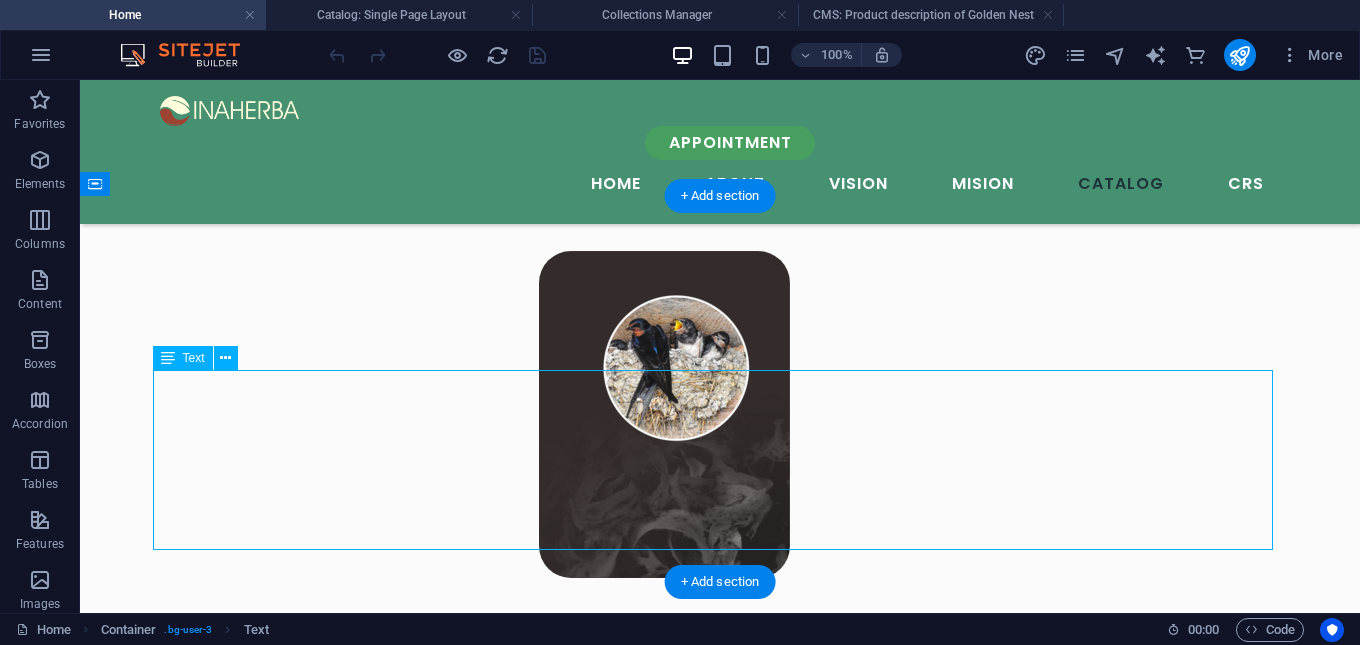 click on "100% natural edible bird’s nests Carefully hand-picked and cleaned with no chemicals Premium Grade: smooth texture, clean, and minimal impurities Uniform Sizes: consistent shape and thickness Available in whole nest, broken nest, and nest strips Custom orders accepted" at bounding box center (720, 3003) 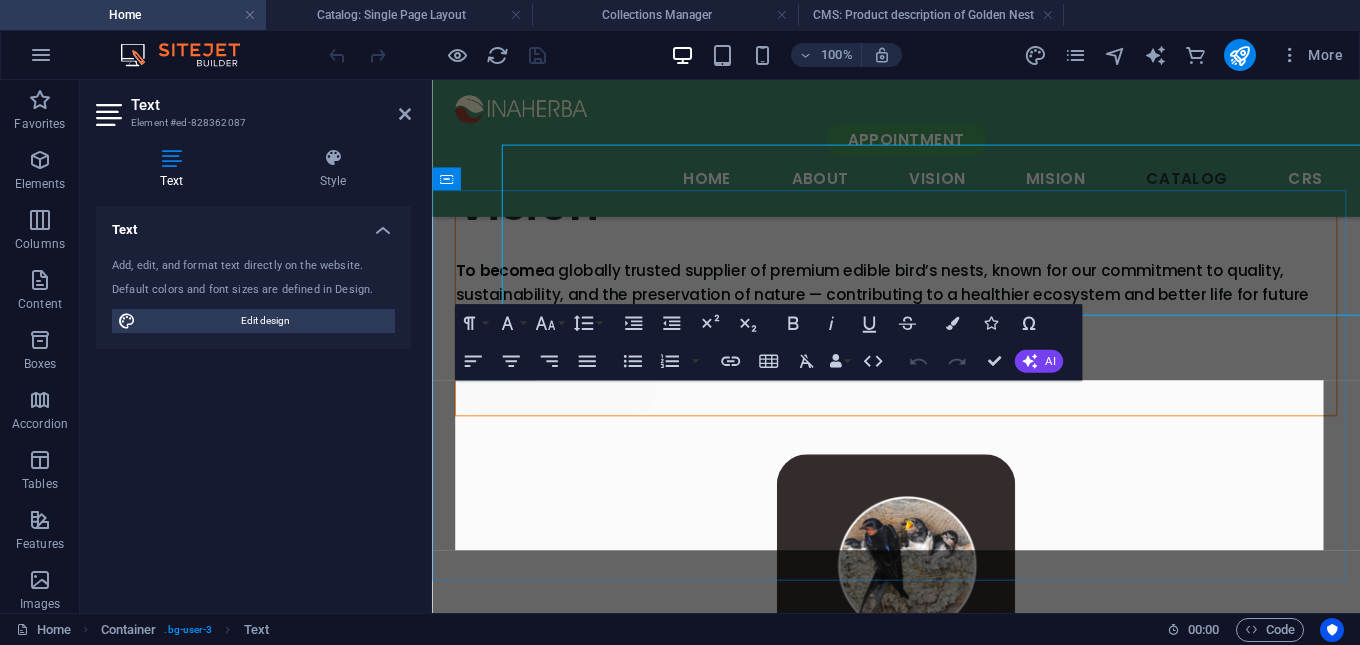 scroll, scrollTop: 3822, scrollLeft: 0, axis: vertical 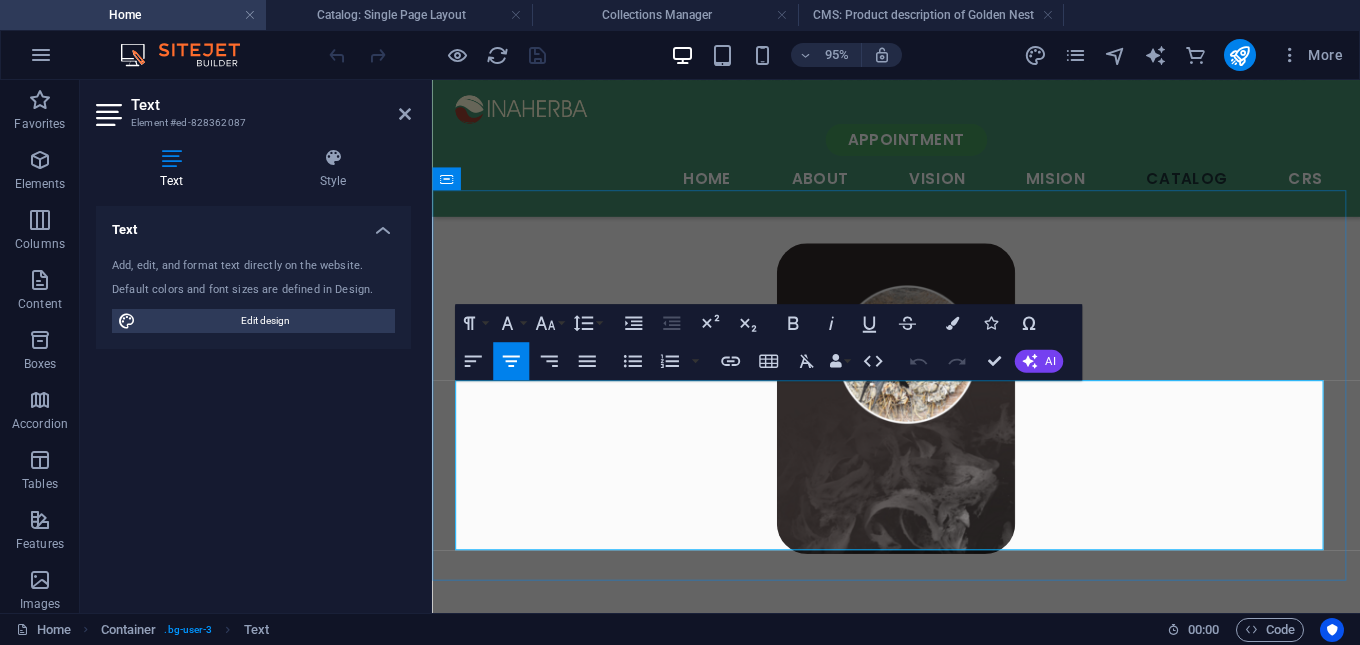 click on "100% natural edible bird’s nests Carefully hand-picked and cleaned with no chemicals Premium Grade: smooth texture, clean, and minimal impurities Uniform Sizes: consistent shape and thickness Available in whole nest, broken nest, and nest strips Custom orders accepted" at bounding box center [920, 3017] 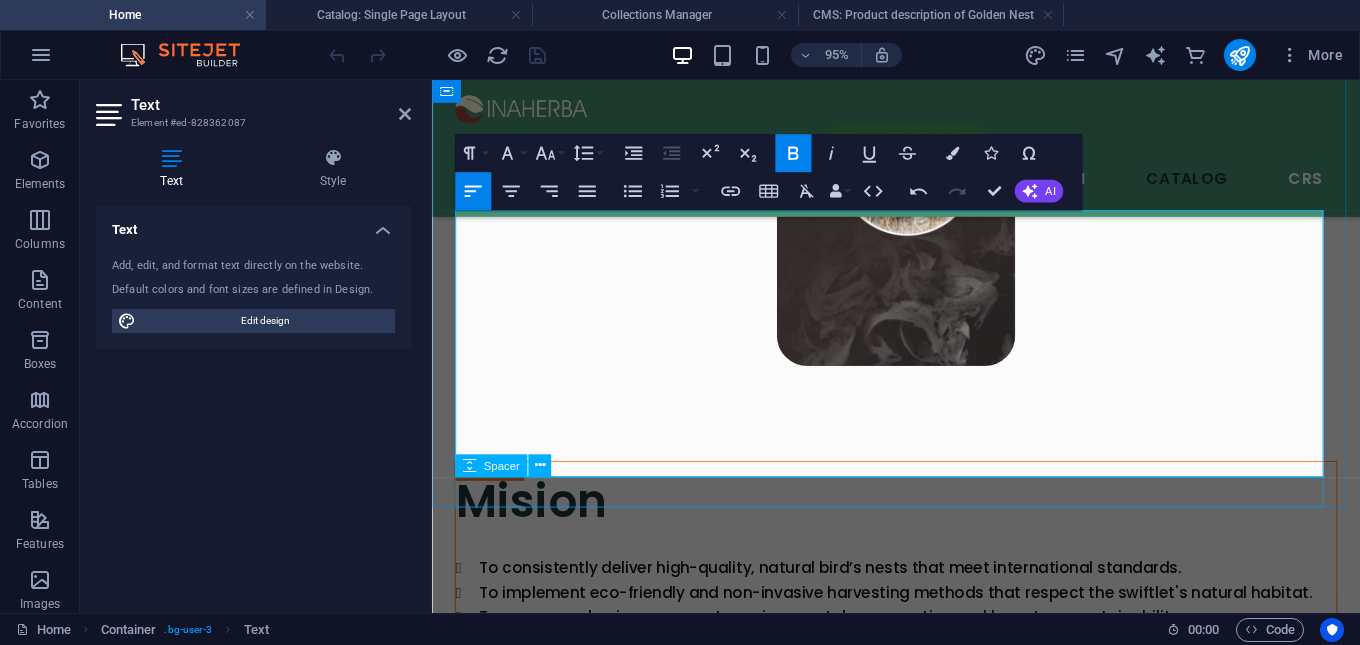 scroll, scrollTop: 4022, scrollLeft: 0, axis: vertical 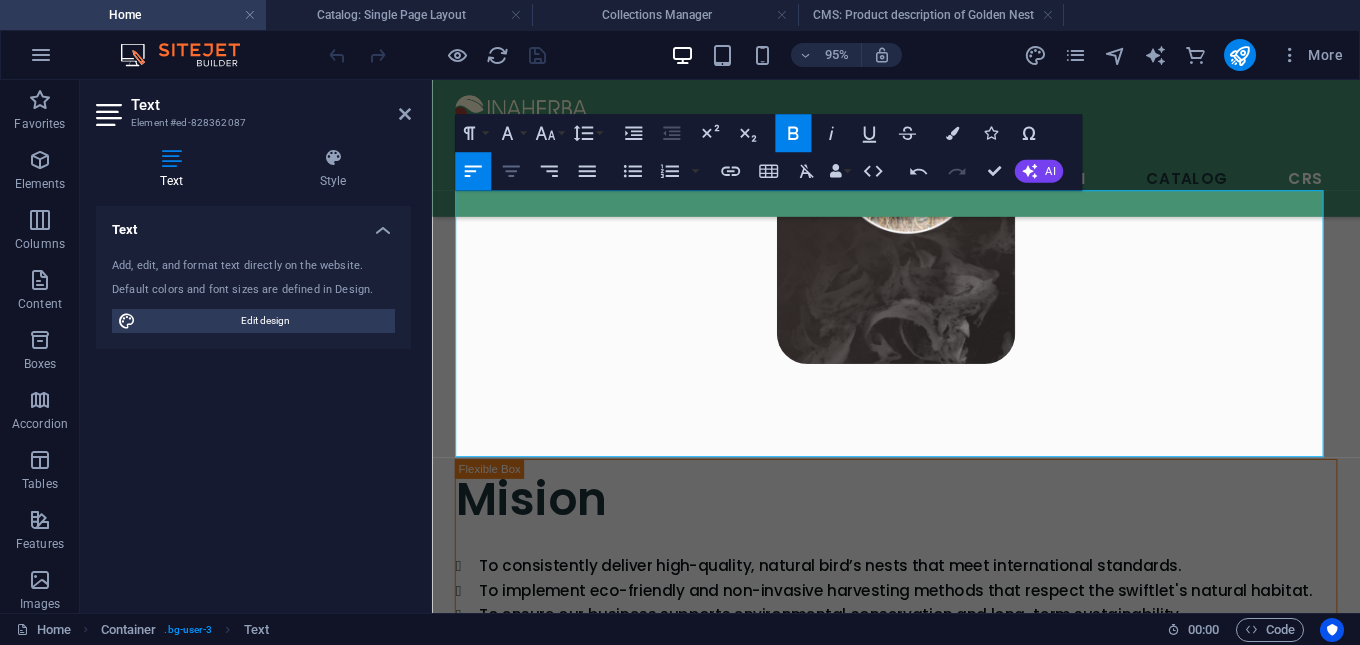 click 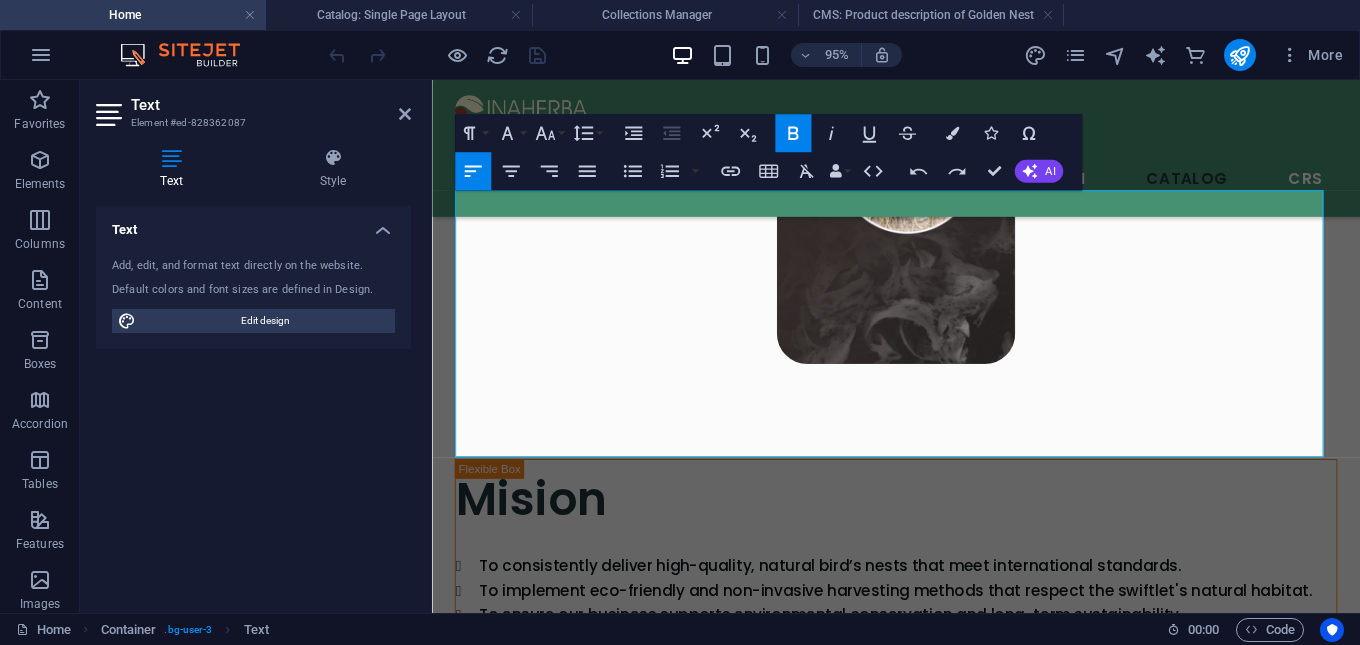 drag, startPoint x: 759, startPoint y: 433, endPoint x: 409, endPoint y: 430, distance: 350.01285 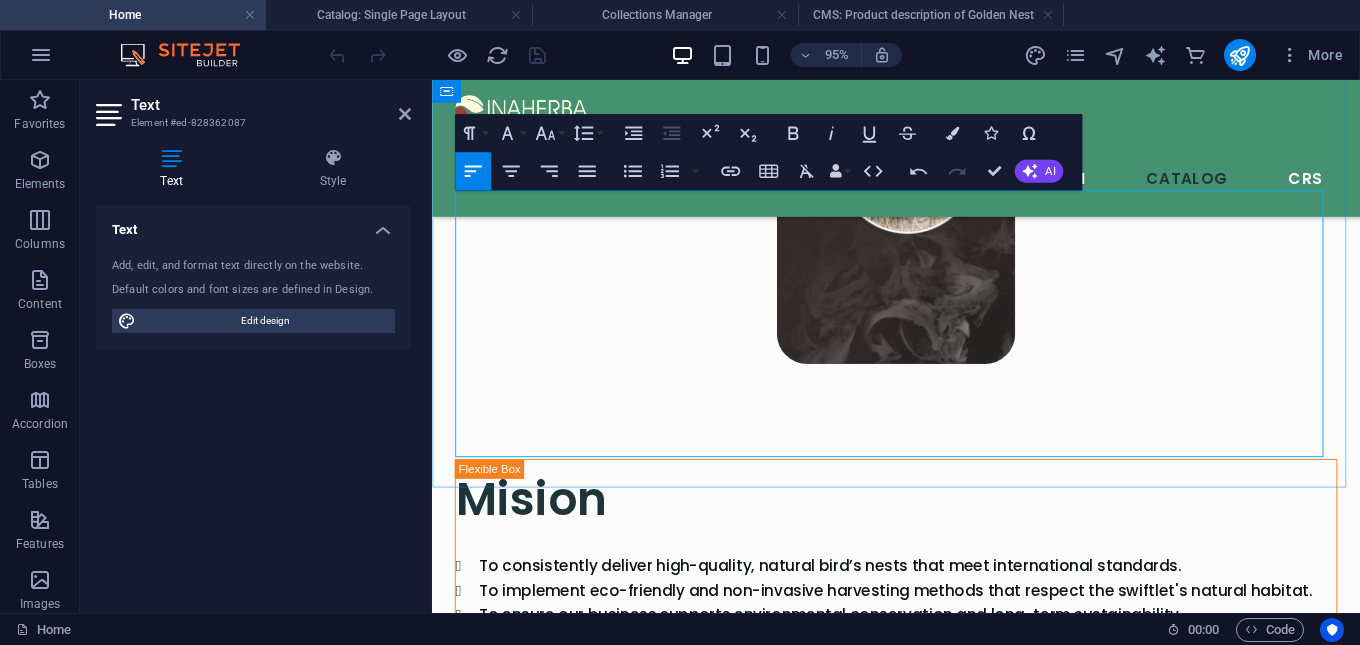 drag, startPoint x: 454, startPoint y: 363, endPoint x: 642, endPoint y: 377, distance: 188.52055 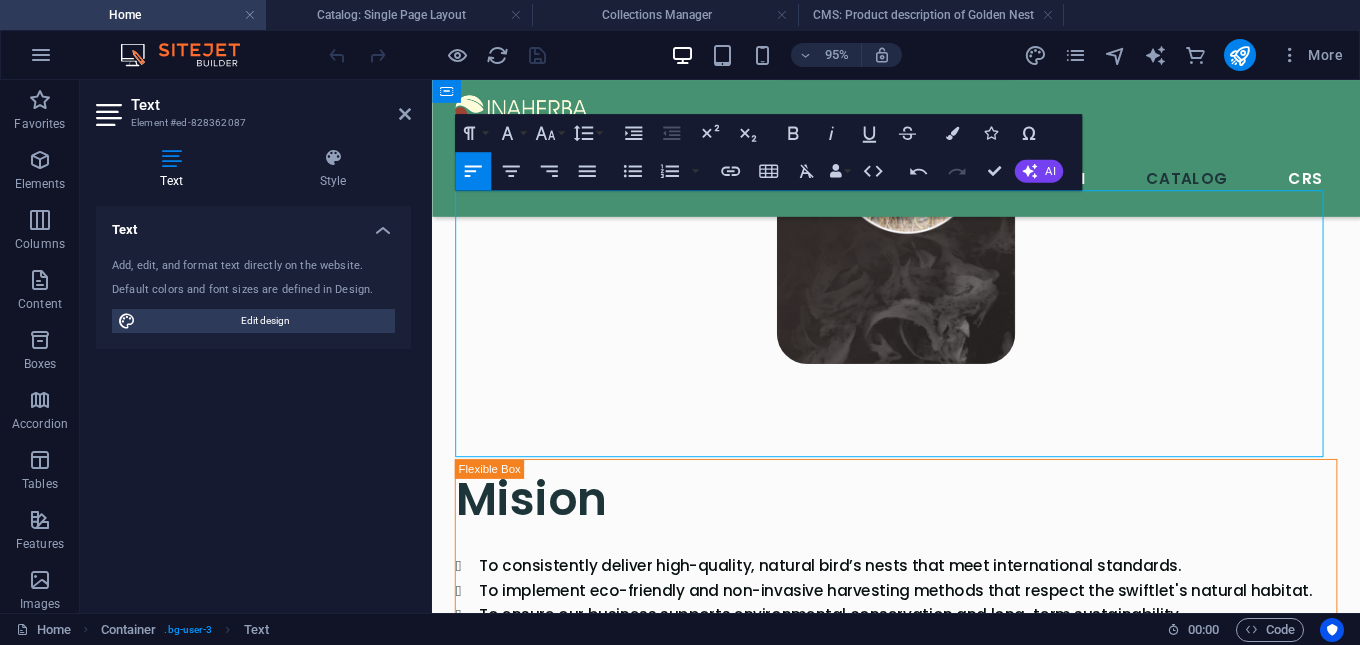 drag, startPoint x: 458, startPoint y: 356, endPoint x: 1339, endPoint y: 429, distance: 884.0192 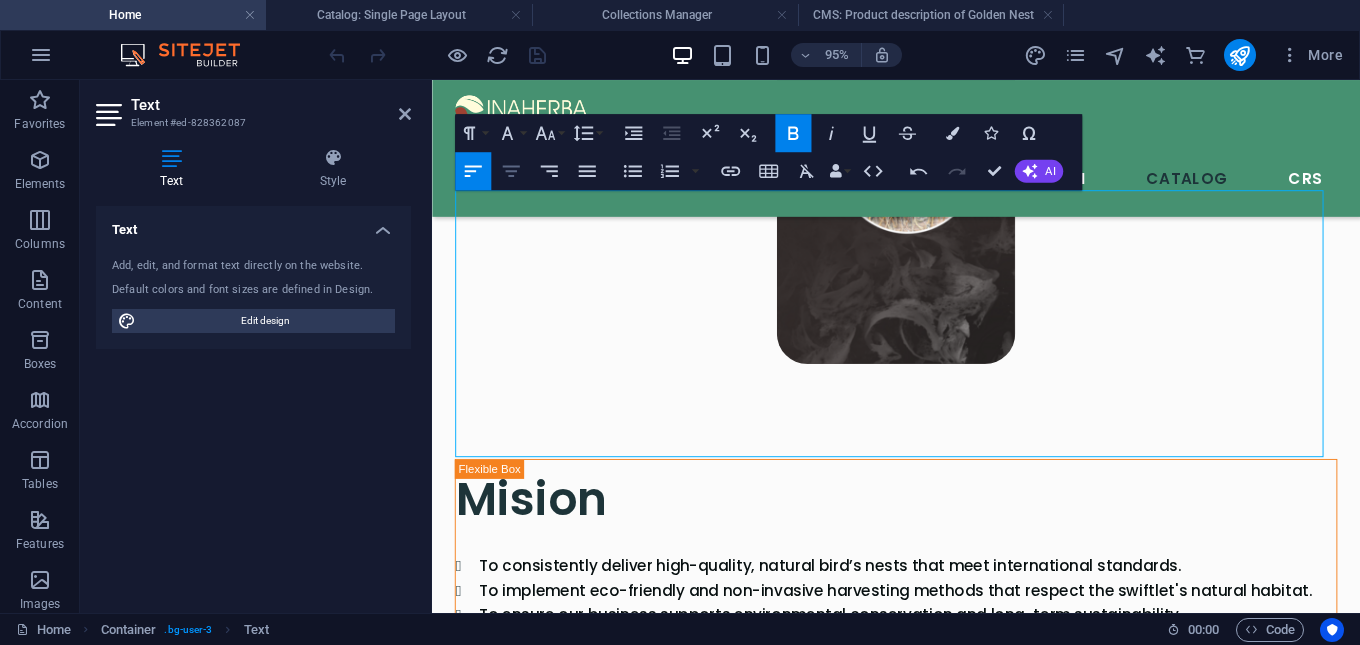 click 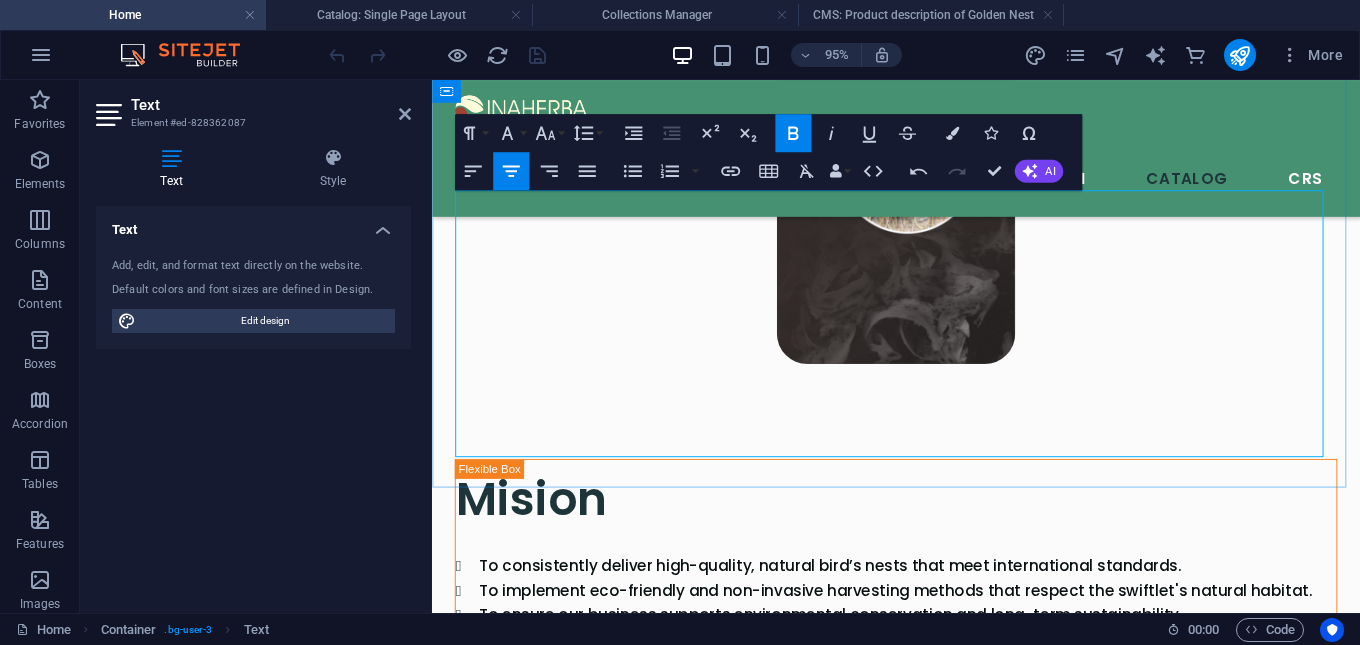 click on "For Your Health and Well-being Packed with proteins, amino acids, and essential nutrients, our bird nests provide you with a nourishing boost that supports skin health, immunity, and energy – all while being completely free from unnecessary additives." at bounding box center [920, 2932] 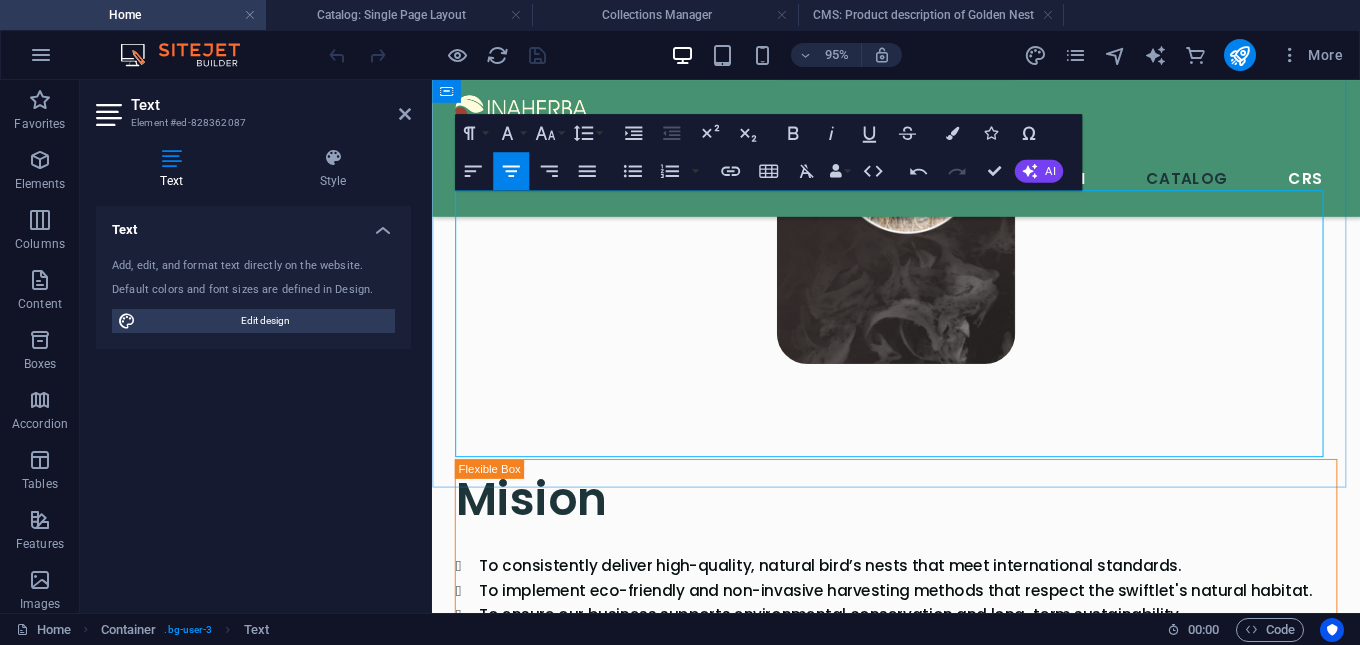drag, startPoint x: 1063, startPoint y: 354, endPoint x: 774, endPoint y: 363, distance: 289.1401 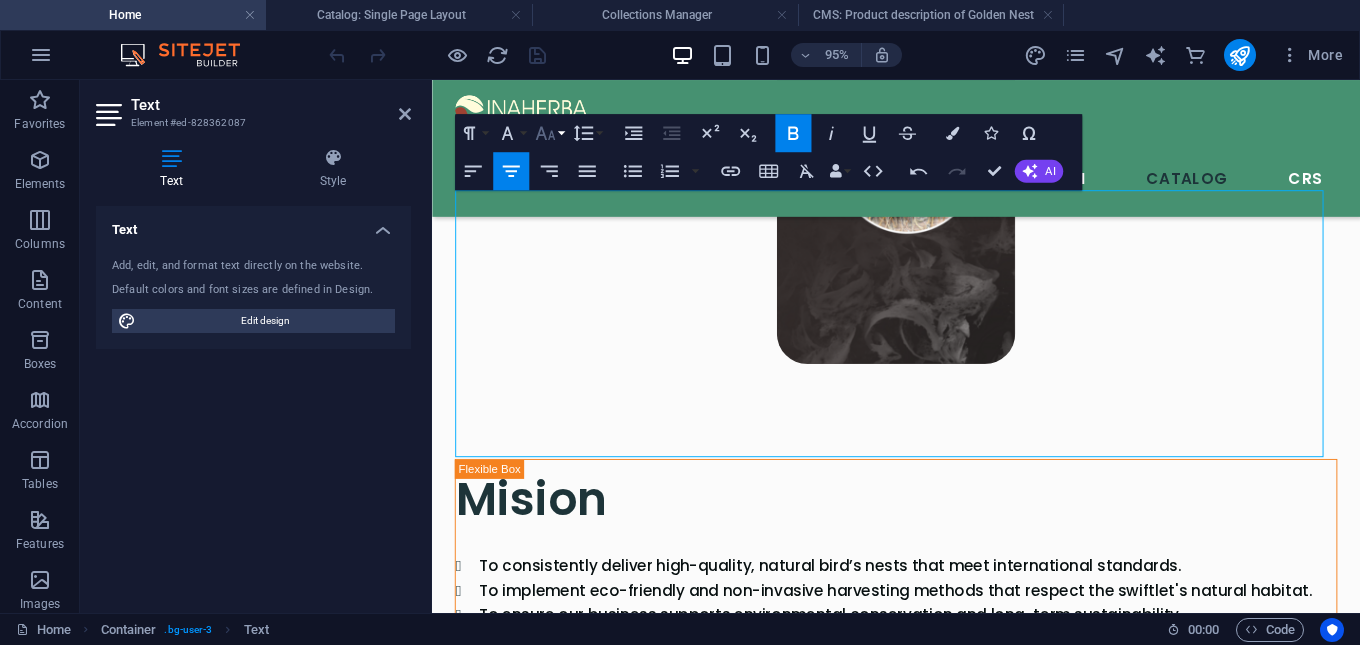 click 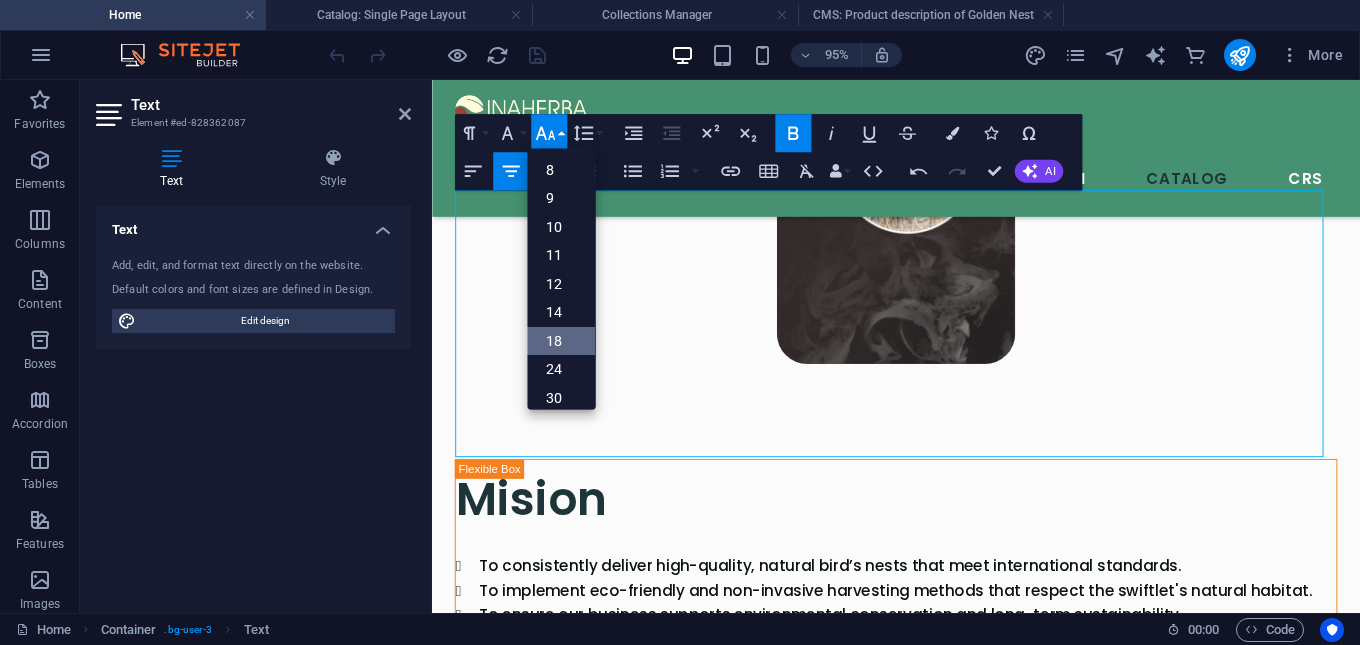 click on "18" at bounding box center [561, 341] 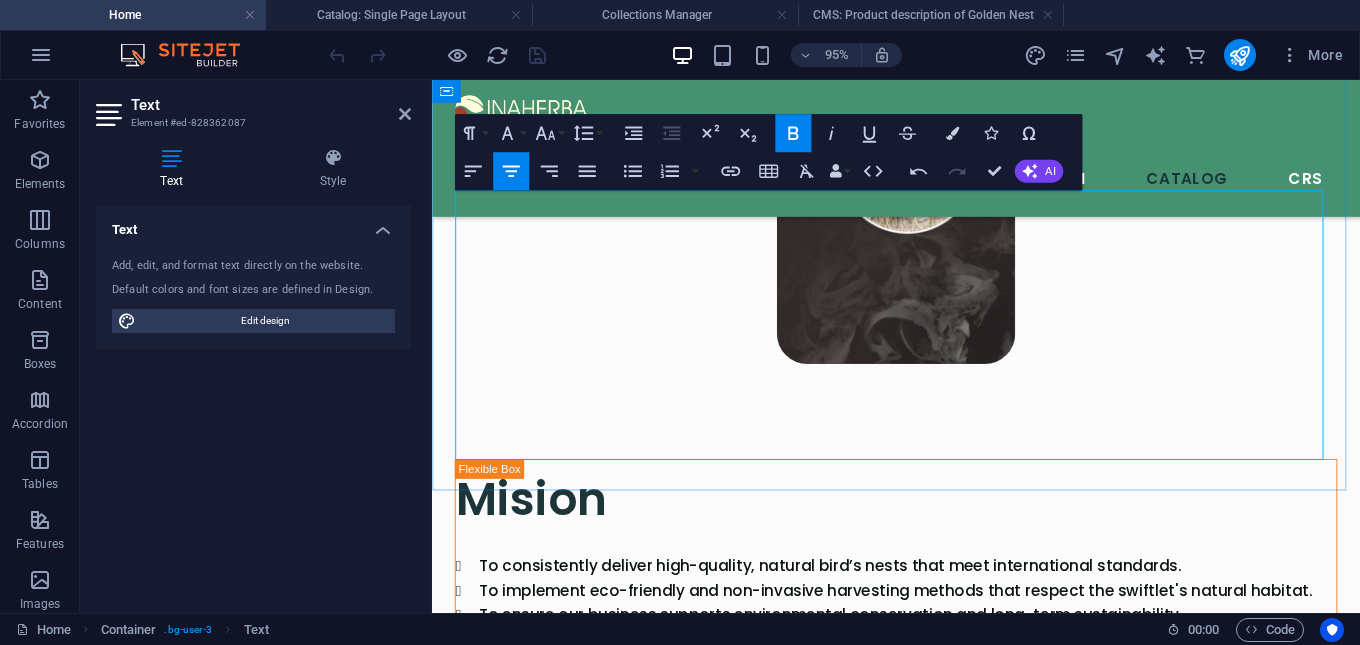 click on "100% natural edible bird’s nests Carefully hand-picked and cleaned with no chemicals Premium Grade: smooth texture, clean, and minimal impurities Uniform Sizes: consistent shape and thickness Available in whole nest, broken nest, and nest strips Custom orders accepted" at bounding box center [920, 2817] 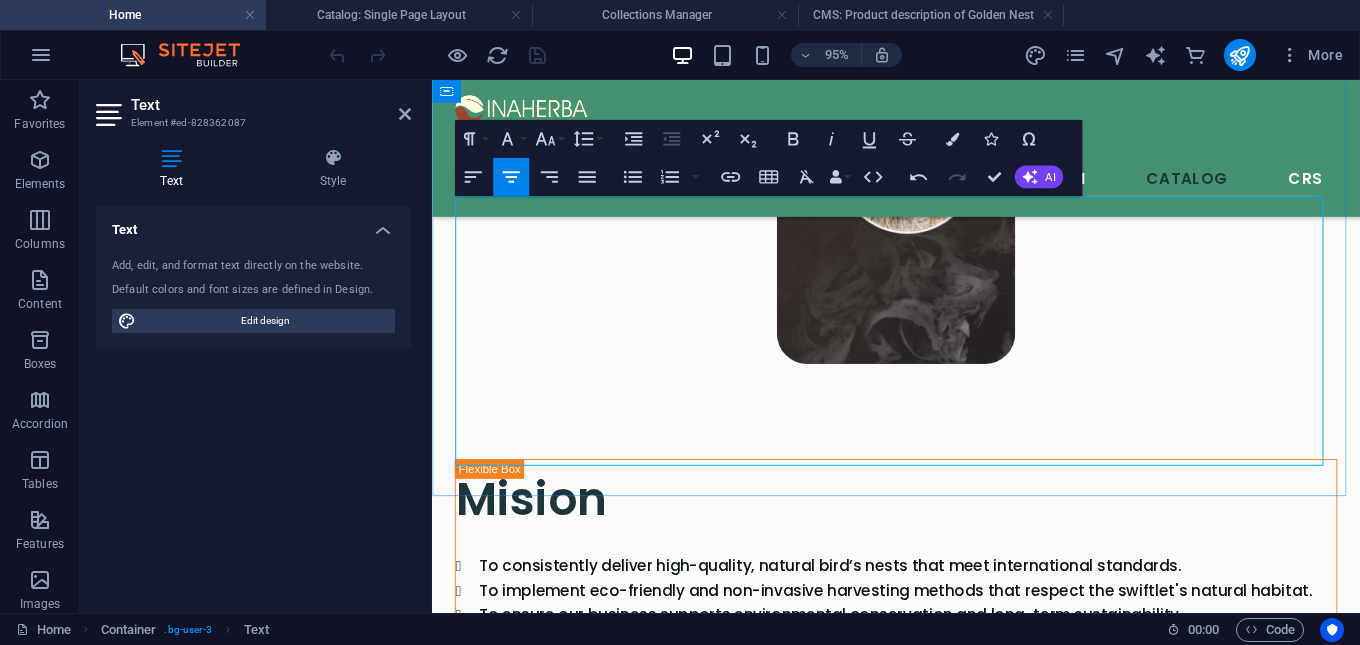 scroll, scrollTop: 3822, scrollLeft: 0, axis: vertical 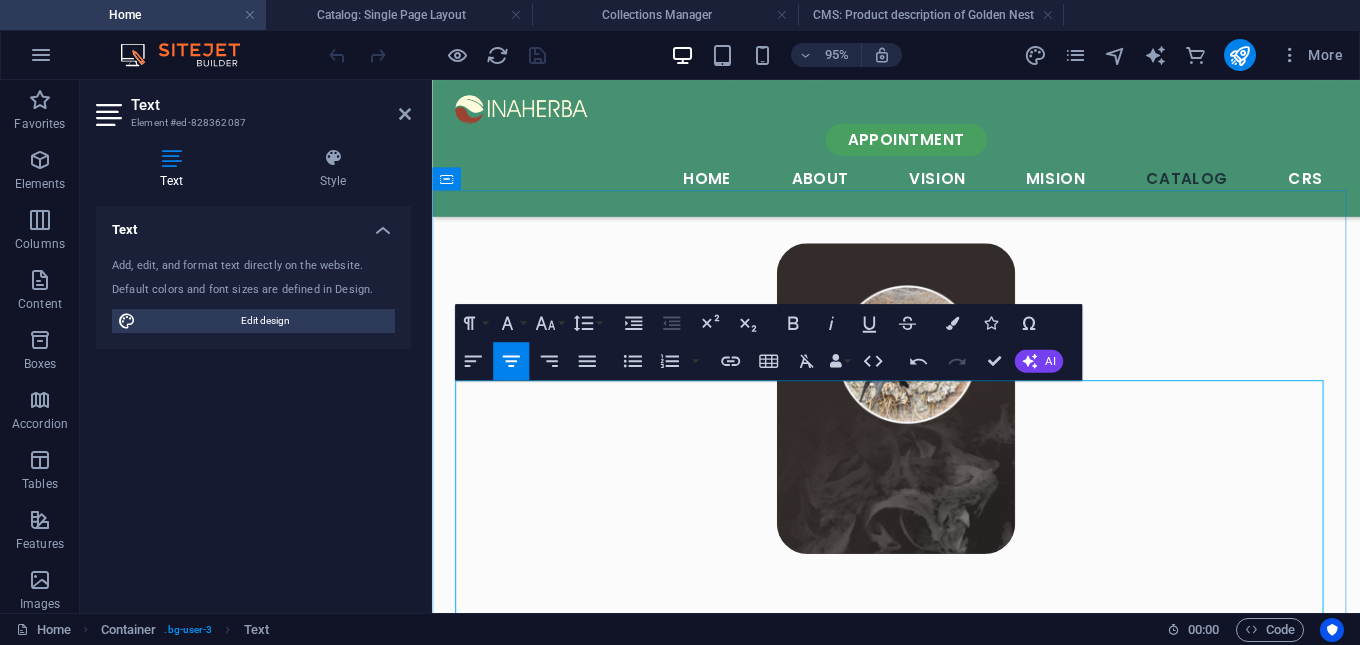 click on "100% natural edible bird’s nests Carefully hand-picked and cleaned with no chemicals Premium Grade: smooth texture, clean, and minimal impurities Uniform Sizes: consistent shape and thickness Available in whole nest, broken nest, and nest strips Custom orders accepted" at bounding box center [920, 3017] 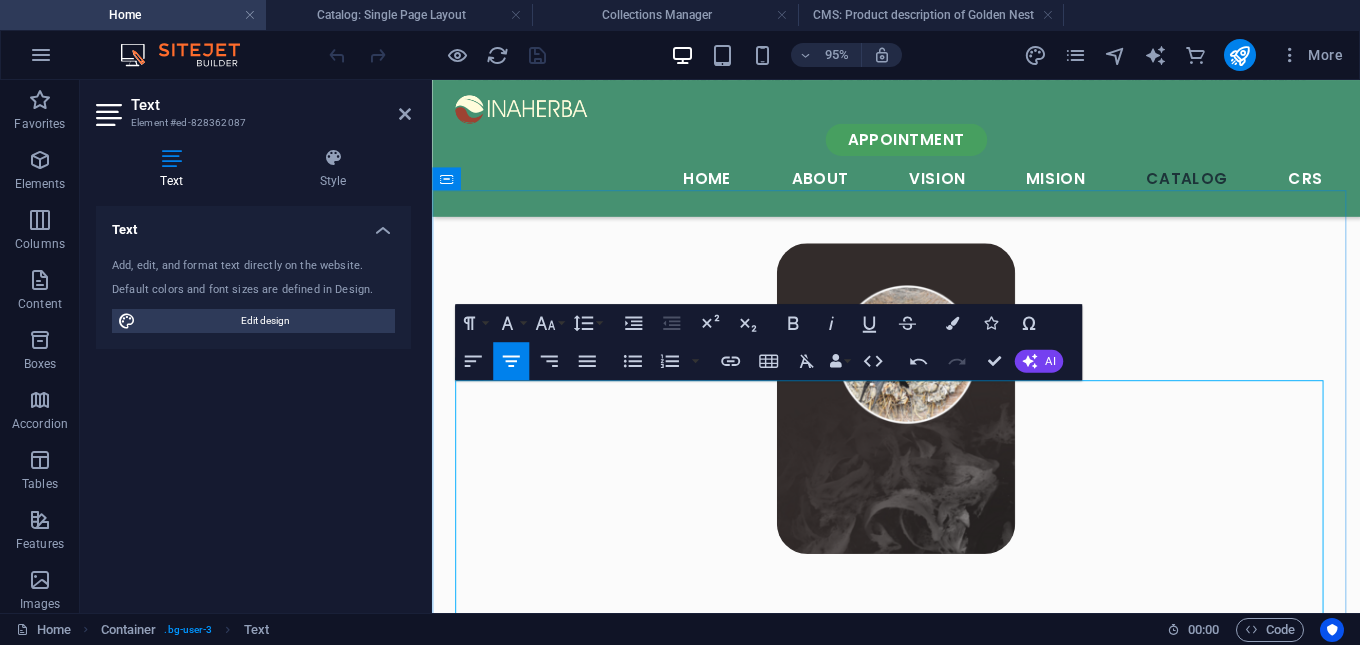 drag, startPoint x: 960, startPoint y: 396, endPoint x: 782, endPoint y: 393, distance: 178.02528 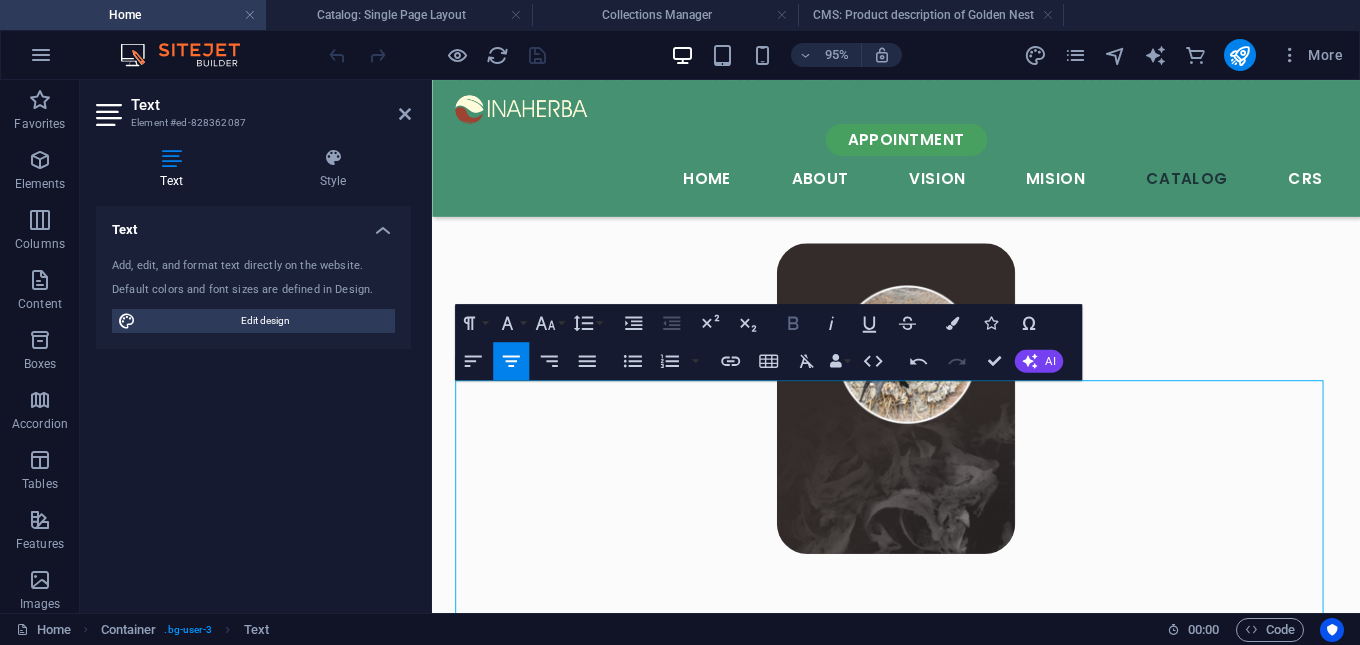 click 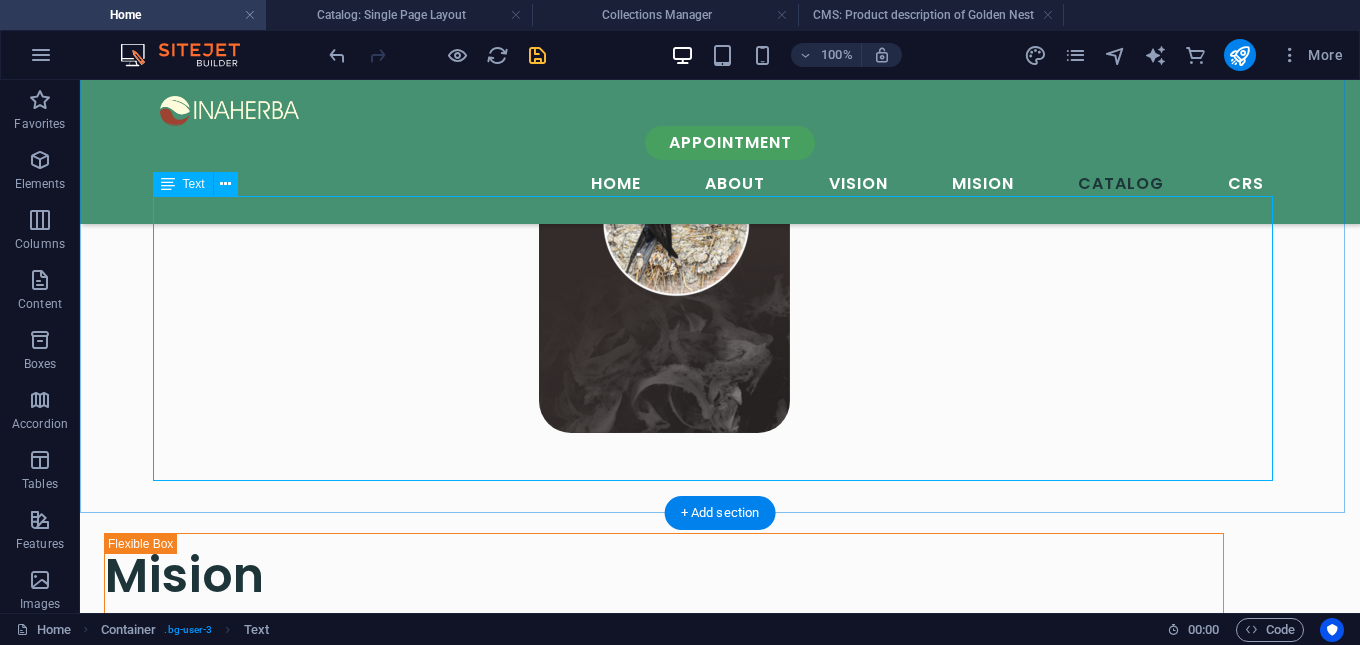 scroll, scrollTop: 3774, scrollLeft: 0, axis: vertical 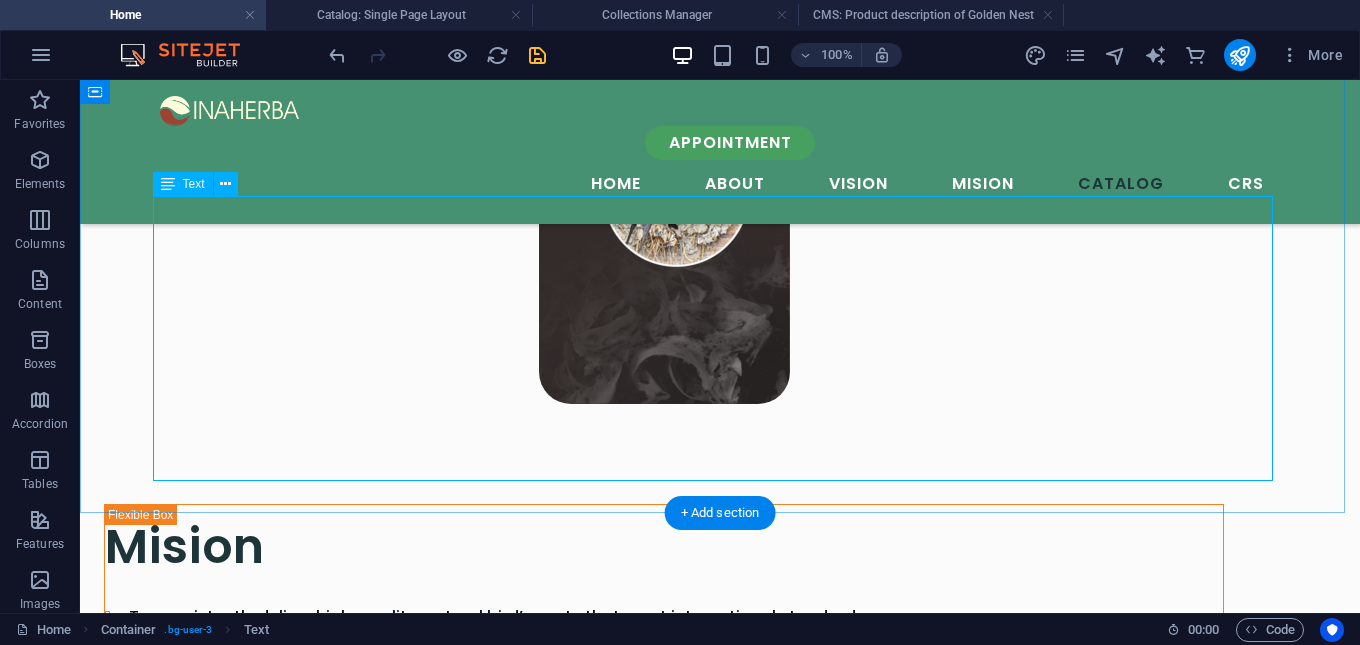 click on "100% natural edible bird’s nests Carefully hand-picked and cleaned with no chemicals Premium Grade: smooth texture, clean, and minimal impurities Uniform Sizes: consistent shape and thickness Available in whole nest, broken nest, and nest strips Custom orders accepted For Your Health and Well-being Packed with proteins, amino acids, and essential nutrients, our bird nests provide you with a nourishing boost that supports skin health, immunity, and energy – all while being completely free from unnecessary additives." at bounding box center (720, 2882) 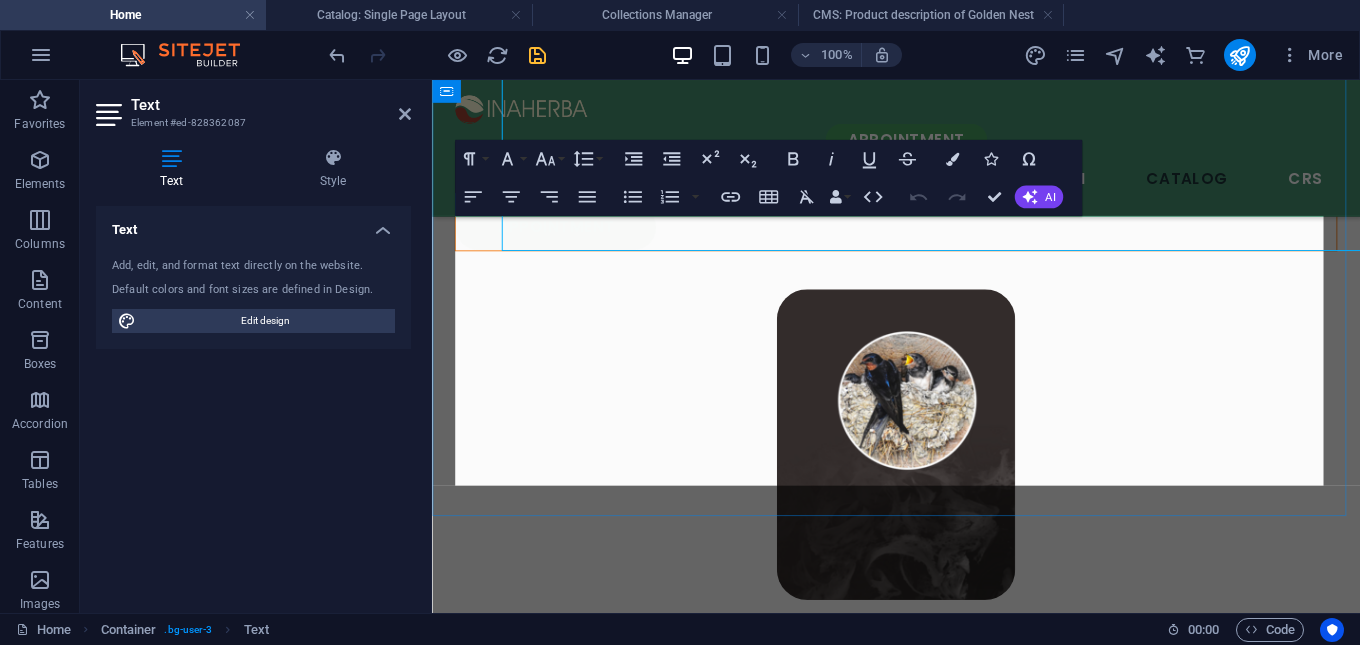 scroll, scrollTop: 3995, scrollLeft: 0, axis: vertical 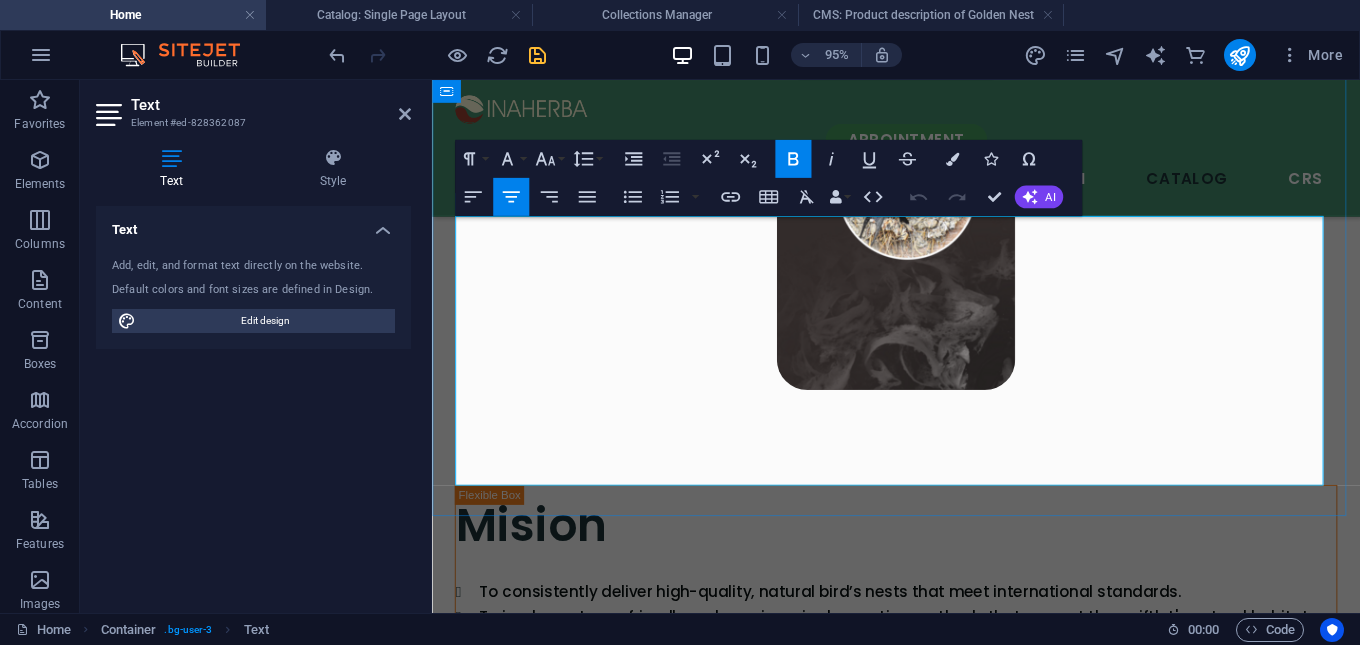 click on "For Your Health and Well-being Packed with proteins, amino acids, and essential nutrients, our bird nests provide you with a nourishing boost that supports skin health, immunity, and energy – all while being completely free from unnecessary additives." at bounding box center [920, 2961] 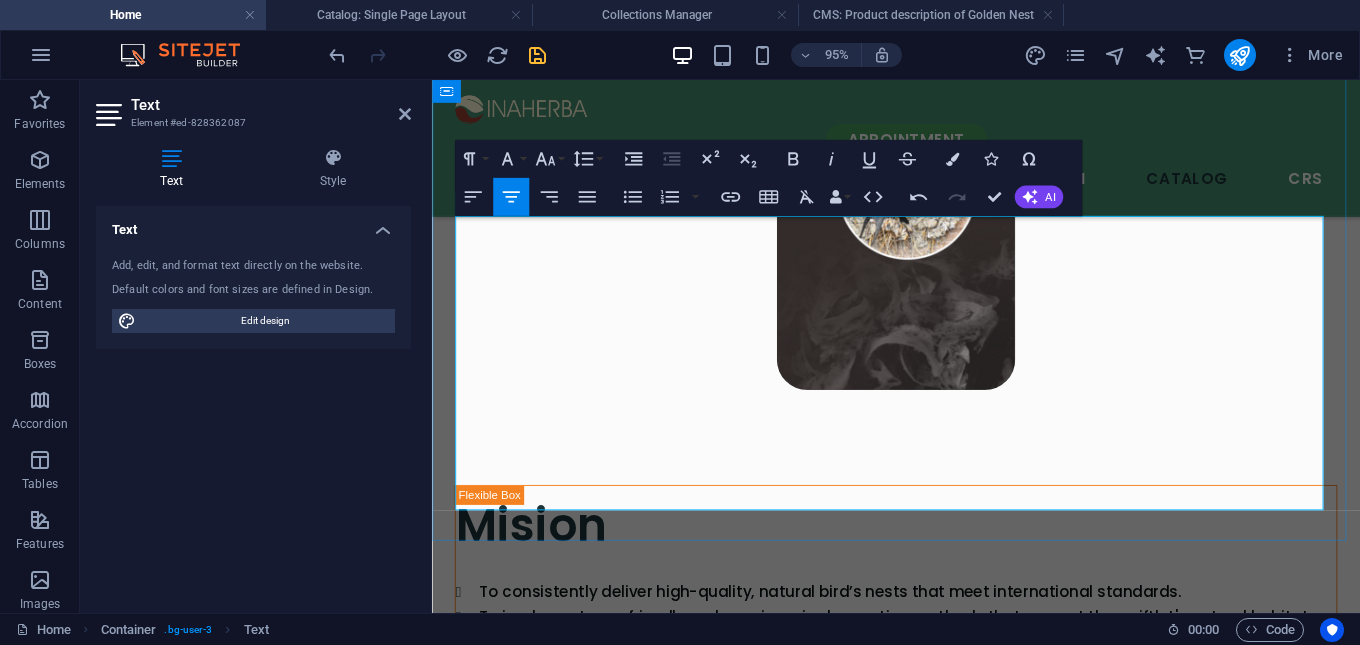 click on "our bird nests provide you with a nourishing boost that supports skin health, immunity, and energy – all while being completely free from unnecessary additives." at bounding box center (920, 3000) 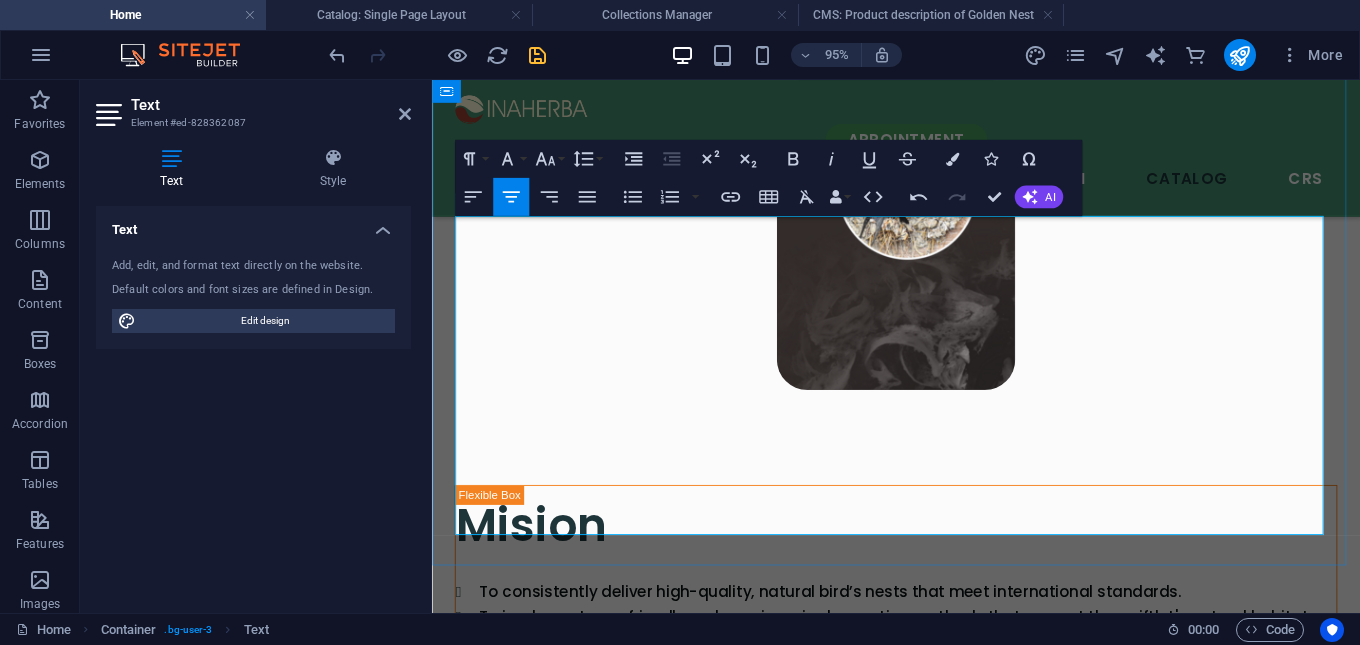 click on "that supports skin health, immunity, and energy –" at bounding box center [920, 3014] 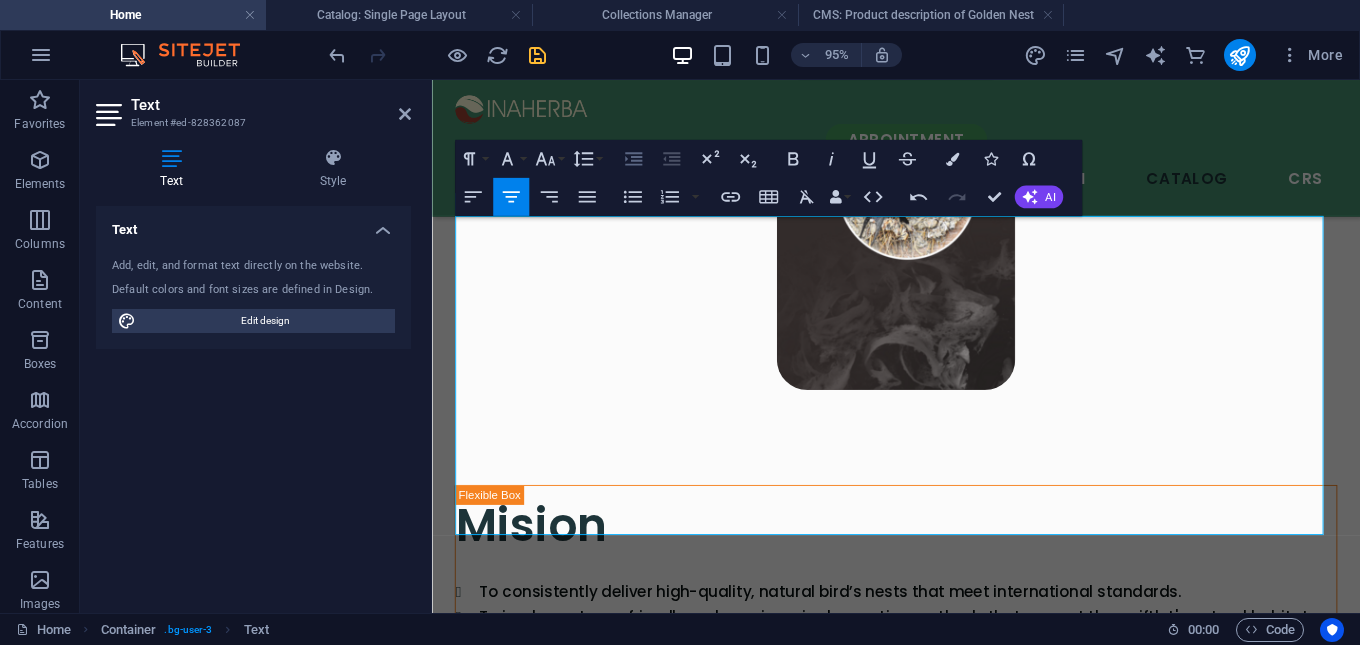 click on "Increase Indent" at bounding box center [633, 158] 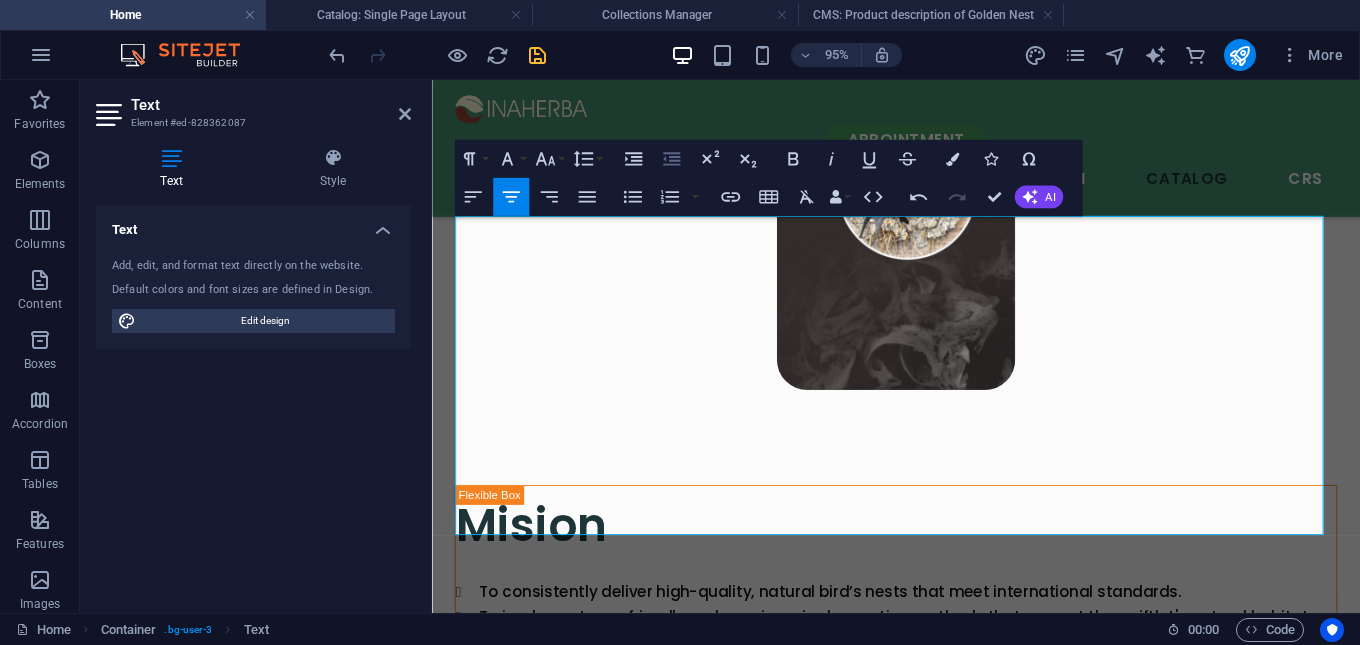 click 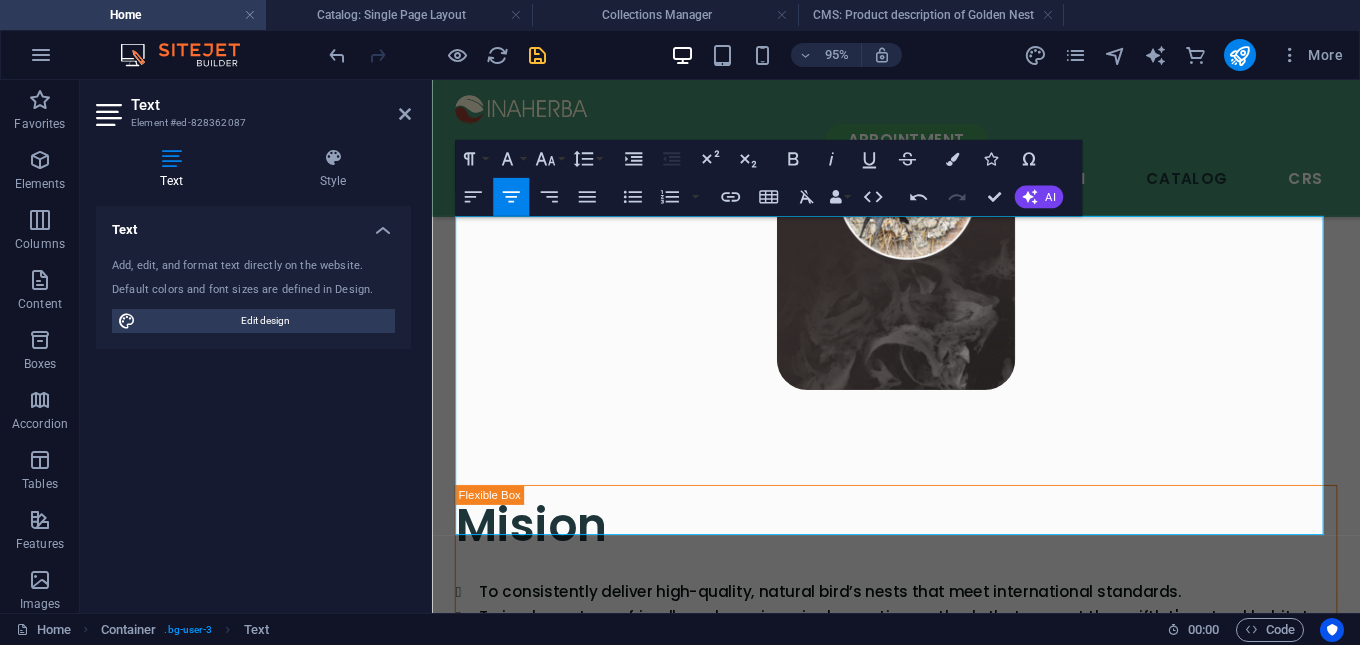 click 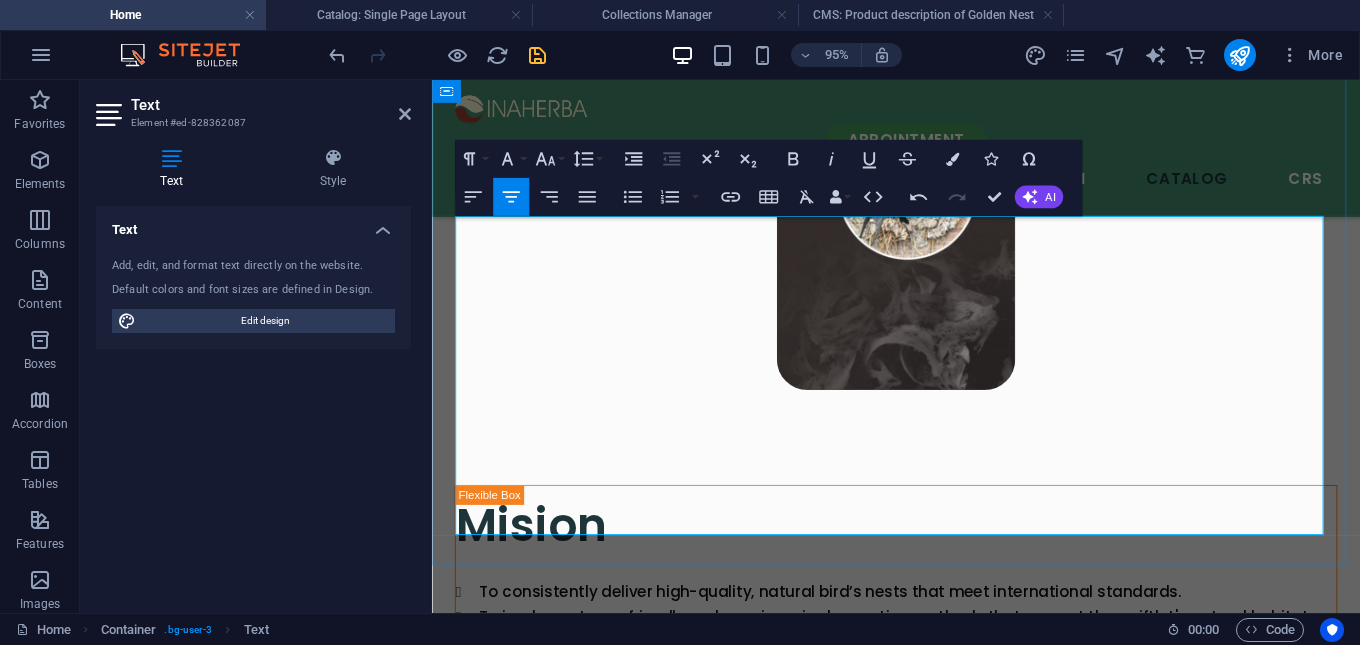click on "For Your Health and Well-being Packed with proteins, amino acids, and essential nutrients," at bounding box center (920, 2948) 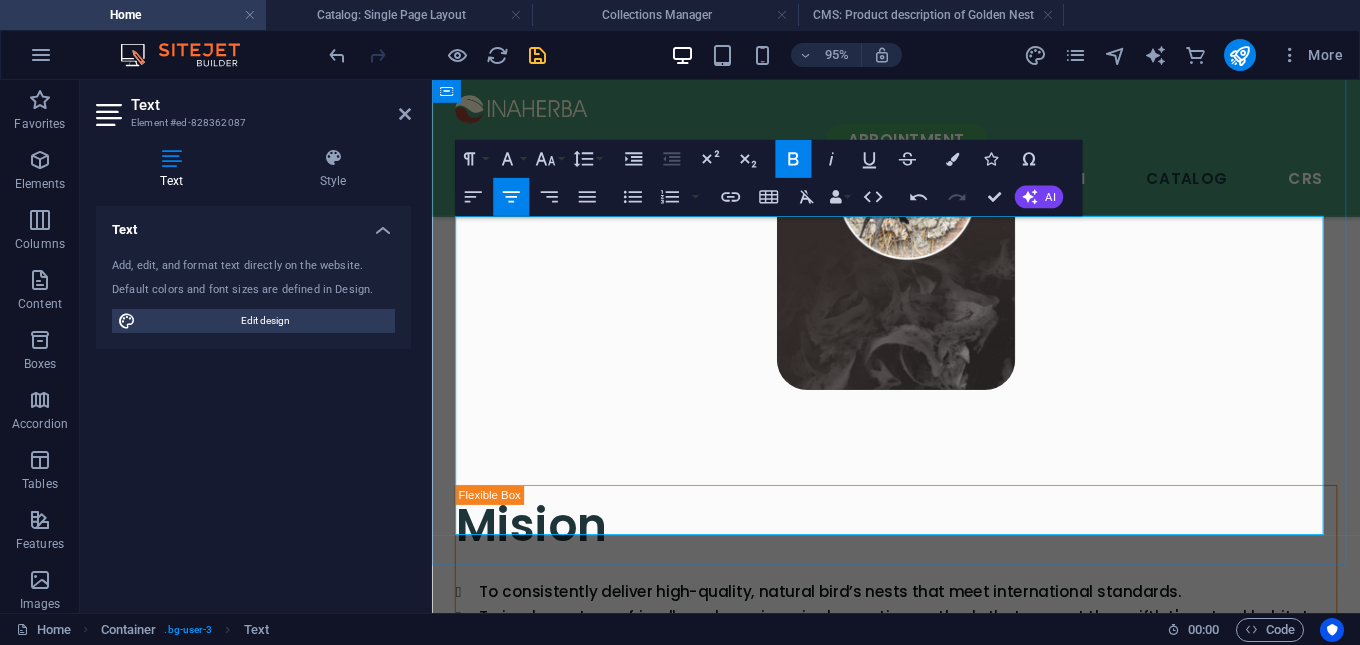 click on "100% natural edible bird’s nests Carefully hand-picked and cleaned with no chemicals Premium Grade: smooth texture, clean, and minimal impurities Uniform Sizes: consistent shape and thickness Available in whole nest, broken nest, and nest strips Custom orders accepted" at bounding box center (920, 2844) 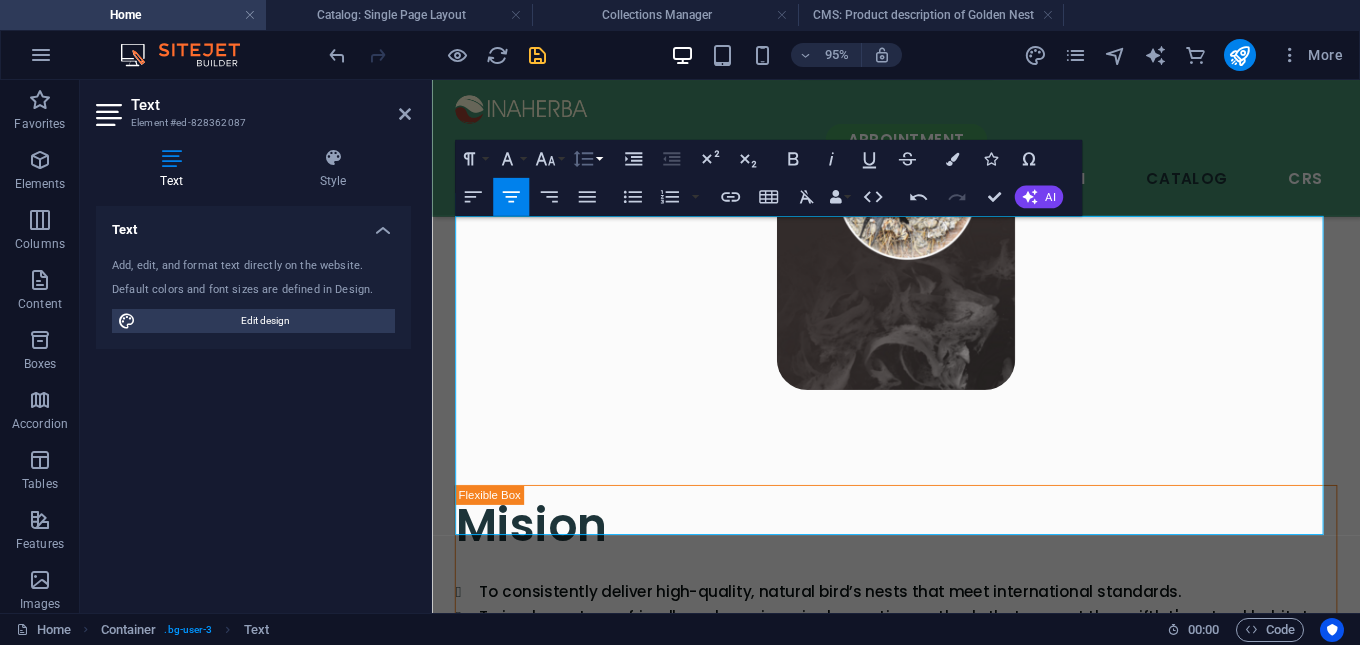 click on "Line Height" at bounding box center [587, 158] 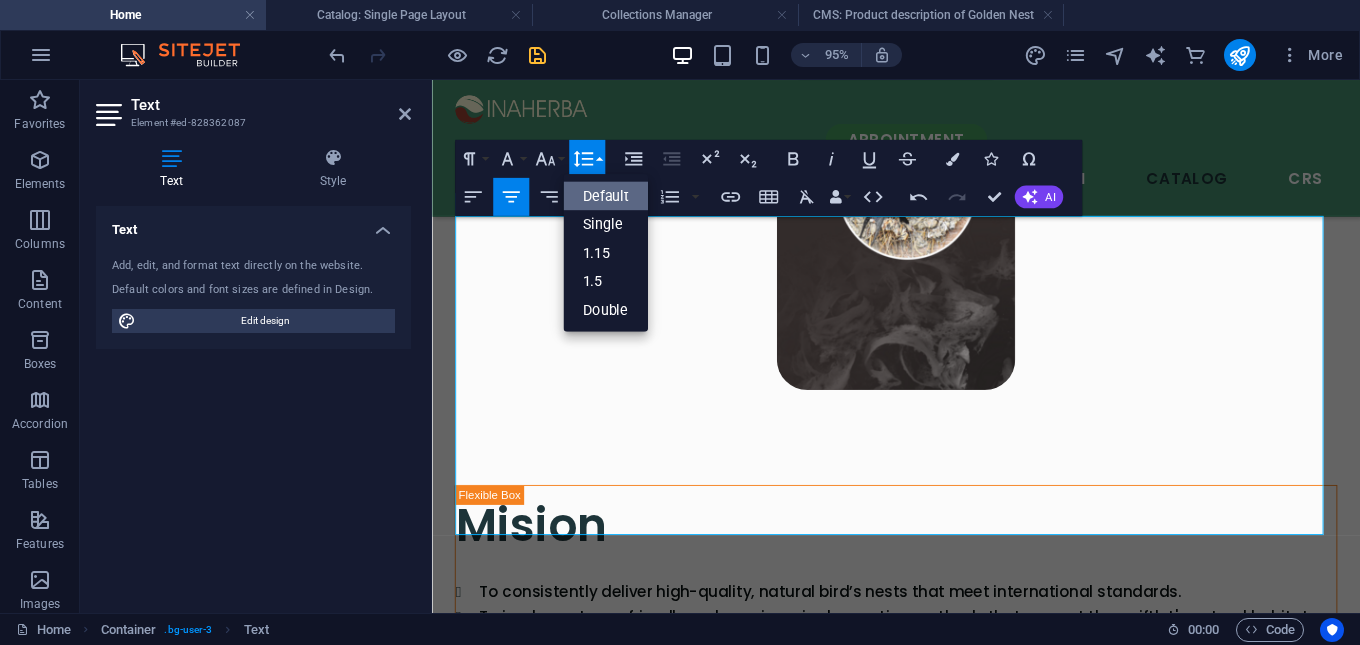 scroll, scrollTop: 0, scrollLeft: 0, axis: both 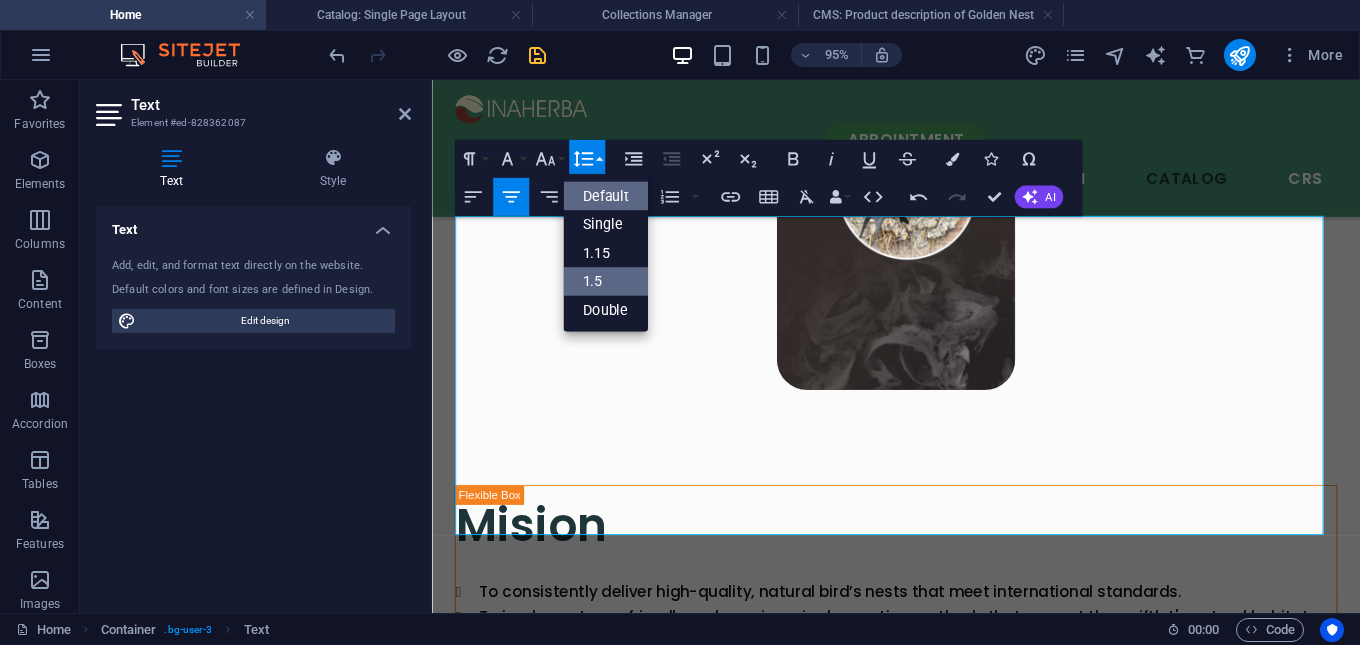 click on "1.5" at bounding box center (605, 281) 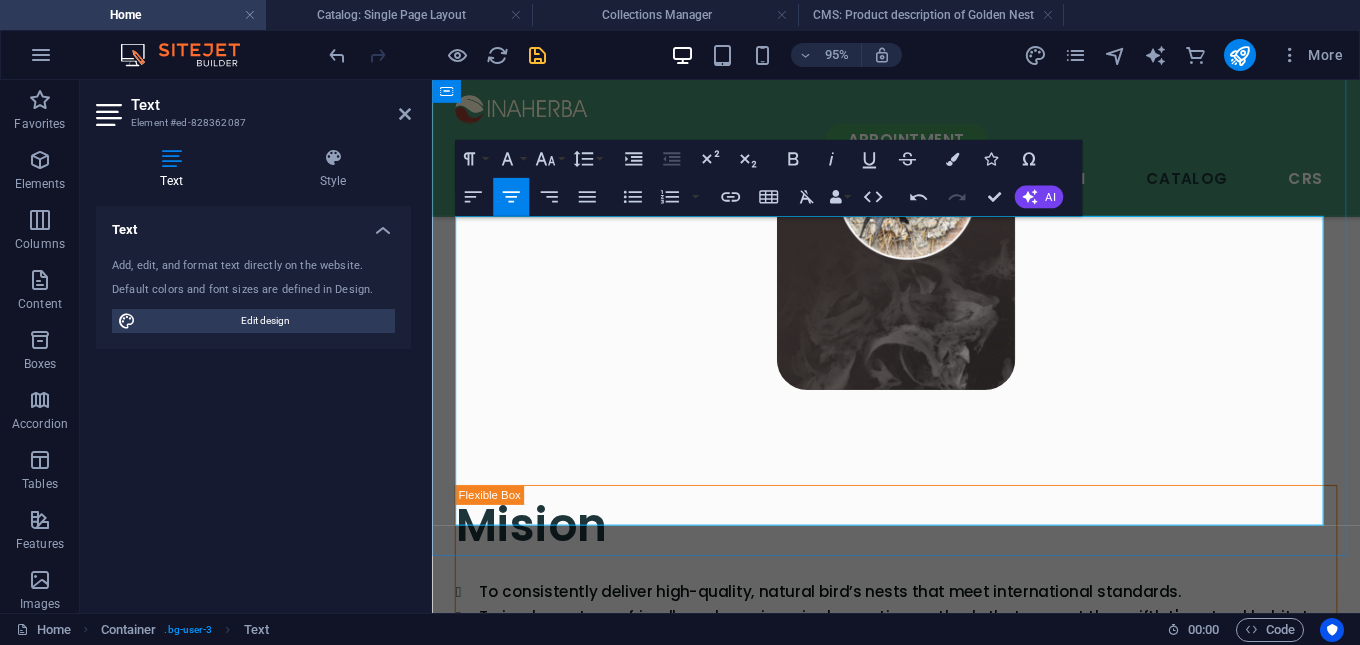 click on "For Your Health and Well-being" at bounding box center [921, 2924] 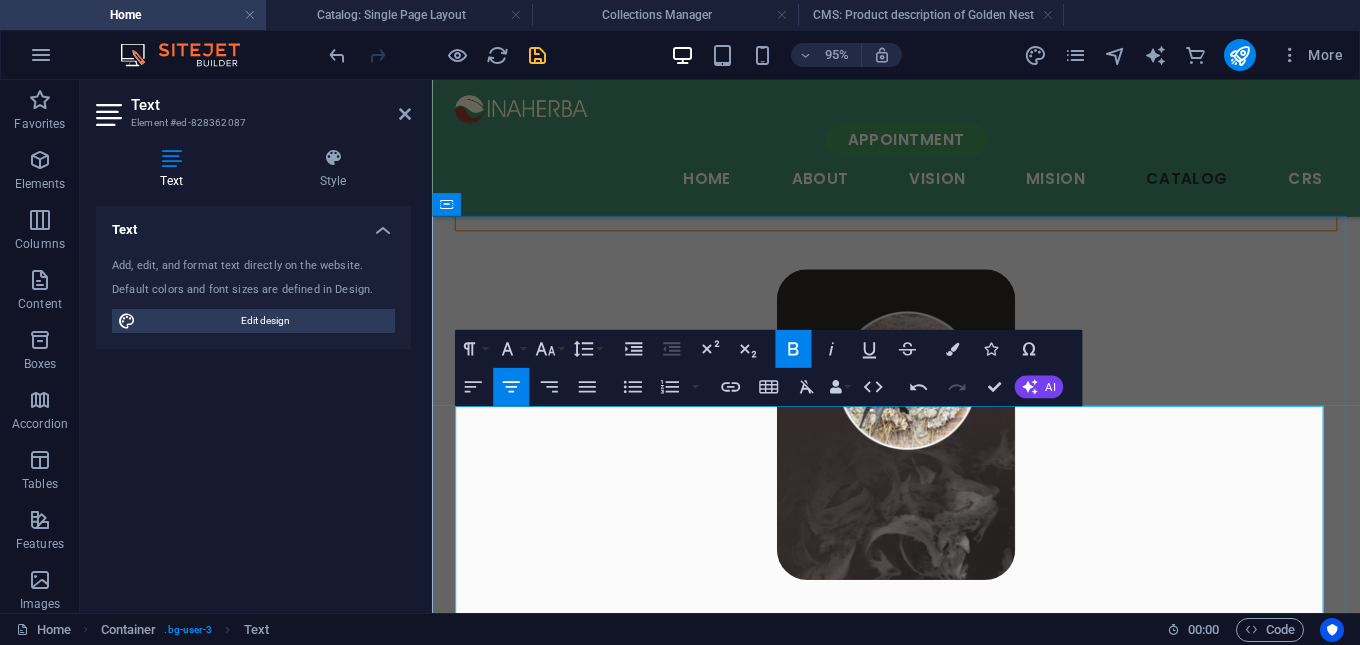 scroll, scrollTop: 4095, scrollLeft: 0, axis: vertical 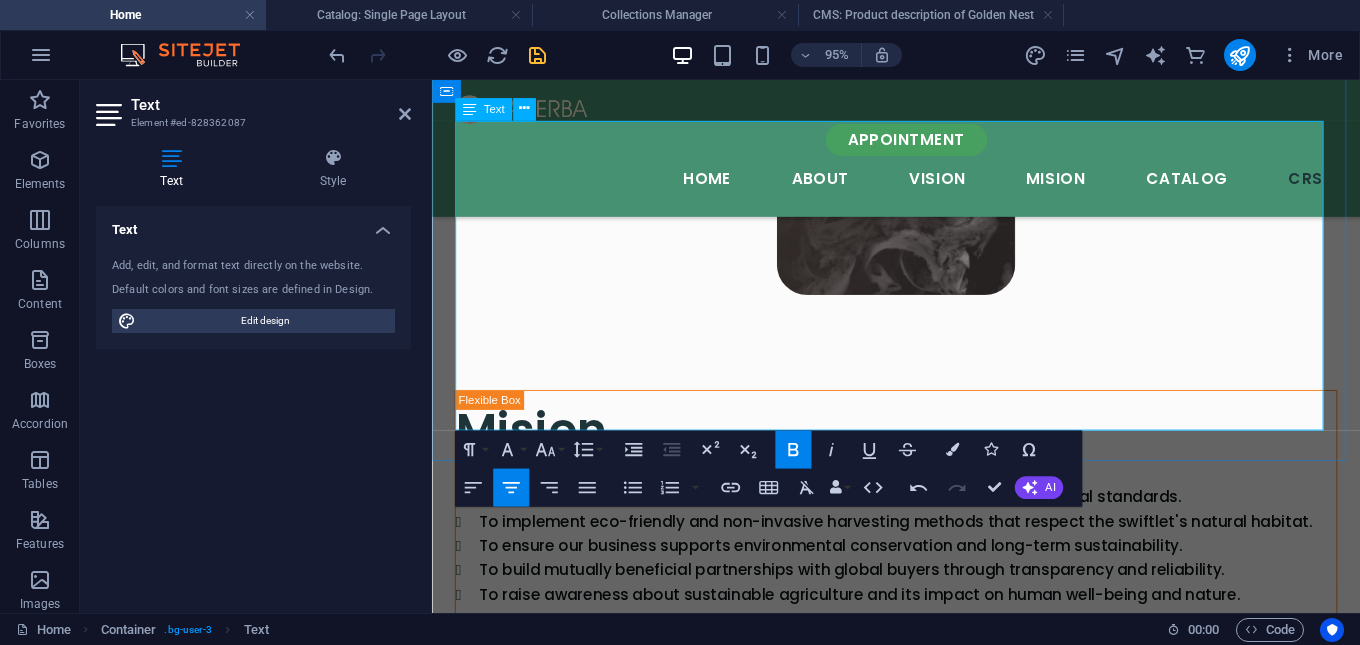 click on "all while being completely free from unnecessary additives." at bounding box center (920, 2930) 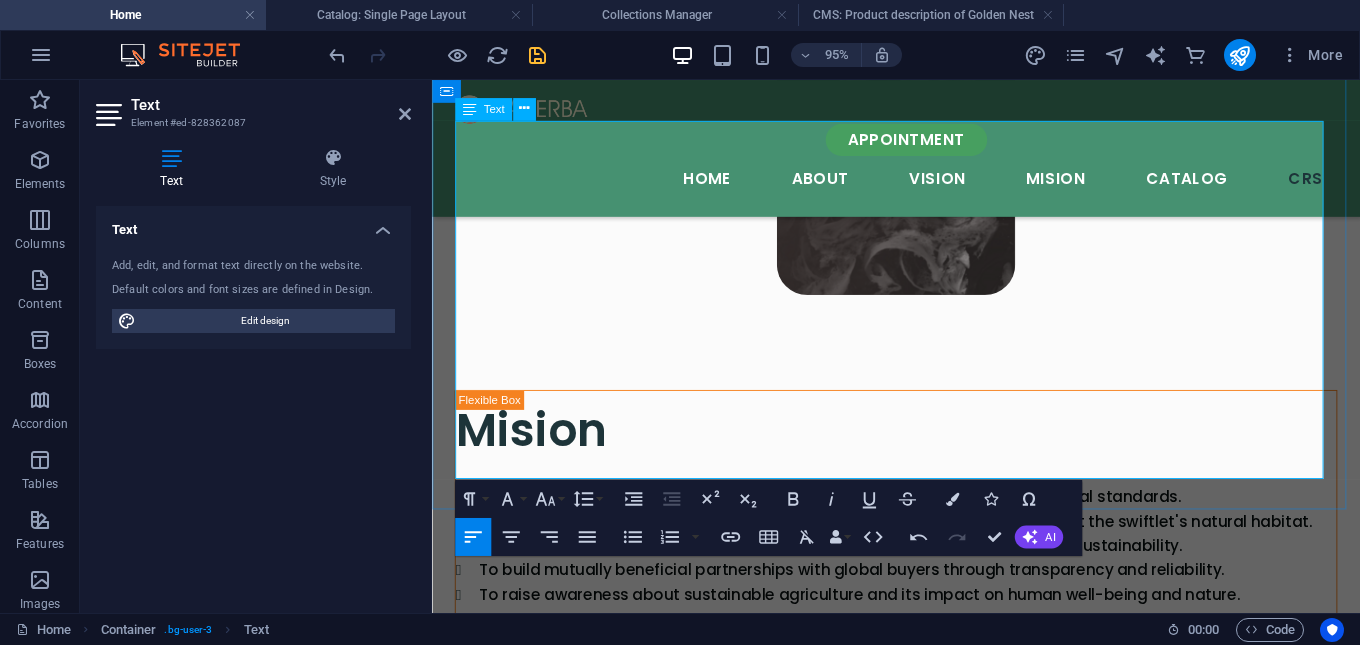 drag, startPoint x: 633, startPoint y: 409, endPoint x: 643, endPoint y: 436, distance: 28.79236 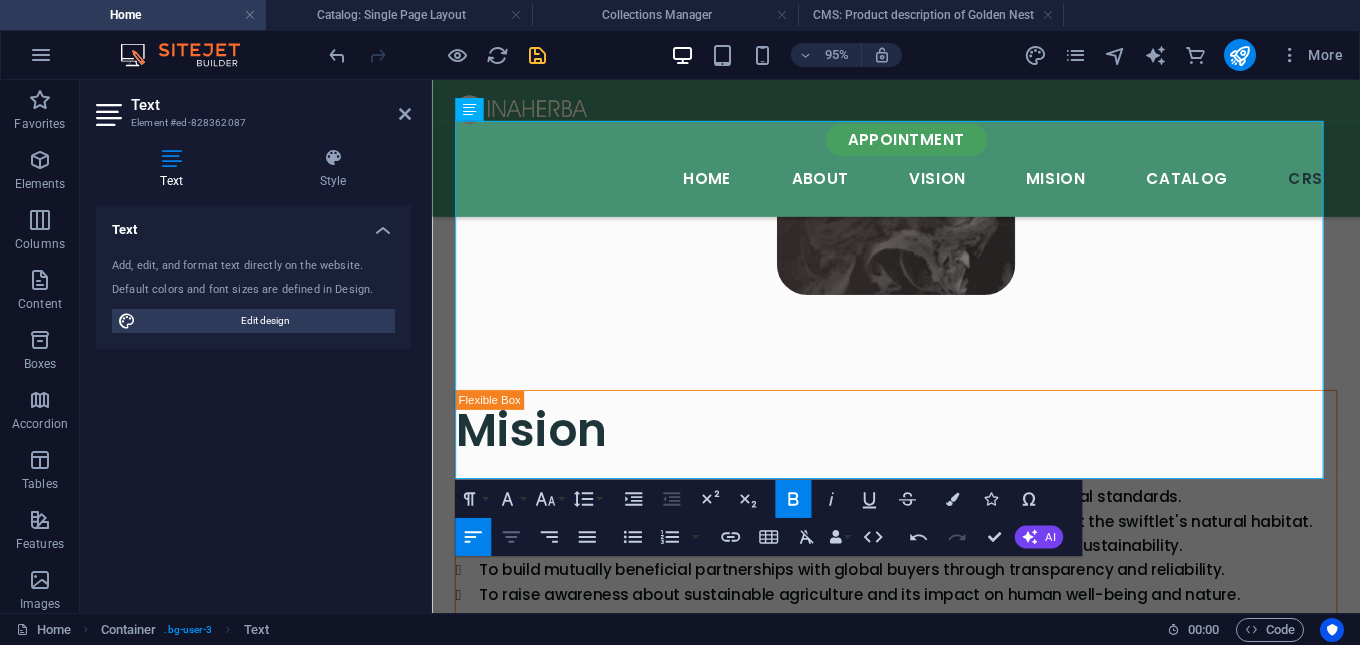 click 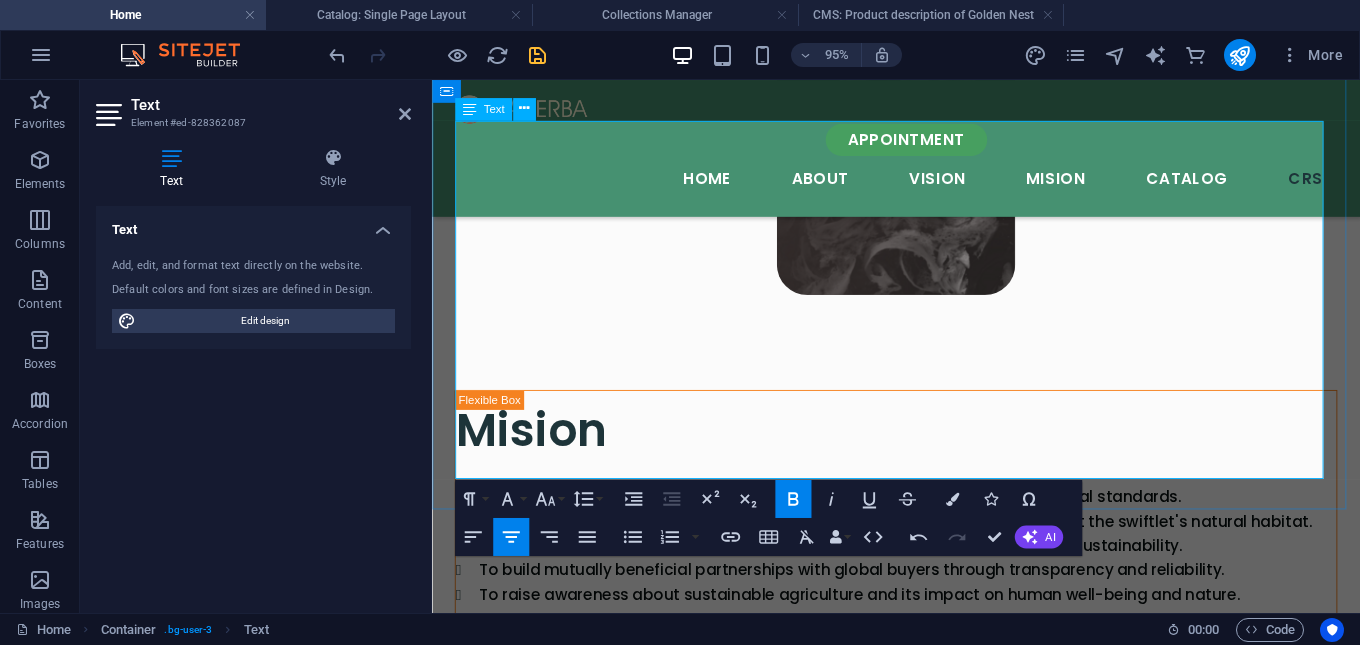 click at bounding box center (920, 3007) 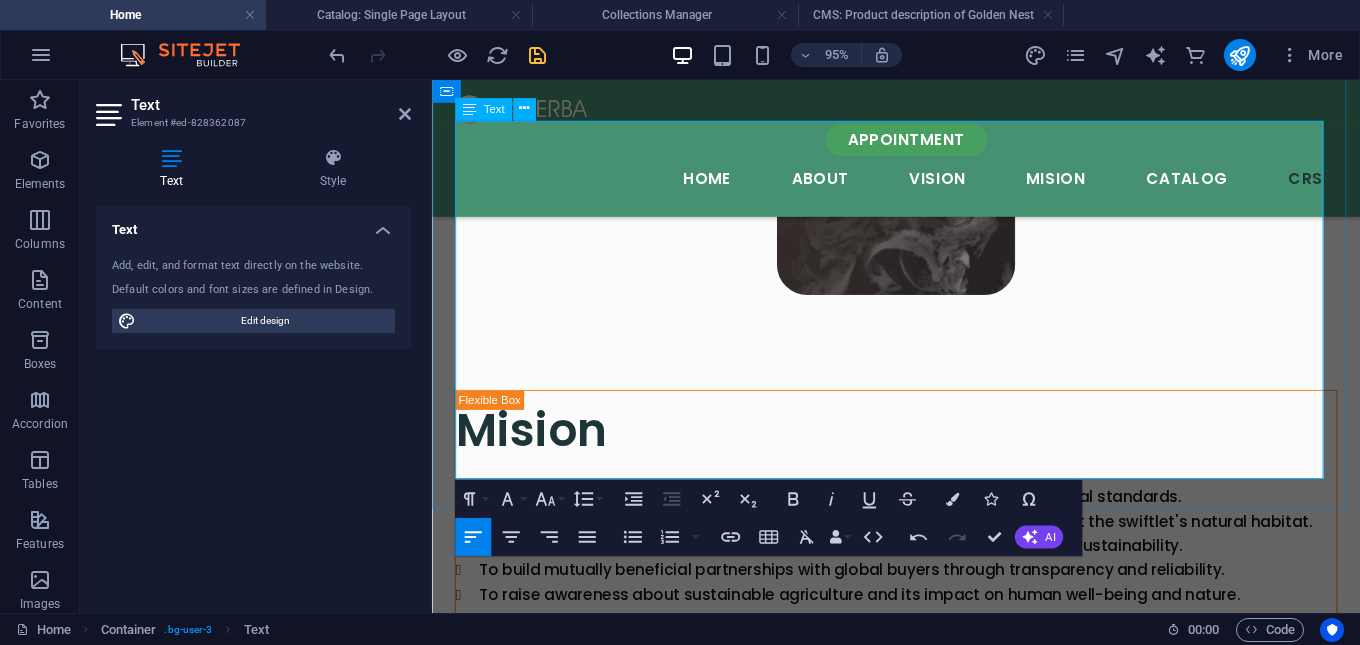 click on "Choose Purity, Choose Health Enjoy the authentic taste of nature’s finest bird nest. Pure, natural, and powerful – exactly as nature intended." at bounding box center (920, 2967) 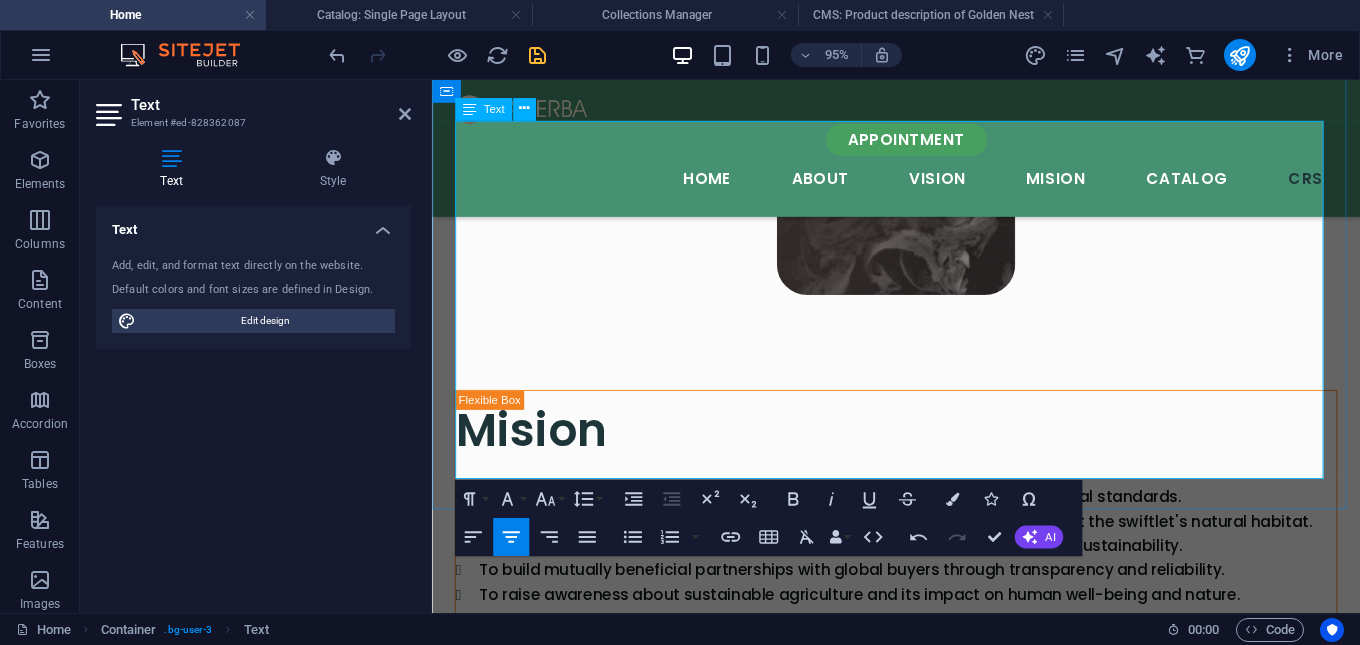 click on "Choose Purity, Choose Health Enjoy the authentic taste of nature’s finest bird nest. Pure, natural, and powerful – exactly as nature intended." at bounding box center (920, 2967) 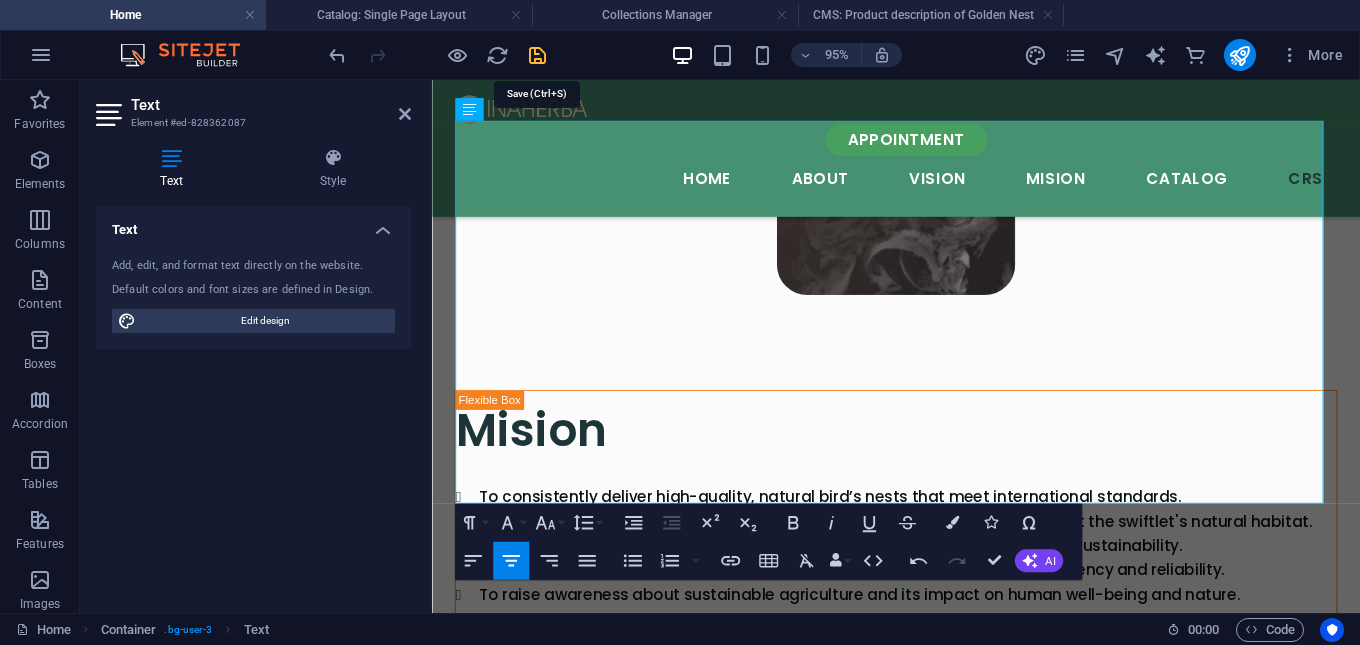 click at bounding box center (537, 55) 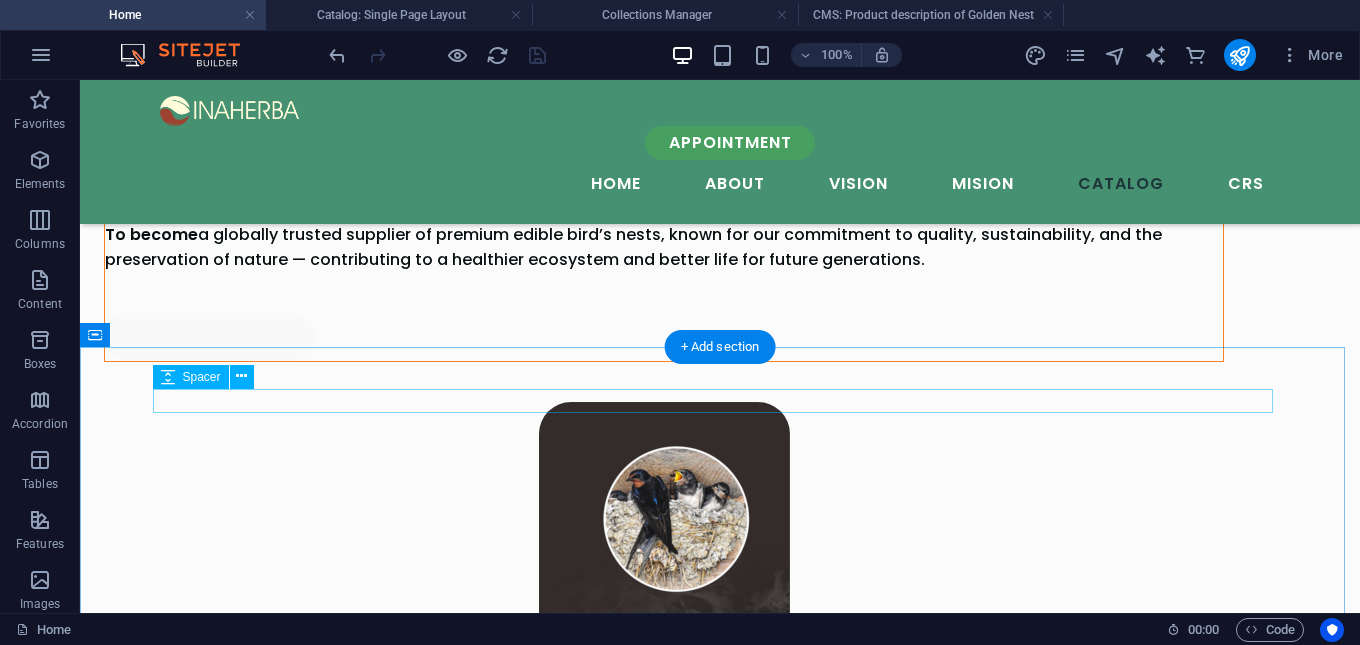 scroll, scrollTop: 3448, scrollLeft: 0, axis: vertical 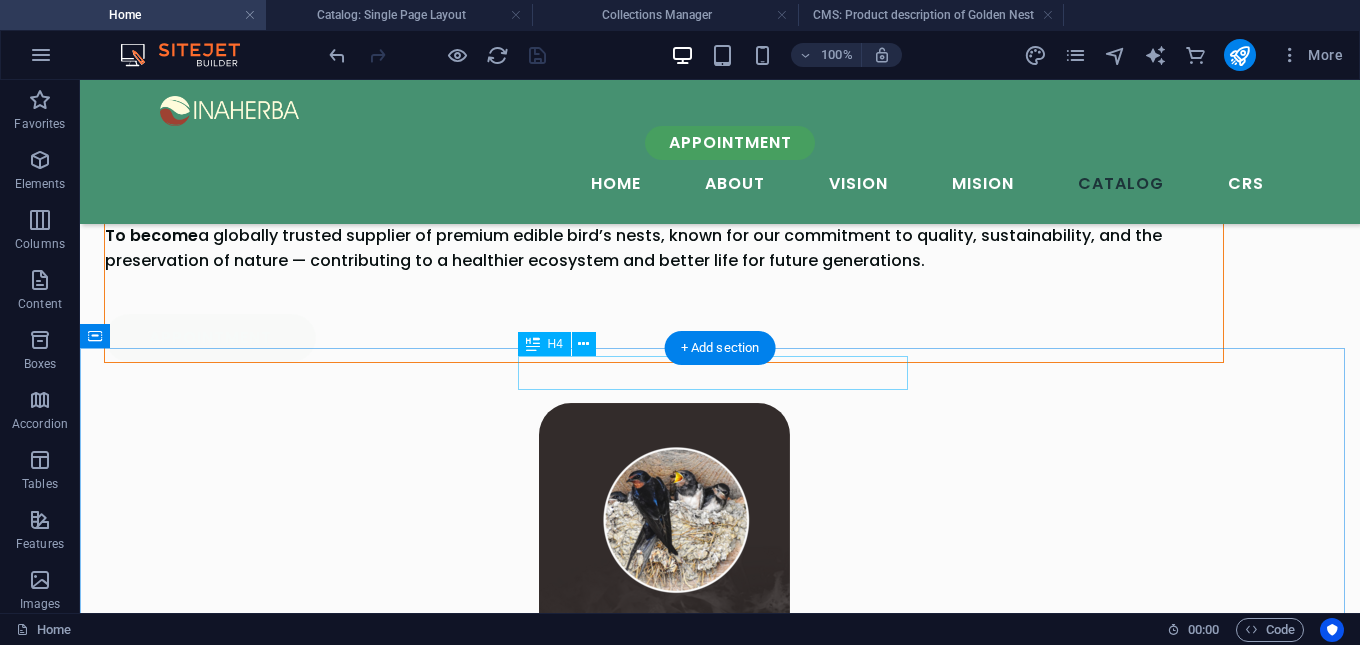 click on "Why Choose Us" at bounding box center (720, 2916) 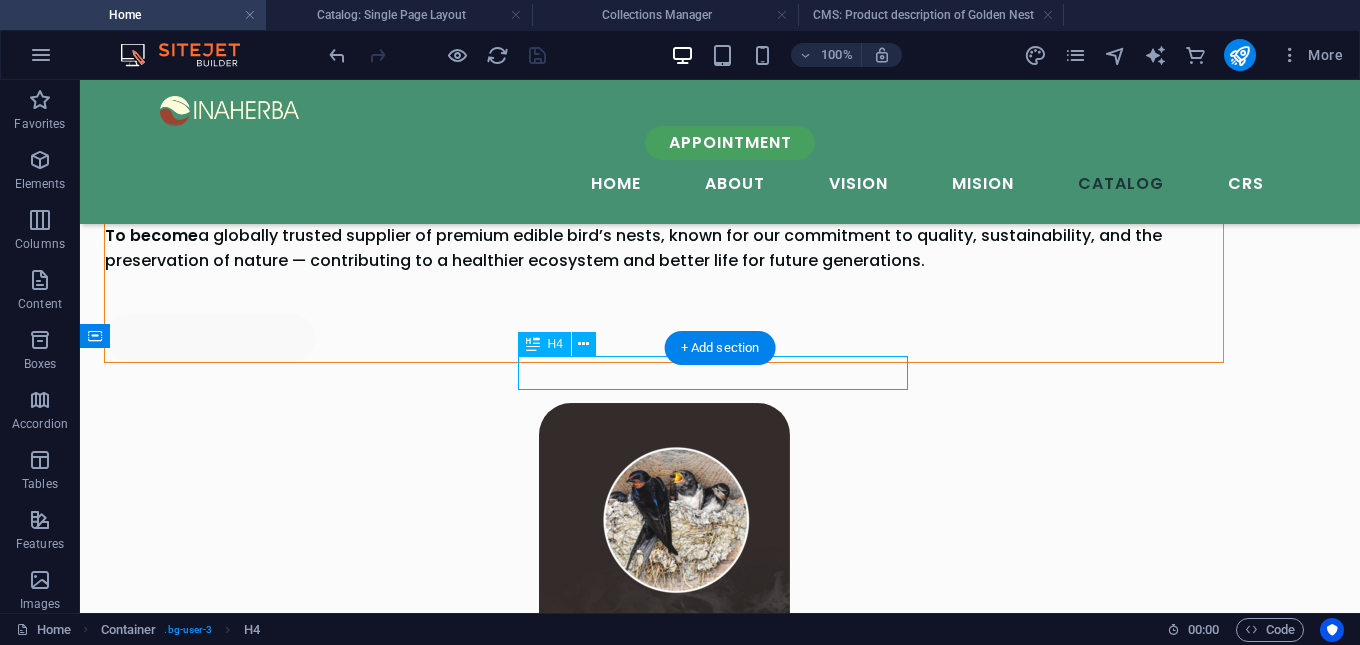 click on "Why Choose Us" at bounding box center (720, 2916) 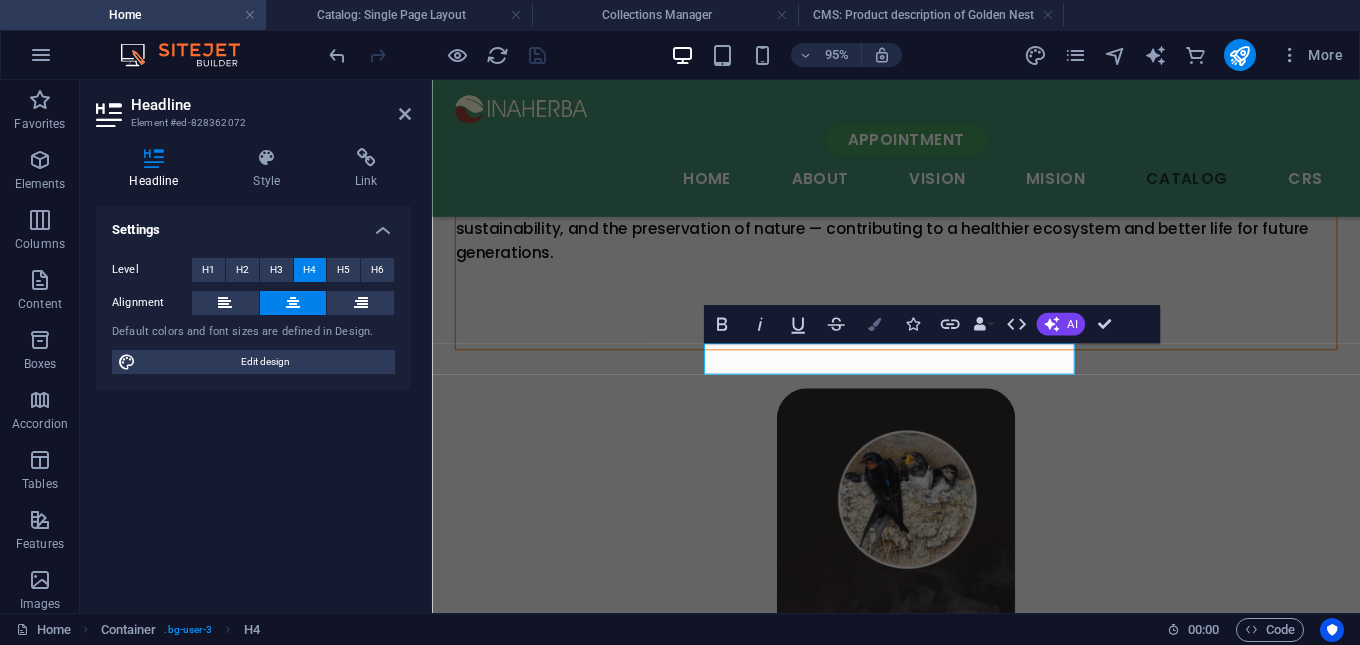 click at bounding box center (873, 323) 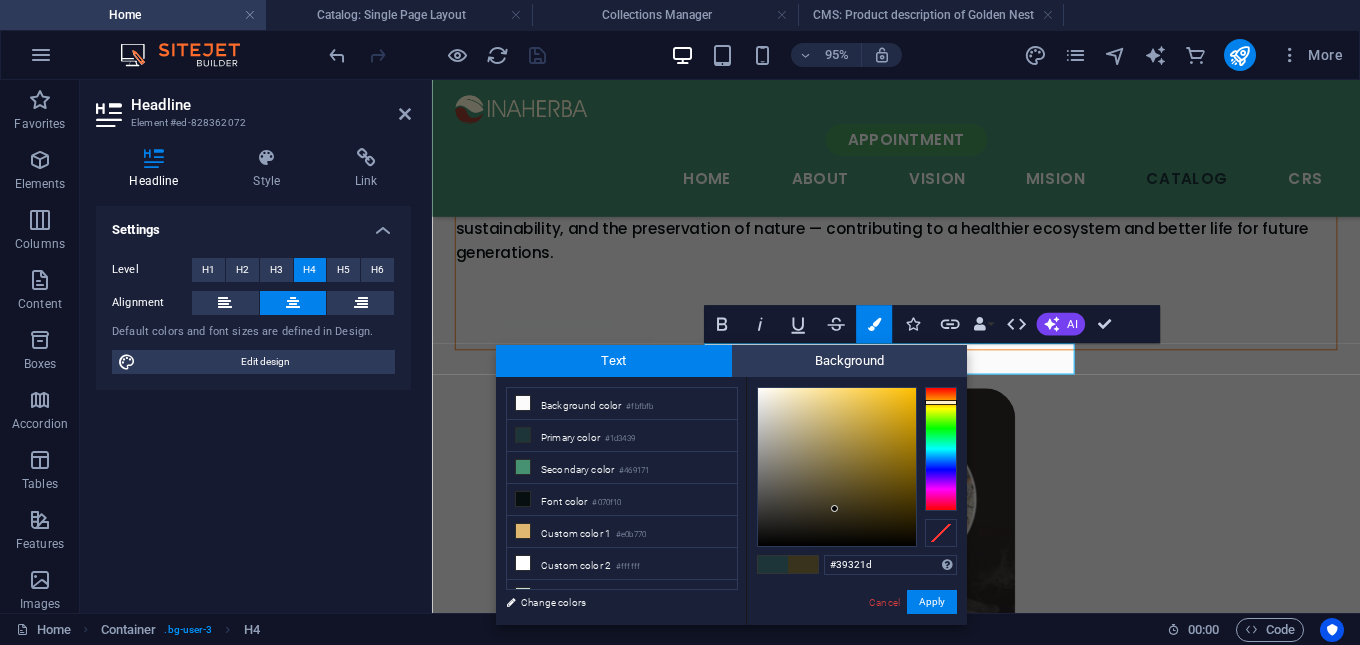 click at bounding box center [941, 449] 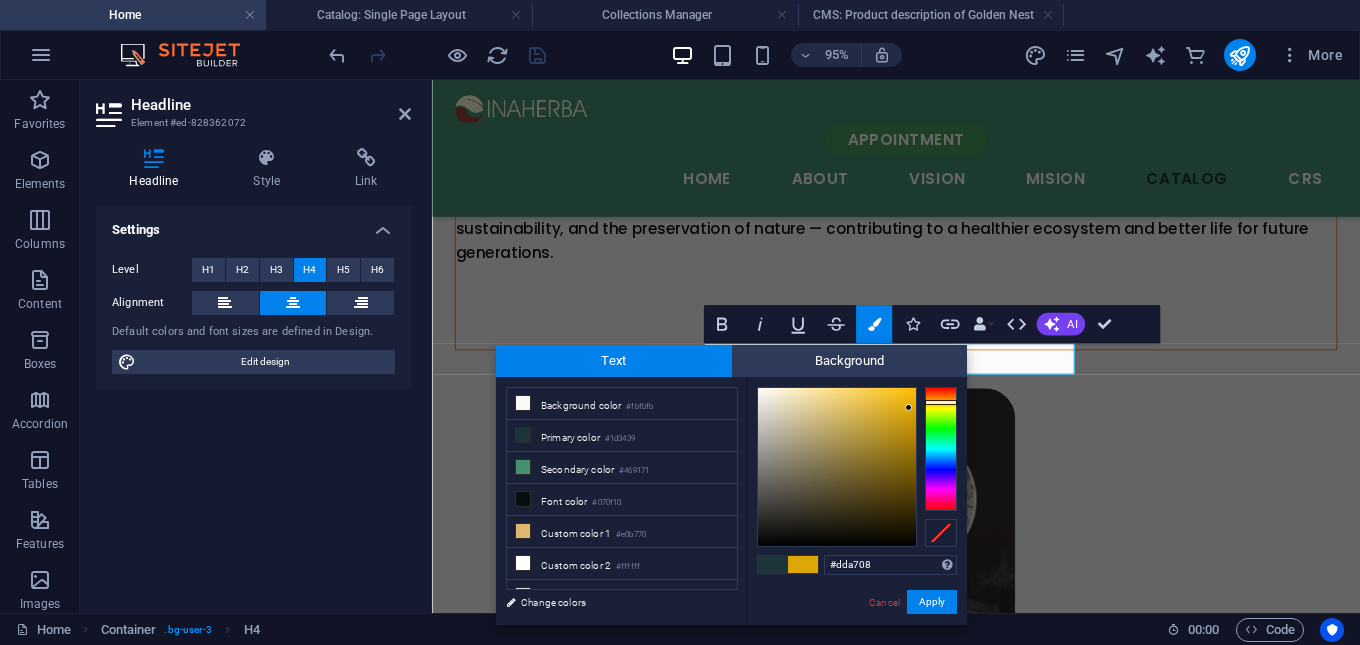 click at bounding box center (837, 467) 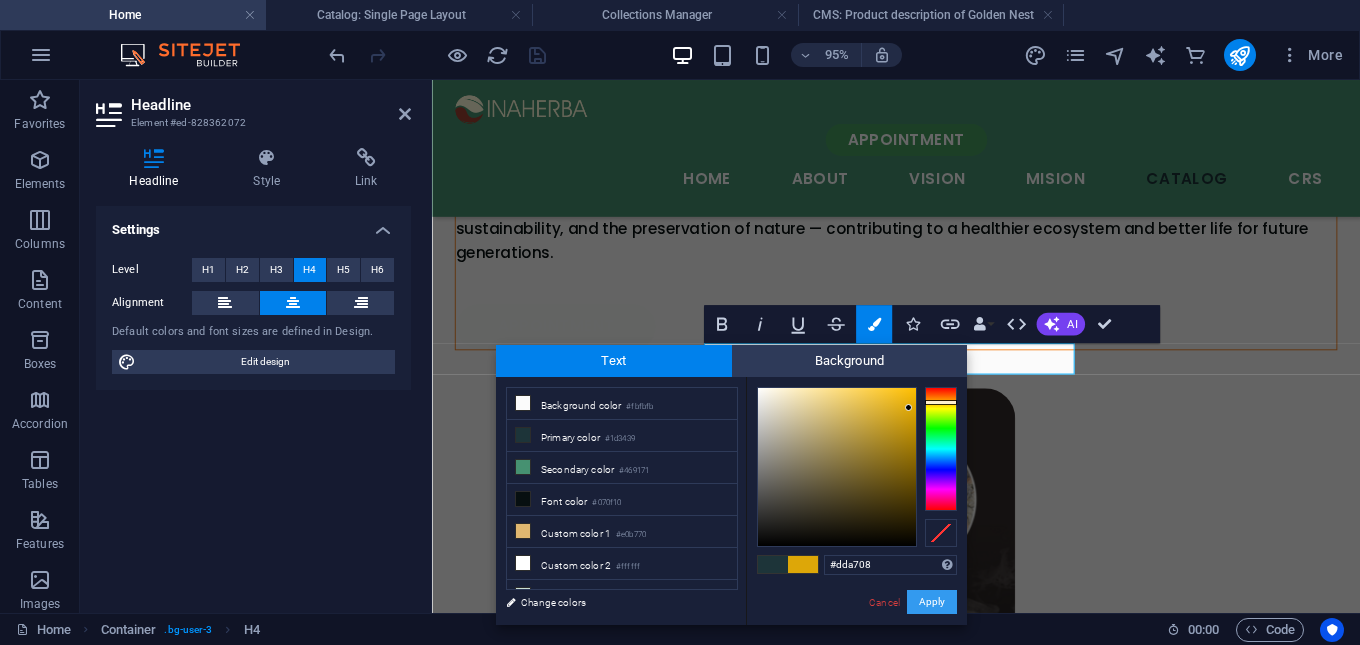 drag, startPoint x: 933, startPoint y: 598, endPoint x: 546, endPoint y: 535, distance: 392.0944 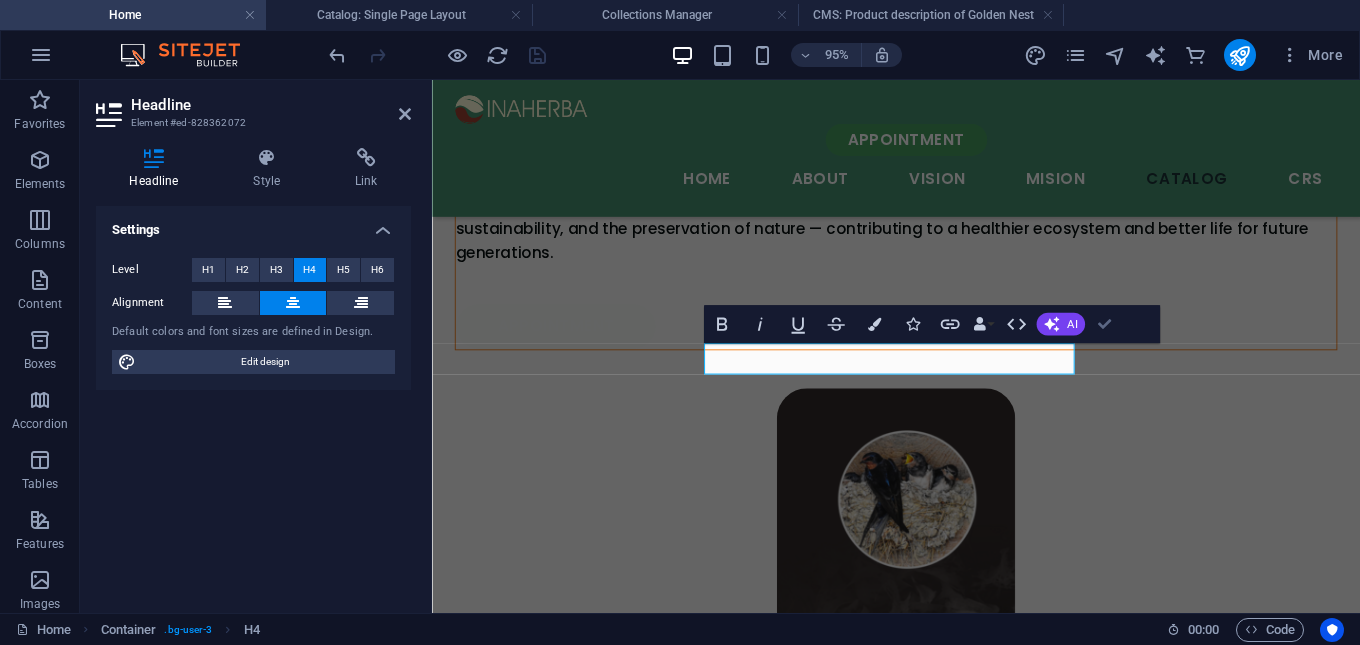 scroll, scrollTop: 3448, scrollLeft: 0, axis: vertical 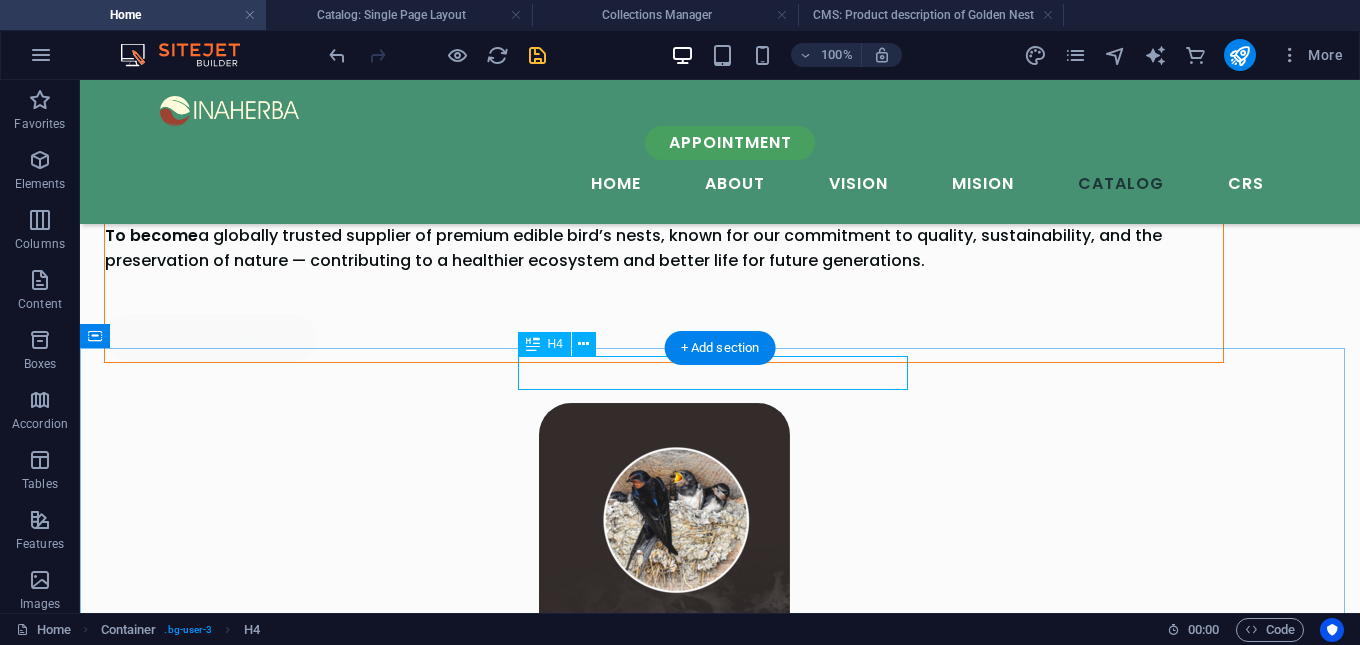 click on "Why Choose Us" at bounding box center (720, 2916) 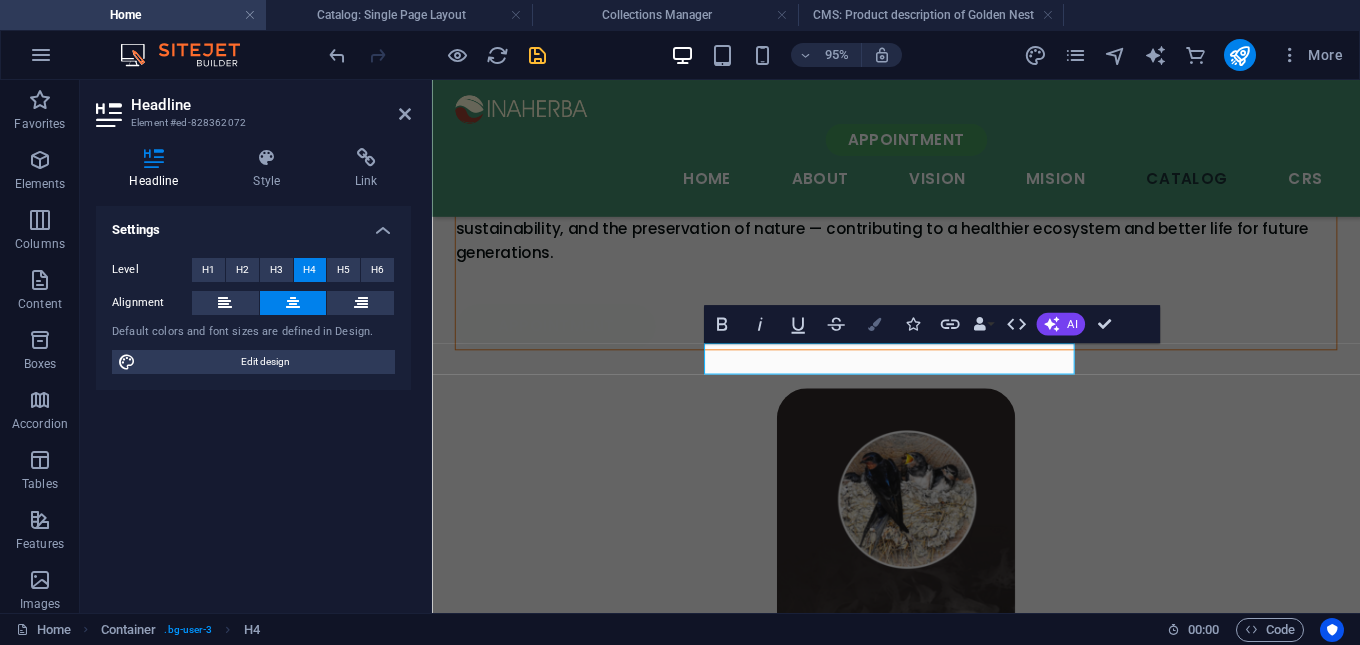 click at bounding box center (873, 323) 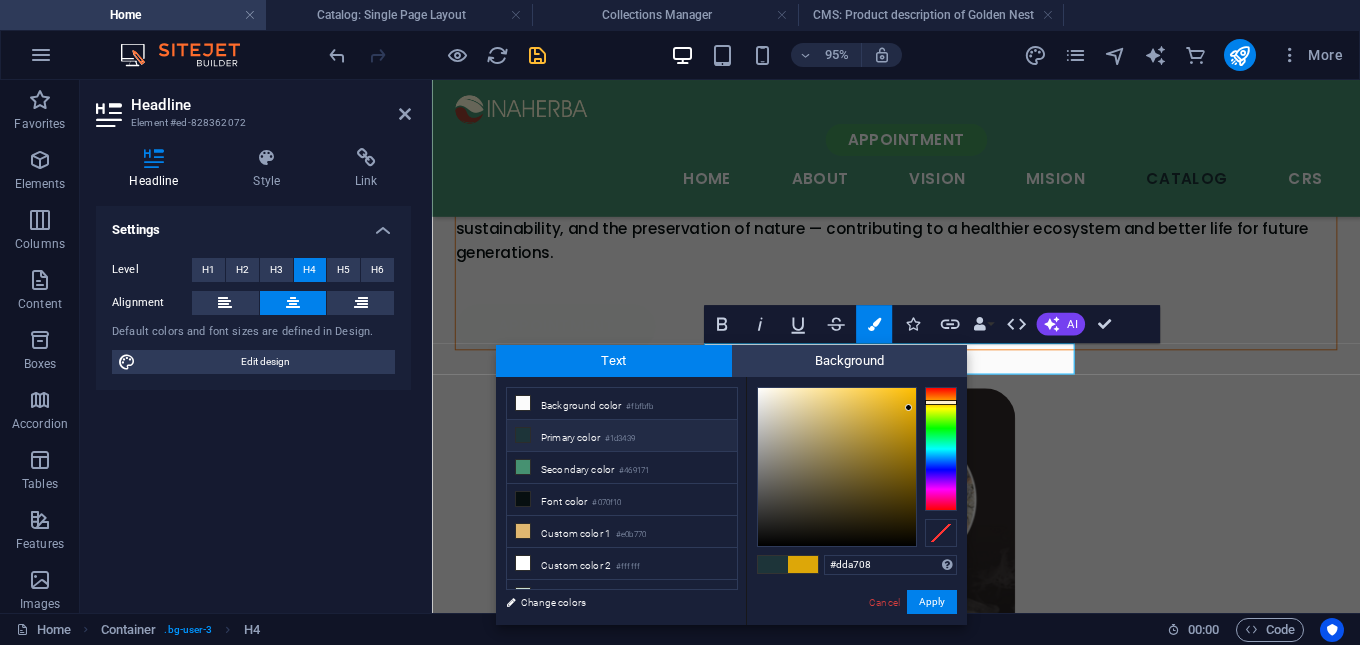 type on "#876605" 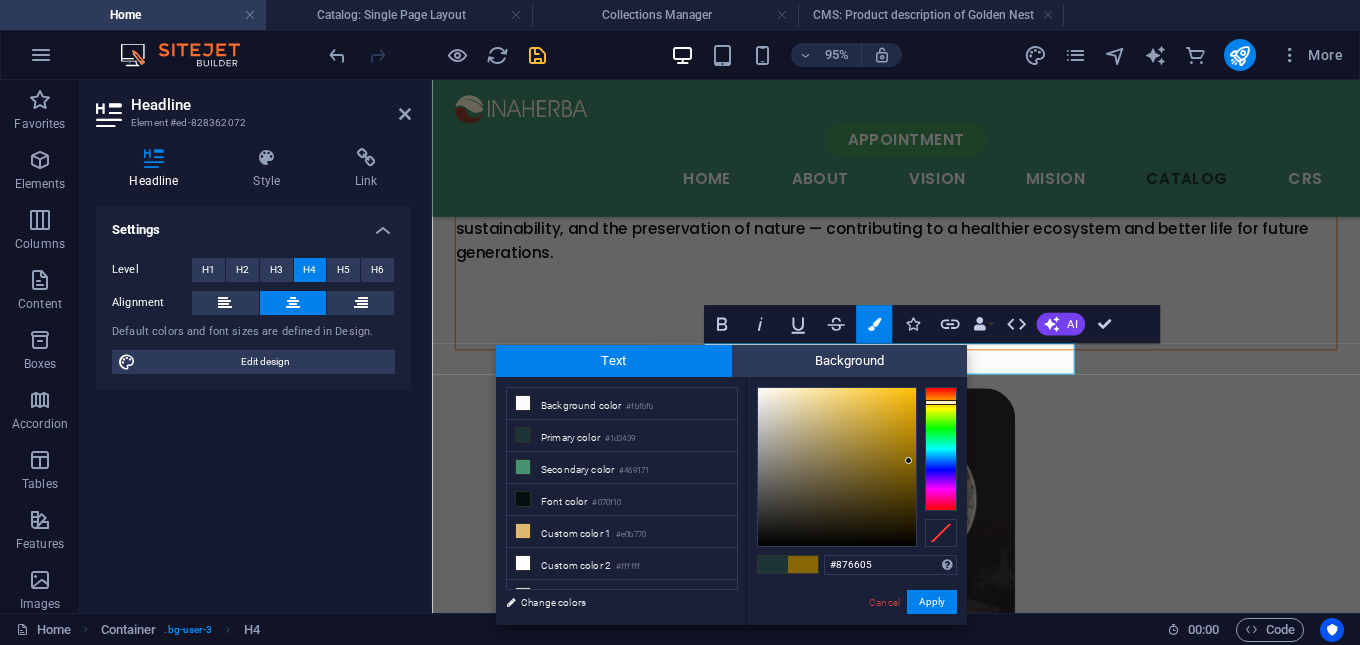 click at bounding box center [837, 467] 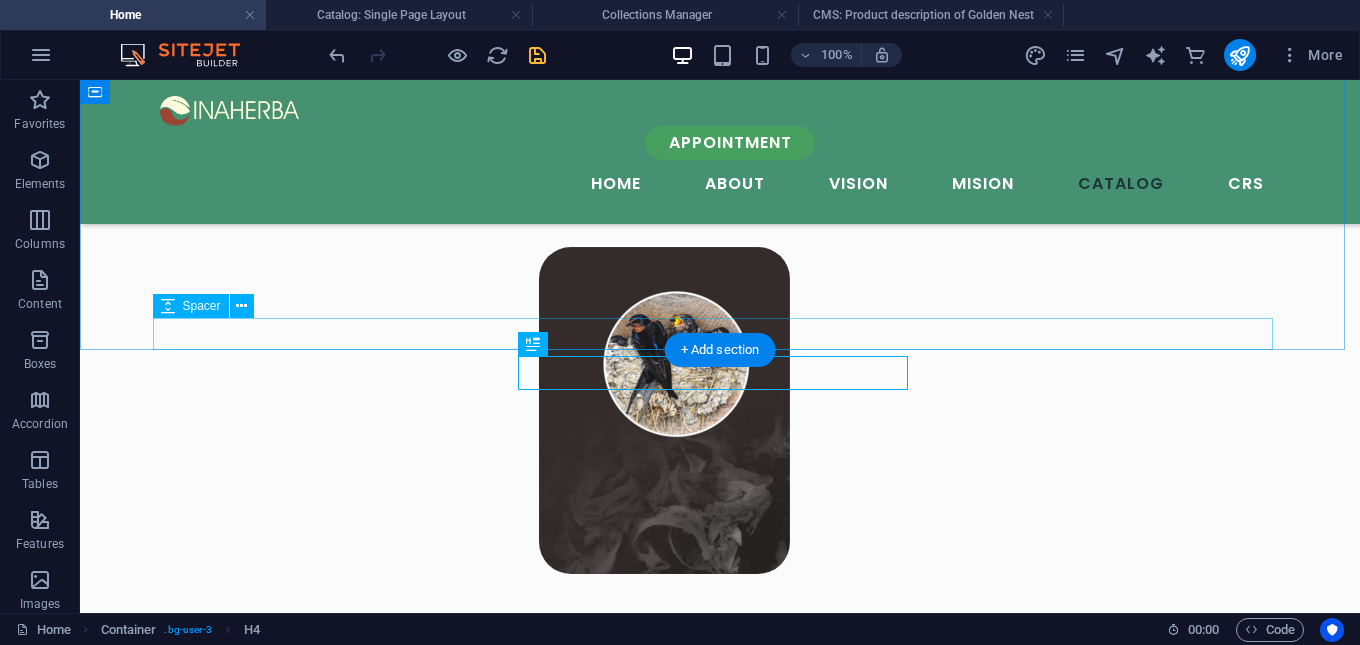 scroll, scrollTop: 3448, scrollLeft: 0, axis: vertical 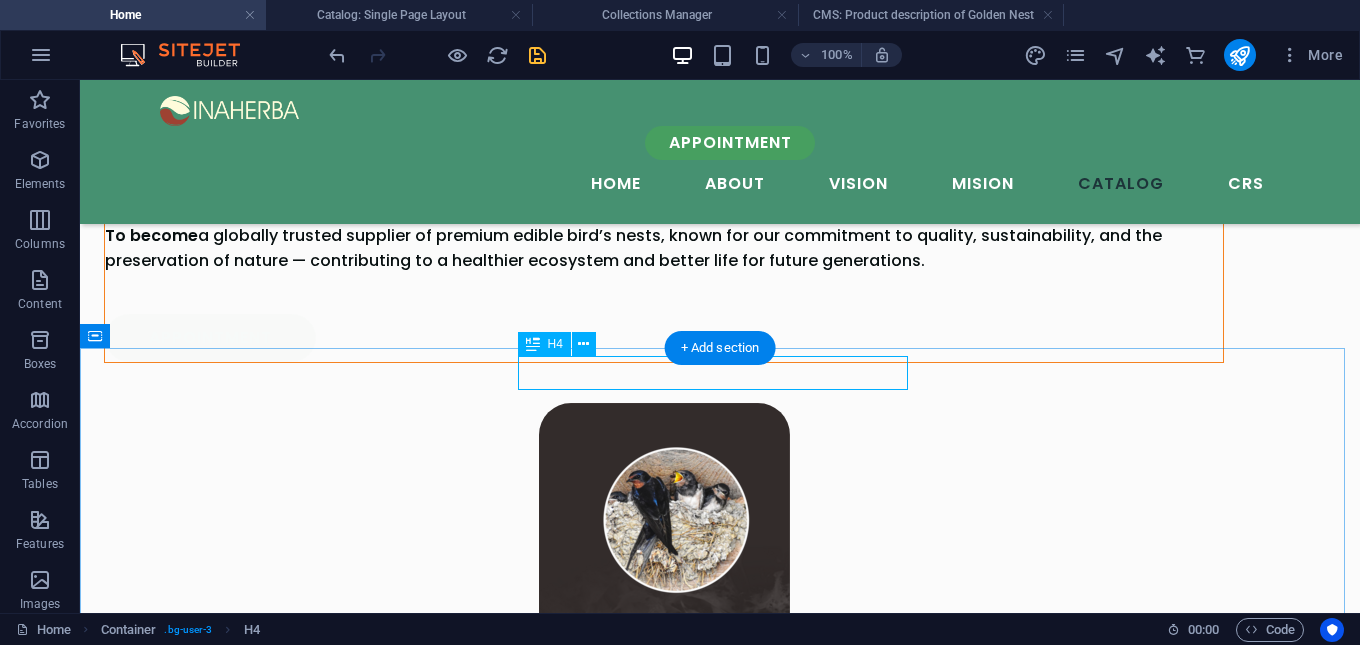 click on "Why Choose Us" at bounding box center [720, 2916] 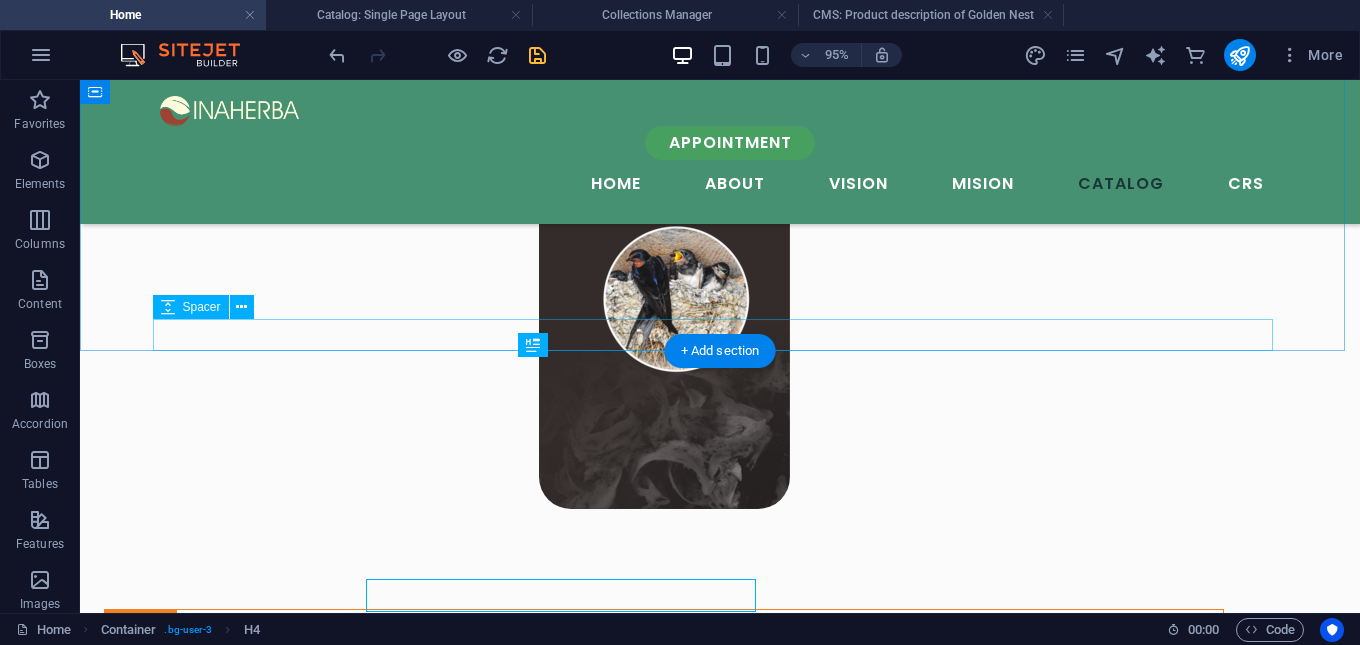 scroll, scrollTop: 3447, scrollLeft: 0, axis: vertical 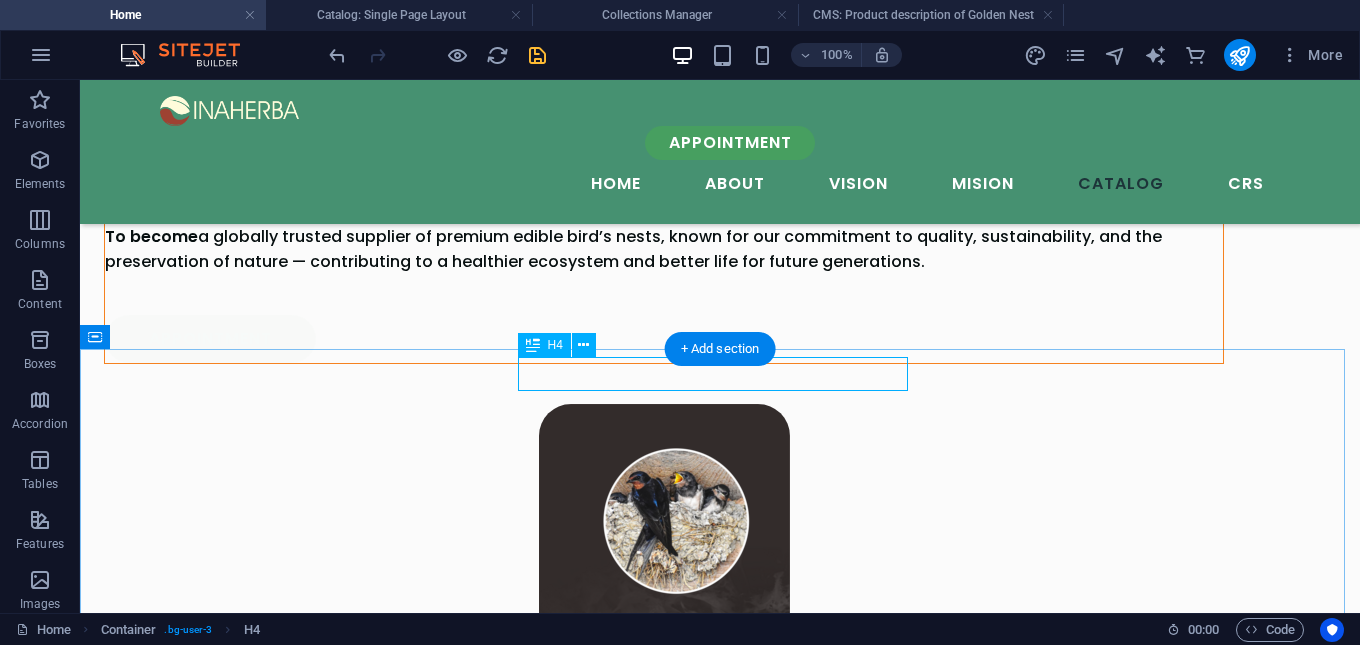 click on "Why Choose Us" at bounding box center (720, 2917) 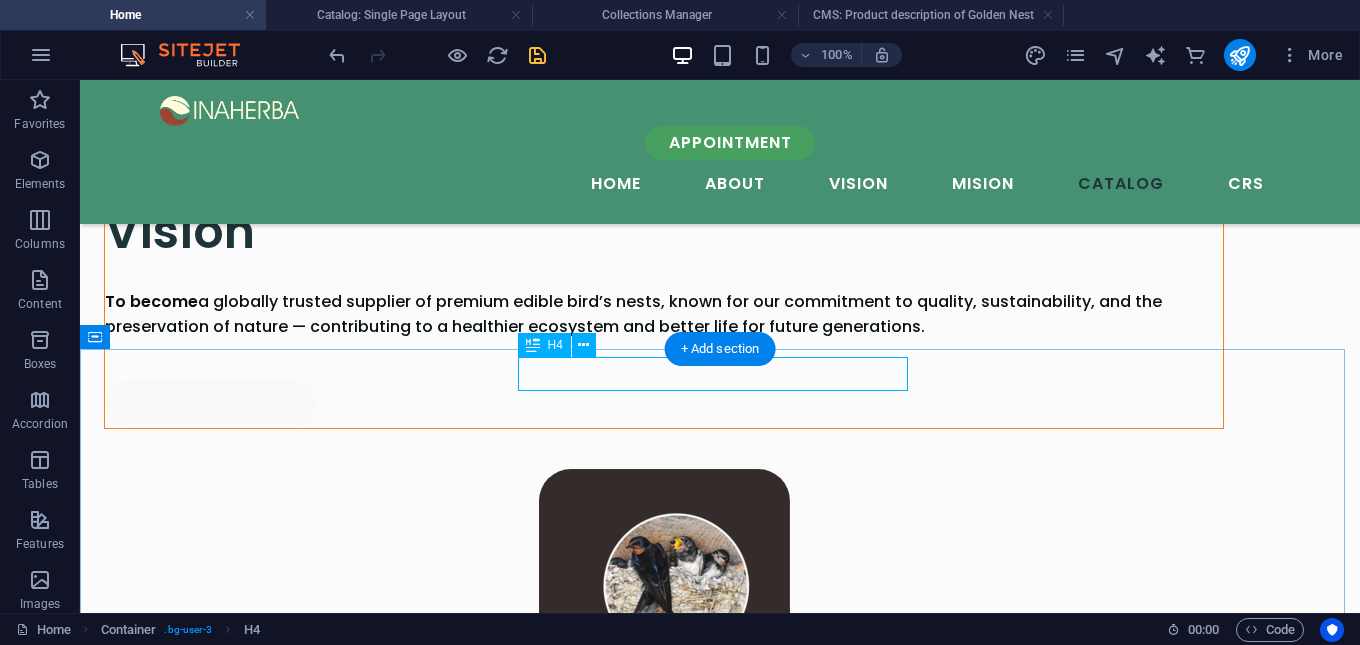 scroll, scrollTop: 3668, scrollLeft: 0, axis: vertical 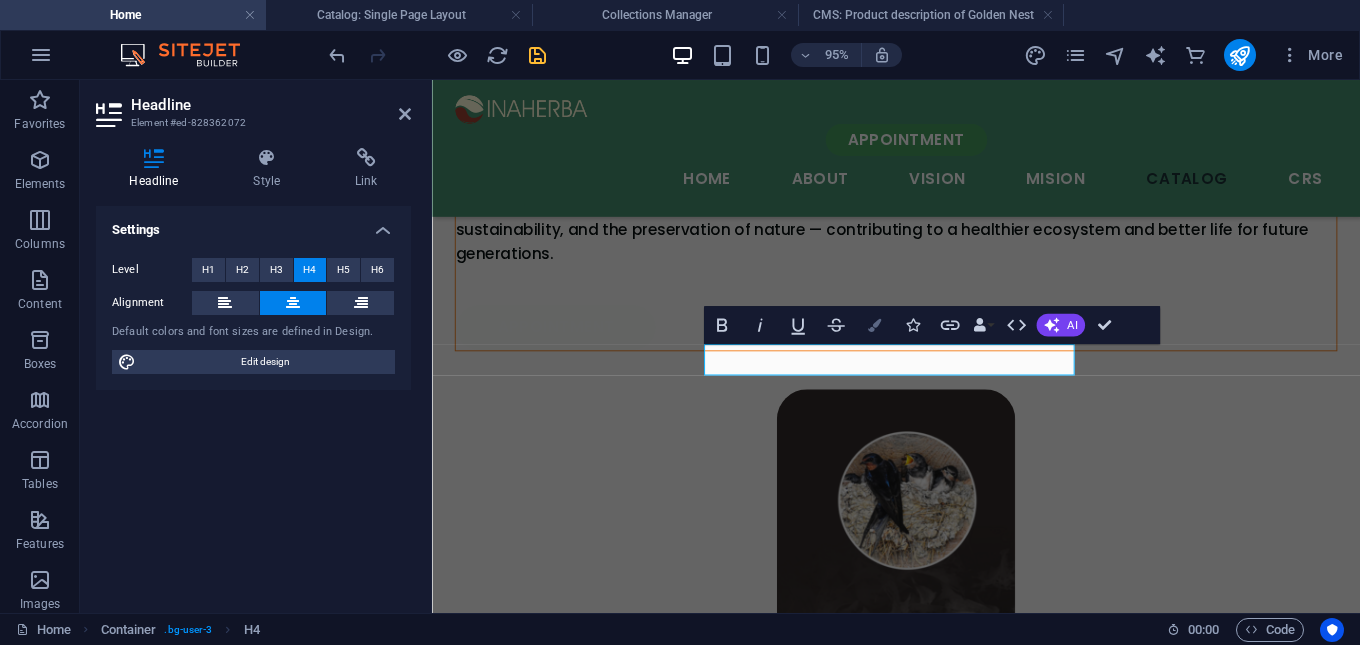 click at bounding box center (873, 324) 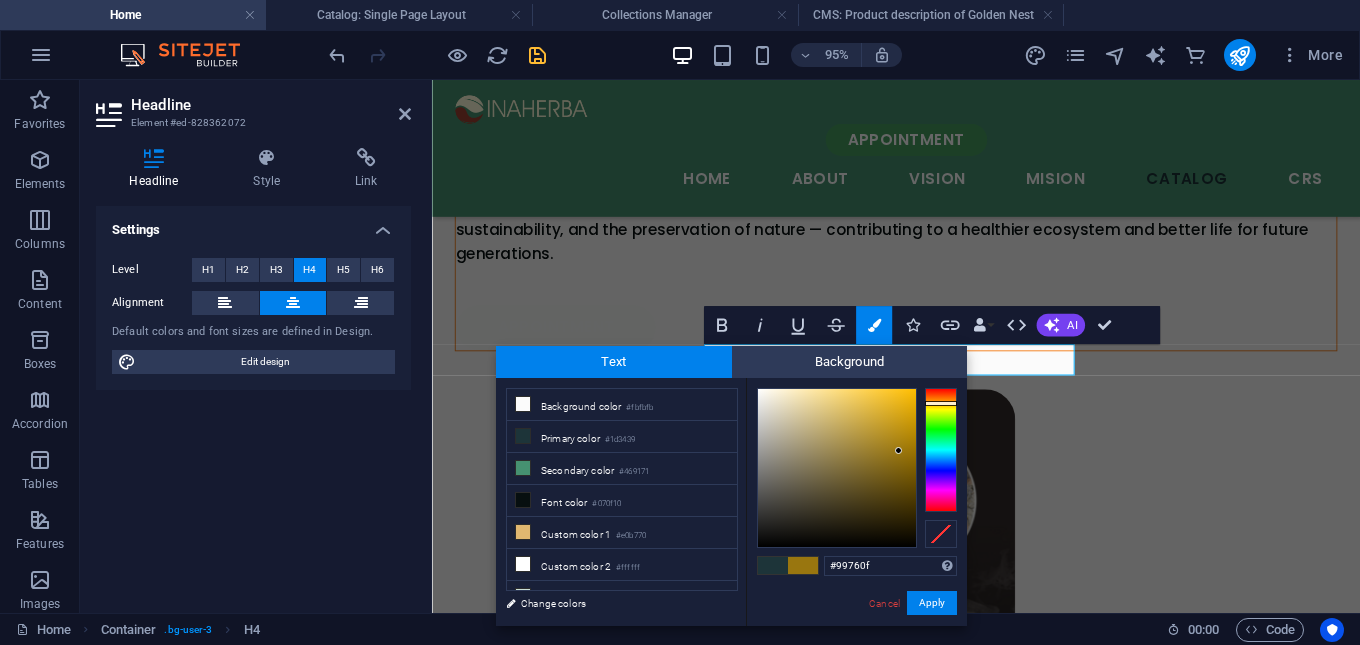 drag, startPoint x: 900, startPoint y: 436, endPoint x: 899, endPoint y: 451, distance: 15.033297 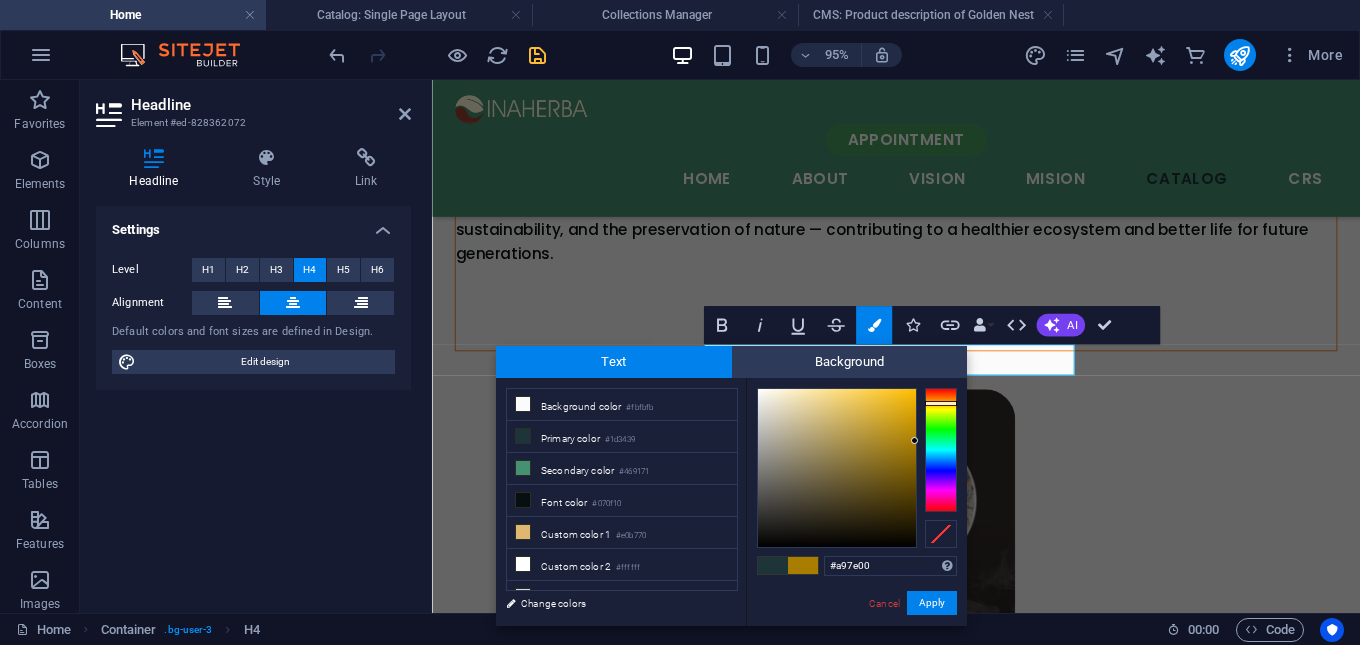 drag, startPoint x: 897, startPoint y: 447, endPoint x: 922, endPoint y: 441, distance: 25.70992 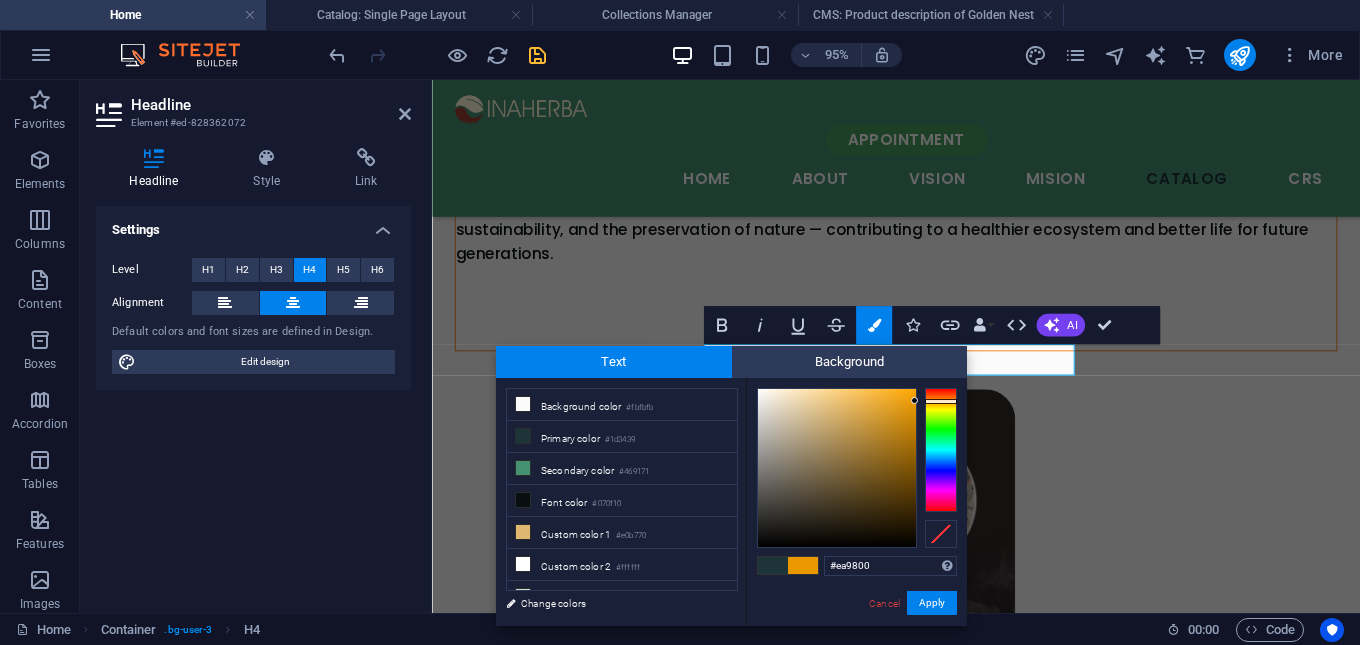 click at bounding box center [941, 401] 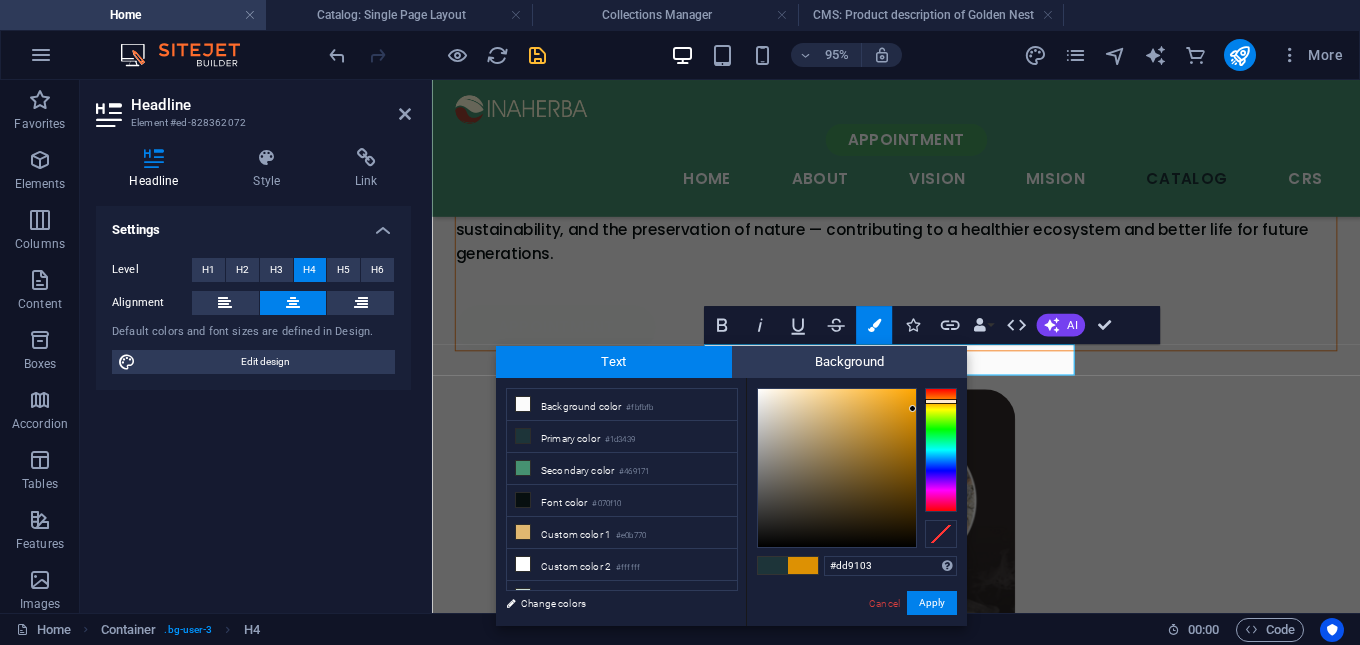 click at bounding box center (837, 468) 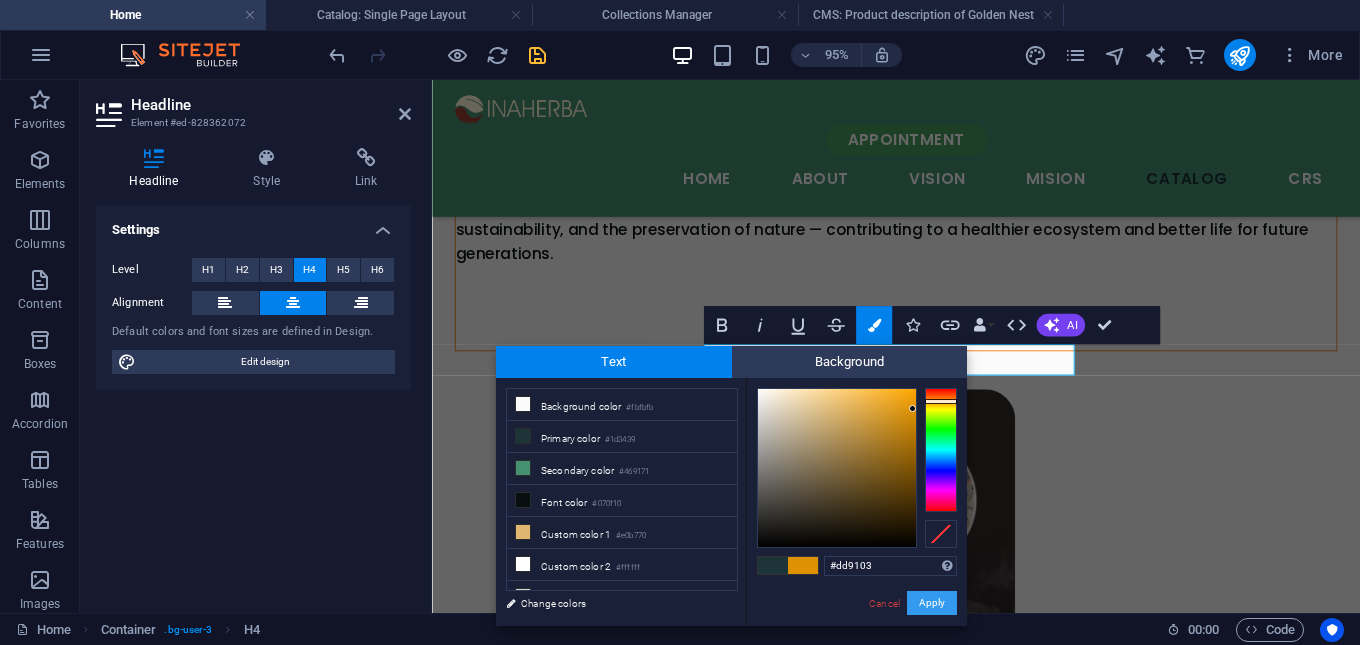 click on "Apply" at bounding box center (932, 603) 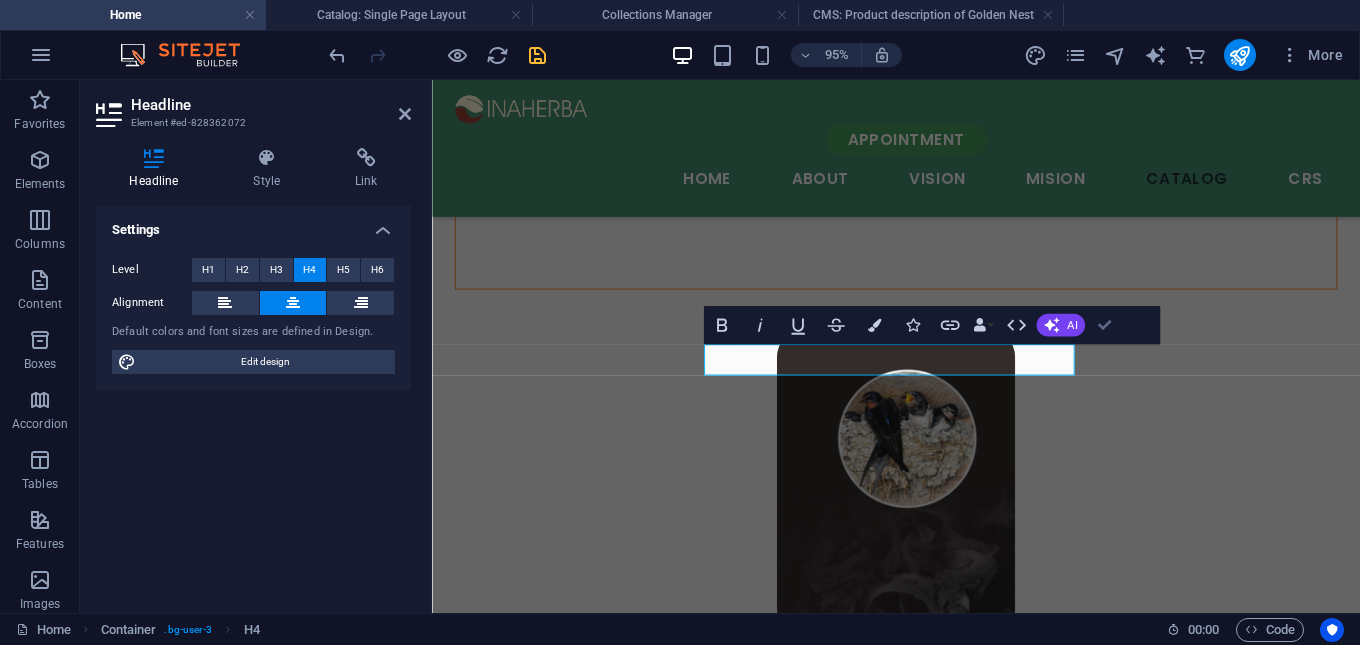 scroll, scrollTop: 3447, scrollLeft: 0, axis: vertical 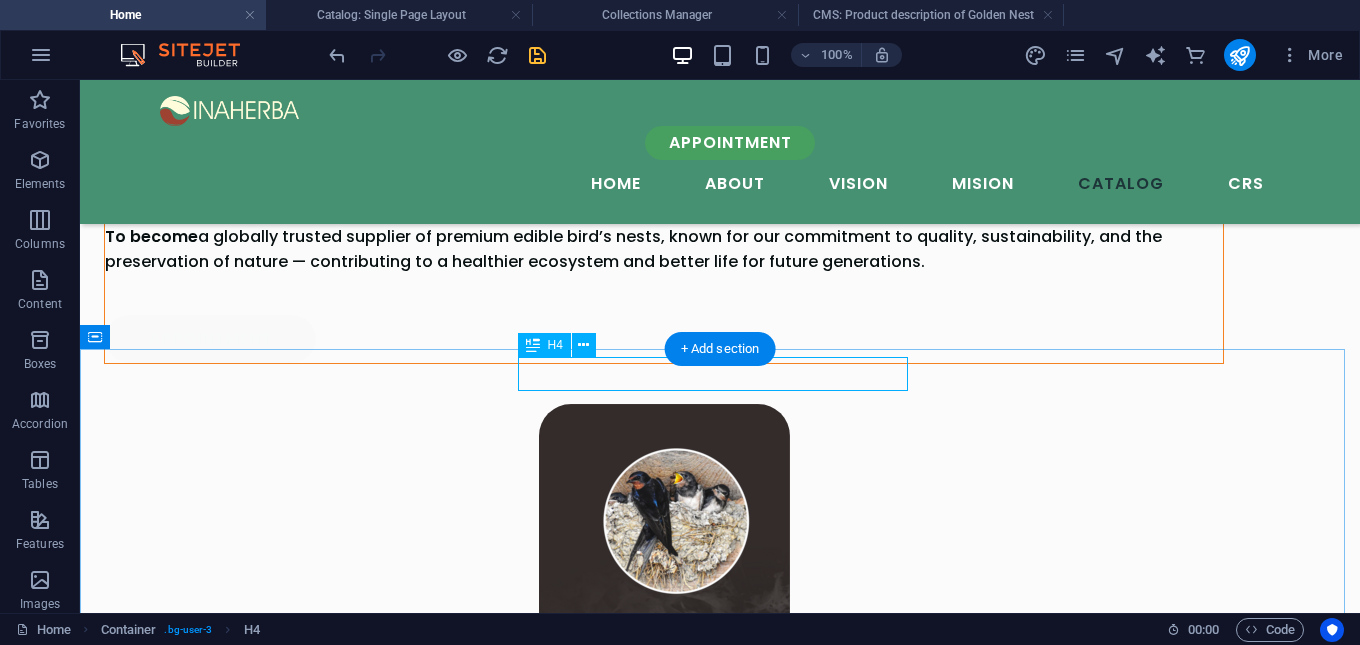 click on "Why Choose Us" at bounding box center (720, 2917) 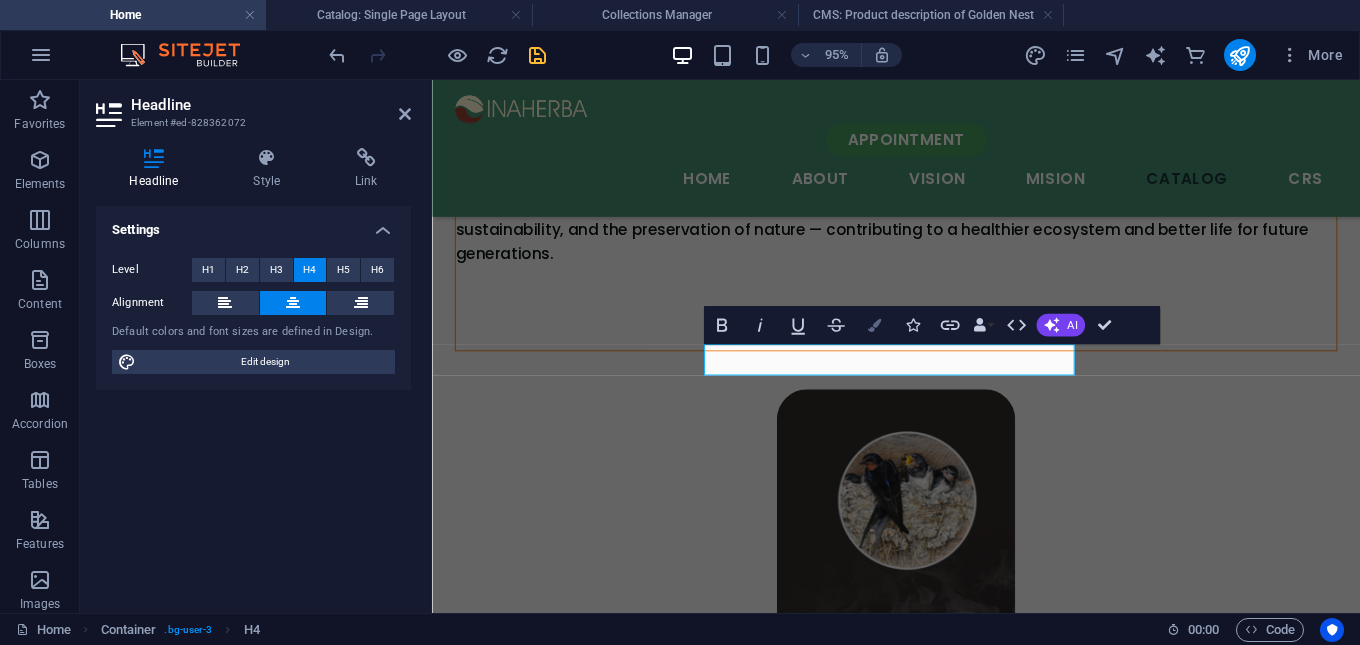 click at bounding box center [873, 324] 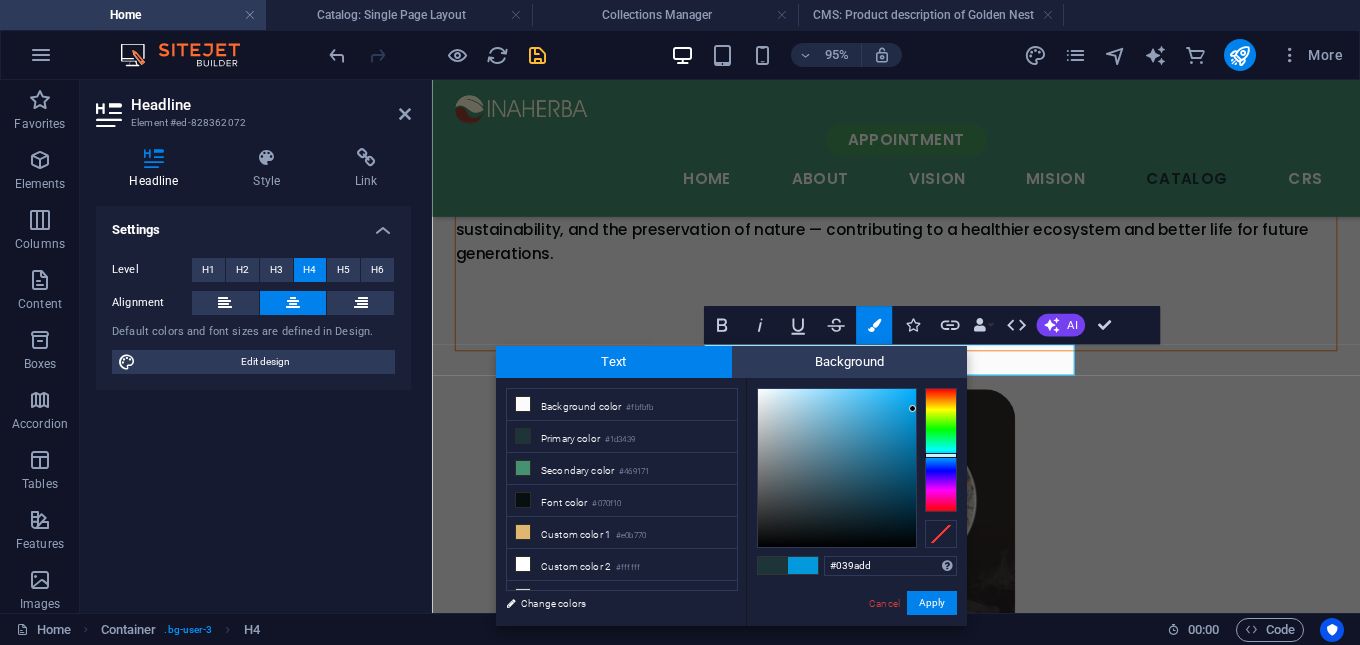 drag, startPoint x: 951, startPoint y: 468, endPoint x: 954, endPoint y: 455, distance: 13.341664 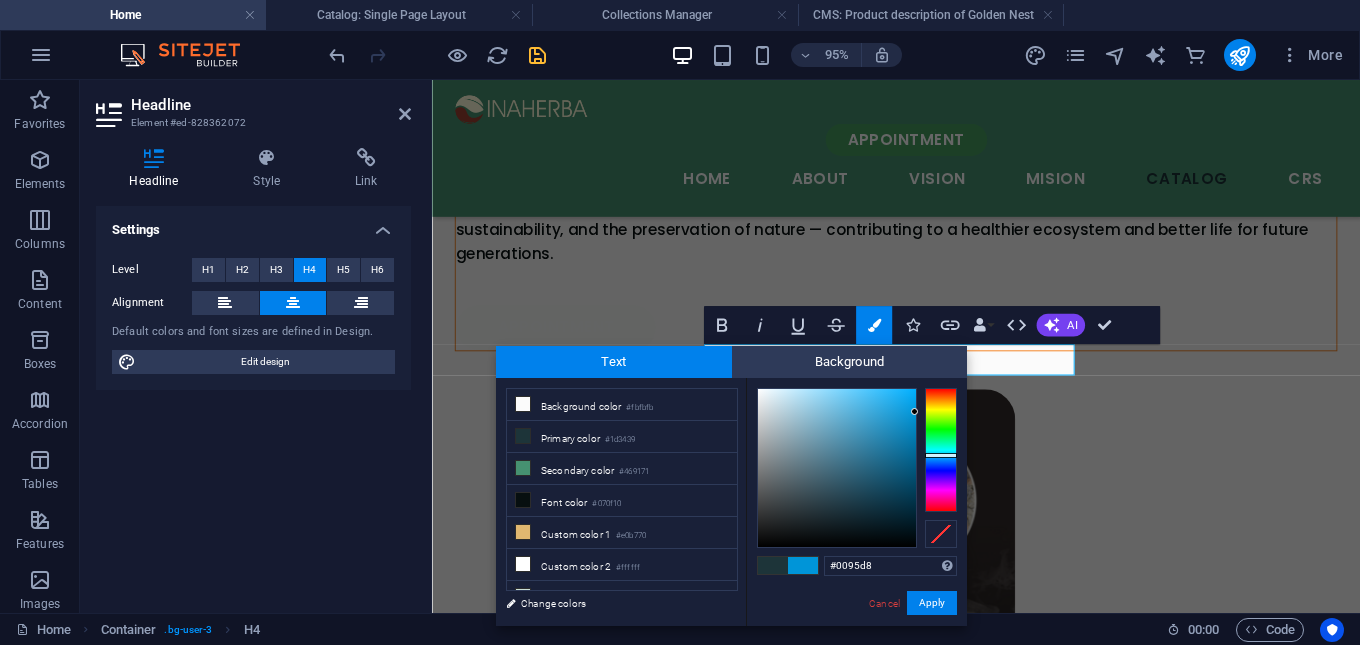 drag, startPoint x: 914, startPoint y: 401, endPoint x: 915, endPoint y: 412, distance: 11.045361 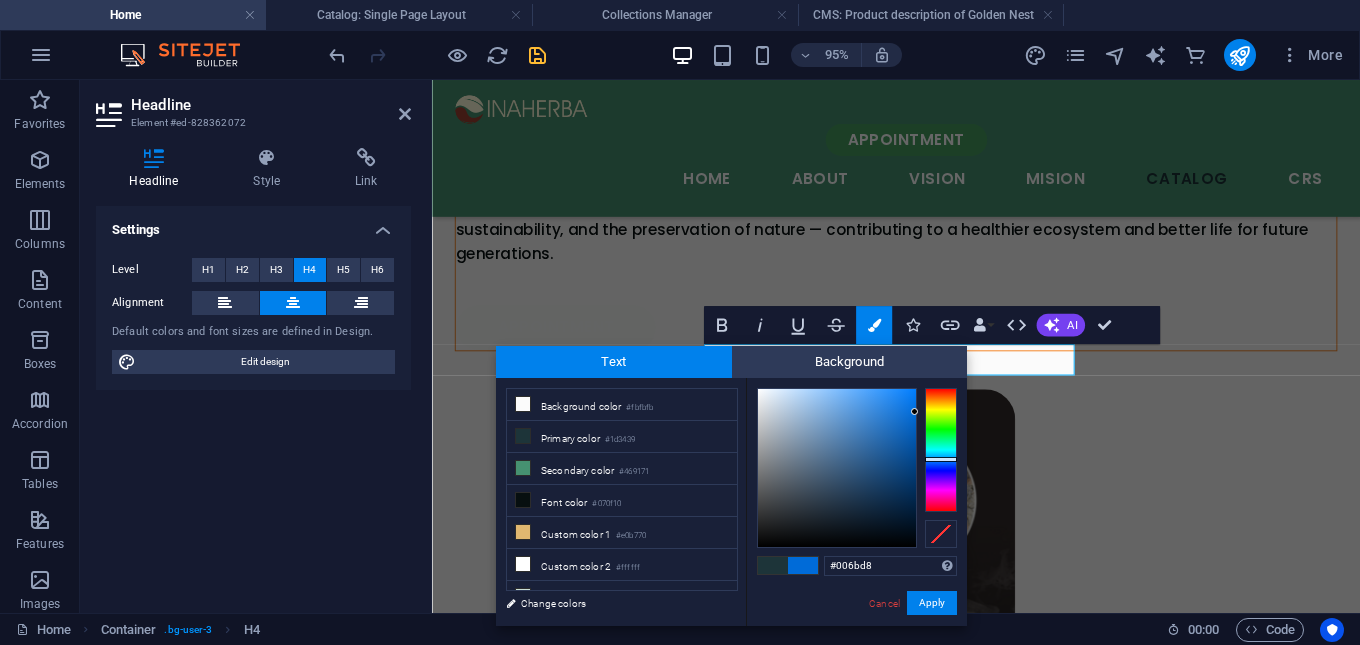 click at bounding box center (941, 459) 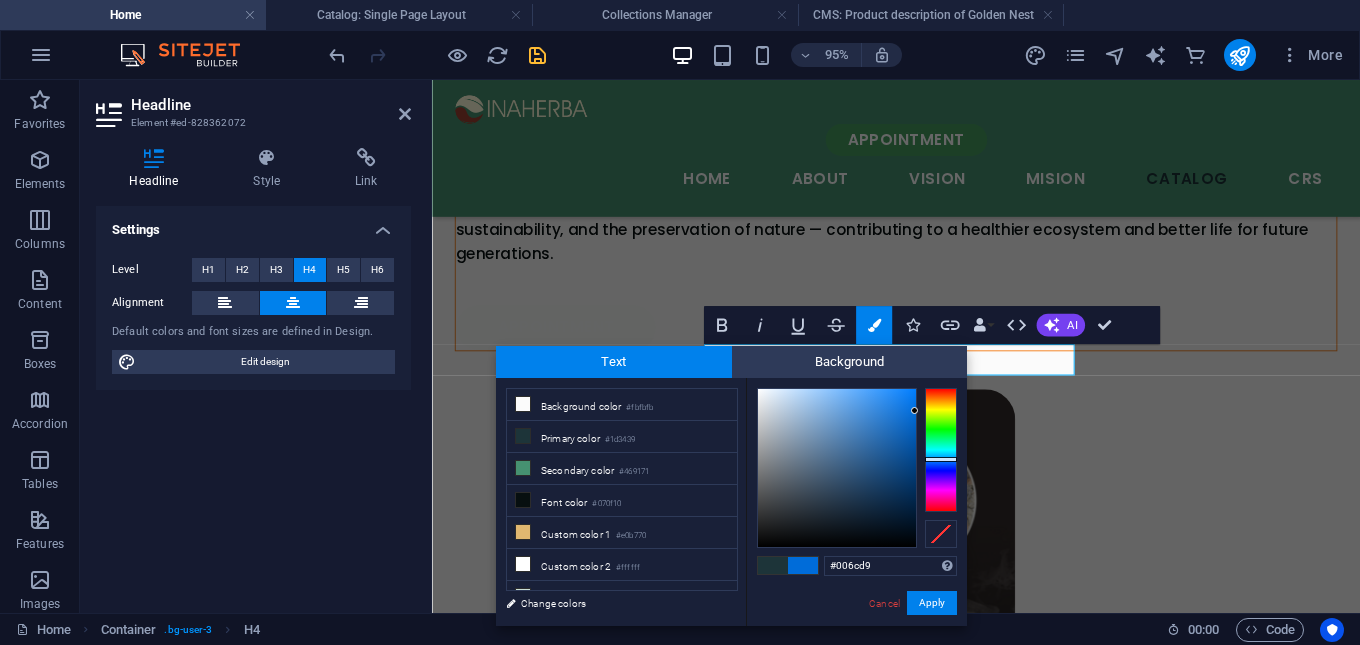 drag, startPoint x: 914, startPoint y: 394, endPoint x: 918, endPoint y: 411, distance: 17.464249 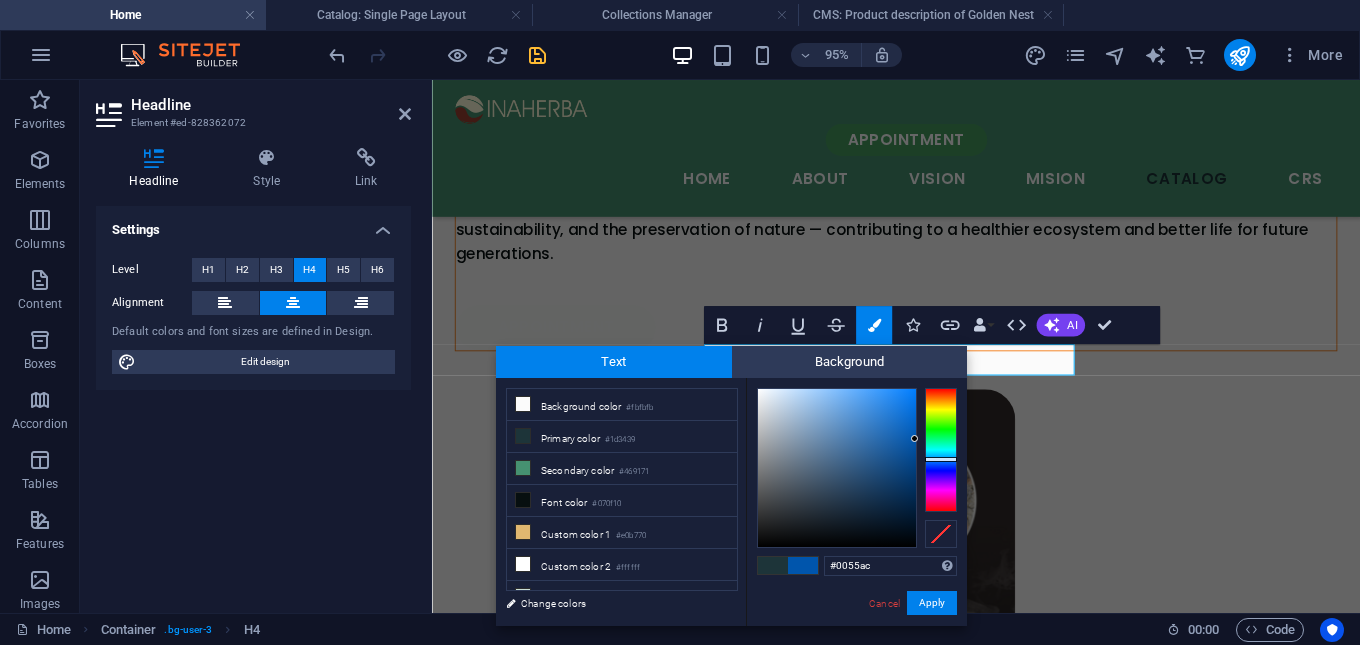 click at bounding box center (857, 468) 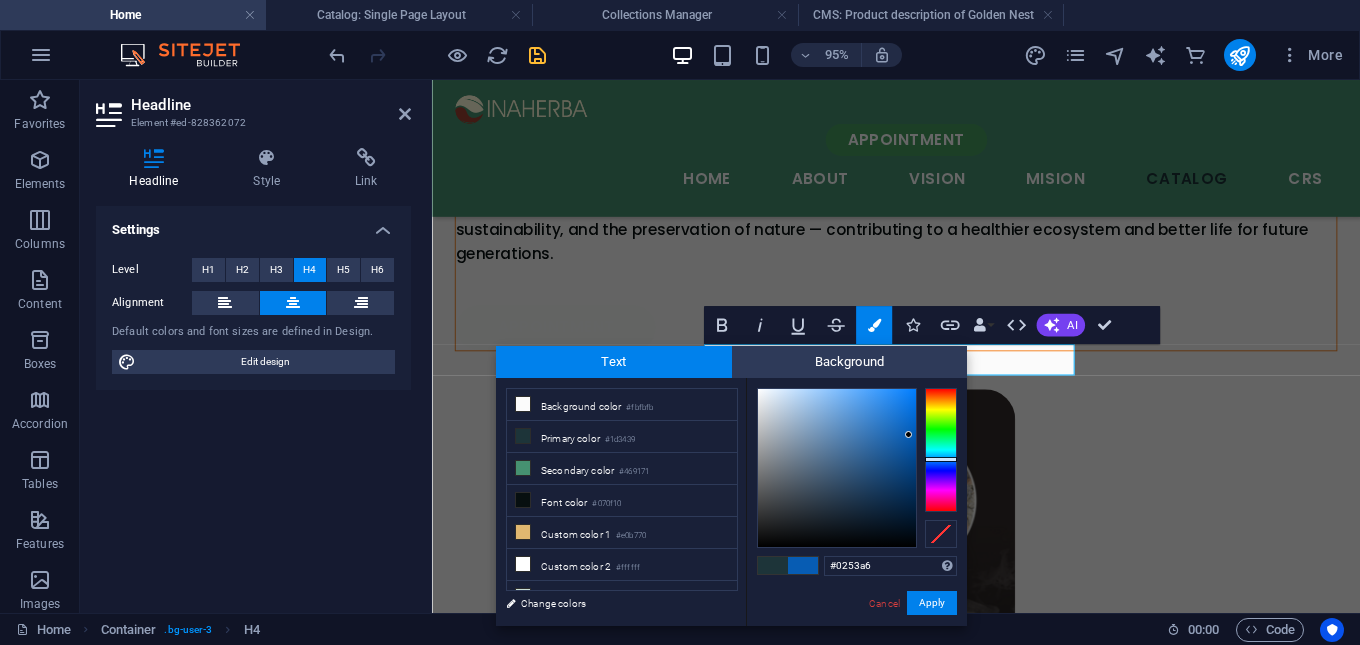 type on "#0152a4" 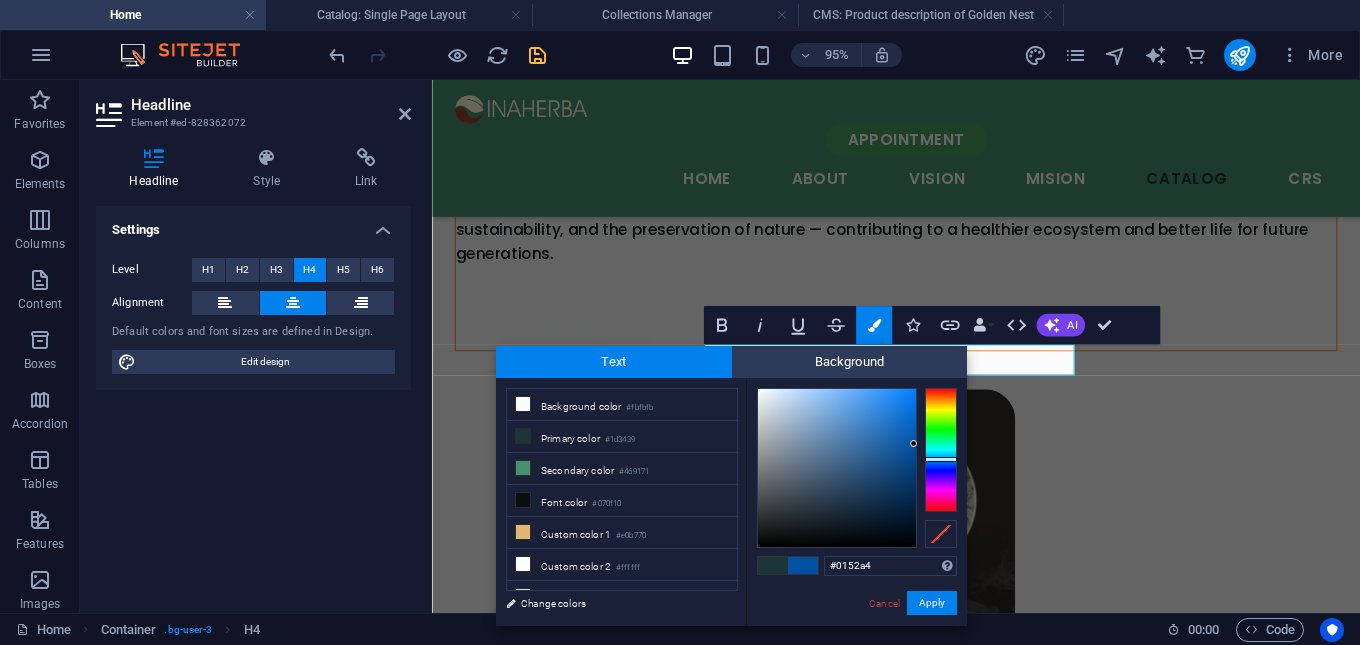 click at bounding box center [913, 443] 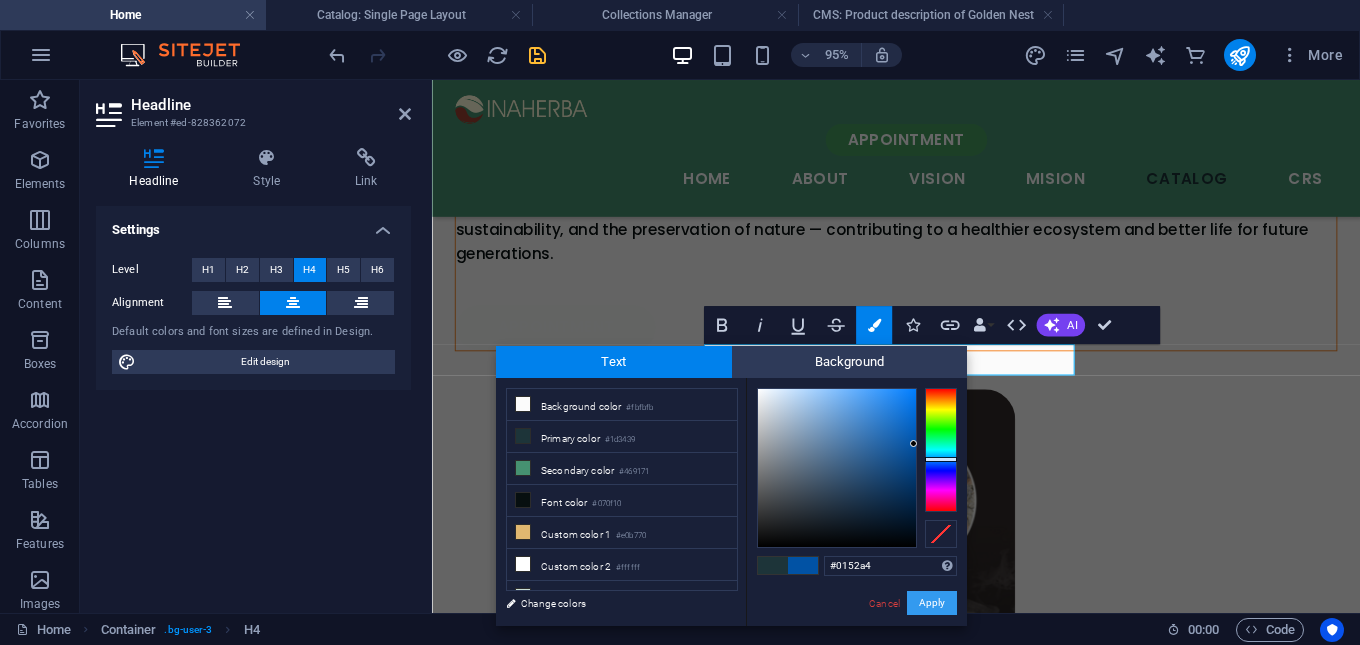click on "Apply" at bounding box center (932, 603) 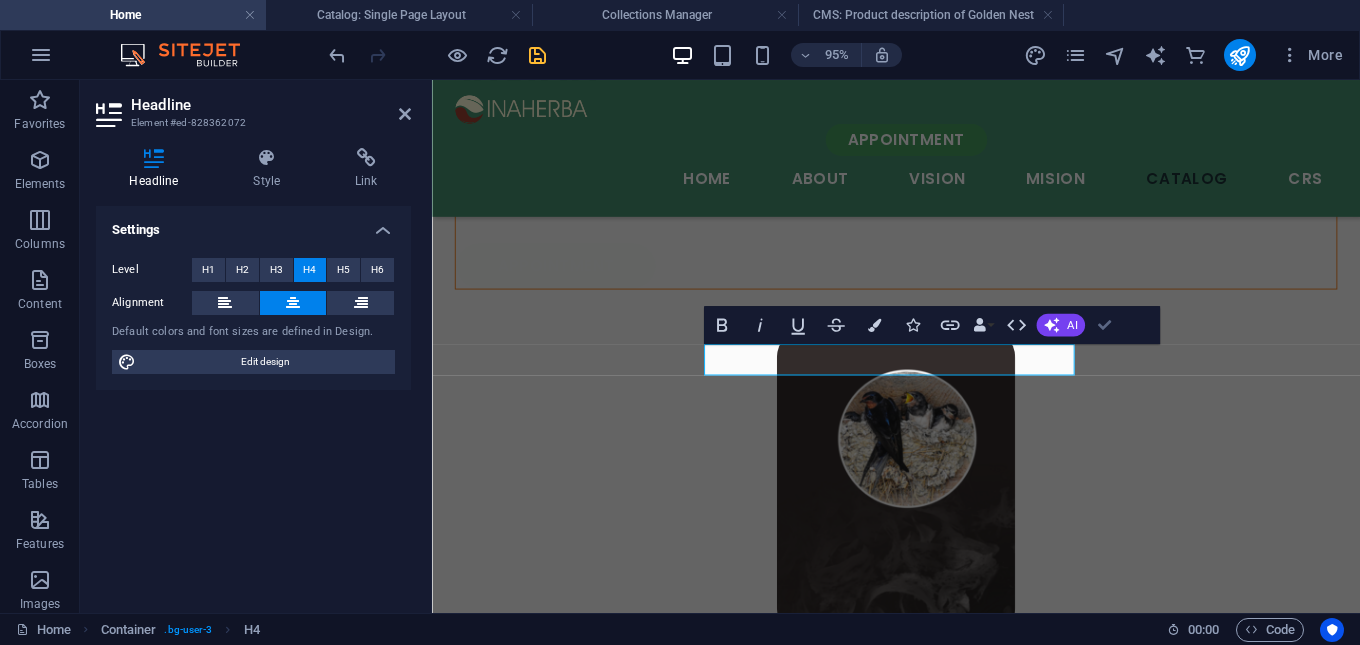 scroll, scrollTop: 3447, scrollLeft: 0, axis: vertical 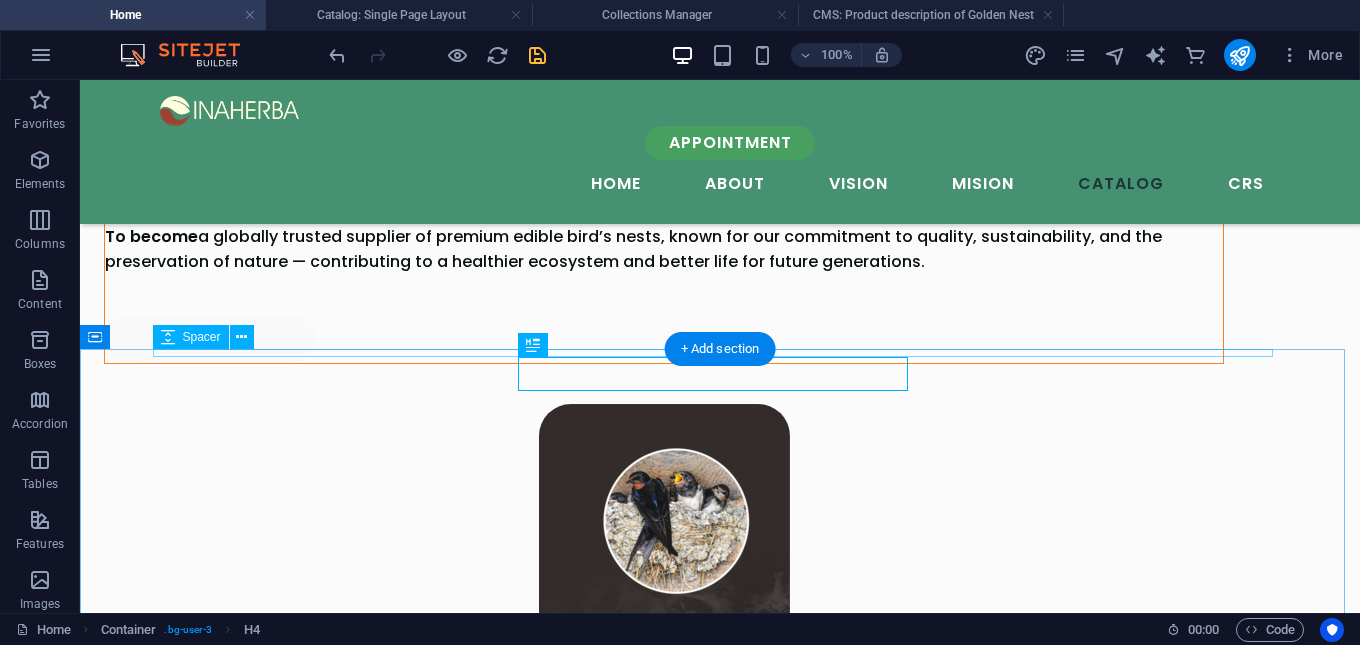 click at bounding box center [720, 2896] 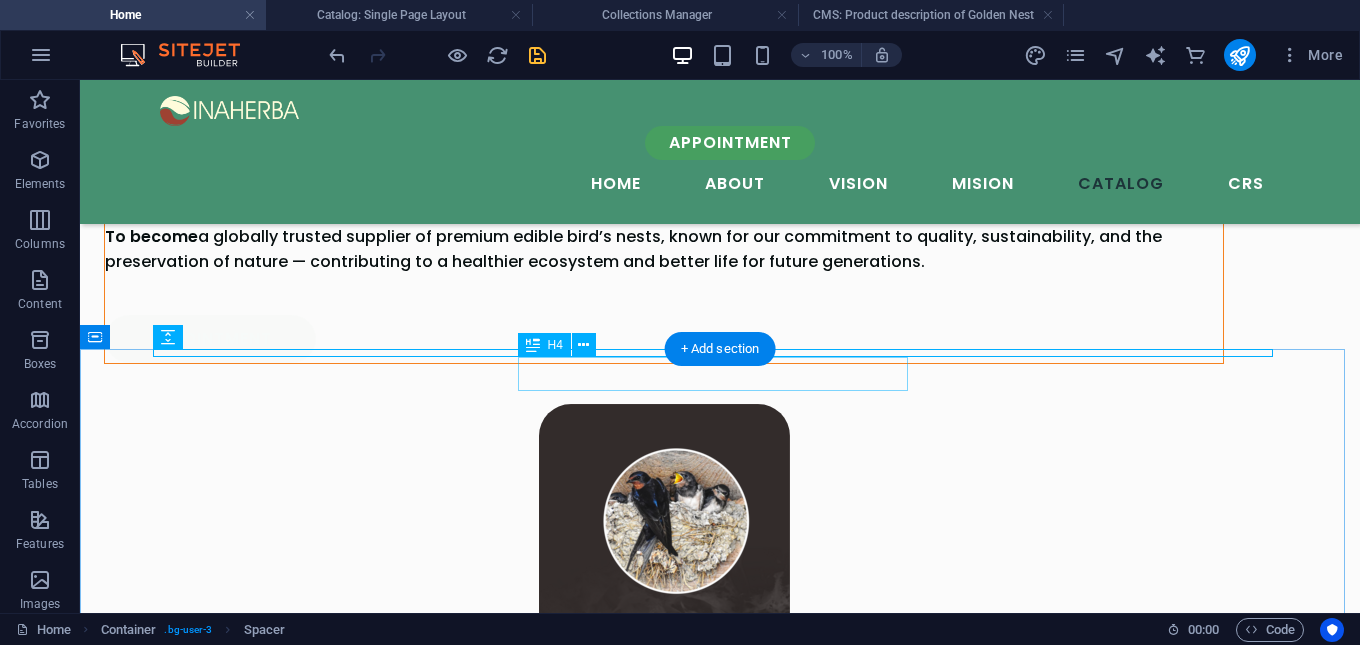 click on "Why Choose Us" at bounding box center (720, 2917) 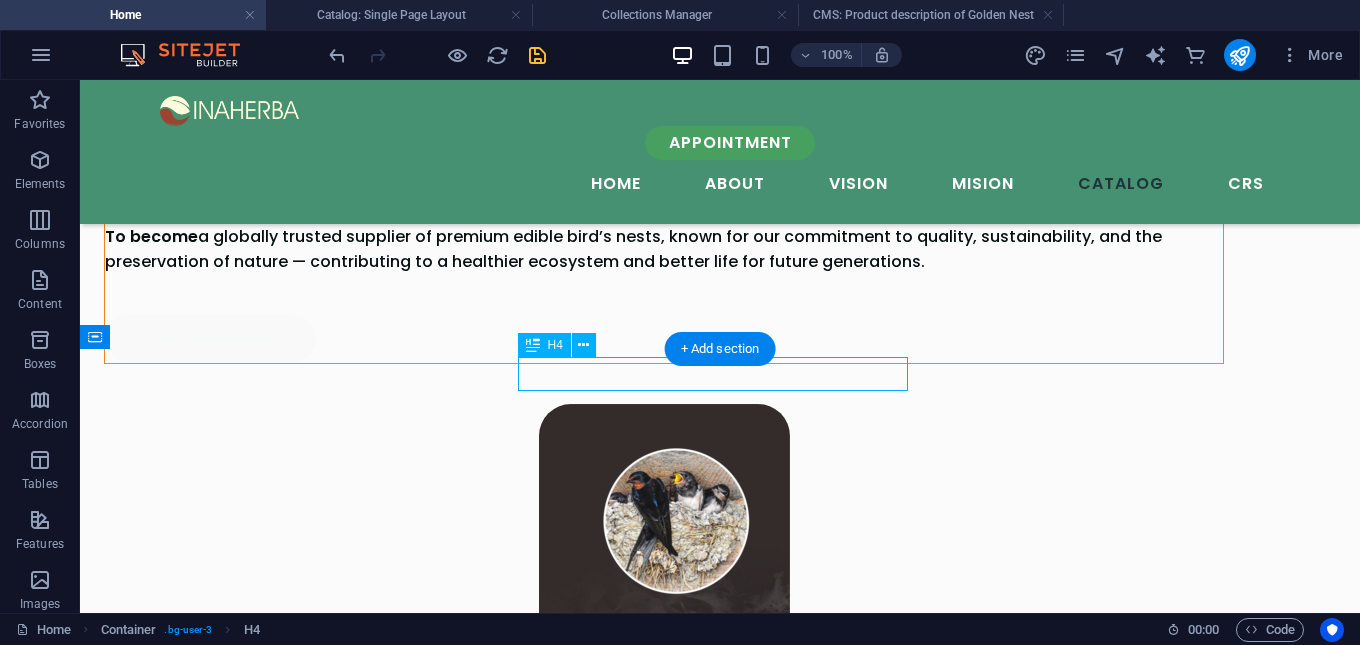 click on "Why Choose Us" at bounding box center [720, 2917] 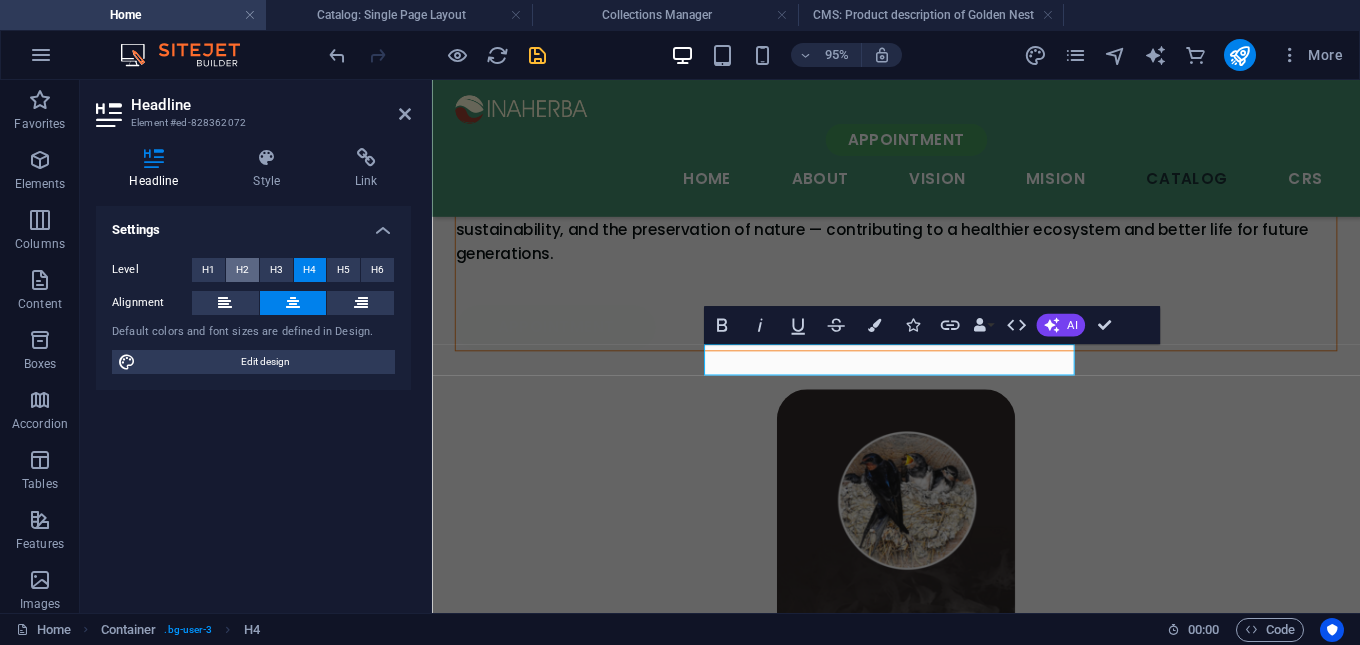 click on "H2" at bounding box center (242, 270) 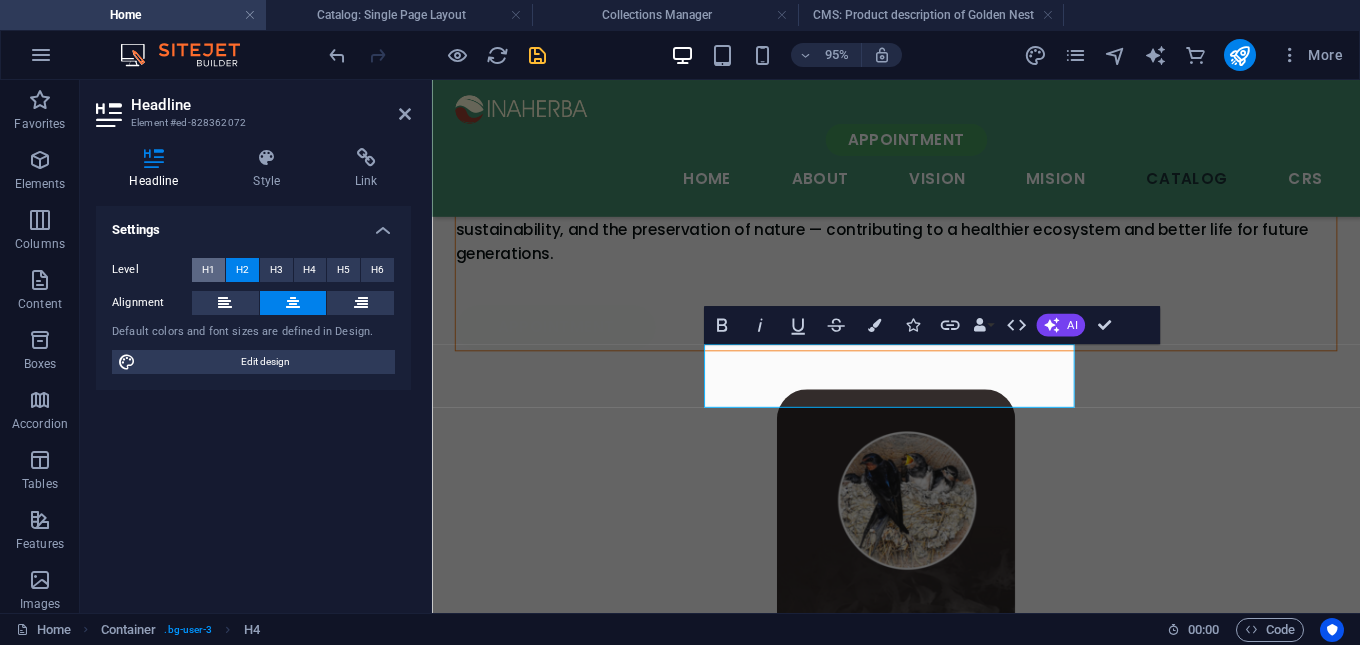click on "H1" at bounding box center [208, 270] 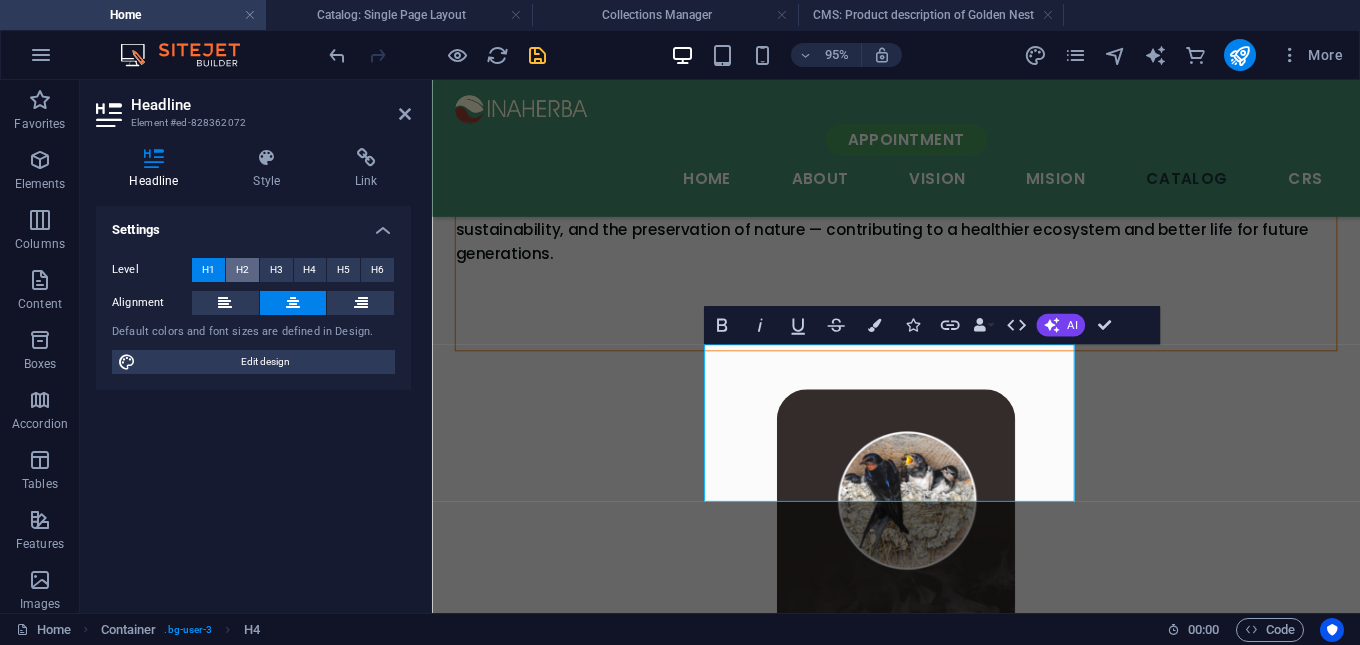 click on "H2" at bounding box center (242, 270) 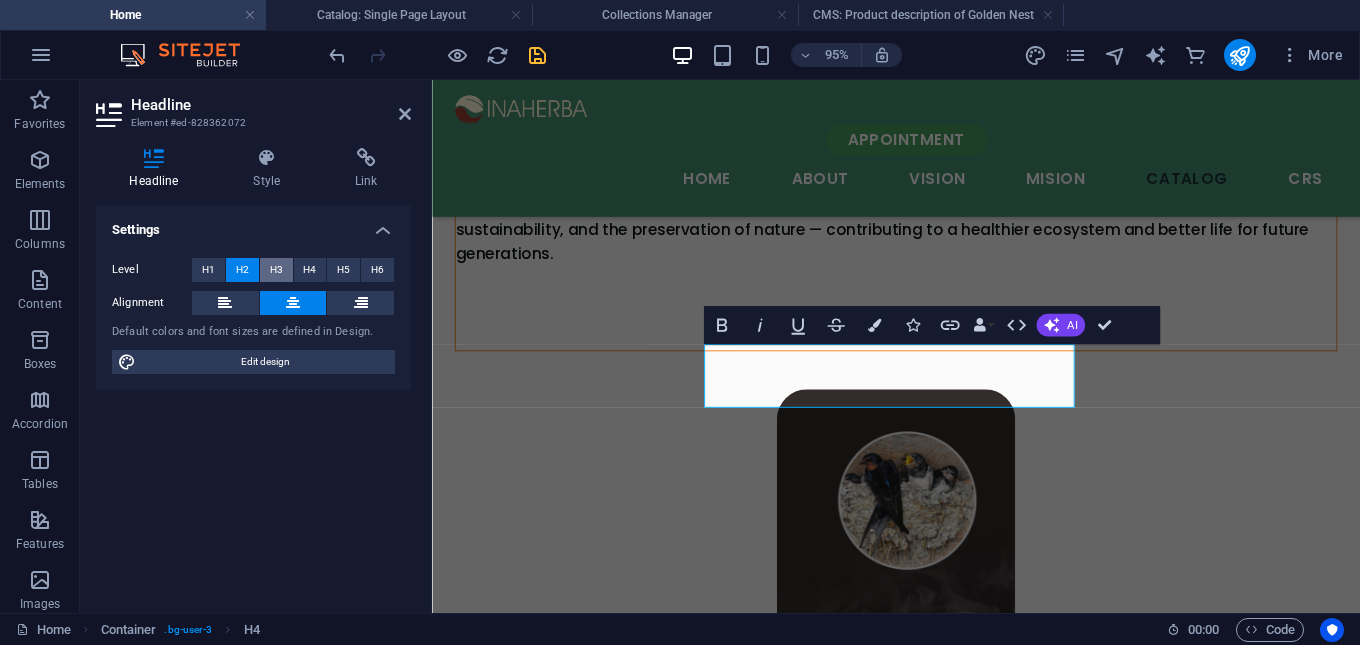 click on "H3" at bounding box center [276, 270] 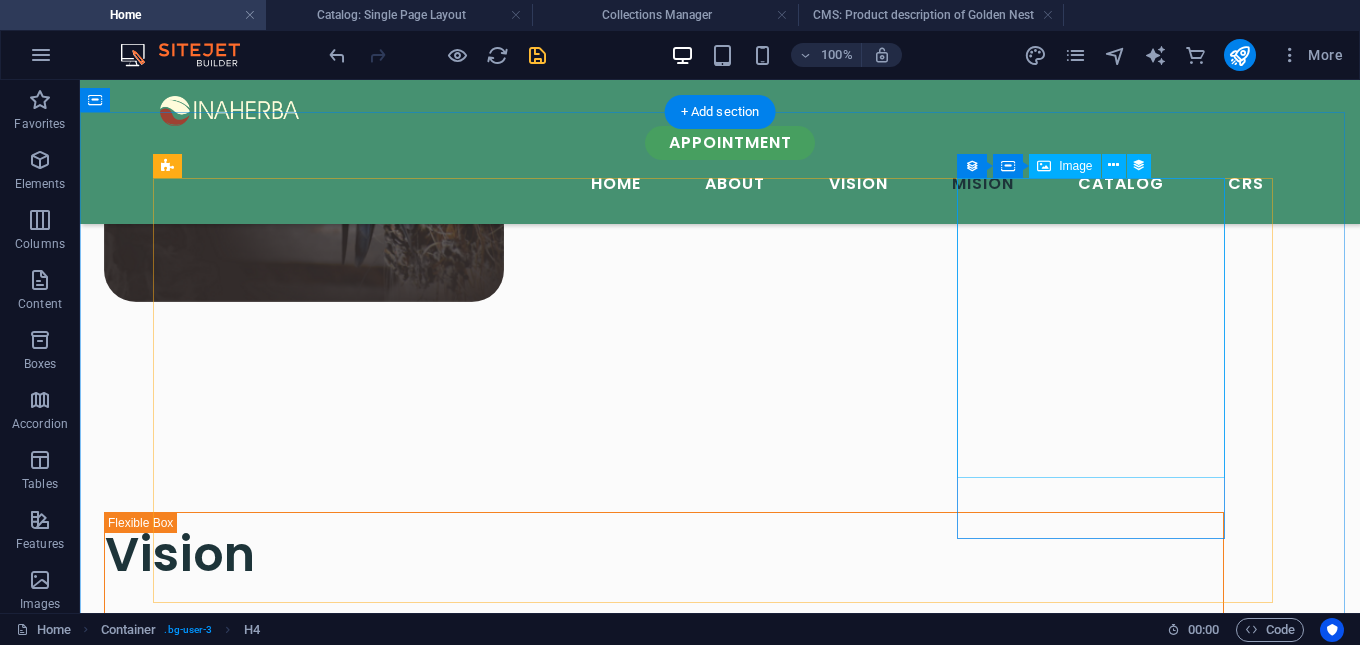 scroll, scrollTop: 2947, scrollLeft: 0, axis: vertical 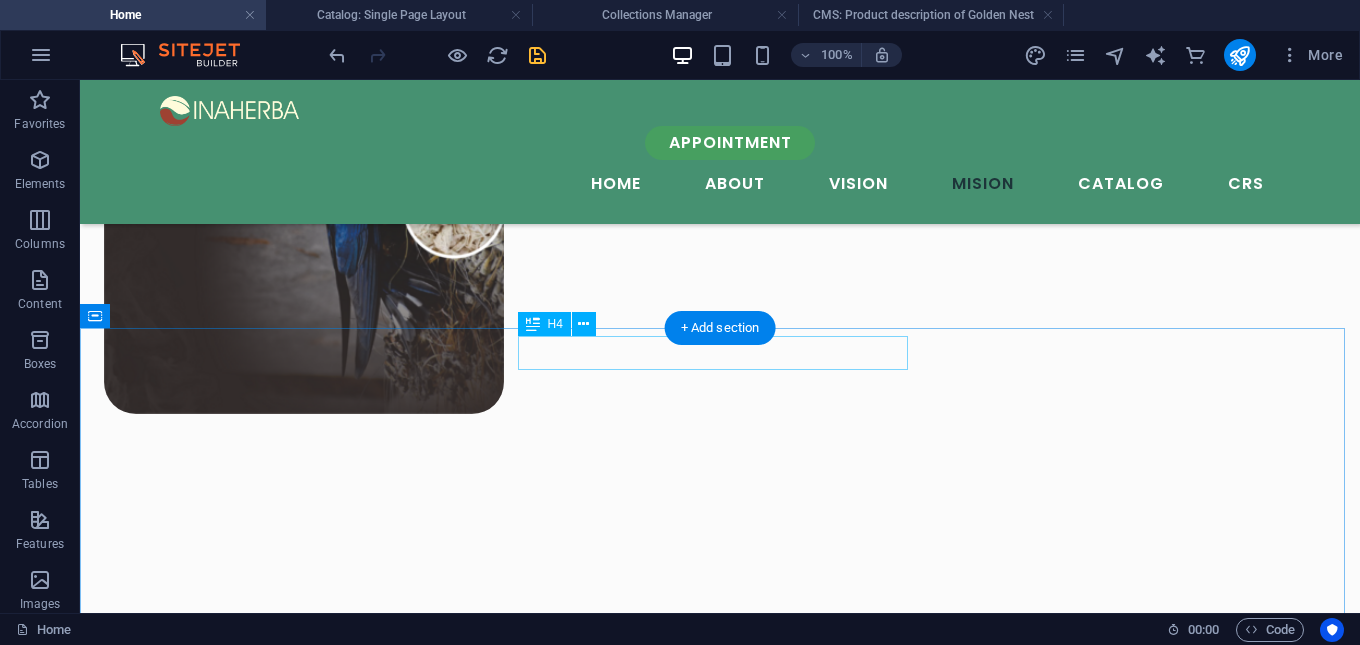 click on "catalog" at bounding box center [720, 2118] 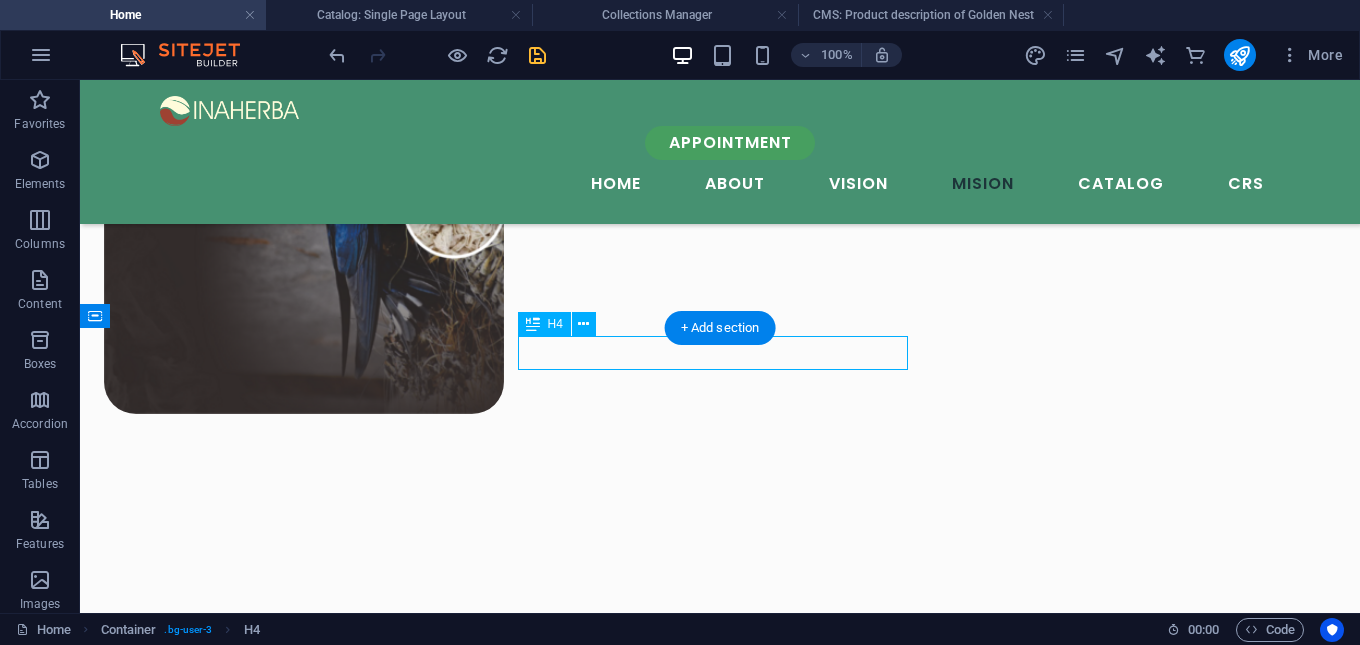 click on "catalog" at bounding box center [720, 2118] 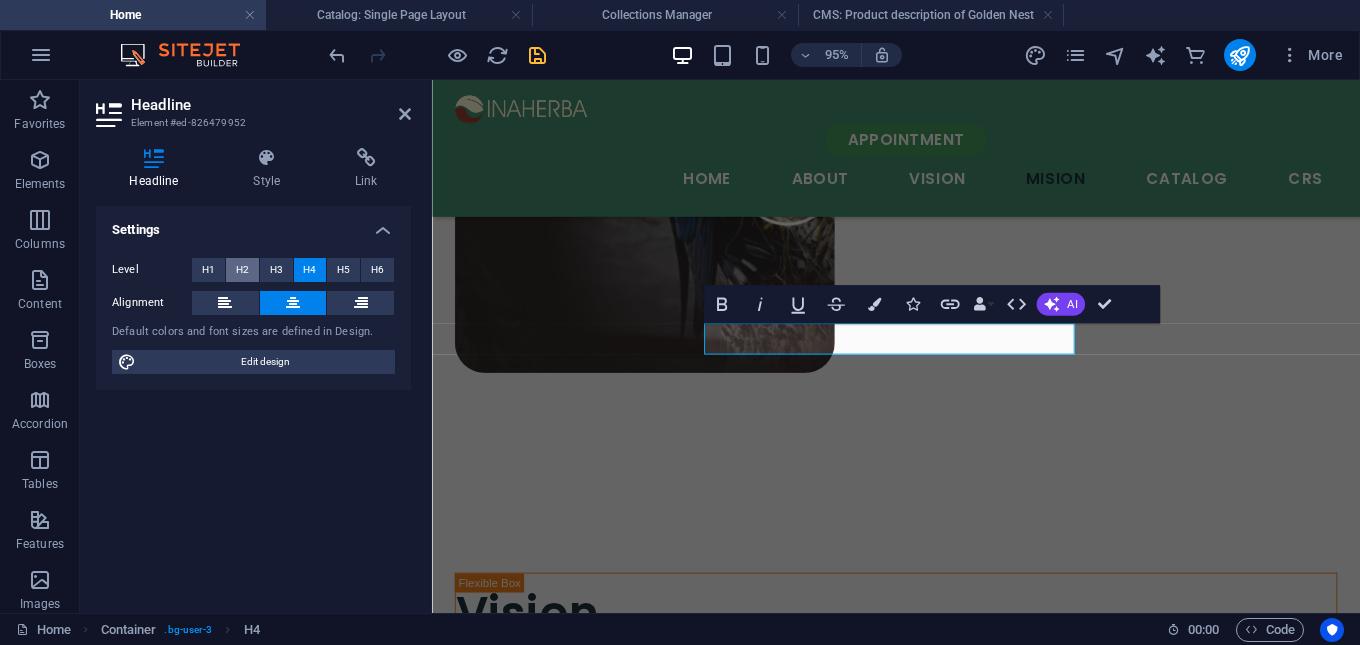 click on "H2" at bounding box center [242, 270] 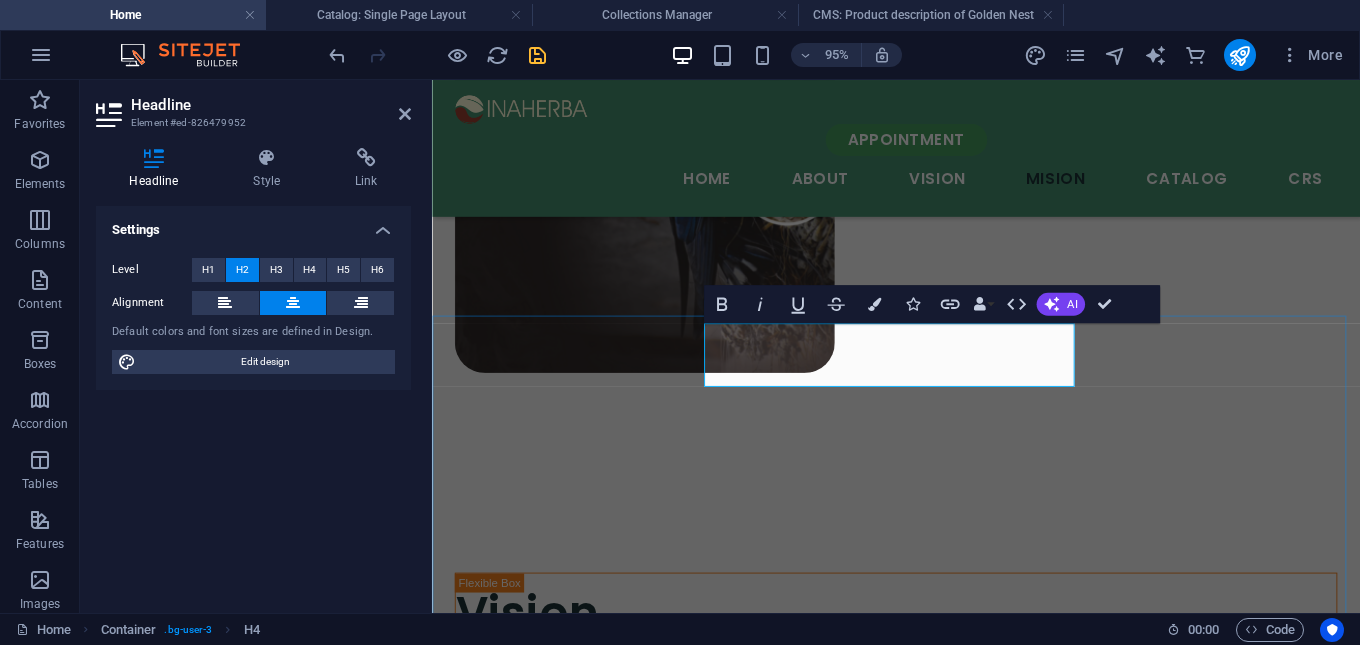 drag, startPoint x: 840, startPoint y: 374, endPoint x: 820, endPoint y: 375, distance: 20.024984 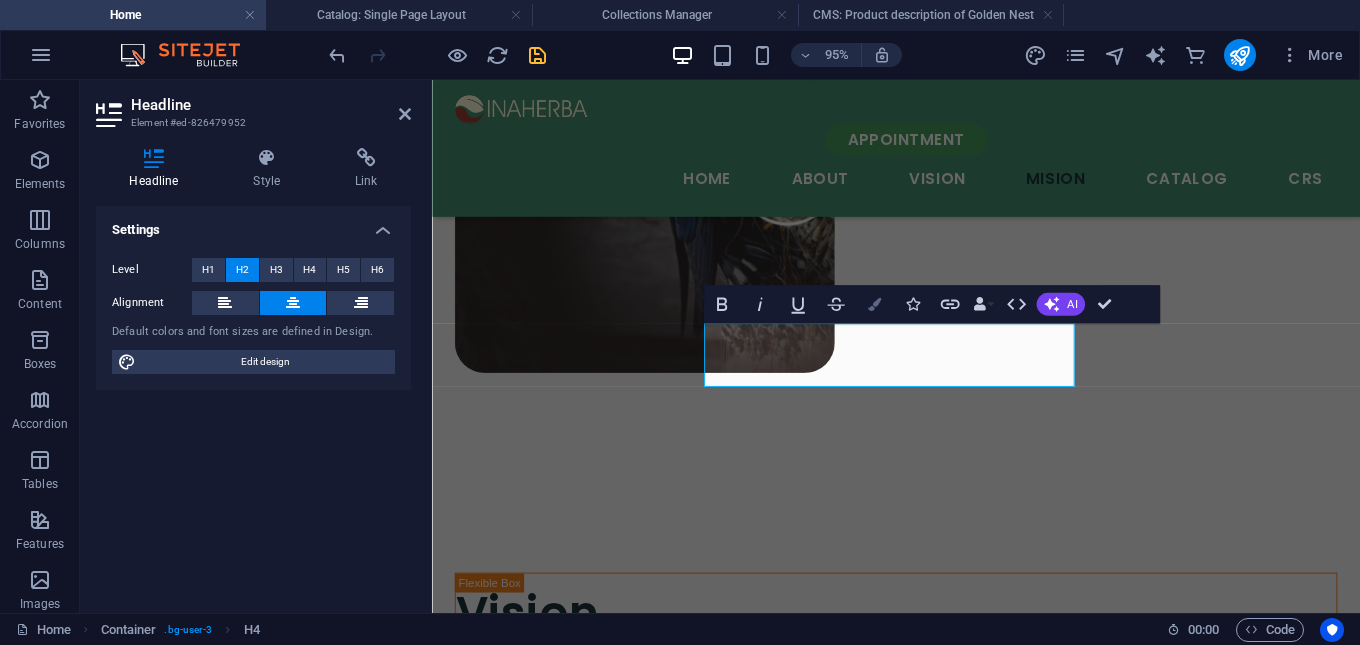 click on "Colors" at bounding box center (874, 304) 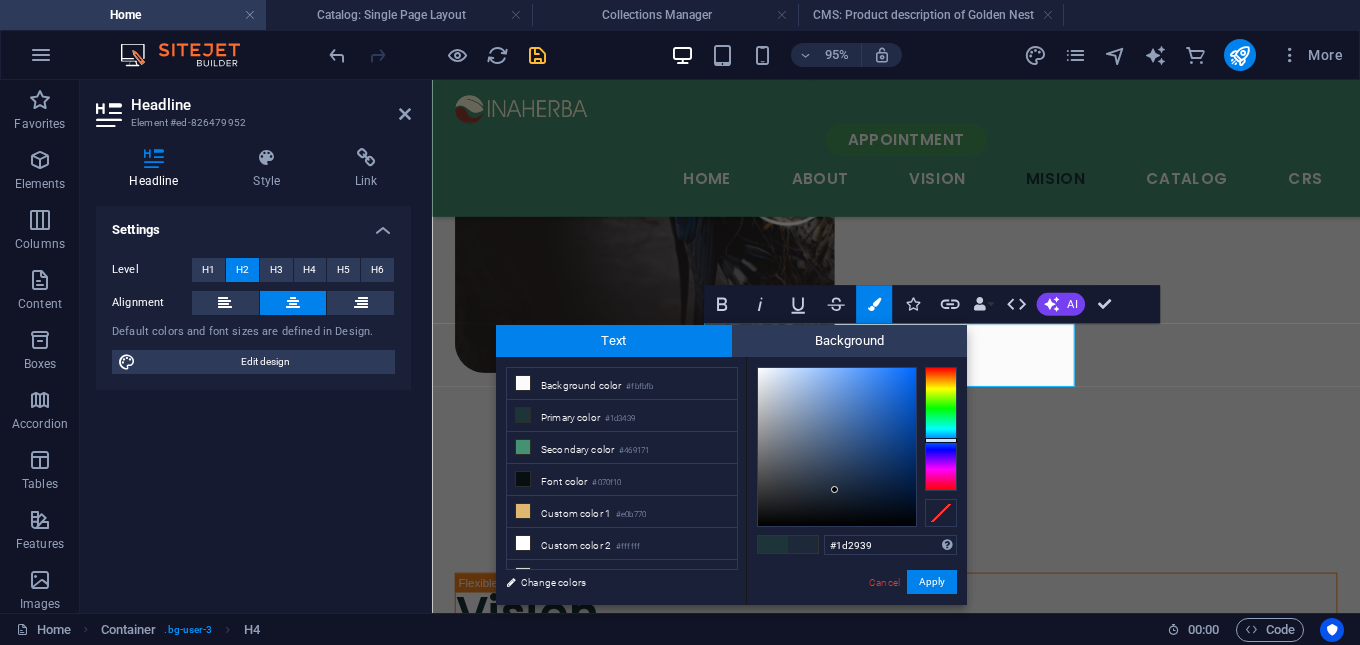click at bounding box center [941, 429] 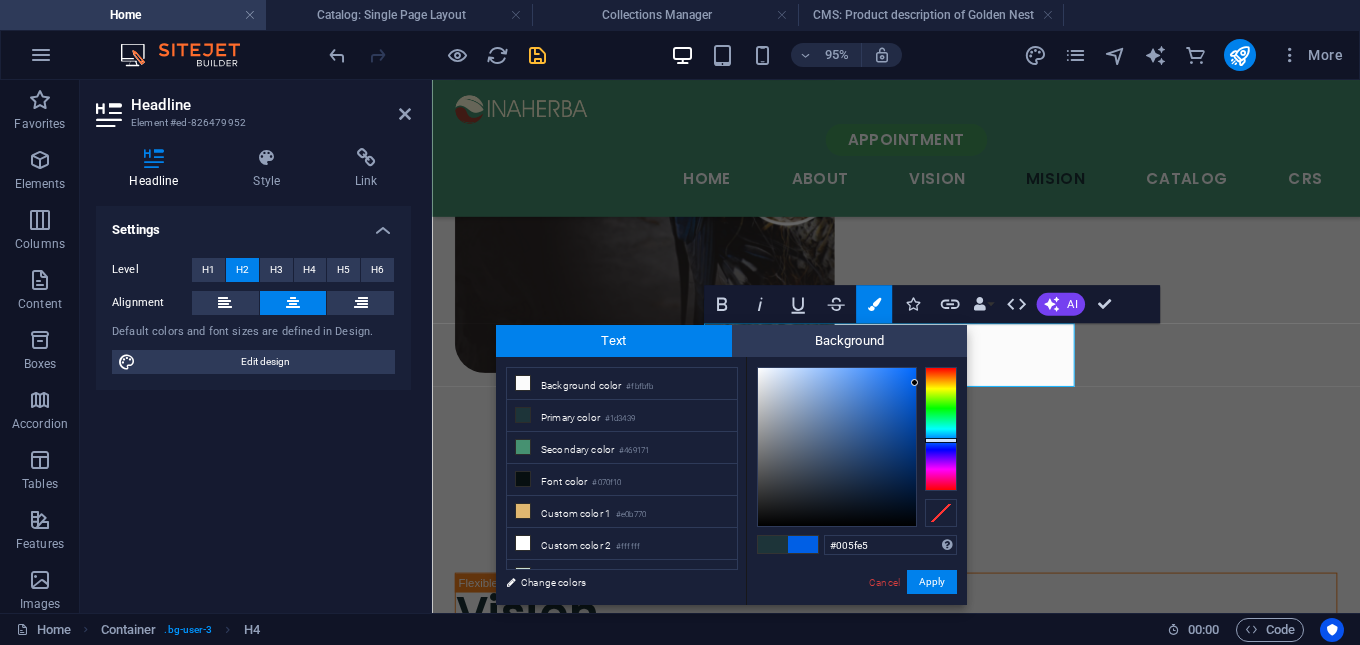 type on "#005fe7" 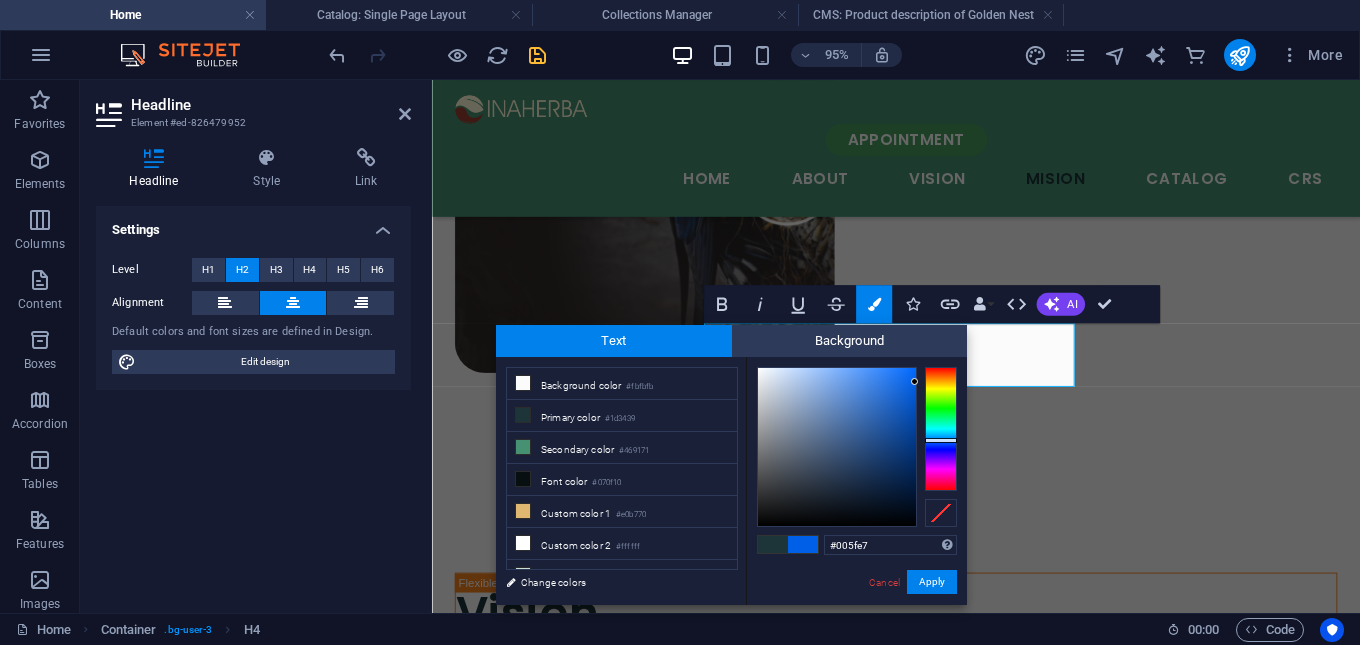 drag, startPoint x: 899, startPoint y: 457, endPoint x: 967, endPoint y: 382, distance: 101.23734 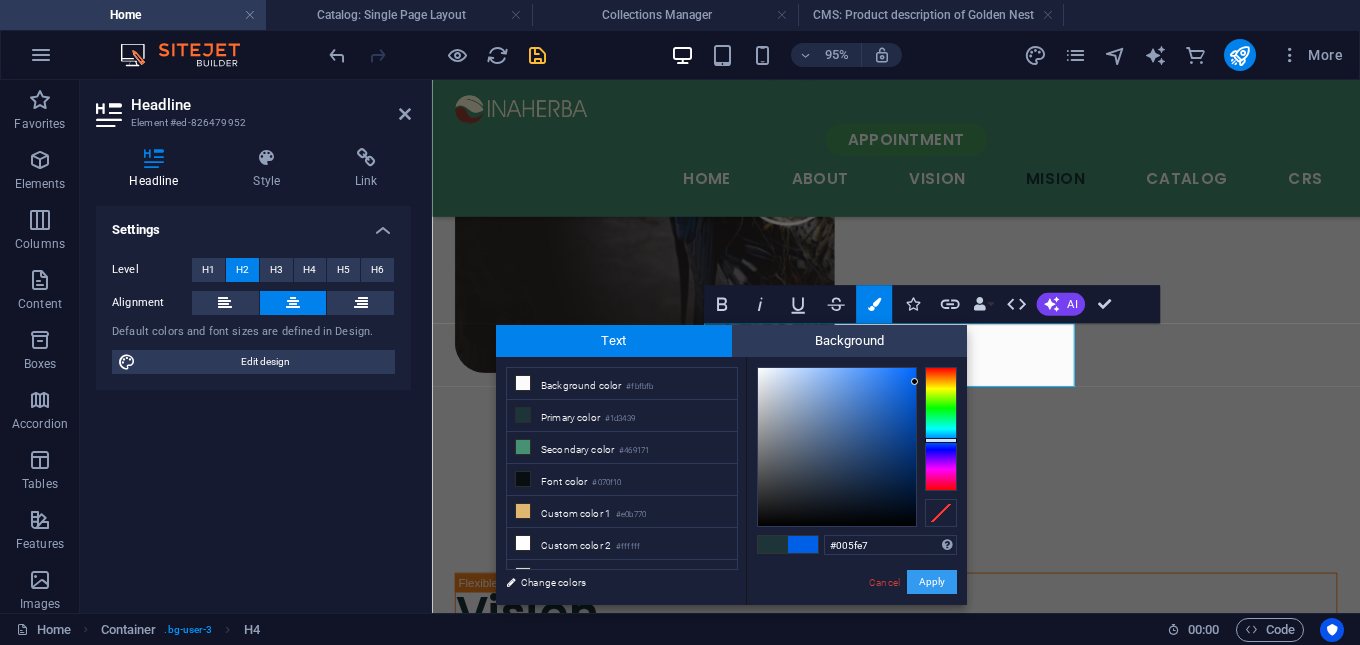 click on "Apply" at bounding box center (932, 582) 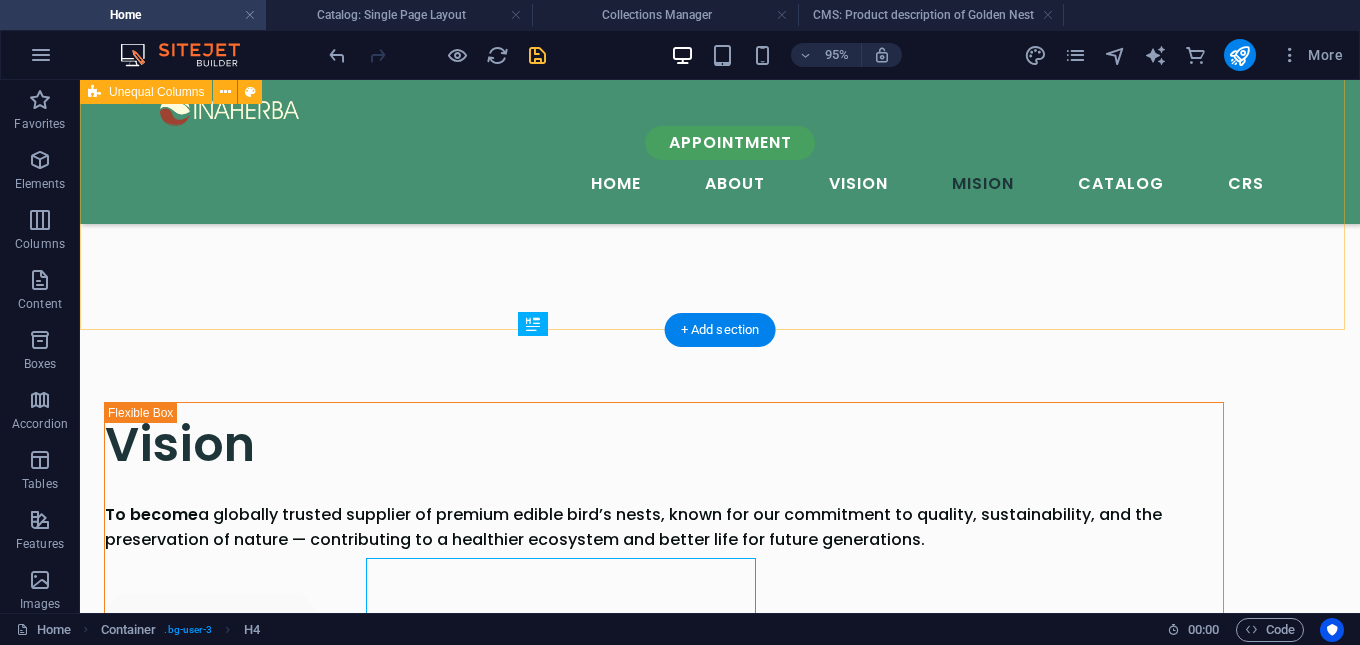 scroll, scrollTop: 2947, scrollLeft: 0, axis: vertical 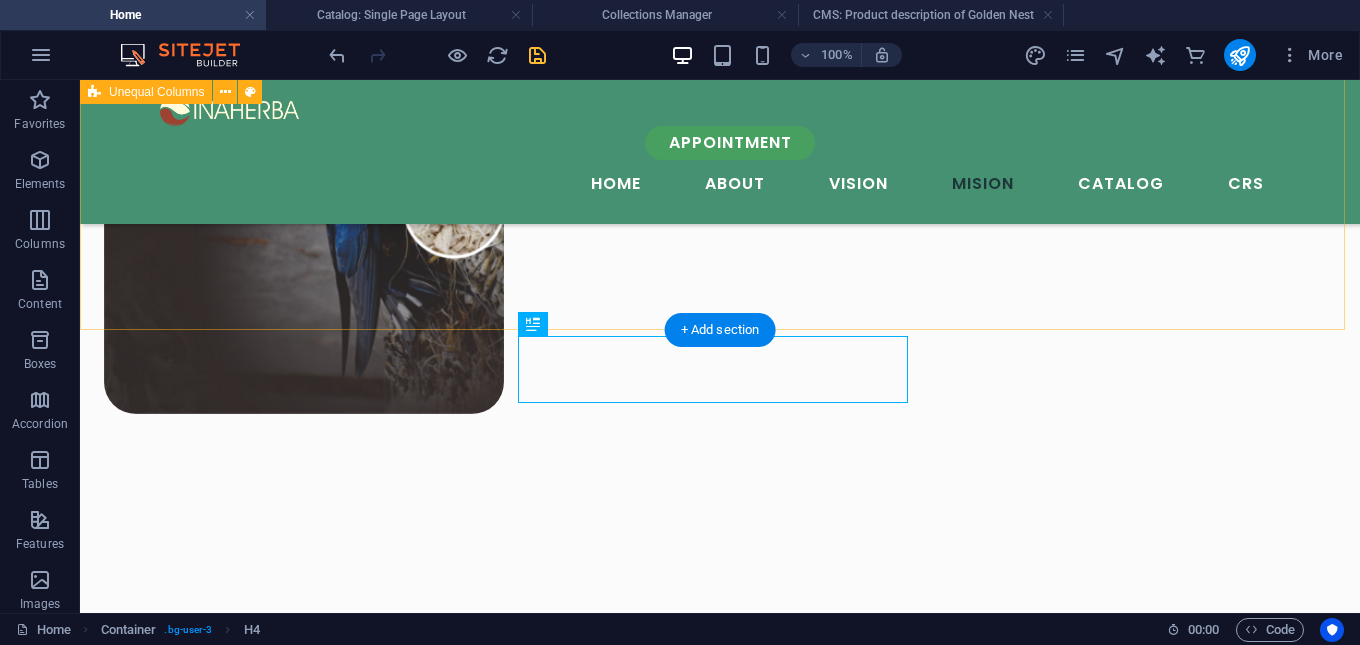 click on "Mision To consistently deliver high-quality, natural bird’s nests that meet international standards. To implement eco-friendly and non-invasive harvesting methods that respect the swiftlet's natural habitat. To ensure our business supports environmental conservation and long-term sustainability. To build mutually beneficial partnerships with global buyers through transparency and reliability. To raise awareness about sustainable agriculture and its impact on human well-being and nature. appointment" at bounding box center [720, 1708] 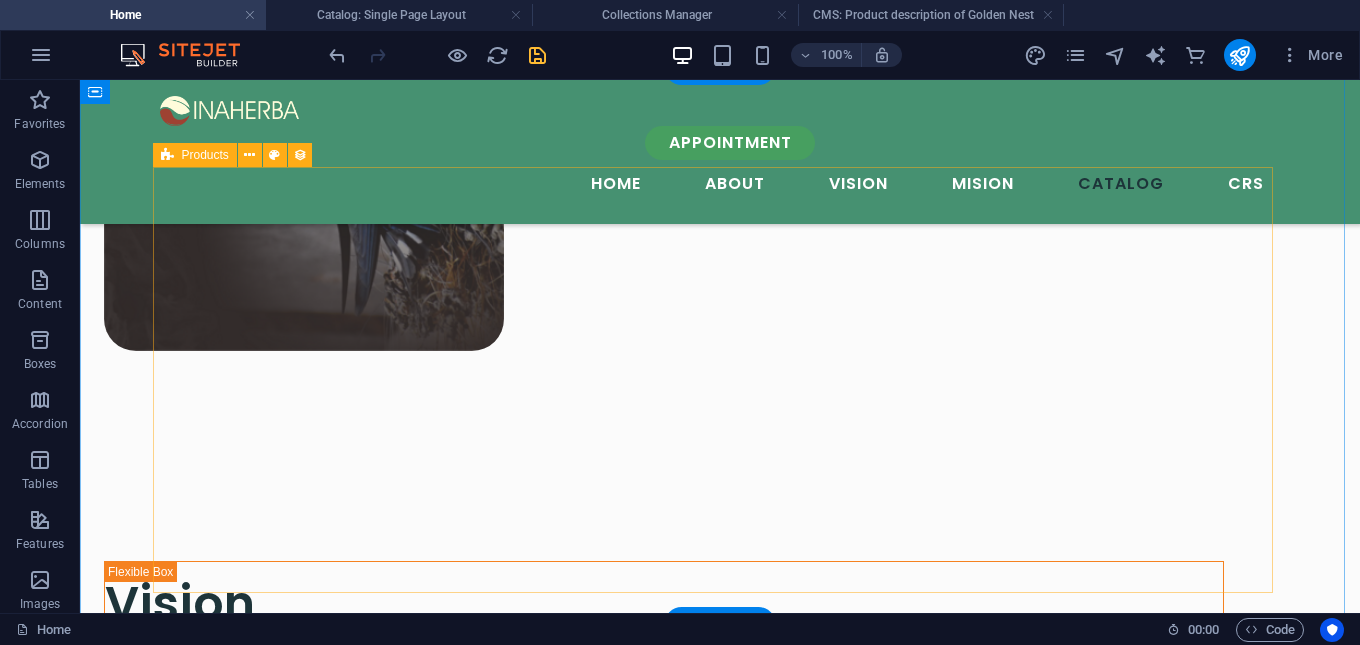 scroll, scrollTop: 2947, scrollLeft: 0, axis: vertical 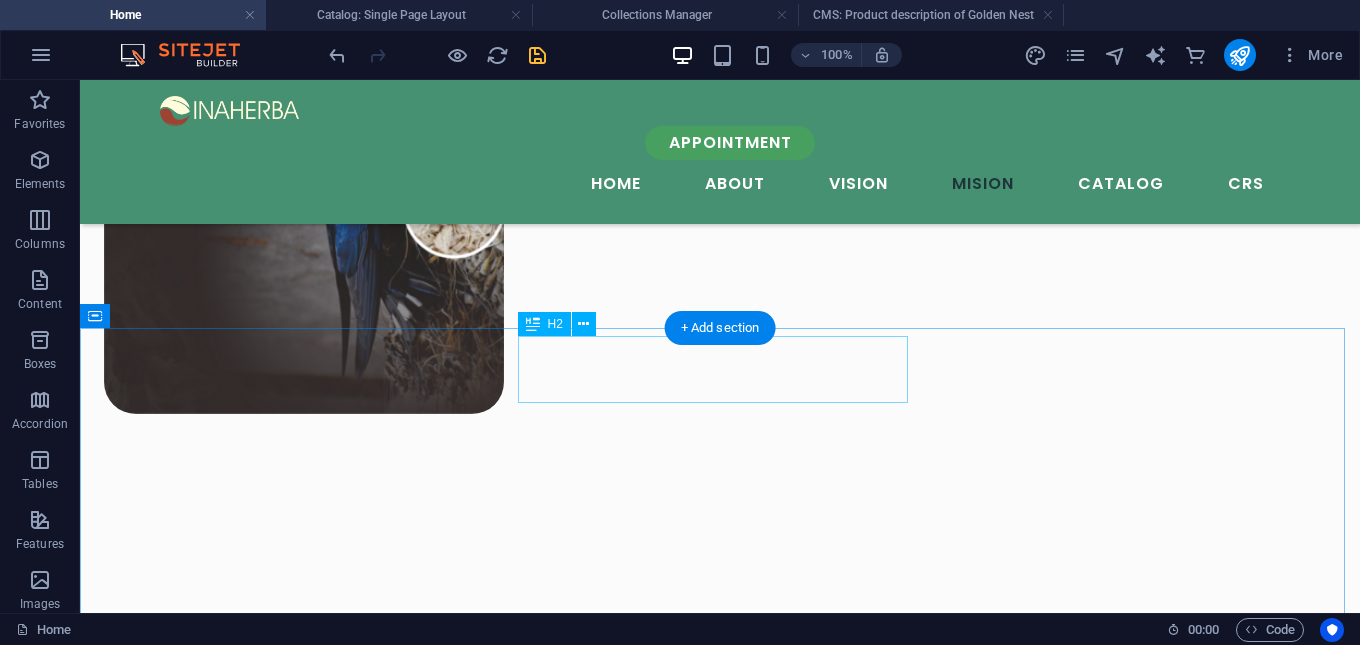 click on "Catalog" at bounding box center (720, 2134) 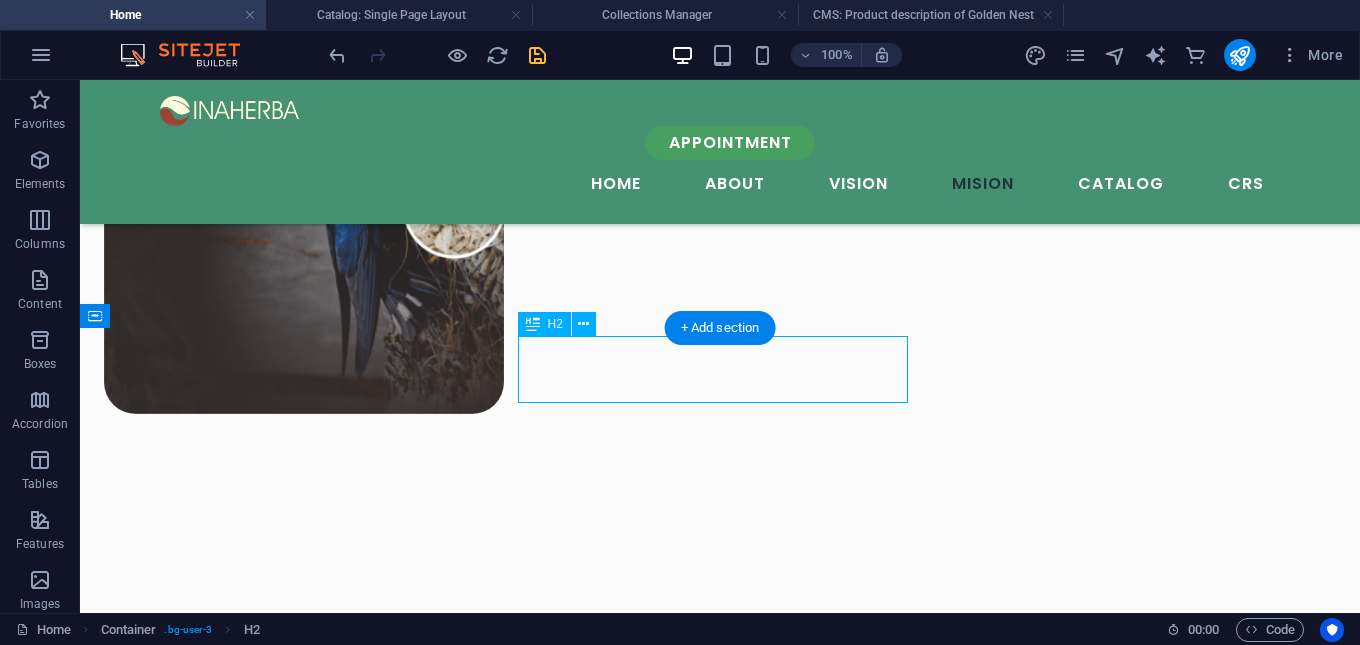 click on "Catalog" at bounding box center [720, 2134] 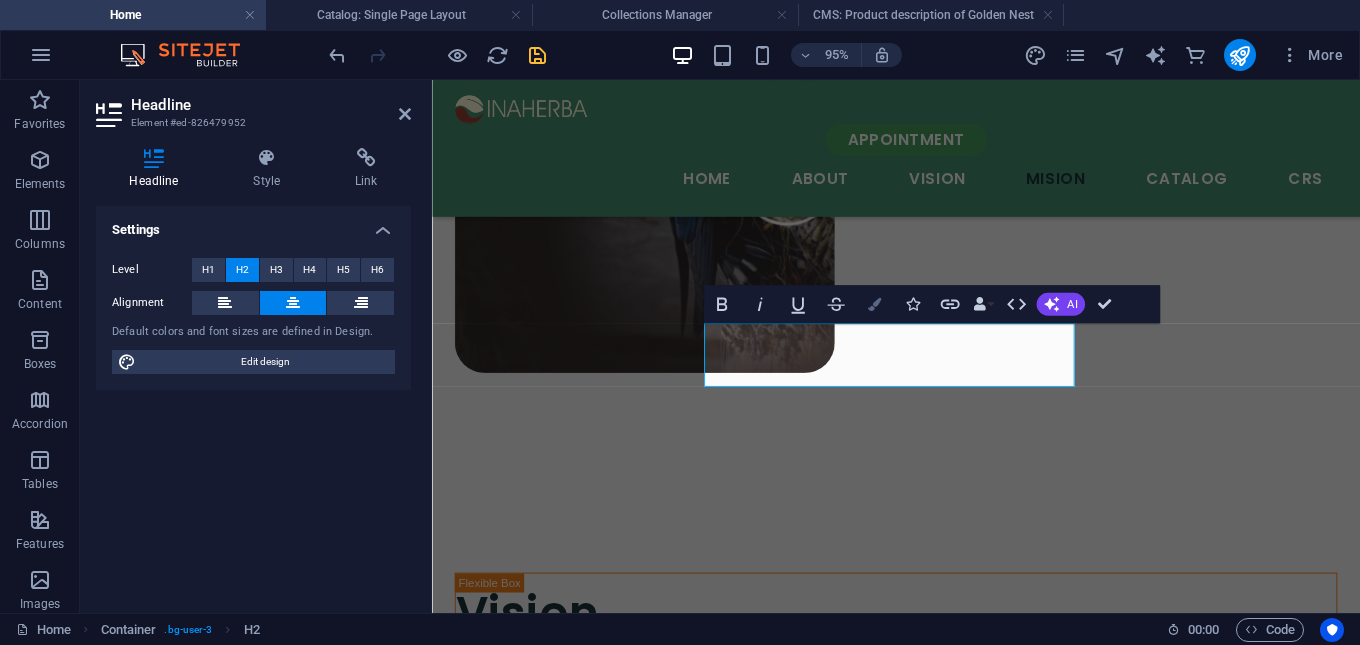 click at bounding box center [873, 303] 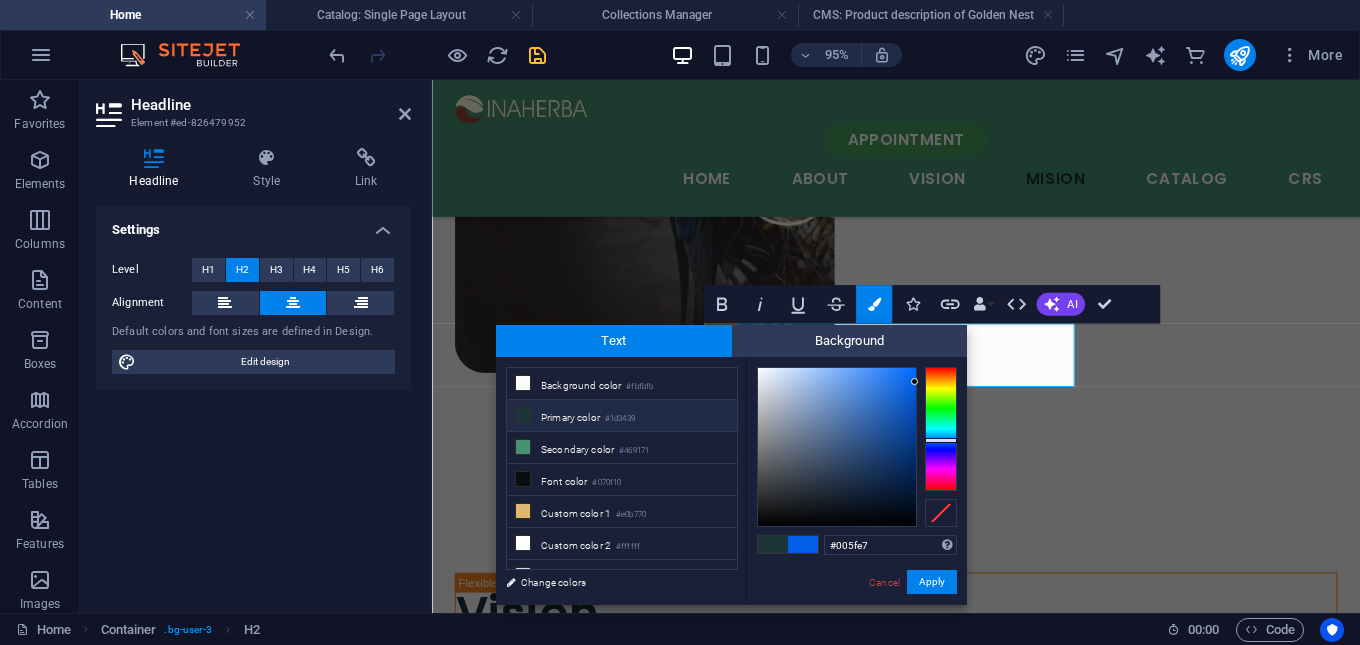 drag, startPoint x: 886, startPoint y: 547, endPoint x: 820, endPoint y: 548, distance: 66.007576 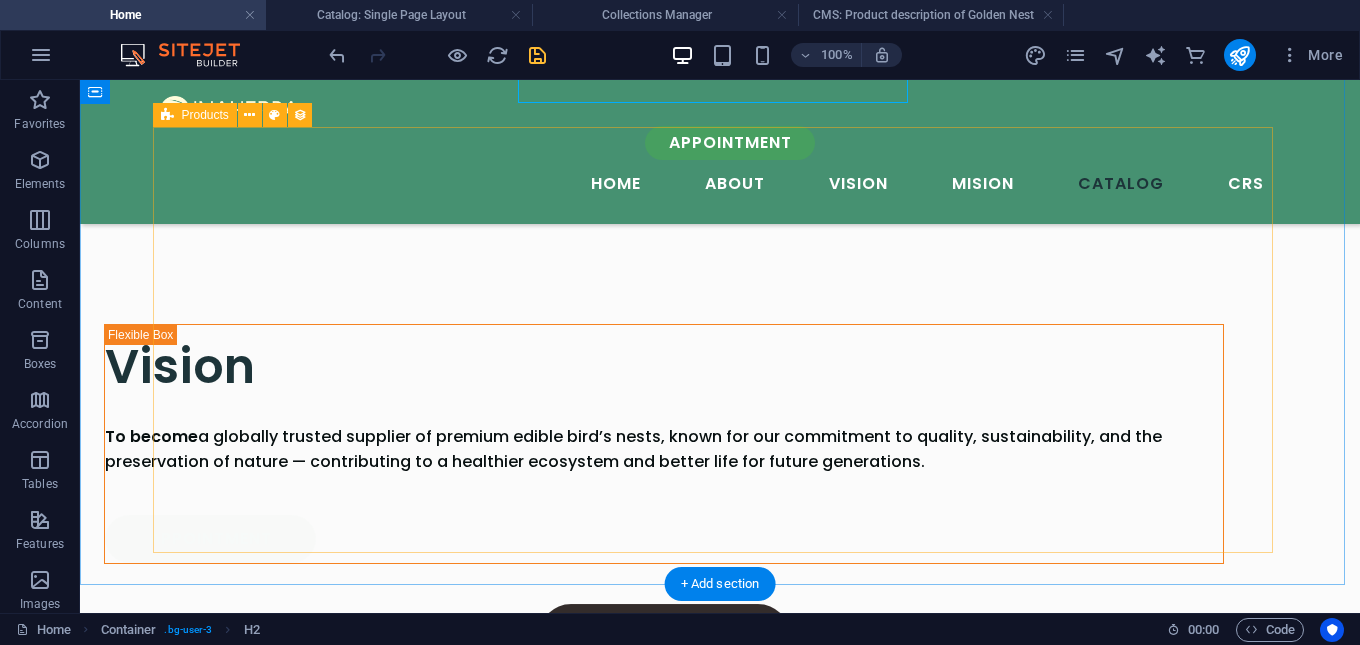 scroll, scrollTop: 3447, scrollLeft: 0, axis: vertical 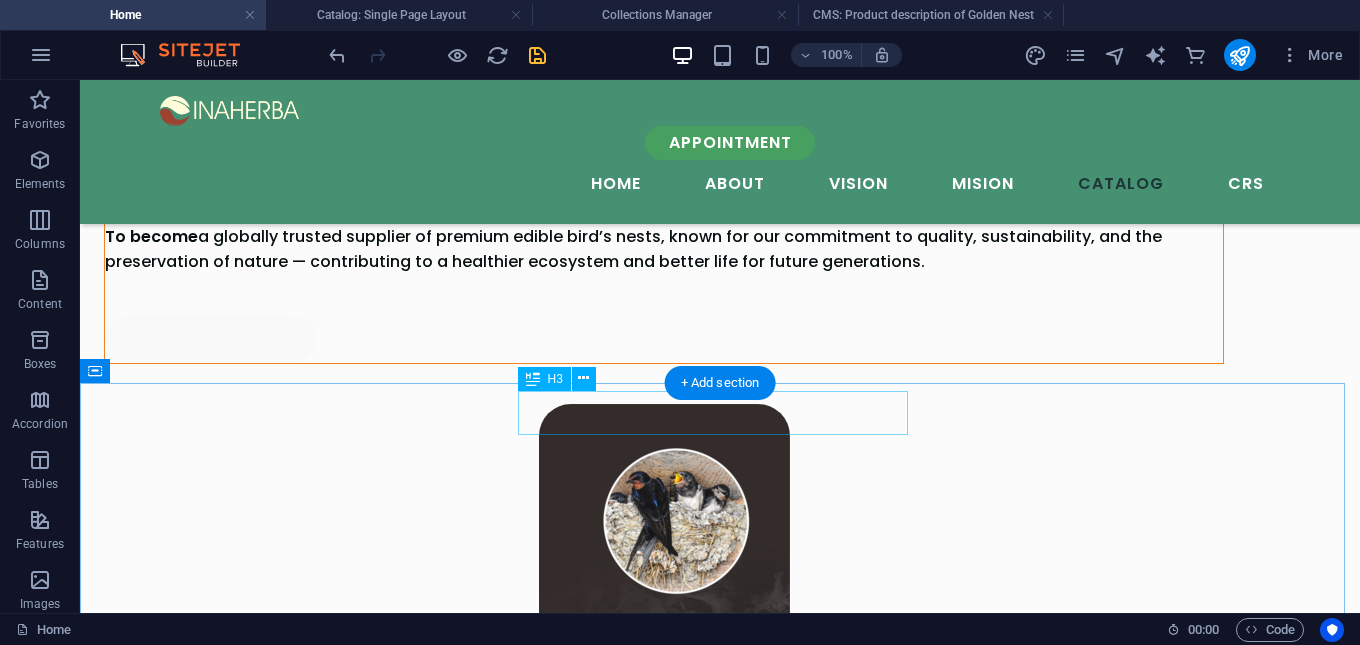 click on "Why Choose Us" at bounding box center (720, 2956) 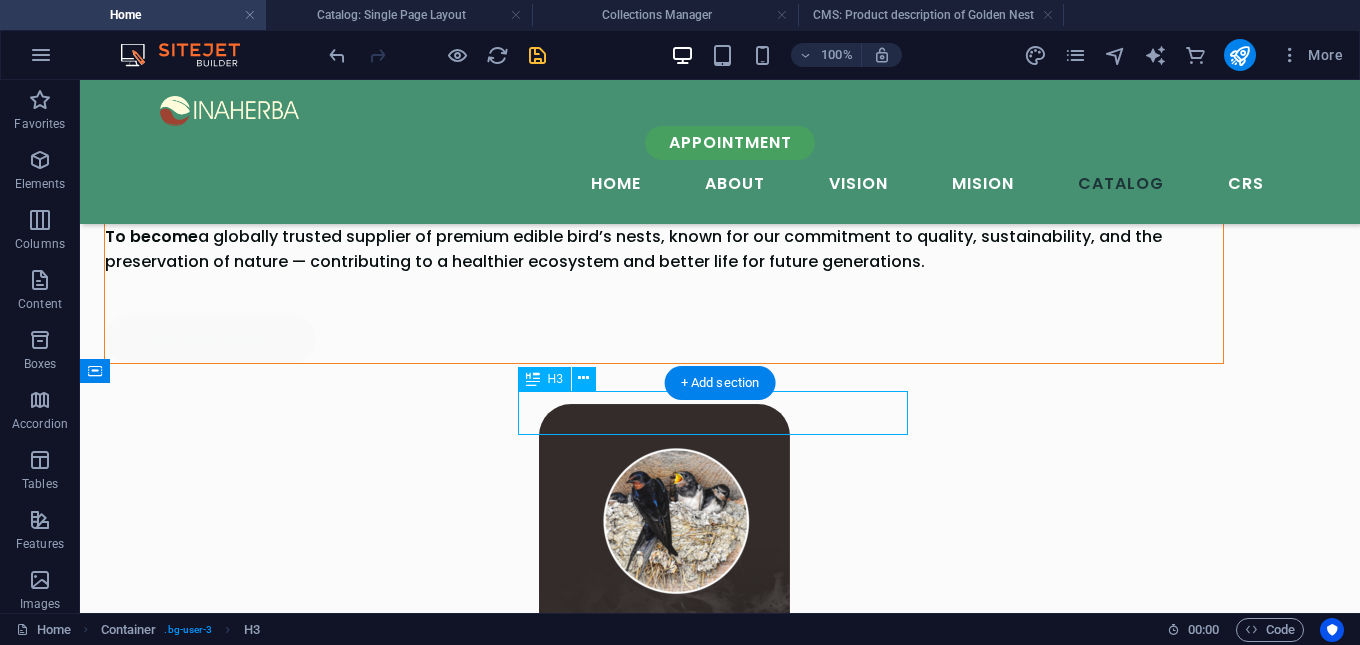 click on "Why Choose Us" at bounding box center (720, 2956) 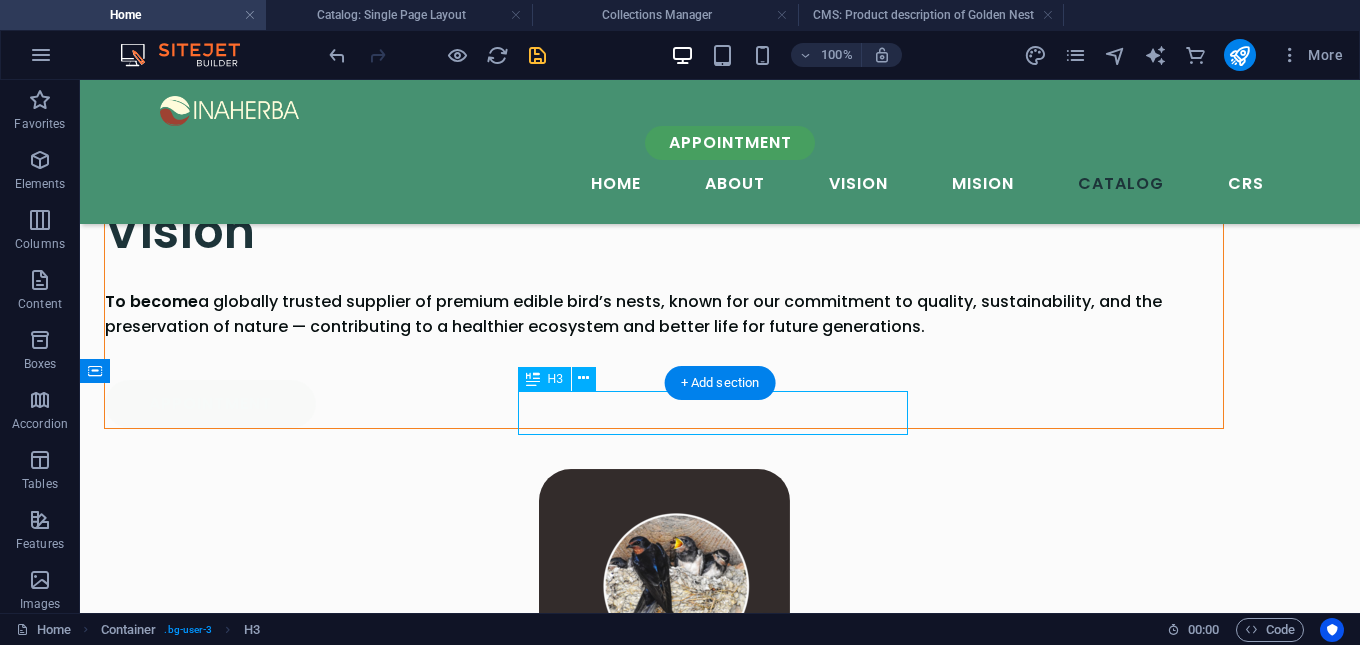 scroll, scrollTop: 3669, scrollLeft: 0, axis: vertical 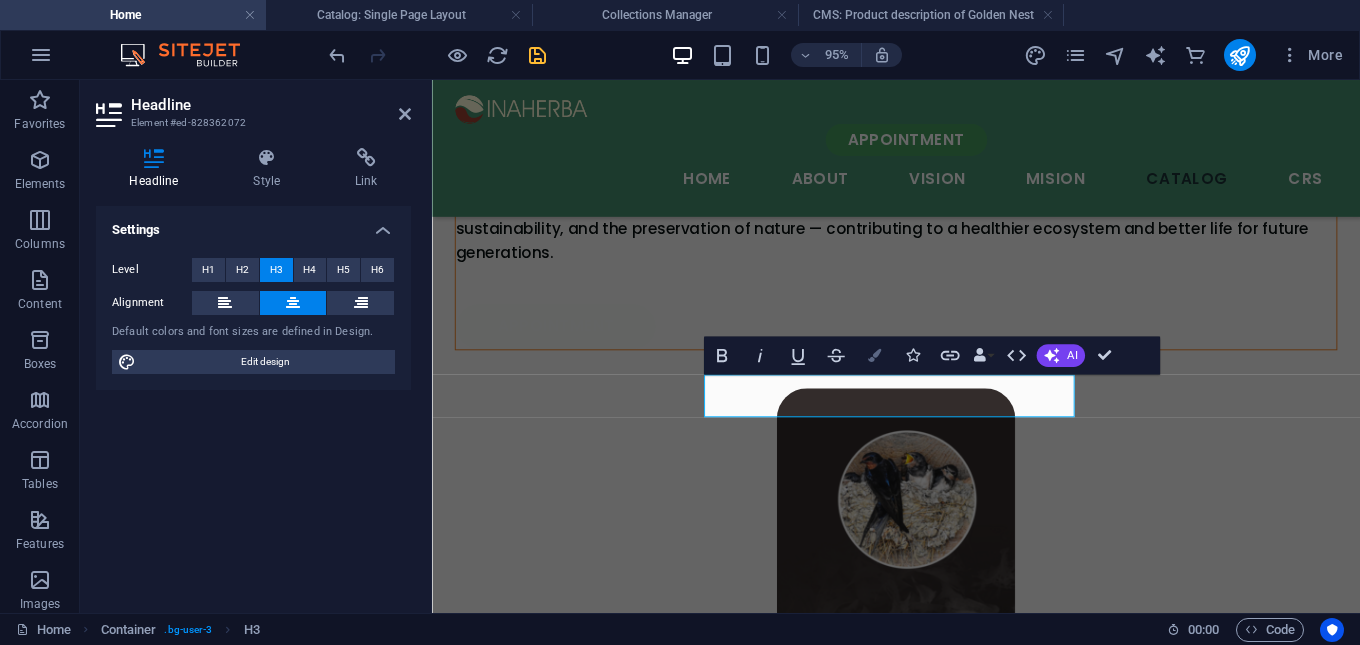 click at bounding box center [873, 355] 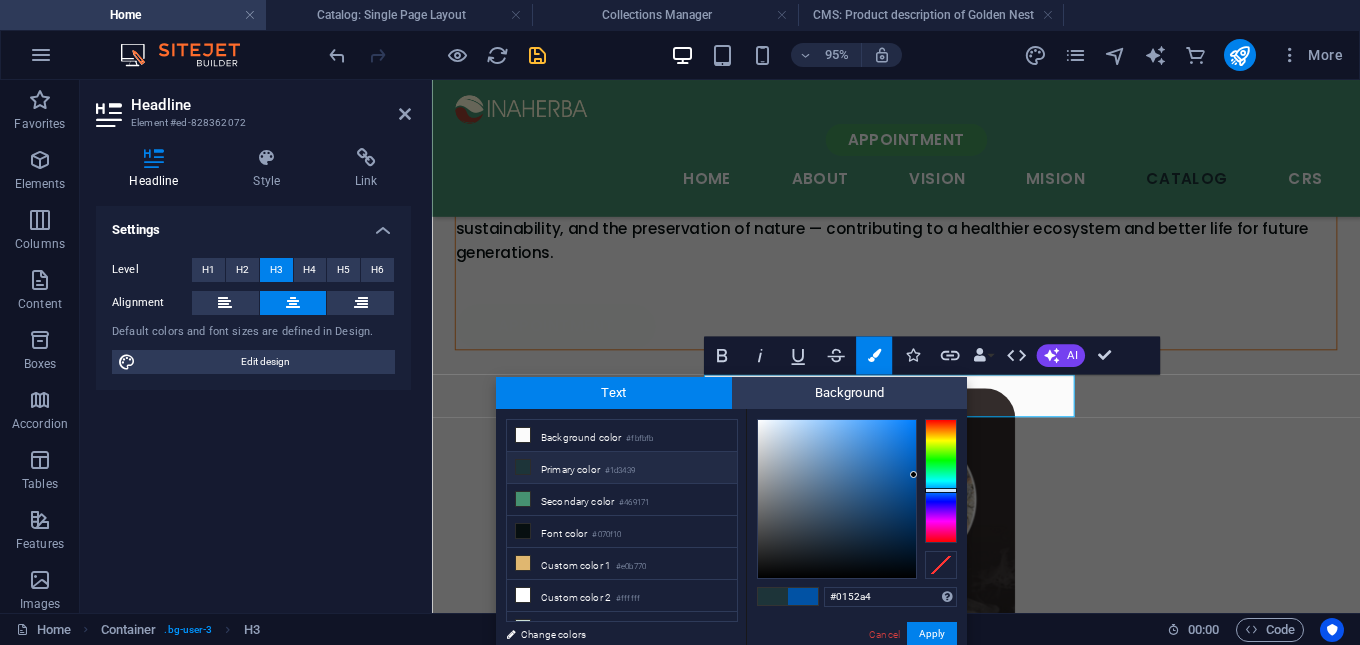 drag, startPoint x: 876, startPoint y: 604, endPoint x: 819, endPoint y: 595, distance: 57.706154 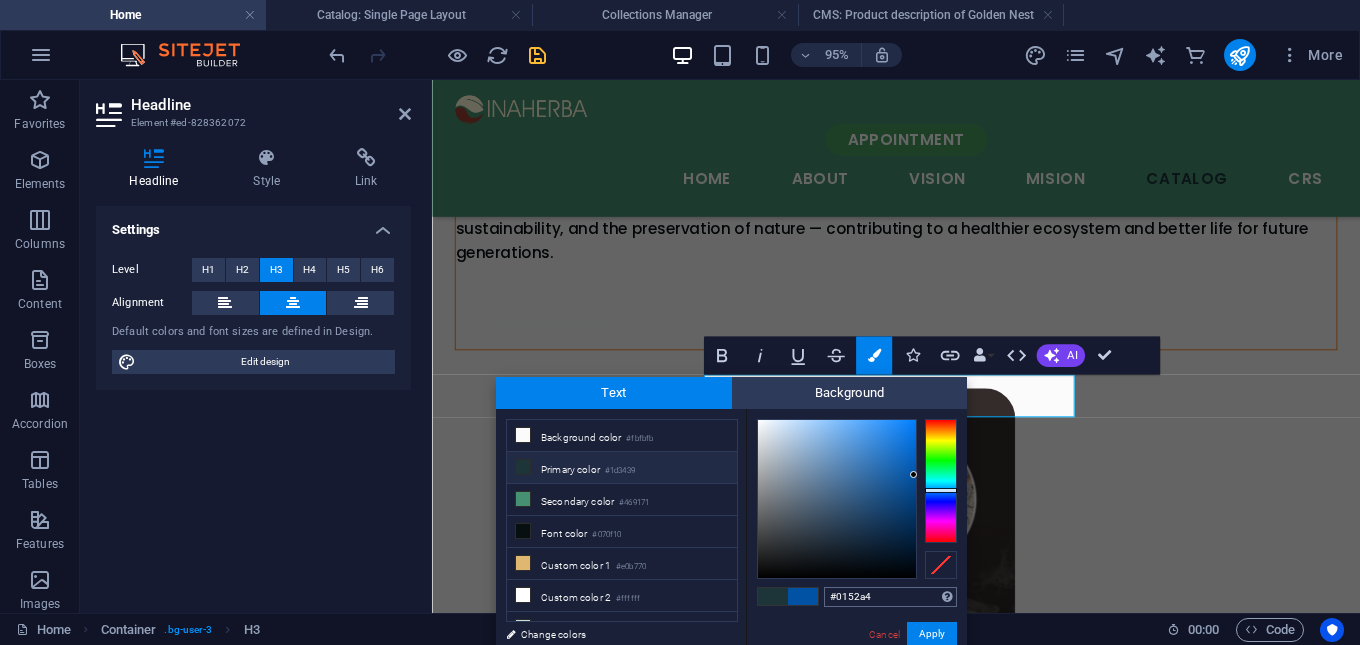 type on "#005fe7" 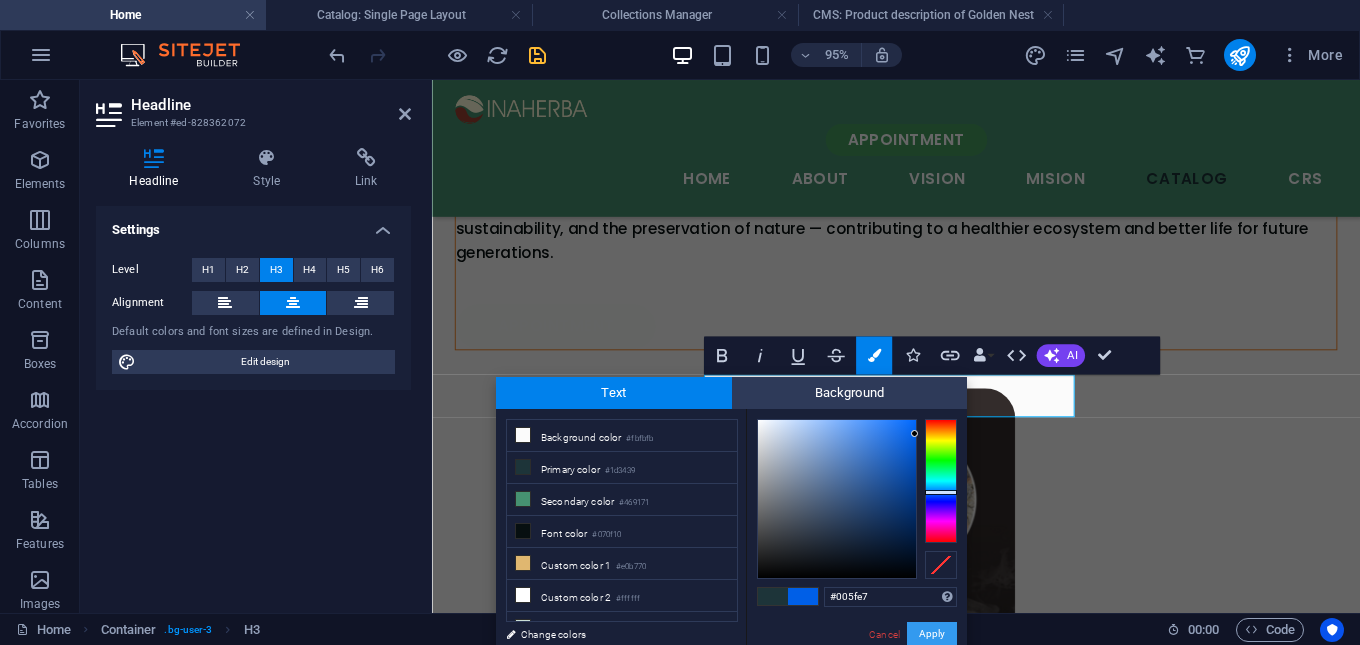 click on "Apply" at bounding box center (932, 634) 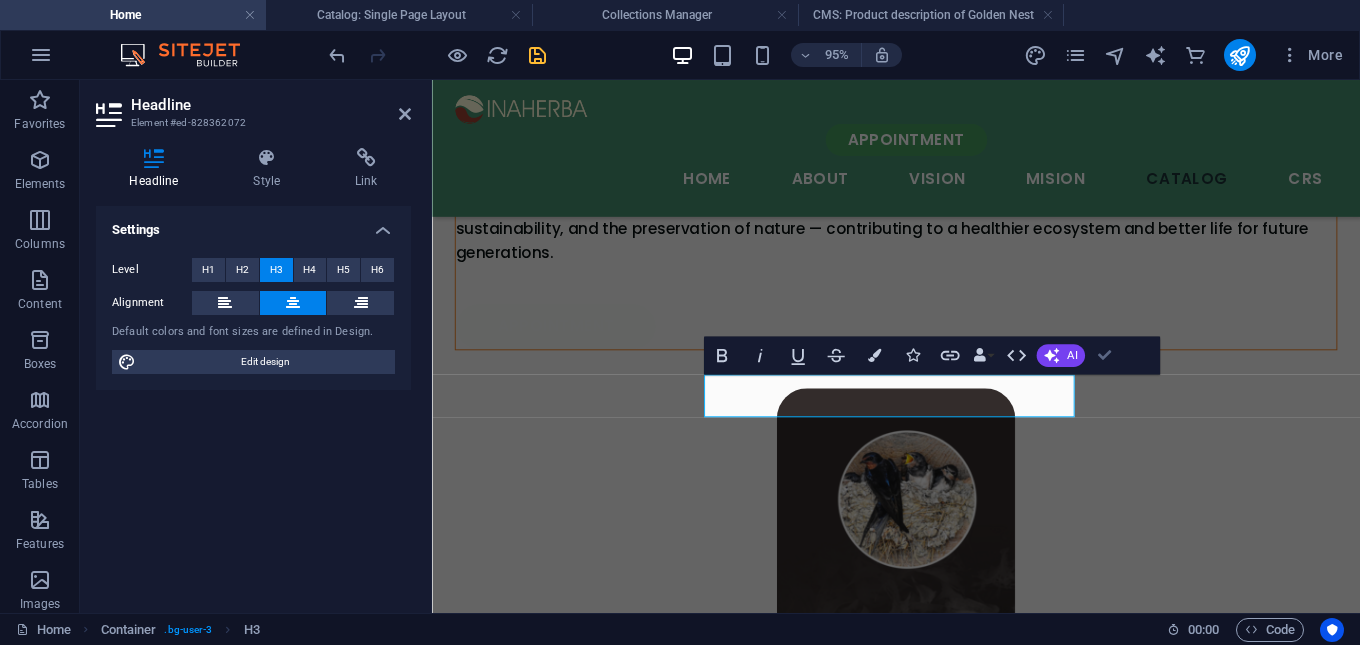 scroll, scrollTop: 3447, scrollLeft: 0, axis: vertical 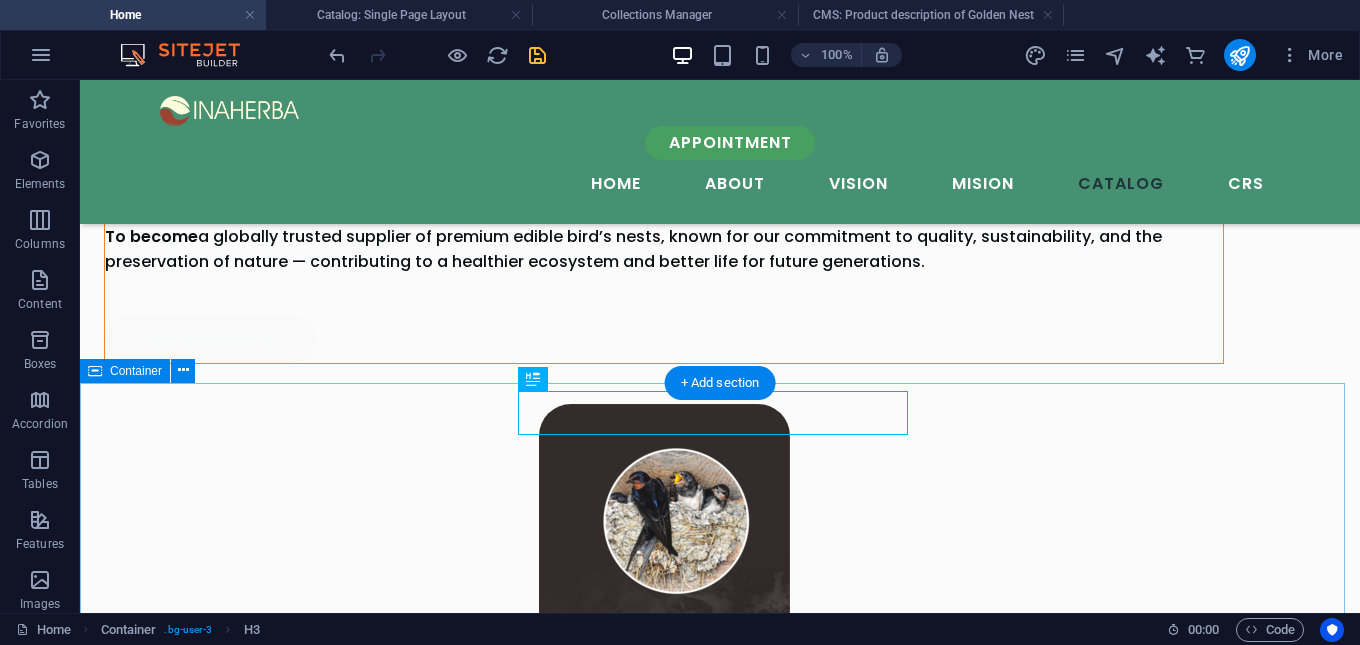 click on "Why Choose Us We are fully licensed and authorized for export, serving clients in China, Hong Kong, Singapore, and other global markets. All our products undergo strict inspection and quality control to ensure they meet international standards. What We Offer 100% natural edible bird’s nests Carefully hand-picked and cleaned with no chemicals Premium Grade: smooth texture, clean, and minimal impurities Uniform Sizes: consistent shape and thickness Available in whole nest, broken nest, and nest strips Custom orders accepted For Your Health and Well-being Packed with proteins, amino acids, and essential nutrients, our bird nests provide you with a nourishing boost that supports skin health, immunity, and energy all while being completely free from unnecessary additives. Choose Purity, Choose Health Enjoy the authentic taste of nature’s finest bird nest. Pure, natural, and powerful – exactly as nature intended." at bounding box center (720, 3236) 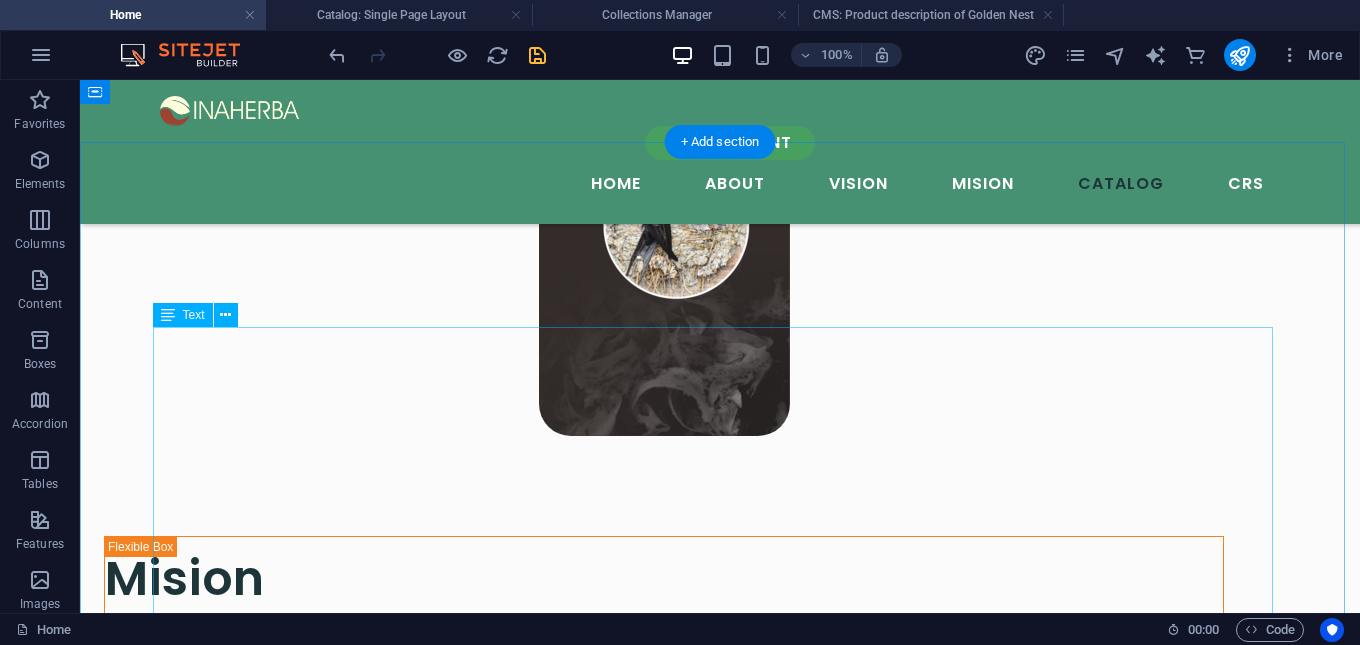 scroll, scrollTop: 3647, scrollLeft: 0, axis: vertical 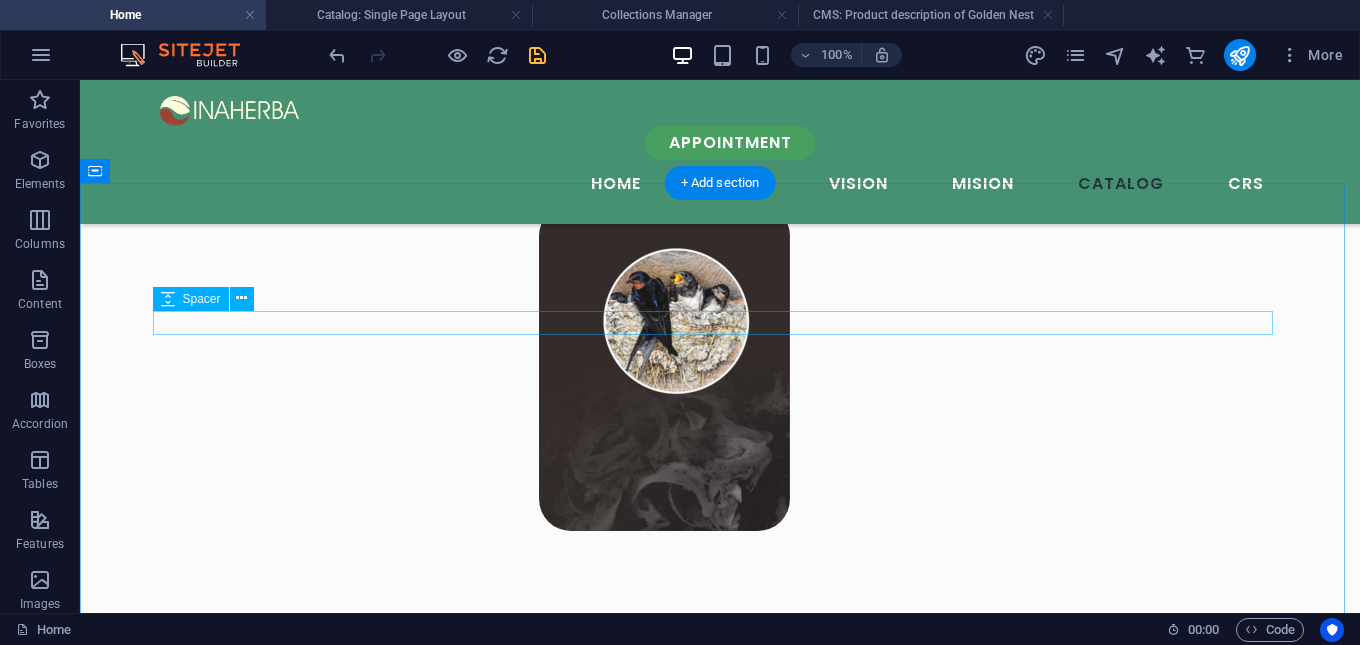click at bounding box center [720, 2866] 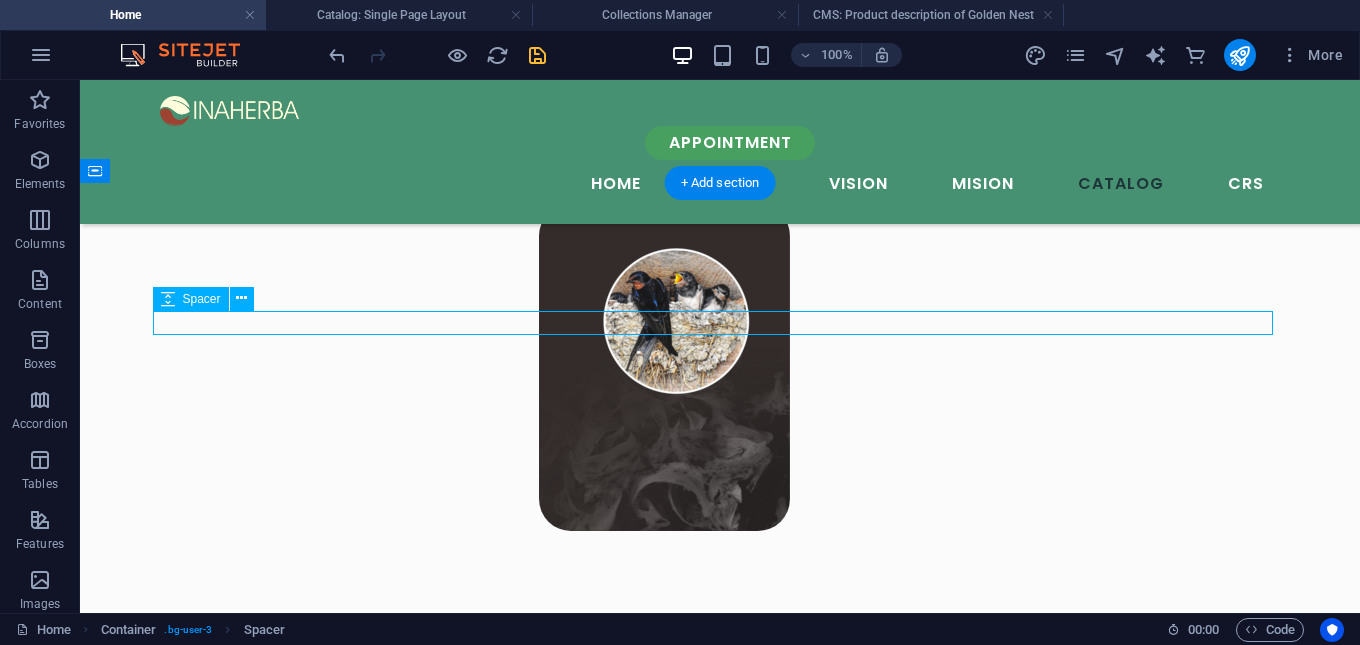 click at bounding box center [720, 2866] 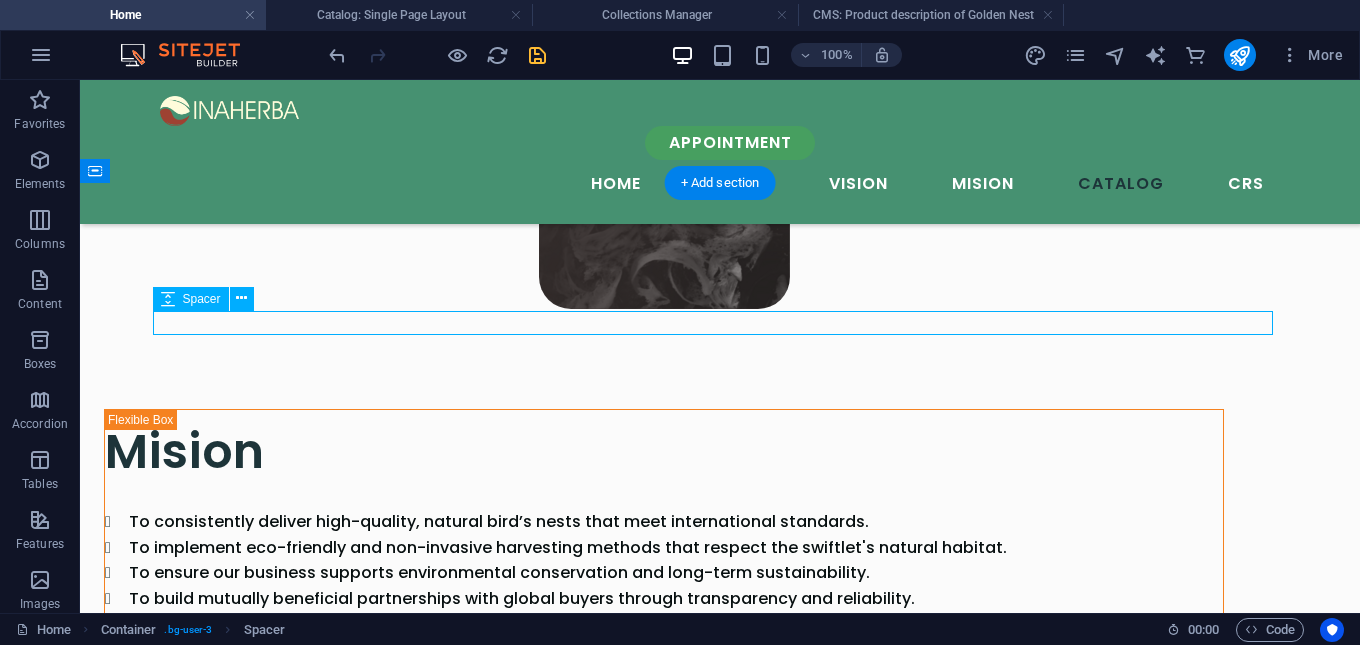 select on "px" 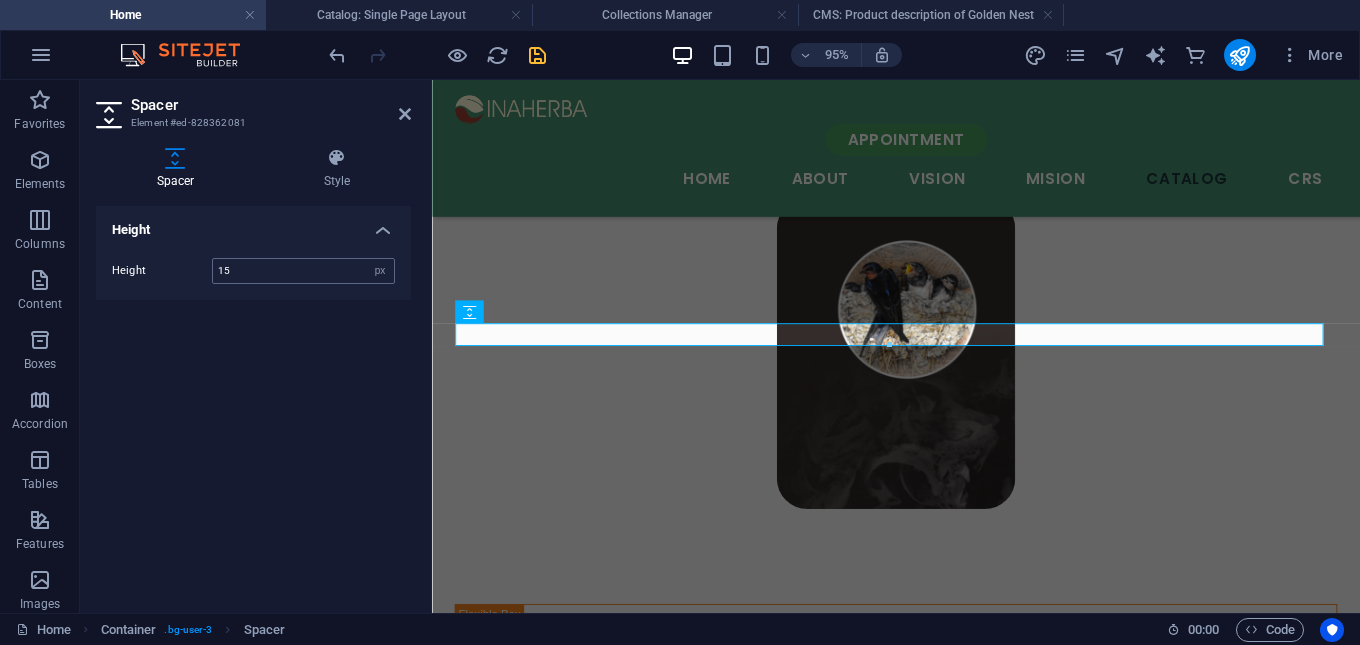 type on "15" 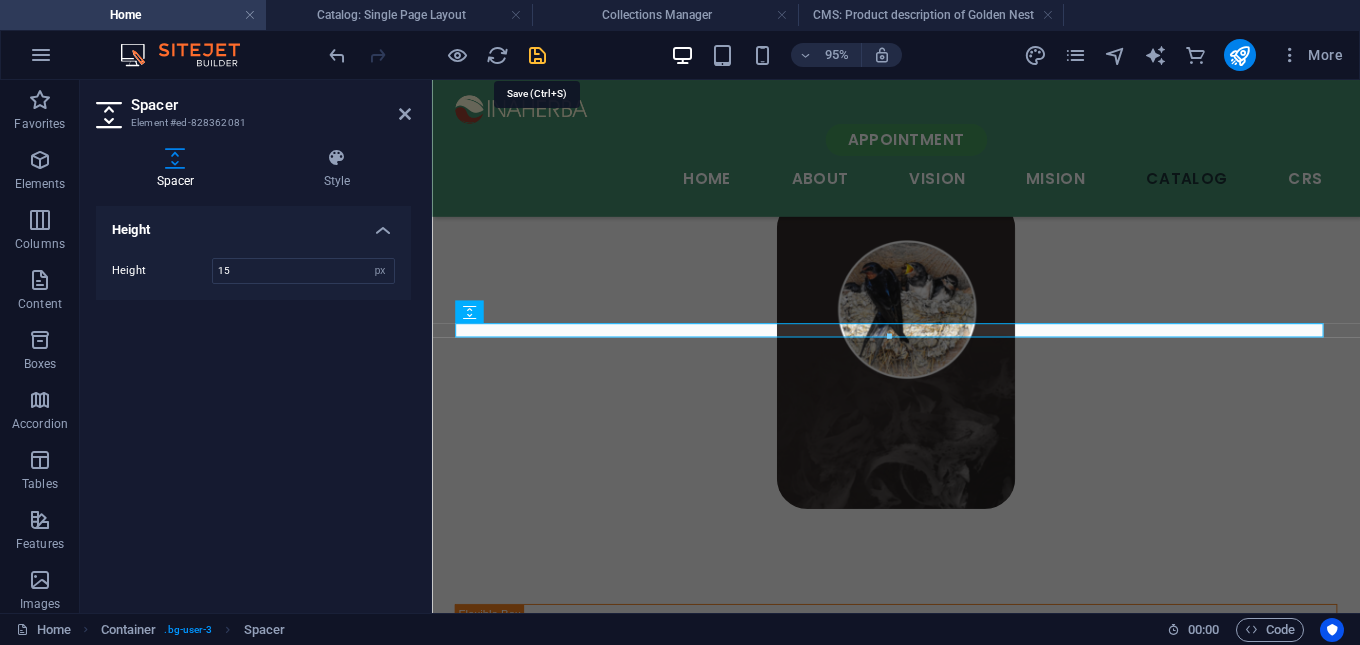 click at bounding box center (537, 55) 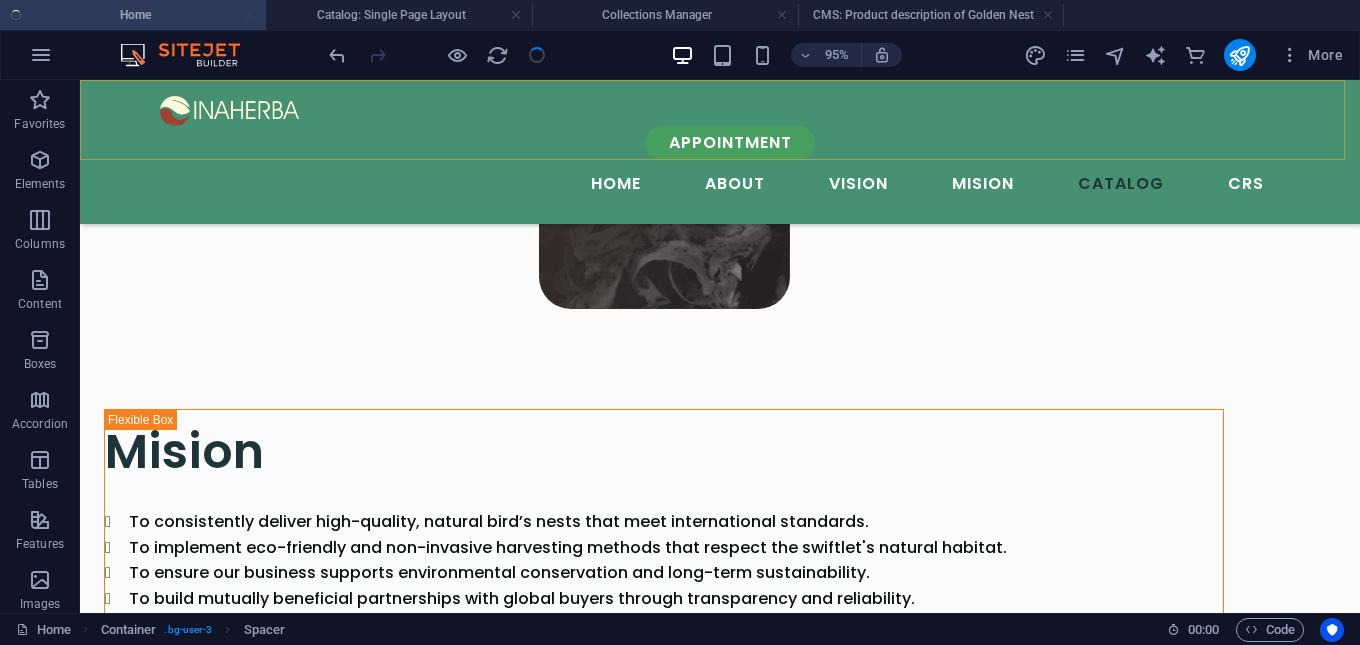 scroll, scrollTop: 3647, scrollLeft: 0, axis: vertical 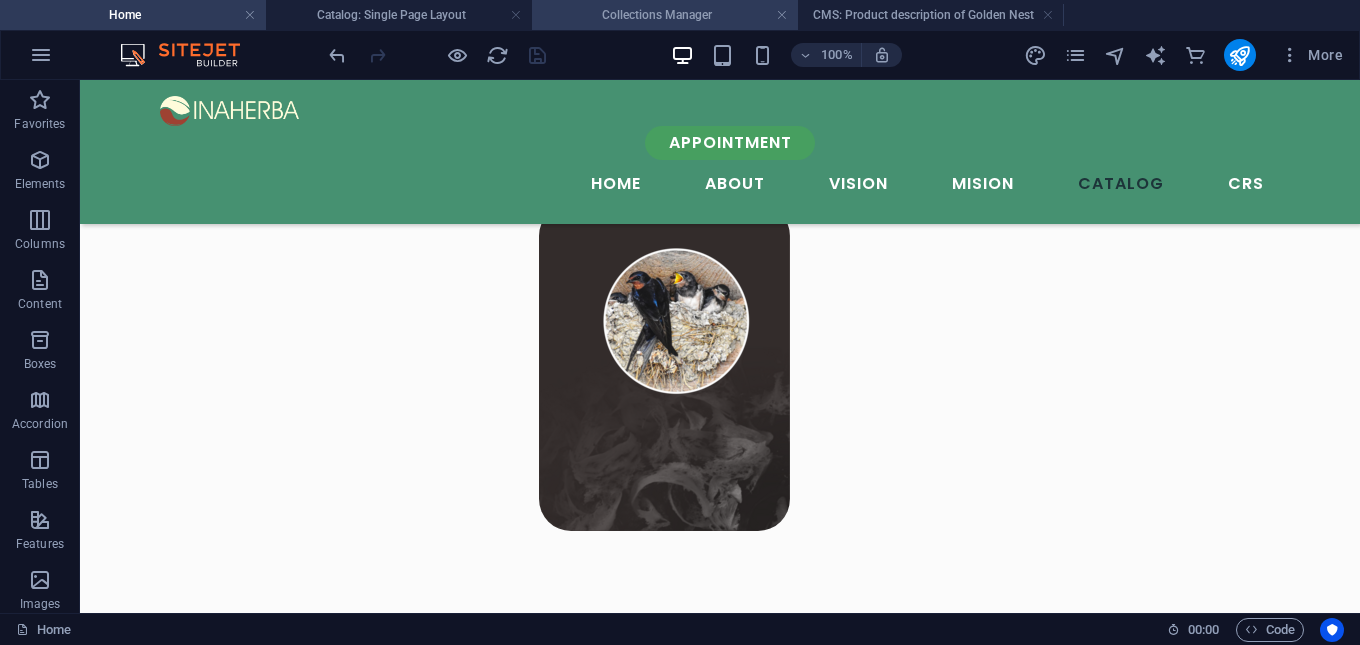 click on "Collections Manager" at bounding box center (665, 15) 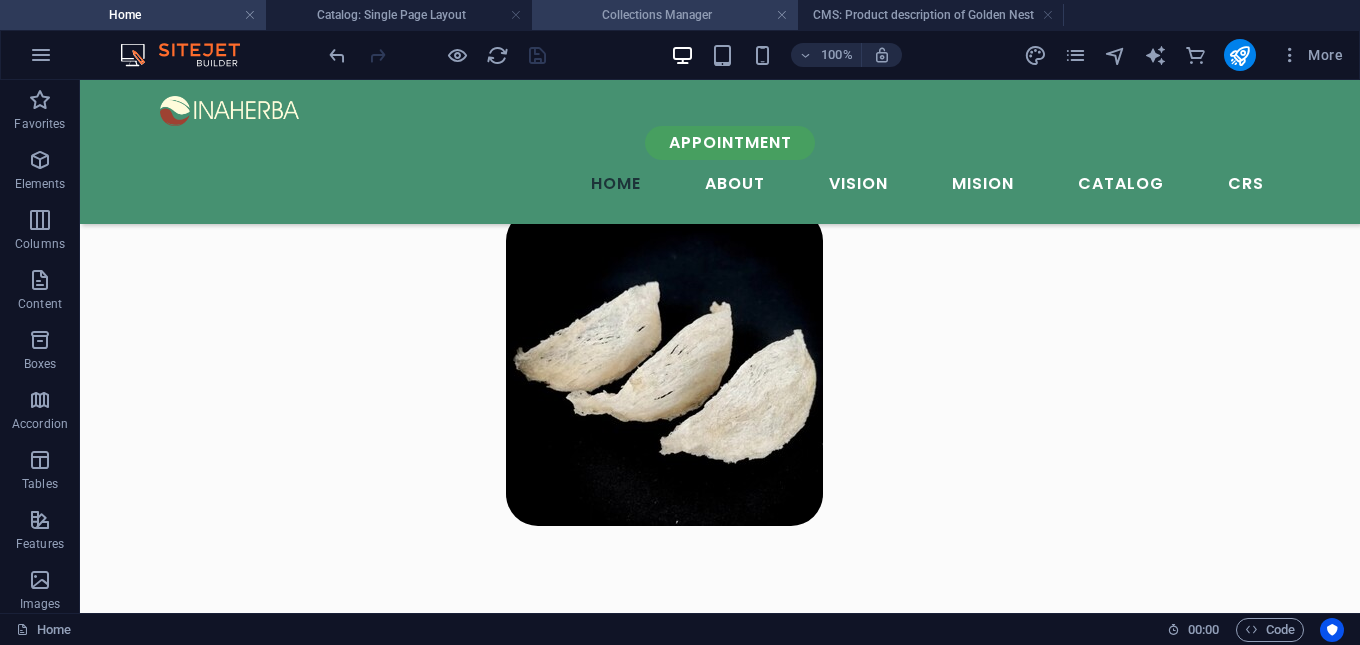 scroll, scrollTop: 0, scrollLeft: 0, axis: both 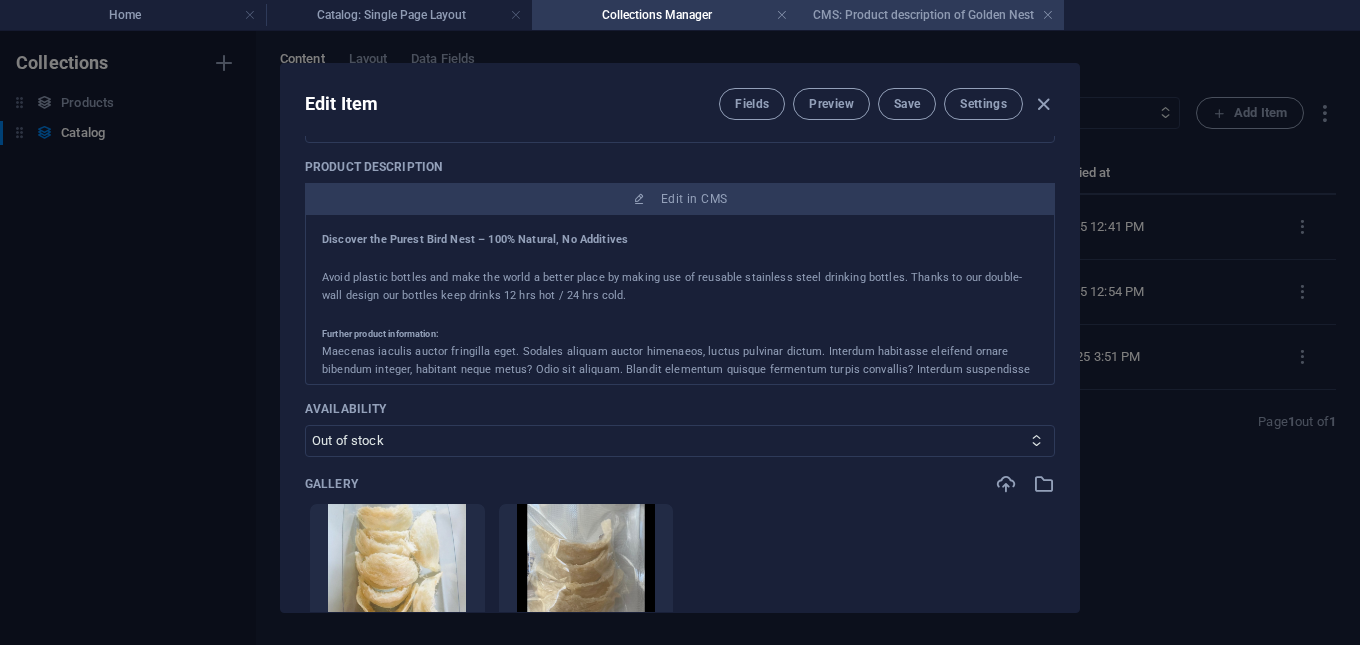click on "CMS: Product description of Golden Nest" at bounding box center [931, 15] 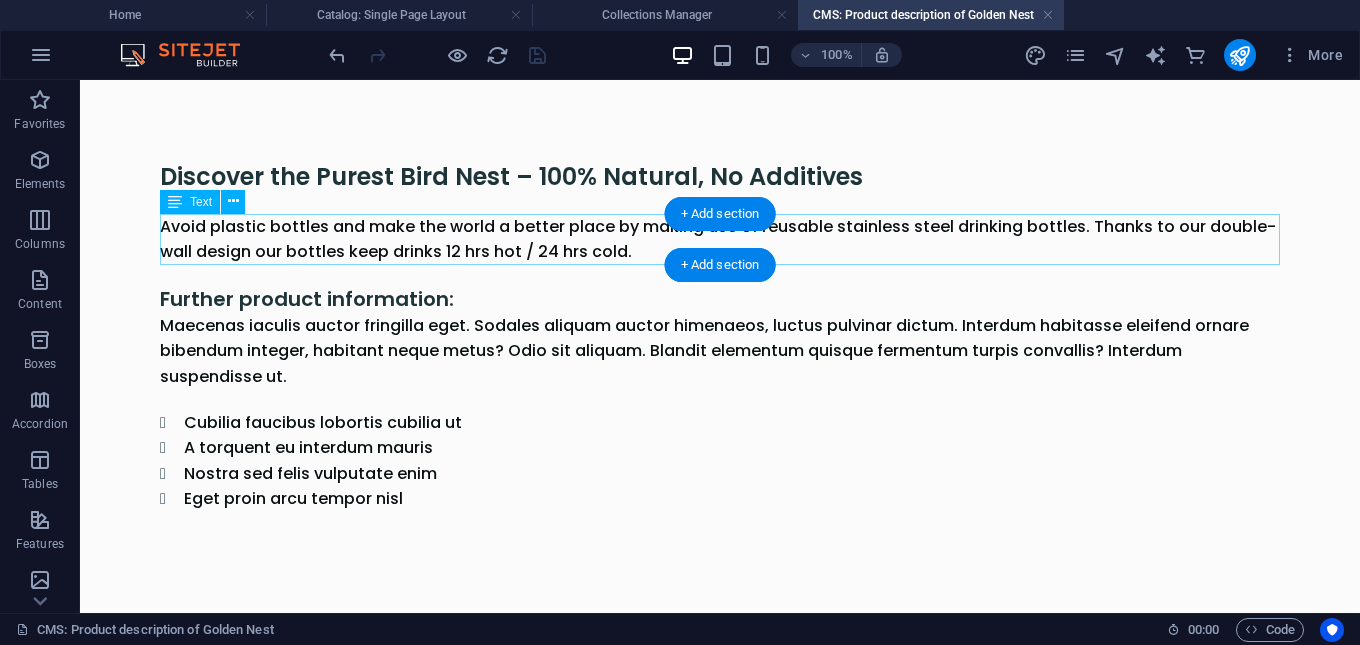 click on "Avoid plastic bottles and make the world a better place by making use of reusable stainless steel drinking bottles. Thanks to our double-wall design our bottles keep drinks 12 hrs hot / 24 hrs cold." at bounding box center (720, 239) 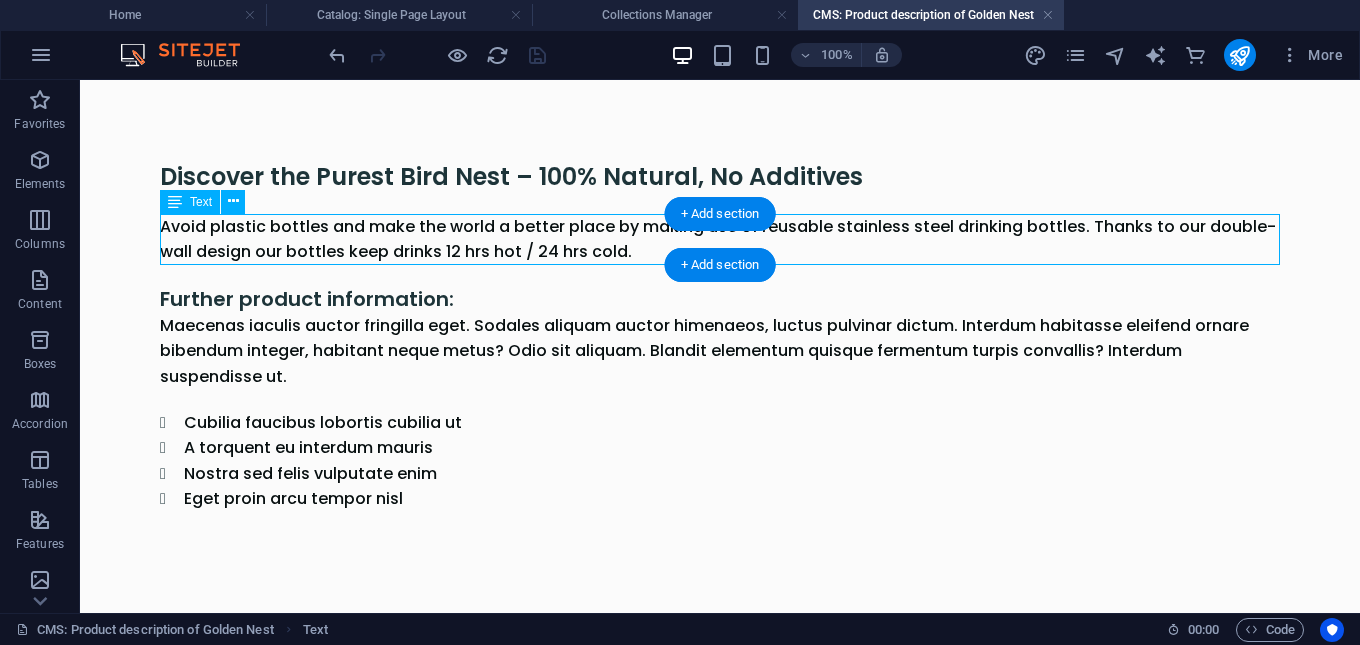 click on "Avoid plastic bottles and make the world a better place by making use of reusable stainless steel drinking bottles. Thanks to our double-wall design our bottles keep drinks 12 hrs hot / 24 hrs cold." at bounding box center (720, 239) 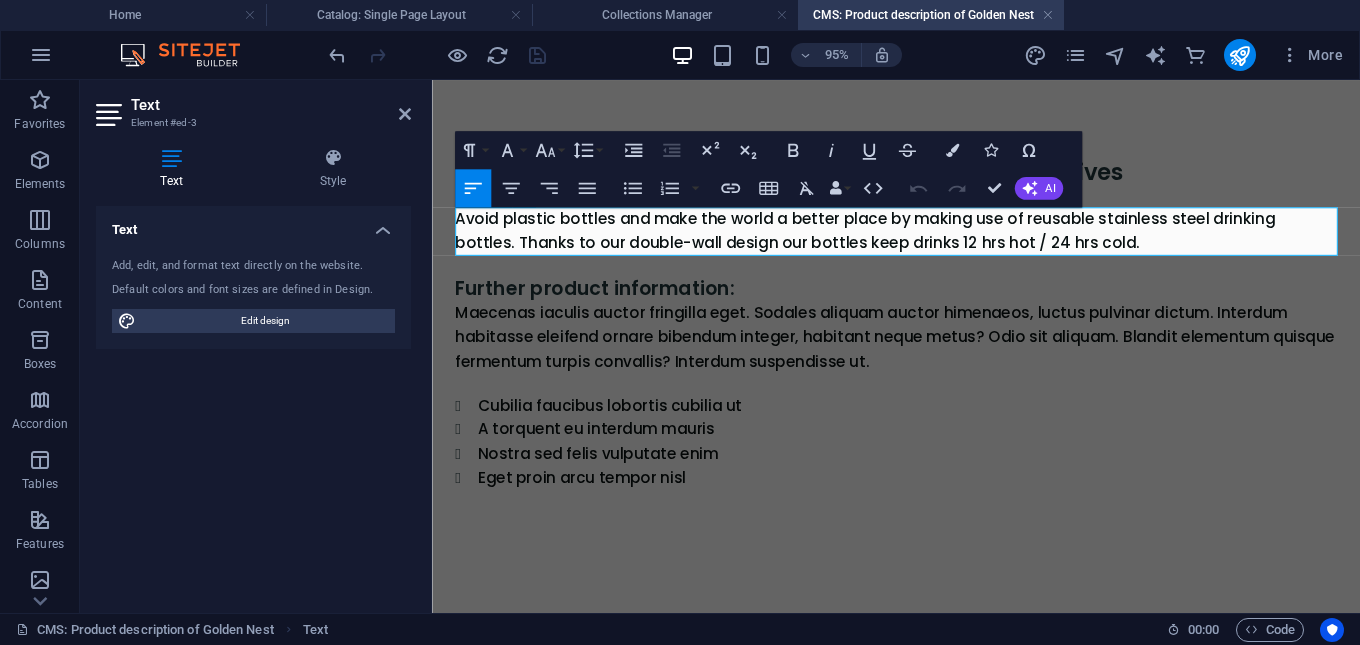 click on "Avoid plastic bottles and make the world a better place by making use of reusable stainless steel drinking bottles. Thanks to our double-wall design our bottles keep drinks 12 hrs hot / 24 hrs cold." at bounding box center [920, 239] 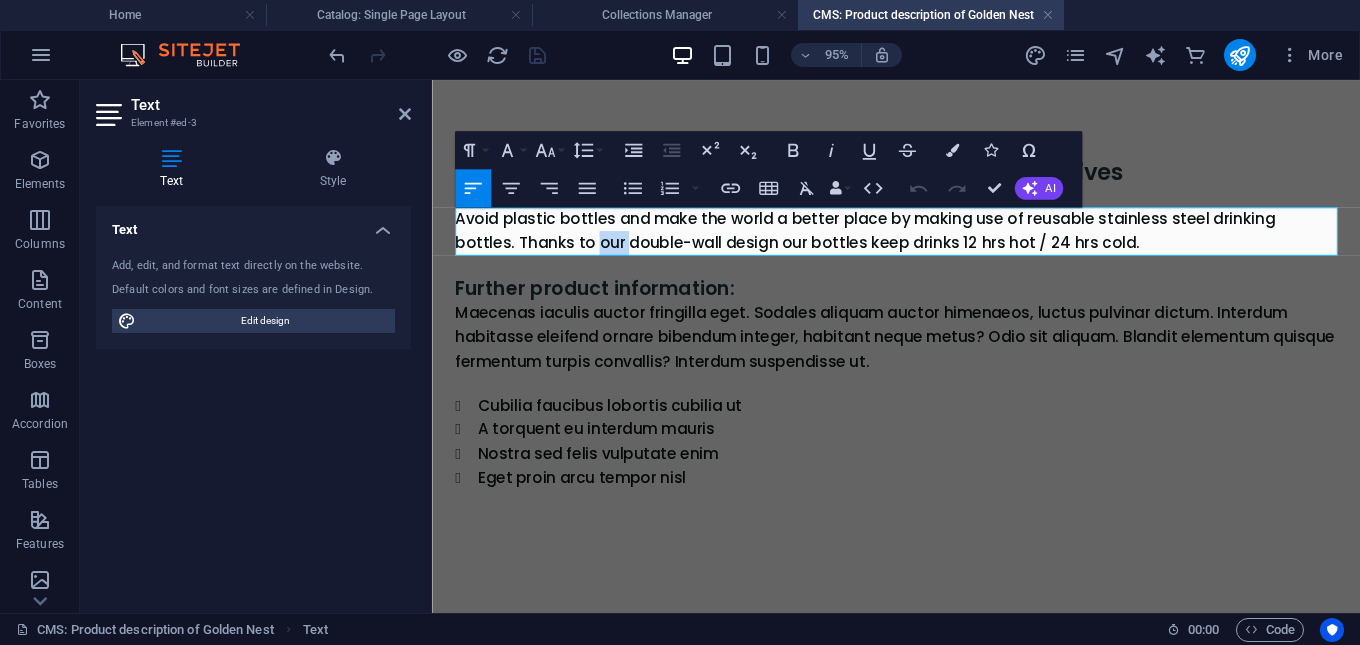 click on "Avoid plastic bottles and make the world a better place by making use of reusable stainless steel drinking bottles. Thanks to our double-wall design our bottles keep drinks 12 hrs hot / 24 hrs cold." at bounding box center (920, 239) 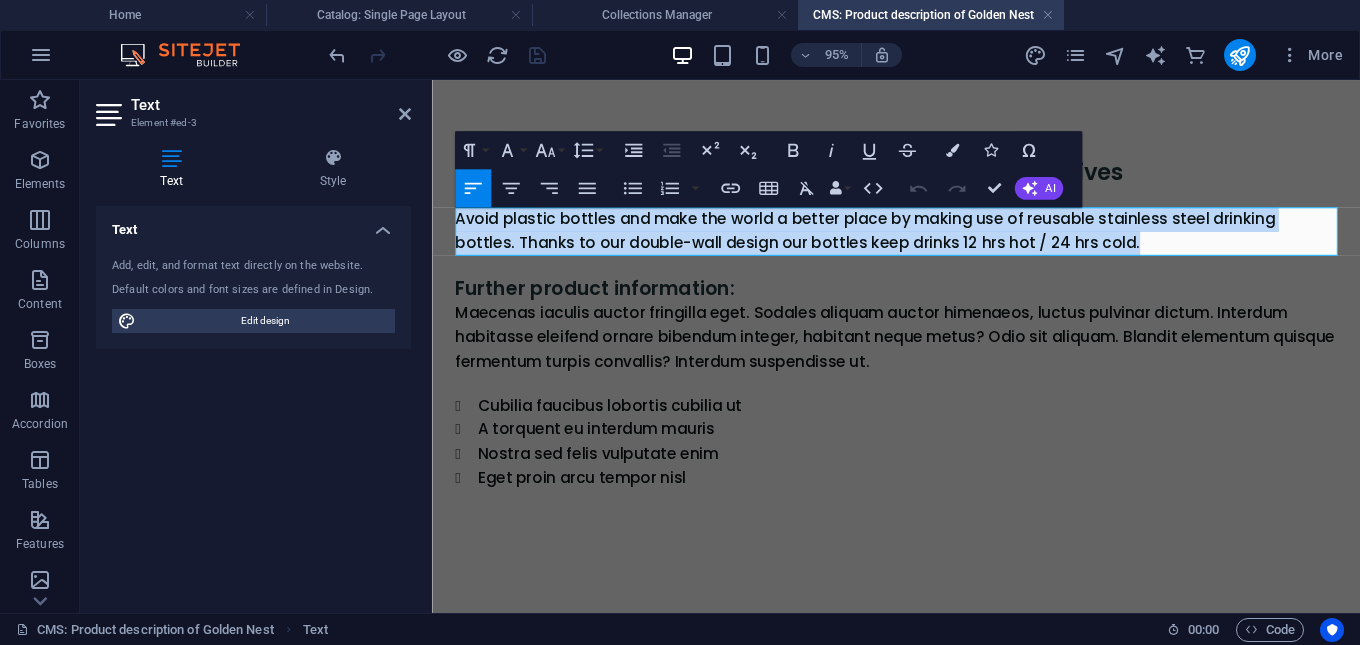click on "Avoid plastic bottles and make the world a better place by making use of reusable stainless steel drinking bottles. Thanks to our double-wall design our bottles keep drinks 12 hrs hot / 24 hrs cold." at bounding box center (920, 239) 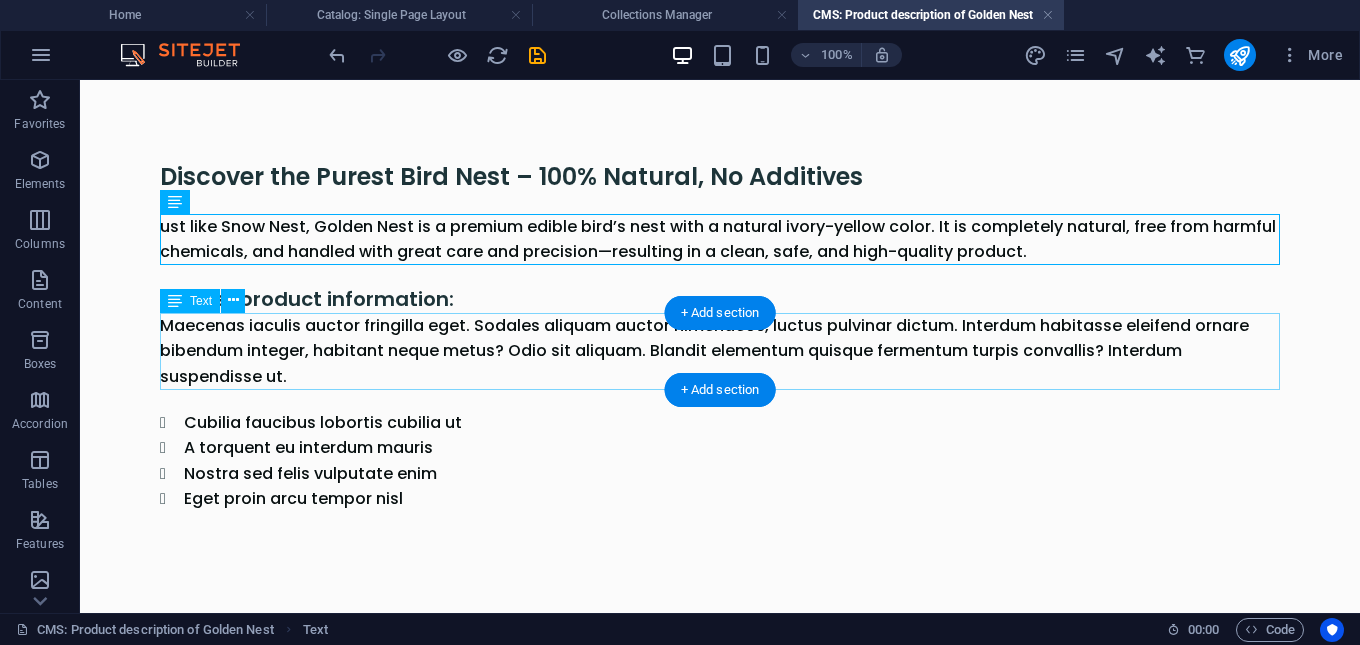click on "Maecenas iaculis auctor fringilla eget. Sodales aliquam auctor himenaeos, luctus pulvinar dictum. Interdum habitasse eleifend ornare bibendum integer, habitant neque metus? Odio sit aliquam. Blandit elementum quisque fermentum turpis convallis? Interdum suspendisse ut." at bounding box center [720, 351] 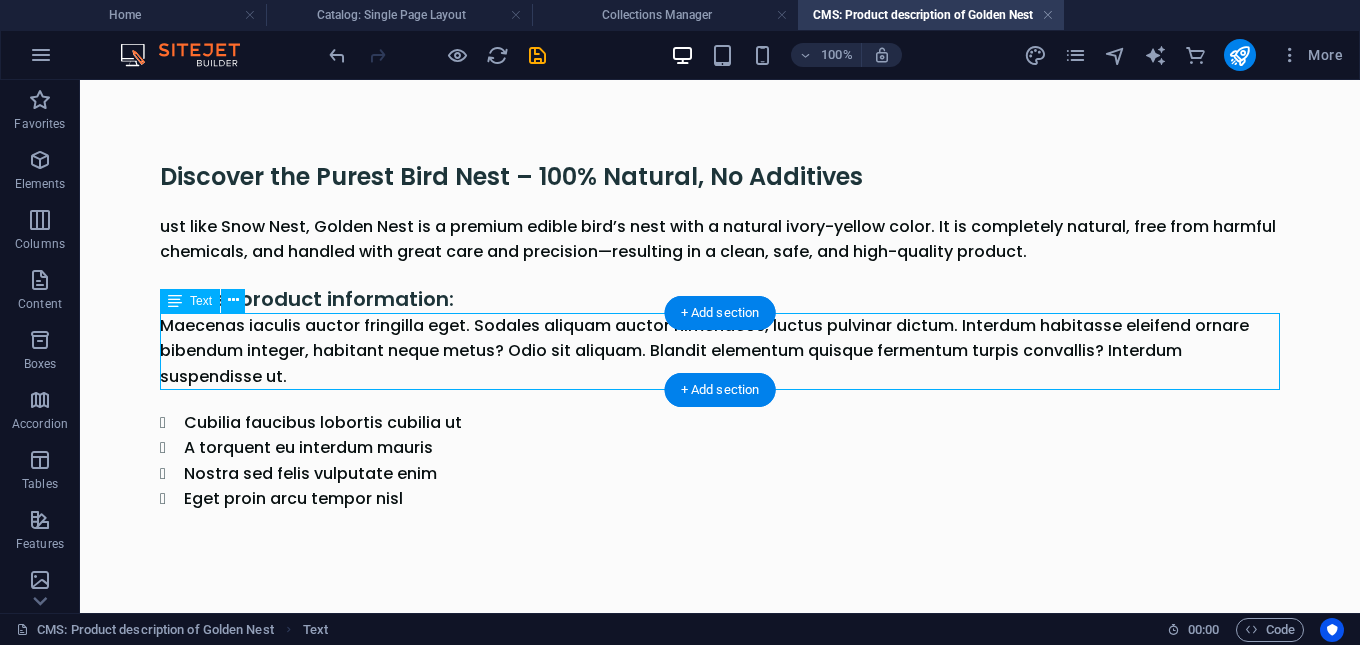 click on "Maecenas iaculis auctor fringilla eget. Sodales aliquam auctor himenaeos, luctus pulvinar dictum. Interdum habitasse eleifend ornare bibendum integer, habitant neque metus? Odio sit aliquam. Blandit elementum quisque fermentum turpis convallis? Interdum suspendisse ut." at bounding box center (720, 351) 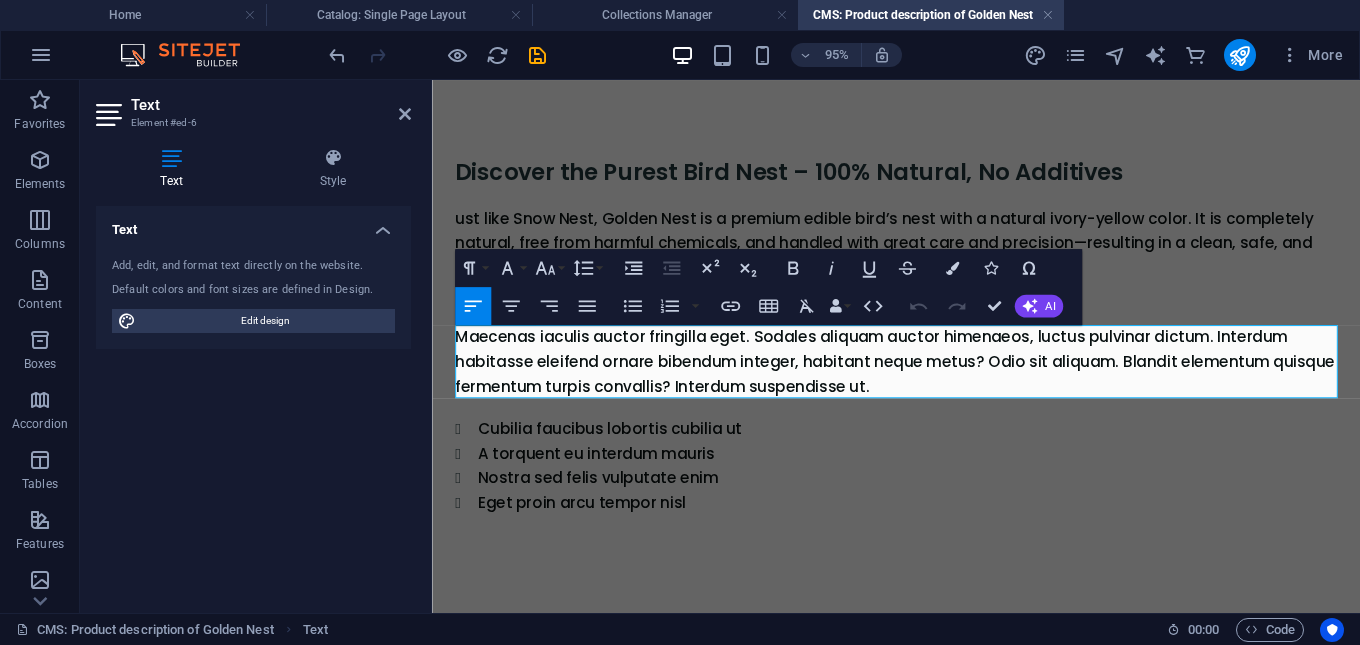 click on "Maecenas iaculis auctor fringilla eget. Sodales aliquam auctor himenaeos, luctus pulvinar dictum. Interdum habitasse eleifend ornare bibendum integer, habitant neque metus? Odio sit aliquam. Blandit elementum quisque fermentum turpis convallis? Interdum suspendisse ut." at bounding box center (920, 376) 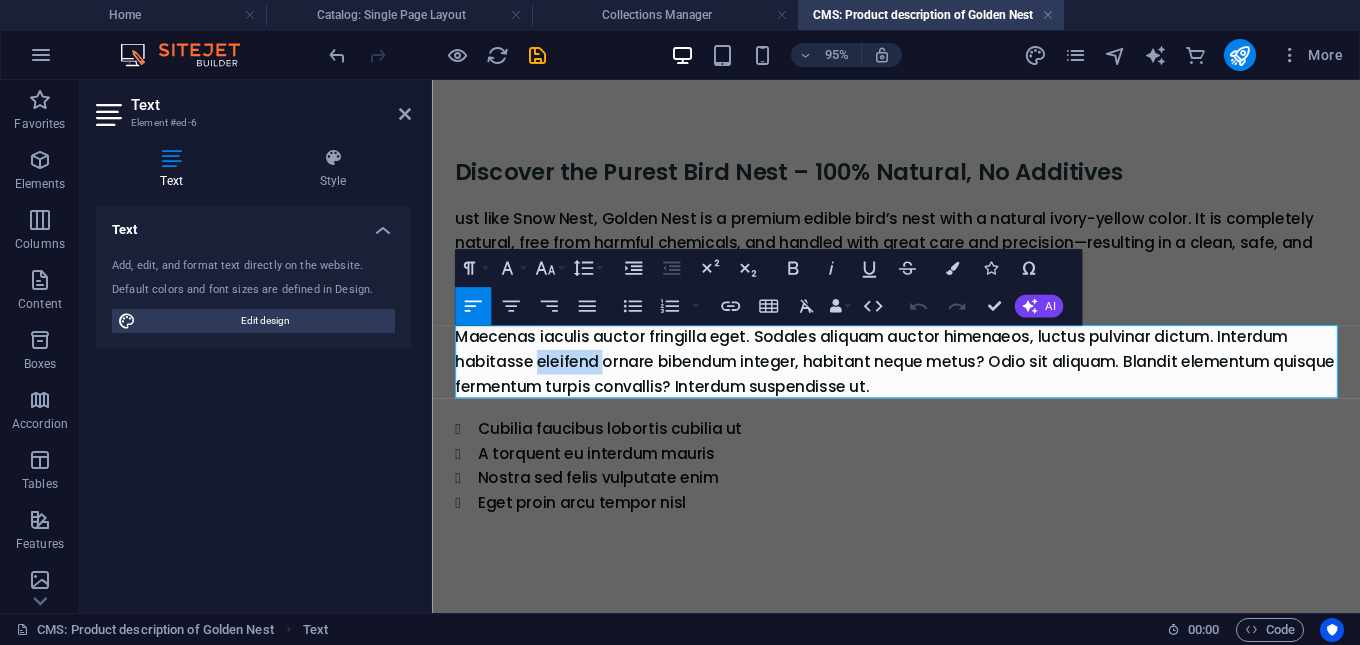 click on "Maecenas iaculis auctor fringilla eget. Sodales aliquam auctor himenaeos, luctus pulvinar dictum. Interdum habitasse eleifend ornare bibendum integer, habitant neque metus? Odio sit aliquam. Blandit elementum quisque fermentum turpis convallis? Interdum suspendisse ut." at bounding box center (920, 376) 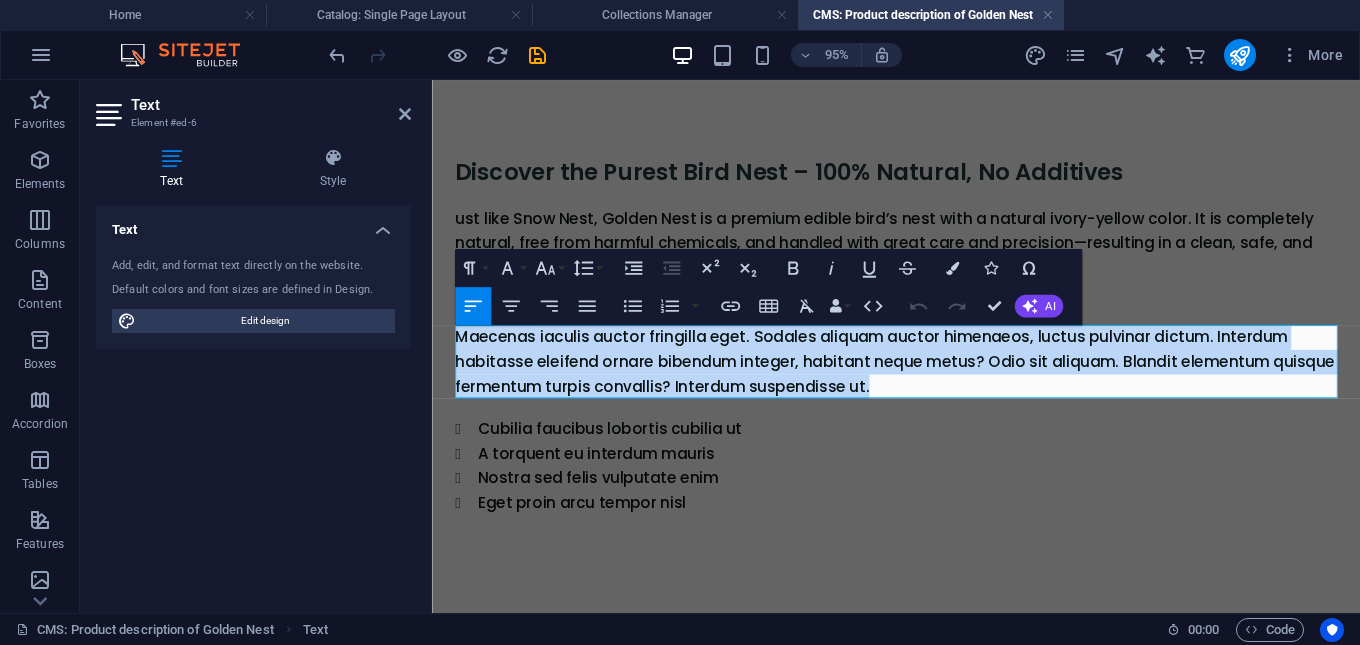 click on "Maecenas iaculis auctor fringilla eget. Sodales aliquam auctor himenaeos, luctus pulvinar dictum. Interdum habitasse eleifend ornare bibendum integer, habitant neque metus? Odio sit aliquam. Blandit elementum quisque fermentum turpis convallis? Interdum suspendisse ut." at bounding box center [920, 376] 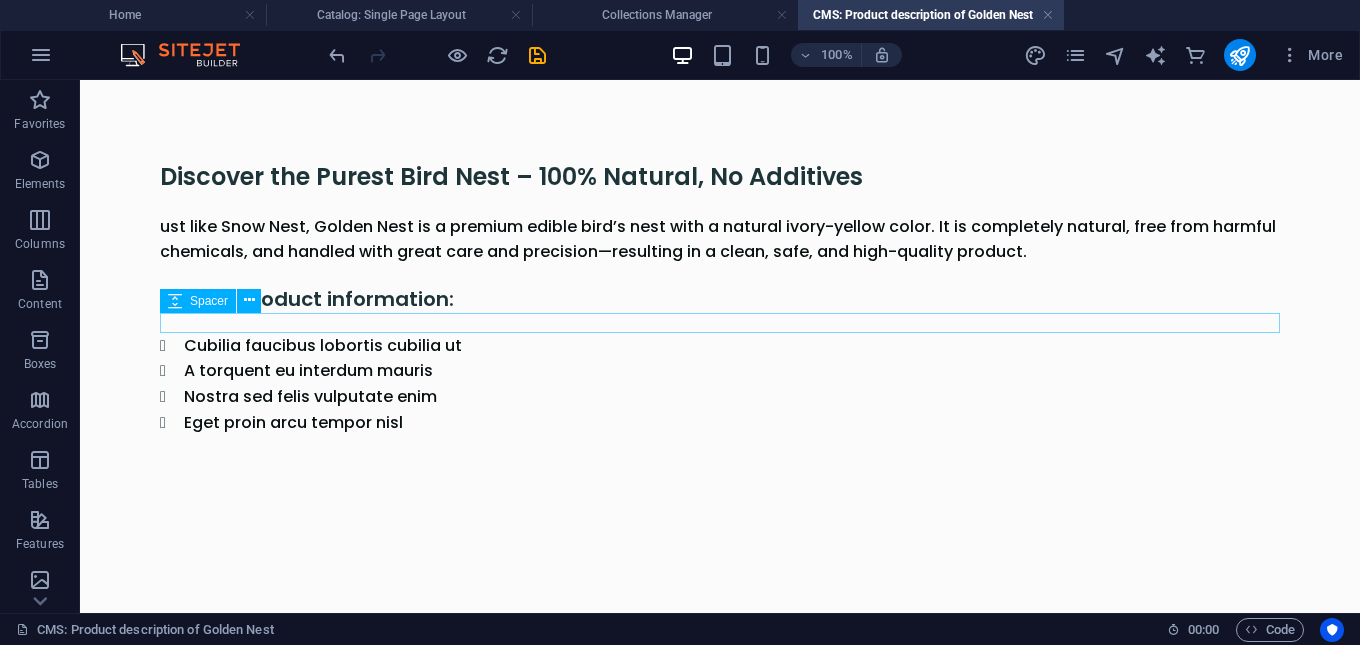 click at bounding box center (720, 323) 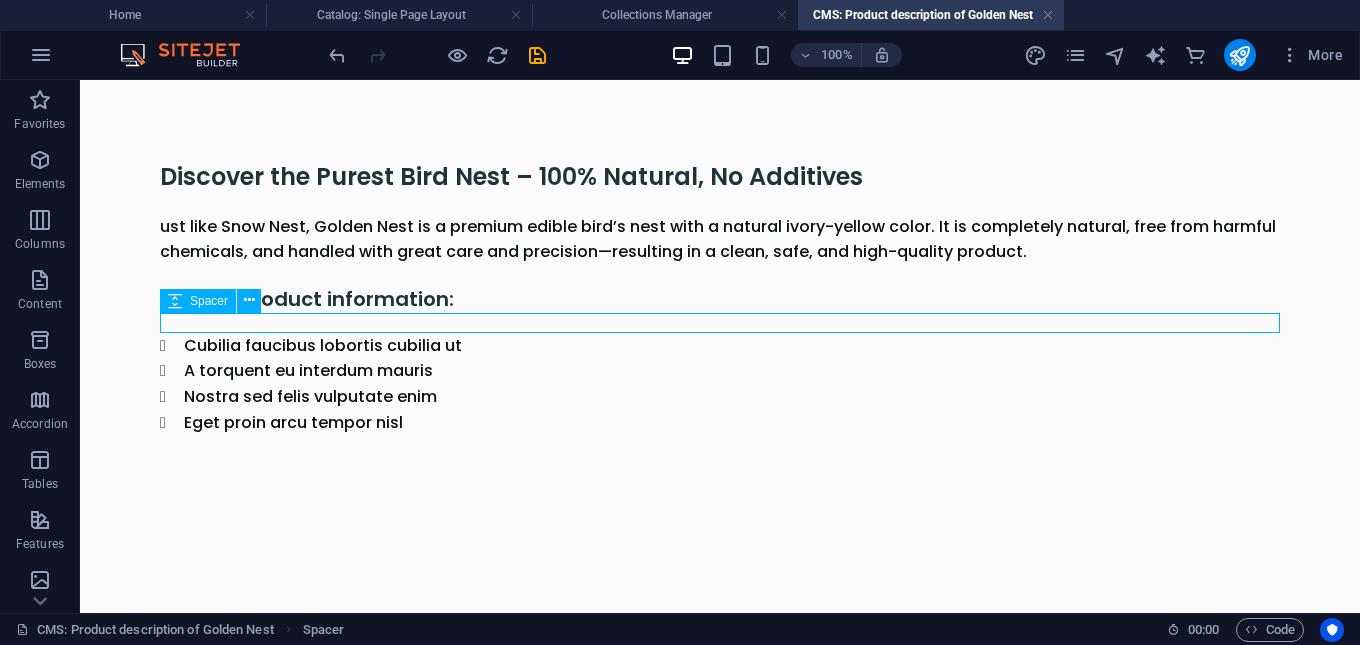 click at bounding box center (720, 323) 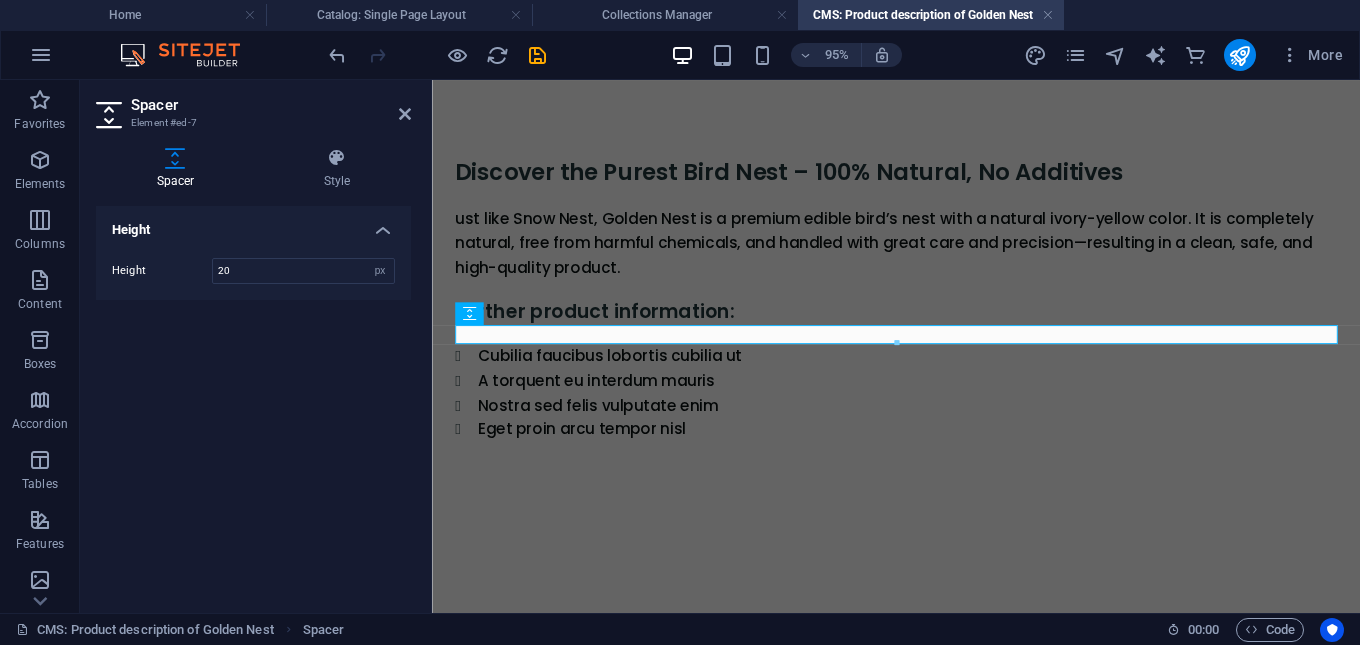 click at bounding box center [896, 344] 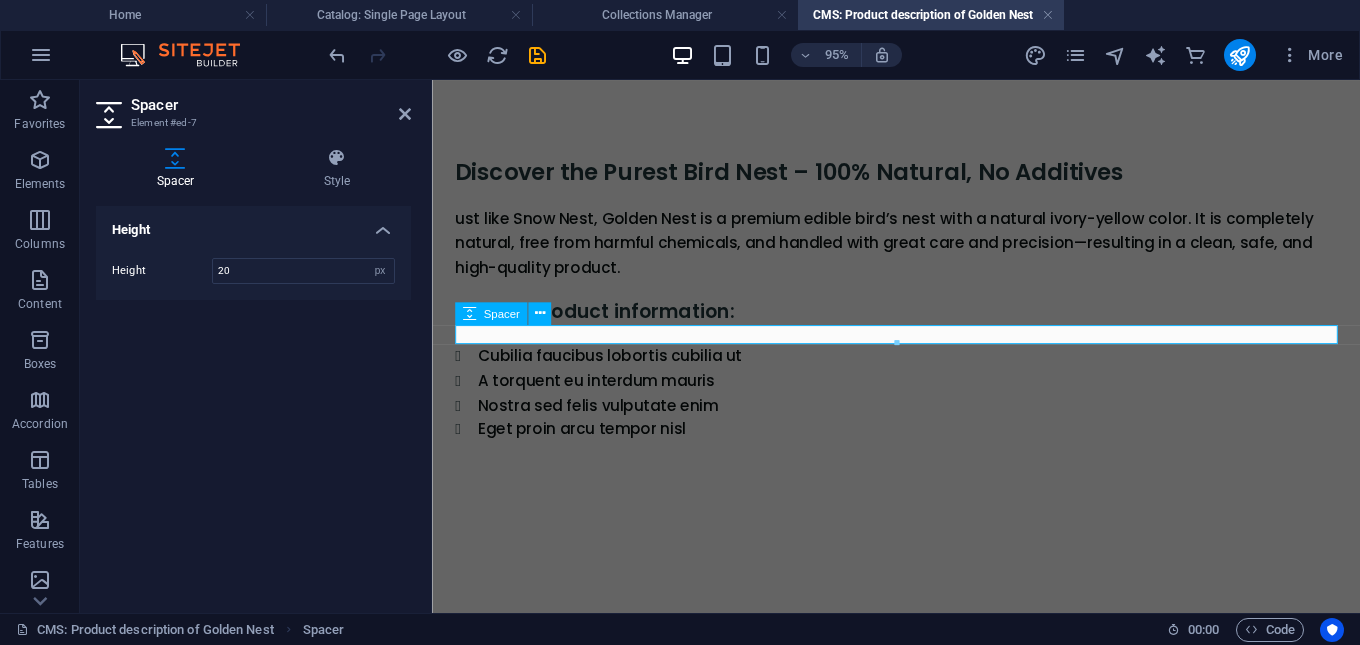 click at bounding box center [920, 348] 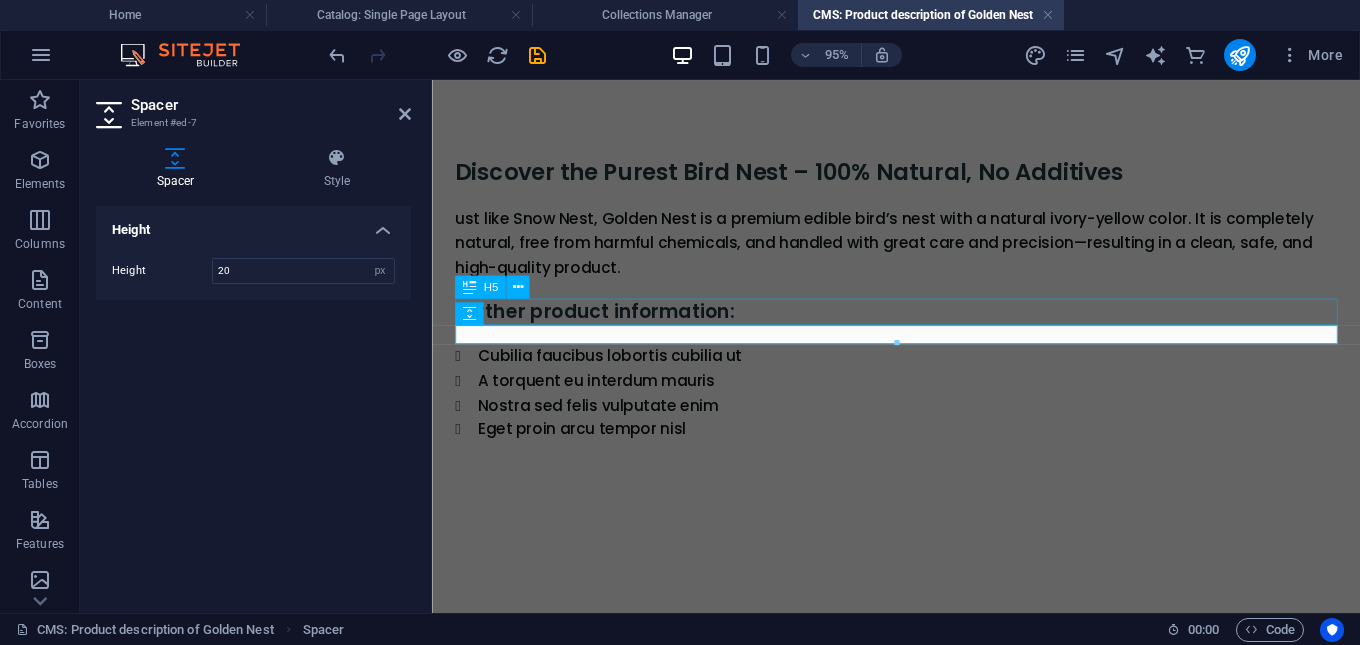 click on "Further product information:" at bounding box center [920, 324] 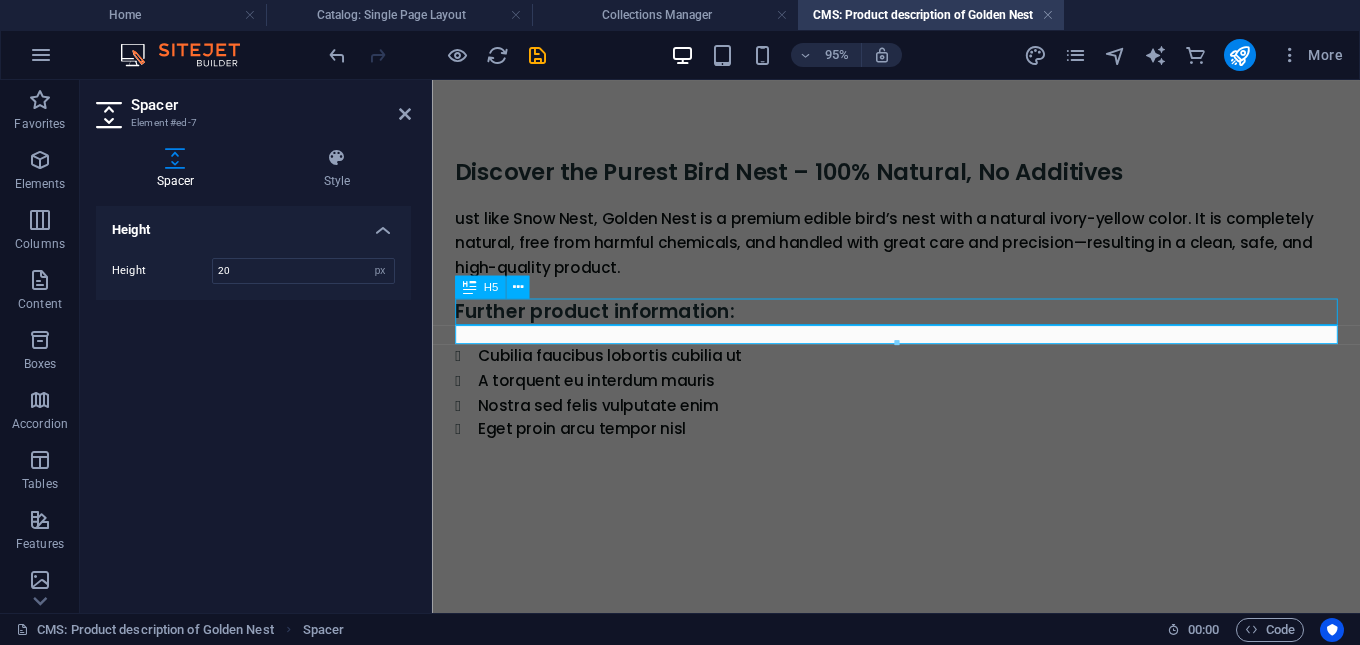 click on "Further product information:" at bounding box center [920, 324] 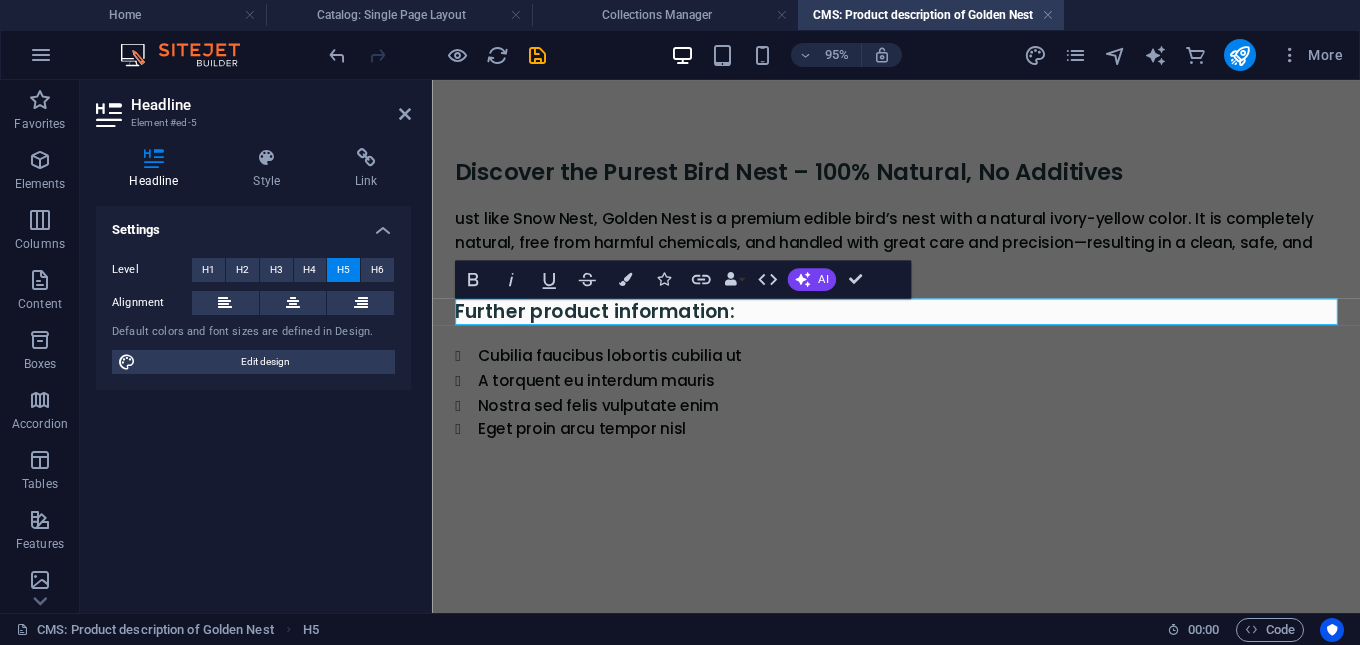 click on "Further product information:" at bounding box center [920, 324] 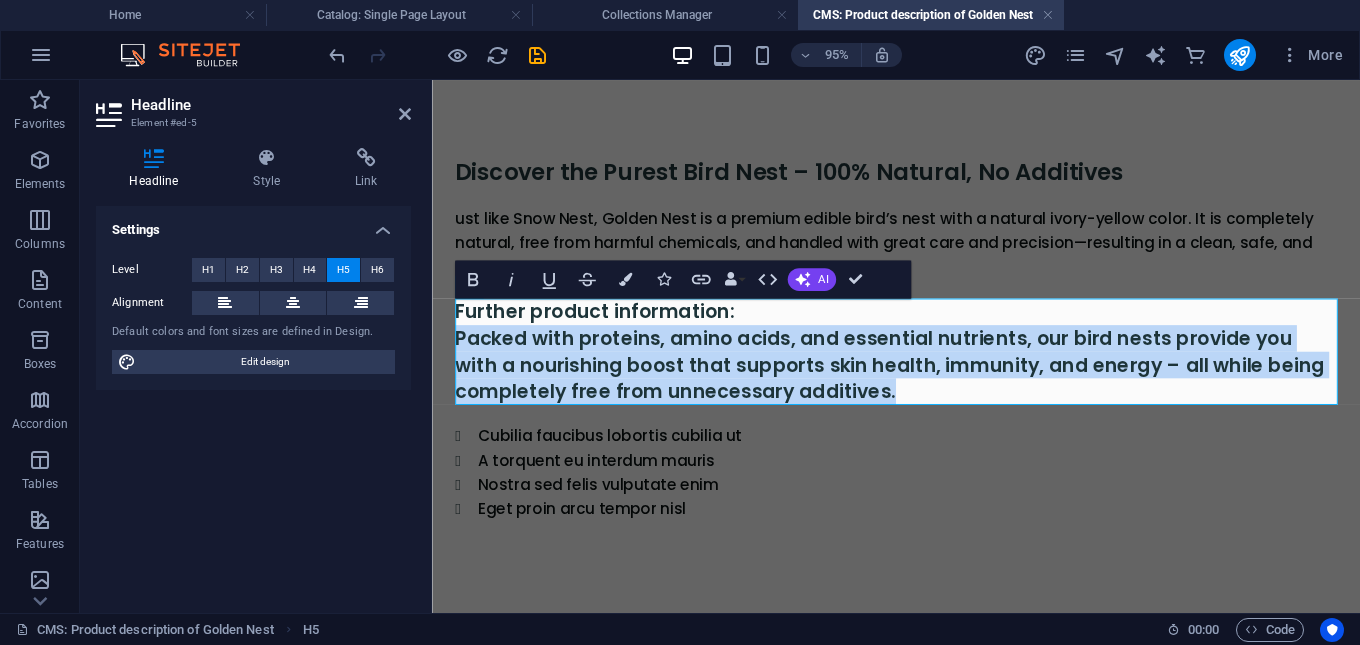 drag, startPoint x: 921, startPoint y: 399, endPoint x: 454, endPoint y: 358, distance: 468.79633 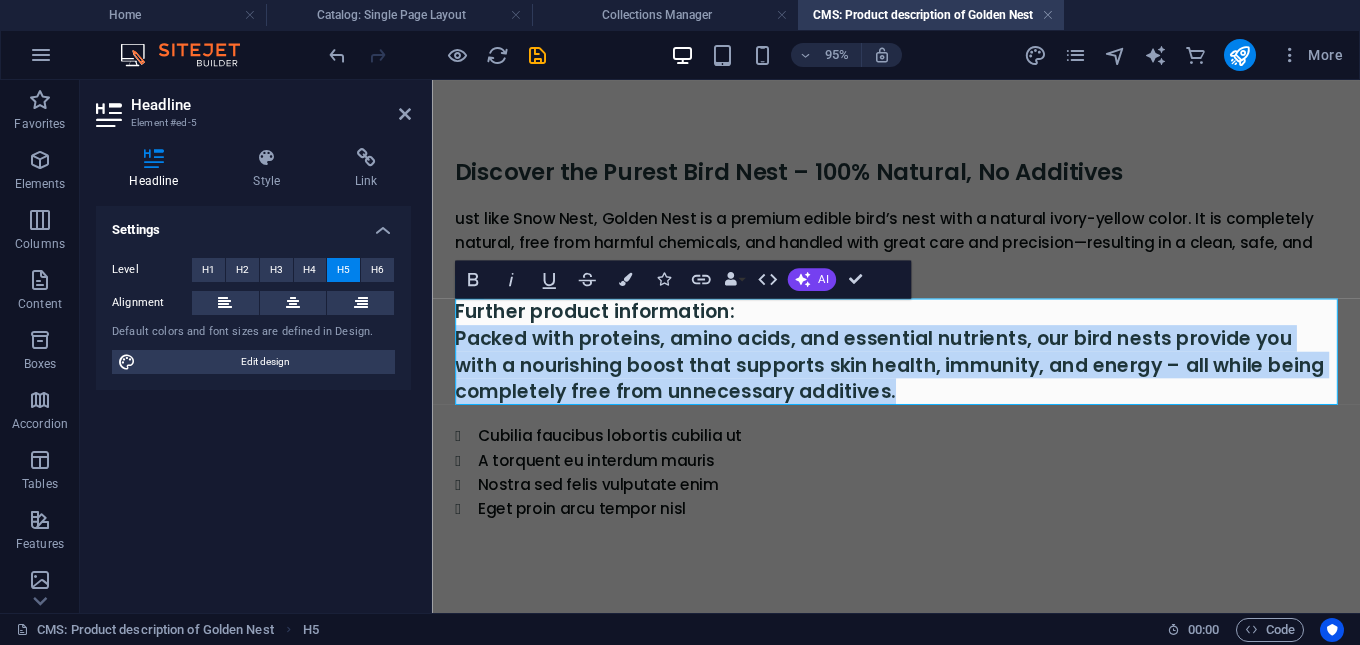 click on "Discover the Purest Bird Nest – 100% Natural, No Additives ust like Snow Nest, Golden Nest is a premium edible bird’s nest with a natural ivory-yellow color. It is completely natural, free from harmful chemicals, and handled with great care and precision—resulting in a clean, safe, and high-quality product. Further product information: ‌Packed with proteins, amino acids, and essential nutrients, our bird nests provide you with a nourishing boost that supports skin health, immunity, and energy – all while being completely free from unnecessary additives. Cubilia faucibus lobortis cubilia ut
A torquent eu interdum mauris
Nostra sed felis vulputate enim
Eget proin arcu tempor nisl" at bounding box center [920, 352] 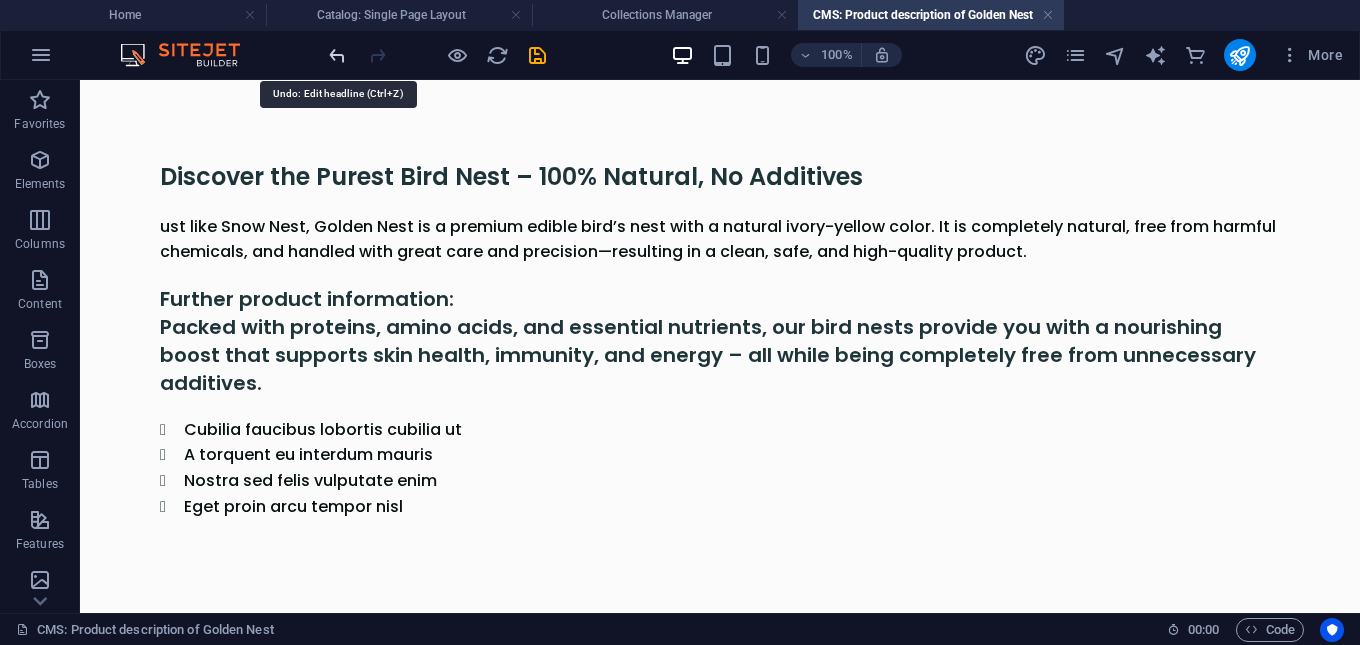 click at bounding box center [337, 55] 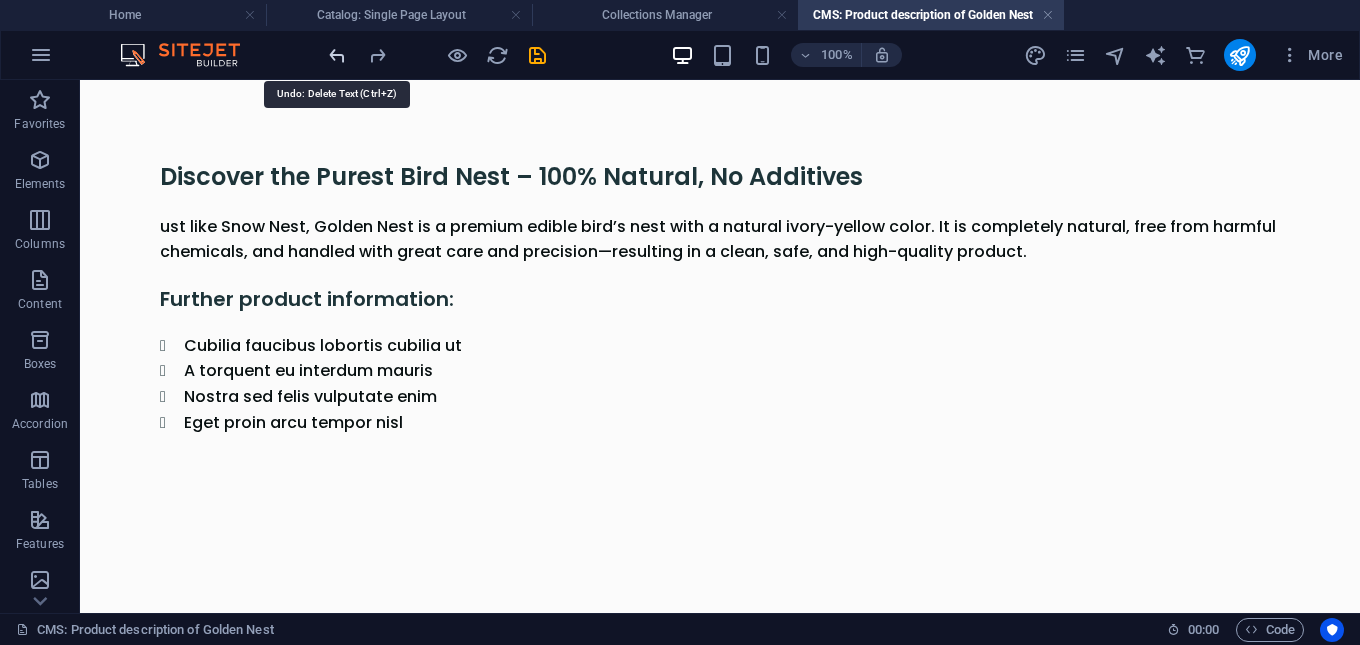 click at bounding box center [337, 55] 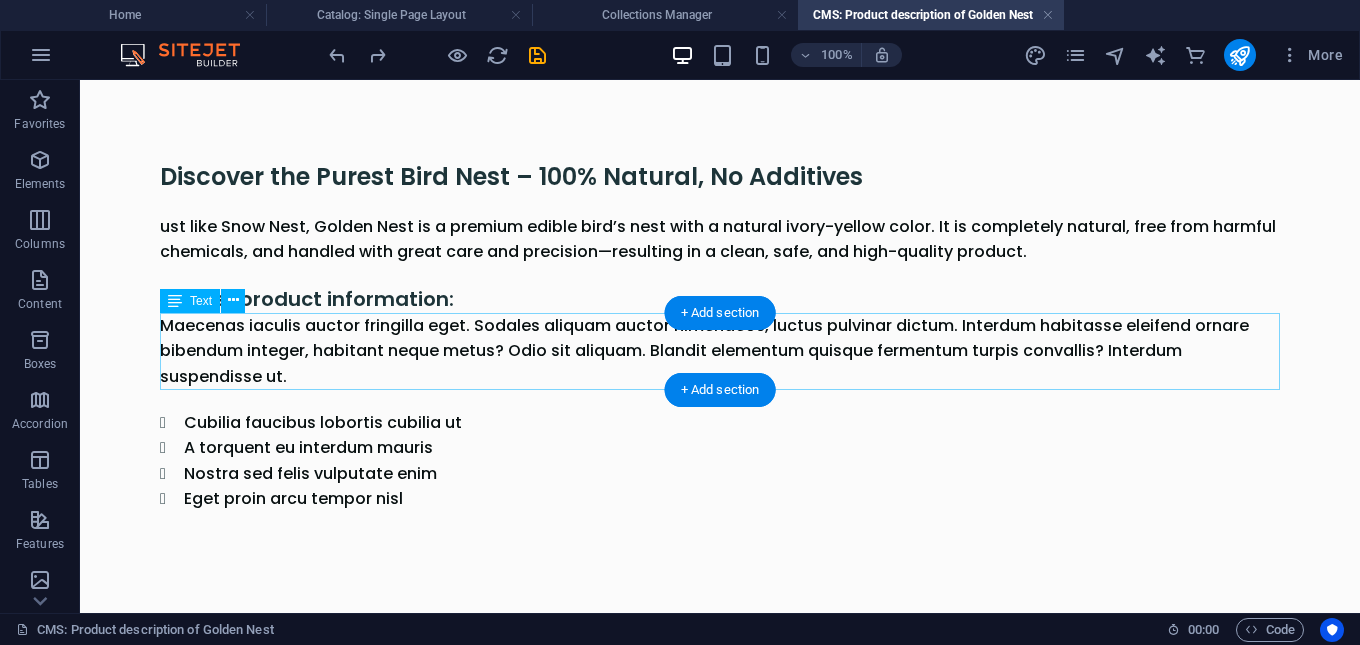 click on "Maecenas iaculis auctor fringilla eget. Sodales aliquam auctor himenaeos, luctus pulvinar dictum. Interdum habitasse eleifend ornare bibendum integer, habitant neque metus? Odio sit aliquam. Blandit elementum quisque fermentum turpis convallis? Interdum suspendisse ut." at bounding box center [720, 351] 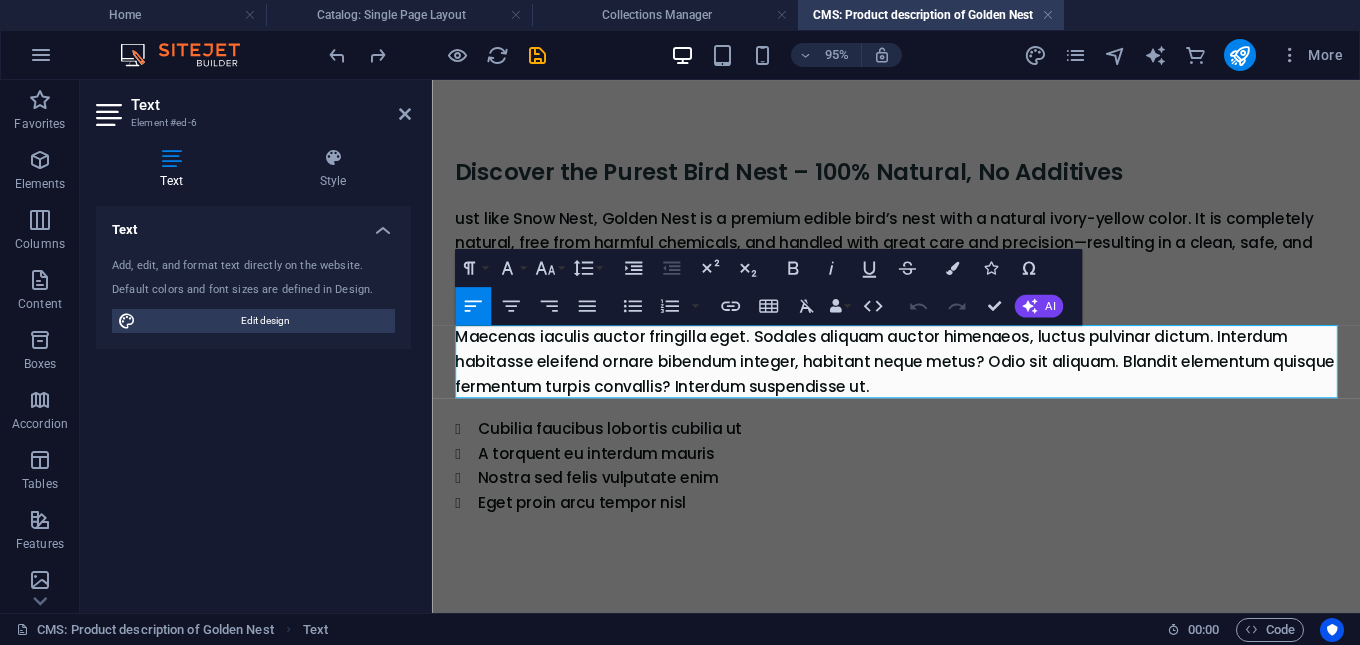 click on "Maecenas iaculis auctor fringilla eget. Sodales aliquam auctor himenaeos, luctus pulvinar dictum. Interdum habitasse eleifend ornare bibendum integer, habitant neque metus? Odio sit aliquam. Blandit elementum quisque fermentum turpis convallis? Interdum suspendisse ut." at bounding box center (920, 376) 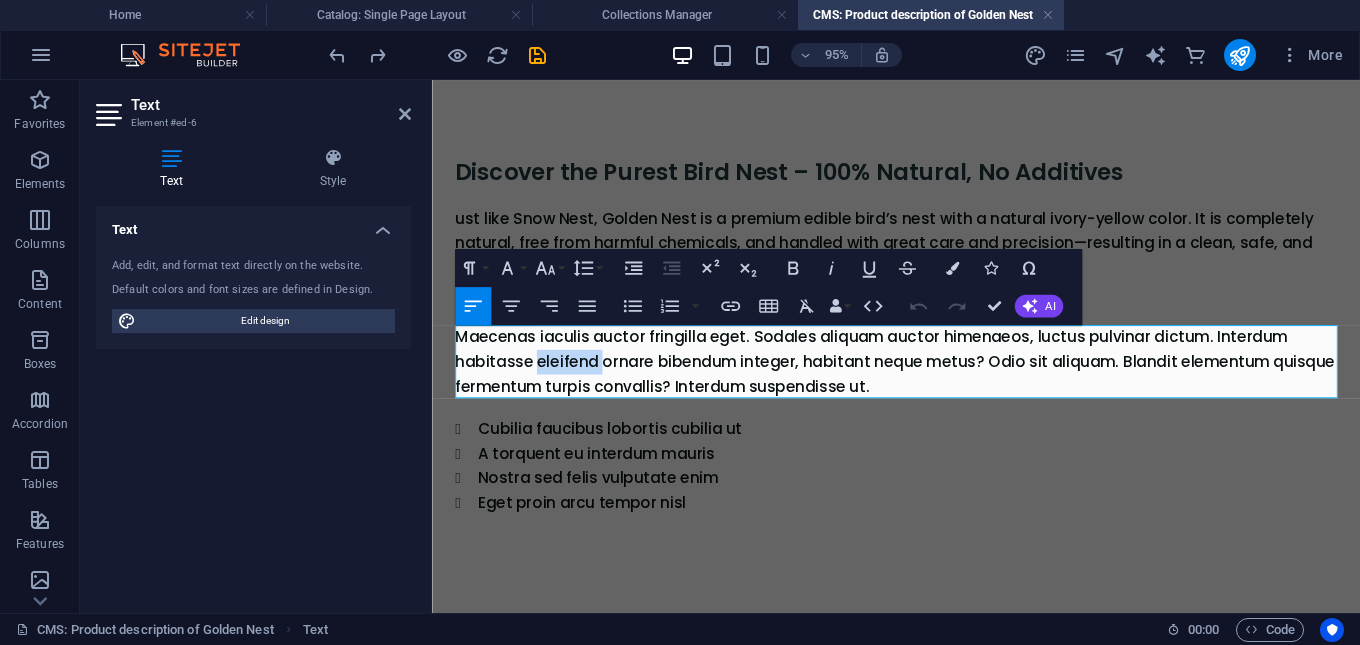 click on "Maecenas iaculis auctor fringilla eget. Sodales aliquam auctor himenaeos, luctus pulvinar dictum. Interdum habitasse eleifend ornare bibendum integer, habitant neque metus? Odio sit aliquam. Blandit elementum quisque fermentum turpis convallis? Interdum suspendisse ut." at bounding box center [920, 376] 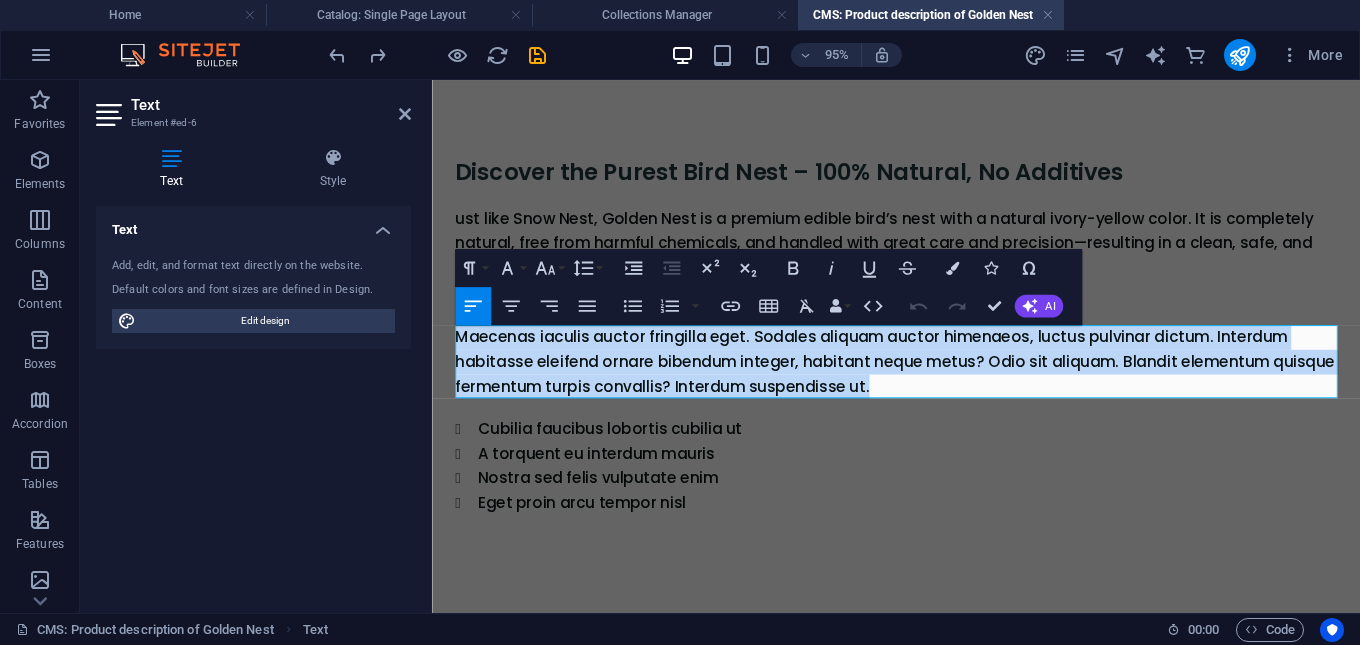 click on "Maecenas iaculis auctor fringilla eget. Sodales aliquam auctor himenaeos, luctus pulvinar dictum. Interdum habitasse eleifend ornare bibendum integer, habitant neque metus? Odio sit aliquam. Blandit elementum quisque fermentum turpis convallis? Interdum suspendisse ut." at bounding box center [920, 376] 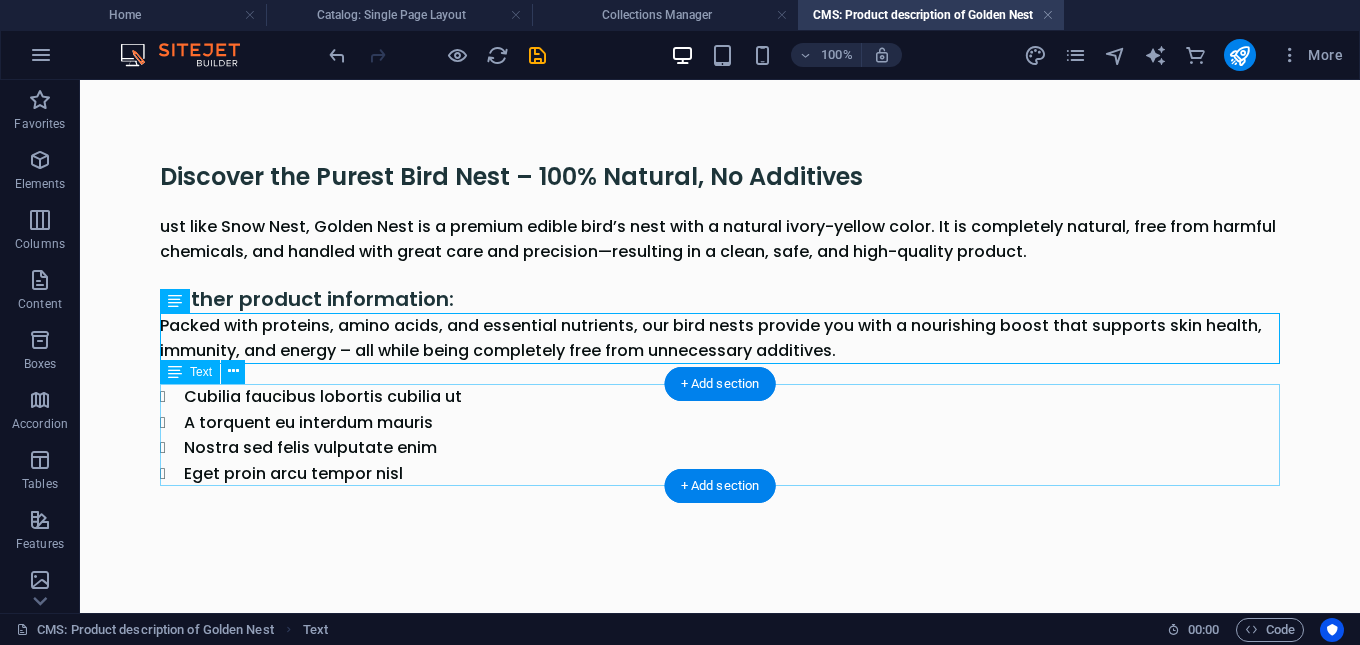 click on "Cubilia faucibus lobortis cubilia ut
A torquent eu interdum mauris
Nostra sed felis vulputate enim
Eget proin arcu tempor nisl" at bounding box center [720, 435] 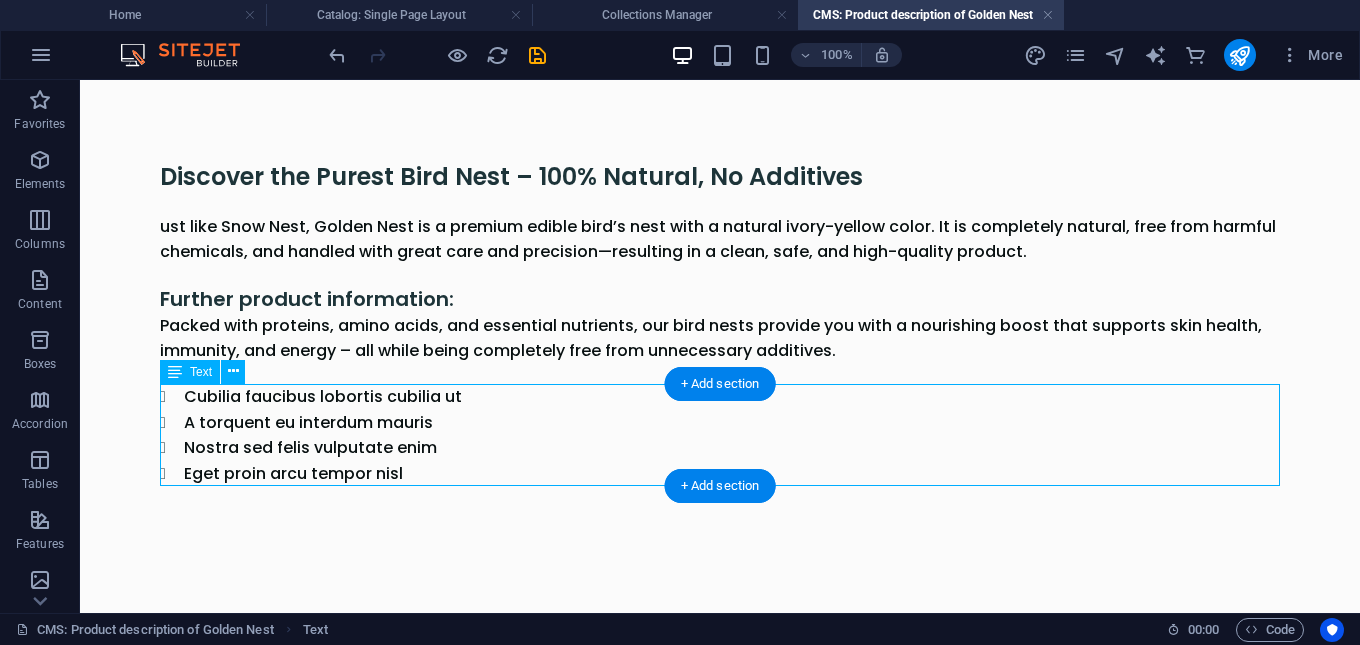 click on "Cubilia faucibus lobortis cubilia ut
A torquent eu interdum mauris
Nostra sed felis vulputate enim
Eget proin arcu tempor nisl" at bounding box center [720, 435] 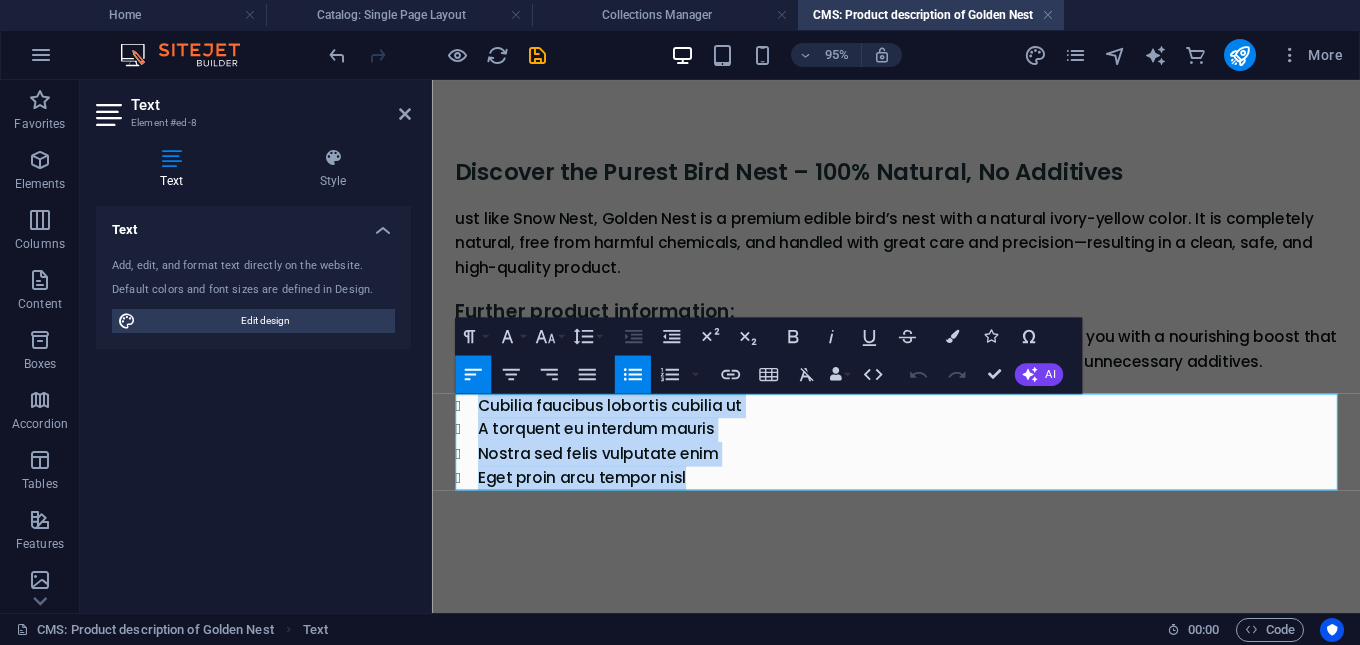 drag, startPoint x: 710, startPoint y: 496, endPoint x: 442, endPoint y: 419, distance: 278.84225 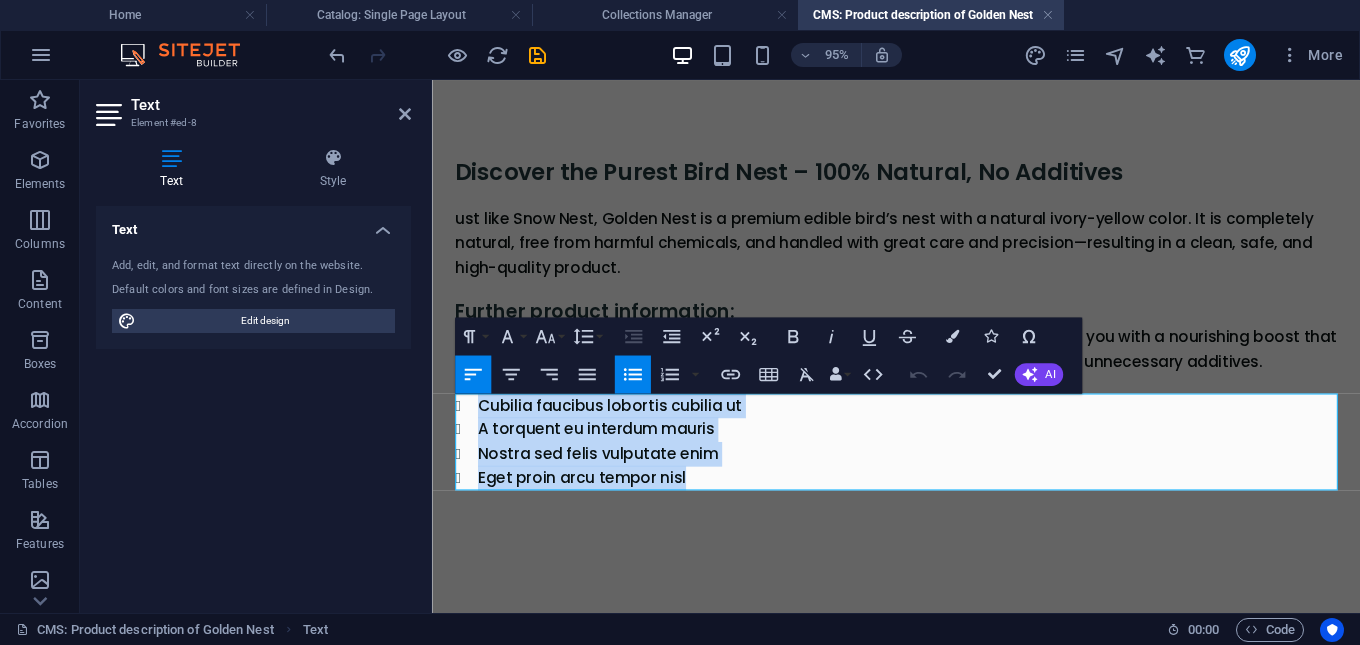 click on "Discover the Purest Bird Nest – 100% Natural, No Additives ust like Snow Nest, Golden Nest is a premium edible bird’s nest with a natural ivory-yellow color. It is completely natural, free from harmful chemicals, and handled with great care and precision—resulting in a clean, safe, and high-quality product. Further product information: Packed with proteins, amino acids, and essential nutrients, our bird nests provide you with a nourishing boost that supports skin health, immunity, and energy – all while being completely free from unnecessary additives. Cubilia faucibus lobortis cubilia ut
A torquent eu interdum mauris
Nostra sed felis vulputate enim
Eget proin arcu tempor nisl" at bounding box center [920, 336] 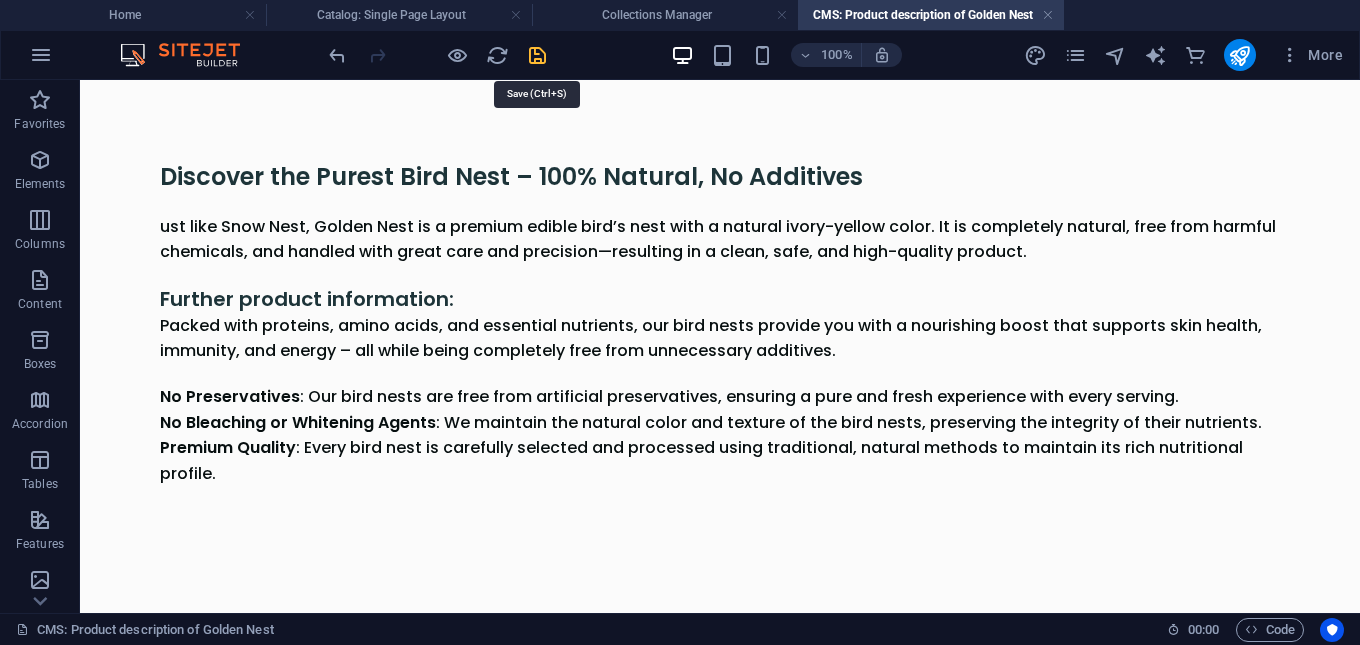 click at bounding box center (537, 55) 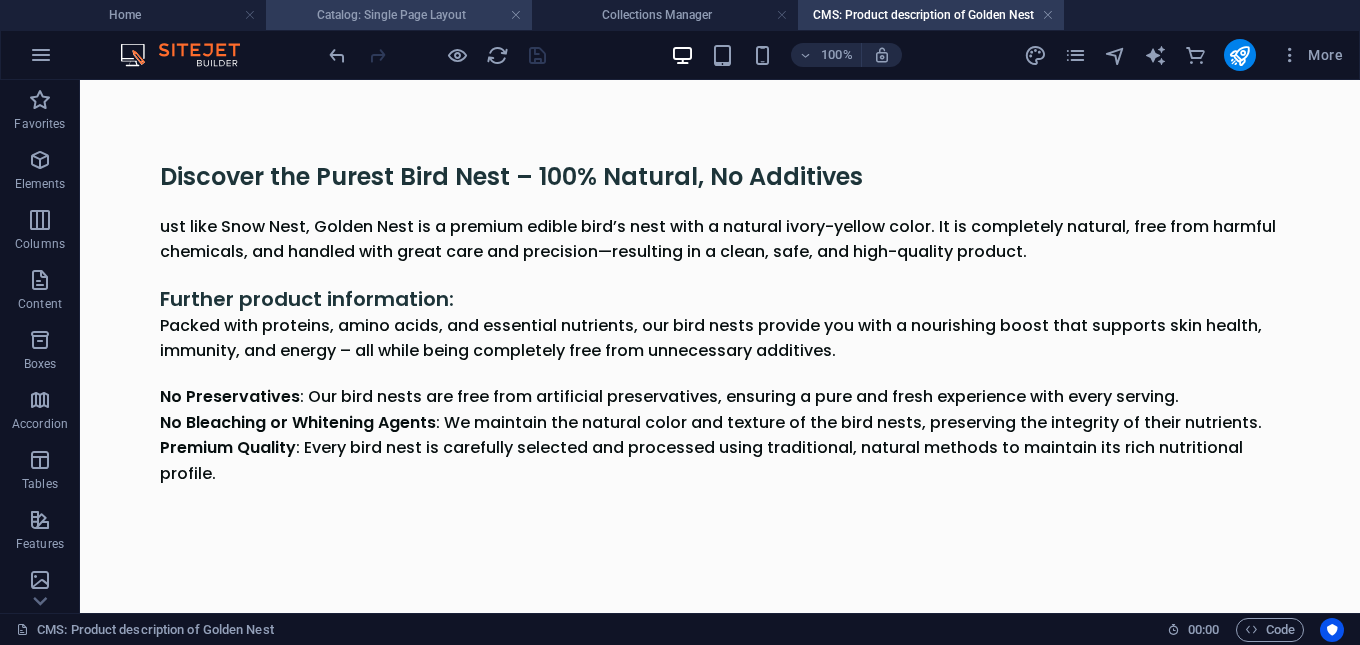 click on "Catalog: Single Page Layout" at bounding box center (399, 15) 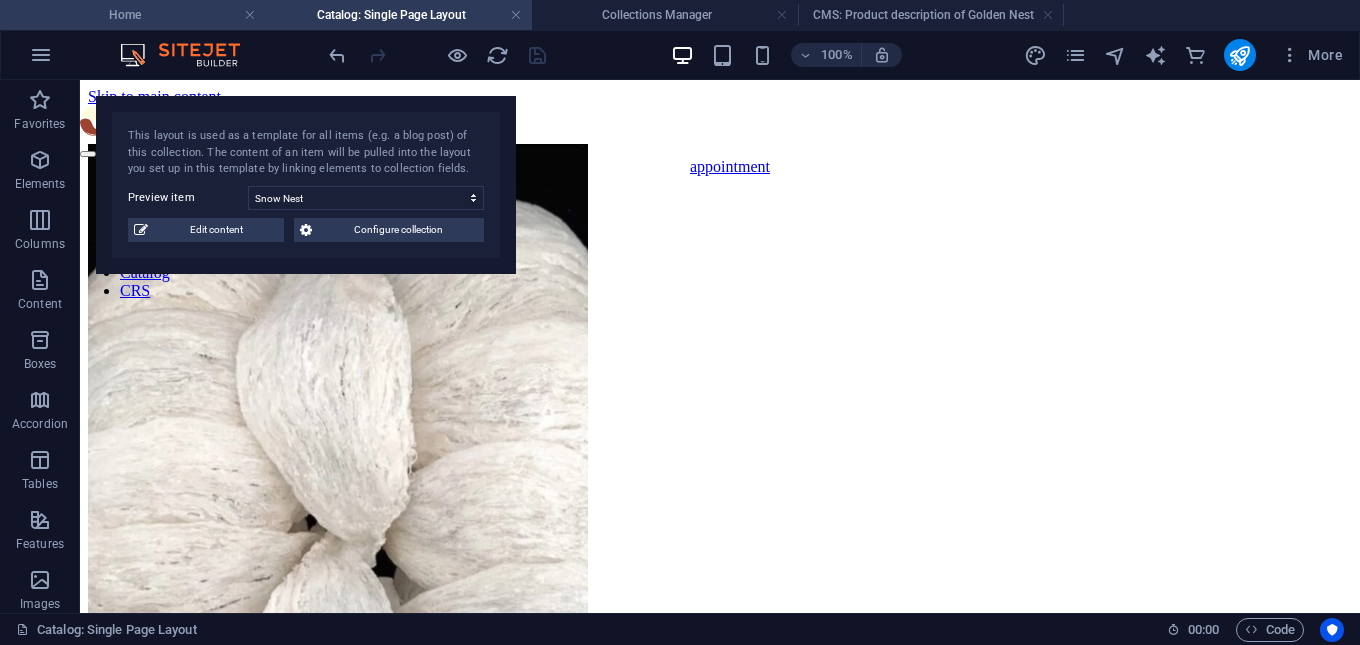 click on "Home" at bounding box center [133, 15] 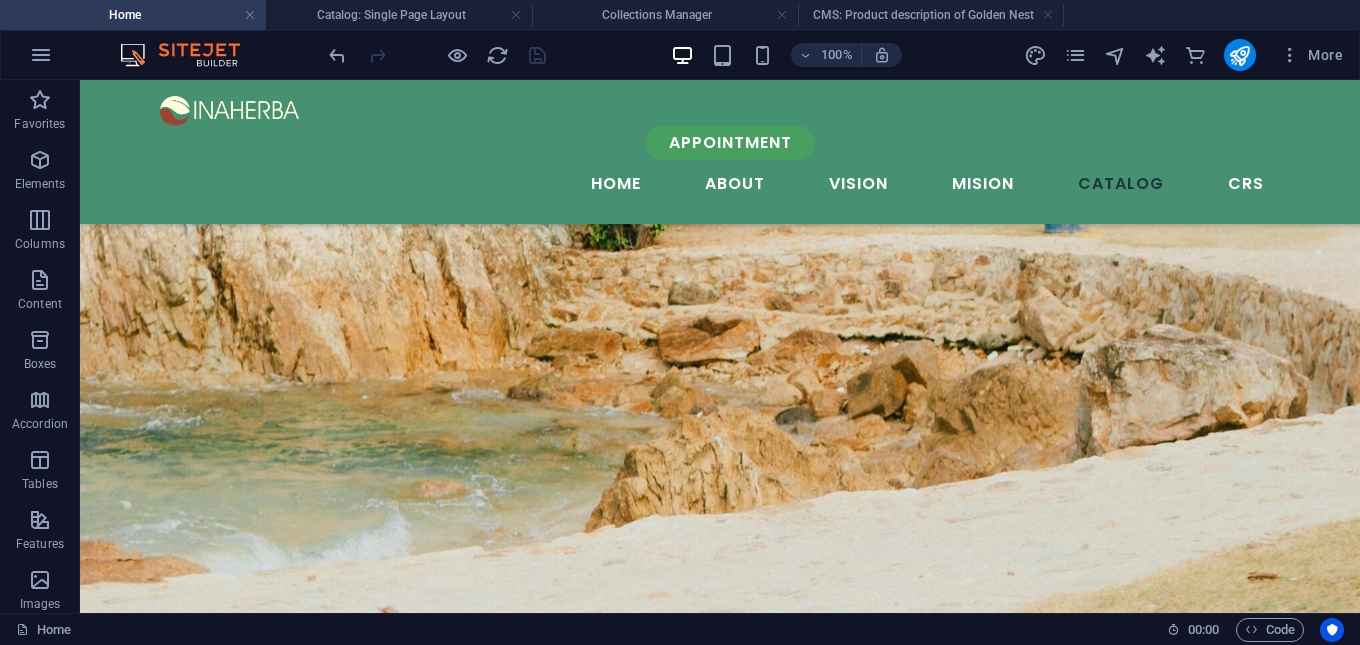 scroll, scrollTop: 3647, scrollLeft: 0, axis: vertical 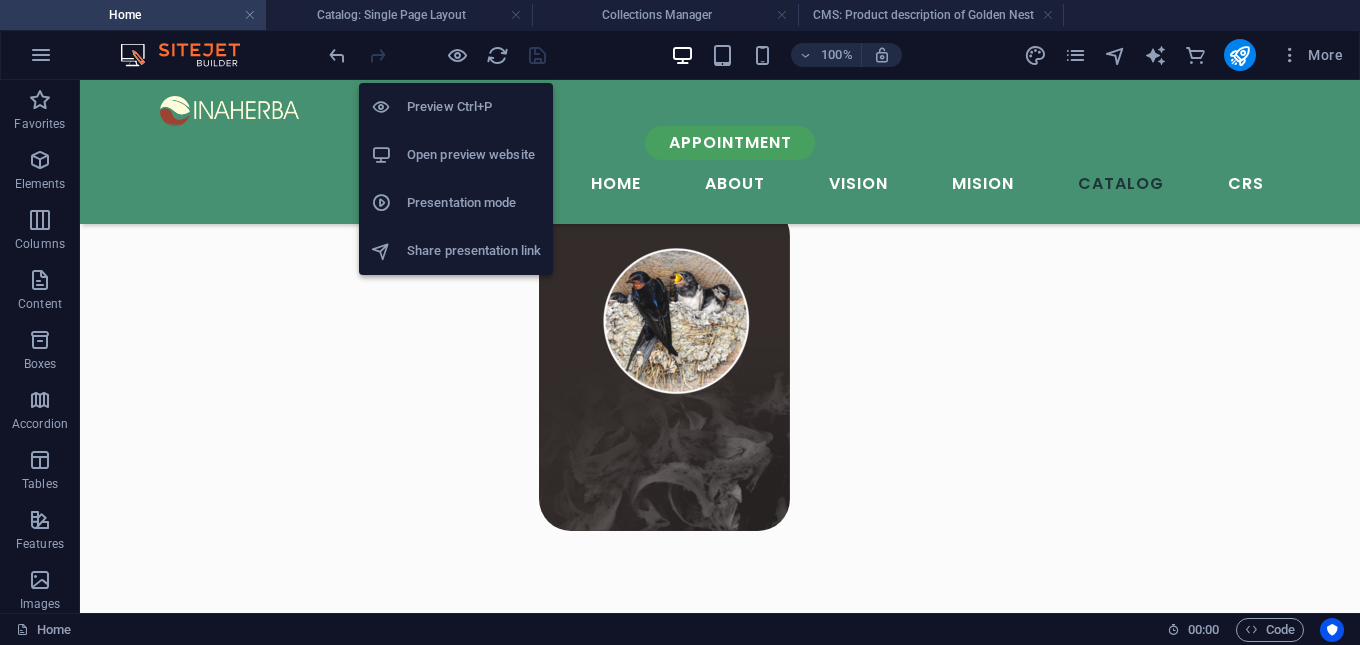 click on "Open preview website" at bounding box center [456, 155] 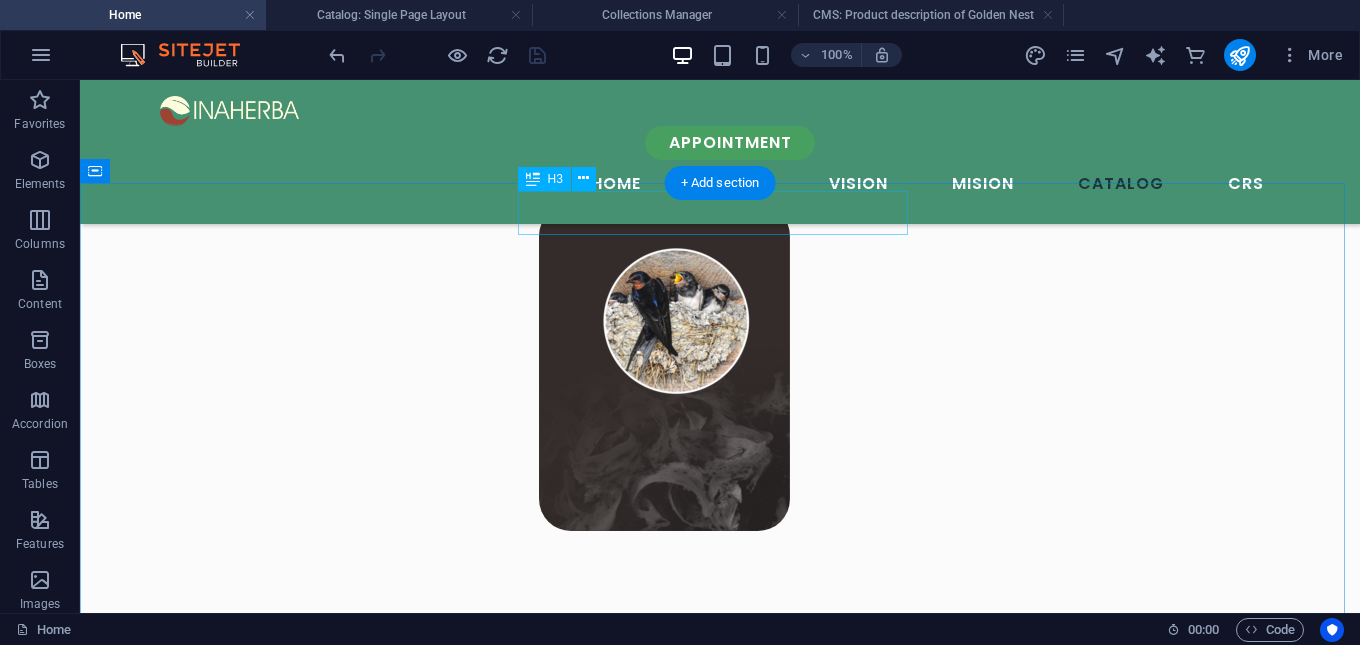 click on "Why Choose Us" at bounding box center (720, 2756) 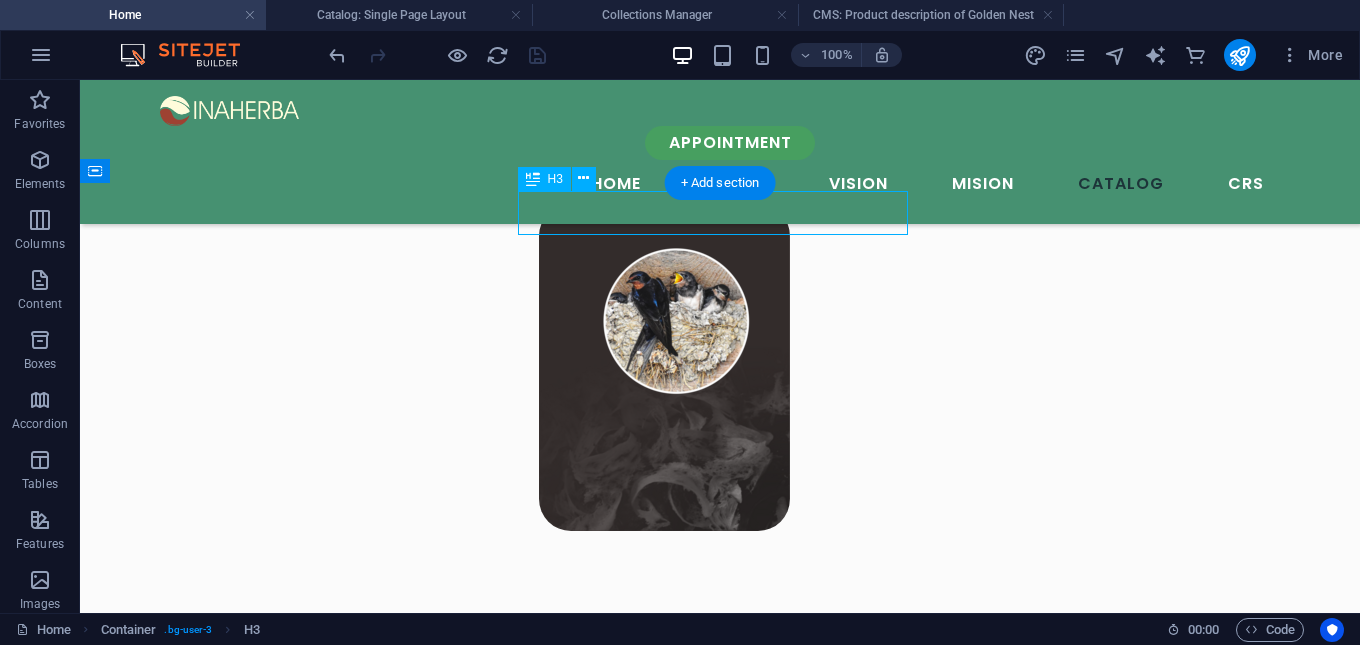 click on "Why Choose Us" at bounding box center [720, 2756] 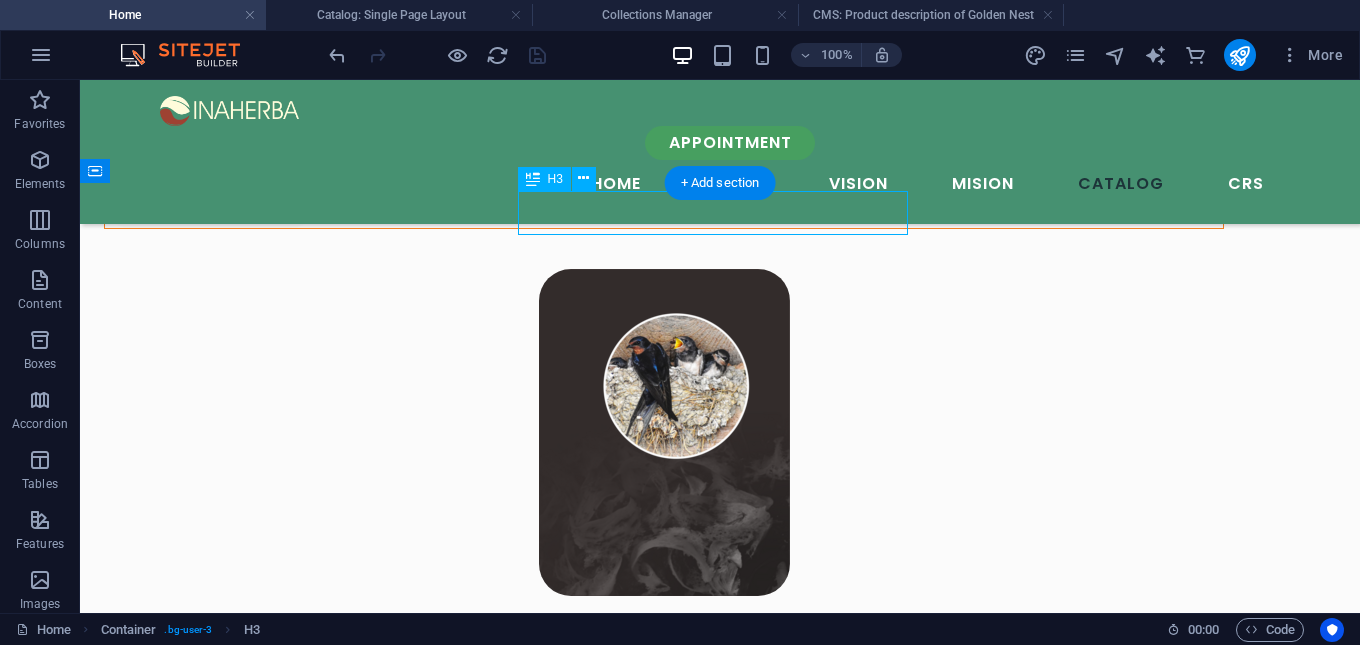 scroll, scrollTop: 3869, scrollLeft: 0, axis: vertical 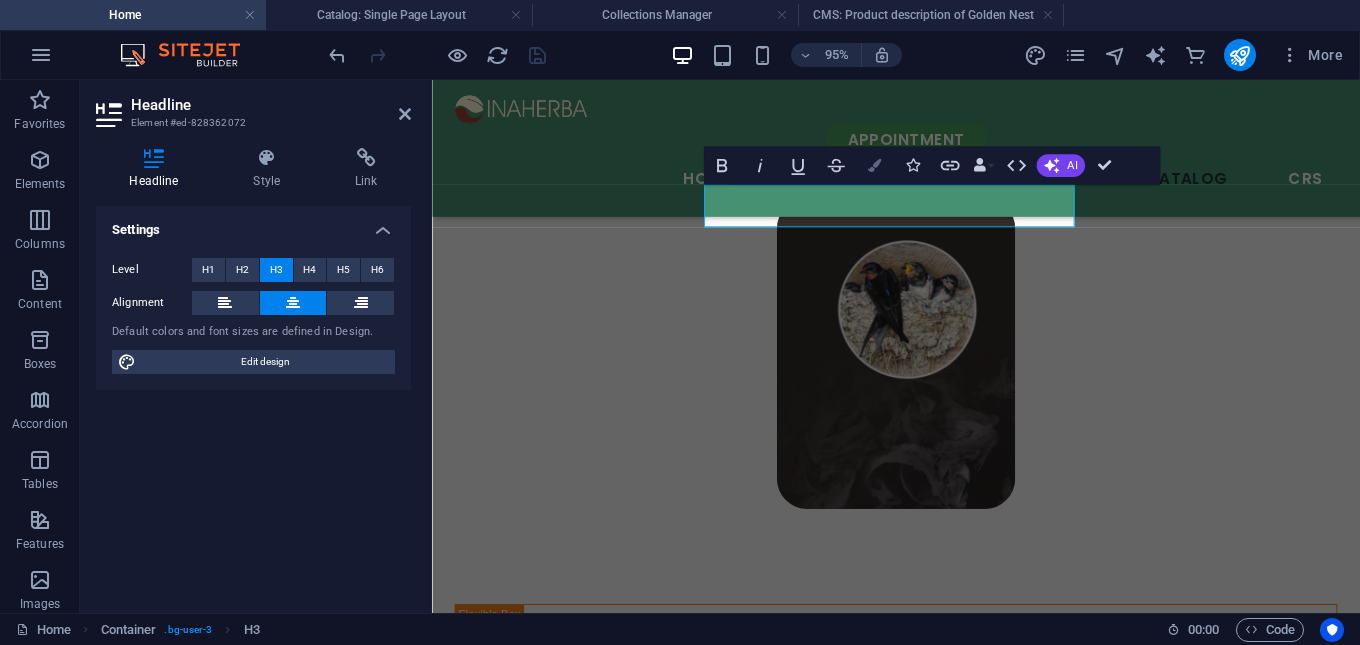 click on "Colors" at bounding box center [874, 166] 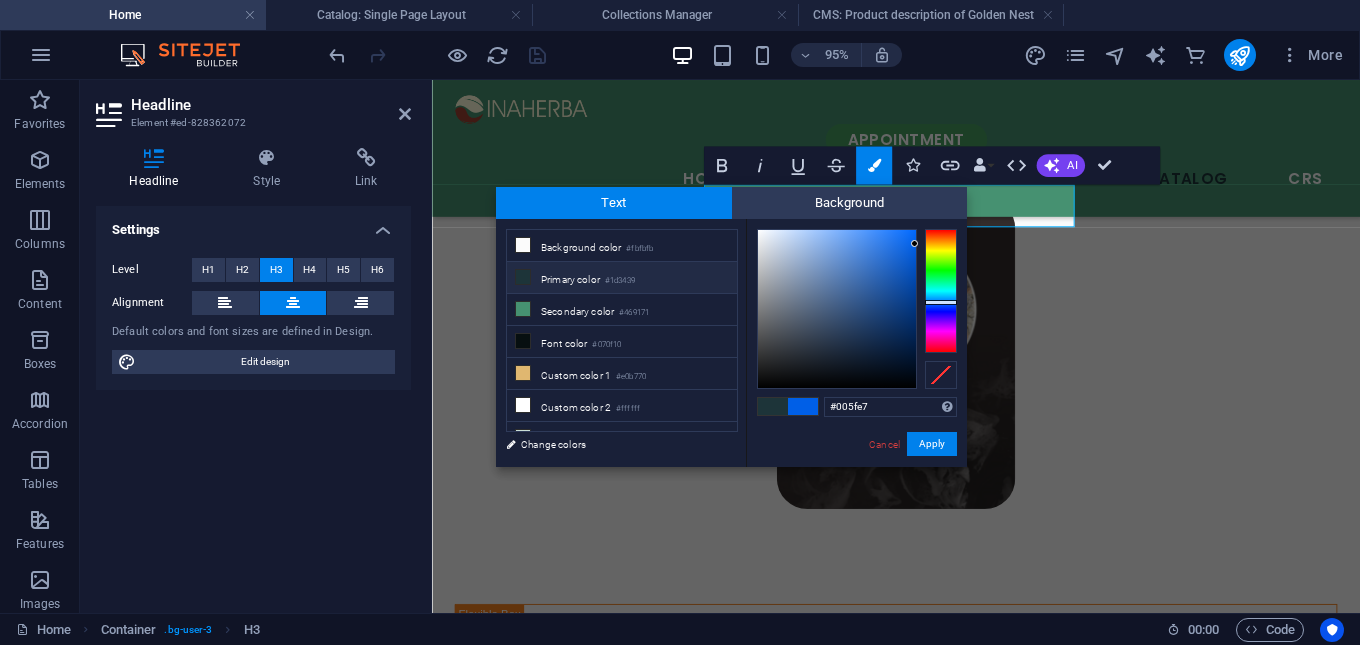 drag, startPoint x: 889, startPoint y: 406, endPoint x: 801, endPoint y: 409, distance: 88.051125 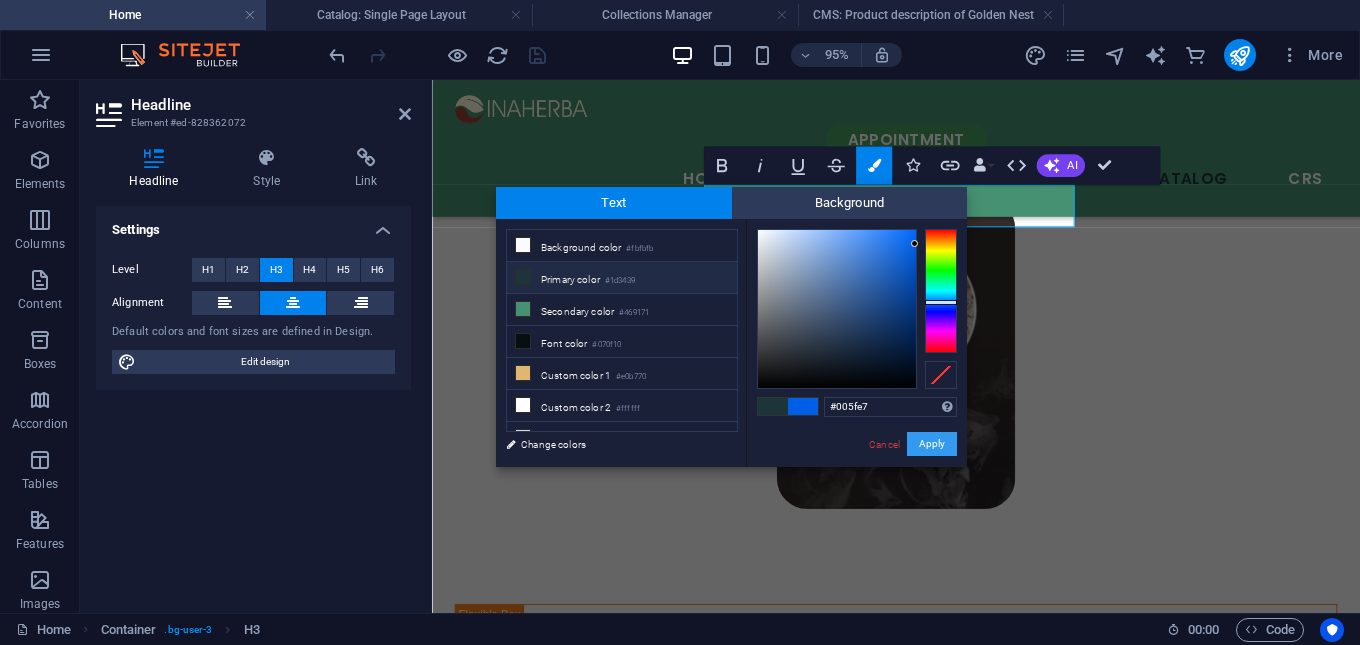 click on "Apply" at bounding box center [932, 444] 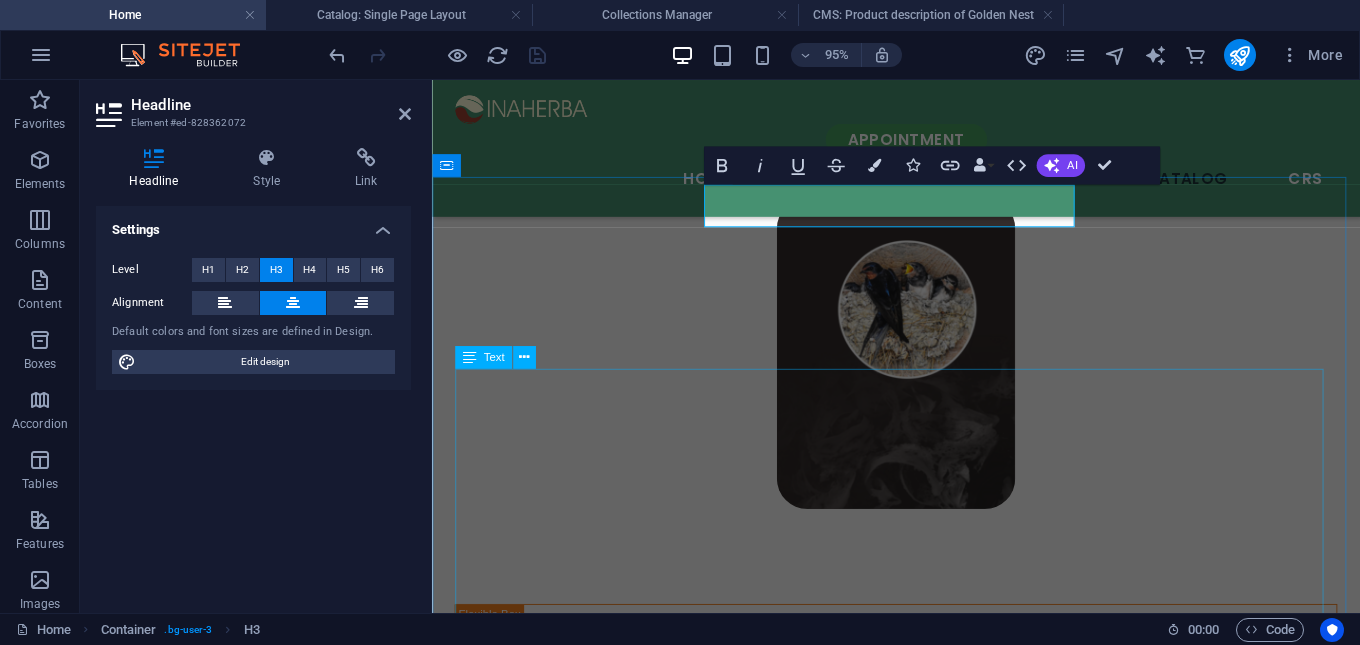 click on "100% natural edible bird’s nests Carefully hand-picked and cleaned with no chemicals Premium Grade: smooth texture, clean, and minimal impurities Uniform Sizes: consistent shape and thickness Available in whole nest, broken nest, and nest strips Custom orders accepted For Your Health and Well-being Packed with proteins, amino acids, and essential nutrients,  our bird nests provide you with a nourishing boost  that supports skin health, immunity, and energy  all while being completely free from unnecessary additives. Choose Purity, Choose Health Enjoy the authentic taste of nature’s finest bird nest. Pure, natural, and powerful – exactly as nature intended." at bounding box center (920, 3130) 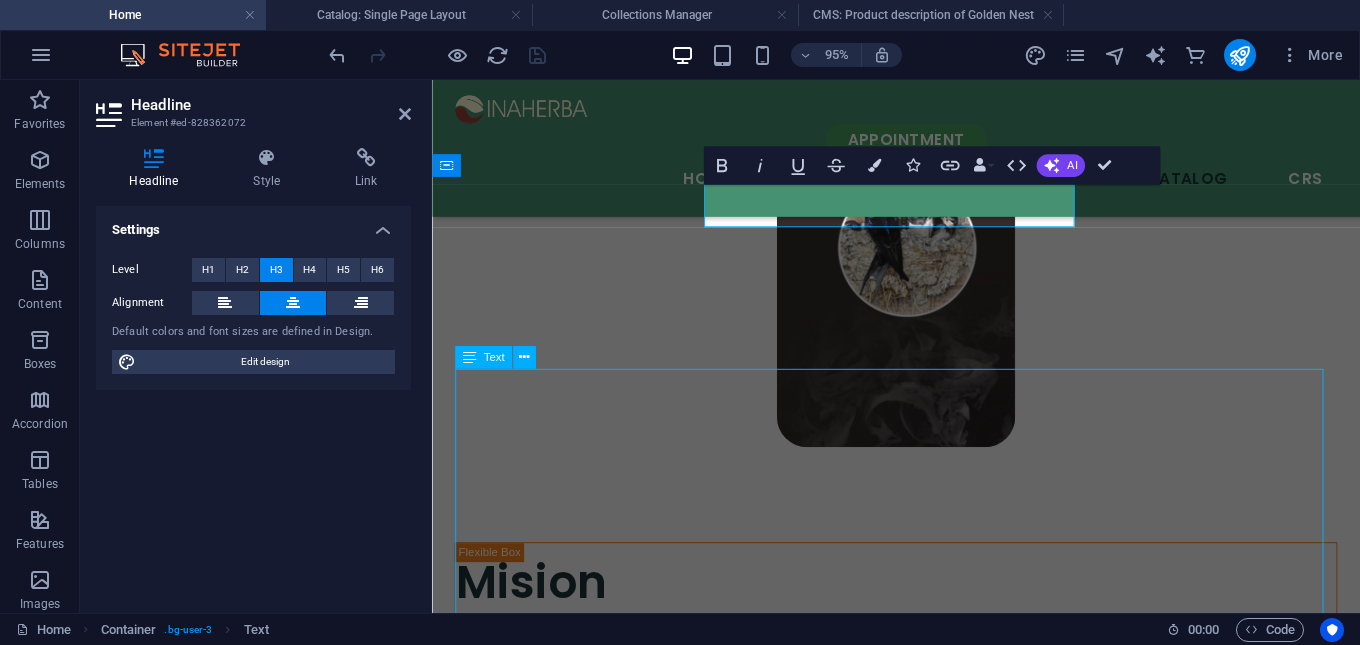 scroll, scrollTop: 3647, scrollLeft: 0, axis: vertical 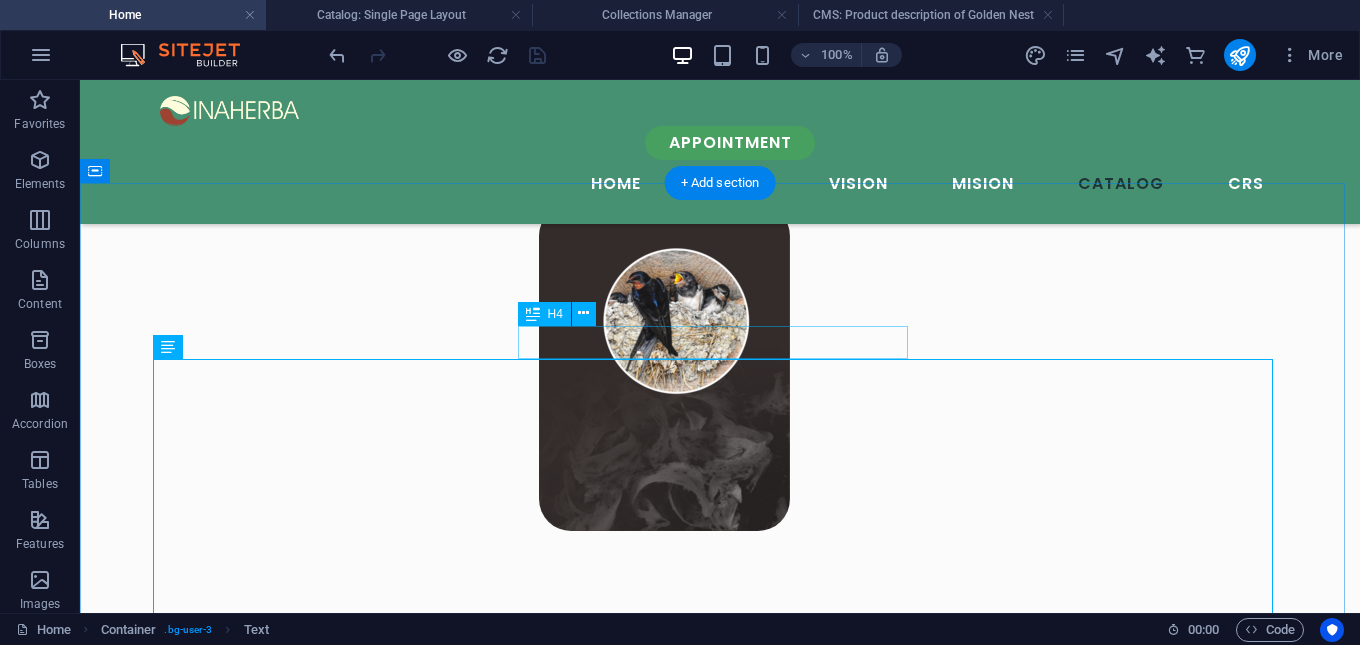 click on "What We Offer" at bounding box center (720, 2886) 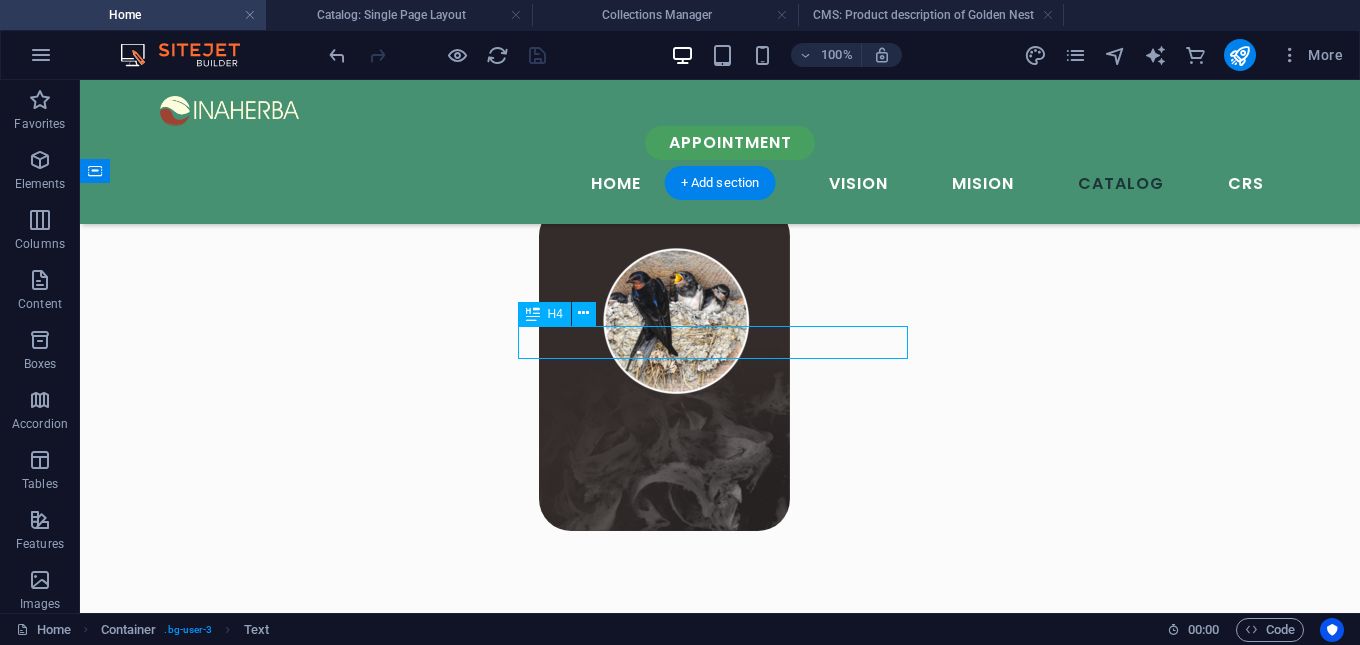 click on "What We Offer" at bounding box center [720, 2886] 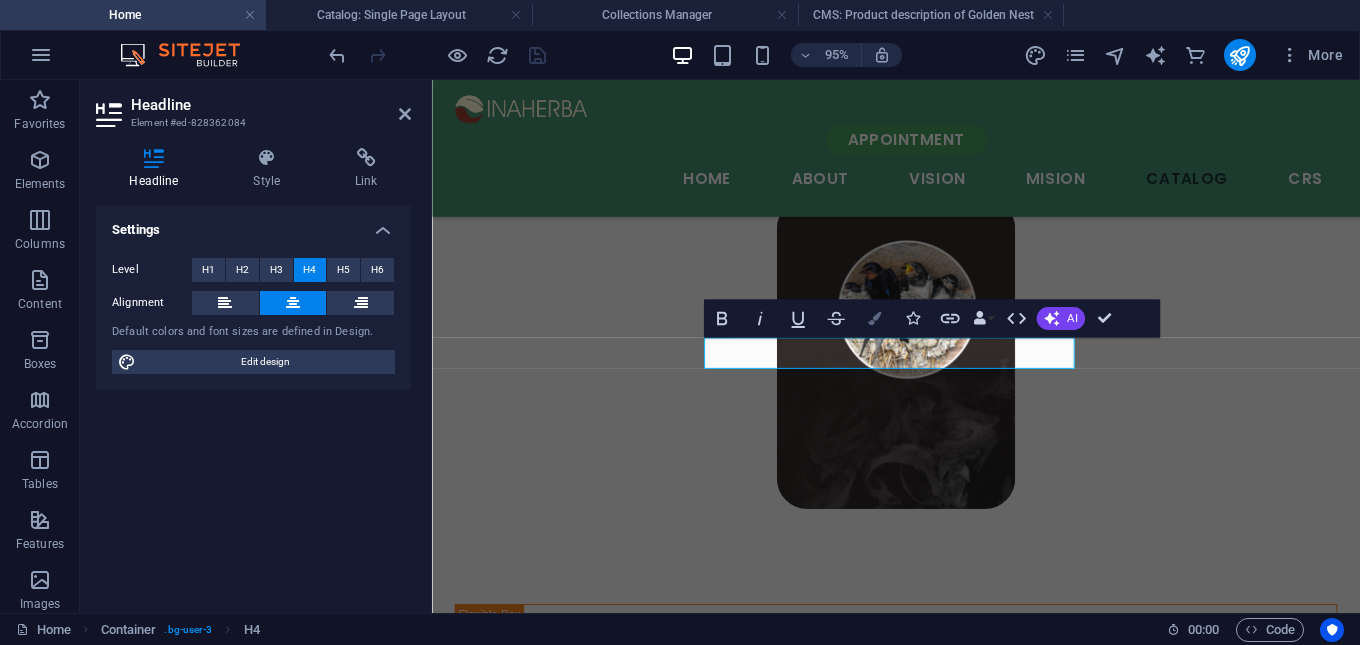 click on "Colors" at bounding box center (874, 318) 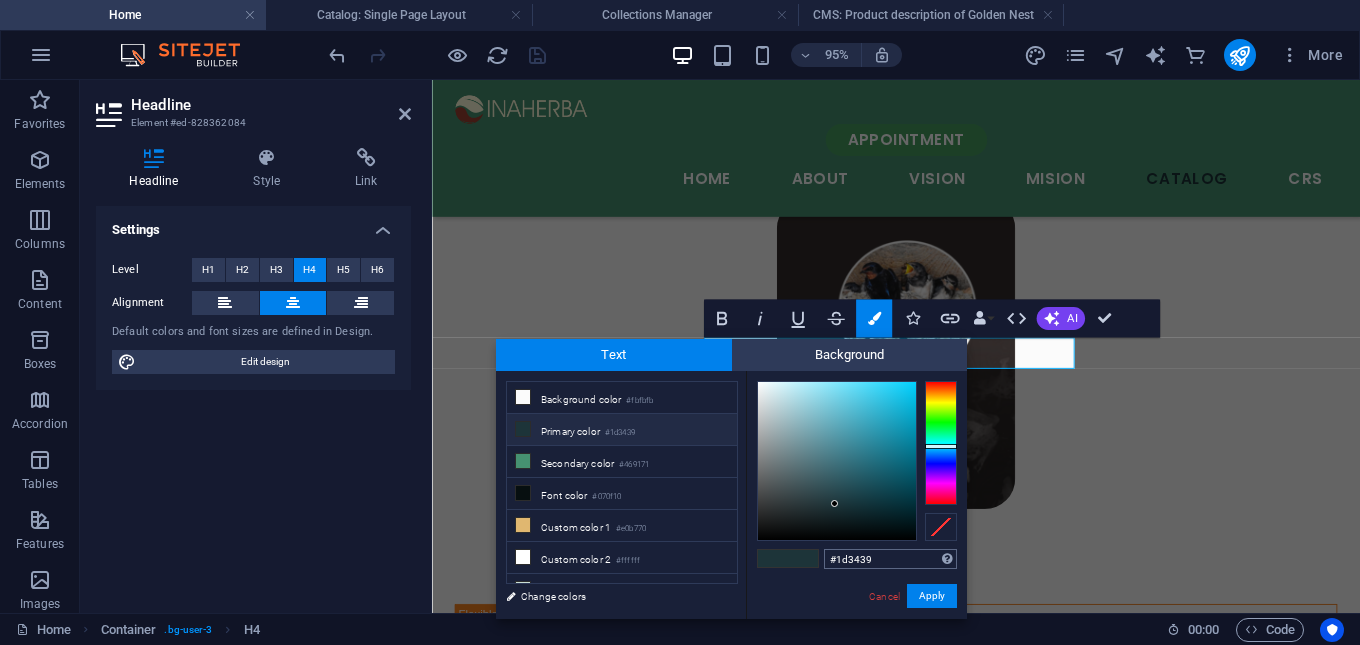 click on "#1d3439" at bounding box center [890, 559] 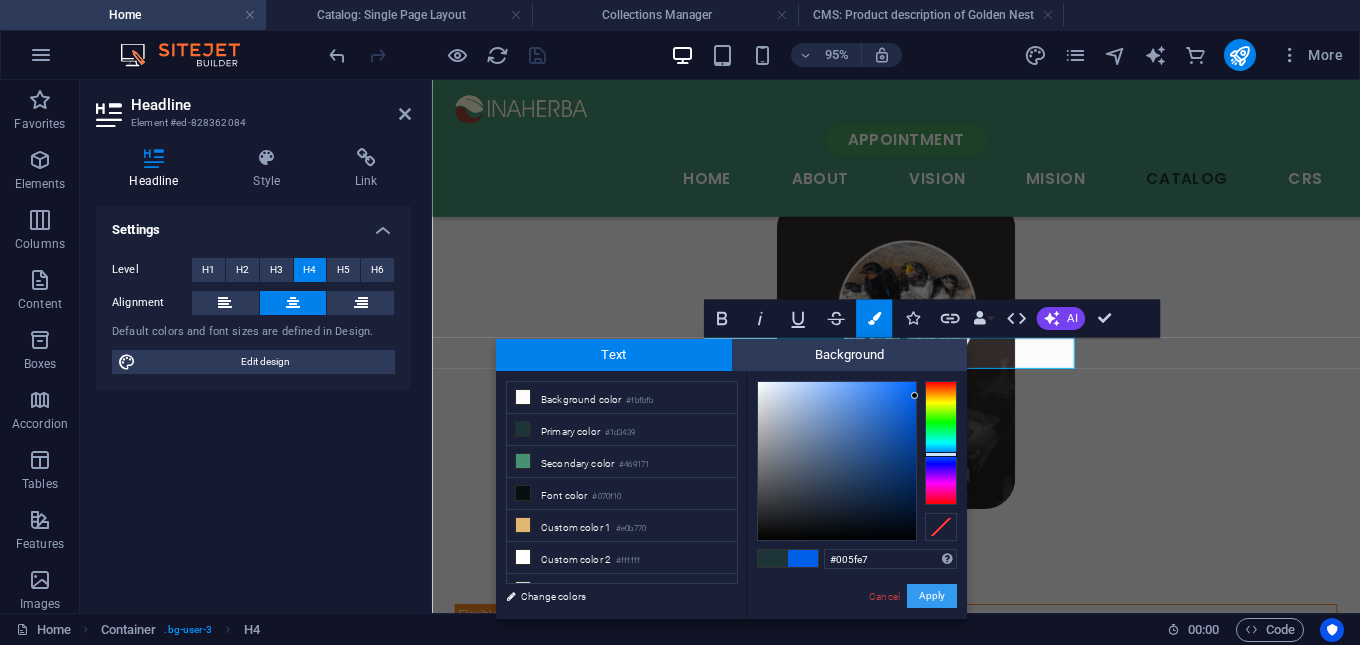click on "Apply" at bounding box center (932, 596) 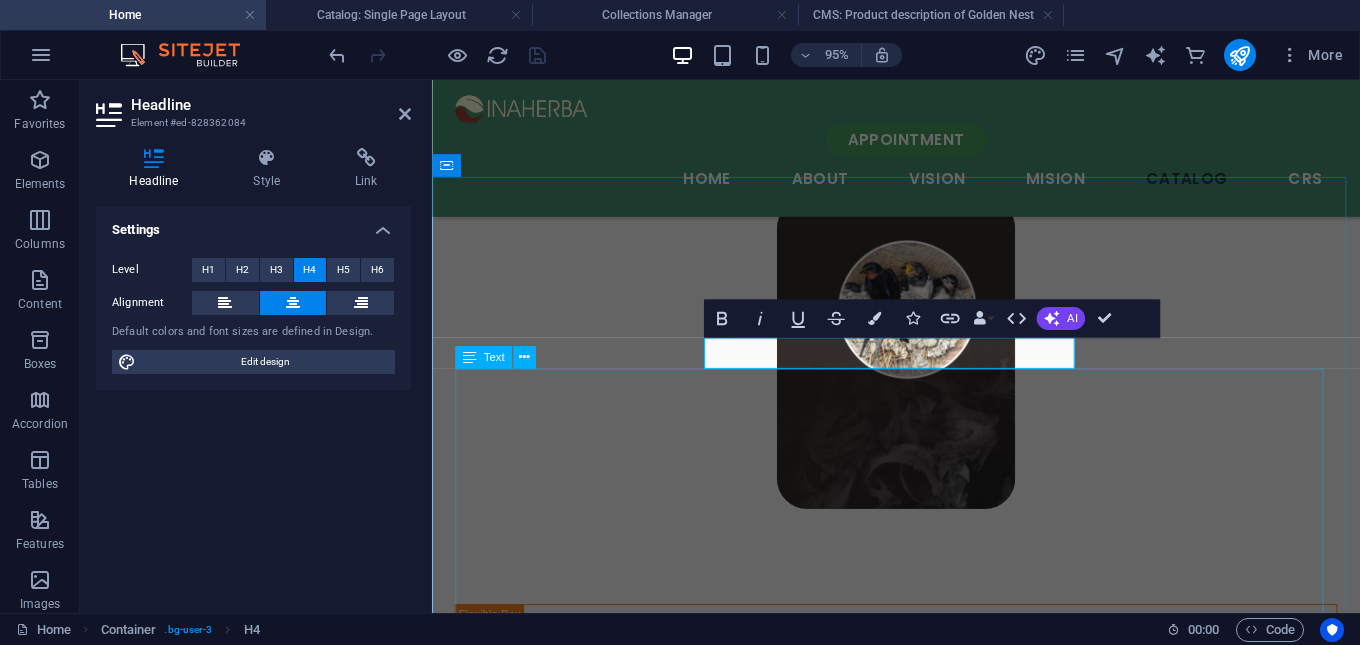 click on "100% natural edible bird’s nests Carefully hand-picked and cleaned with no chemicals Premium Grade: smooth texture, clean, and minimal impurities Uniform Sizes: consistent shape and thickness Available in whole nest, broken nest, and nest strips Custom orders accepted For Your Health and Well-being Packed with proteins, amino acids, and essential nutrients,  our bird nests provide you with a nourishing boost  that supports skin health, immunity, and energy  all while being completely free from unnecessary additives. Choose Purity, Choose Health Enjoy the authentic taste of nature’s finest bird nest. Pure, natural, and powerful – exactly as nature intended." at bounding box center [920, 3130] 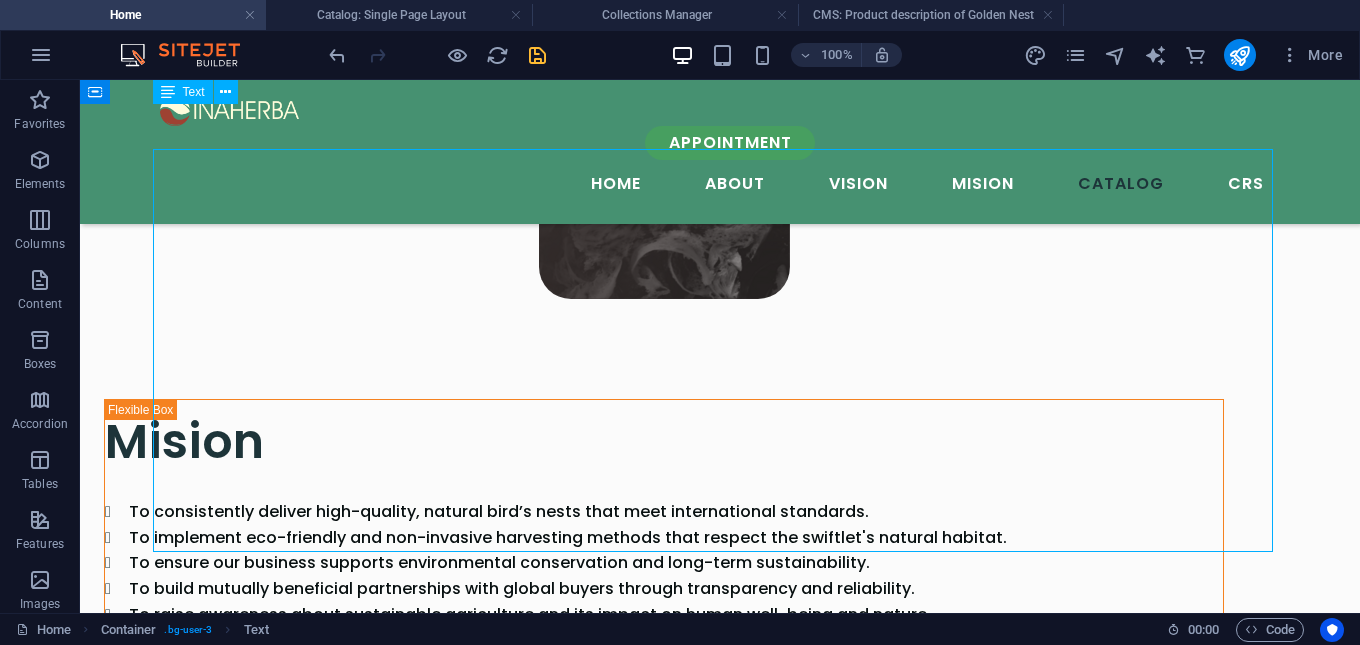 scroll, scrollTop: 3847, scrollLeft: 0, axis: vertical 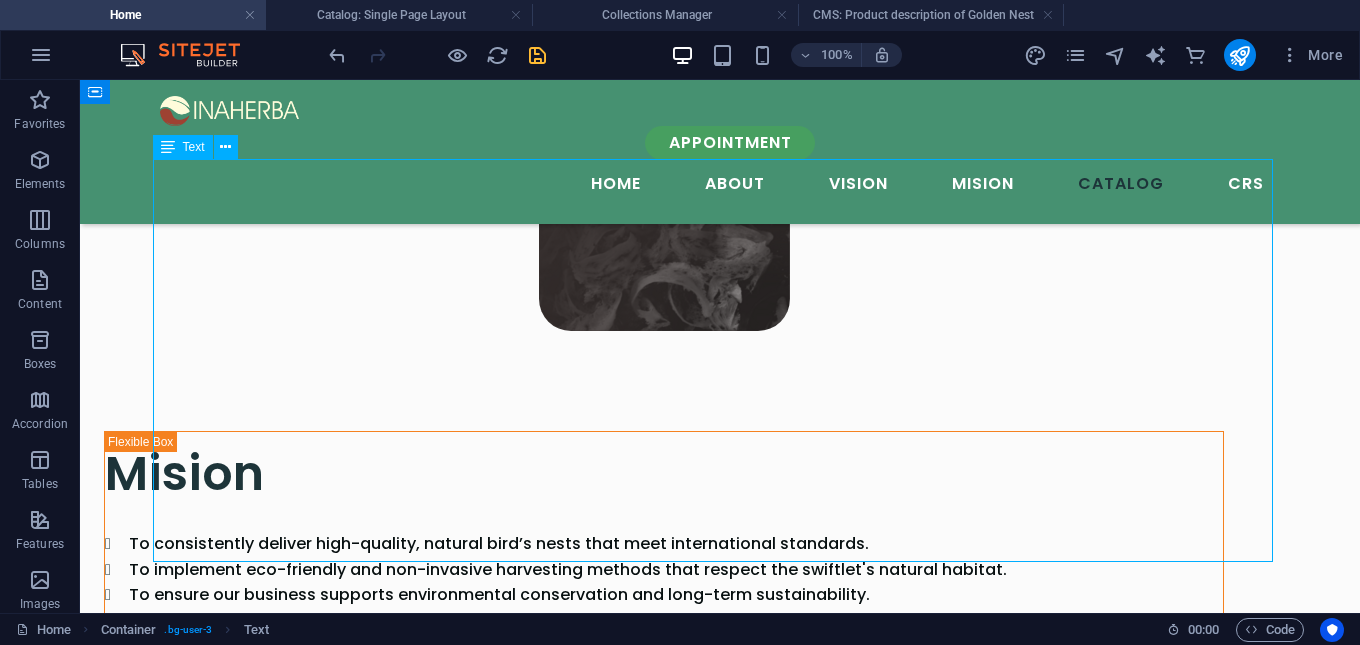 click on "100% natural edible bird’s nests Carefully hand-picked and cleaned with no chemicals Premium Grade: smooth texture, clean, and minimal impurities Uniform Sizes: consistent shape and thickness Available in whole nest, broken nest, and nest strips Custom orders accepted For Your Health and Well-being Packed with proteins, amino acids, and essential nutrients,  our bird nests provide you with a nourishing boost  that supports skin health, immunity, and energy  all while being completely free from unnecessary additives. Choose Purity, Choose Health Enjoy the authentic taste of nature’s finest bird nest. Pure, natural, and powerful – exactly as nature intended." at bounding box center (720, 2903) 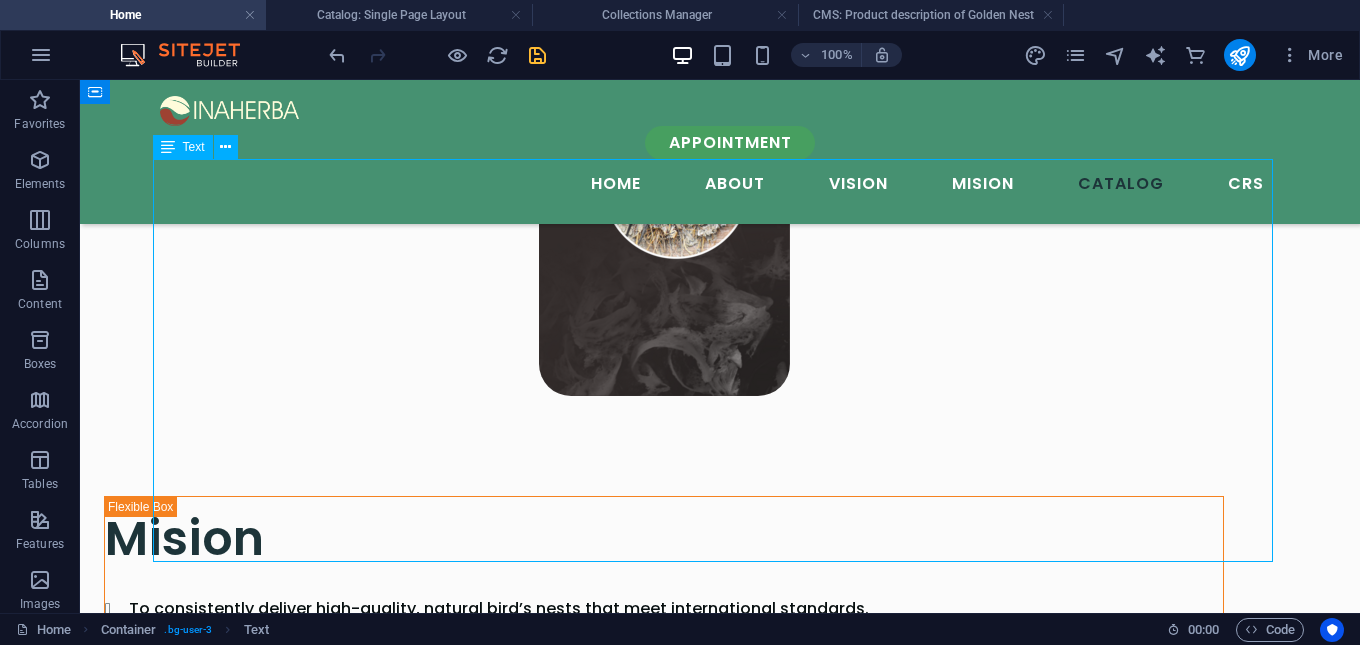 scroll, scrollTop: 4069, scrollLeft: 0, axis: vertical 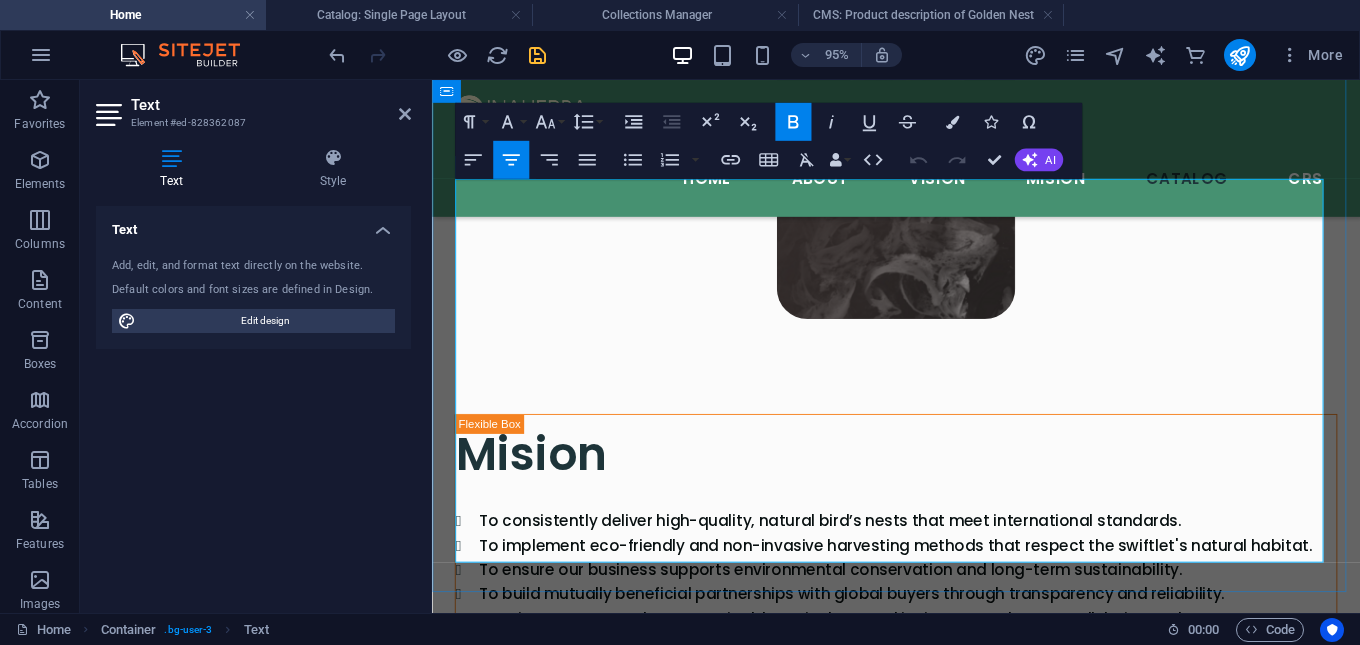 click on "For Your Health and Well-being" at bounding box center [921, 2886] 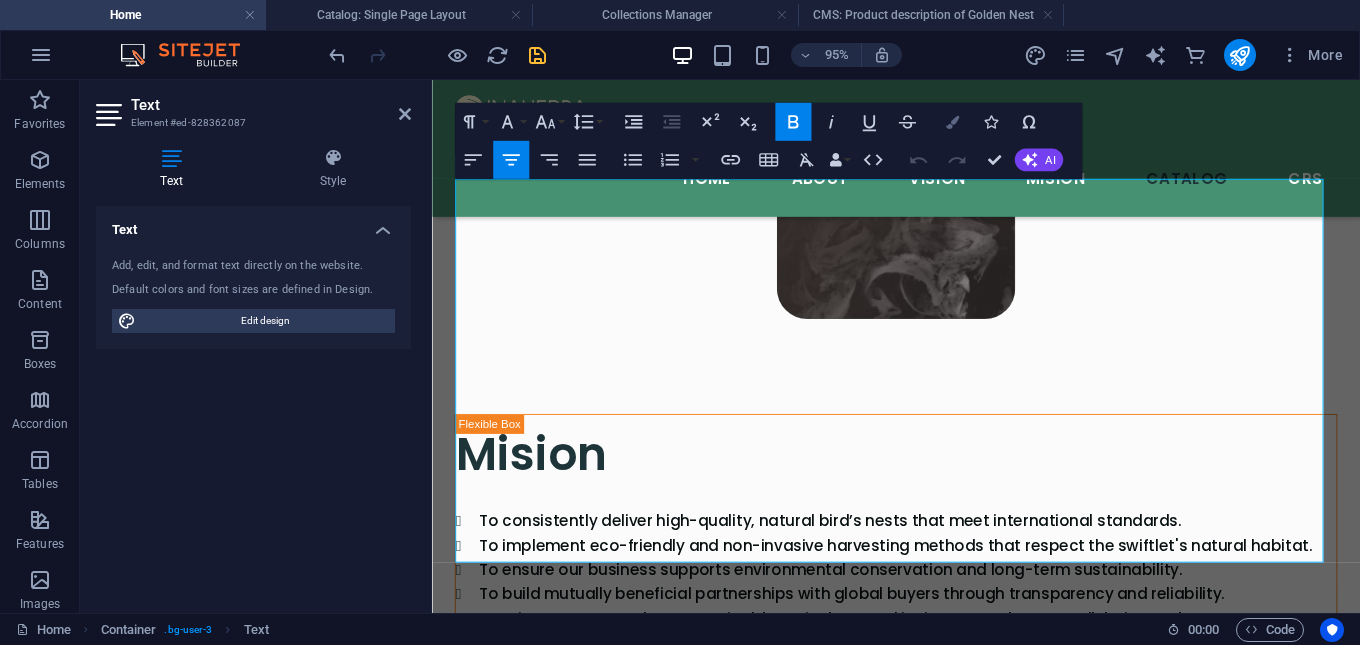 click on "Colors" at bounding box center (953, 122) 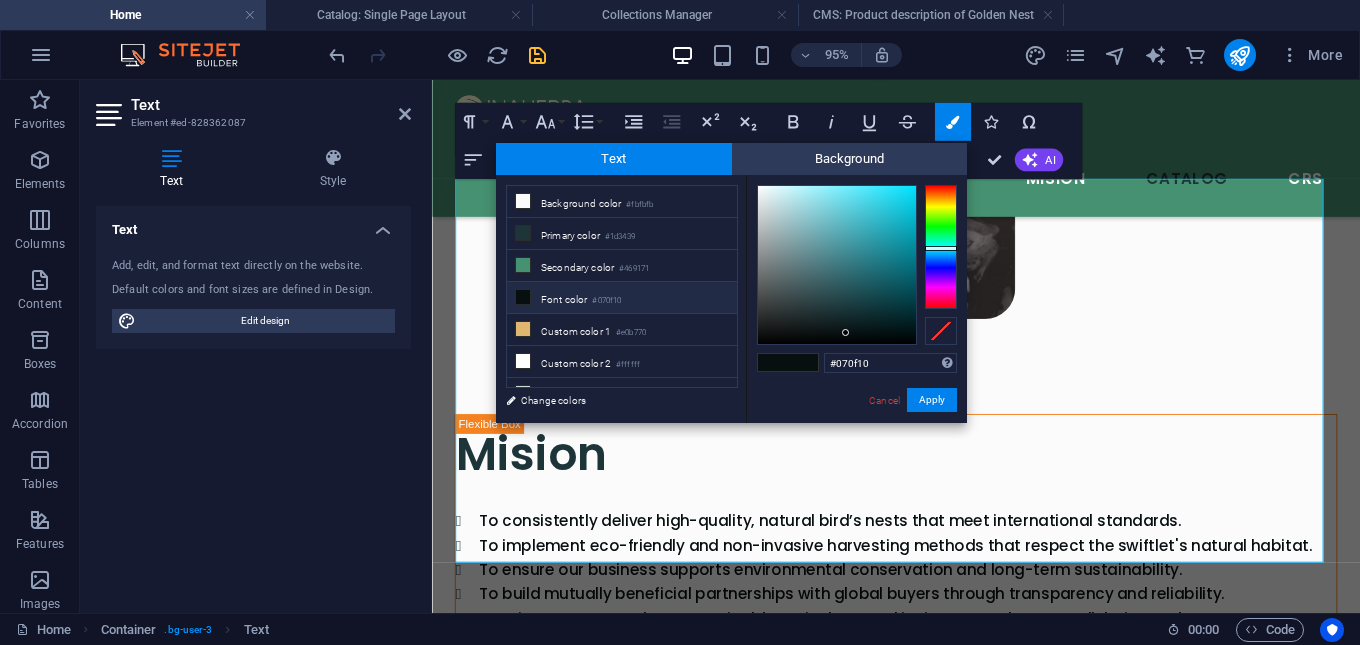 drag, startPoint x: 871, startPoint y: 363, endPoint x: 786, endPoint y: 369, distance: 85.2115 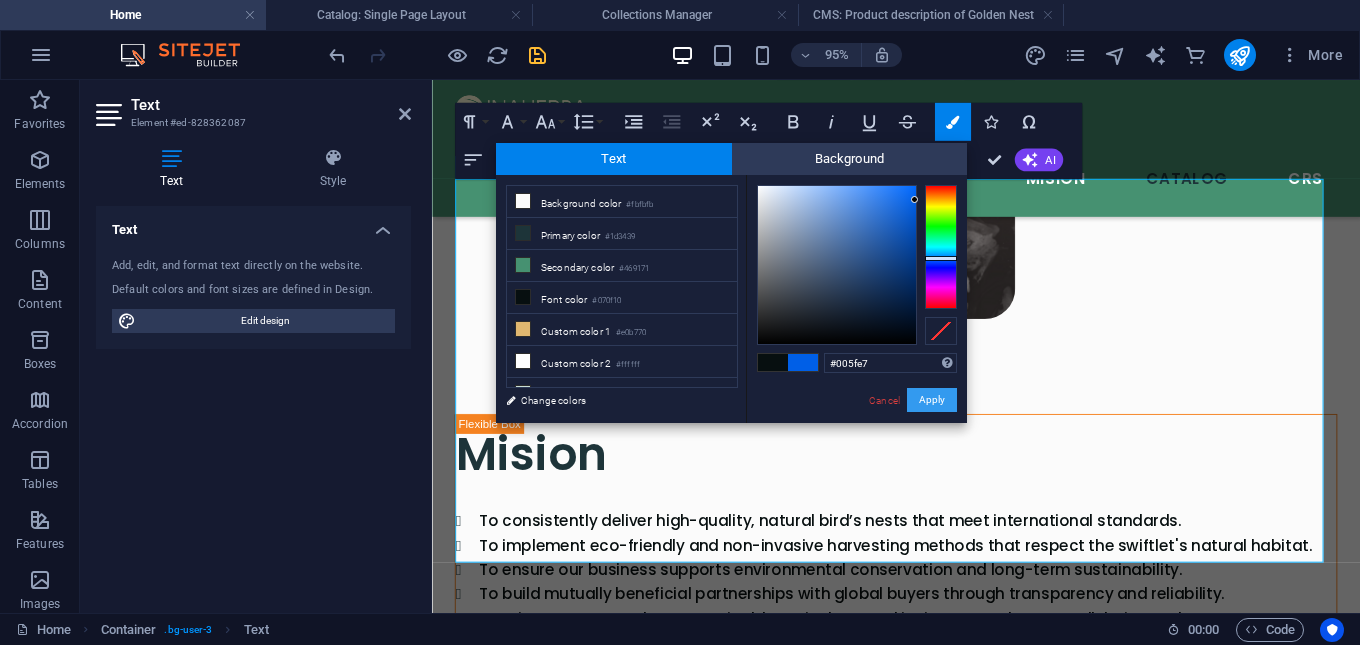 click on "Apply" at bounding box center (932, 400) 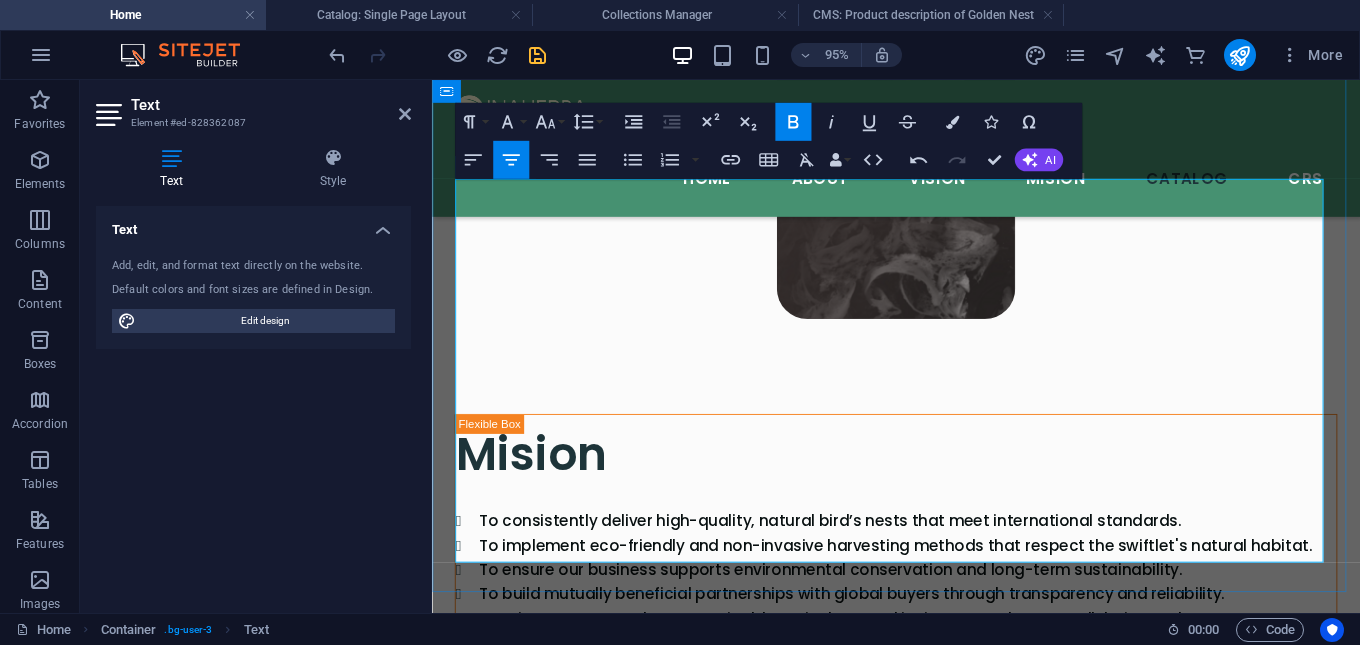click on "Choose Purity, Choose Health" at bounding box center (921, 2886) 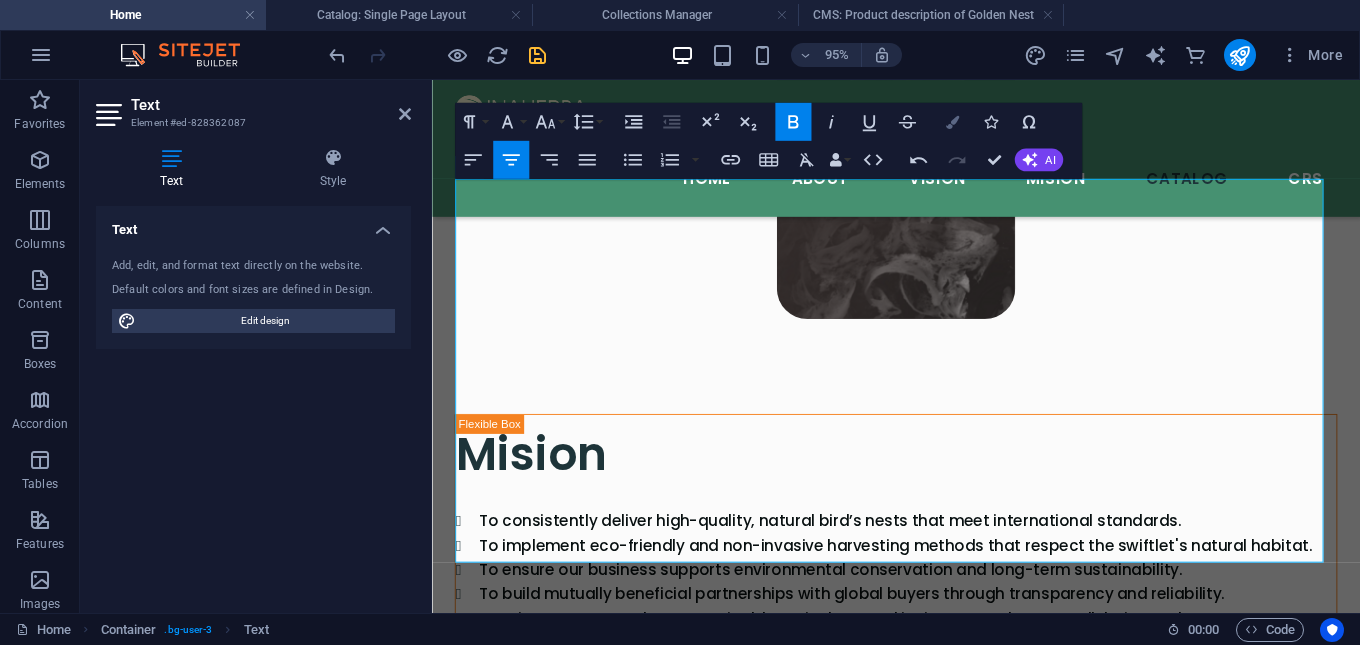 click at bounding box center (952, 122) 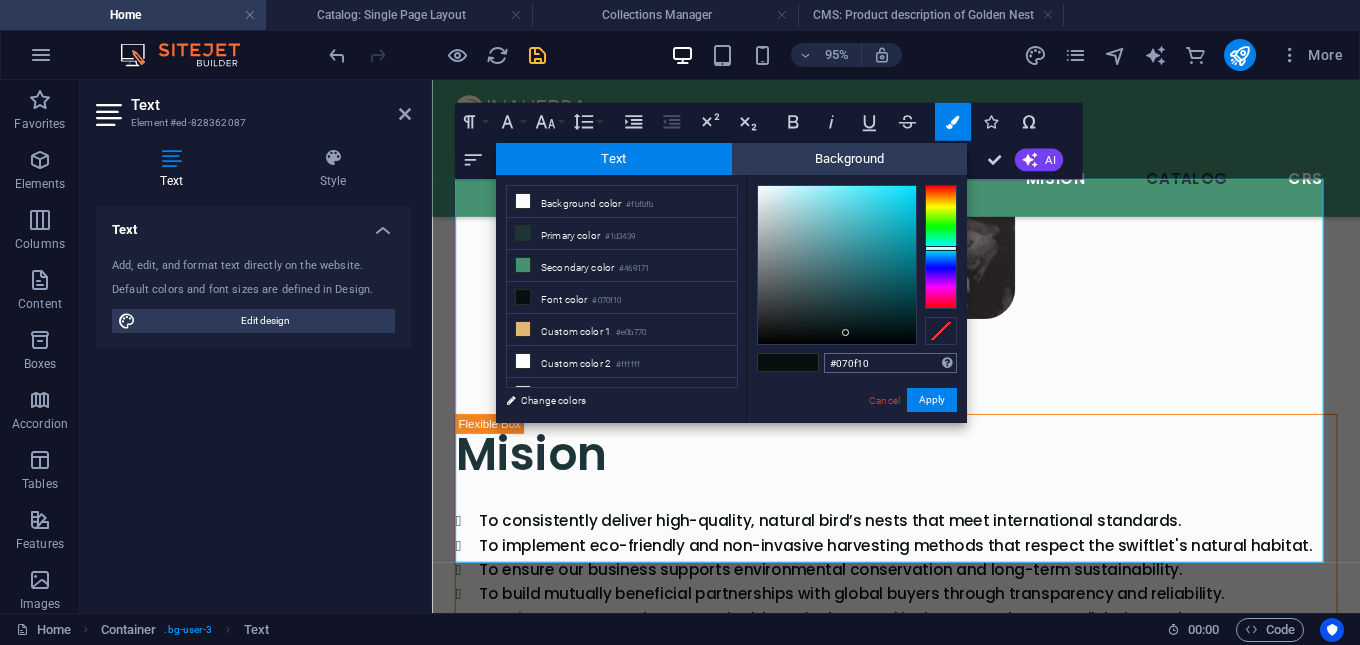 click on "#070f10" at bounding box center [890, 363] 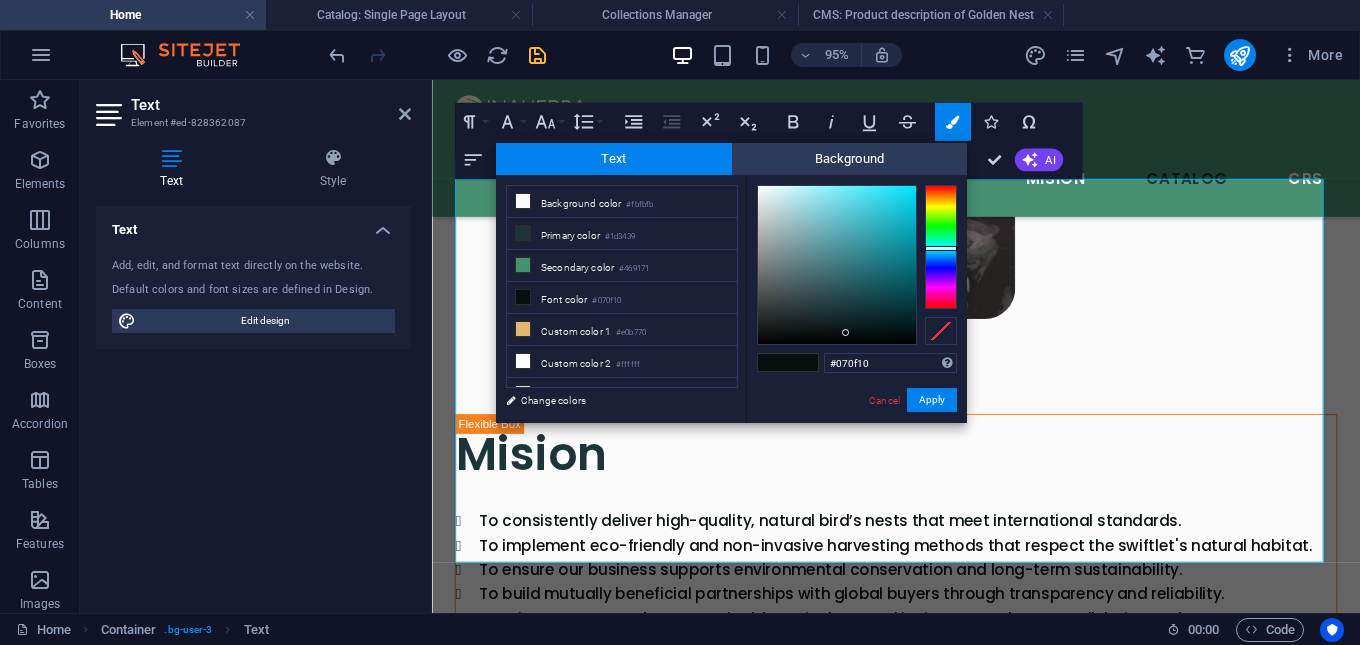 drag, startPoint x: 877, startPoint y: 362, endPoint x: 793, endPoint y: 354, distance: 84.38009 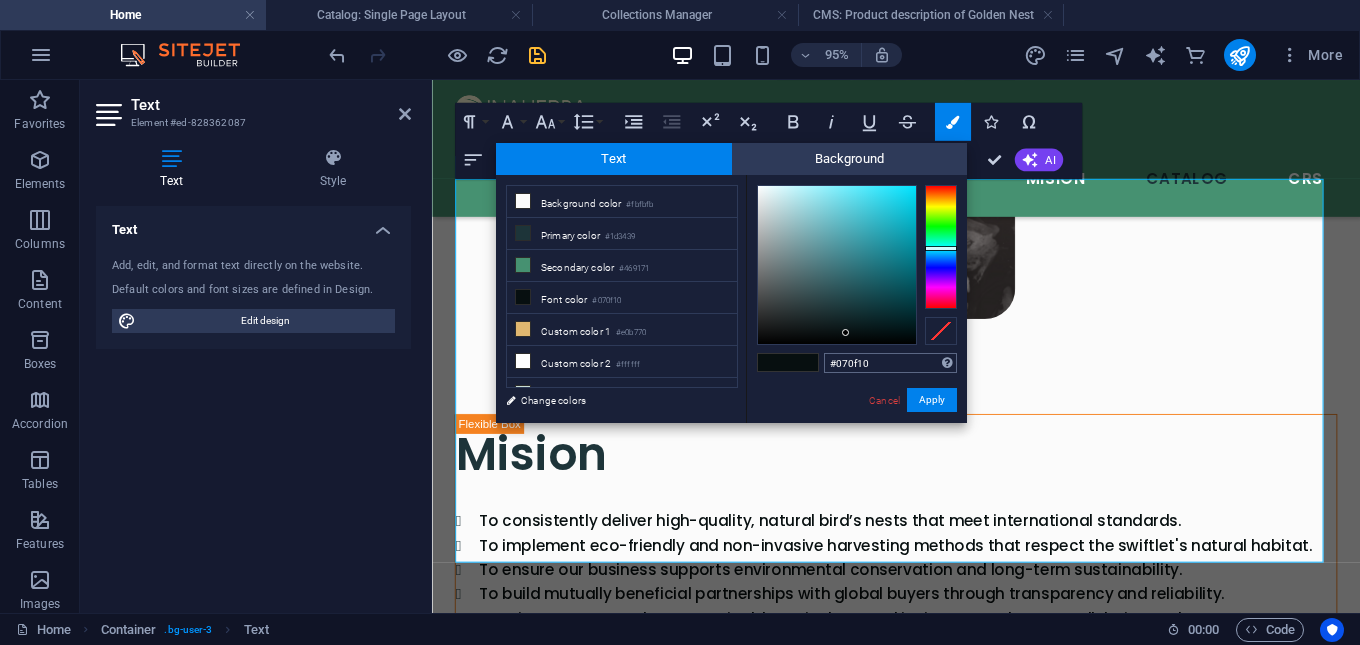 type on "#005fe7" 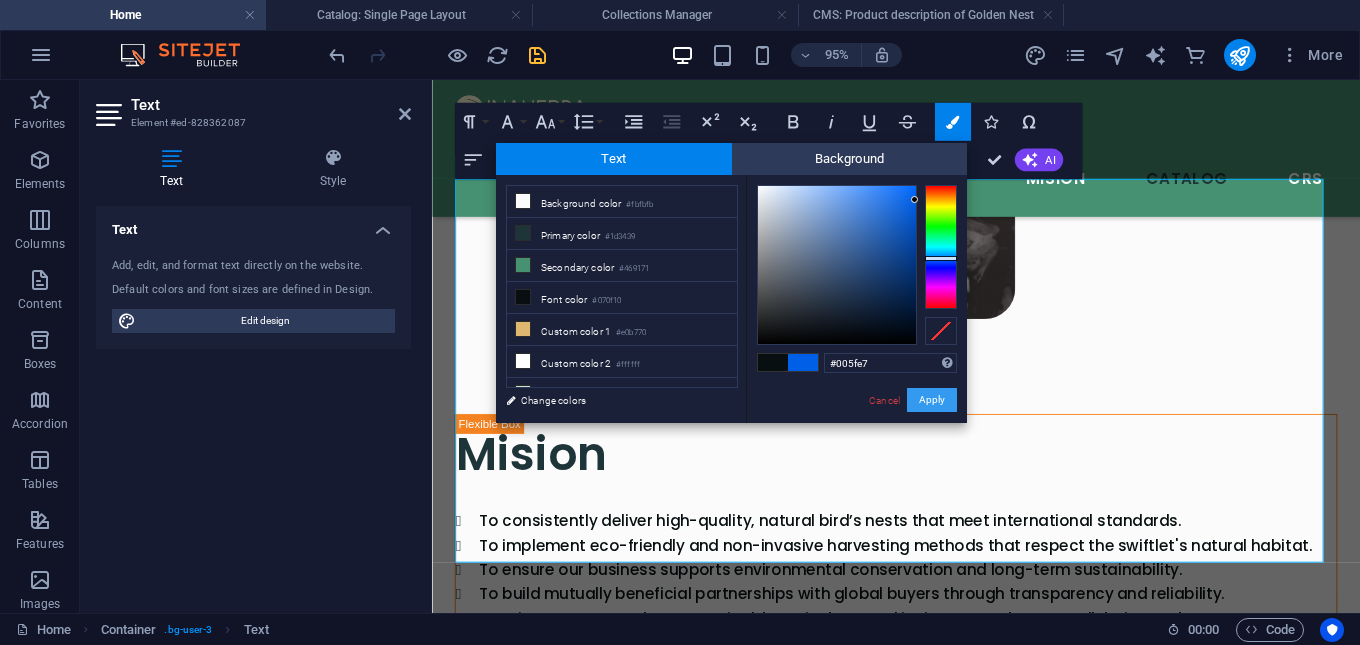 click on "Apply" at bounding box center [932, 400] 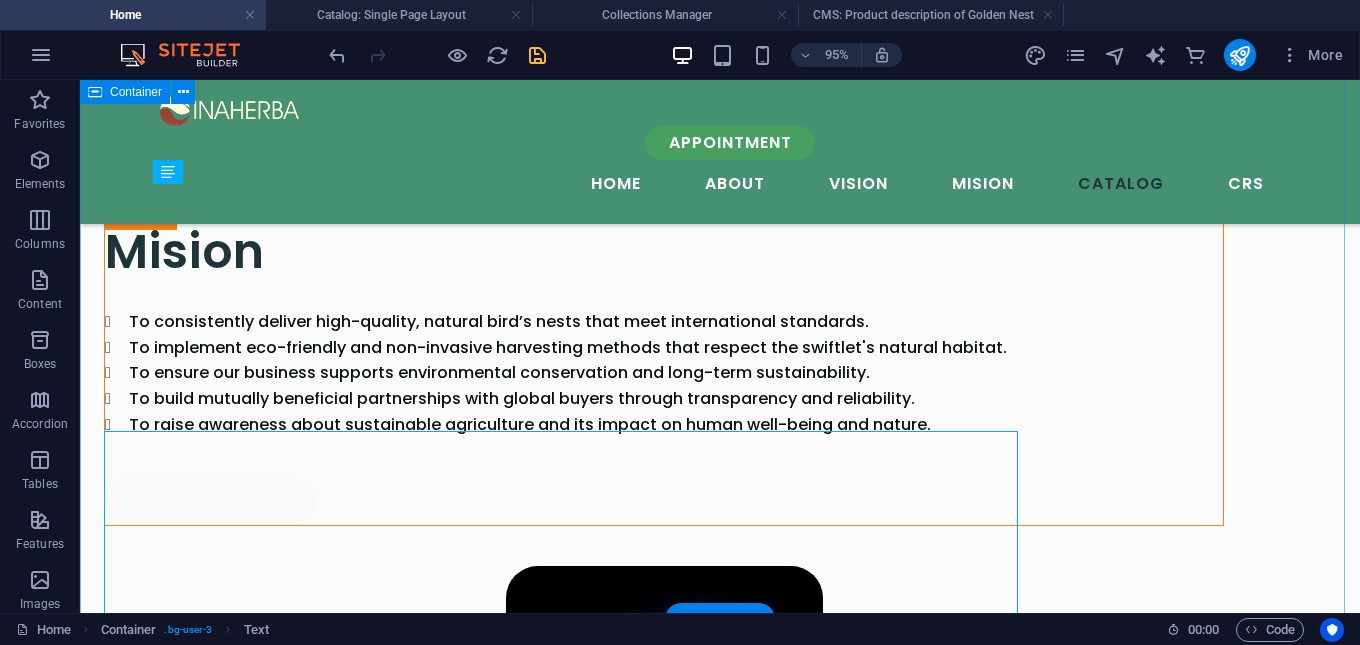scroll, scrollTop: 3822, scrollLeft: 0, axis: vertical 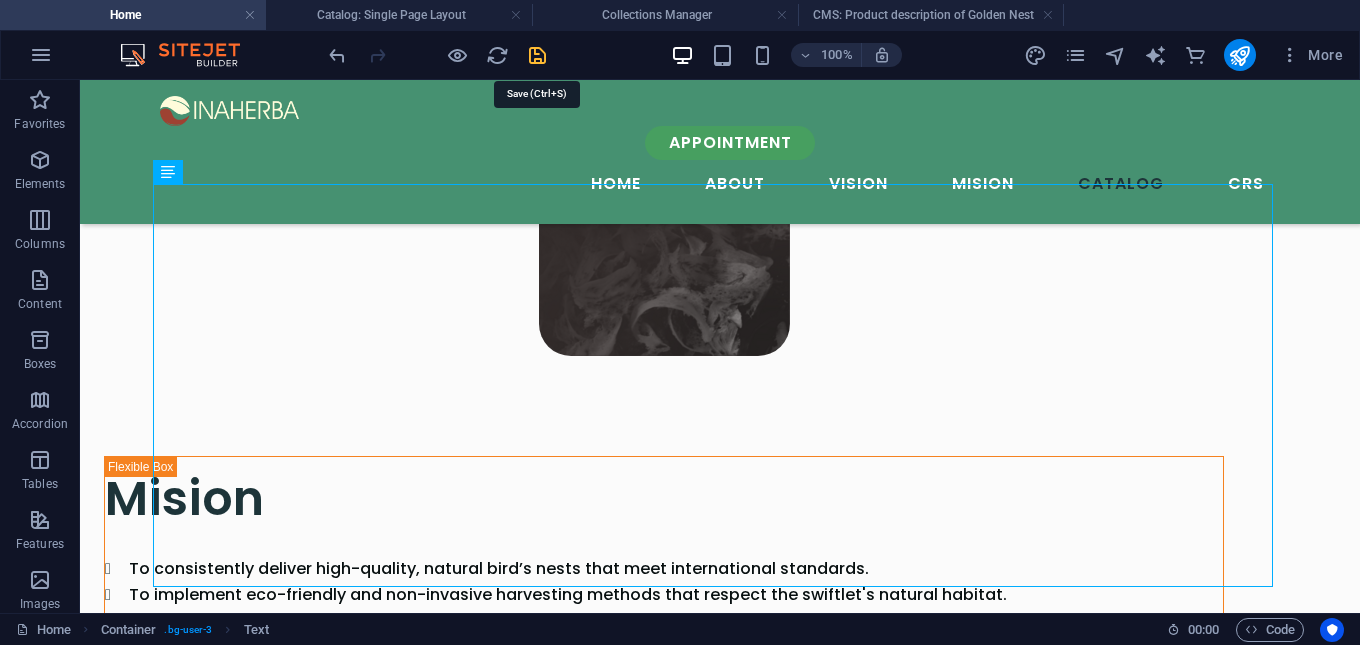 click at bounding box center [537, 55] 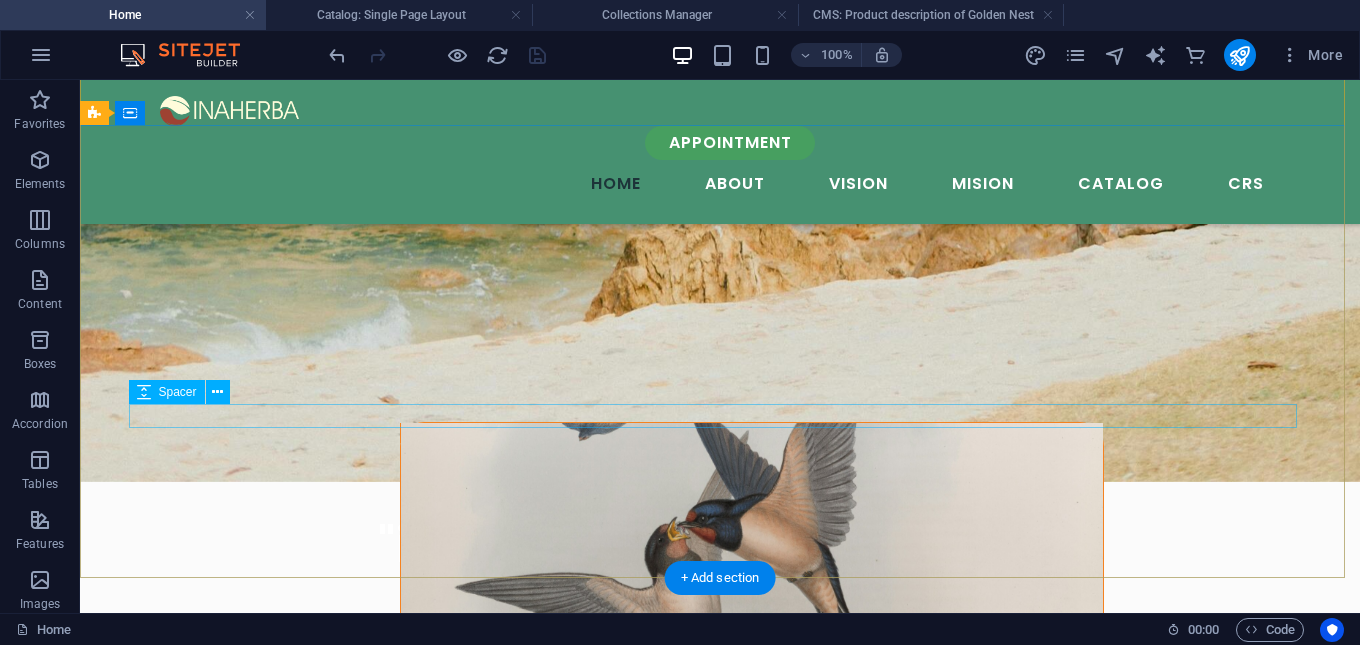 scroll, scrollTop: 0, scrollLeft: 0, axis: both 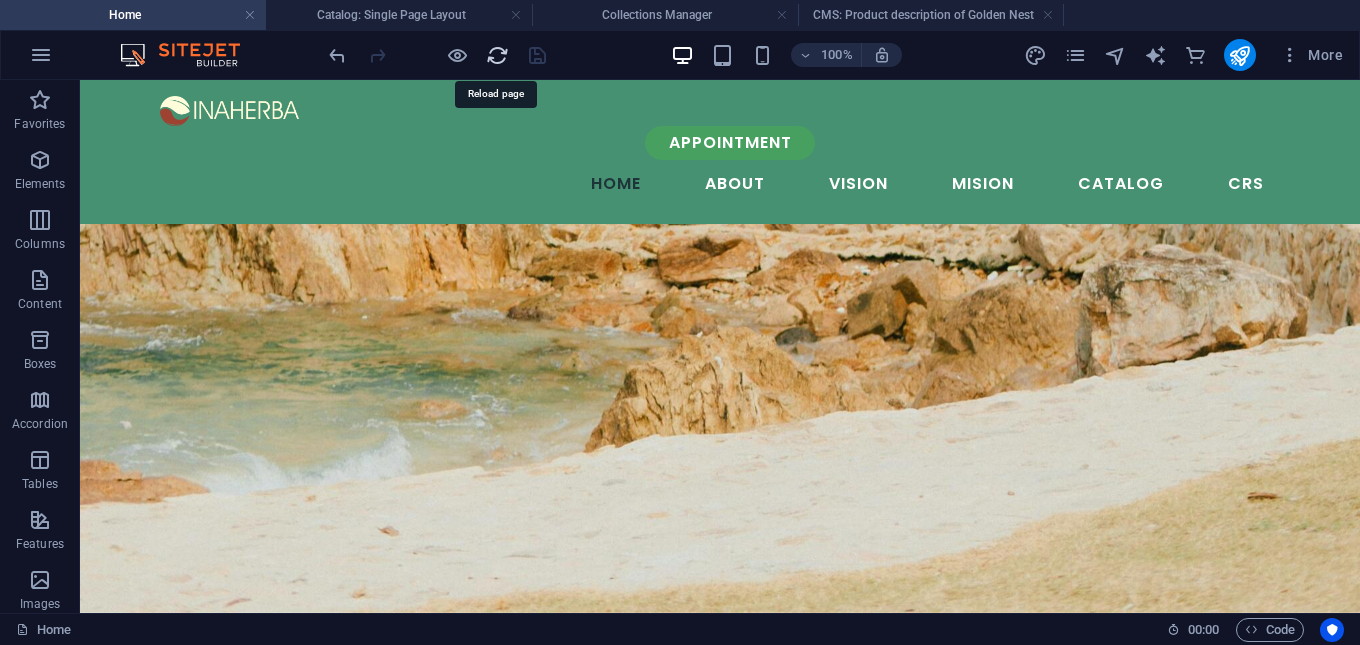 click at bounding box center (497, 55) 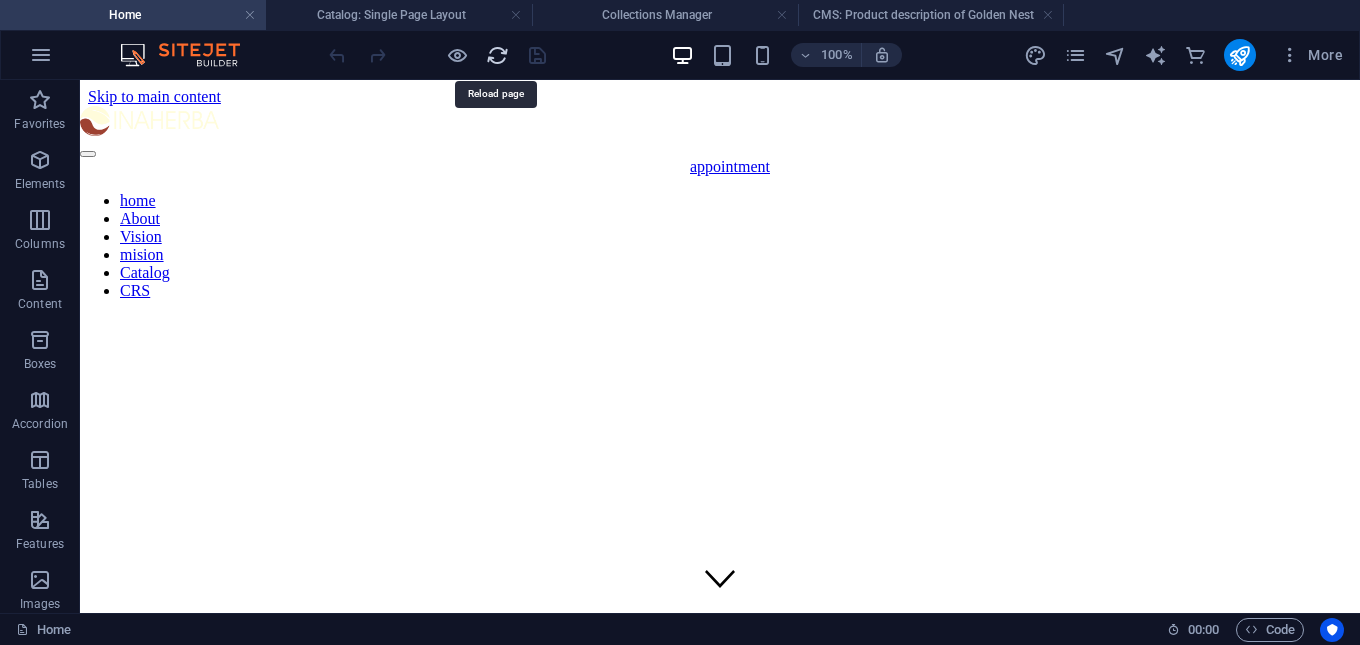 scroll, scrollTop: 0, scrollLeft: 0, axis: both 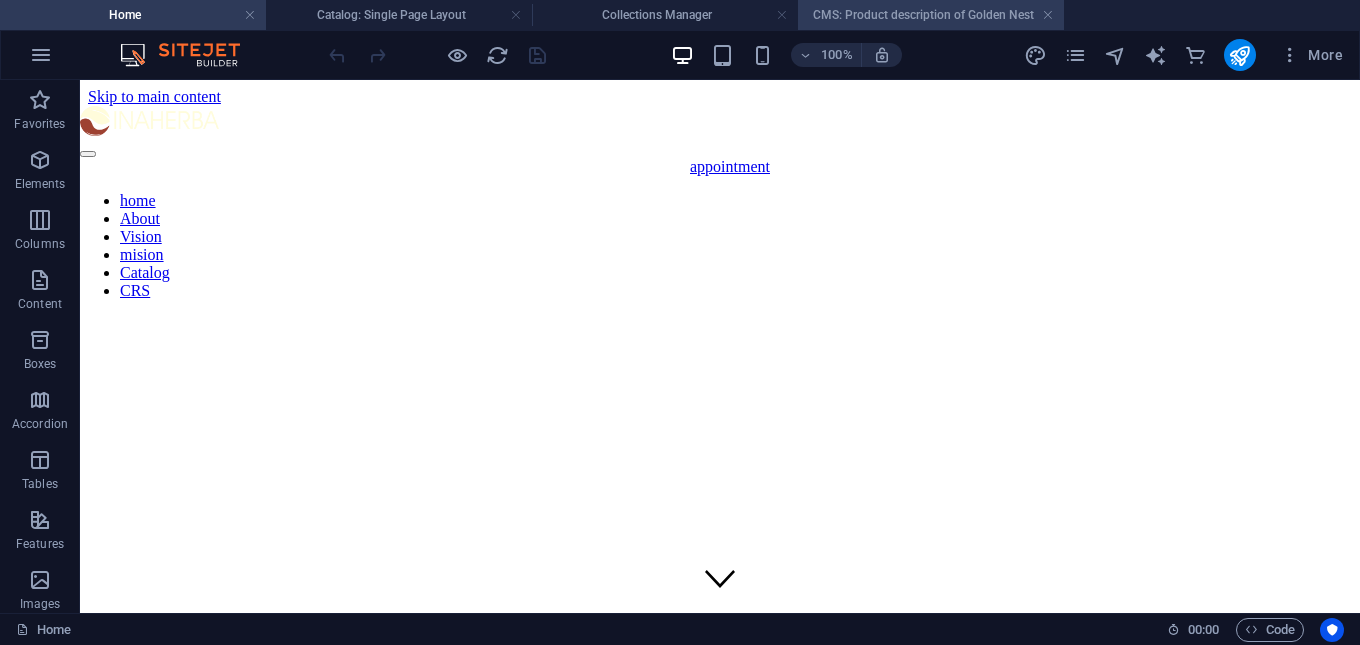 click on "CMS: Product description of Golden Nest" at bounding box center (931, 15) 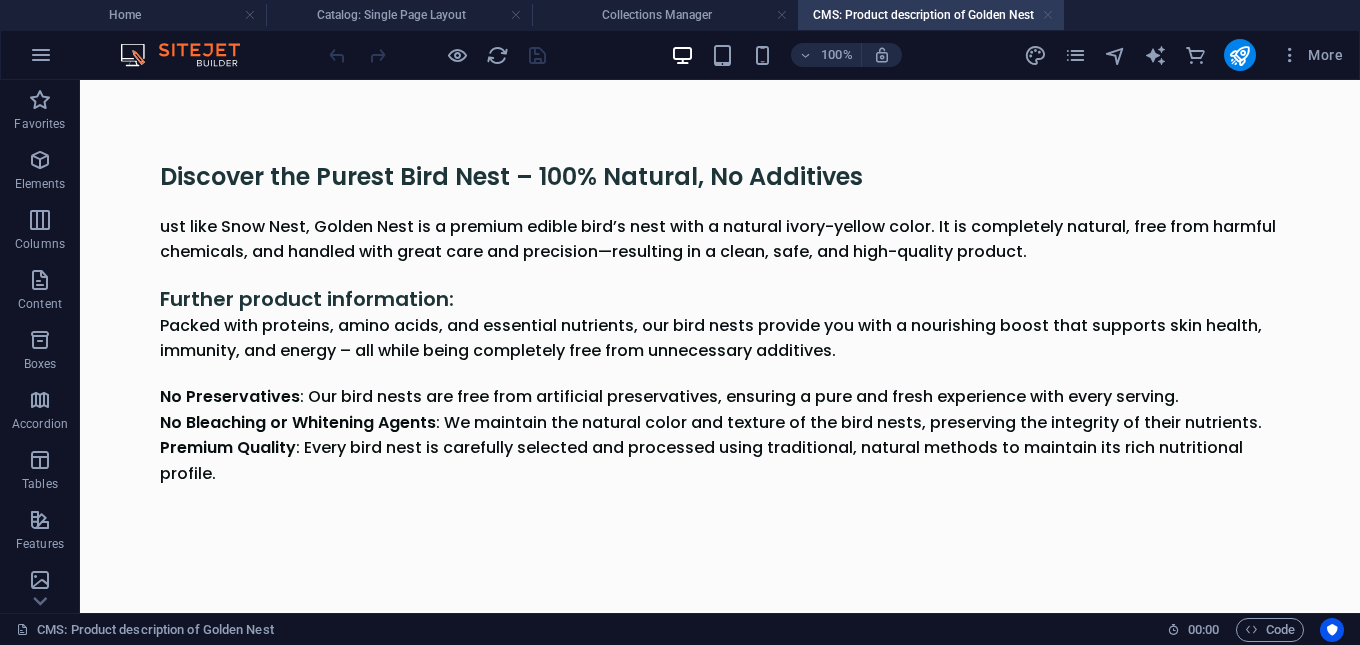 click at bounding box center [1048, 15] 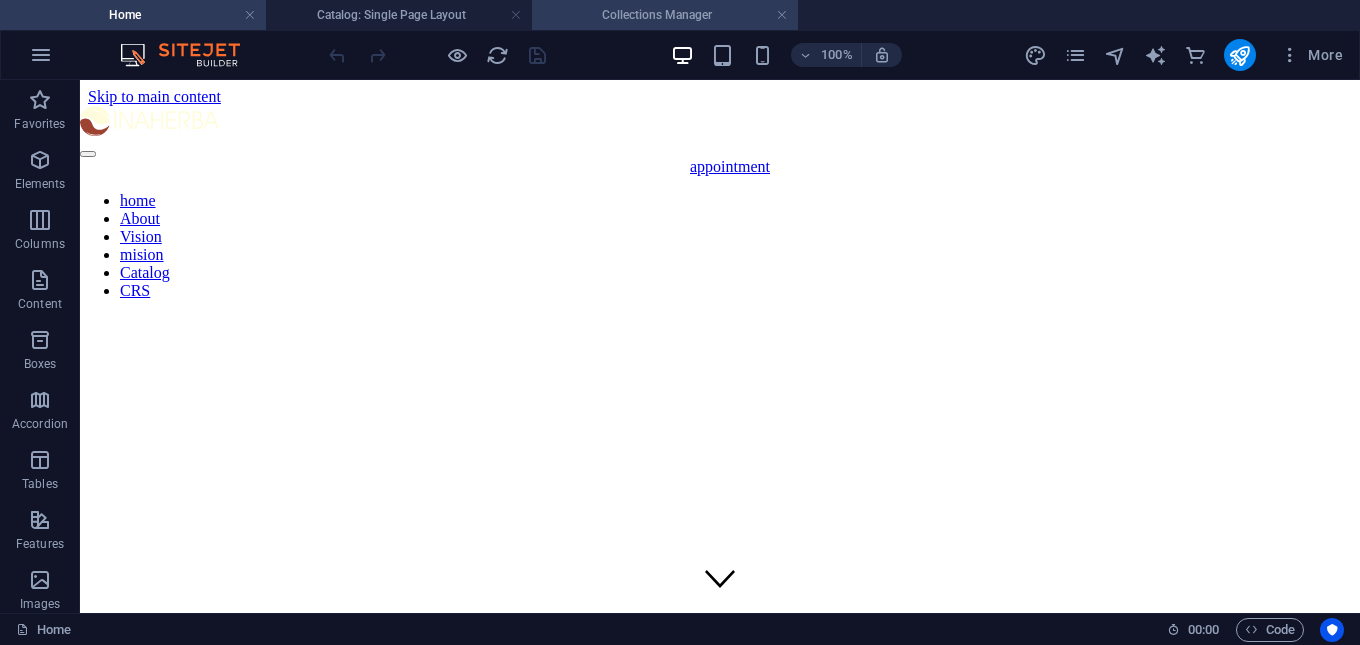 click on "Collections Manager" at bounding box center [665, 15] 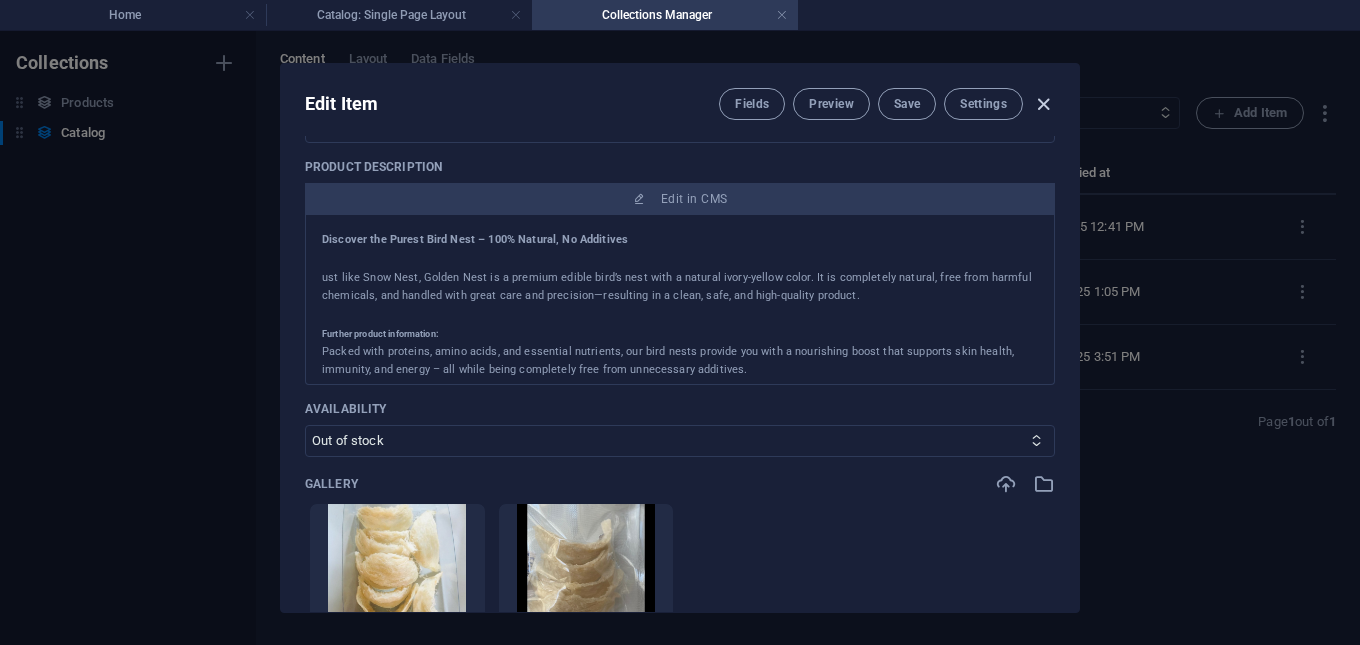 click at bounding box center (1043, 104) 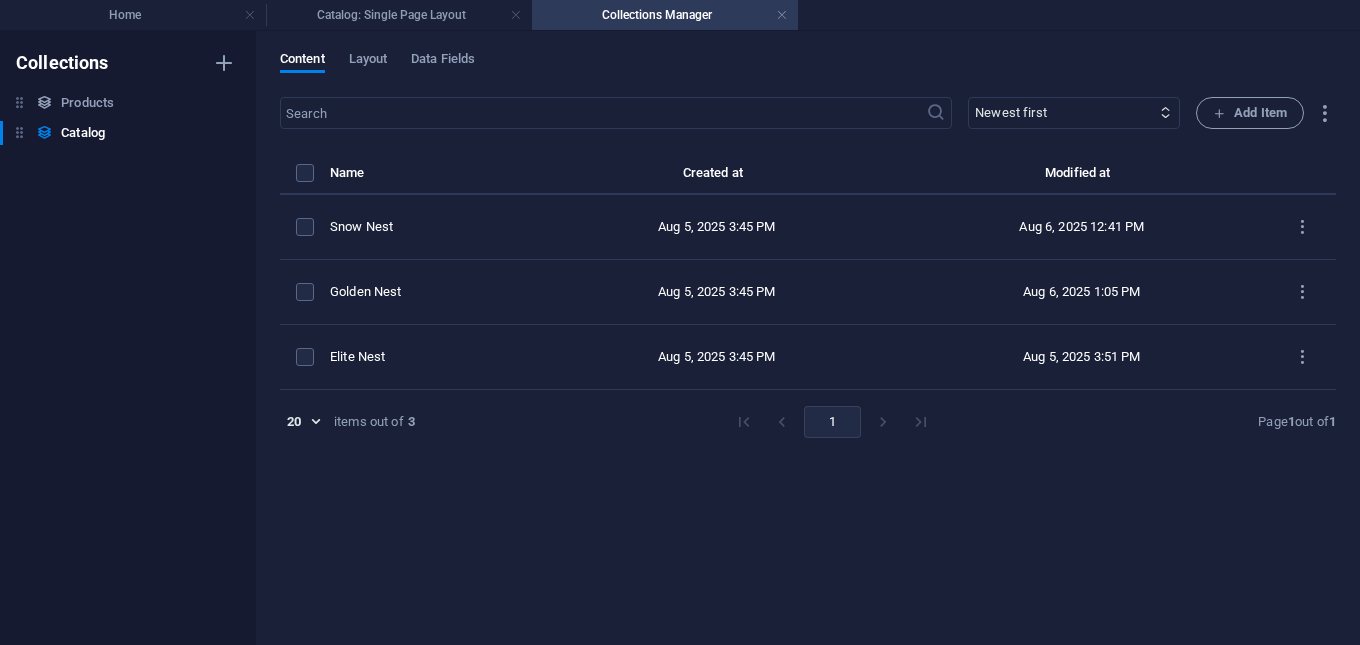 type on "golden-nest" 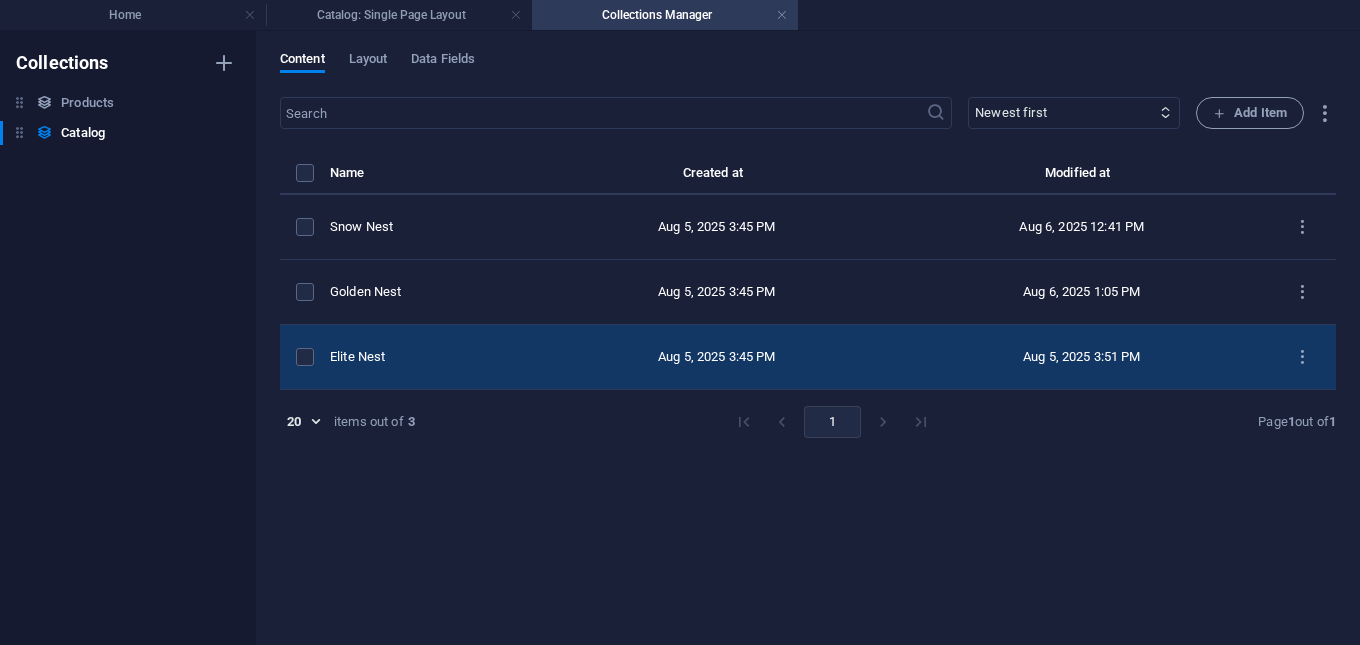 click on "Aug 5, 2025 3:45 PM" at bounding box center [717, 357] 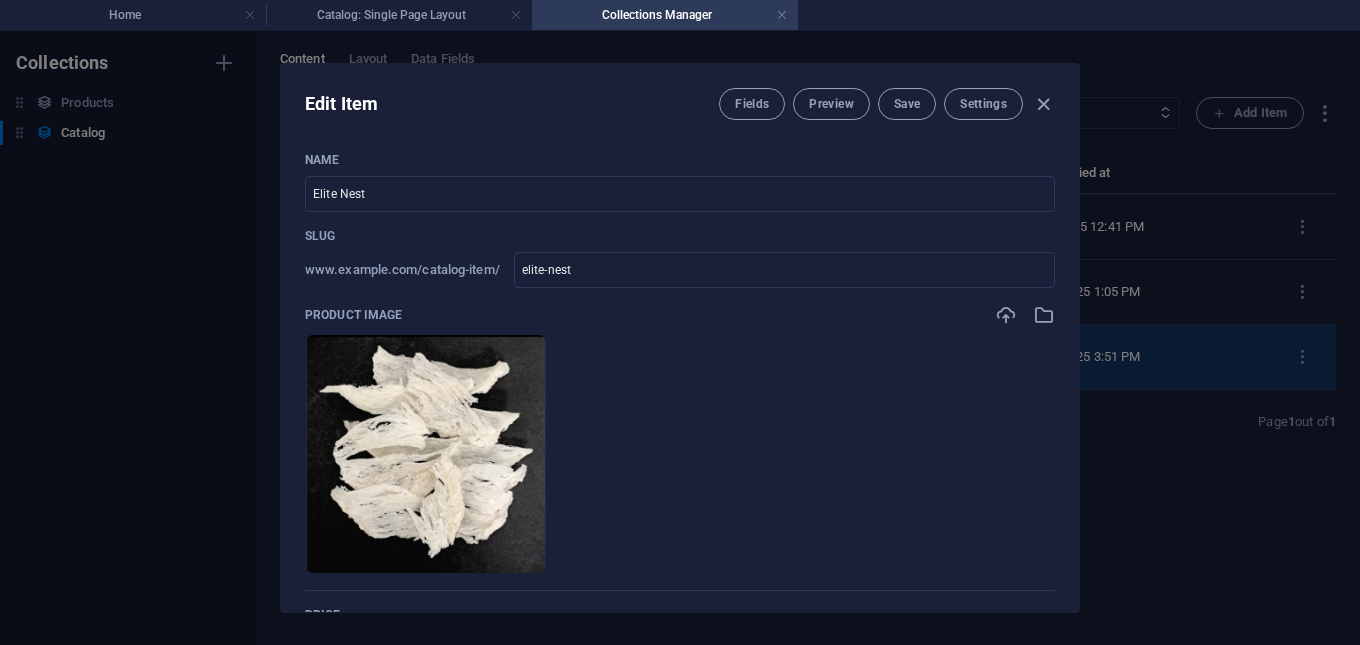 click on "Drop files here to upload them instantly" at bounding box center (680, 454) 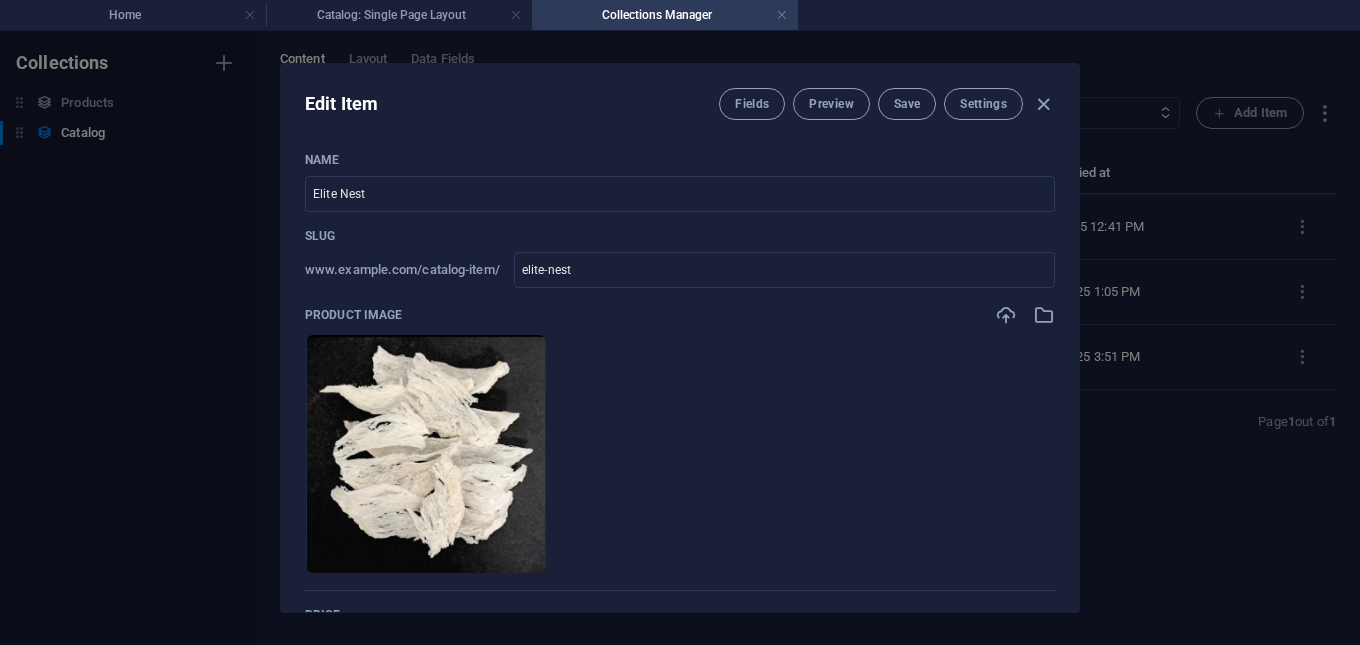 scroll, scrollTop: 500, scrollLeft: 0, axis: vertical 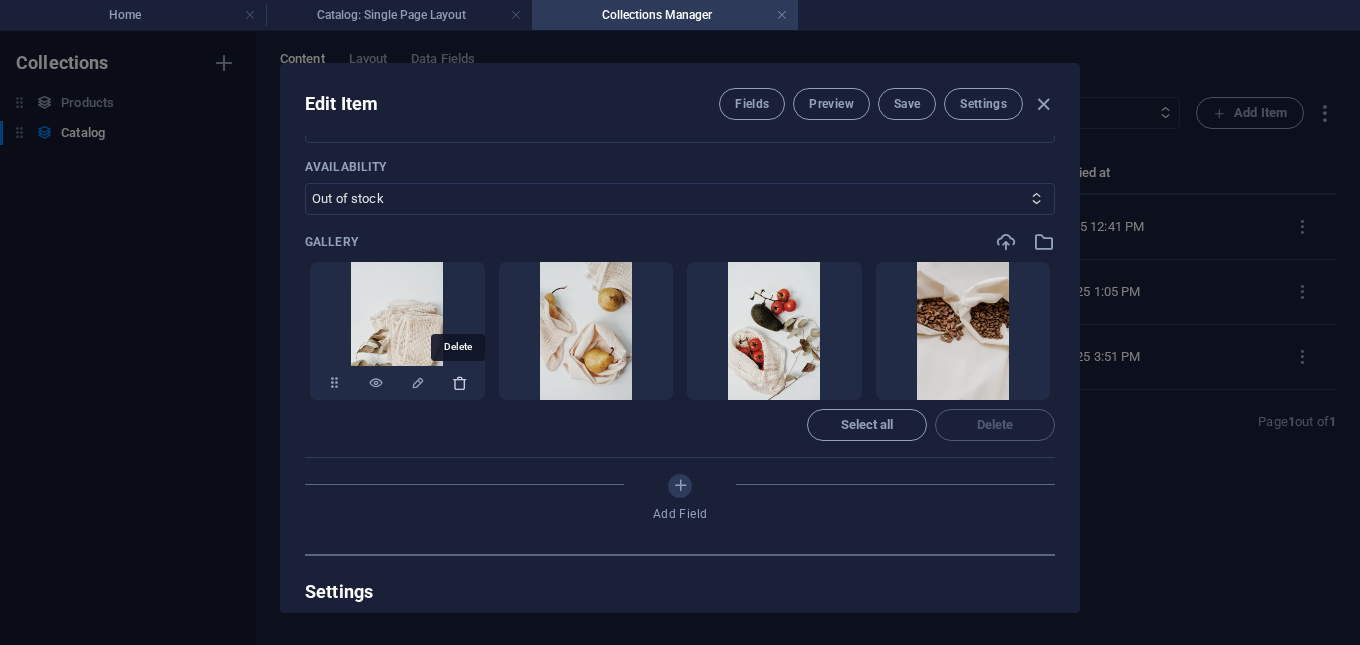 click at bounding box center [460, 383] 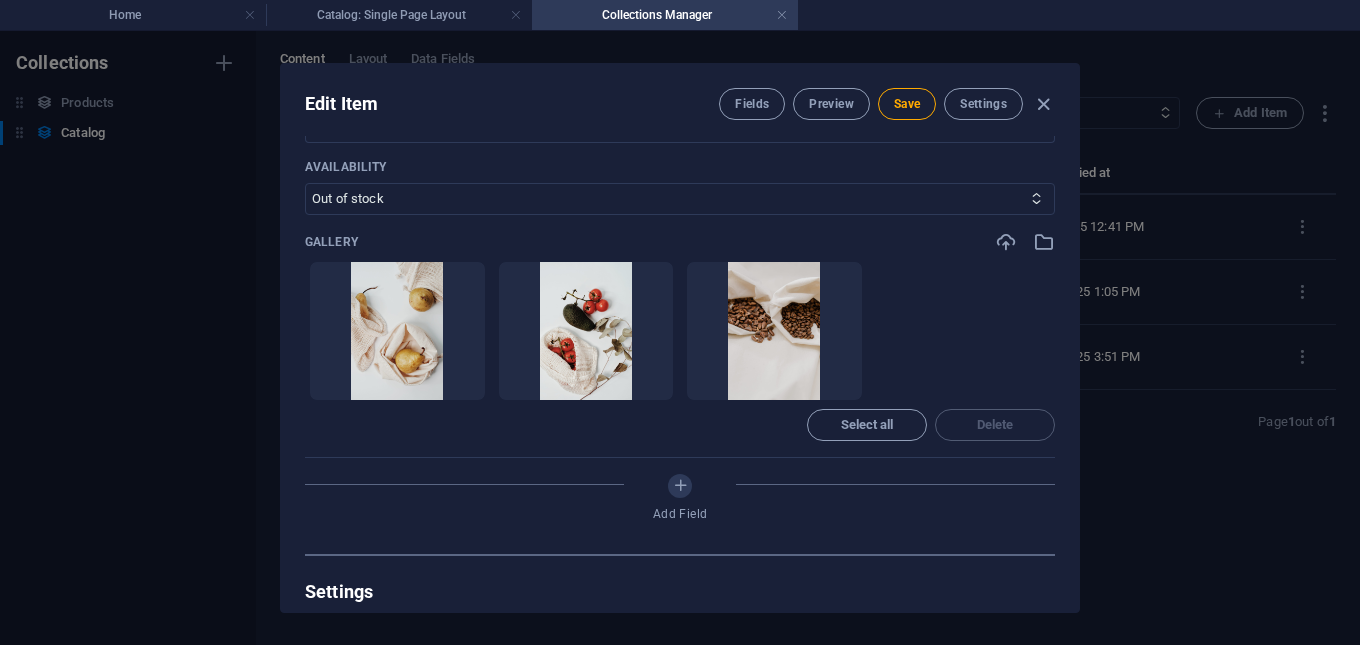 click at bounding box center [460, 383] 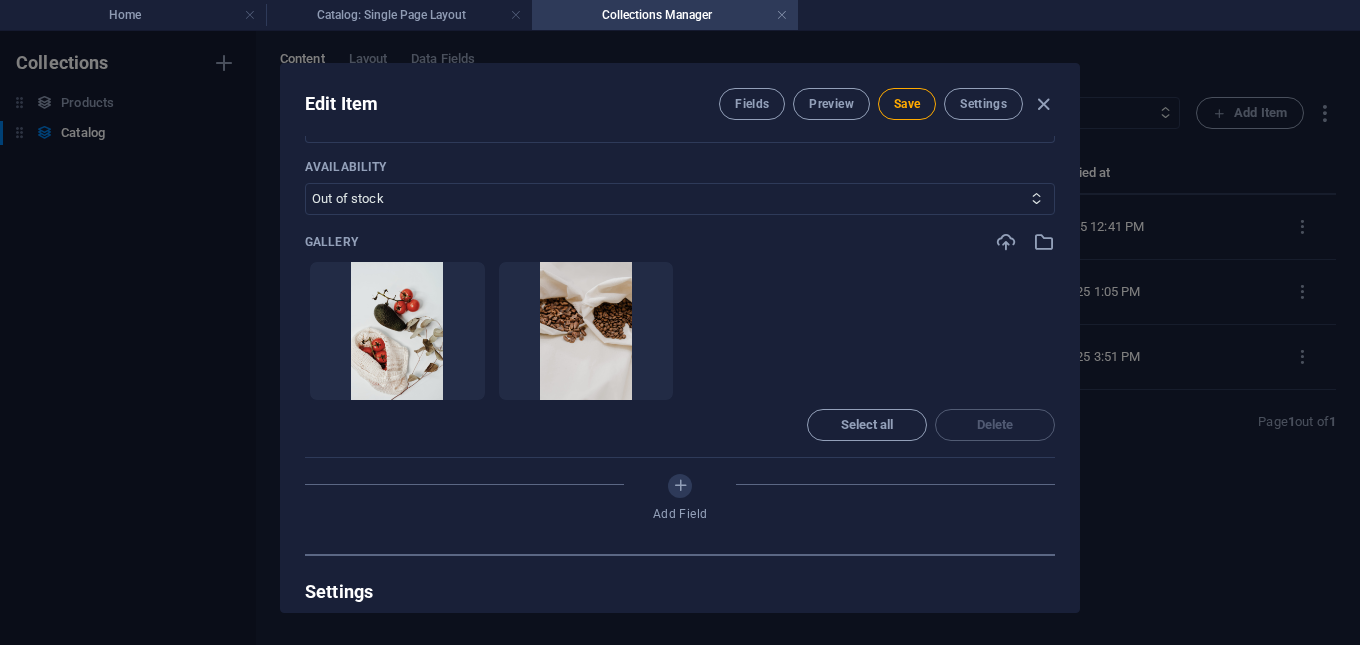 click at bounding box center (460, 383) 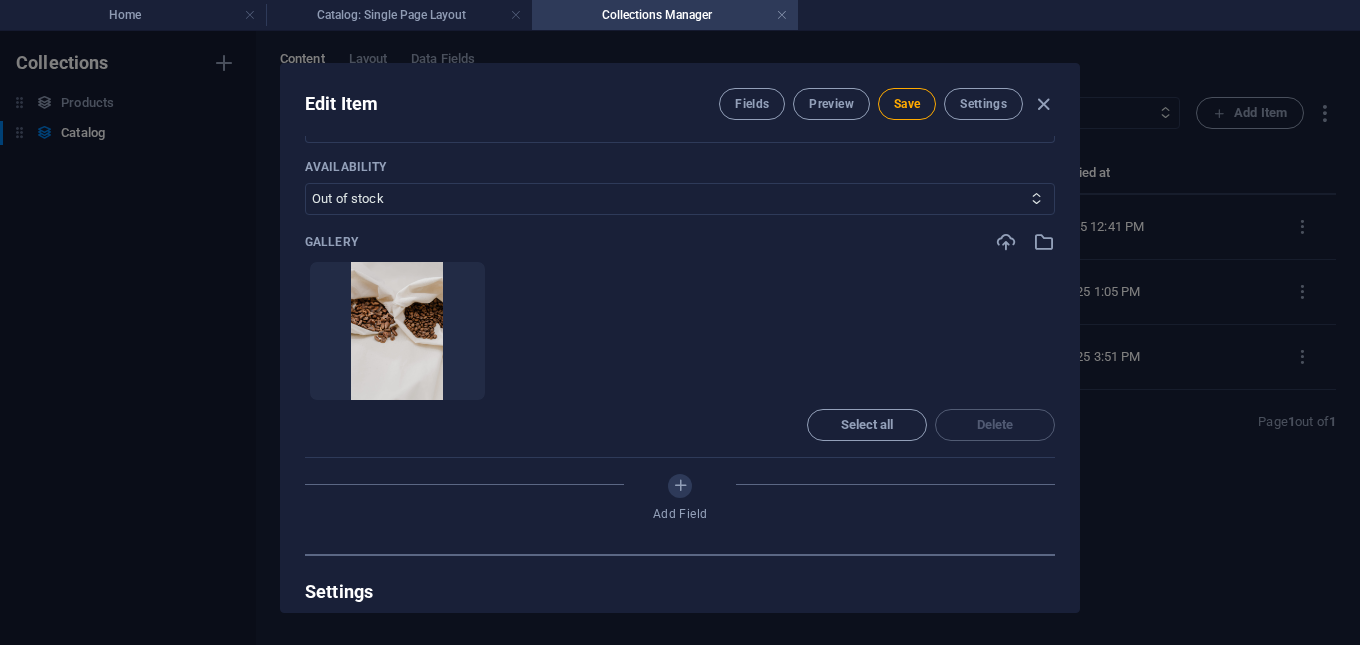 click at bounding box center (460, 383) 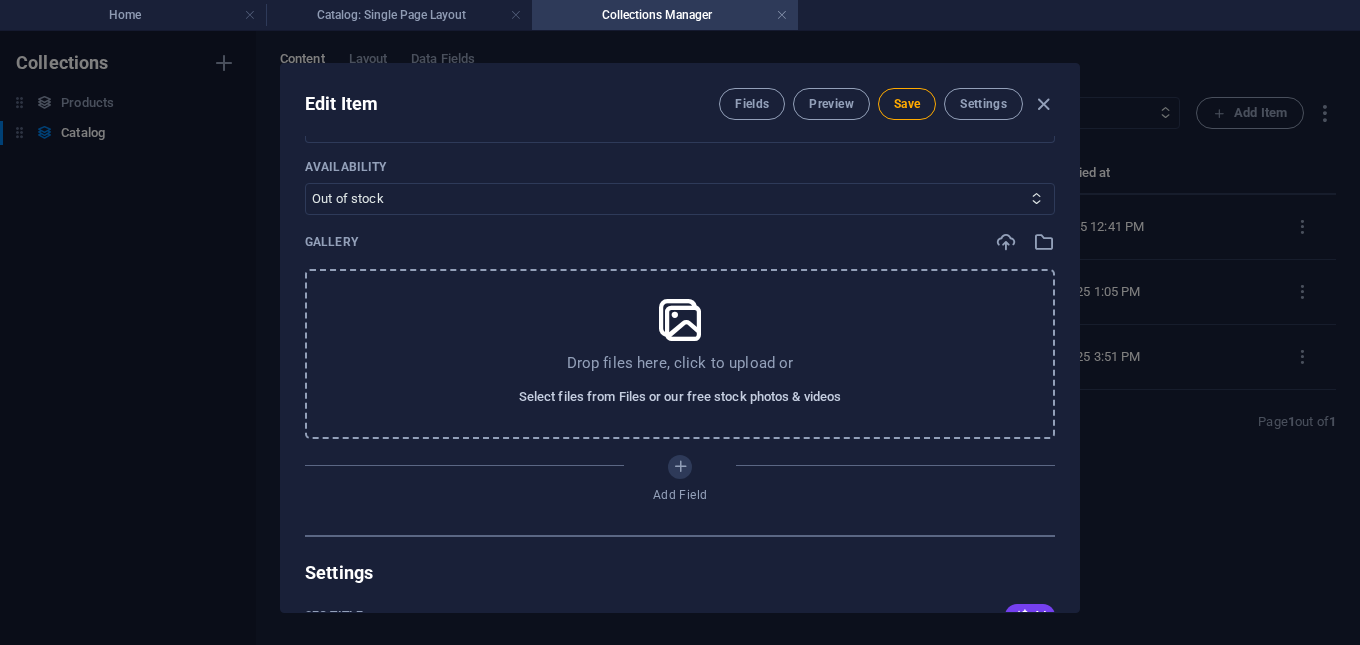 click on "Select files from Files or our free stock photos & videos" at bounding box center (680, 397) 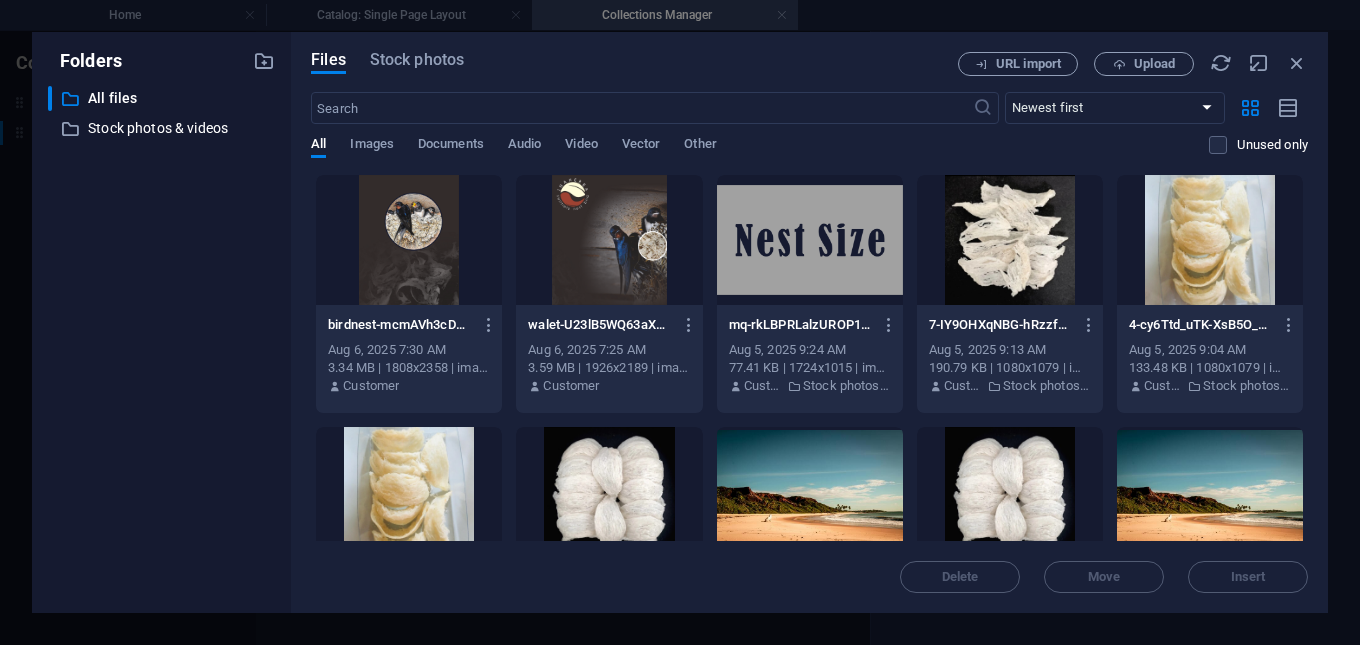 click at bounding box center [1010, 240] 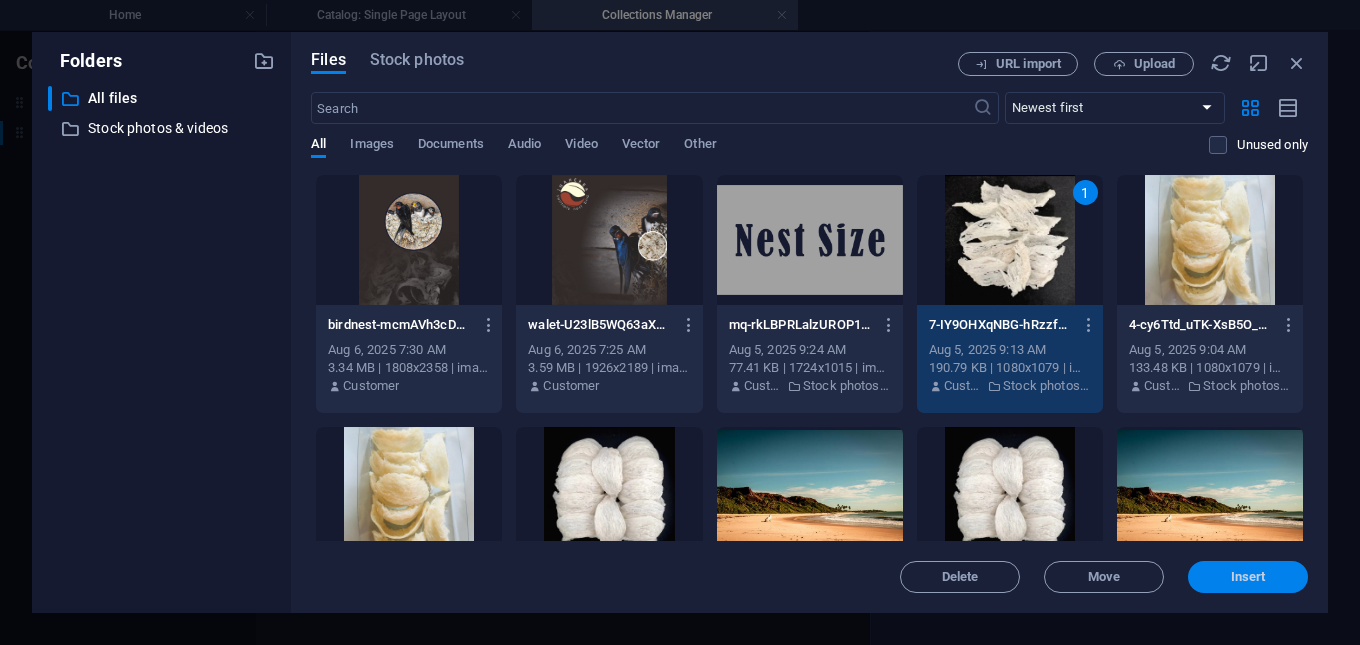 click on "Insert" at bounding box center (1248, 577) 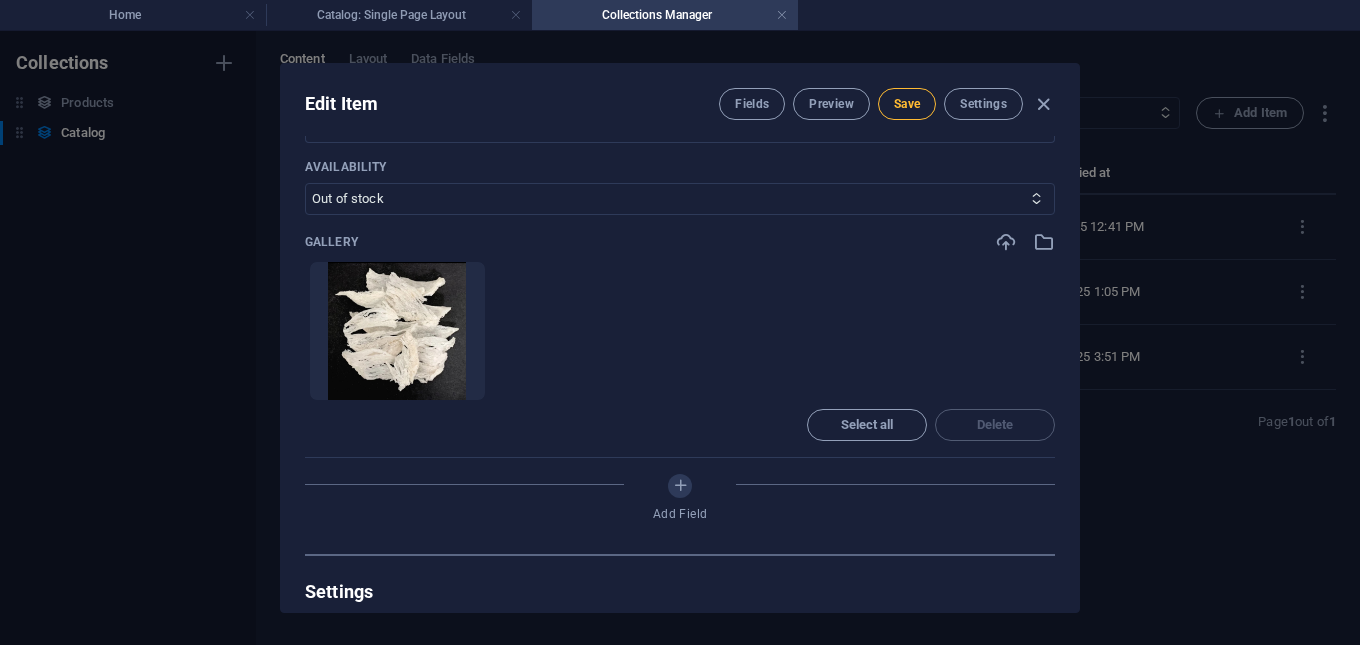 click on "Save" at bounding box center [907, 104] 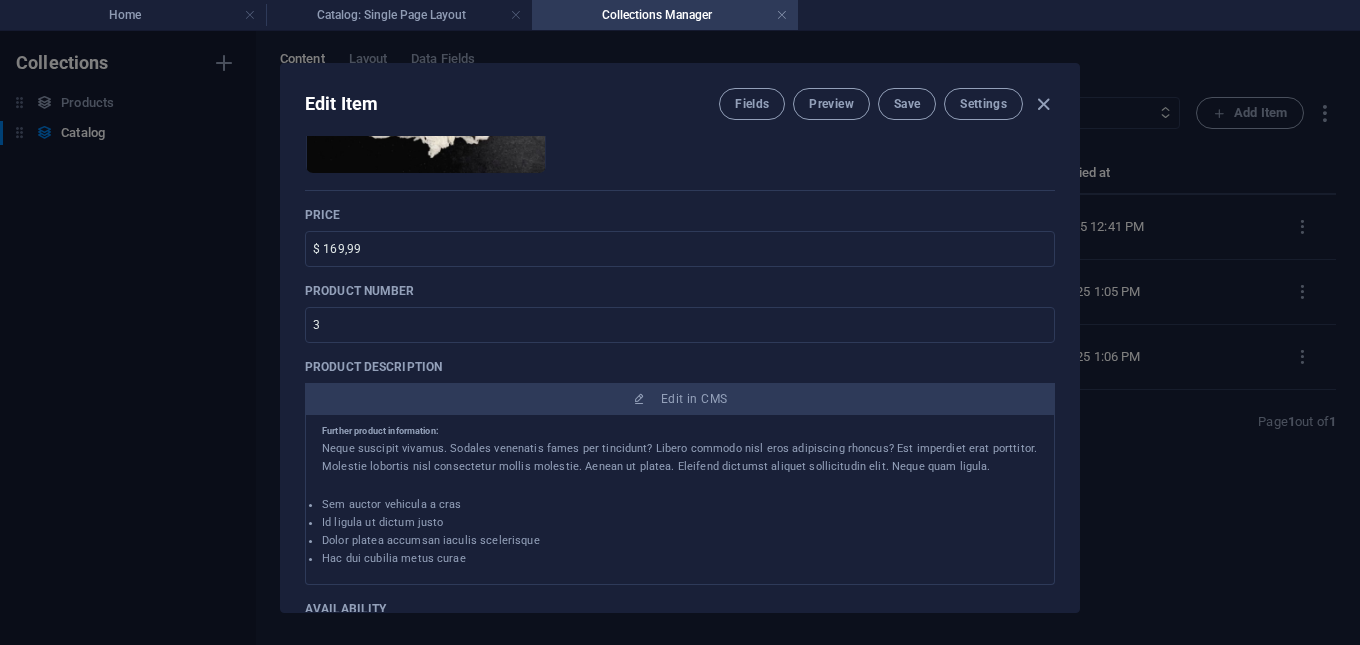 scroll, scrollTop: 500, scrollLeft: 0, axis: vertical 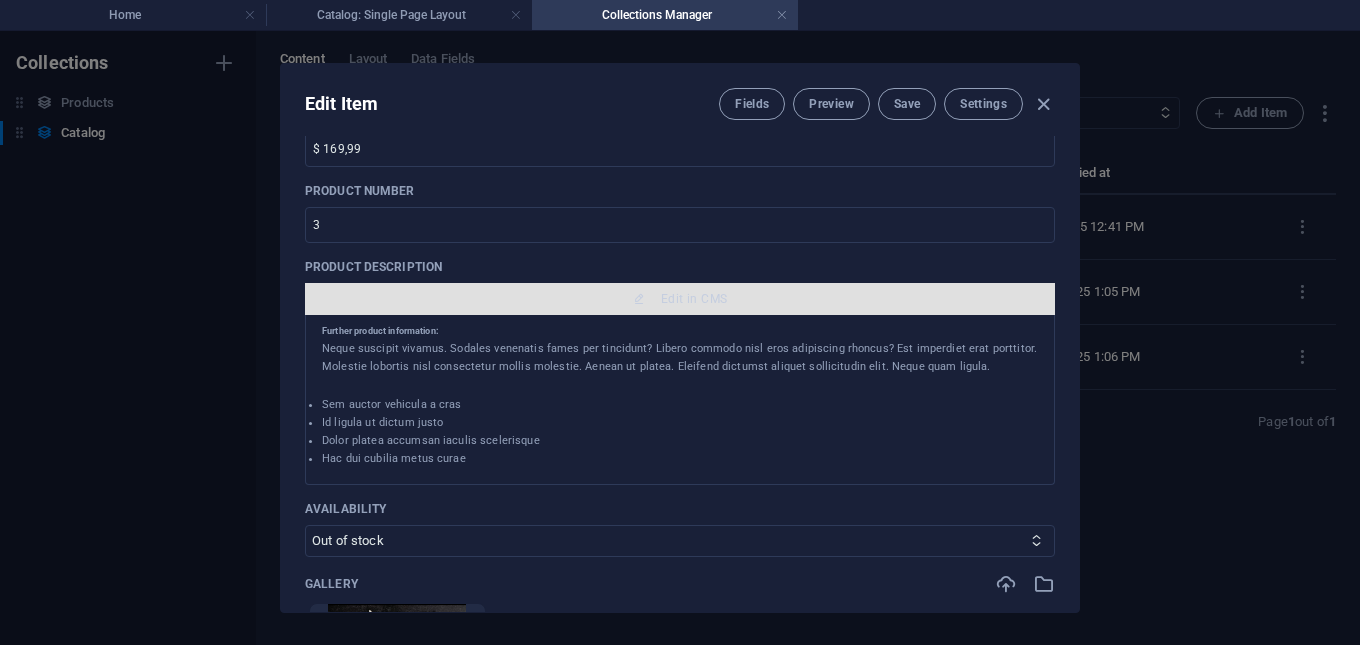 click at bounding box center (639, 299) 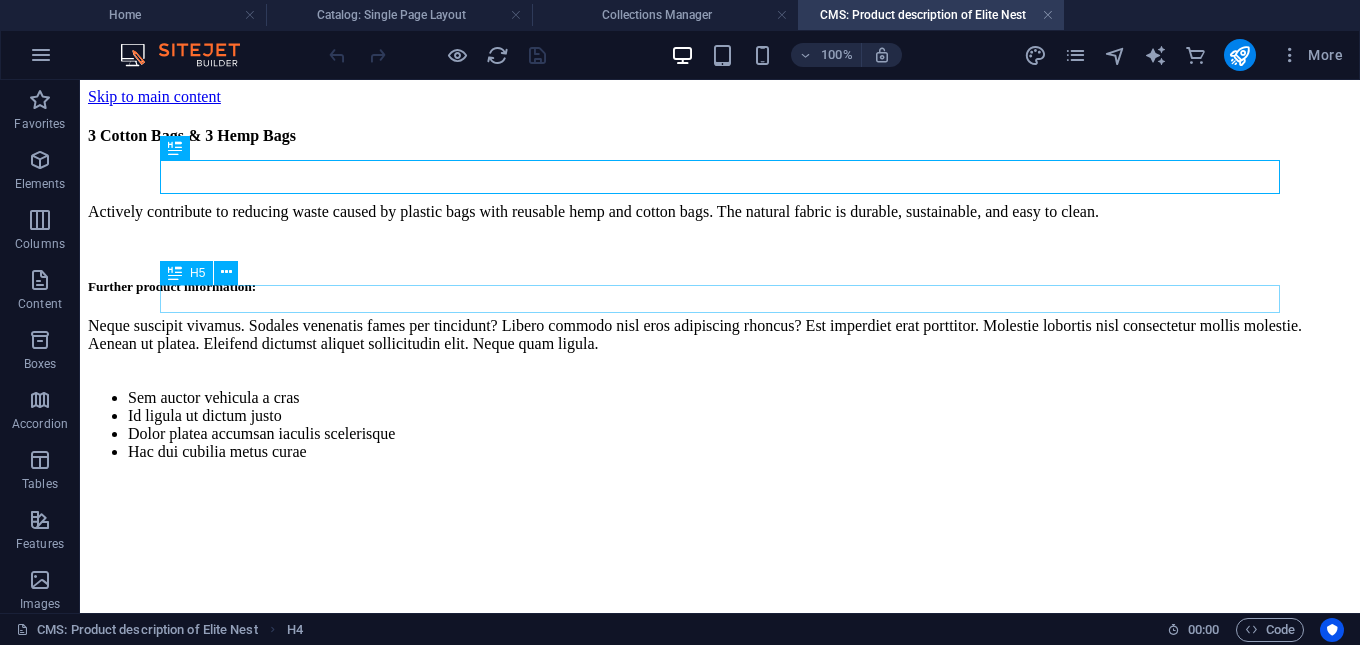 scroll, scrollTop: 0, scrollLeft: 0, axis: both 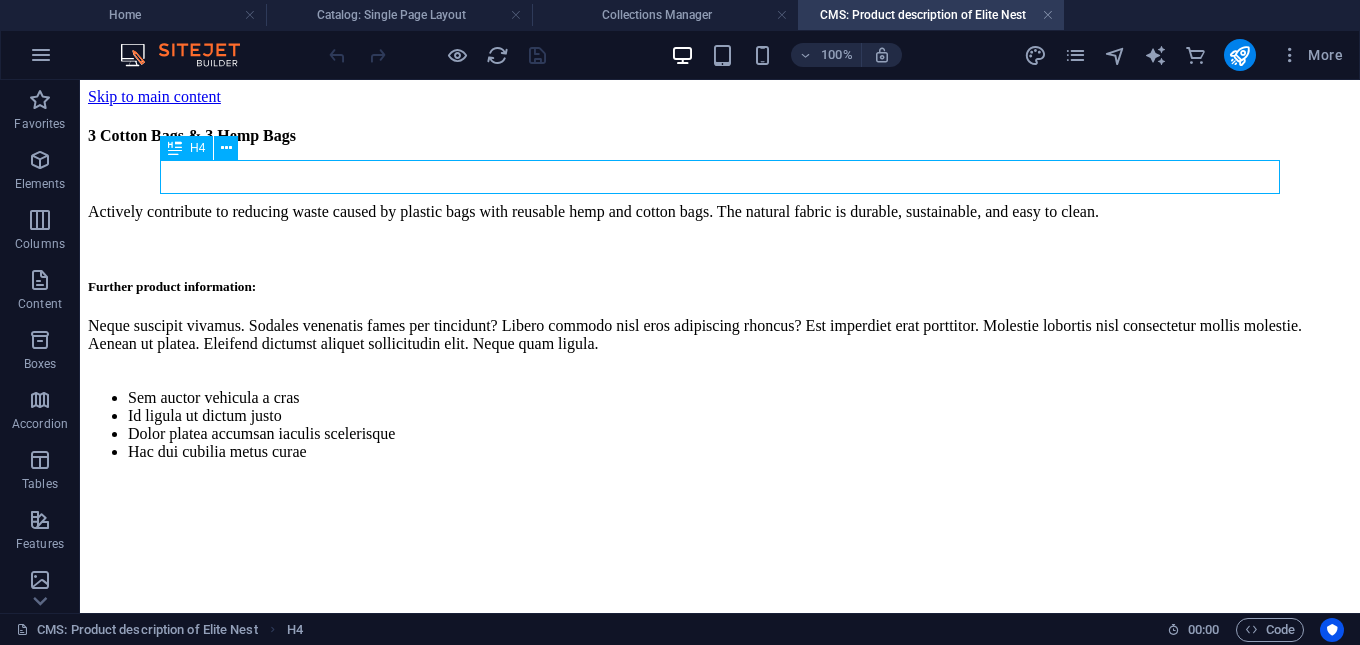 click on "3 Cotton Bags & 3 Hemp Bags" at bounding box center [720, 136] 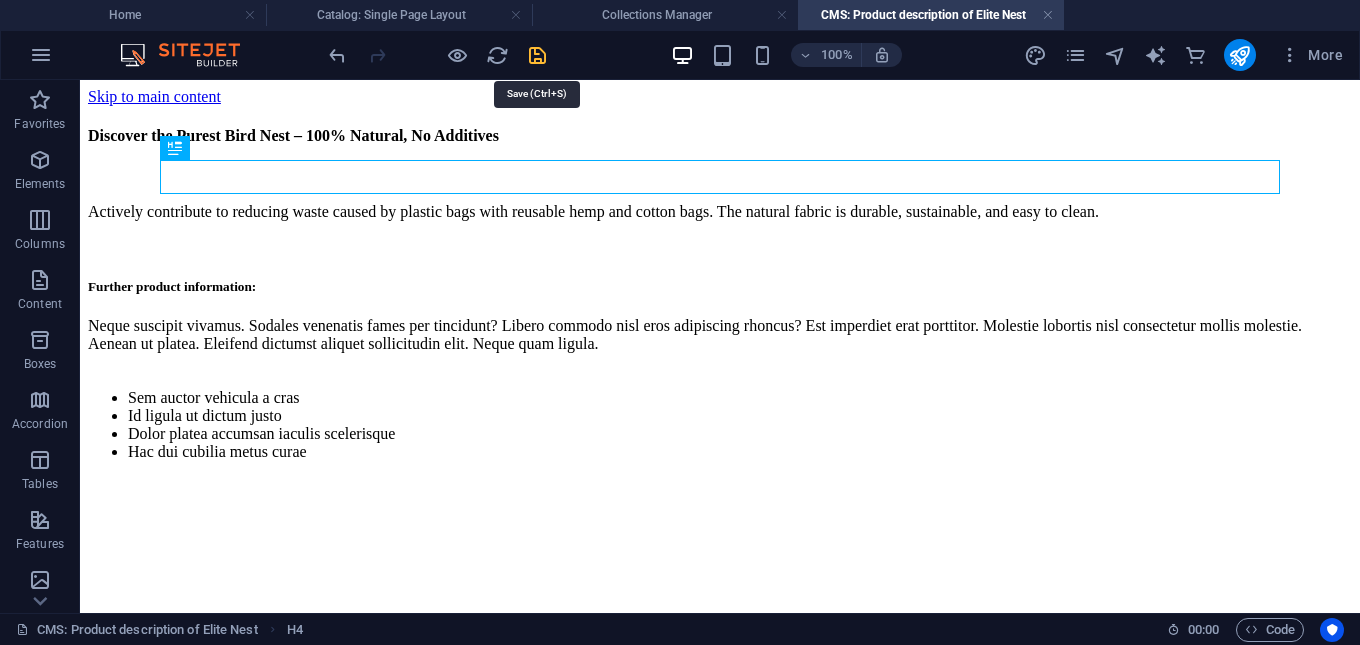 click at bounding box center (537, 55) 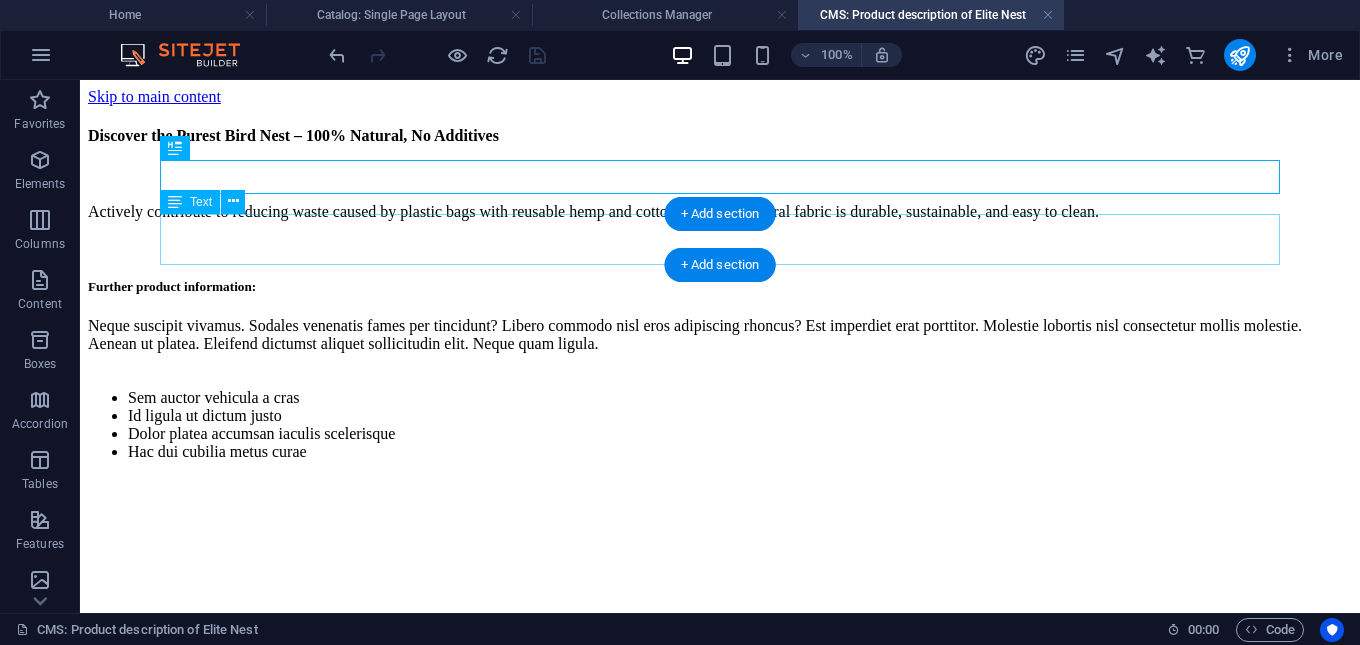 click on "Actively contribute to reducing waste caused by plastic bags with reusable hemp and cotton bags. The natural fabric is durable, sustainable, and easy to clean." at bounding box center [720, 212] 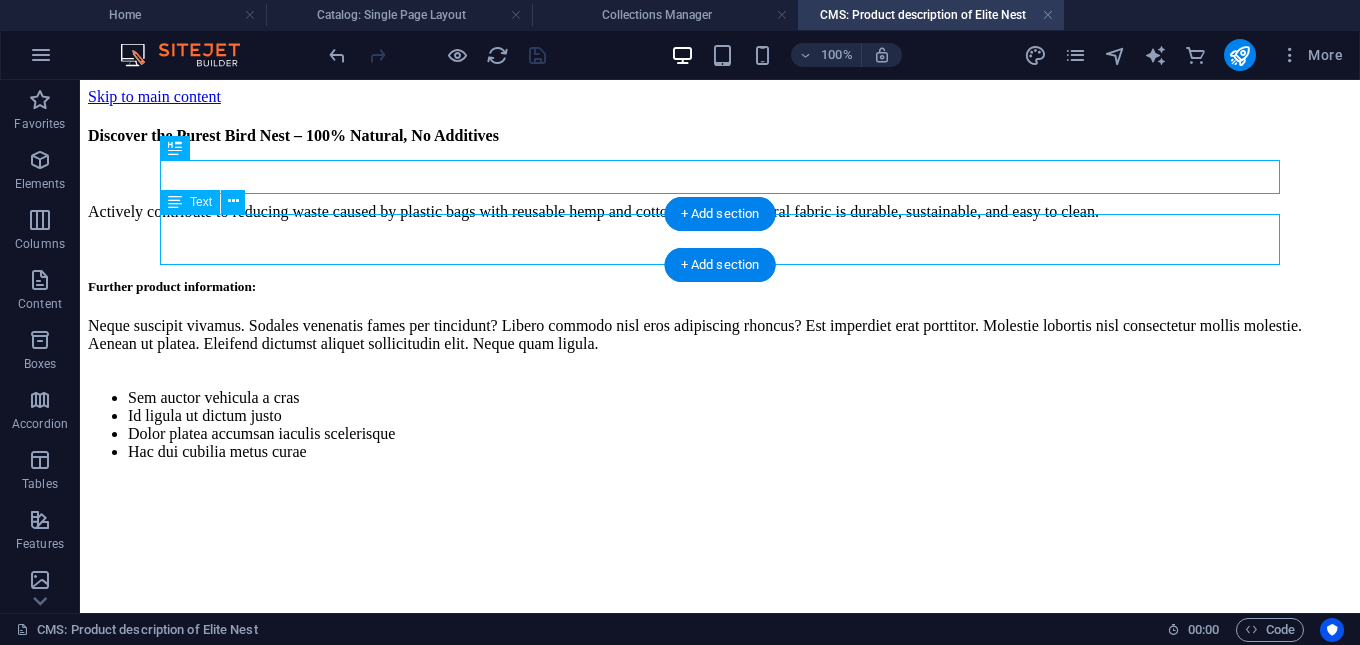 click on "Actively contribute to reducing waste caused by plastic bags with reusable hemp and cotton bags. The natural fabric is durable, sustainable, and easy to clean." at bounding box center (720, 212) 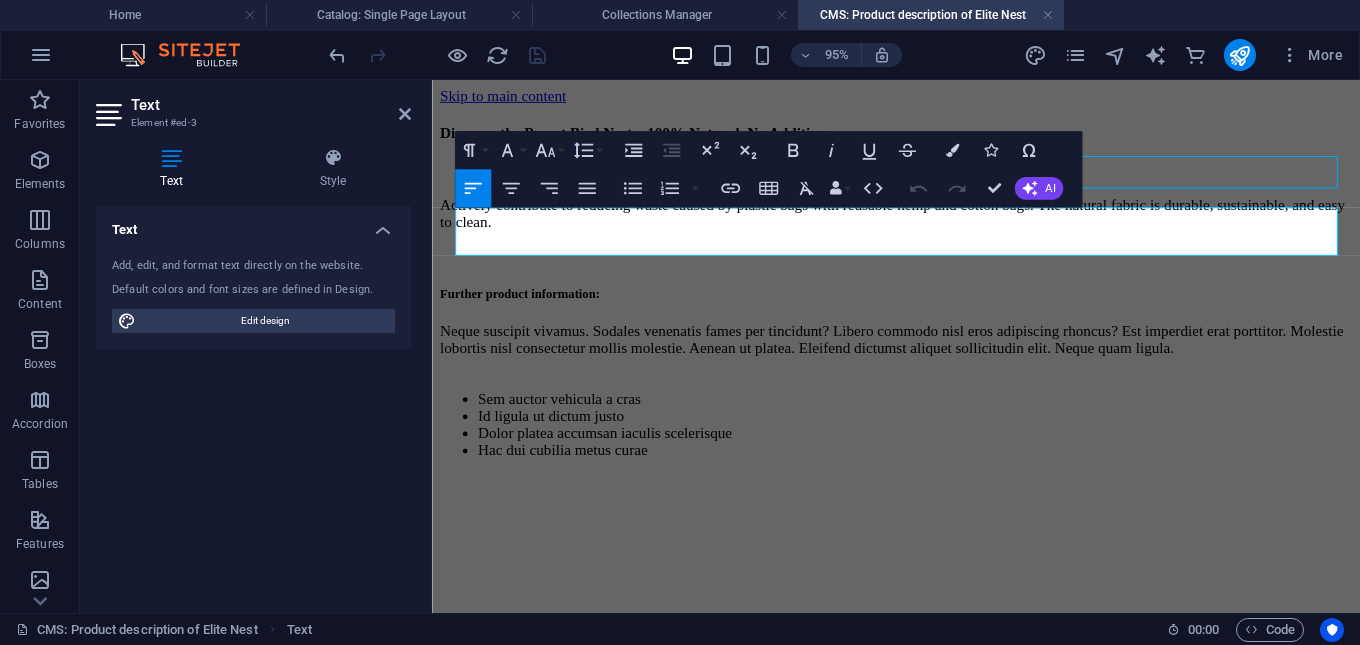 click on "Actively contribute to reducing waste caused by plastic bags with reusable hemp and cotton bags. The natural fabric is durable, sustainable, and easy to clean." at bounding box center [920, 221] 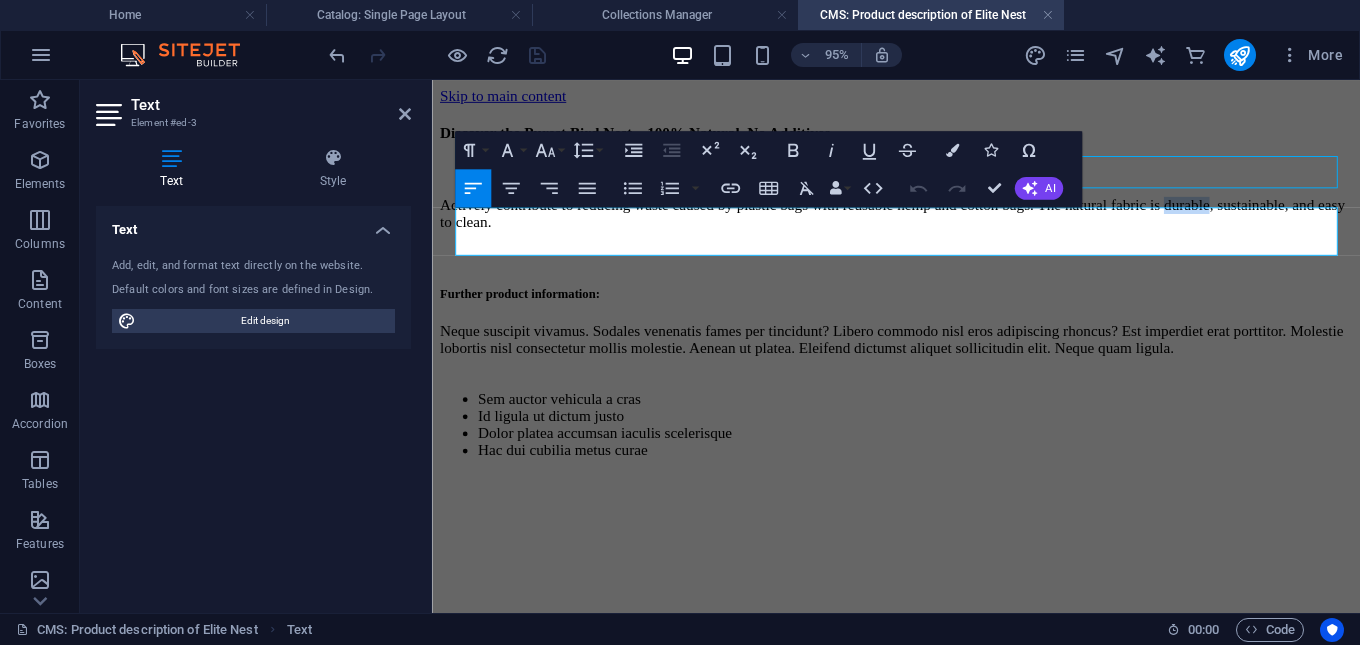 click on "Actively contribute to reducing waste caused by plastic bags with reusable hemp and cotton bags. The natural fabric is durable, sustainable, and easy to clean." at bounding box center [920, 221] 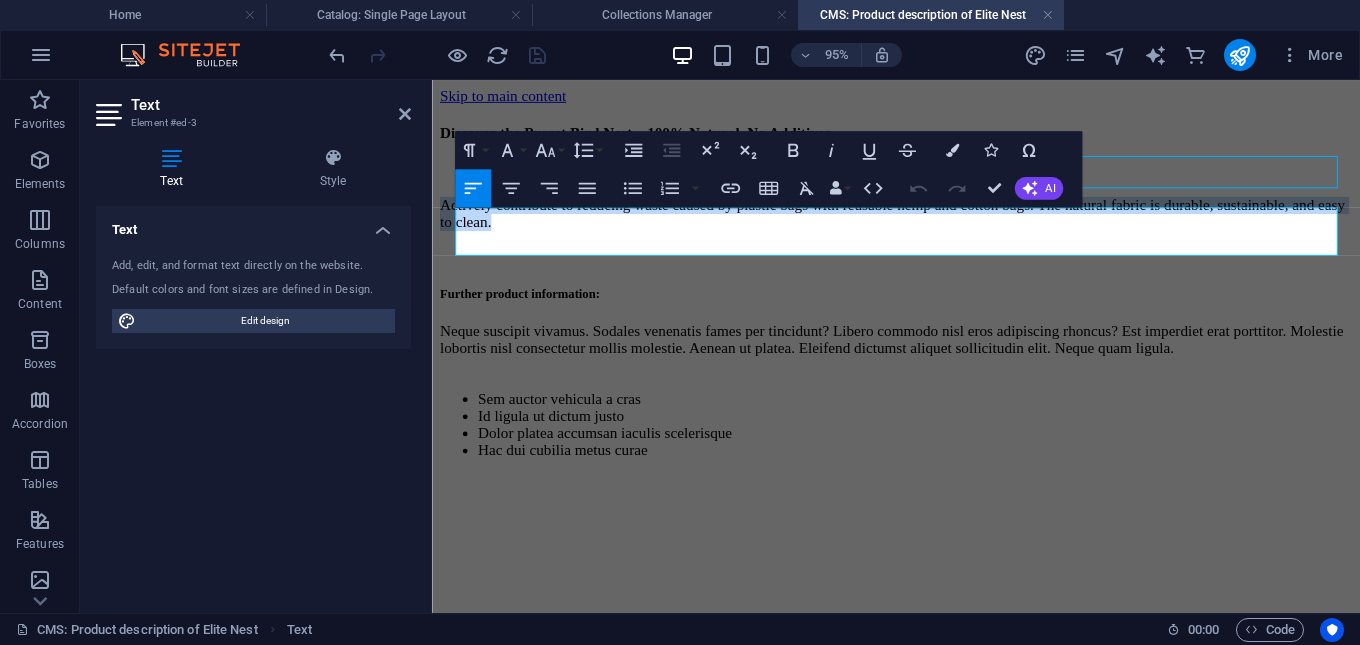 click on "Actively contribute to reducing waste caused by plastic bags with reusable hemp and cotton bags. The natural fabric is durable, sustainable, and easy to clean." at bounding box center (920, 221) 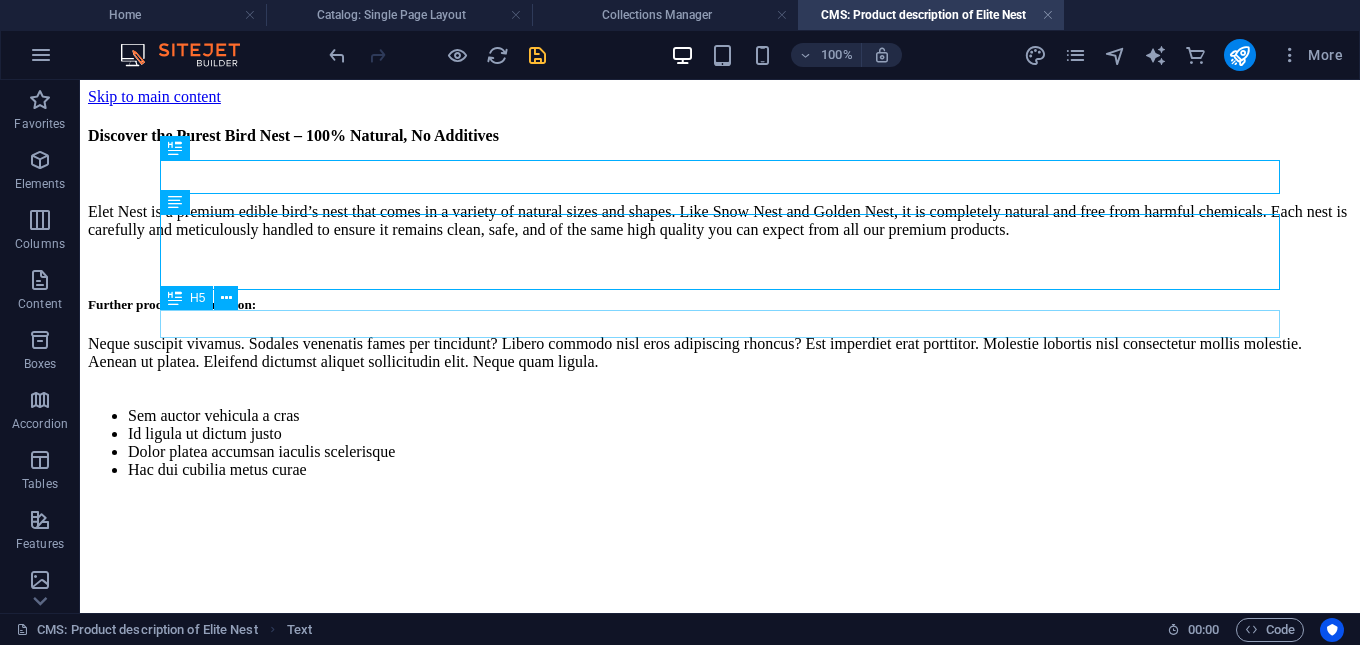 click on "Further product information:" at bounding box center (720, 305) 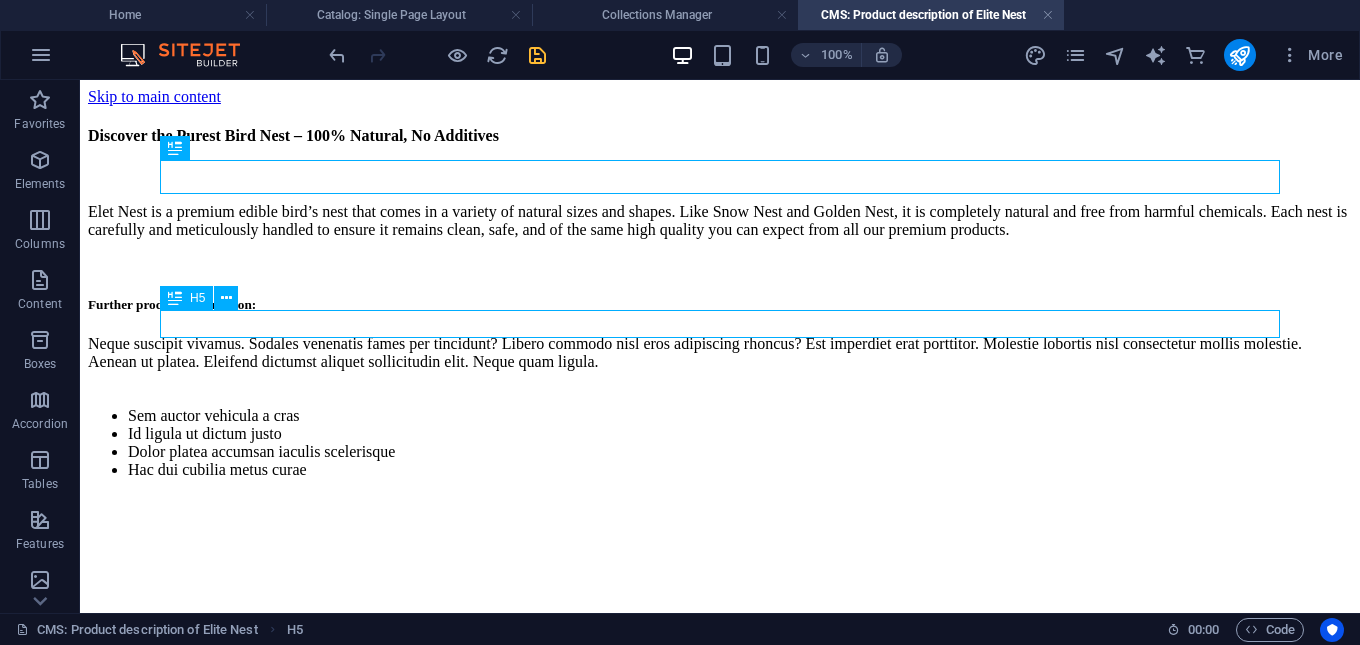 click on "Further product information:" at bounding box center [720, 305] 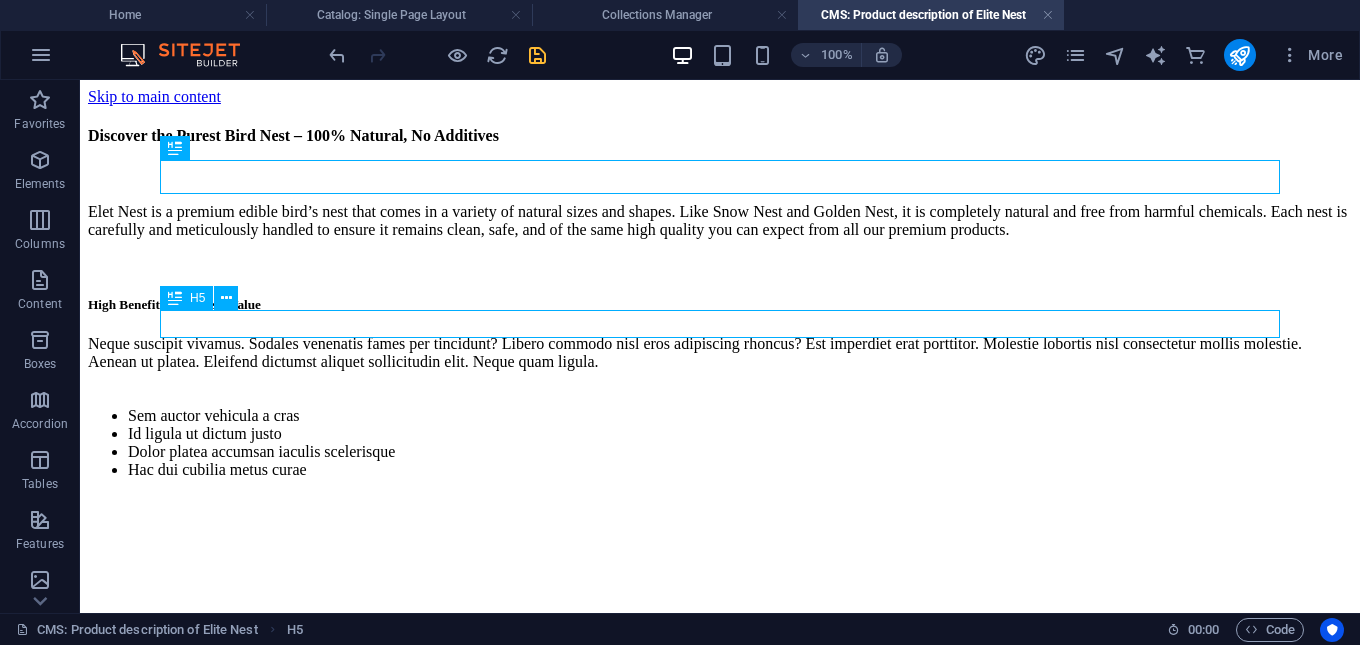 click on "High Benefits and Great Value" at bounding box center [720, 305] 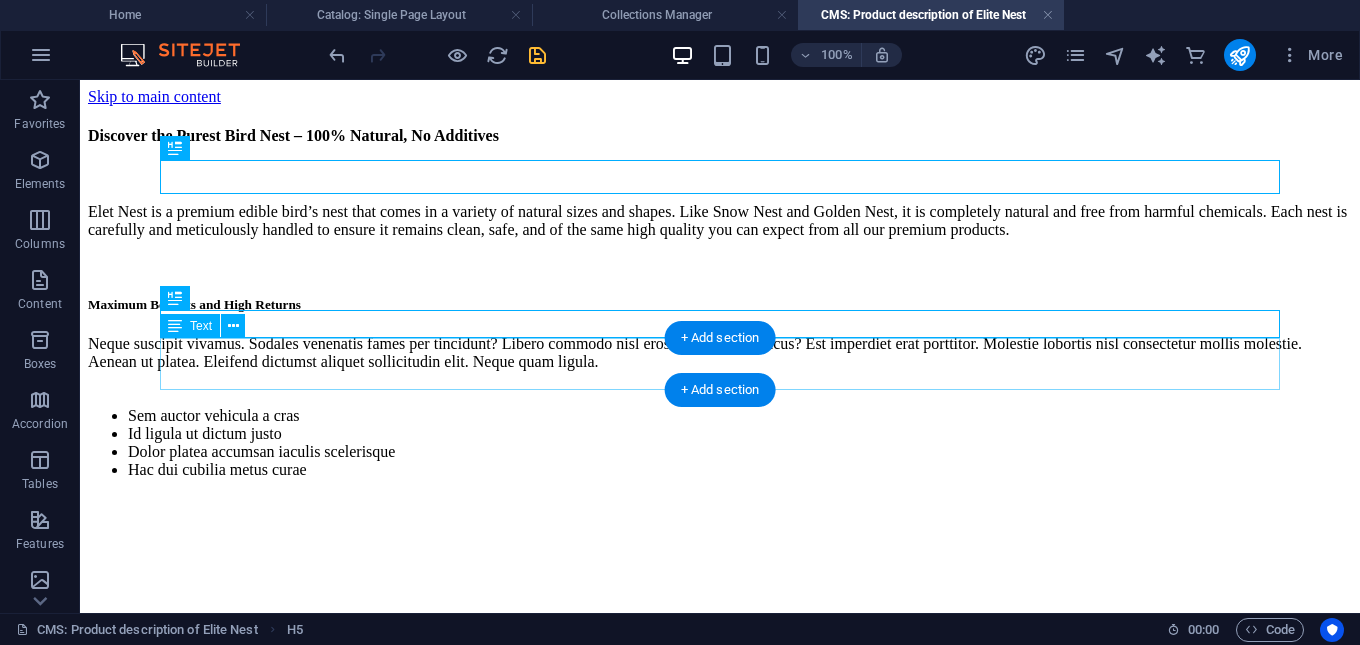 click on "Neque suscipit vivamus. Sodales venenatis fames per tincidunt? Libero commodo nisl eros adipiscing rhoncus? Est imperdiet erat porttitor. Molestie lobortis nisl consectetur mollis molestie. Aenean ut platea. Eleifend dictumst aliquet sollicitudin elit. Neque quam ligula." at bounding box center [720, 353] 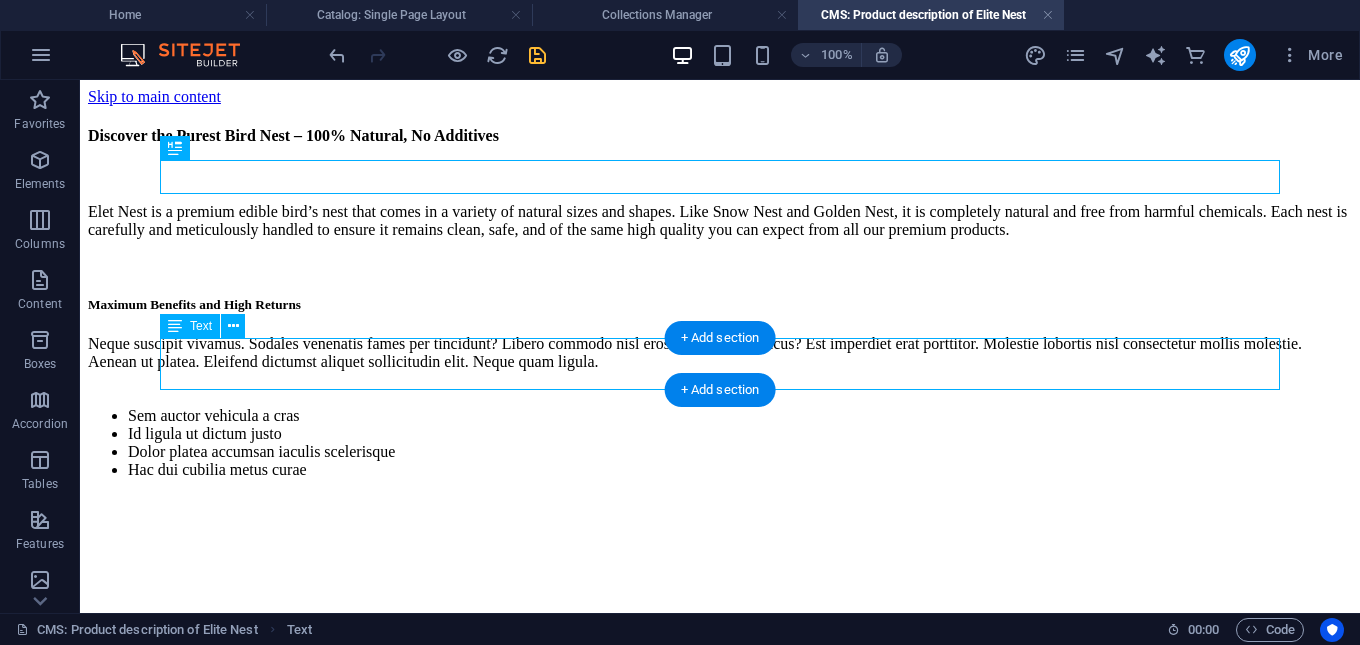 click on "Neque suscipit vivamus. Sodales venenatis fames per tincidunt? Libero commodo nisl eros adipiscing rhoncus? Est imperdiet erat porttitor. Molestie lobortis nisl consectetur mollis molestie. Aenean ut platea. Eleifend dictumst aliquet sollicitudin elit. Neque quam ligula." at bounding box center [720, 353] 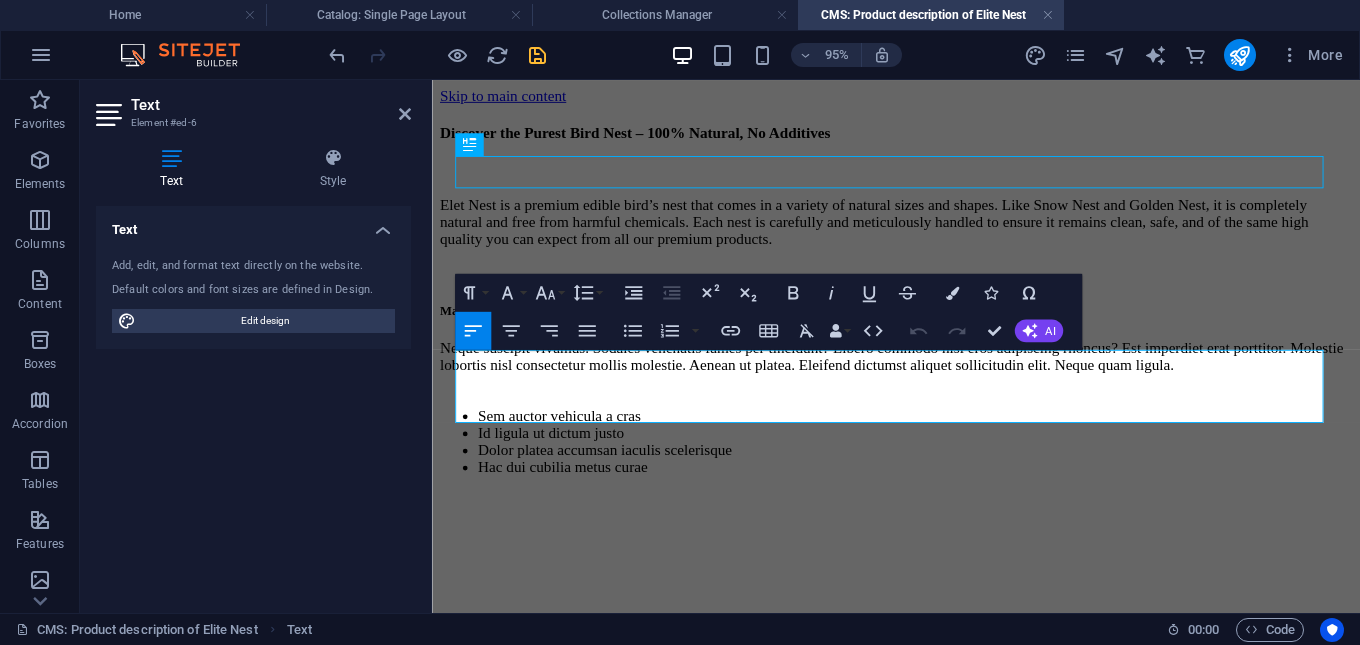 click on "Neque suscipit vivamus. Sodales venenatis fames per tincidunt? Libero commodo nisl eros adipiscing rhoncus? Est imperdiet erat porttitor. Molestie lobortis nisl consectetur mollis molestie. Aenean ut platea. Eleifend dictumst aliquet sollicitudin elit. Neque quam ligula." at bounding box center [920, 371] 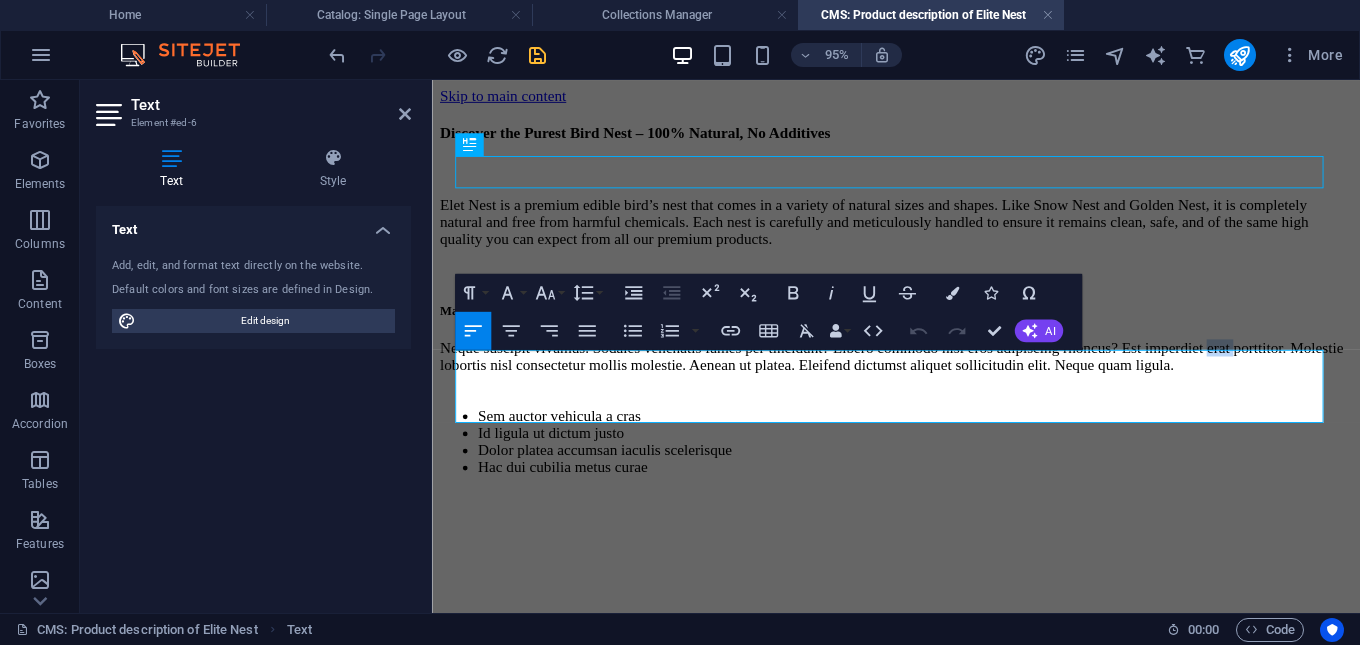 click on "Neque suscipit vivamus. Sodales venenatis fames per tincidunt? Libero commodo nisl eros adipiscing rhoncus? Est imperdiet erat porttitor. Molestie lobortis nisl consectetur mollis molestie. Aenean ut platea. Eleifend dictumst aliquet sollicitudin elit. Neque quam ligula." at bounding box center (920, 371) 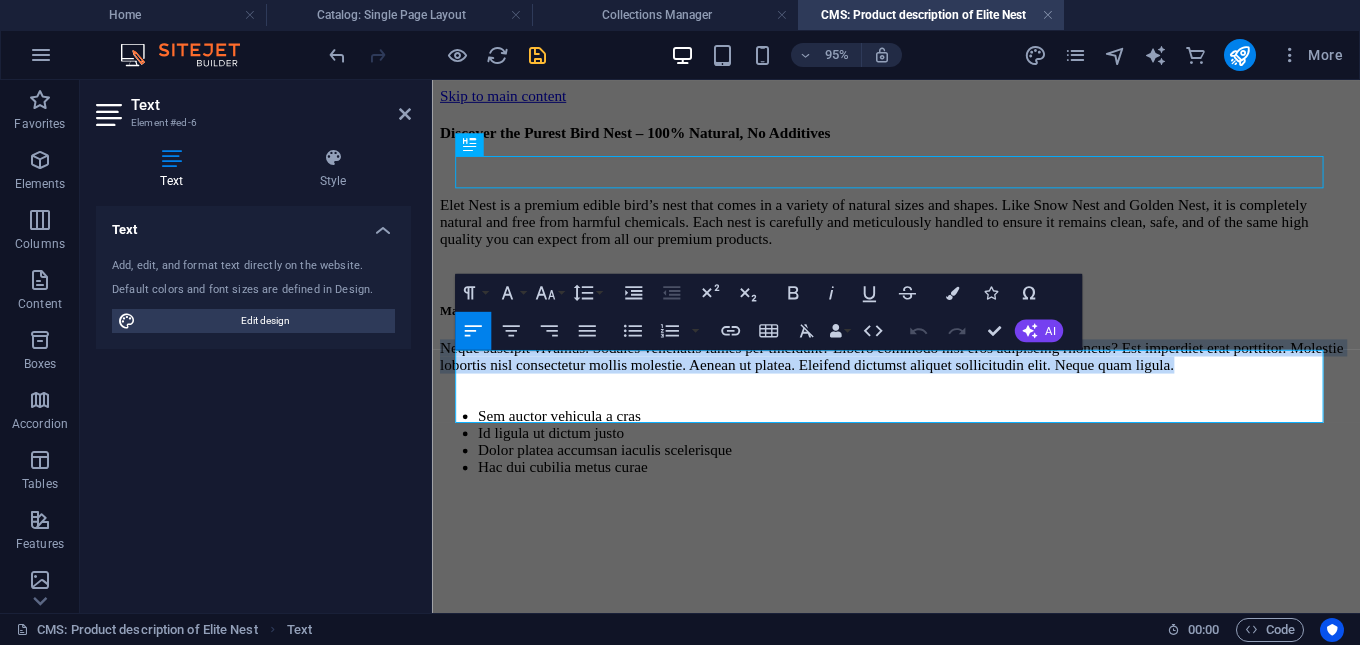 click on "Neque suscipit vivamus. Sodales venenatis fames per tincidunt? Libero commodo nisl eros adipiscing rhoncus? Est imperdiet erat porttitor. Molestie lobortis nisl consectetur mollis molestie. Aenean ut platea. Eleifend dictumst aliquet sollicitudin elit. Neque quam ligula." at bounding box center [920, 371] 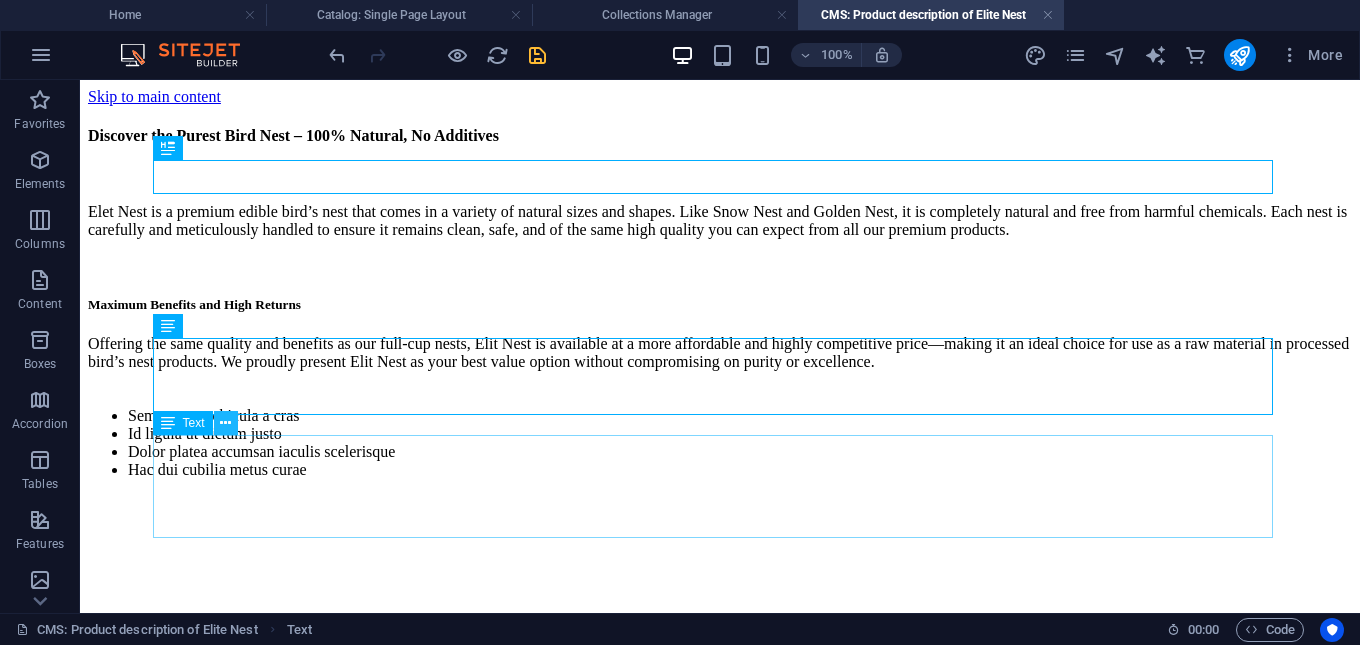 click at bounding box center (225, 423) 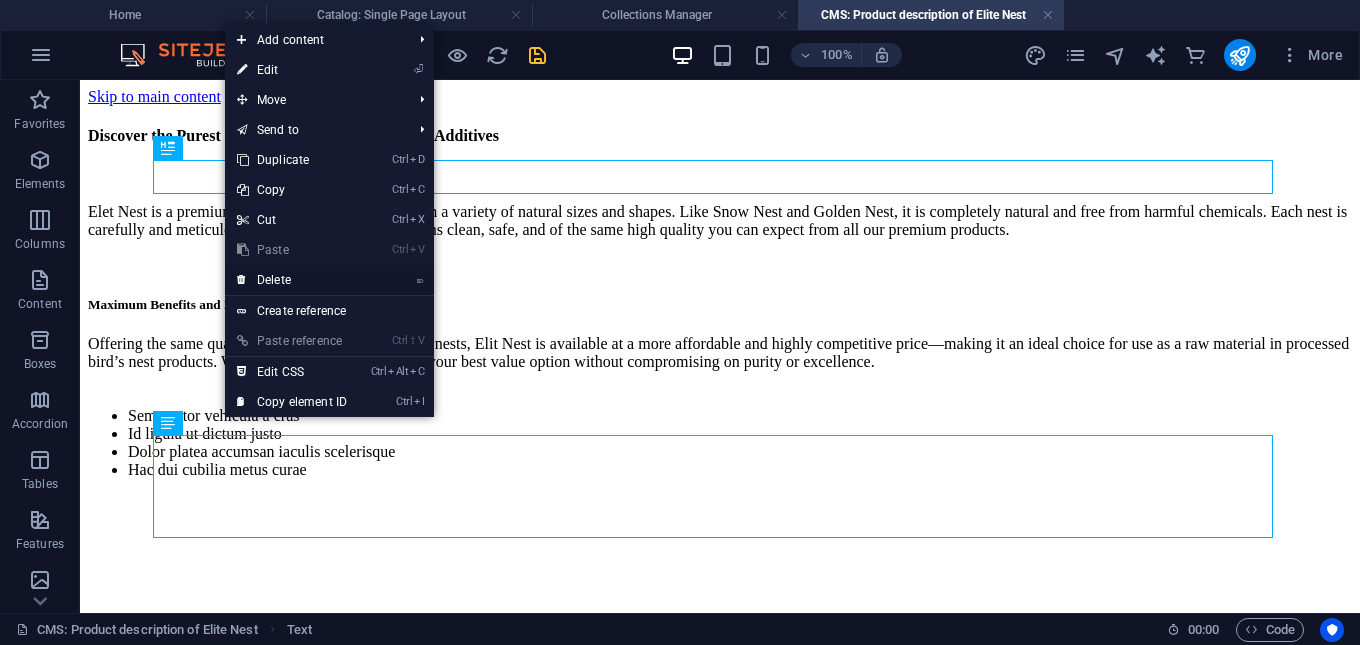 click on "⌦  Delete" at bounding box center (292, 280) 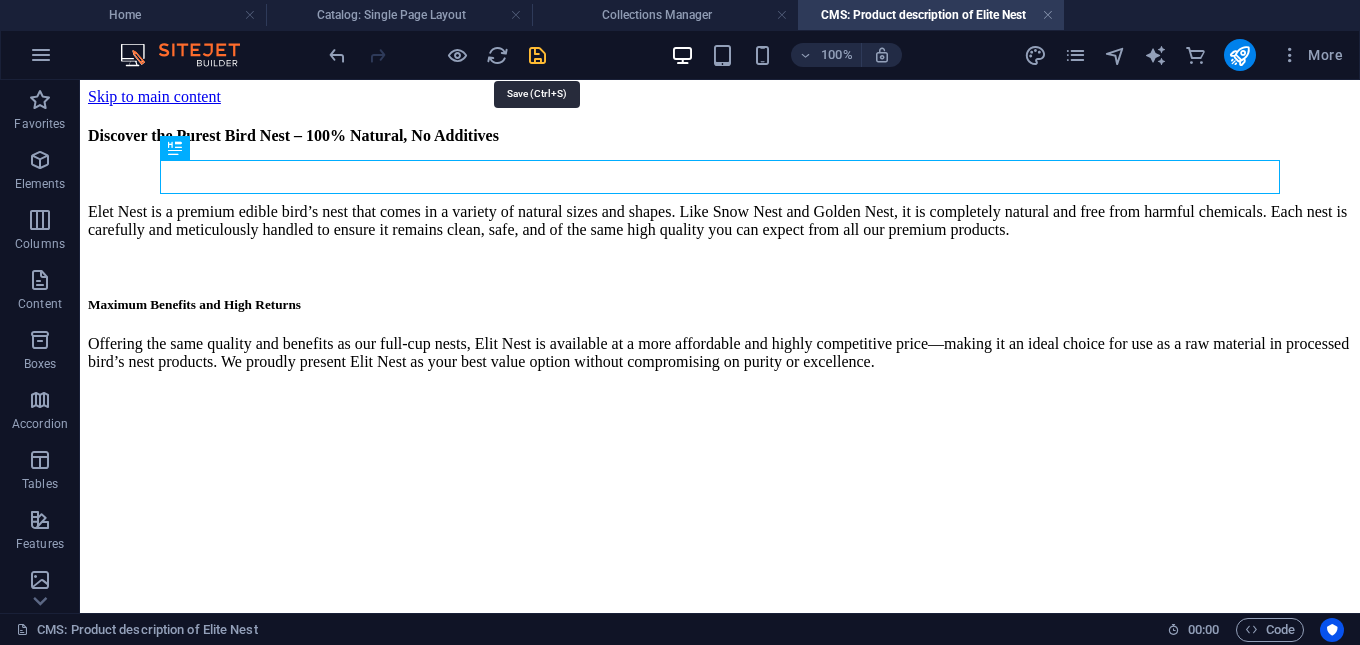 click at bounding box center (537, 55) 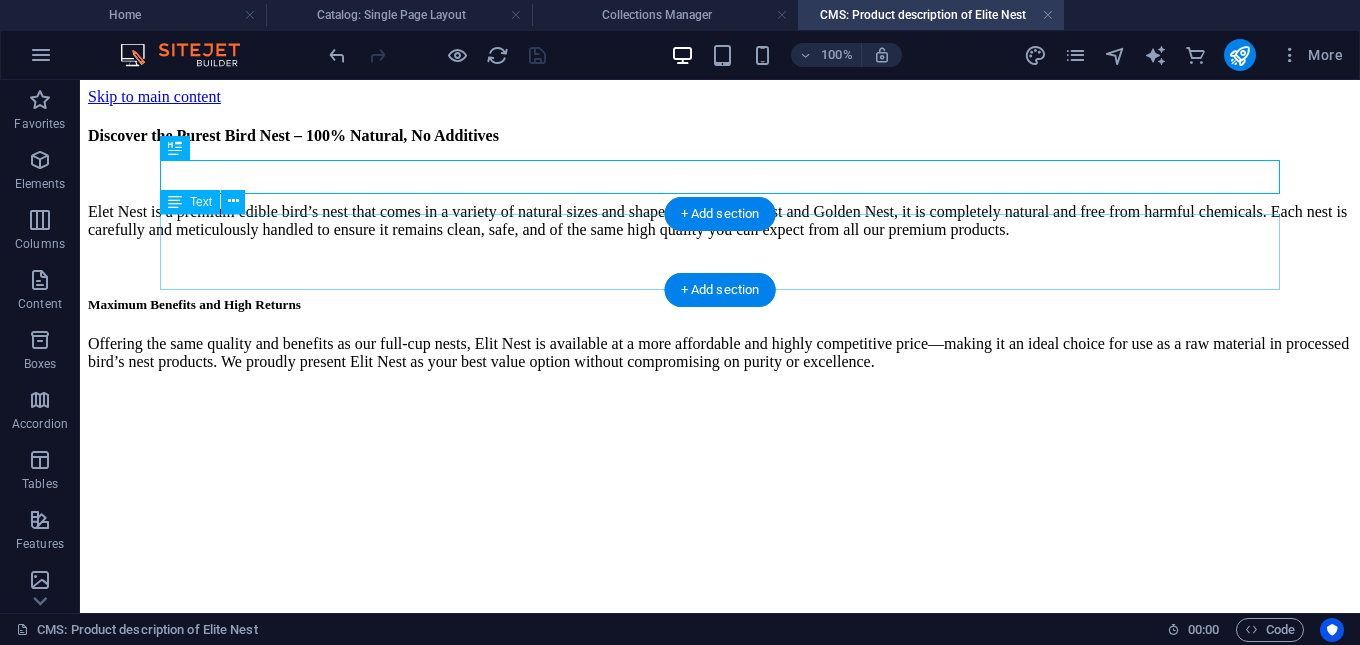 click on "Elet Nest is a premium edible bird’s nest that comes in a variety of natural sizes and shapes. Like Snow Nest and Golden Nest, it is completely natural and free from harmful chemicals. Each nest is carefully and meticulously handled to ensure it remains clean, safe, and of the same high quality you can expect from all our premium products." at bounding box center (720, 221) 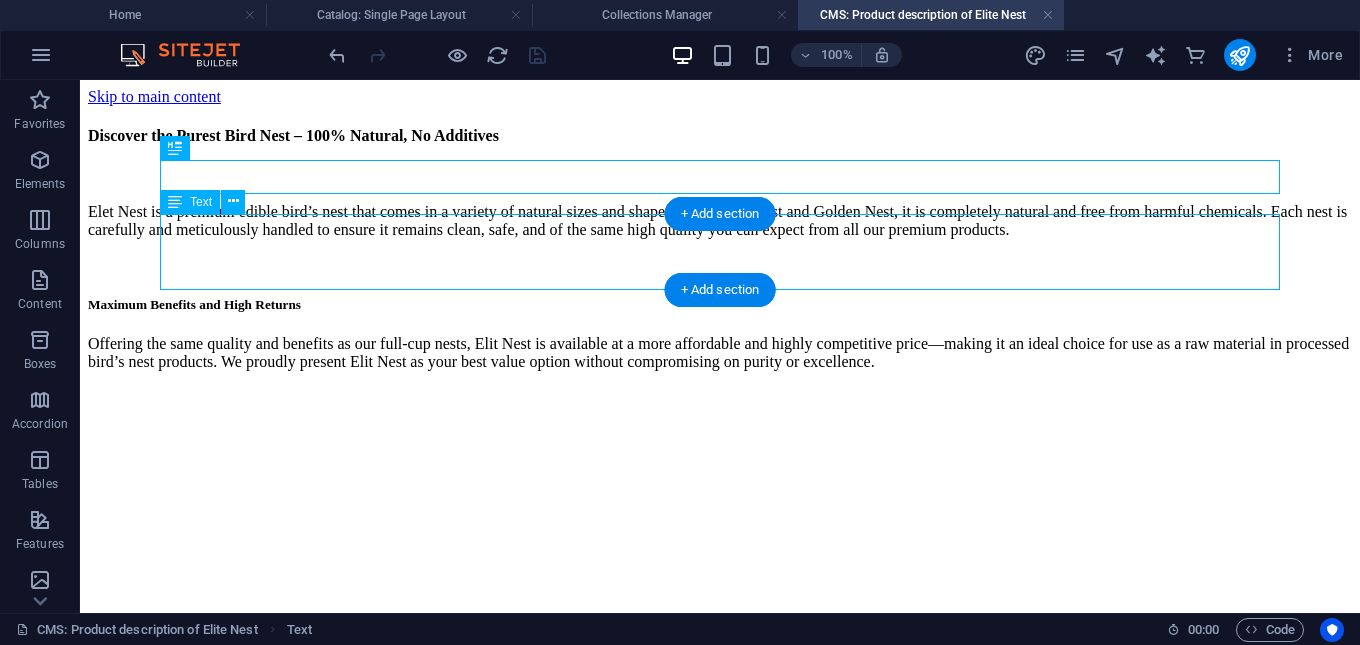click on "Elet Nest is a premium edible bird’s nest that comes in a variety of natural sizes and shapes. Like Snow Nest and Golden Nest, it is completely natural and free from harmful chemicals. Each nest is carefully and meticulously handled to ensure it remains clean, safe, and of the same high quality you can expect from all our premium products." at bounding box center [720, 221] 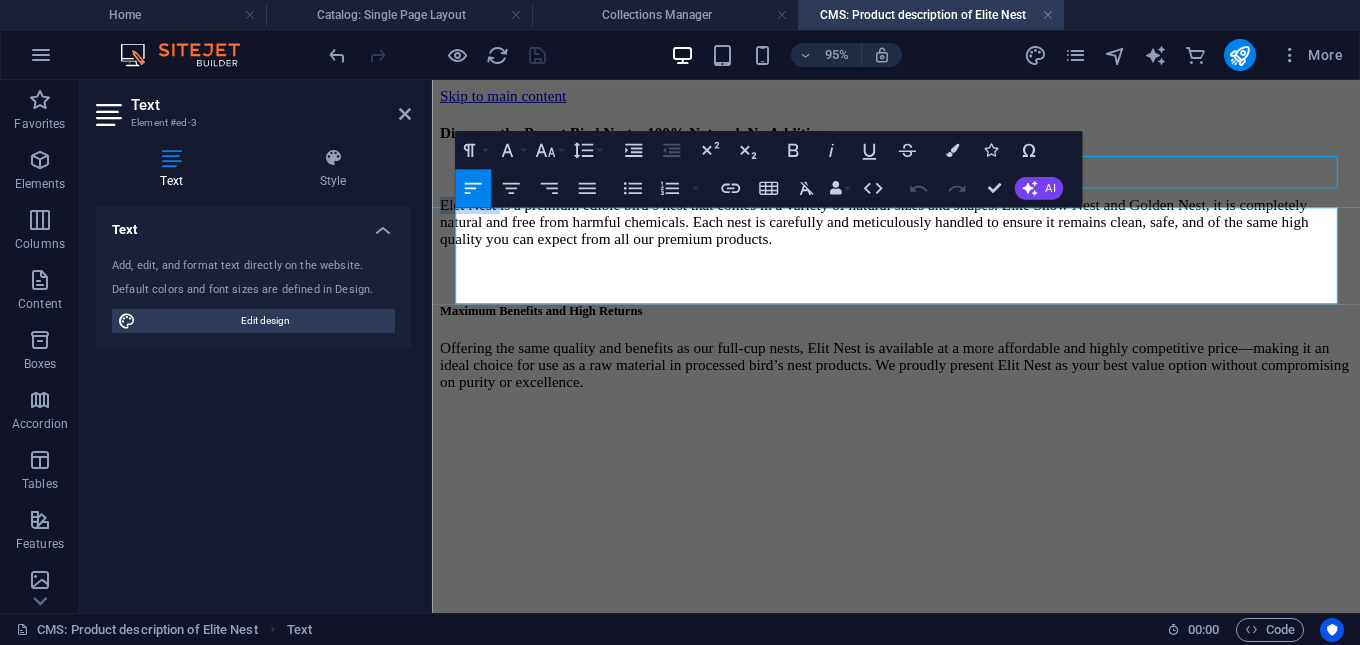 drag, startPoint x: 521, startPoint y: 227, endPoint x: 454, endPoint y: 227, distance: 67 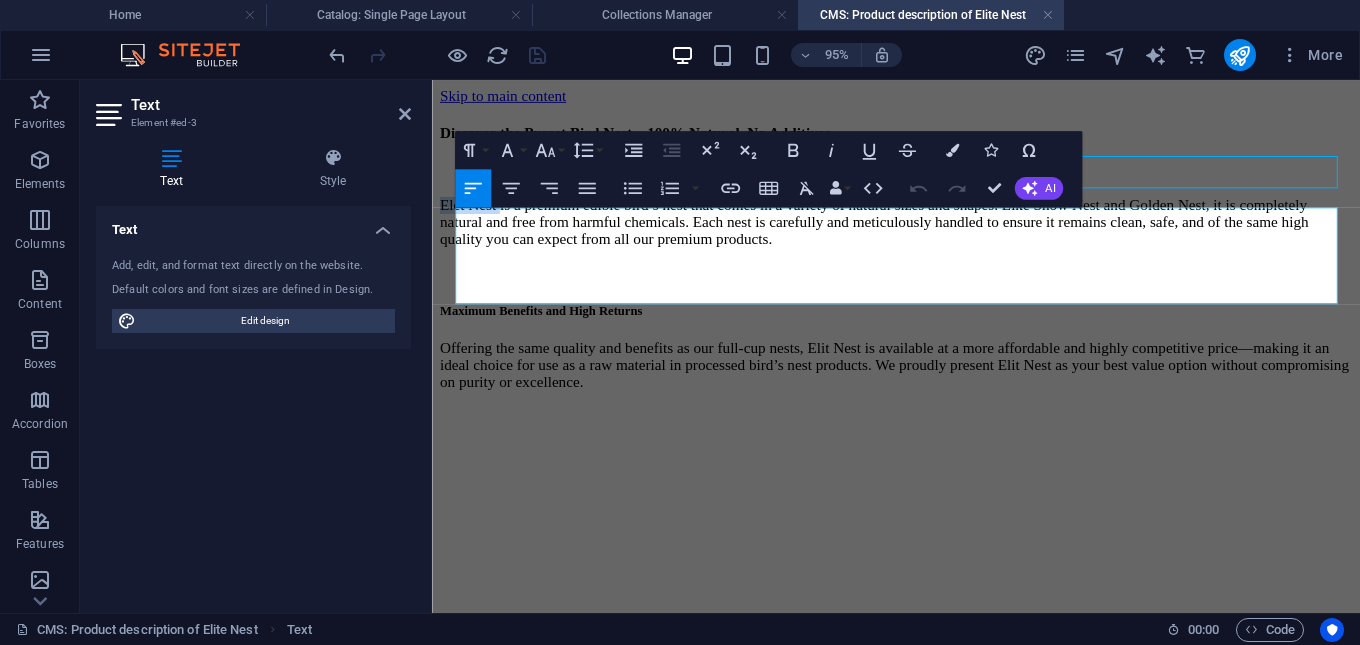 click on "Discover the Purest Bird Nest – 100% Natural, No Additives Elet Nest is a premium edible bird’s nest that comes in a variety of natural sizes and shapes. Like Snow Nest and Golden Nest, it is completely natural and free from harmful chemicals. Each nest is carefully and meticulously handled to ensure it remains clean, safe, and of the same high quality you can expect from all our premium products. Maximum Benefits and High Returns Offering the same quality and benefits as our full-cup nests, Elit Nest is available at a more affordable and highly competitive price—making it an ideal choice for use as a raw material in processed bird’s nest products. We proudly present Elit Nest as your best value option without compromising on purity or excellence." at bounding box center [920, 266] 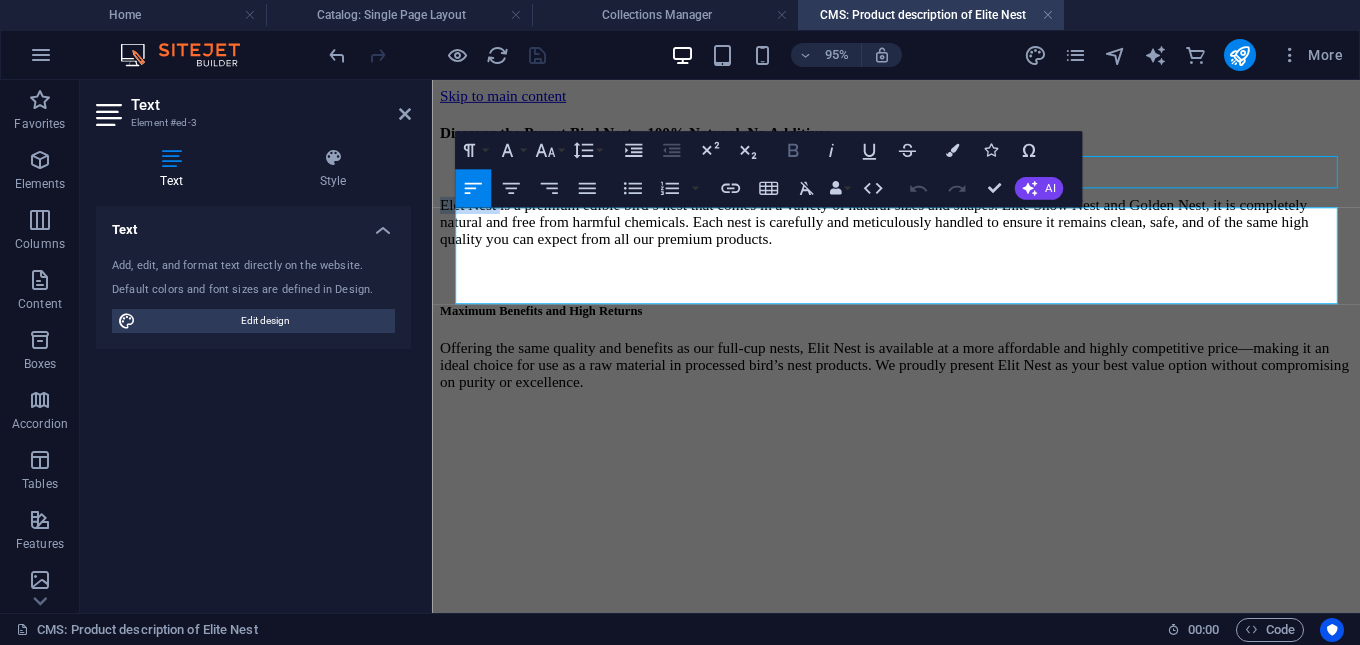 click 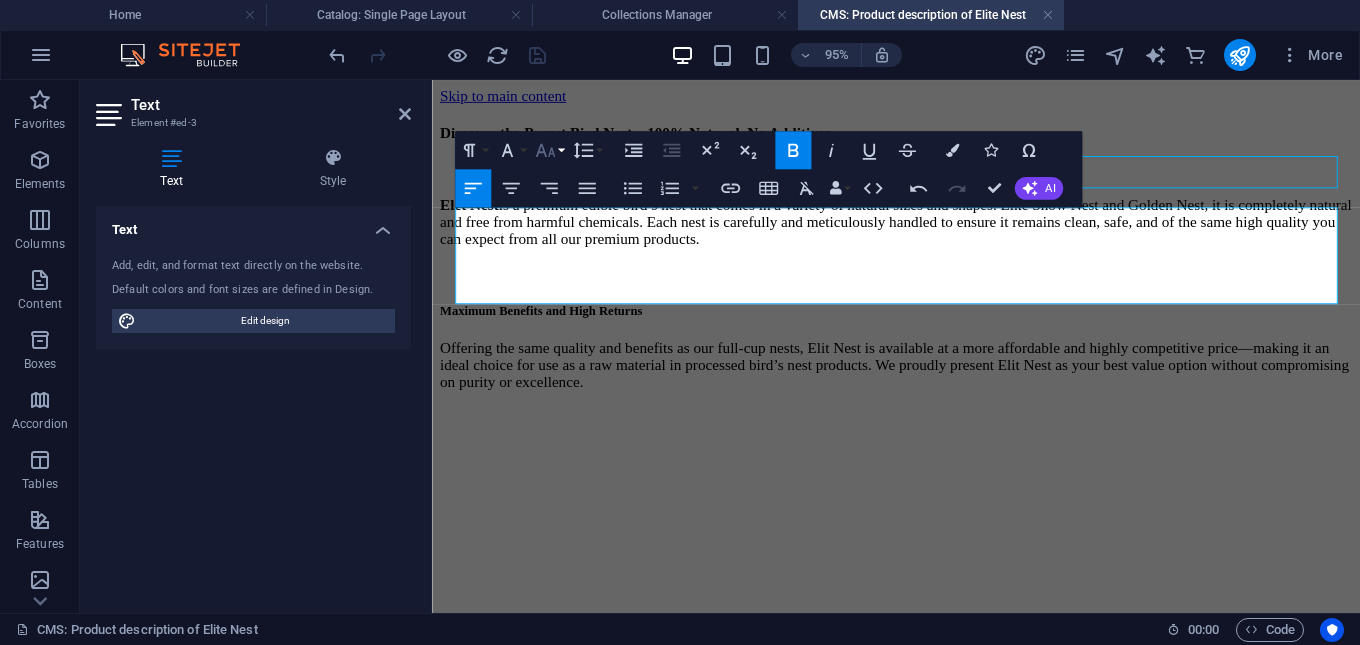 click on "Font Size" at bounding box center (549, 150) 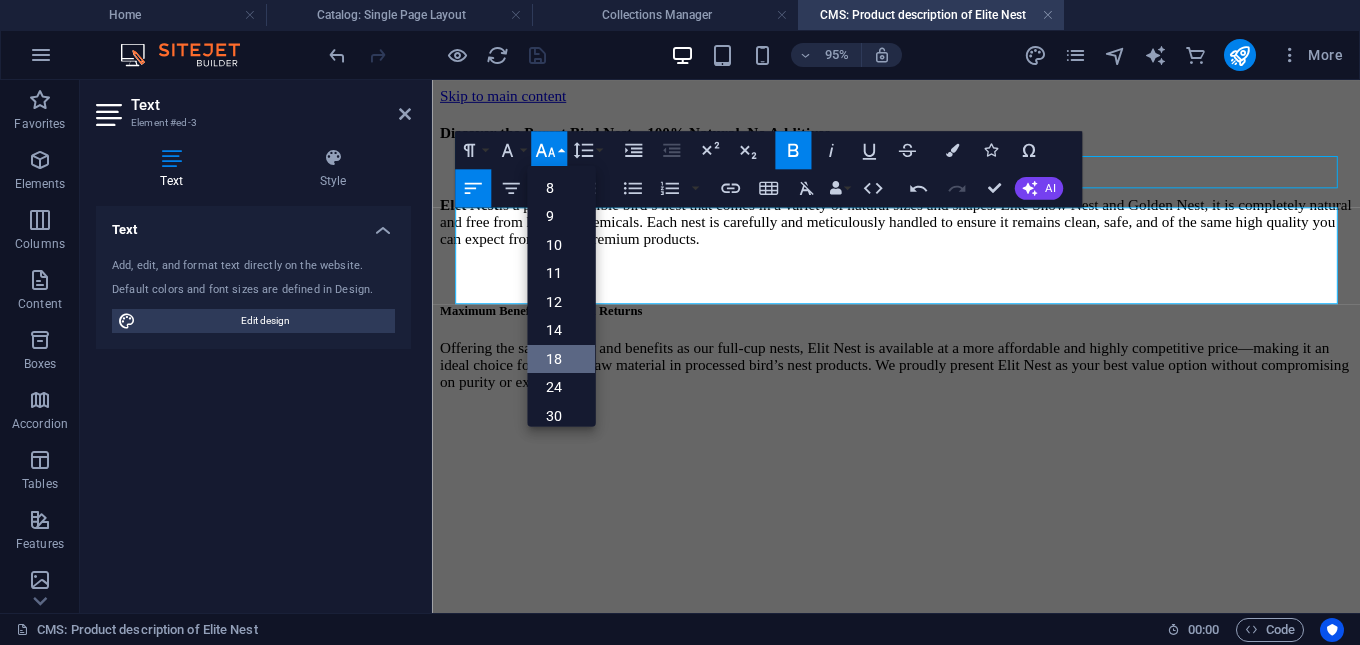 click on "18" at bounding box center [561, 358] 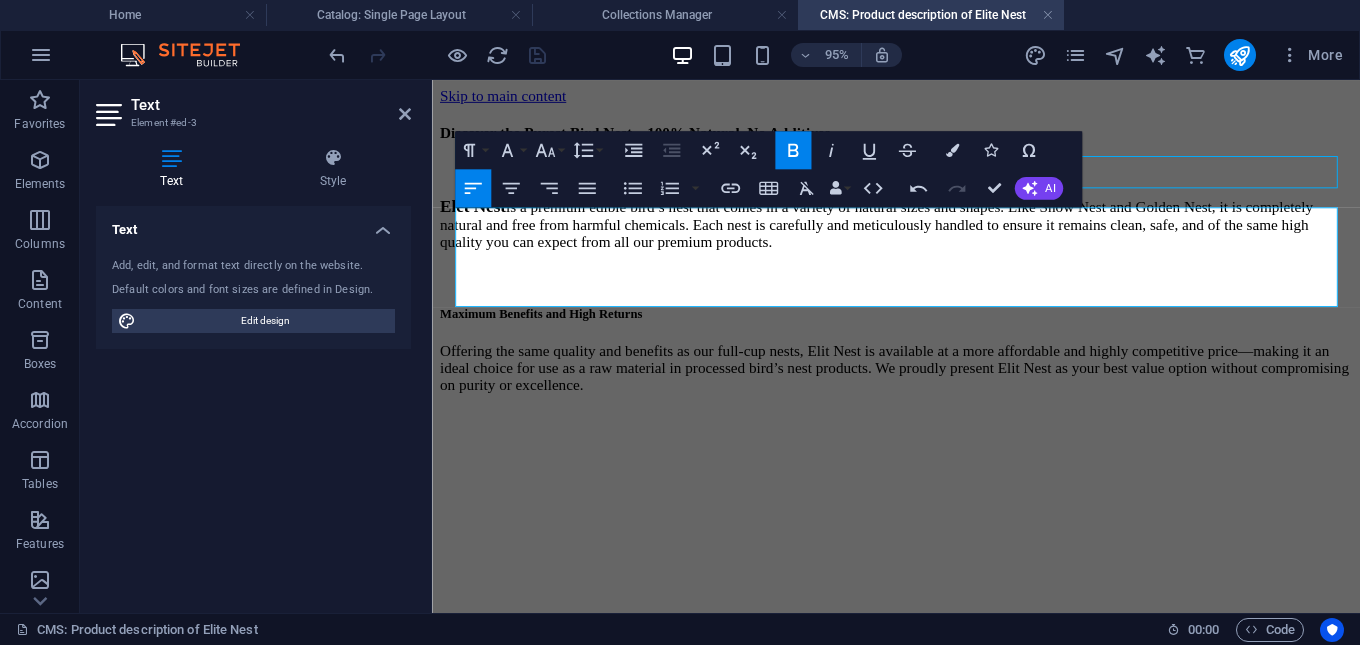click on "Elet Nest  is a premium edible bird’s nest that comes in a variety of natural sizes and shapes. Like Snow Nest and Golden Nest, it is completely natural and free from harmful chemicals. Each nest is carefully and meticulously handled to ensure it remains clean, safe, and of the same high quality you can expect from all our premium products." at bounding box center (920, 231) 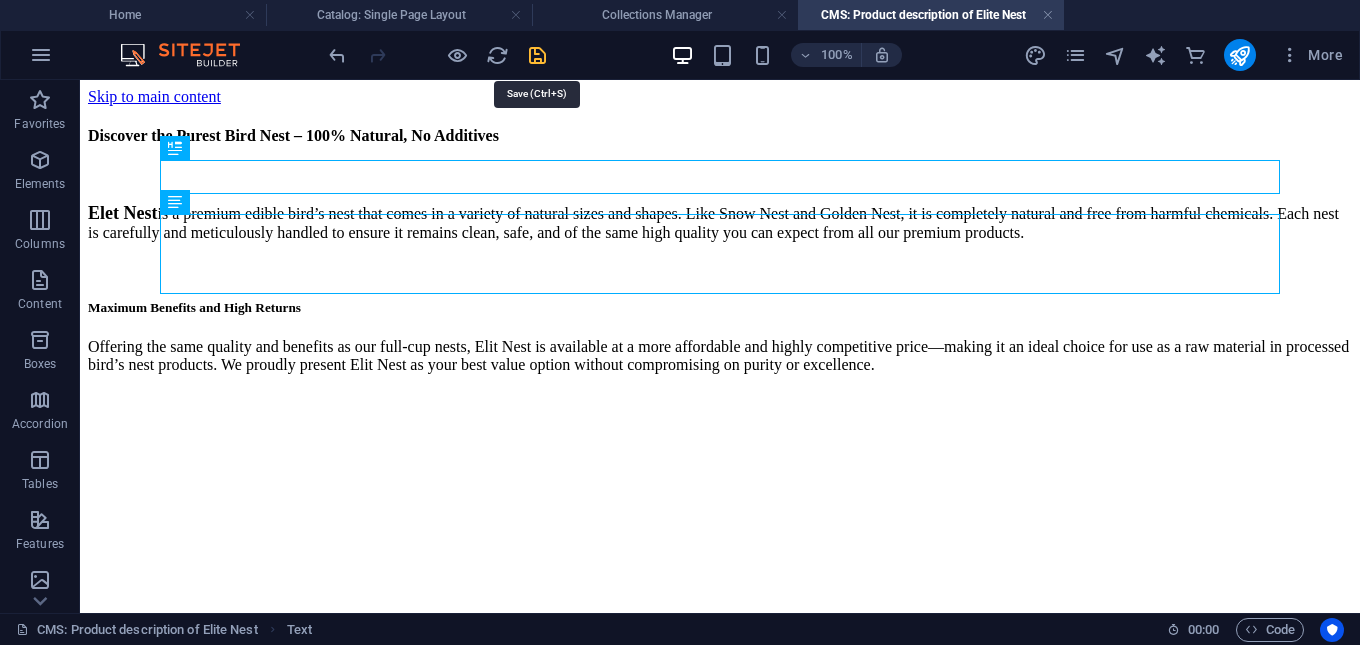 click at bounding box center [537, 55] 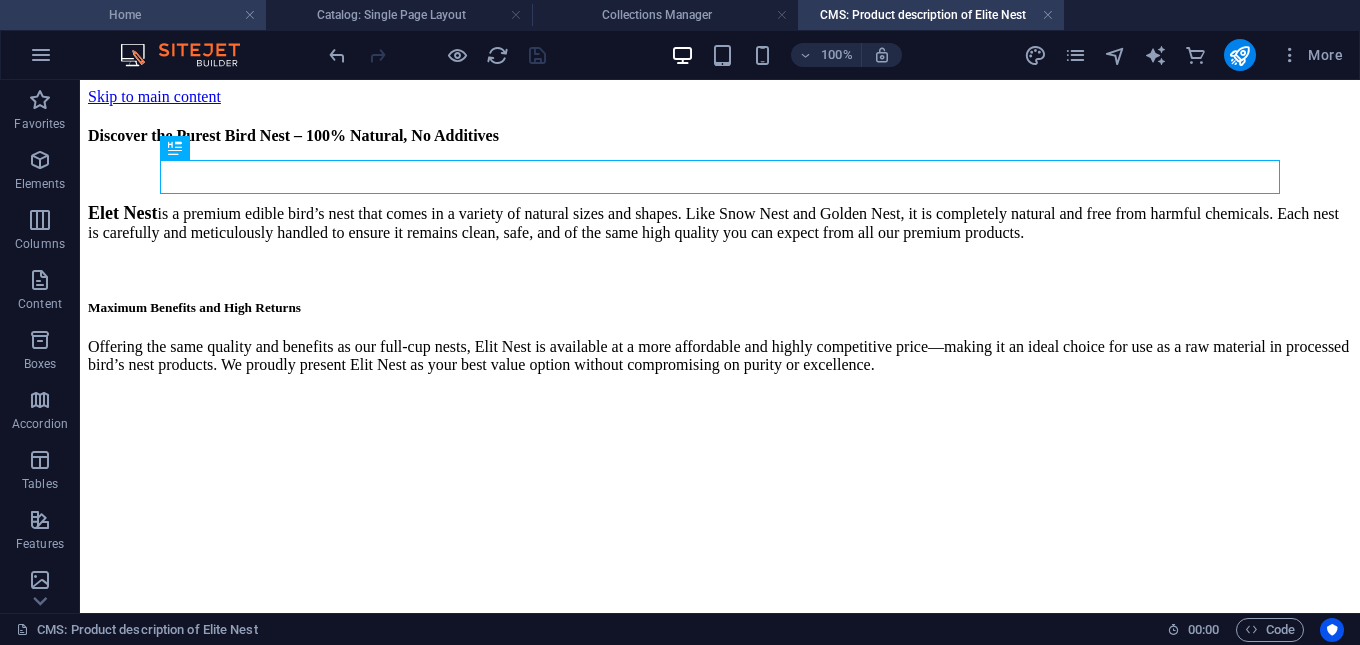 click on "Home" at bounding box center (133, 15) 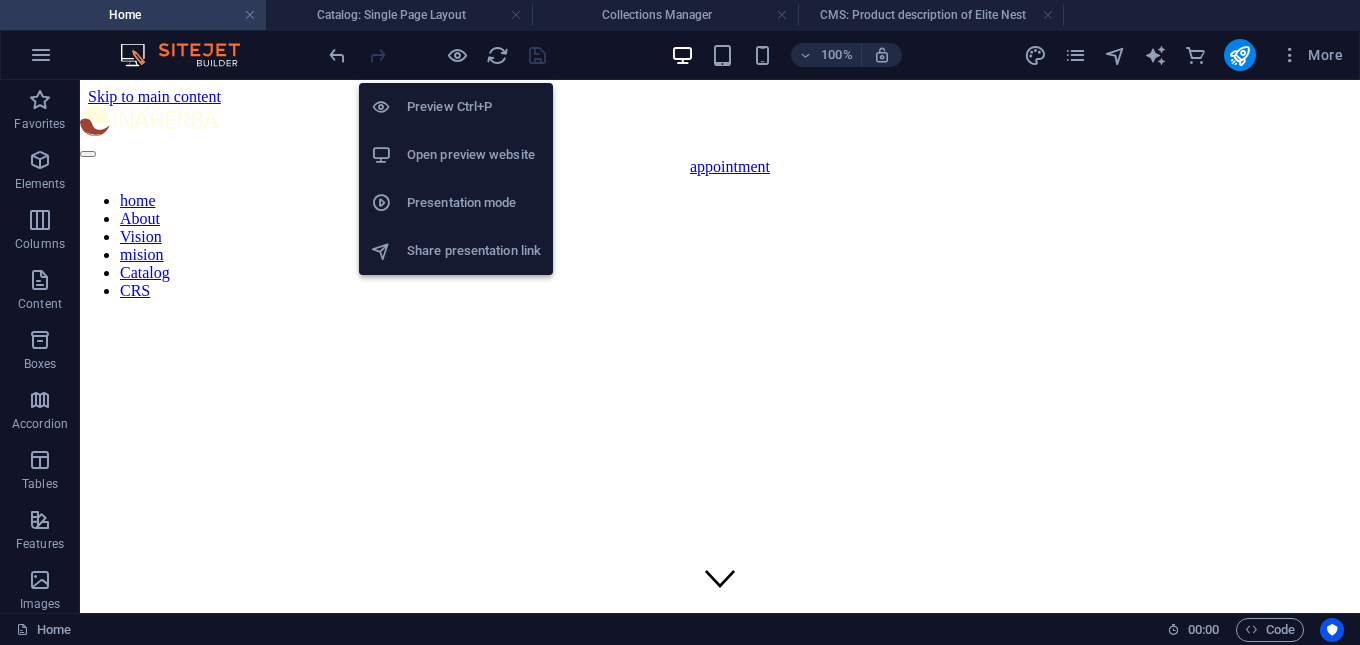 click on "Open preview website" at bounding box center [474, 155] 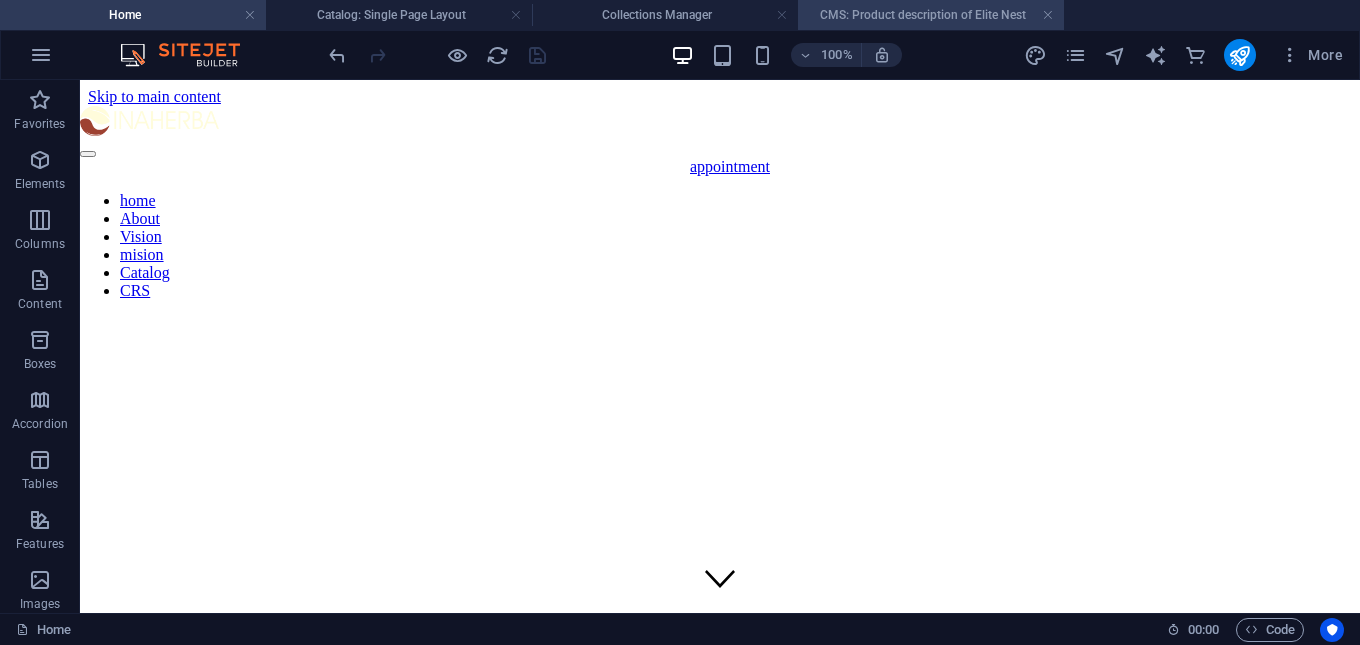click on "CMS: Product description of Elite Nest" at bounding box center (931, 15) 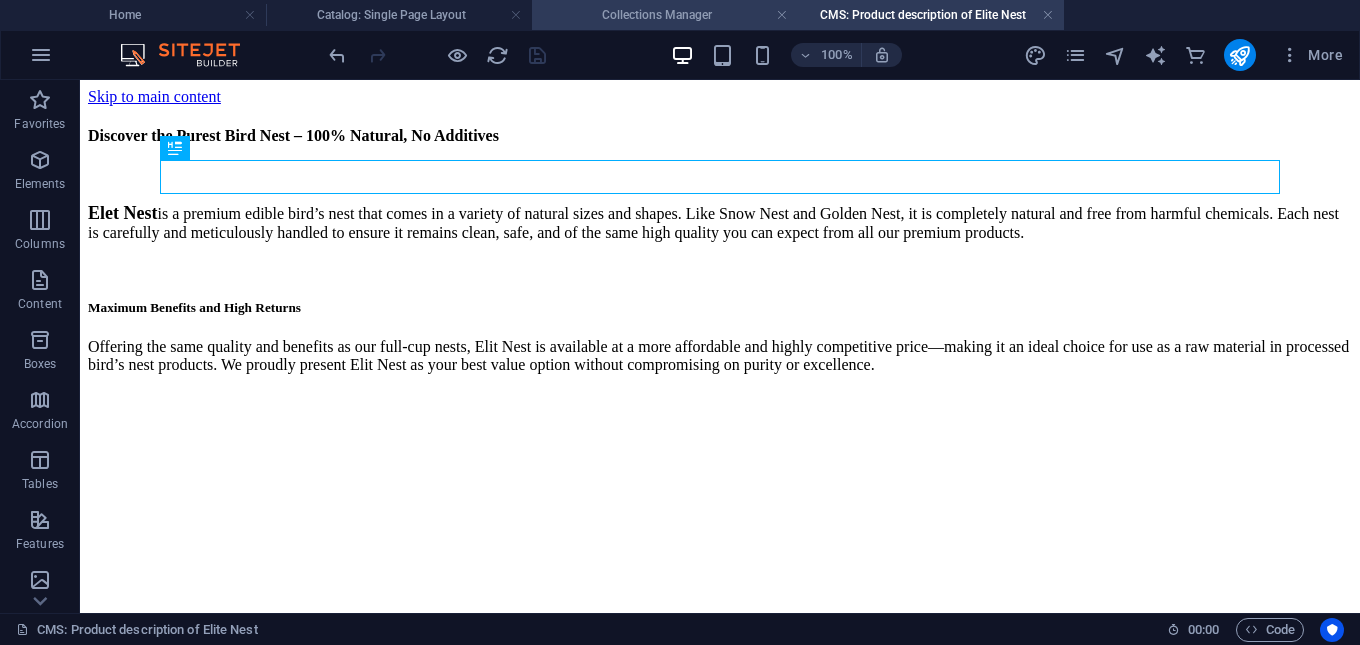 click on "Collections Manager" at bounding box center [665, 15] 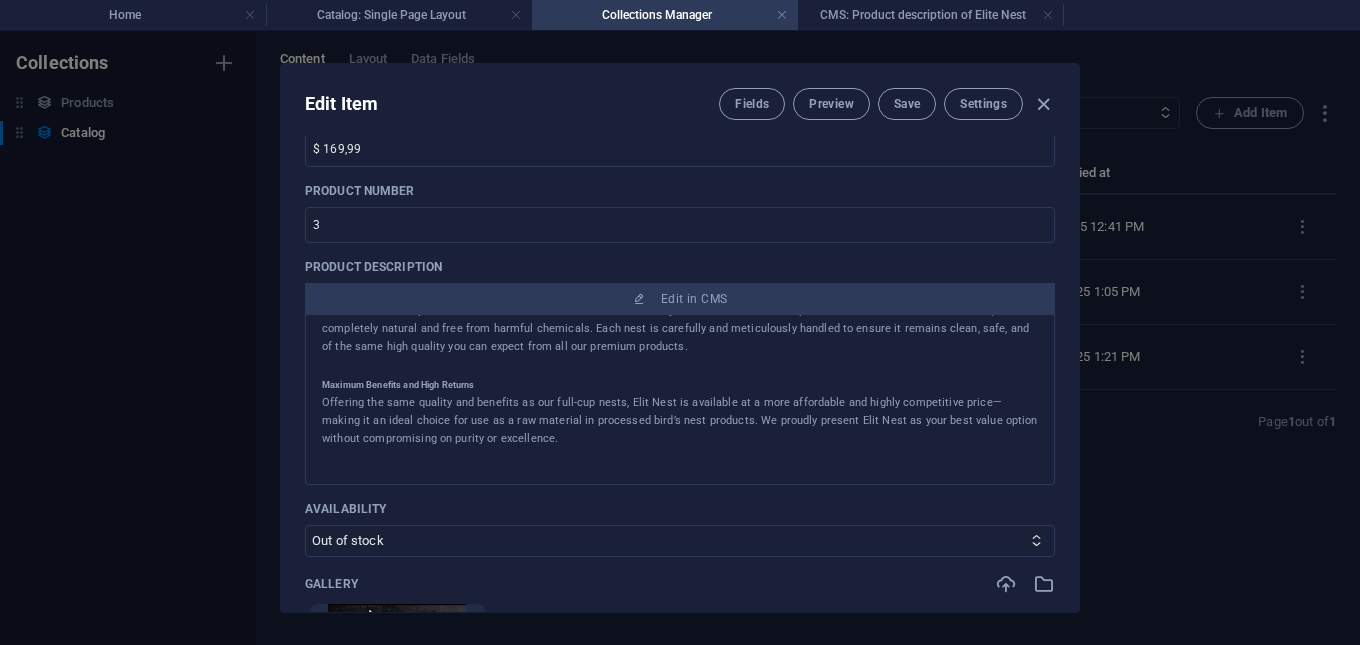 scroll, scrollTop: 70, scrollLeft: 0, axis: vertical 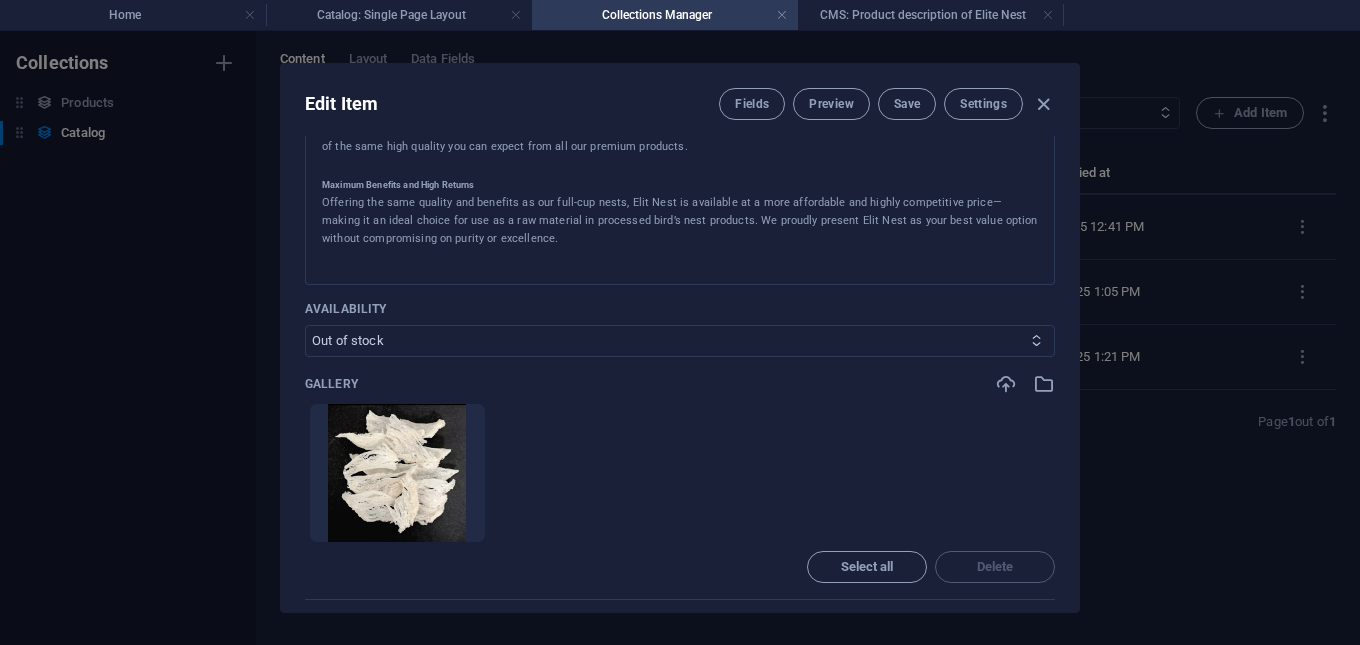 click on "In stock Out of stock" at bounding box center [680, 341] 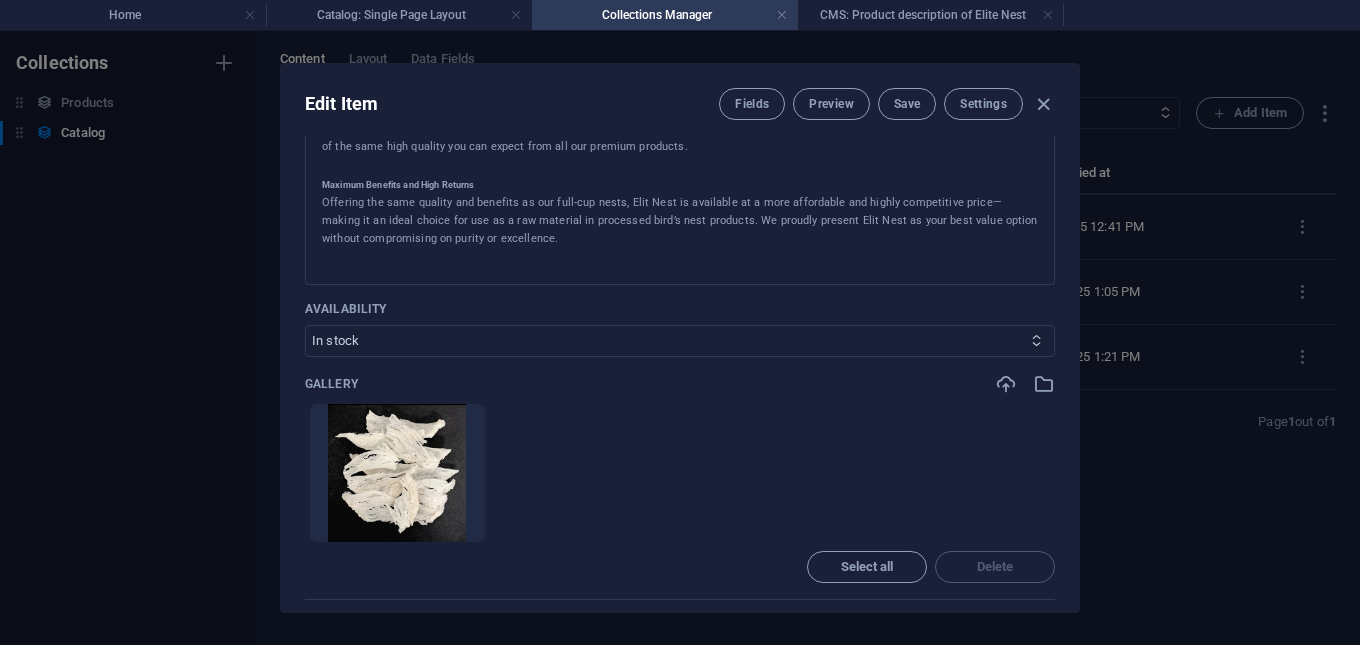 click on "In stock Out of stock" at bounding box center (680, 341) 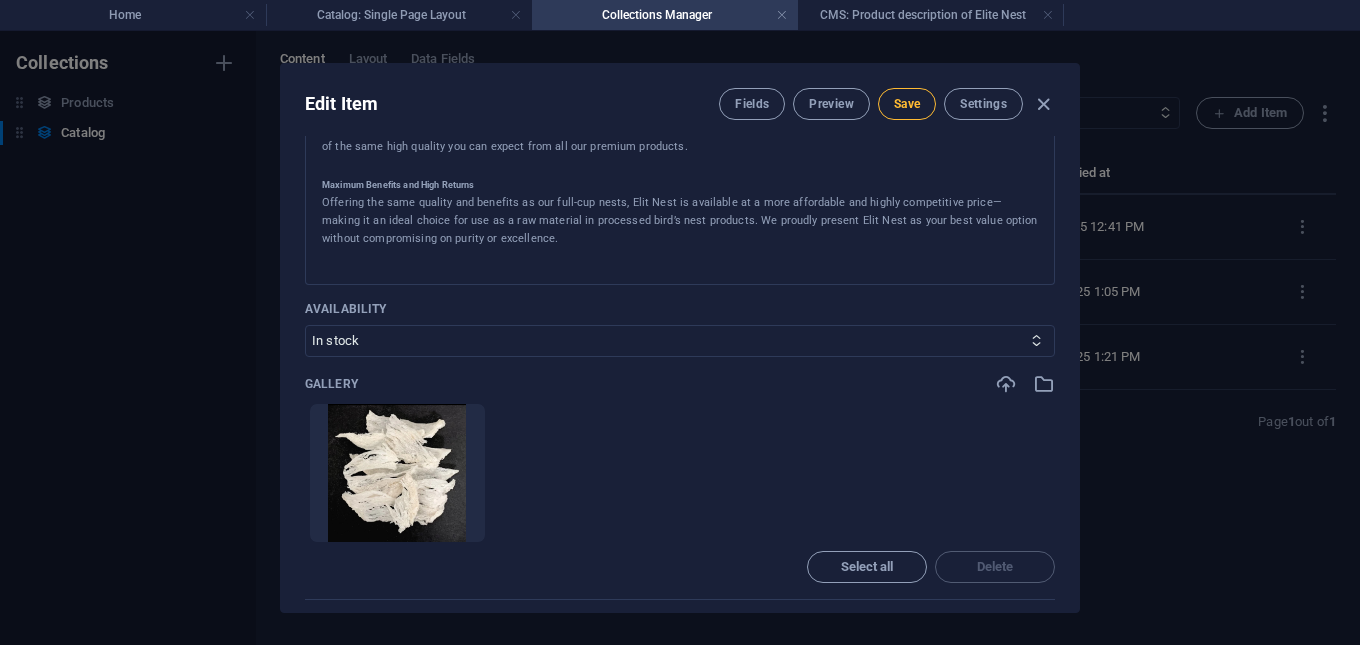 click on "Save" at bounding box center (907, 104) 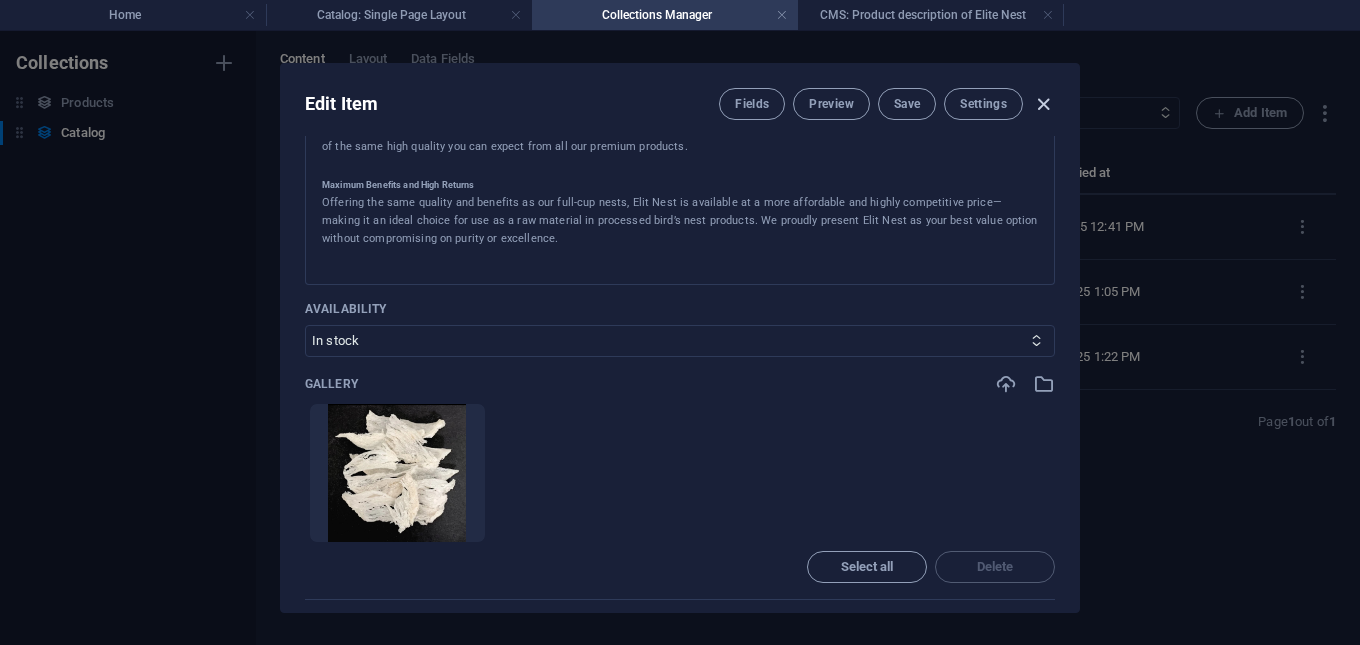 click at bounding box center (1043, 104) 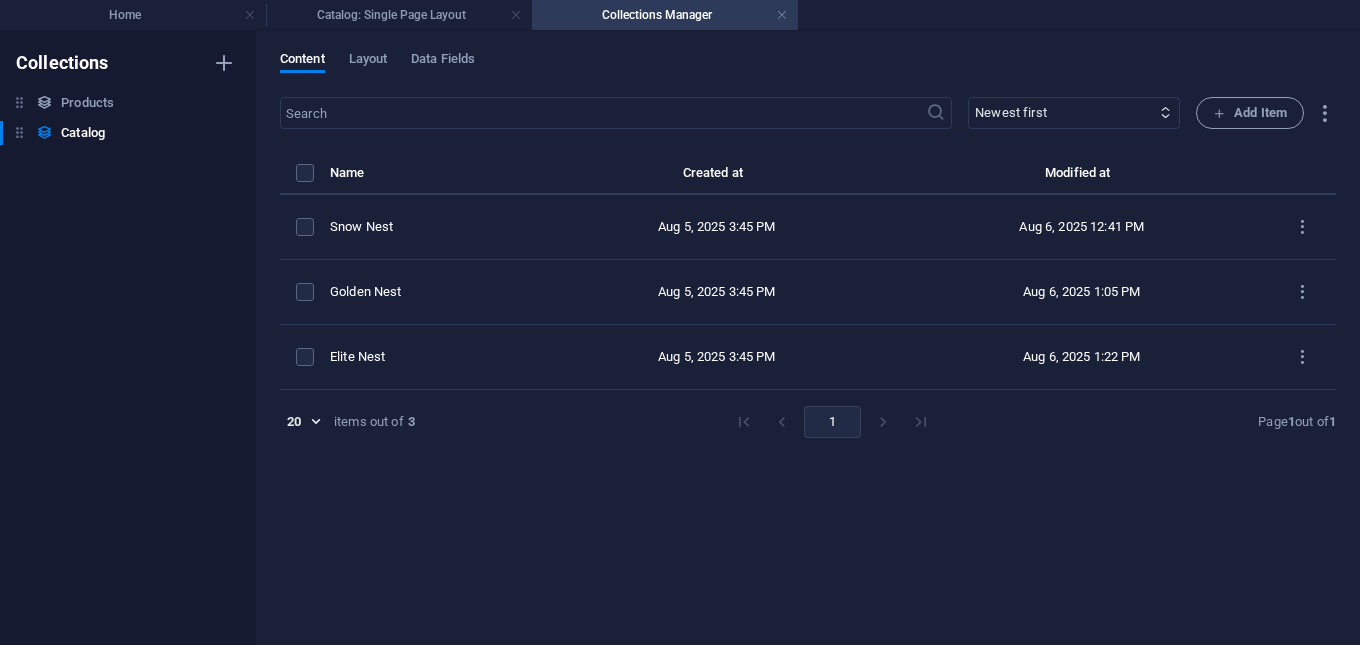 scroll, scrollTop: 0, scrollLeft: 0, axis: both 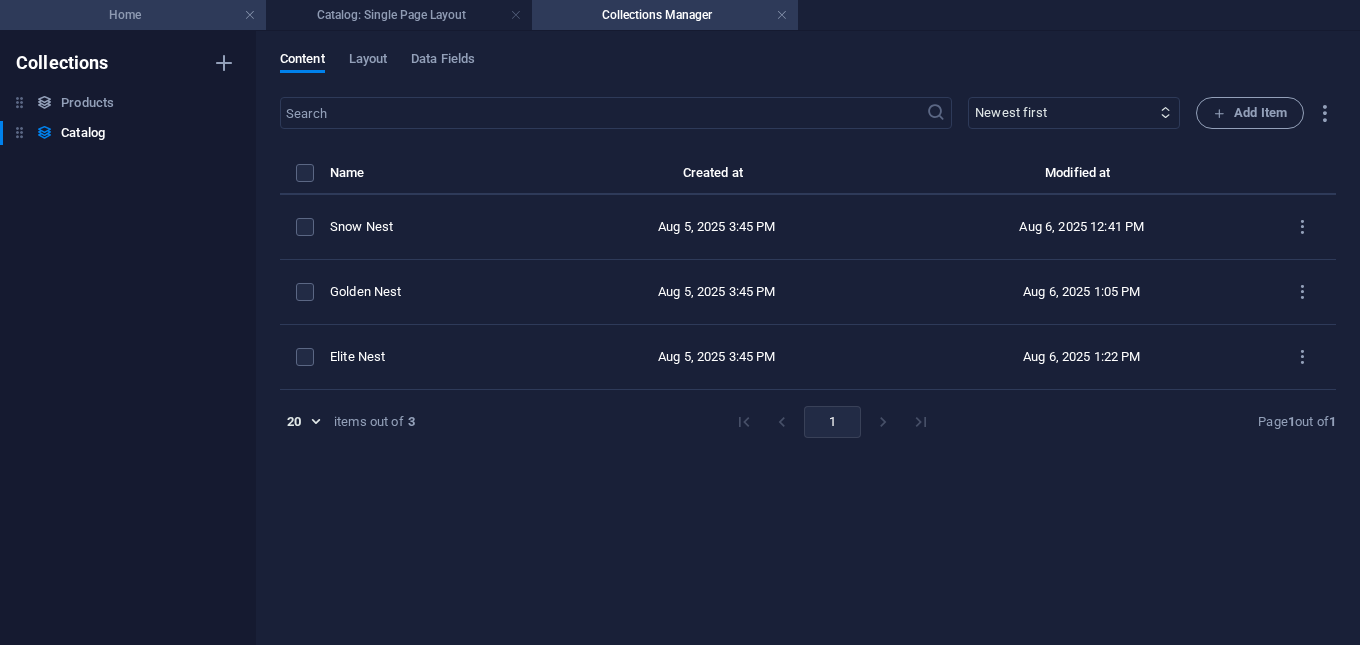 click on "Home" at bounding box center (133, 15) 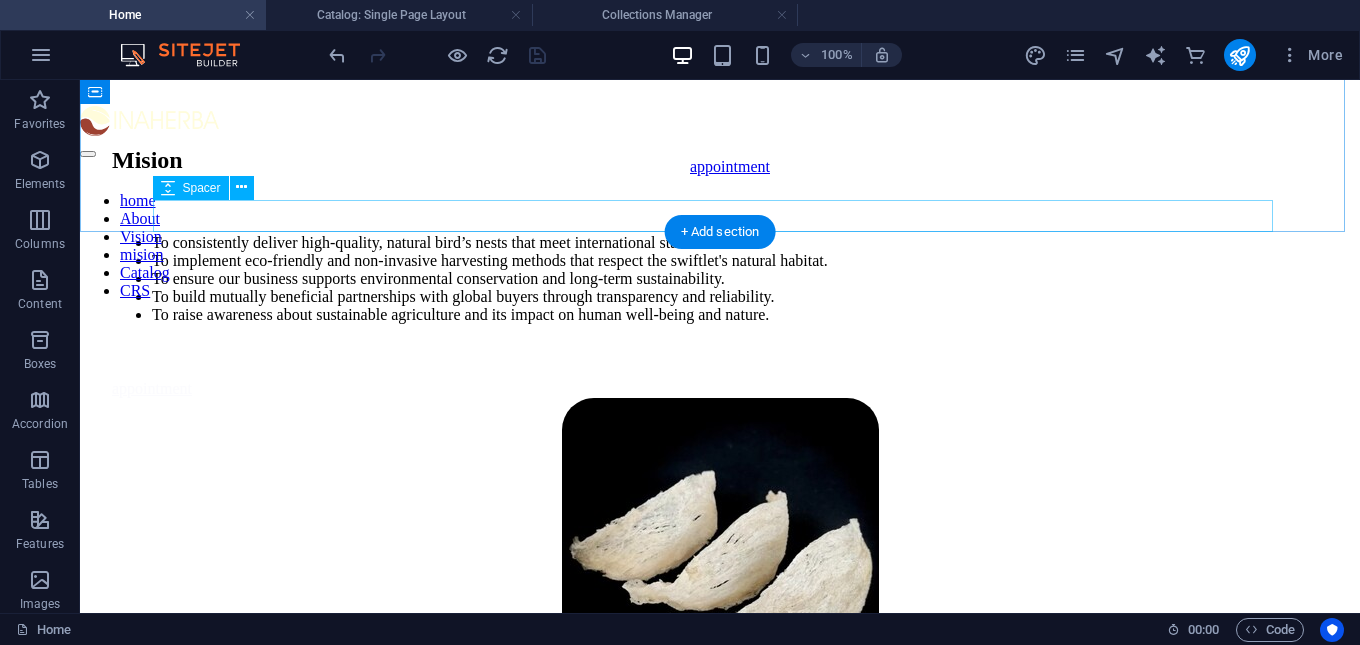 scroll, scrollTop: 3400, scrollLeft: 0, axis: vertical 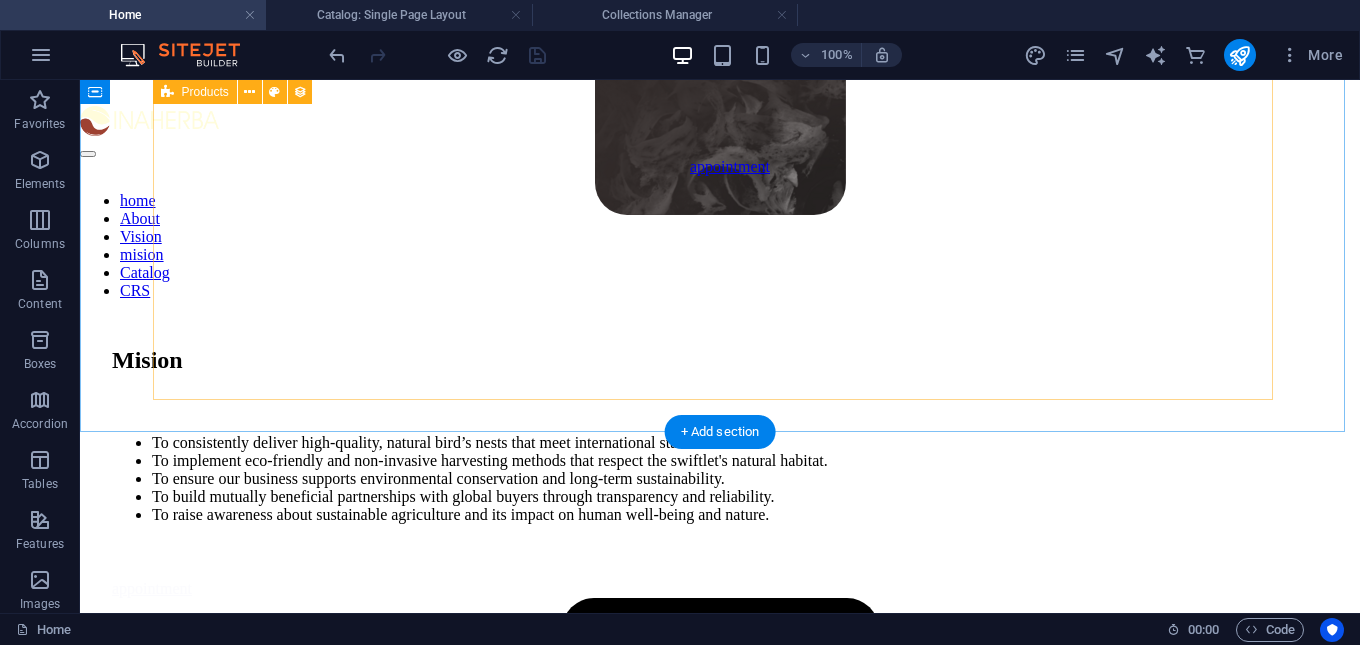 click on "Snow Nest $ 194,99 Golden Nest $ 179,99 Elite Nest $ 169,99 Previous Next" at bounding box center (720, 1649) 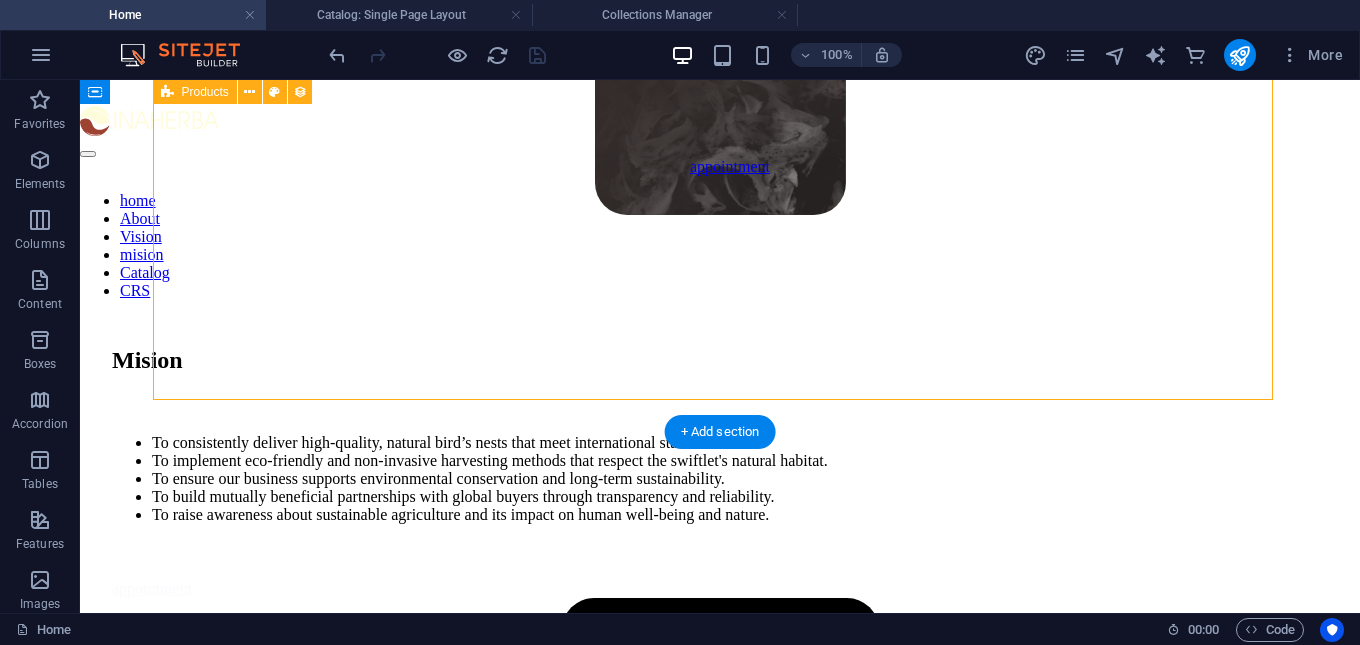 click on "Snow Nest $ 194,99 Golden Nest $ 179,99 Elite Nest $ 169,99 Previous Next" at bounding box center (720, 1649) 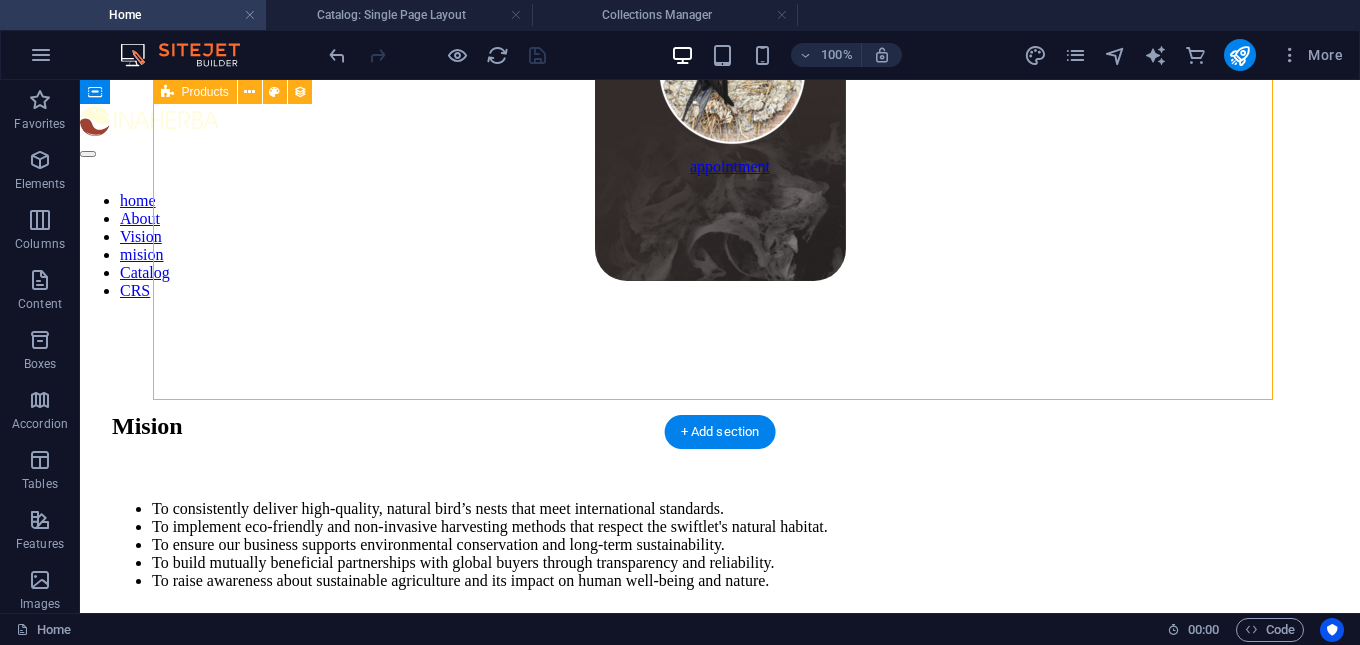 select on "createdAt_DESC" 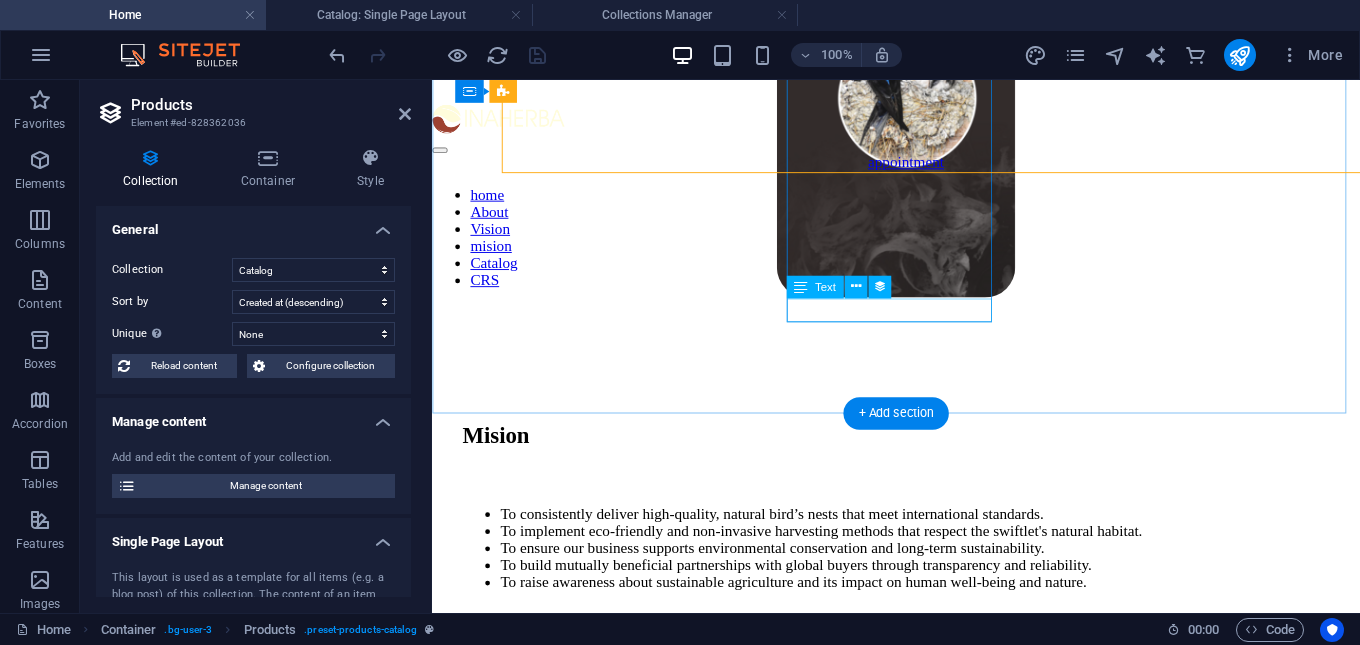 scroll, scrollTop: 3622, scrollLeft: 0, axis: vertical 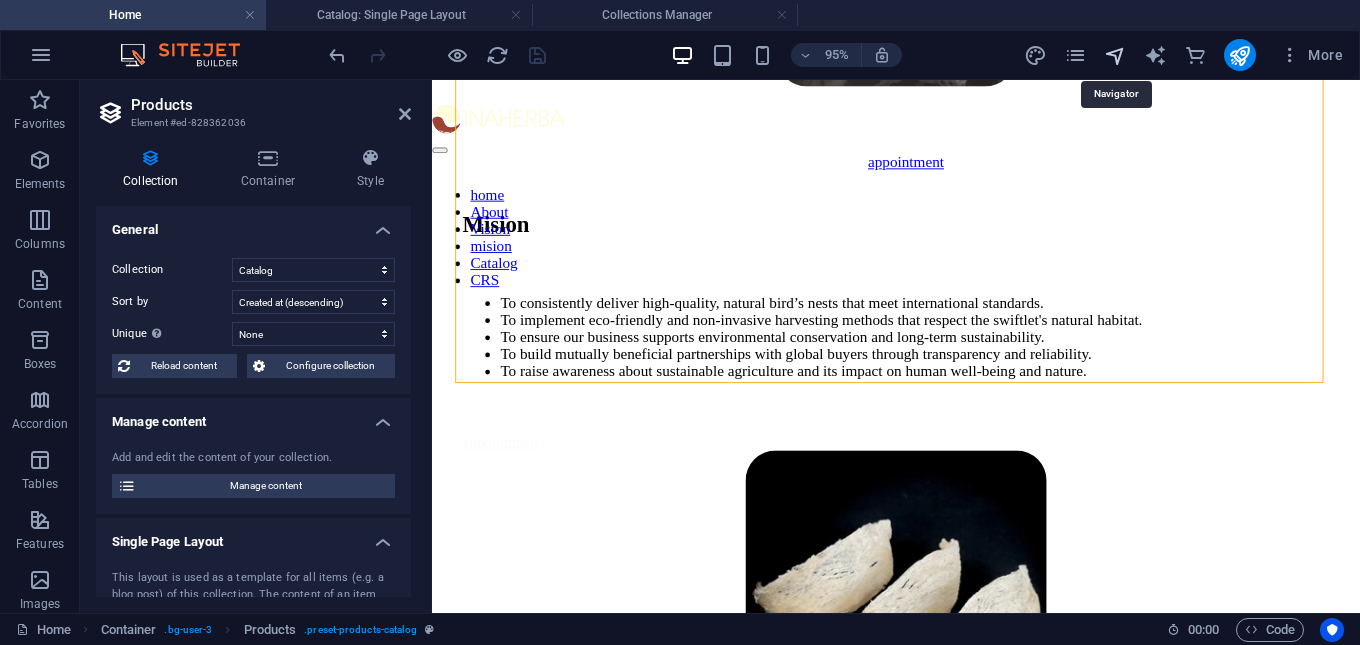 click at bounding box center [1115, 55] 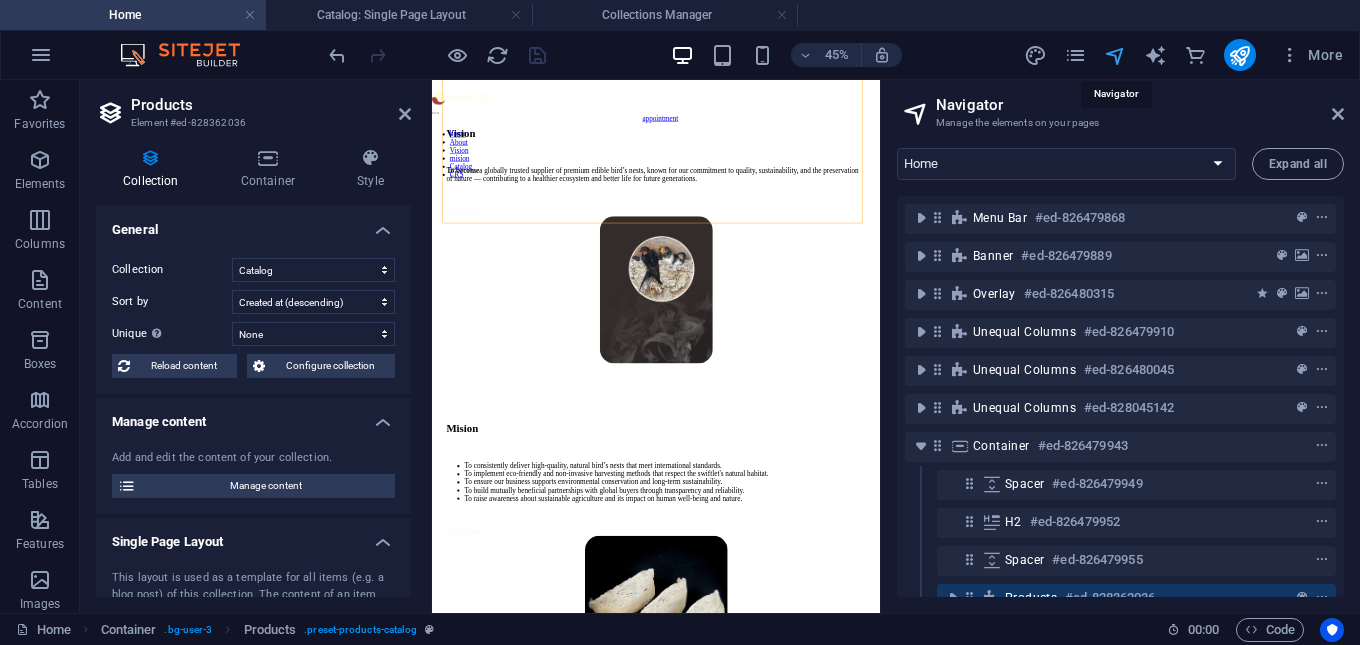 scroll, scrollTop: 4245, scrollLeft: 0, axis: vertical 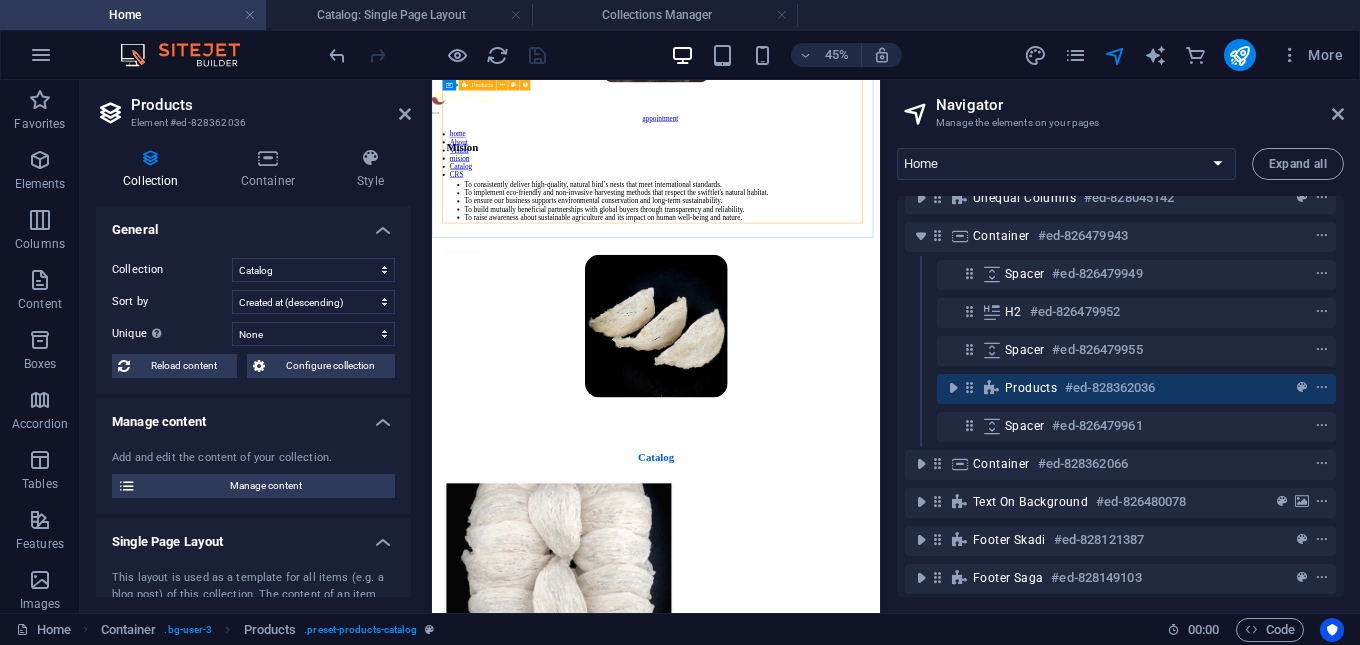click on "Products" at bounding box center (1031, 388) 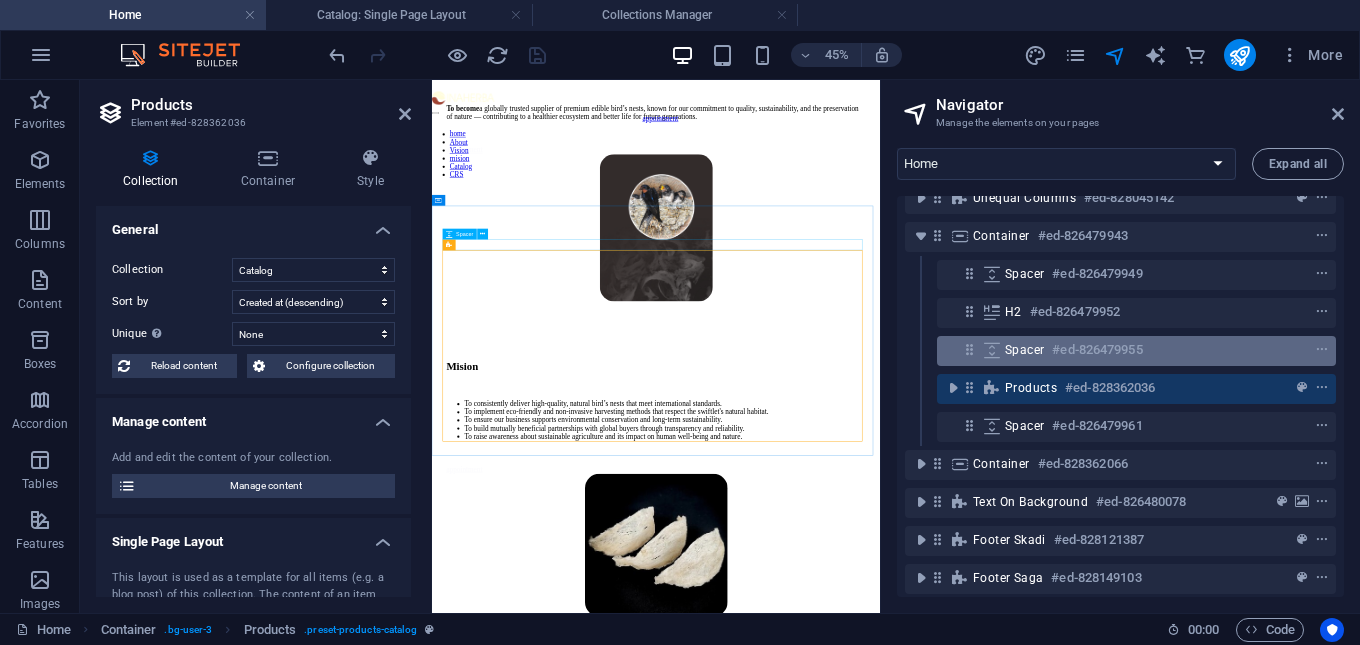 click on "Spacer" at bounding box center (1024, 350) 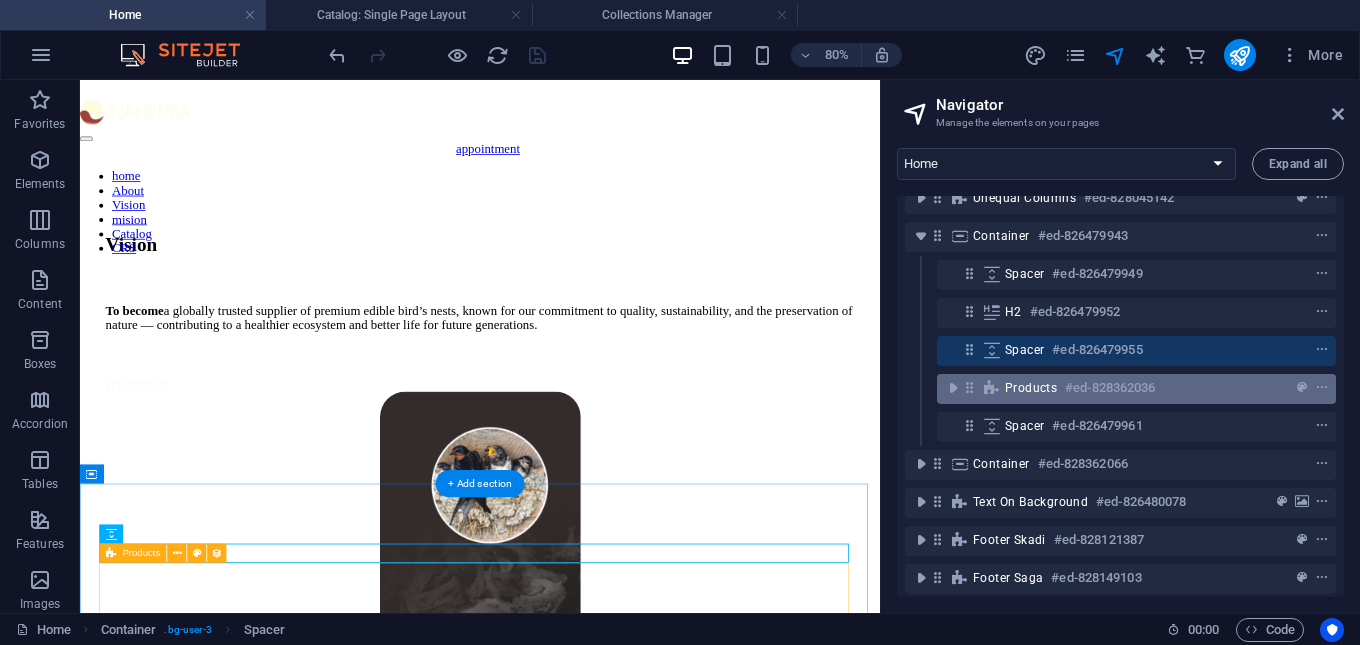 click on "Products" at bounding box center (1031, 388) 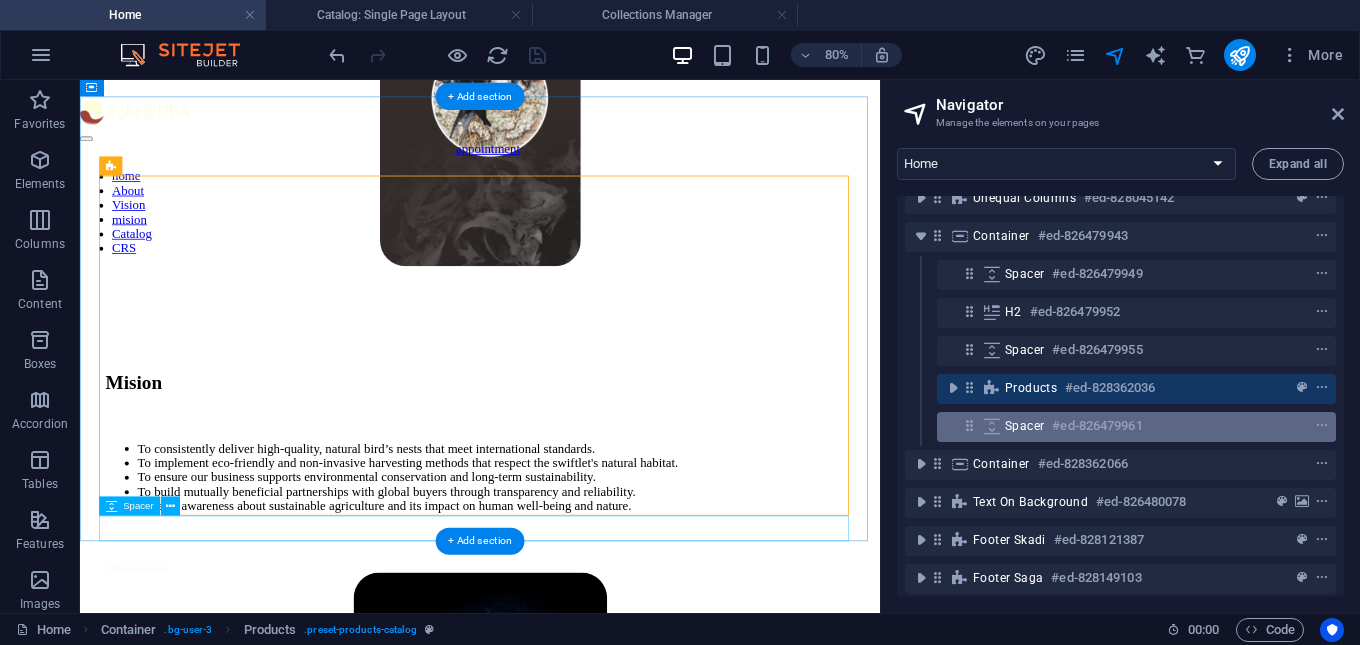 click on "Spacer" at bounding box center (1024, 426) 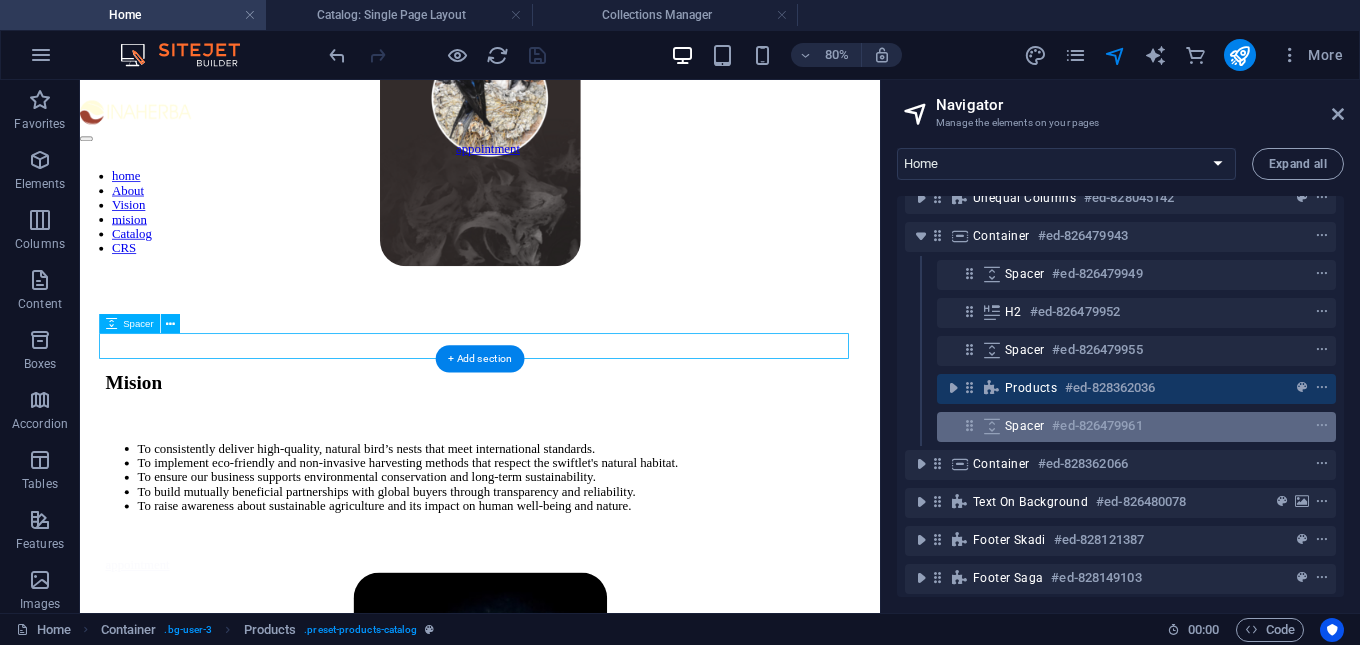 scroll, scrollTop: 3729, scrollLeft: 0, axis: vertical 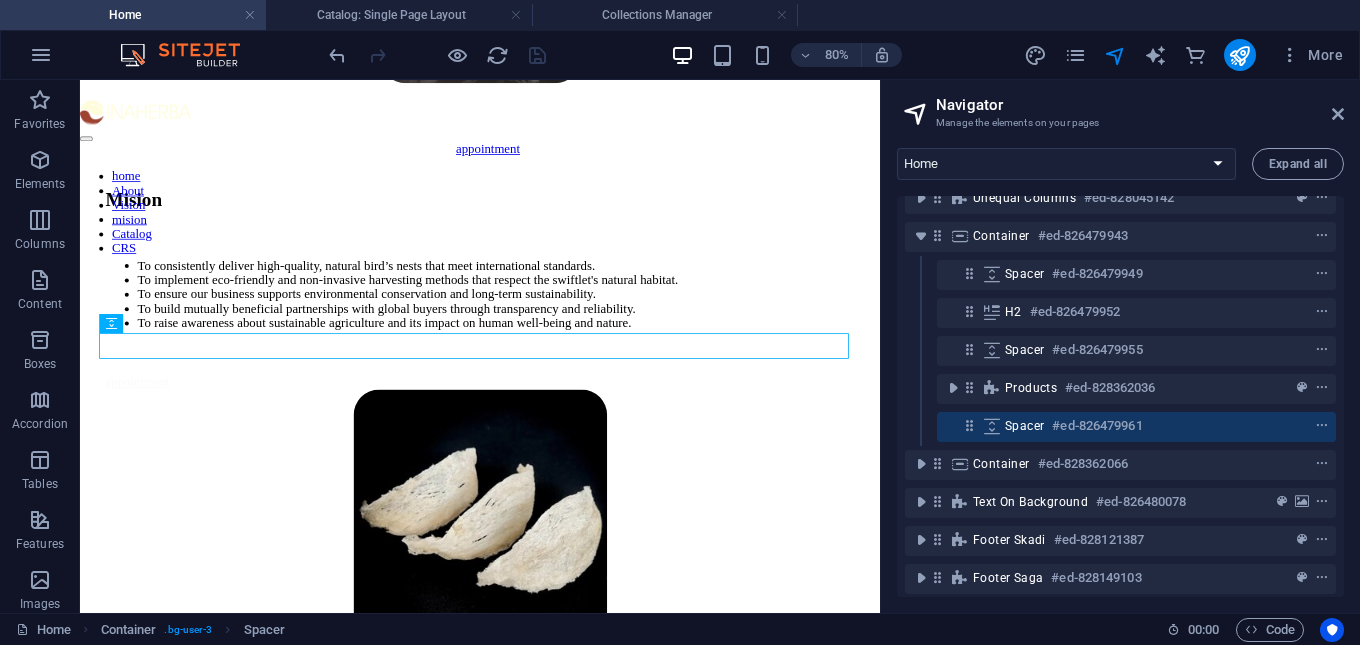 click on "Container #ed-828362066" at bounding box center [1120, 465] 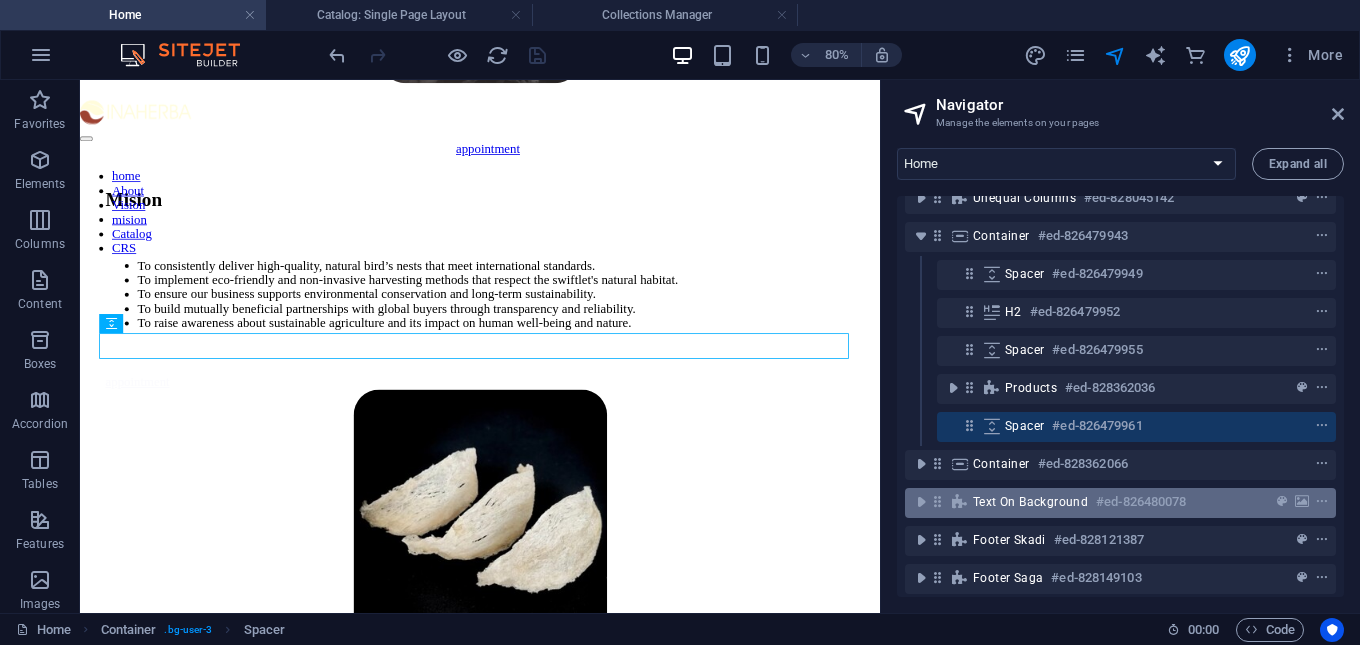 click on "Text on background #ed-826480078" at bounding box center (1120, 503) 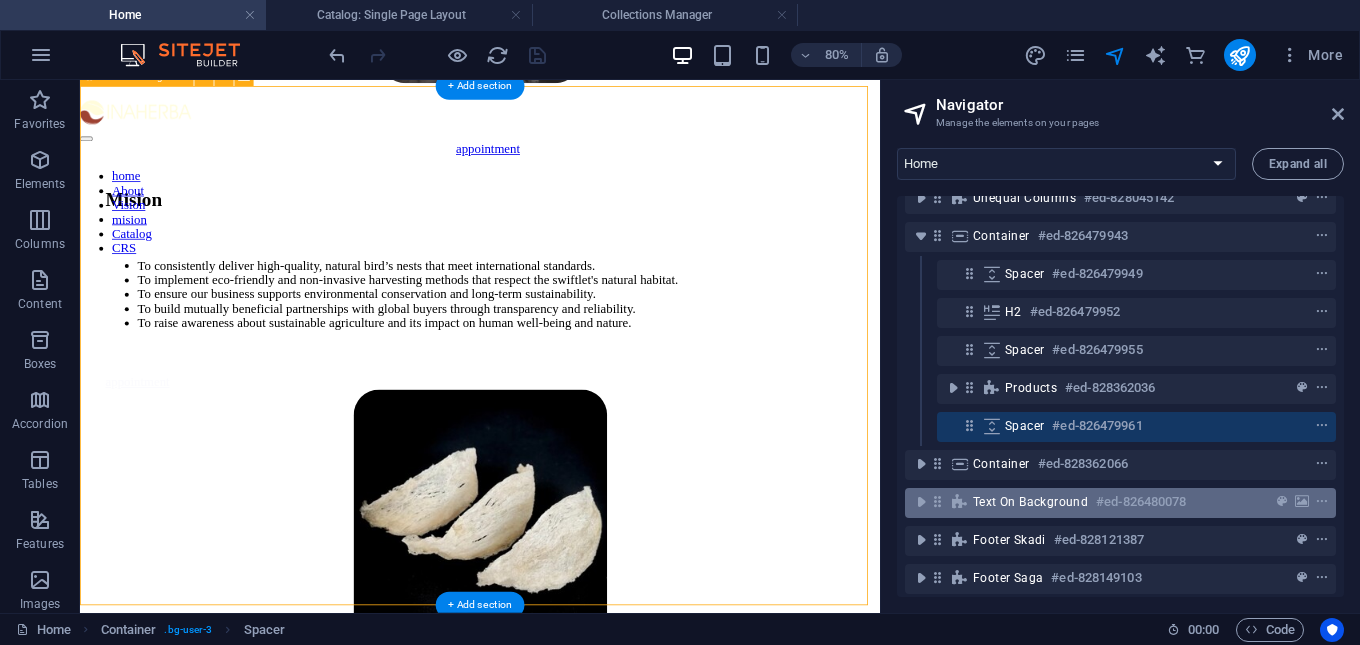 scroll, scrollTop: 4758, scrollLeft: 0, axis: vertical 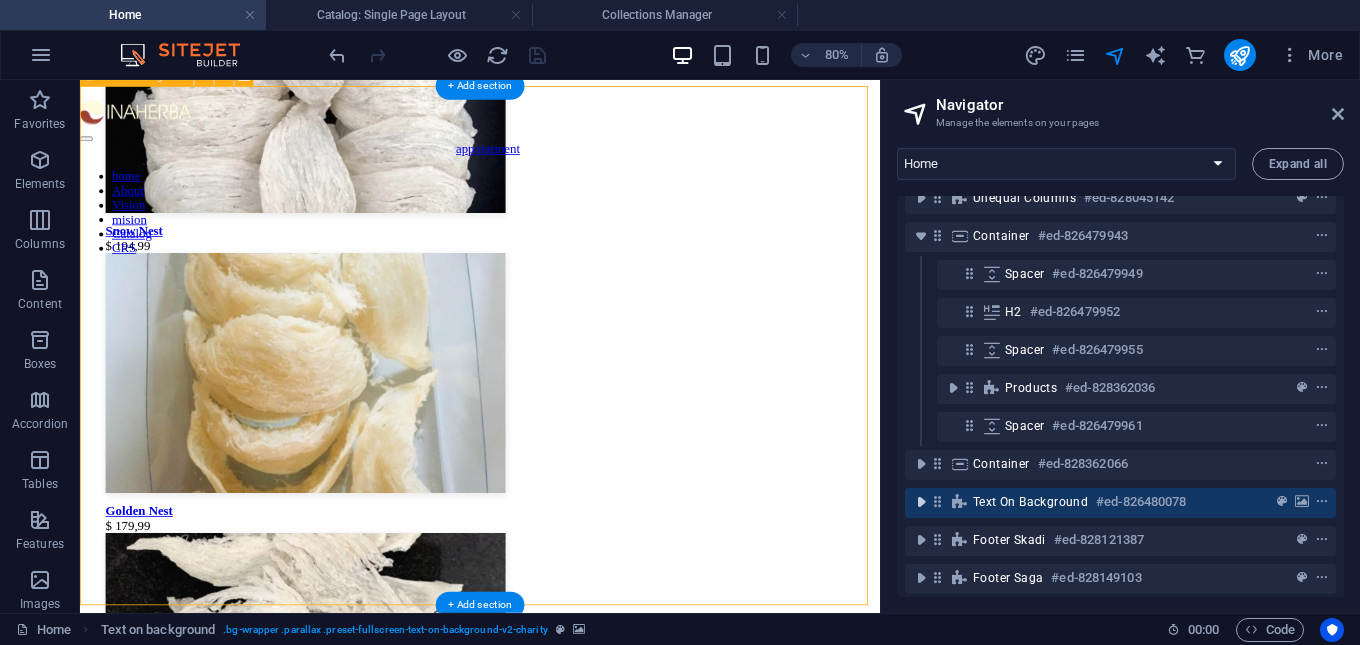 click at bounding box center (921, 502) 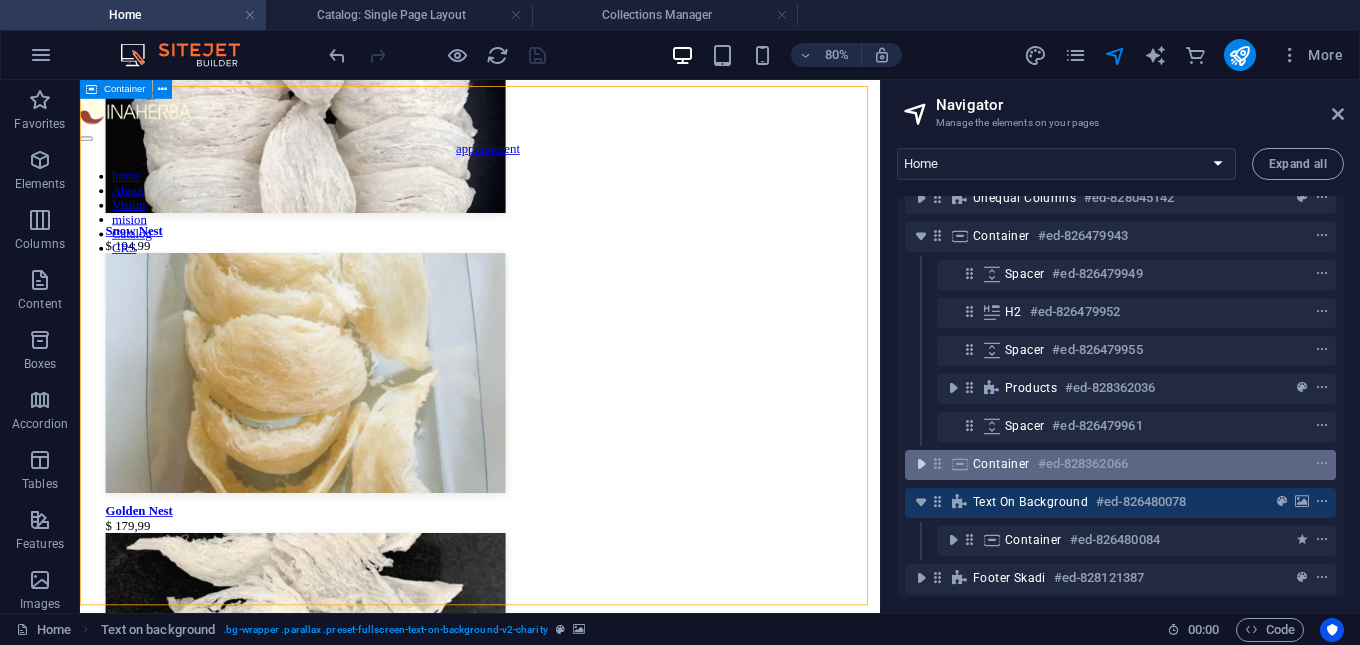 click at bounding box center [921, 464] 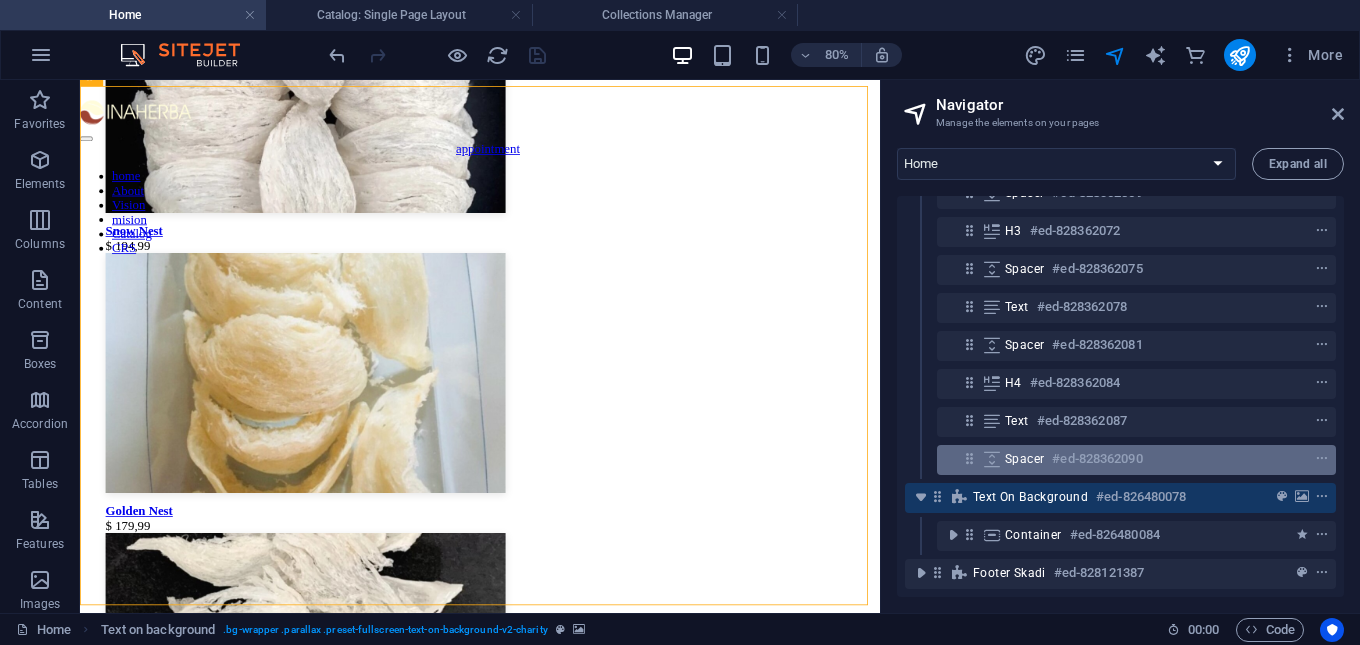 scroll, scrollTop: 572, scrollLeft: 0, axis: vertical 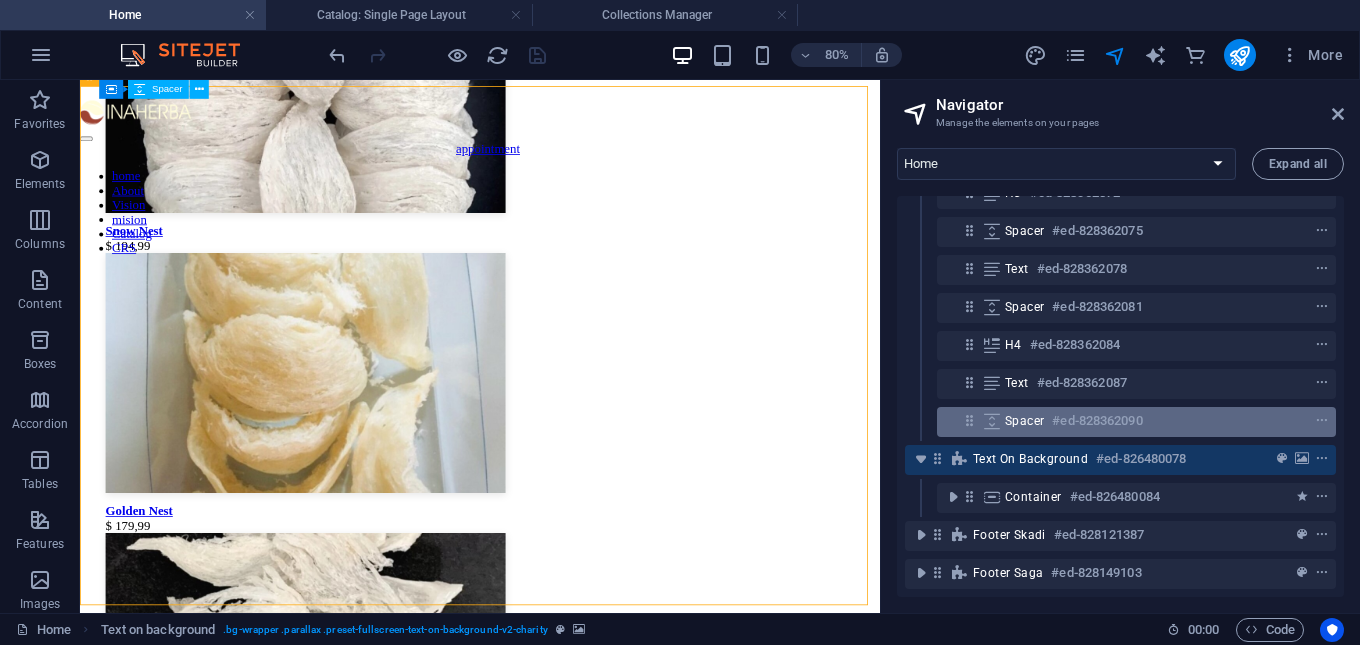 click on "Spacer" at bounding box center (1024, 421) 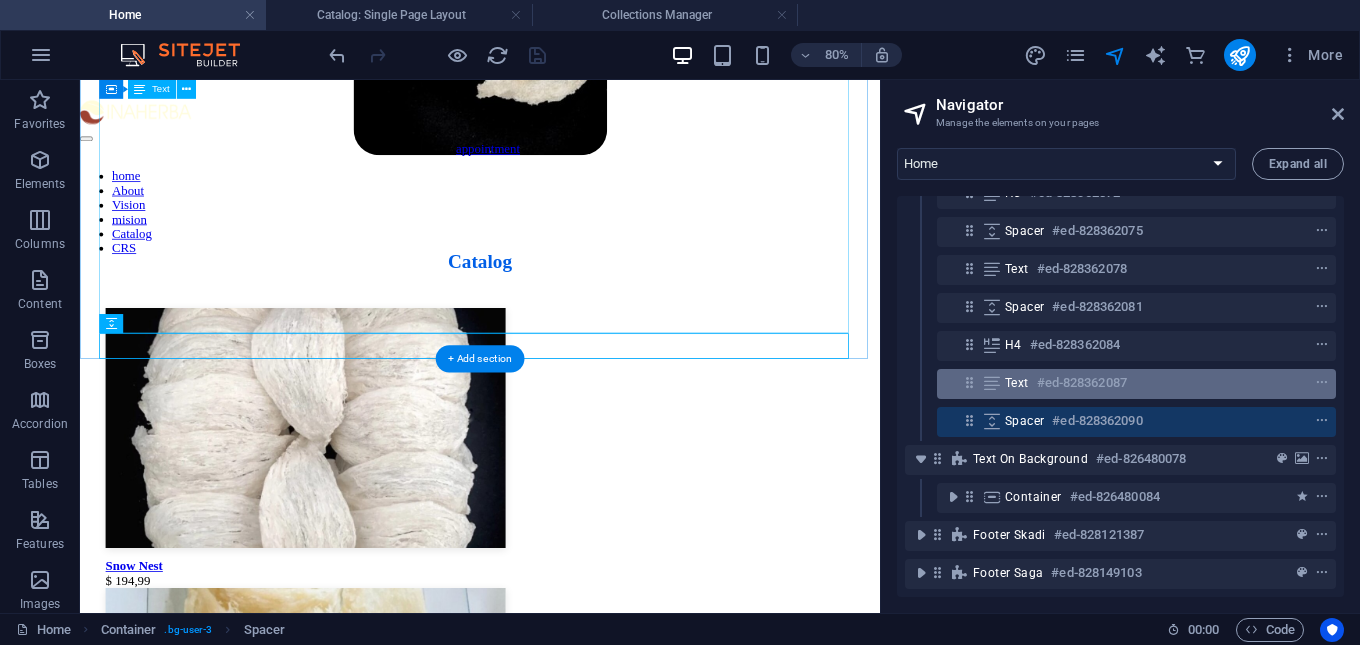 click on "Text #ed-828362087" at bounding box center [1120, 383] 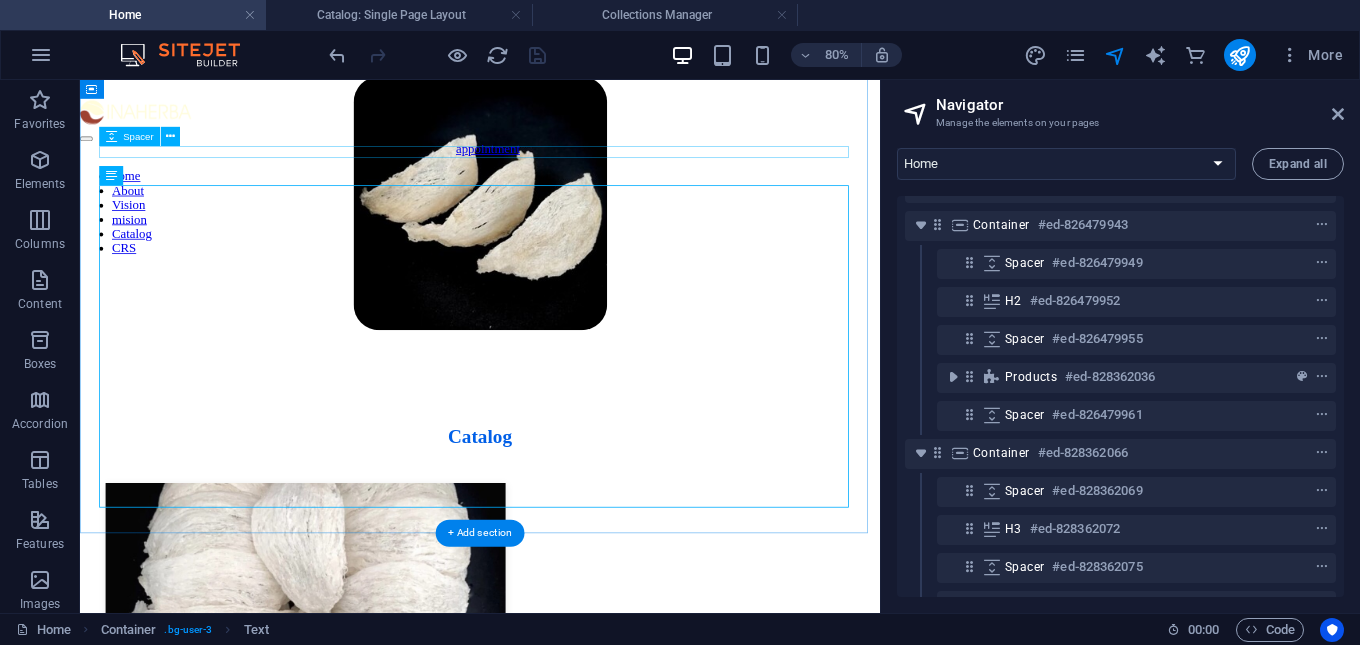 scroll, scrollTop: 172, scrollLeft: 0, axis: vertical 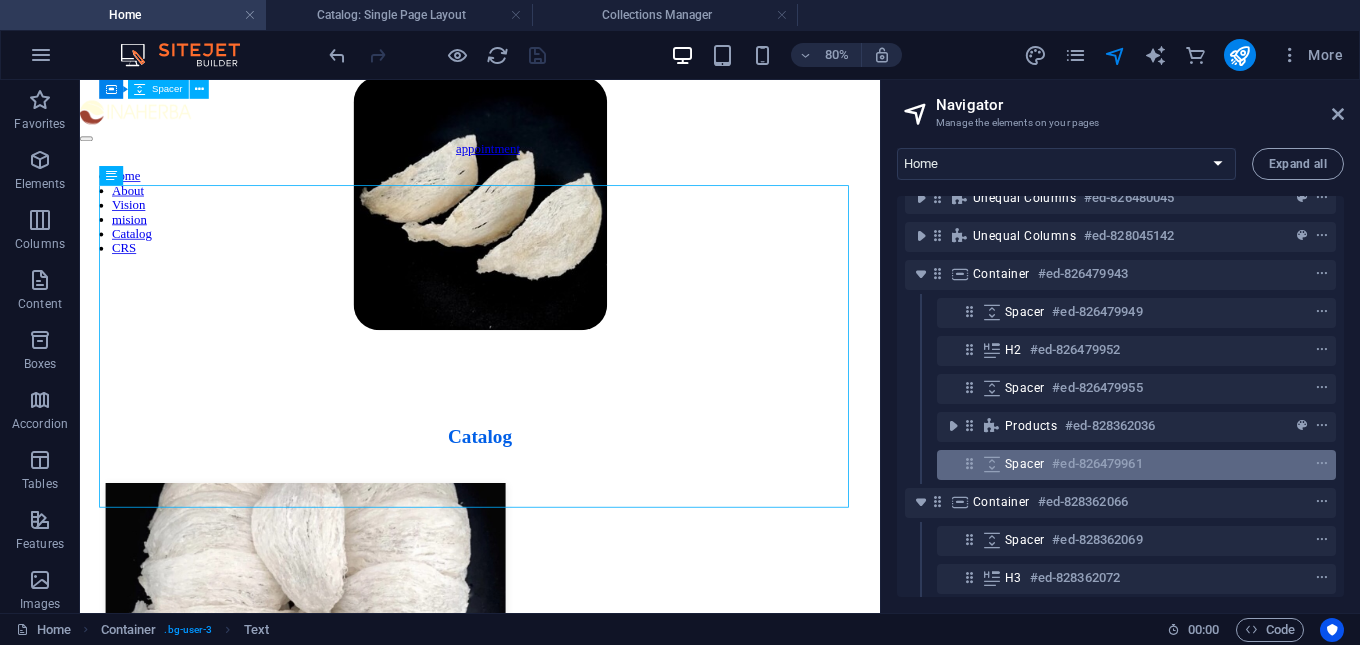 click at bounding box center (992, 464) 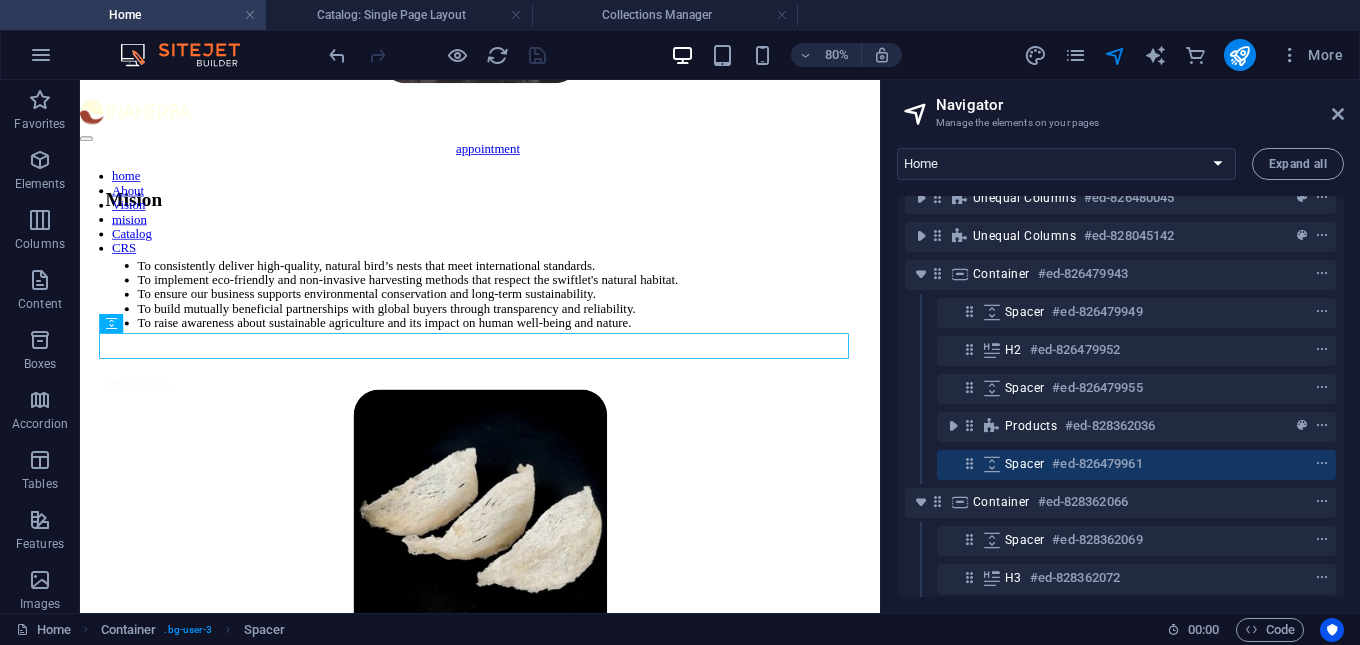 click on "Spacer #ed-826479961" at bounding box center (1120, 465) 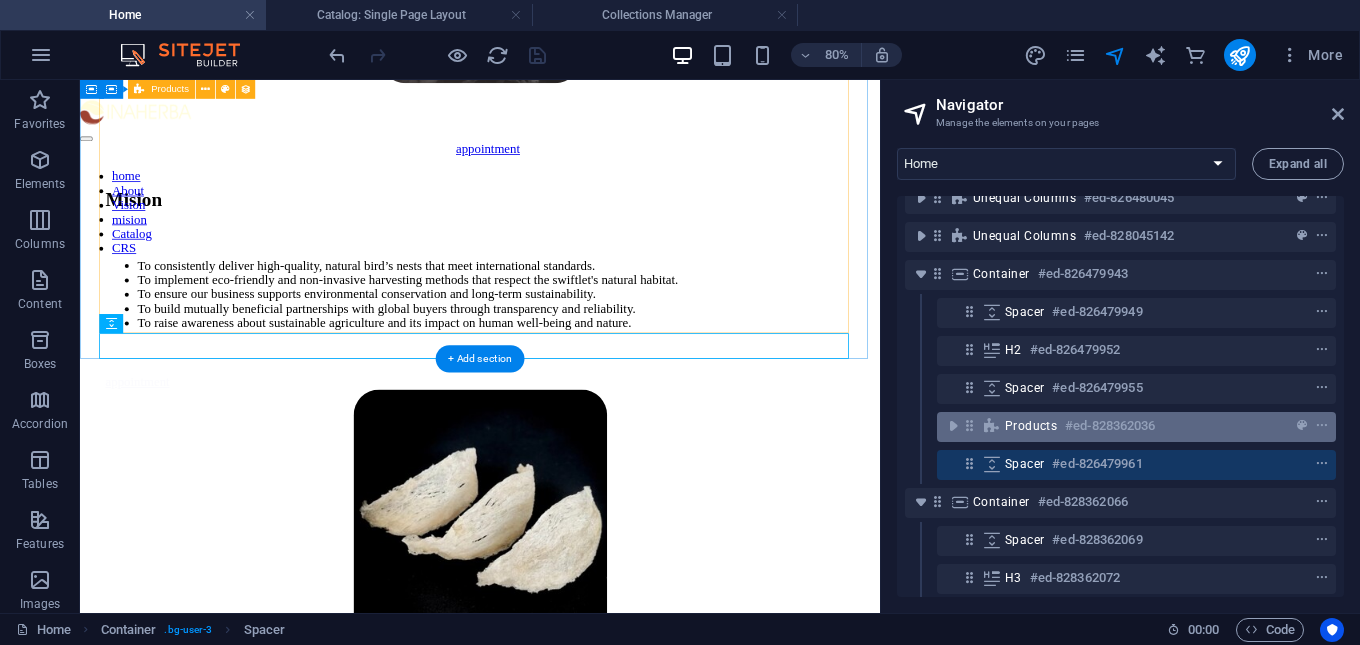 click on "Products" at bounding box center (1031, 426) 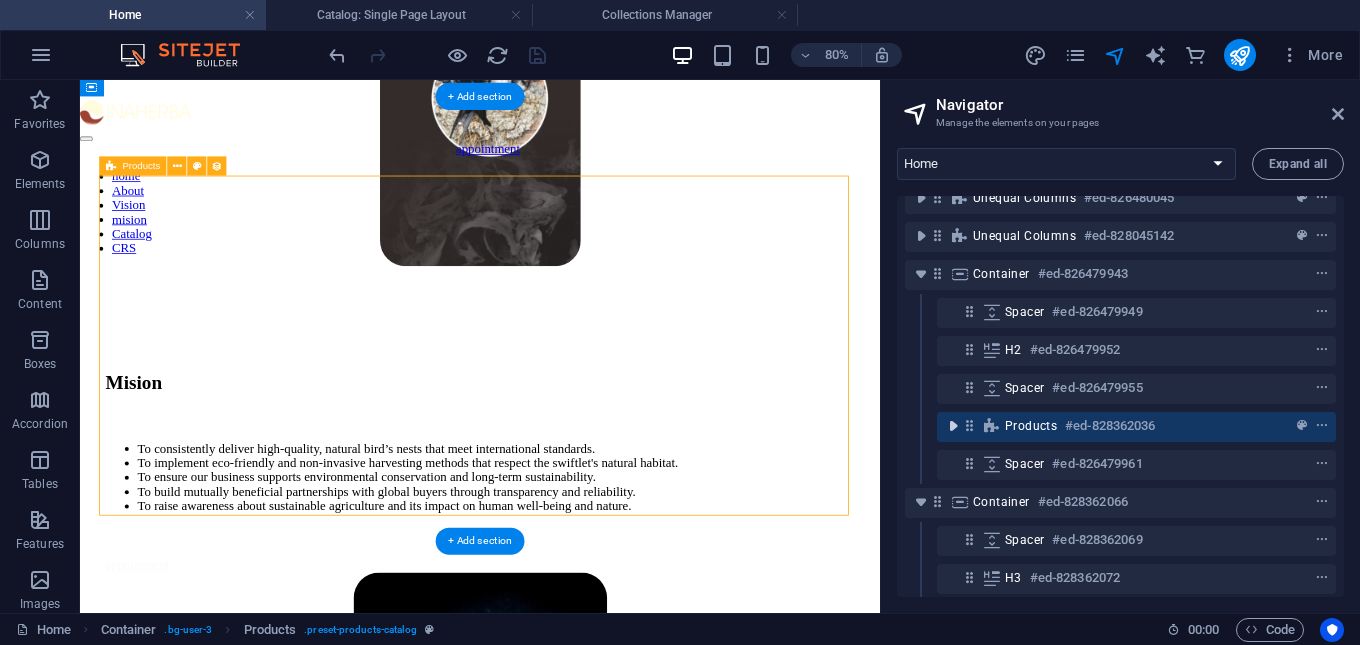 click at bounding box center [953, 426] 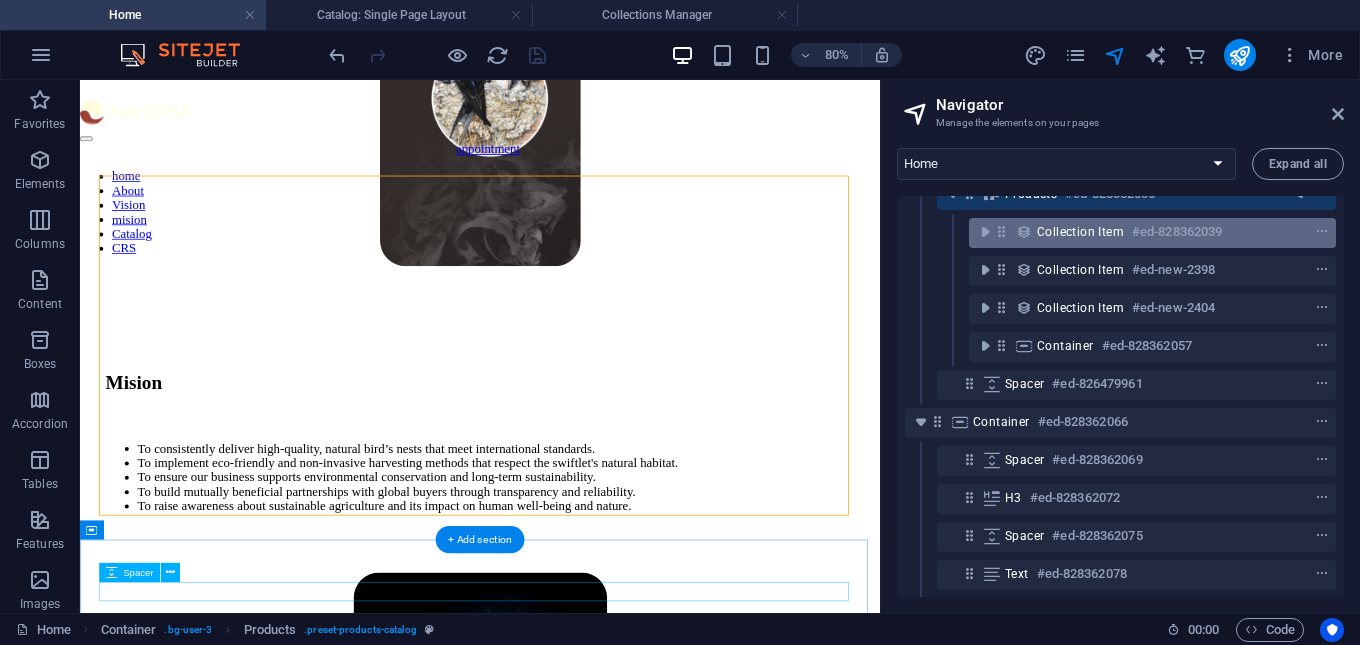 scroll, scrollTop: 372, scrollLeft: 0, axis: vertical 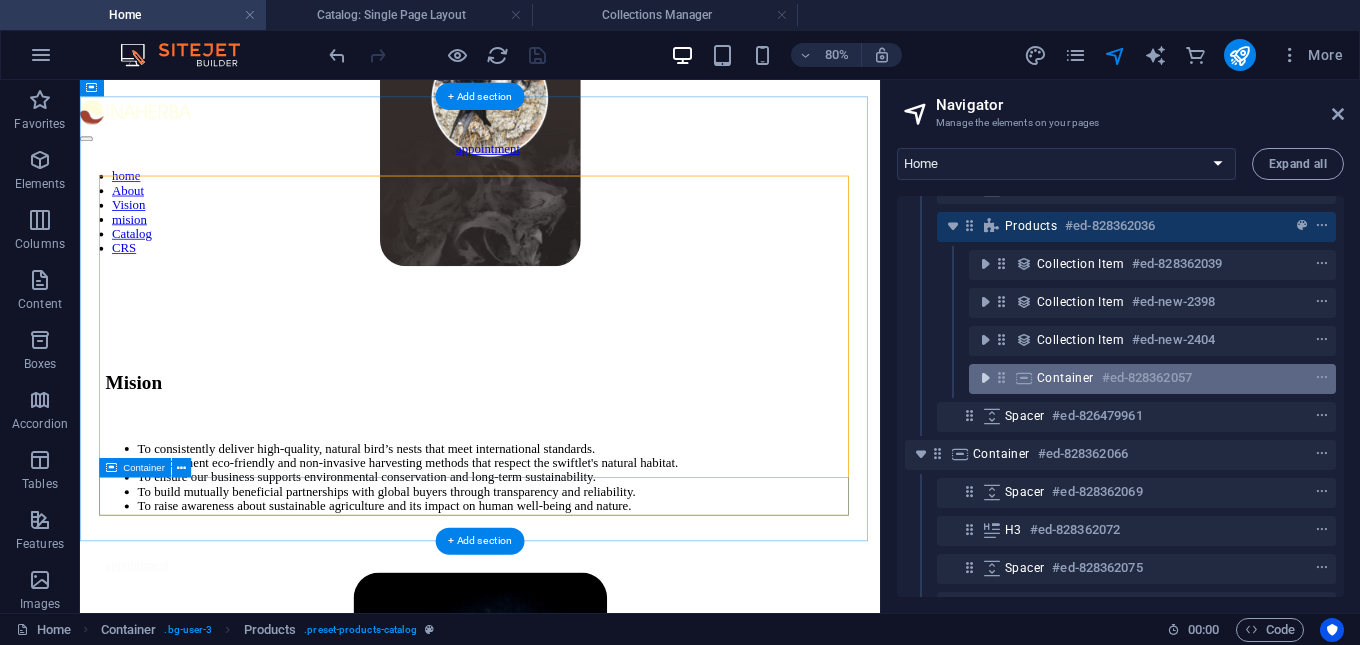 click at bounding box center [985, 378] 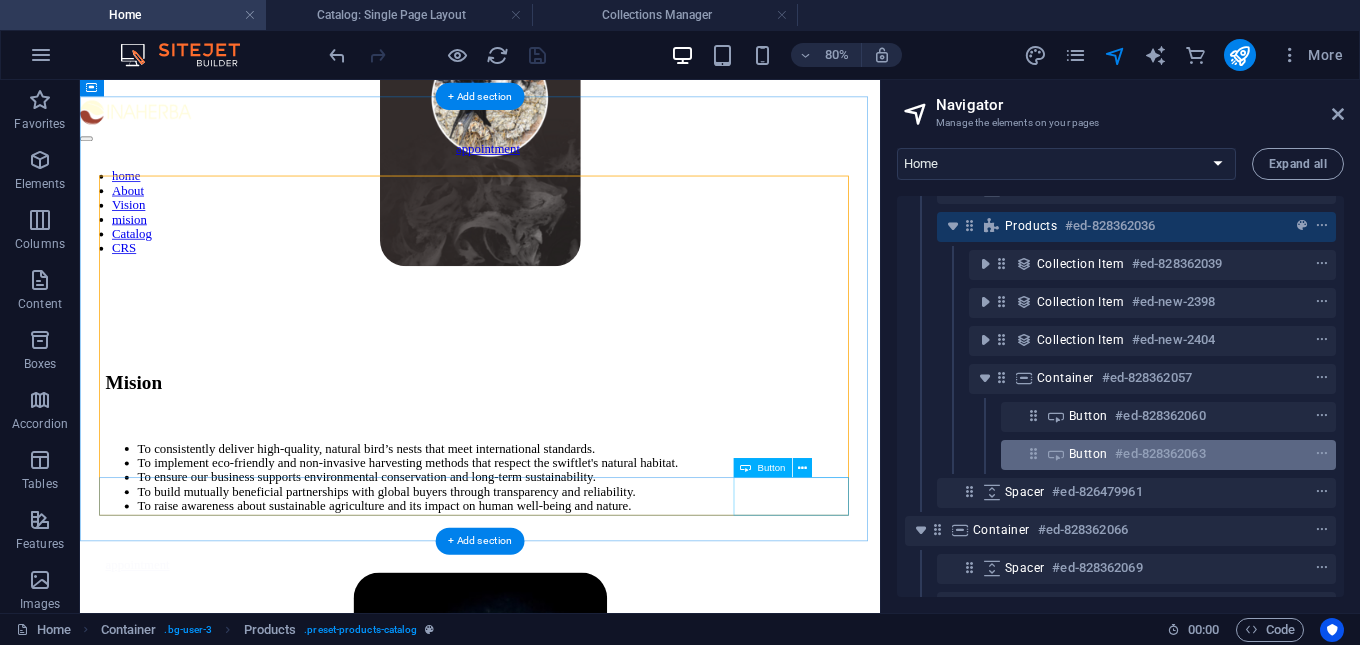 click on "Button #ed-828362063" at bounding box center [1168, 455] 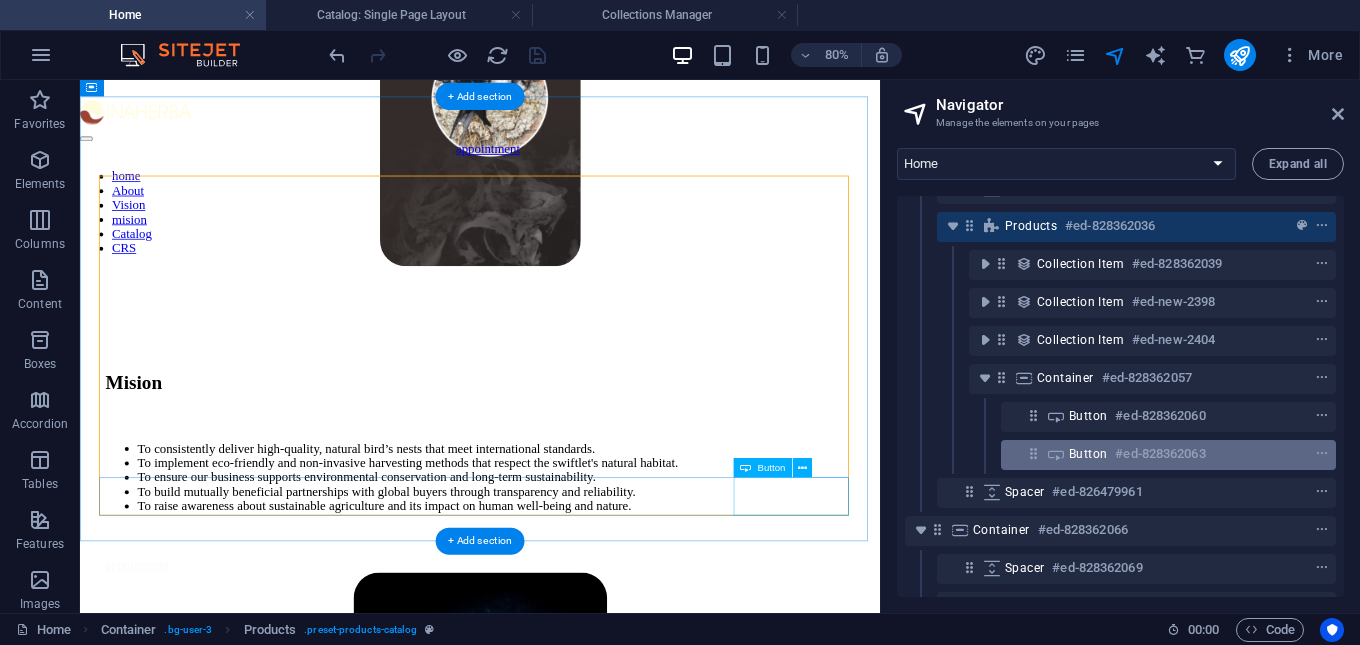 scroll, scrollTop: 3689, scrollLeft: 0, axis: vertical 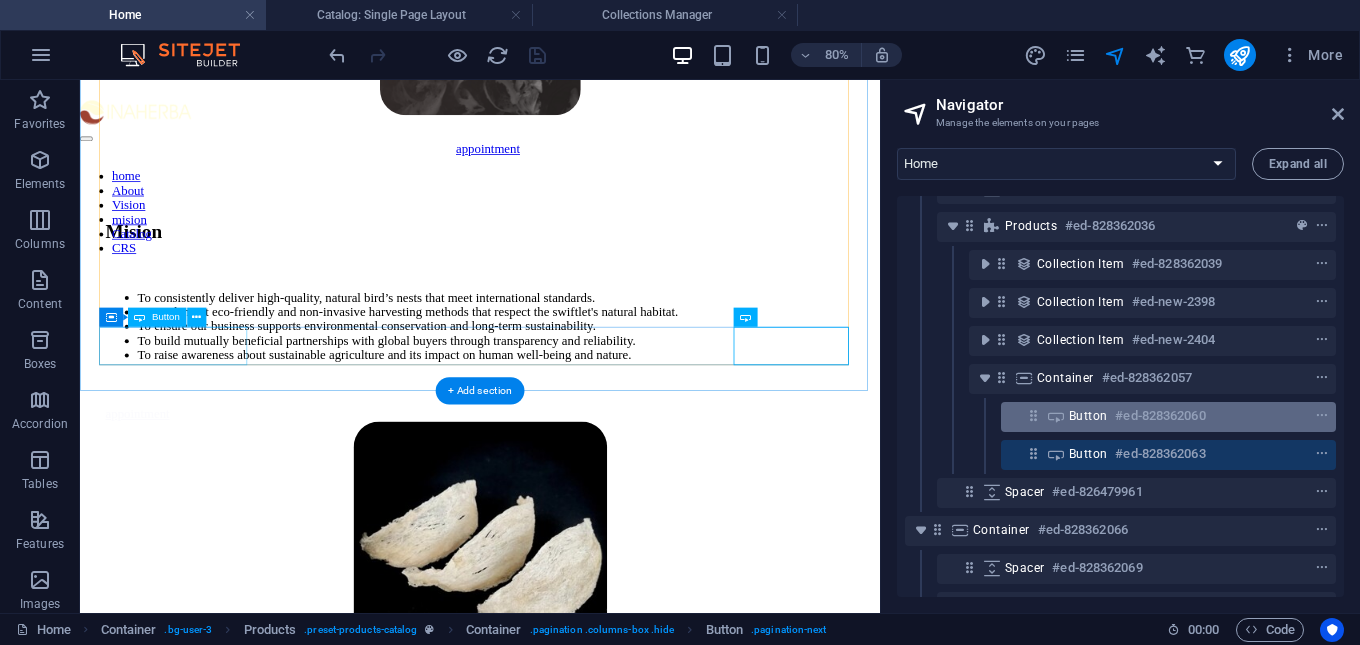 click on "Button" at bounding box center (1088, 416) 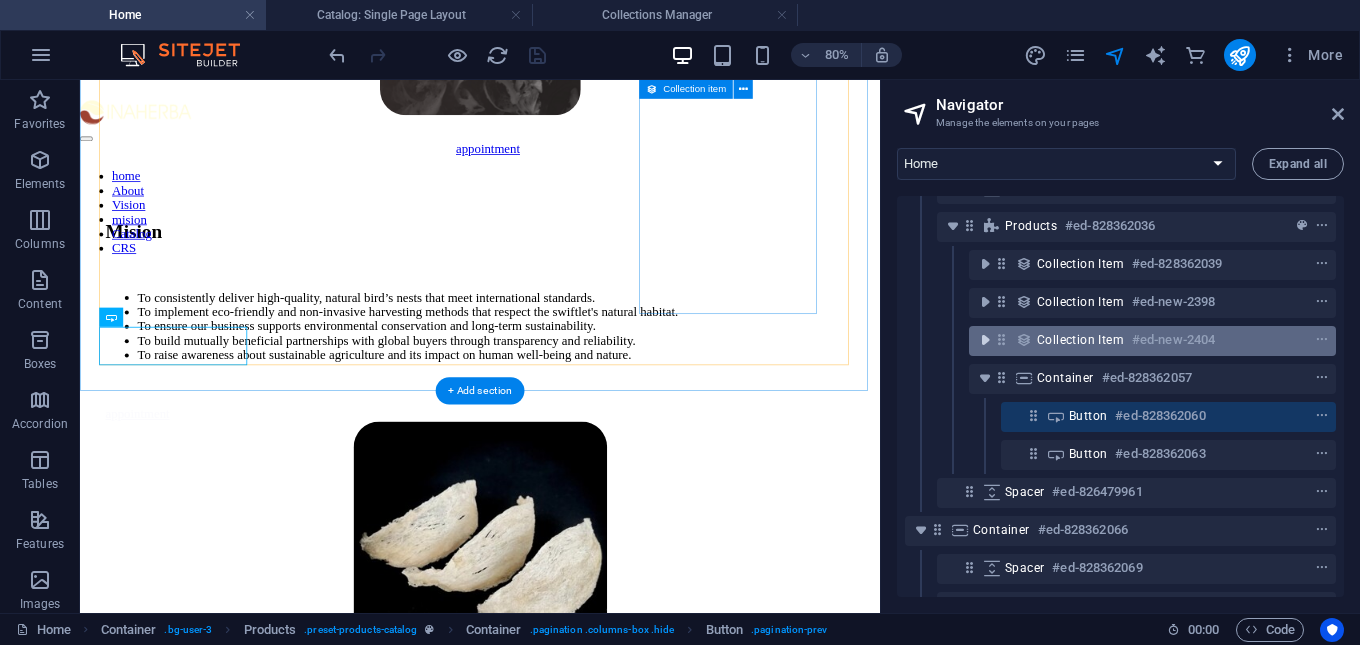 click at bounding box center [985, 340] 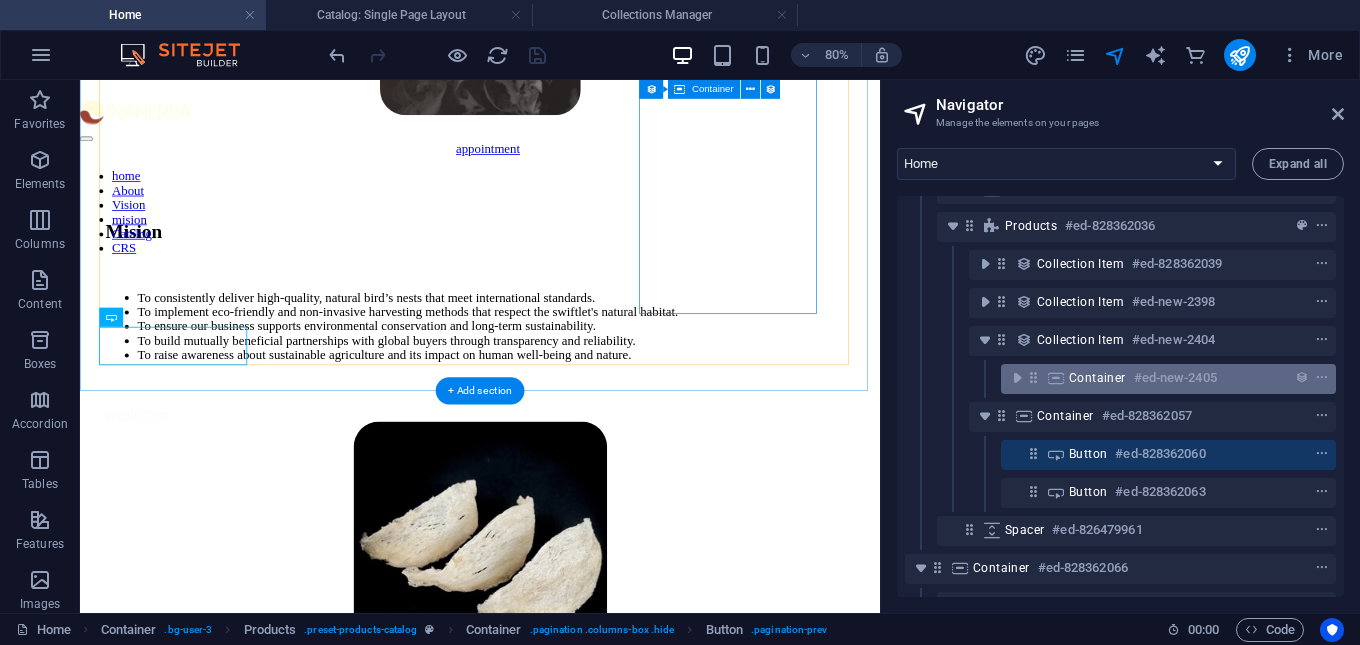 click on "Container" at bounding box center [1097, 378] 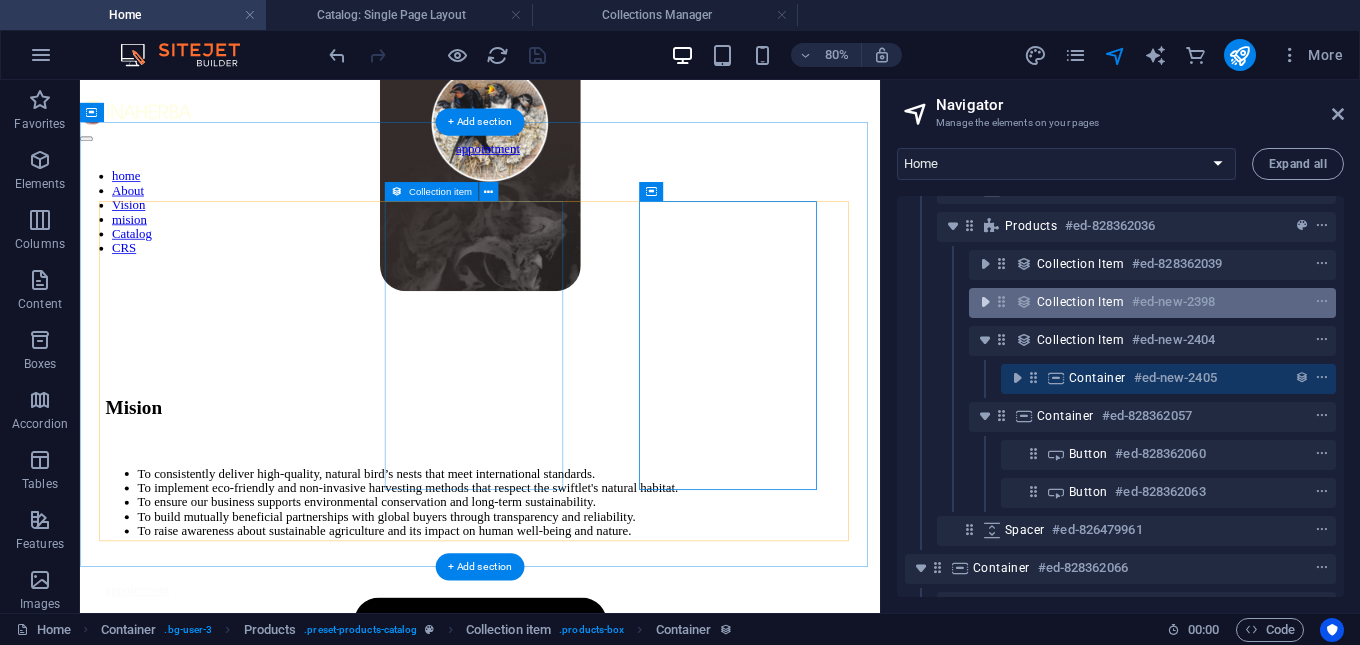 click at bounding box center [985, 302] 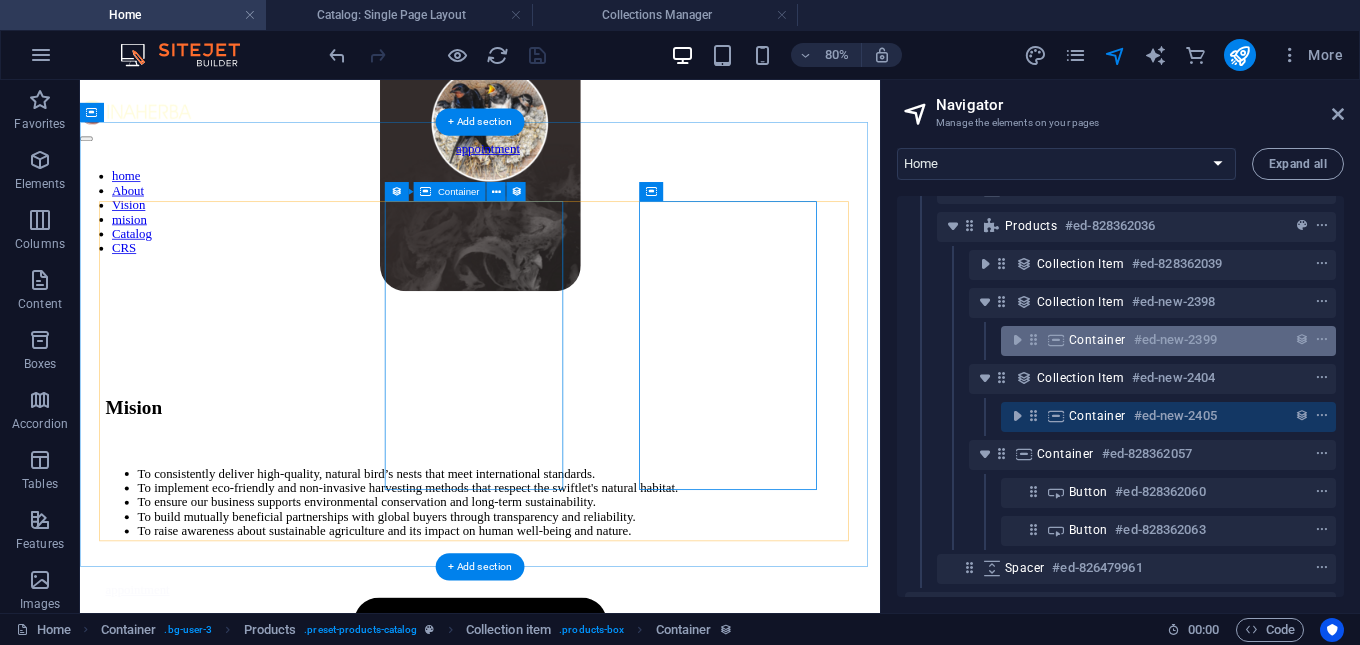 click at bounding box center (1056, 340) 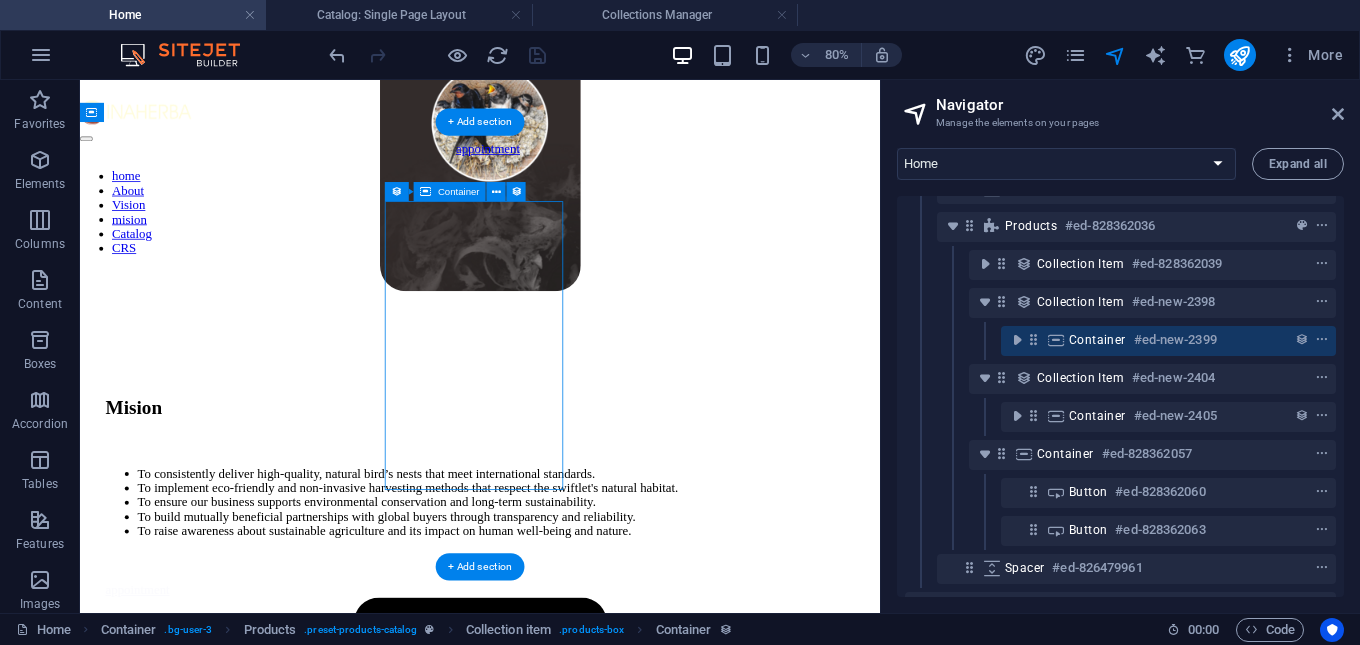 click on "Container" at bounding box center [1097, 340] 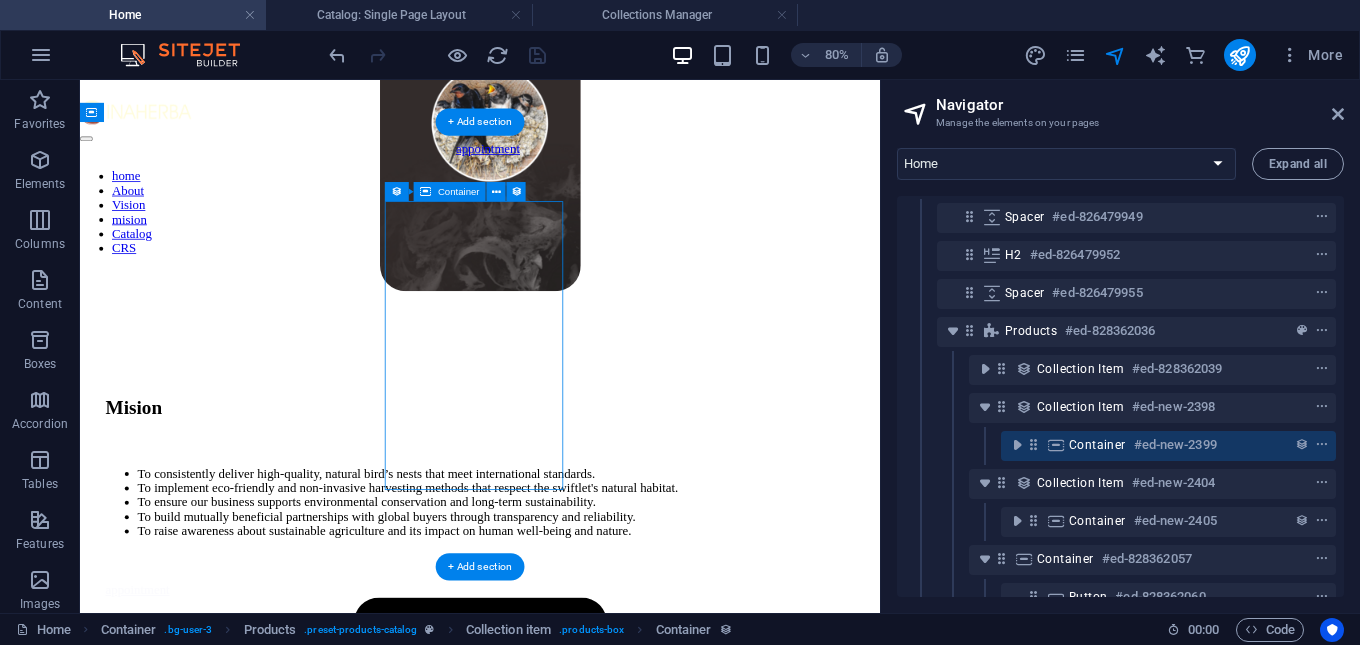 scroll, scrollTop: 172, scrollLeft: 0, axis: vertical 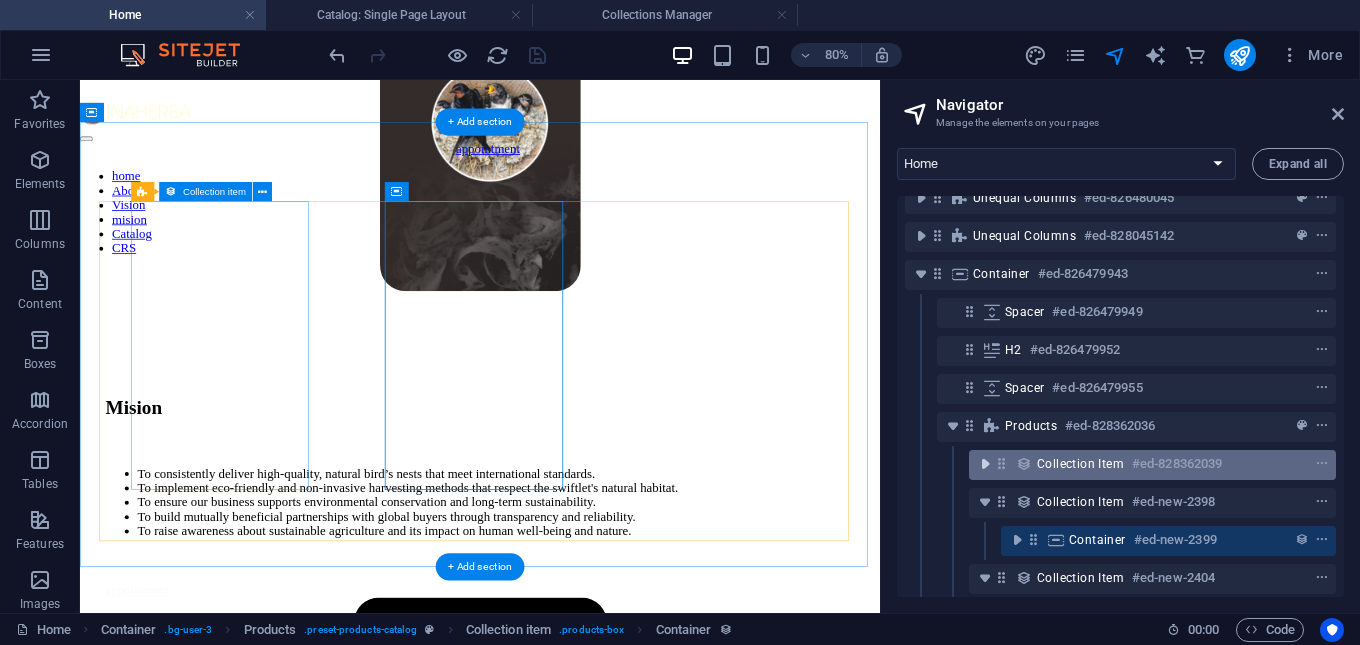 click at bounding box center (985, 464) 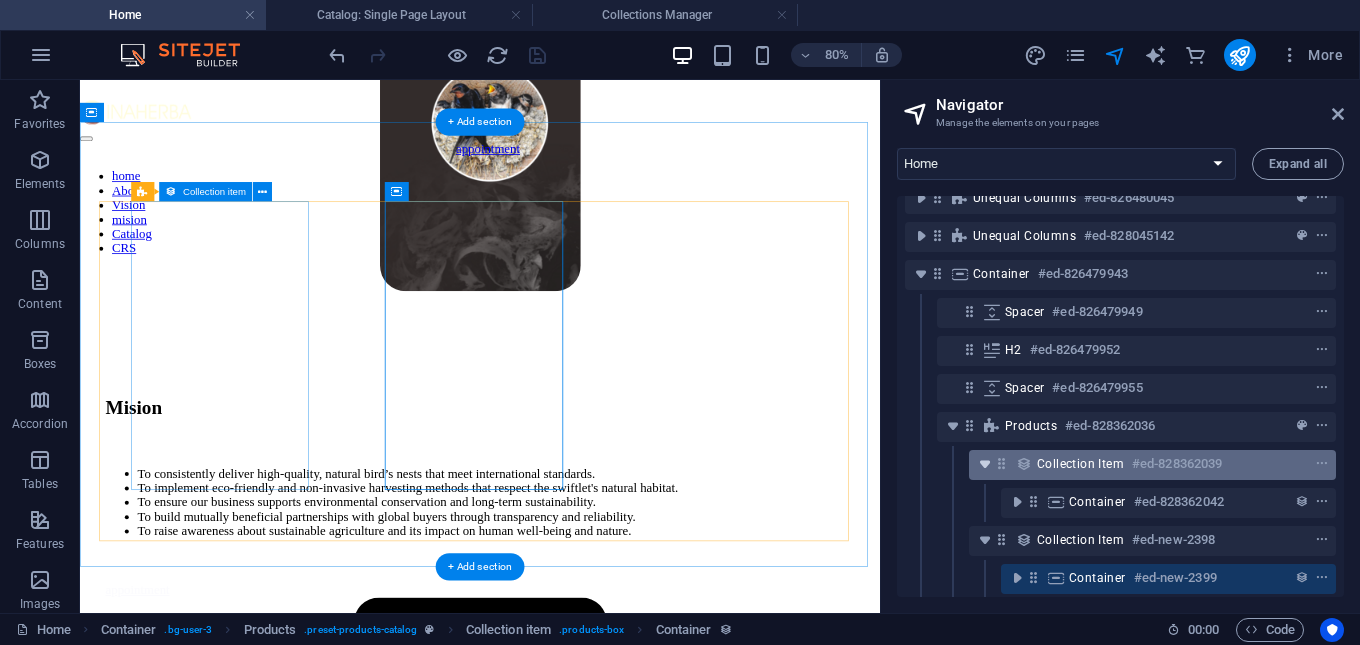 scroll, scrollTop: 272, scrollLeft: 0, axis: vertical 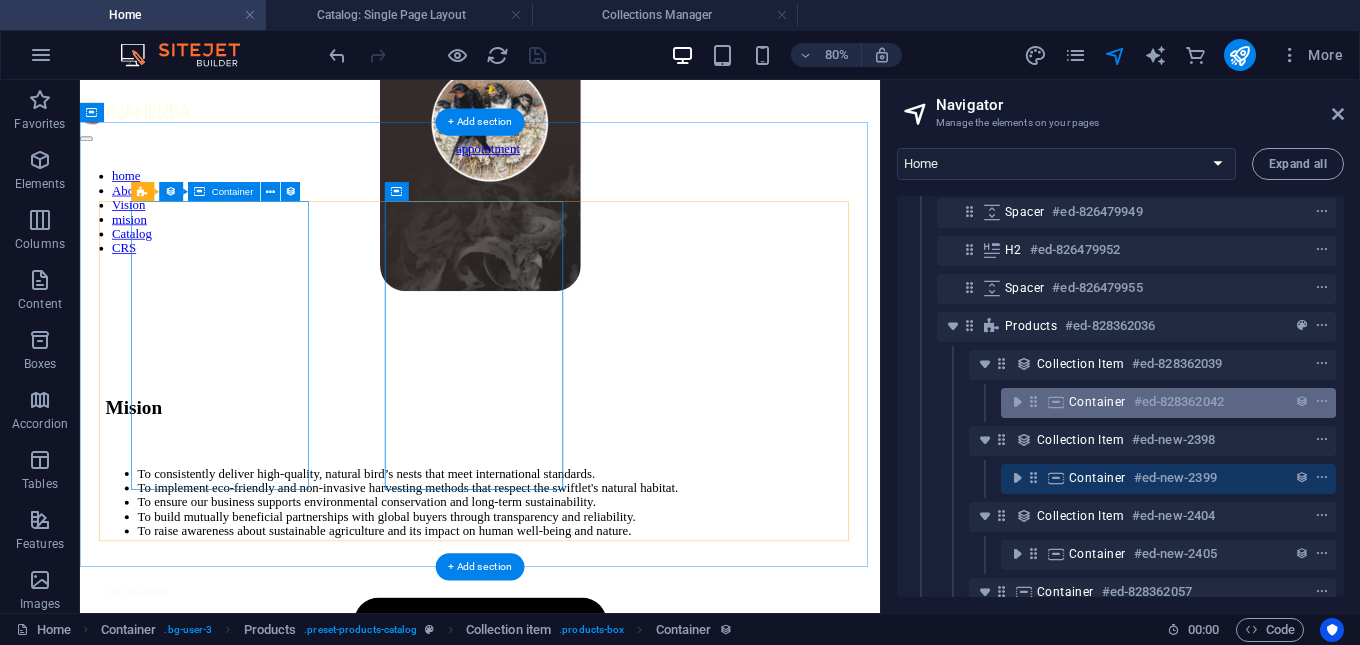 click on "Container" at bounding box center (1097, 402) 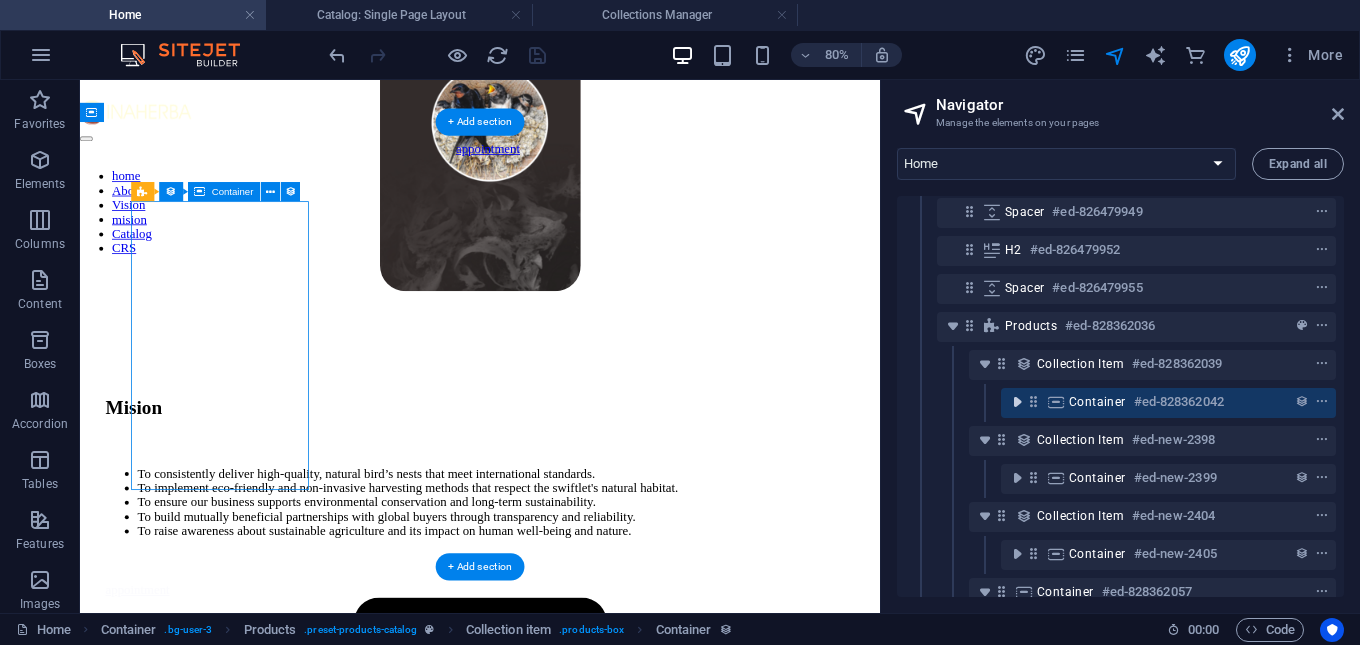 click at bounding box center [1017, 402] 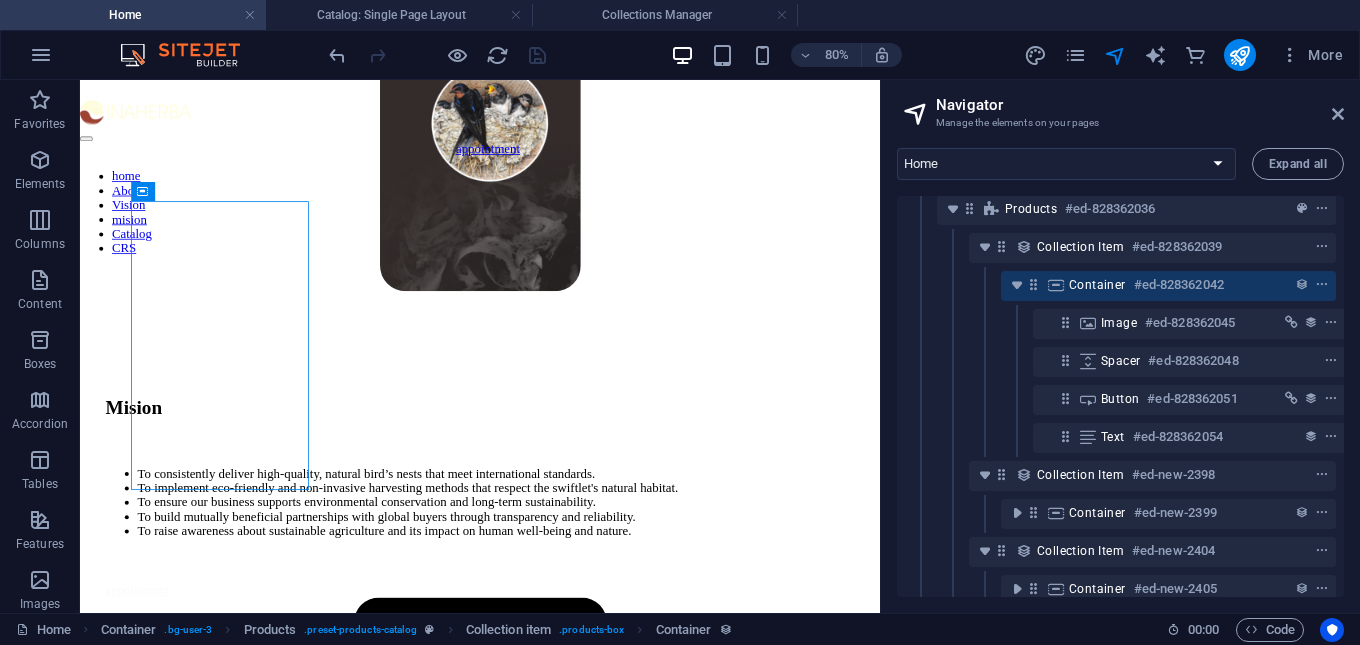 scroll, scrollTop: 472, scrollLeft: 0, axis: vertical 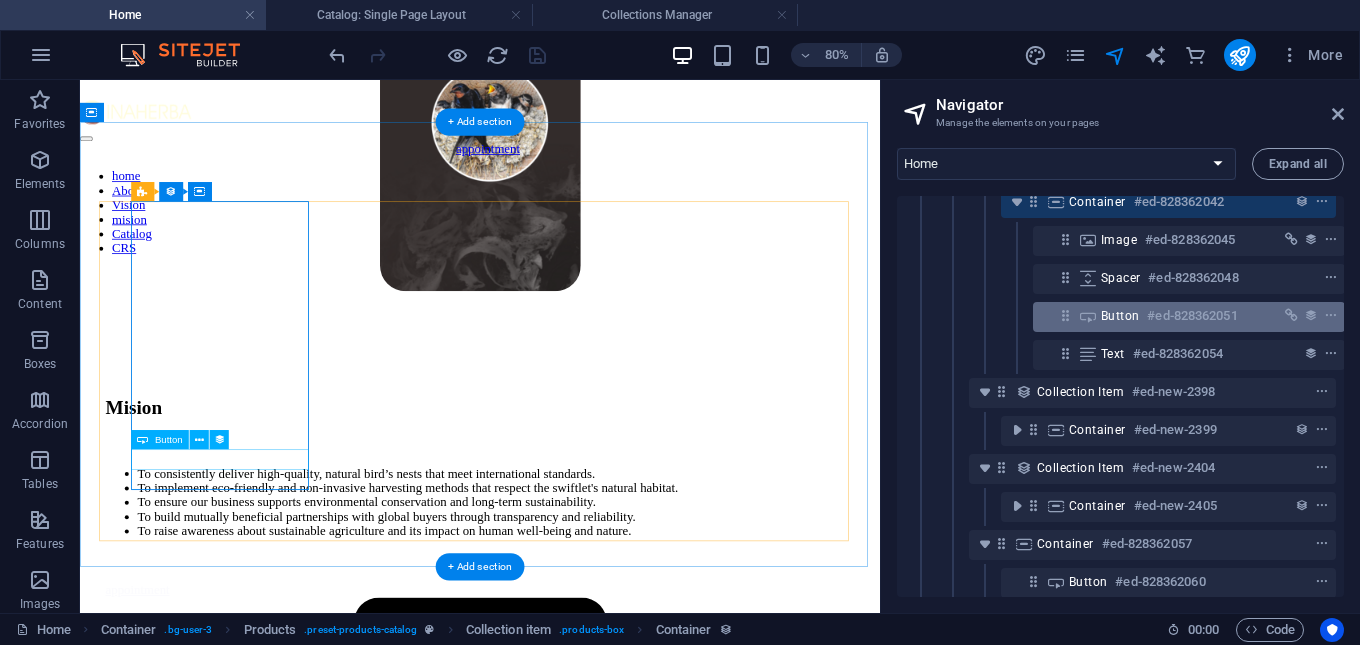 click on "Button" at bounding box center (1120, 316) 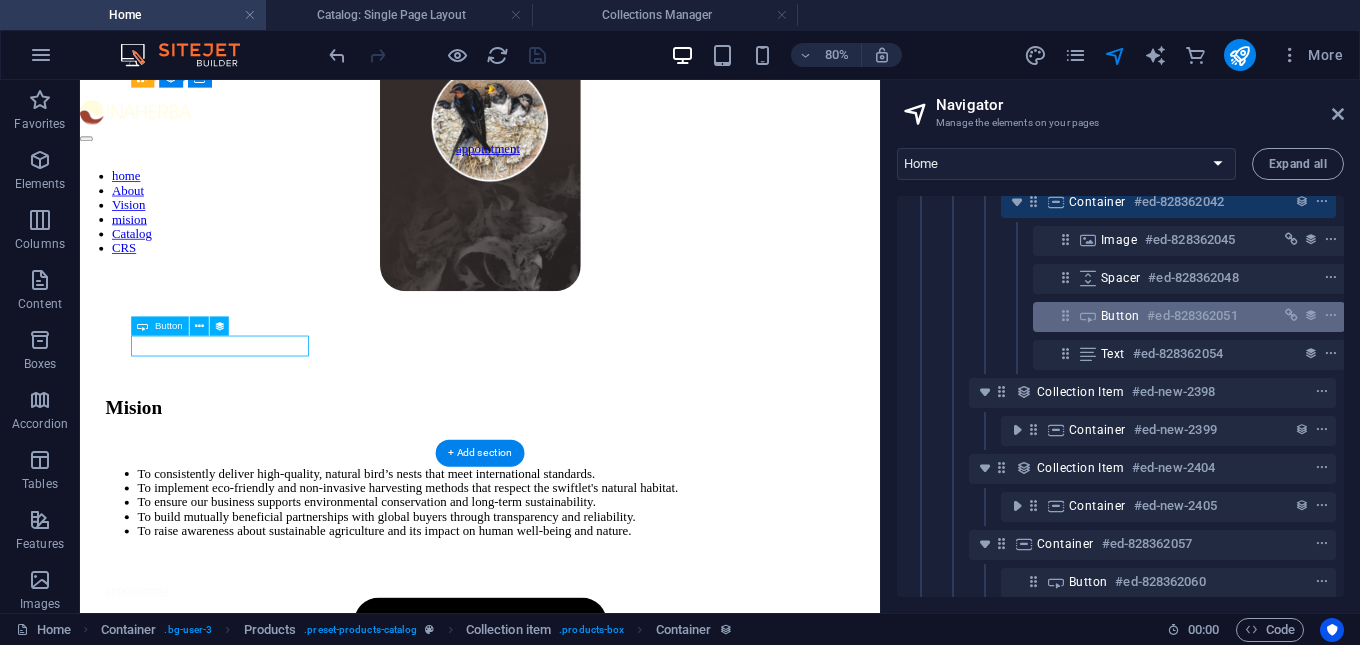 scroll, scrollTop: 3611, scrollLeft: 0, axis: vertical 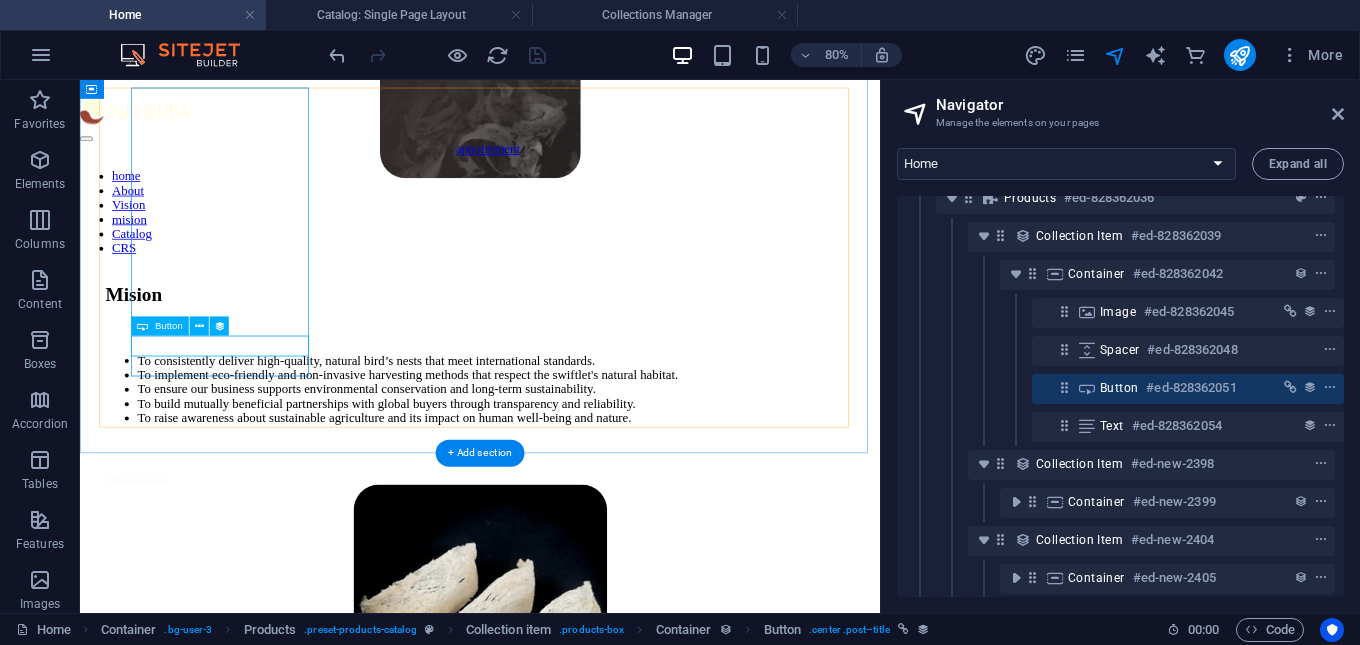 click on "Button #ed-828362051" at bounding box center (1172, 388) 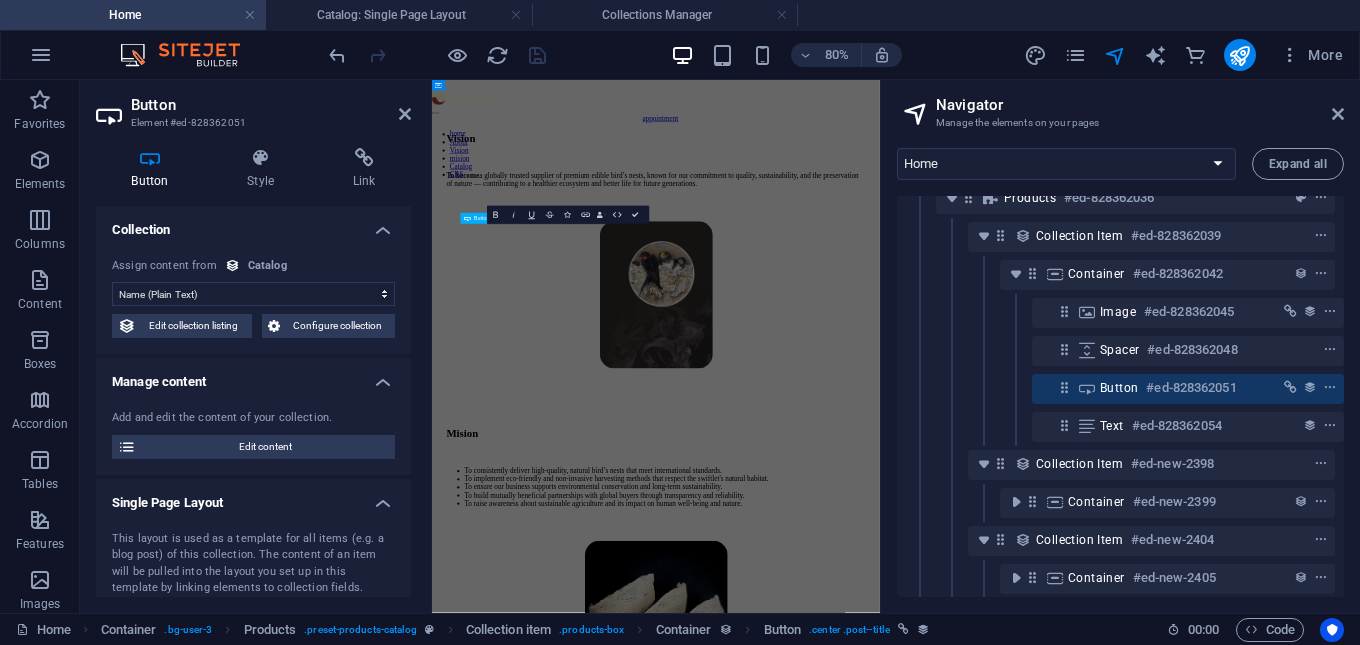 scroll, scrollTop: 4129, scrollLeft: 0, axis: vertical 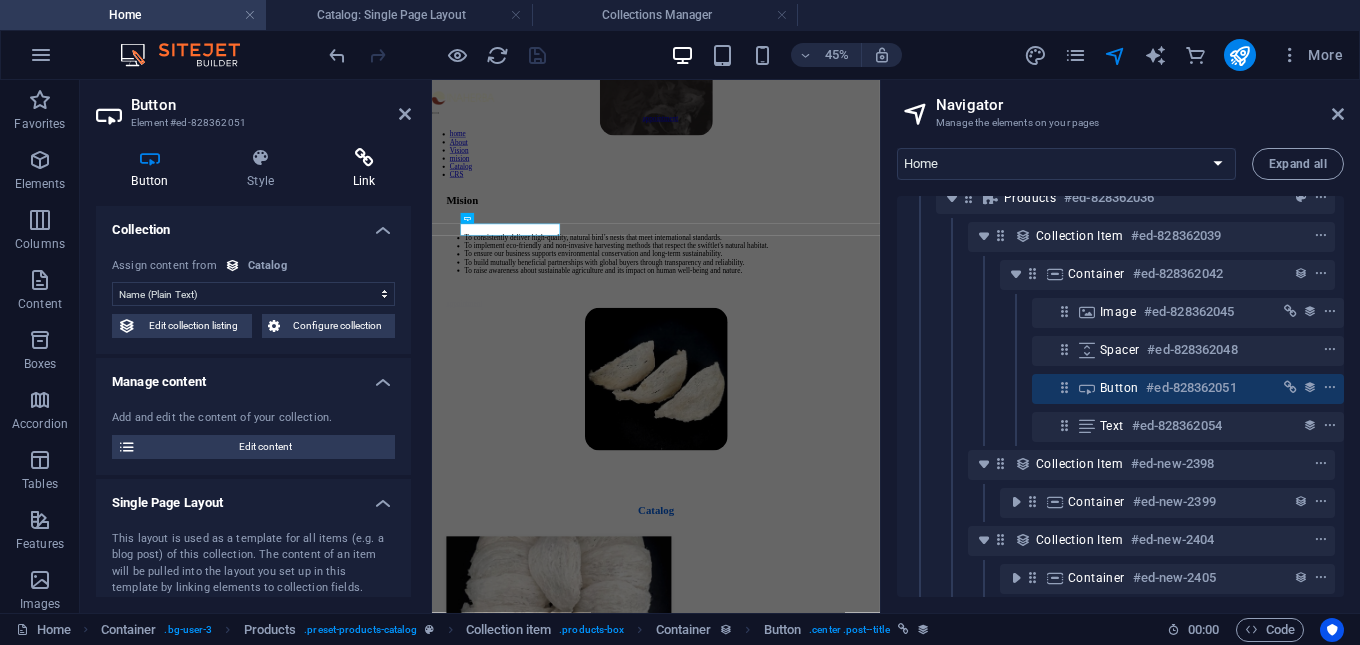 click on "Link" at bounding box center [364, 169] 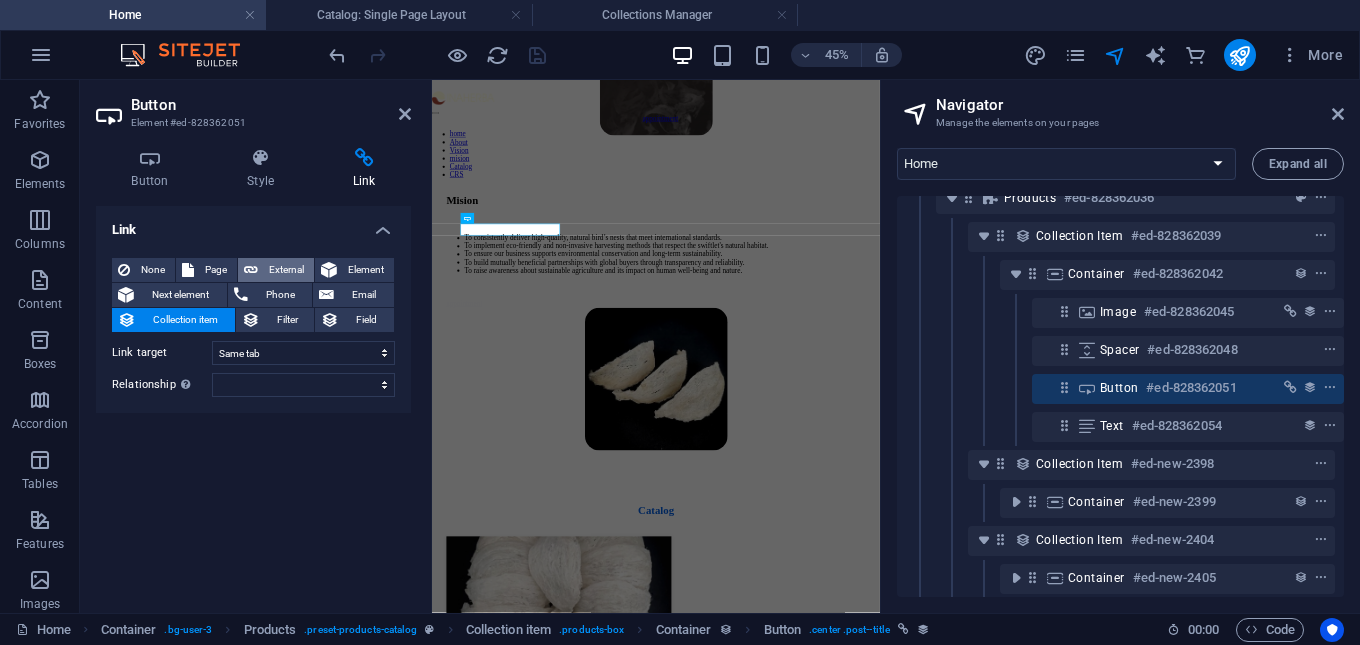 click on "External" at bounding box center (286, 270) 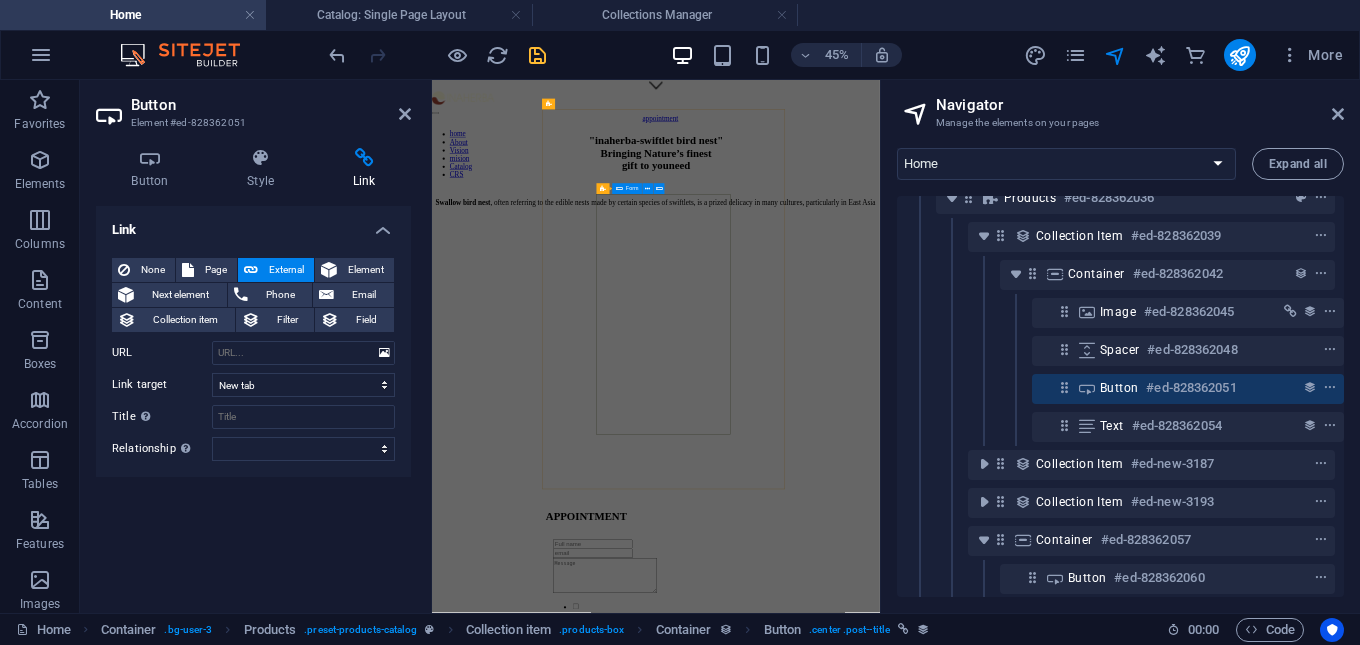 scroll, scrollTop: 1029, scrollLeft: 0, axis: vertical 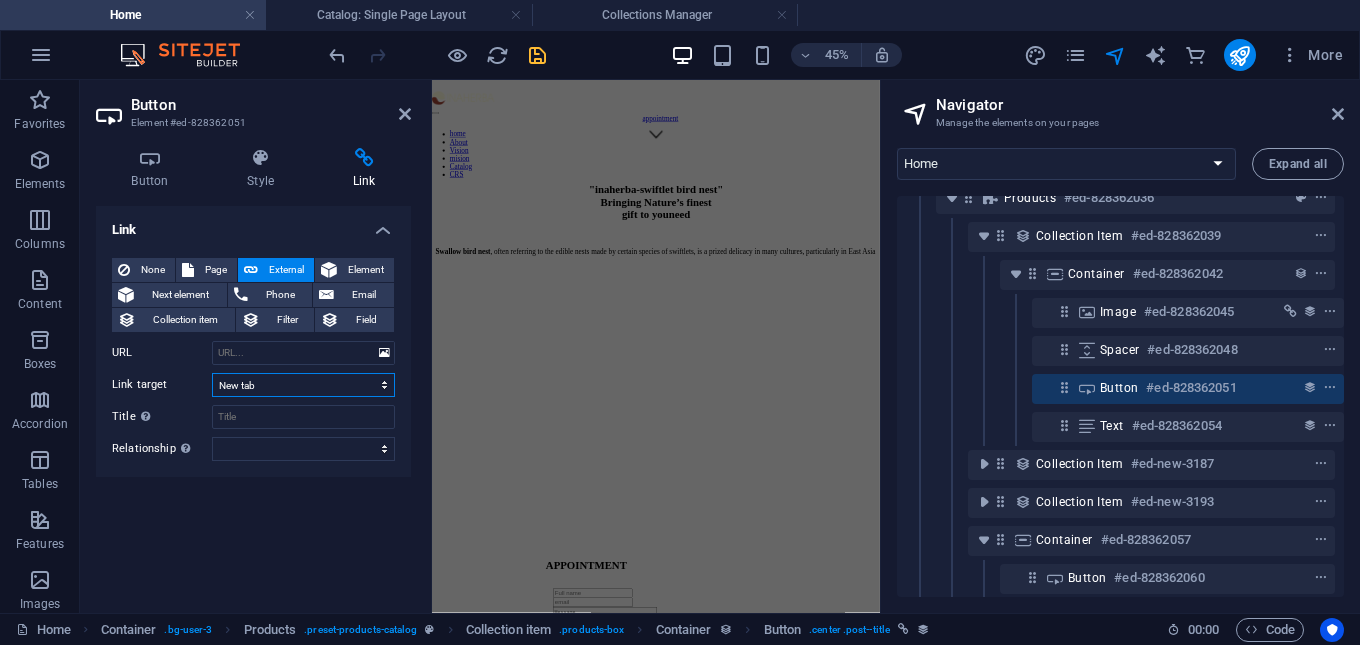 click on "New tab Same tab Overlay" at bounding box center (303, 385) 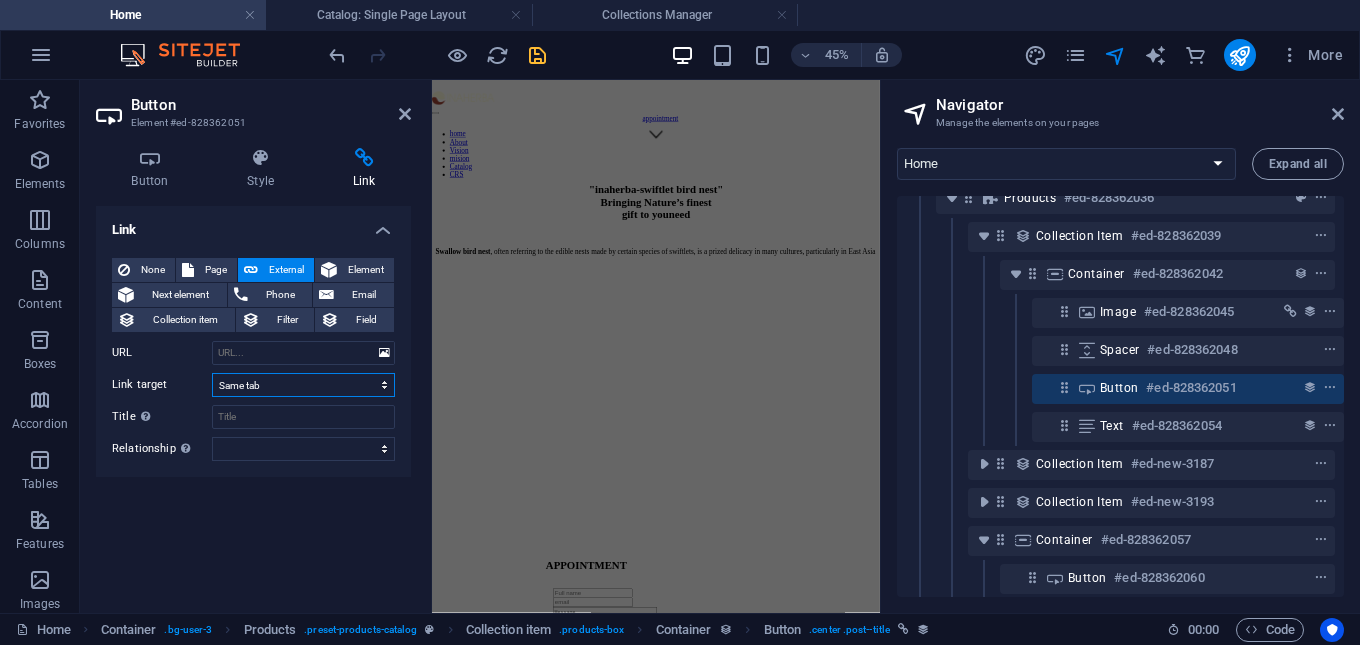 click on "New tab Same tab Overlay" at bounding box center [303, 385] 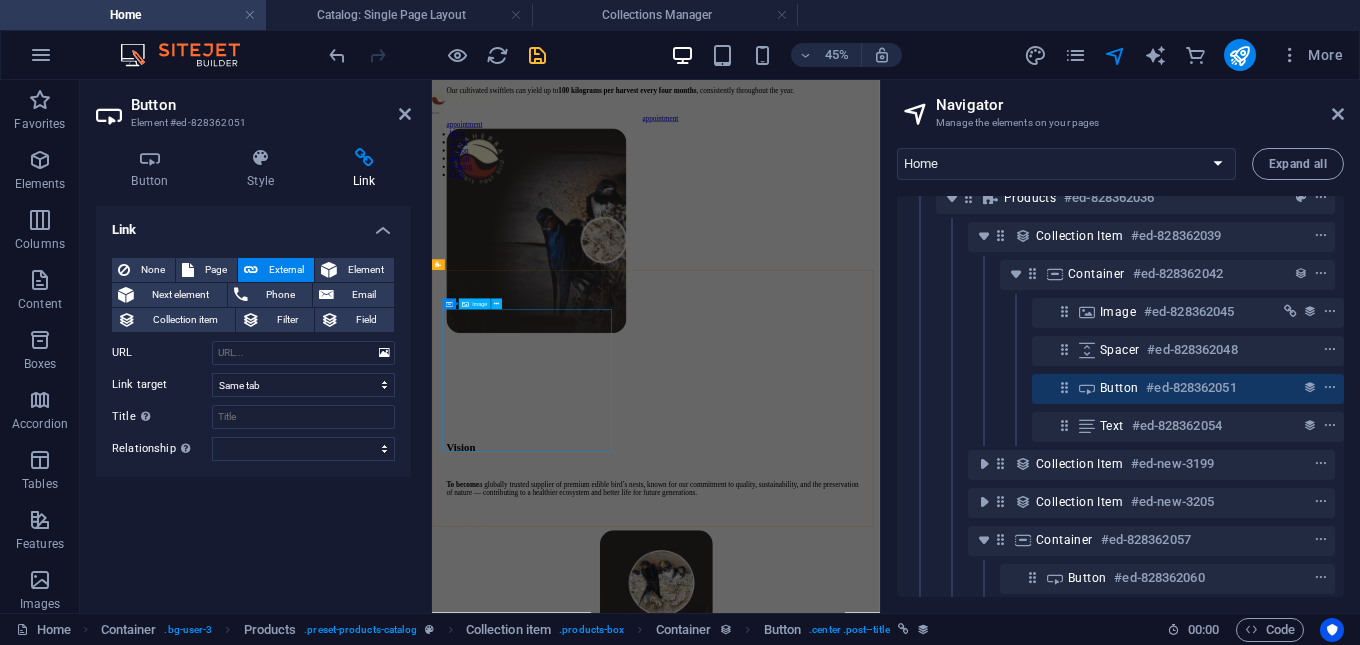 scroll, scrollTop: 2770, scrollLeft: 0, axis: vertical 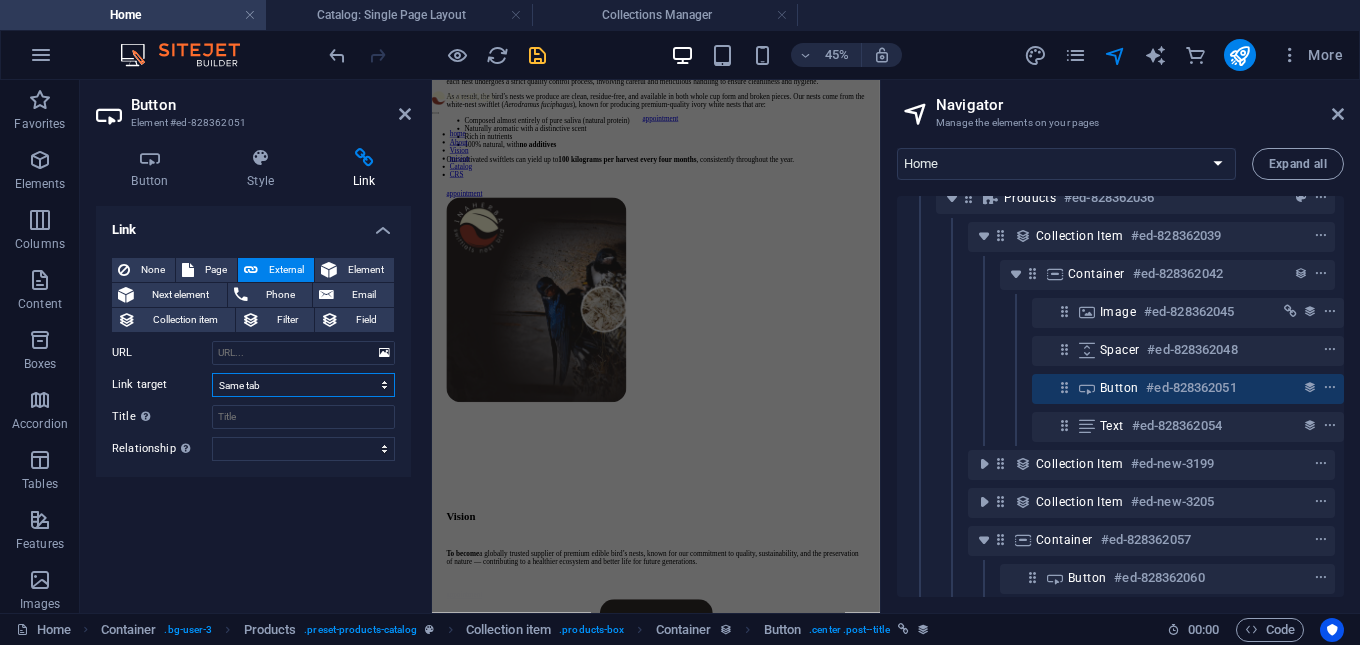 click on "New tab Same tab Overlay" at bounding box center (303, 385) 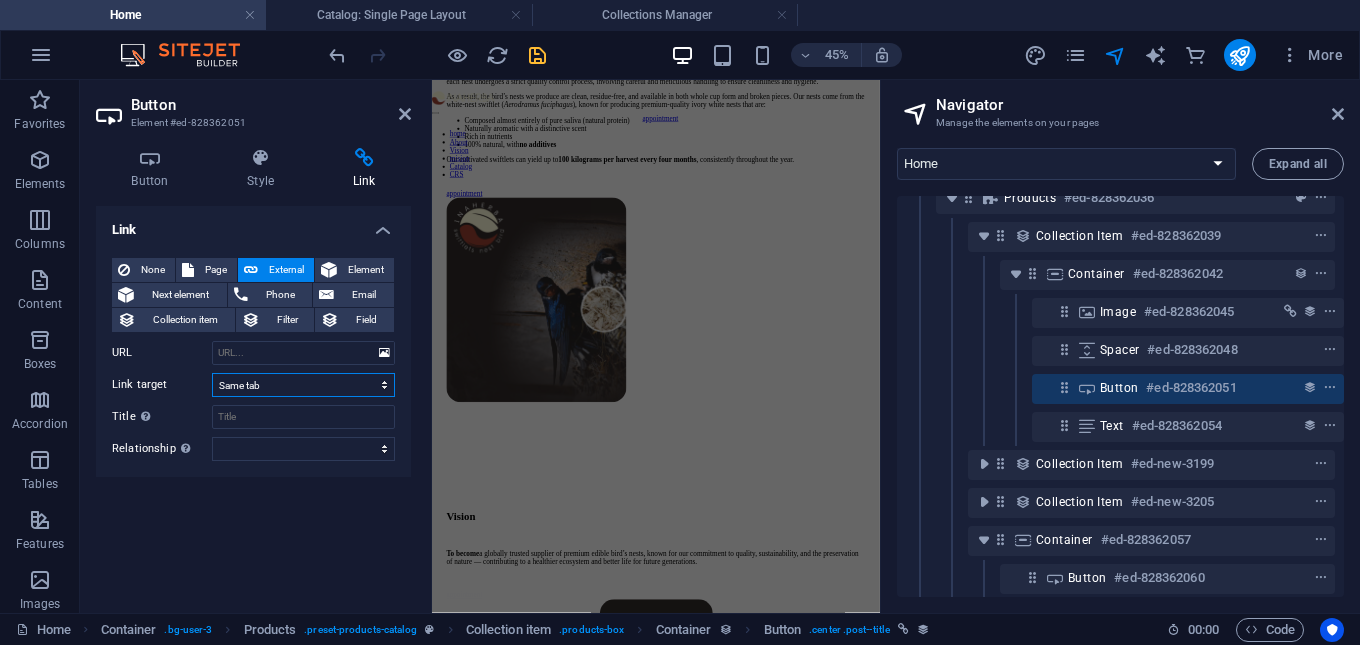 select on "overlay" 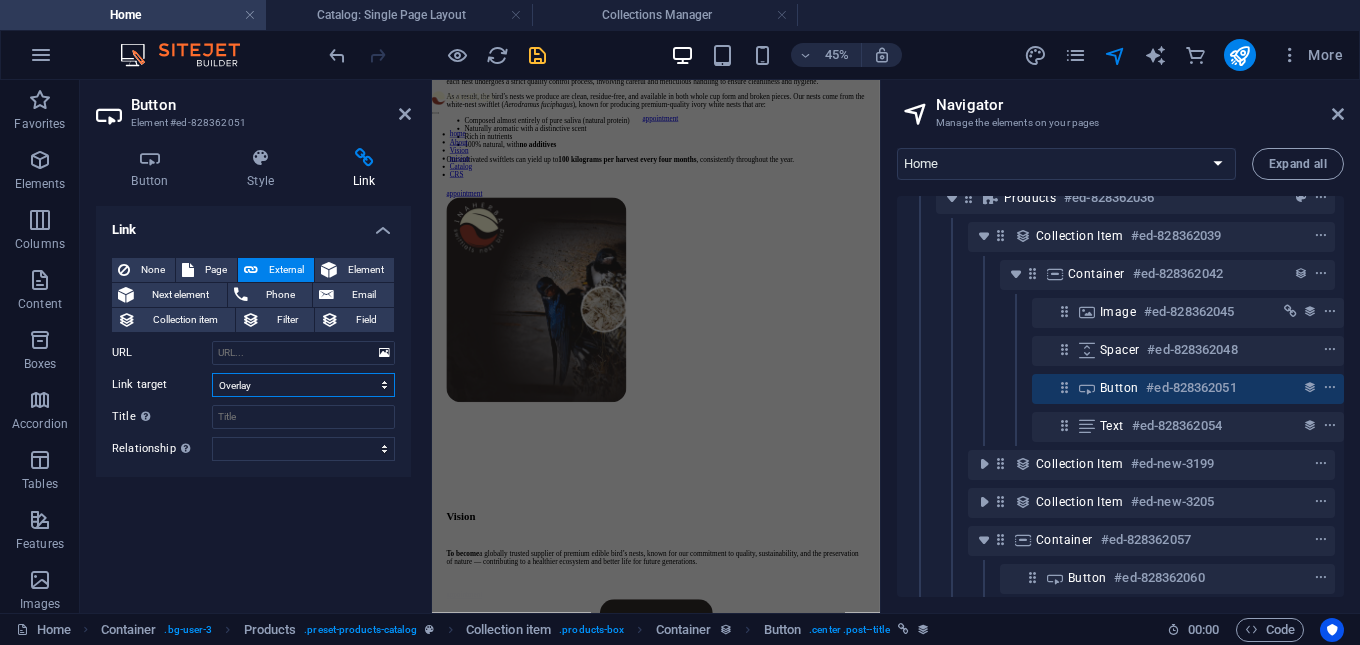 click on "New tab Same tab Overlay" at bounding box center (303, 385) 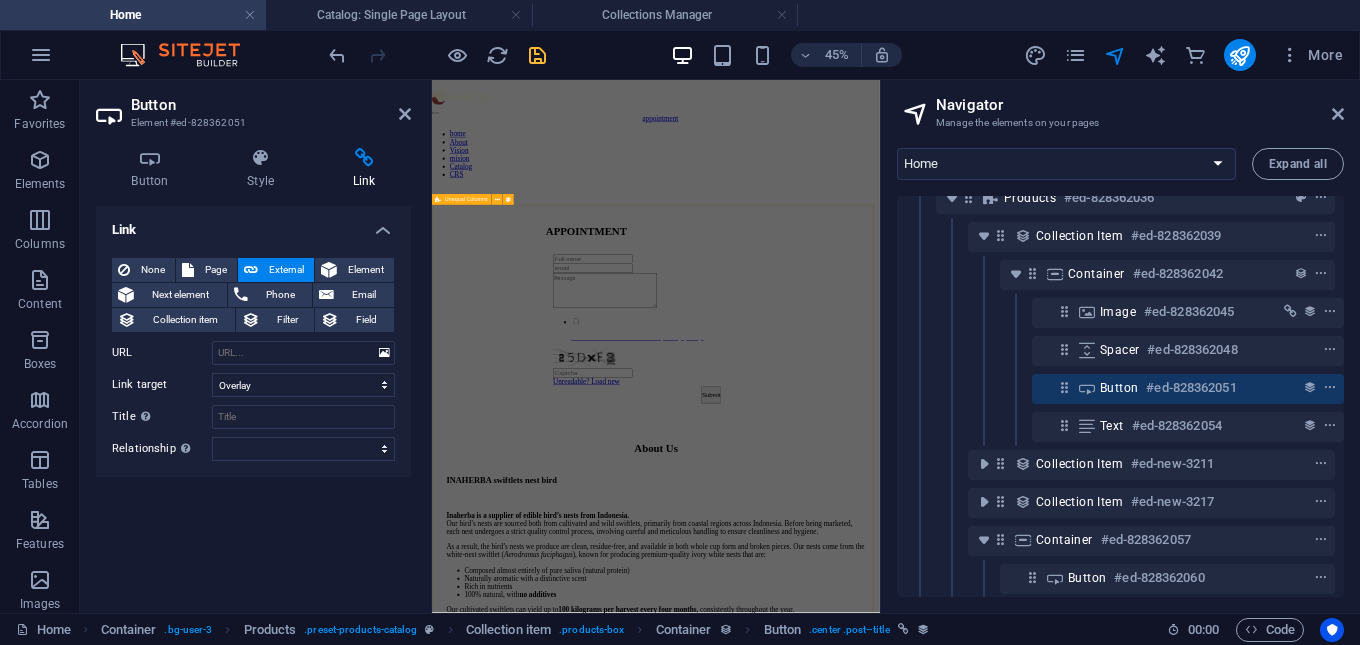 scroll, scrollTop: 1470, scrollLeft: 0, axis: vertical 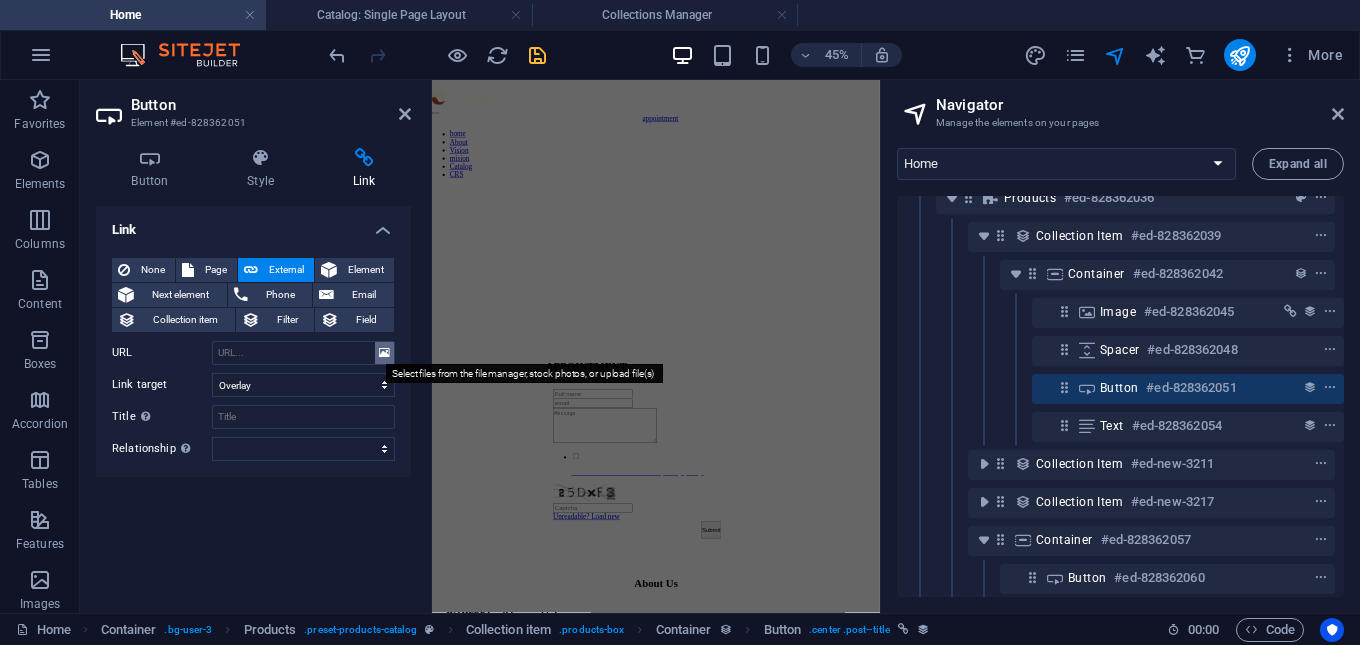 click at bounding box center [384, 353] 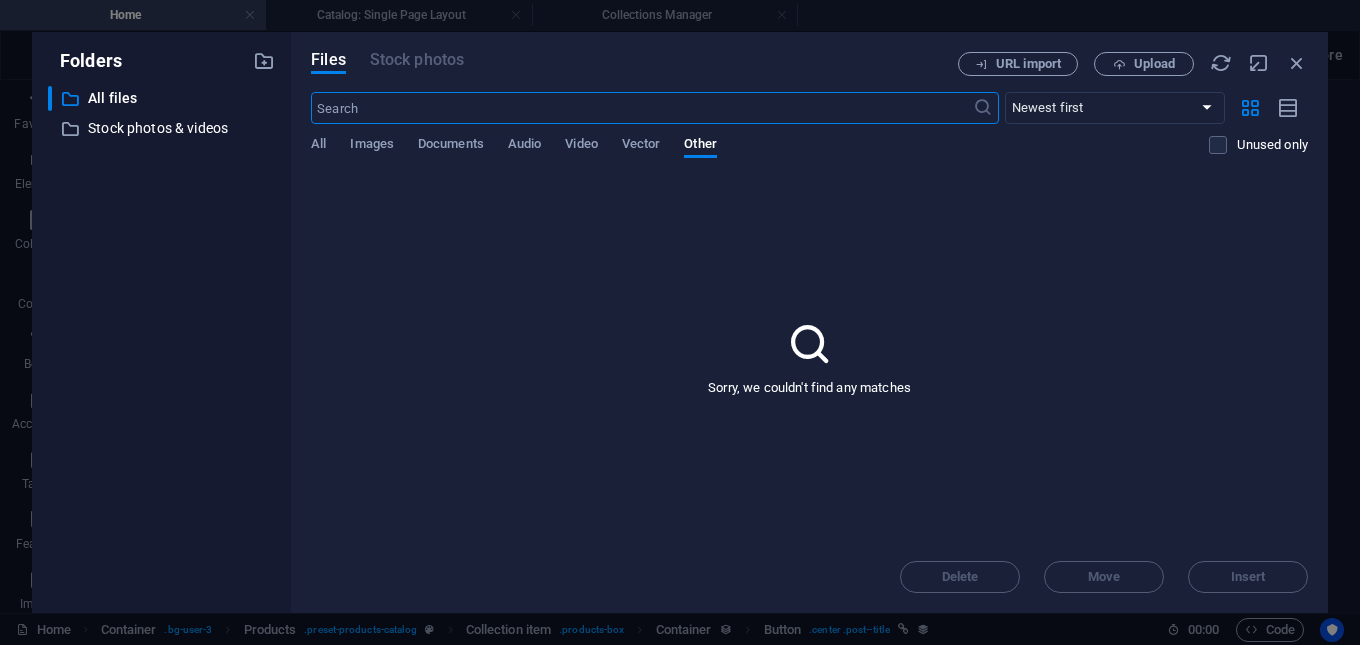 scroll, scrollTop: 8733, scrollLeft: 0, axis: vertical 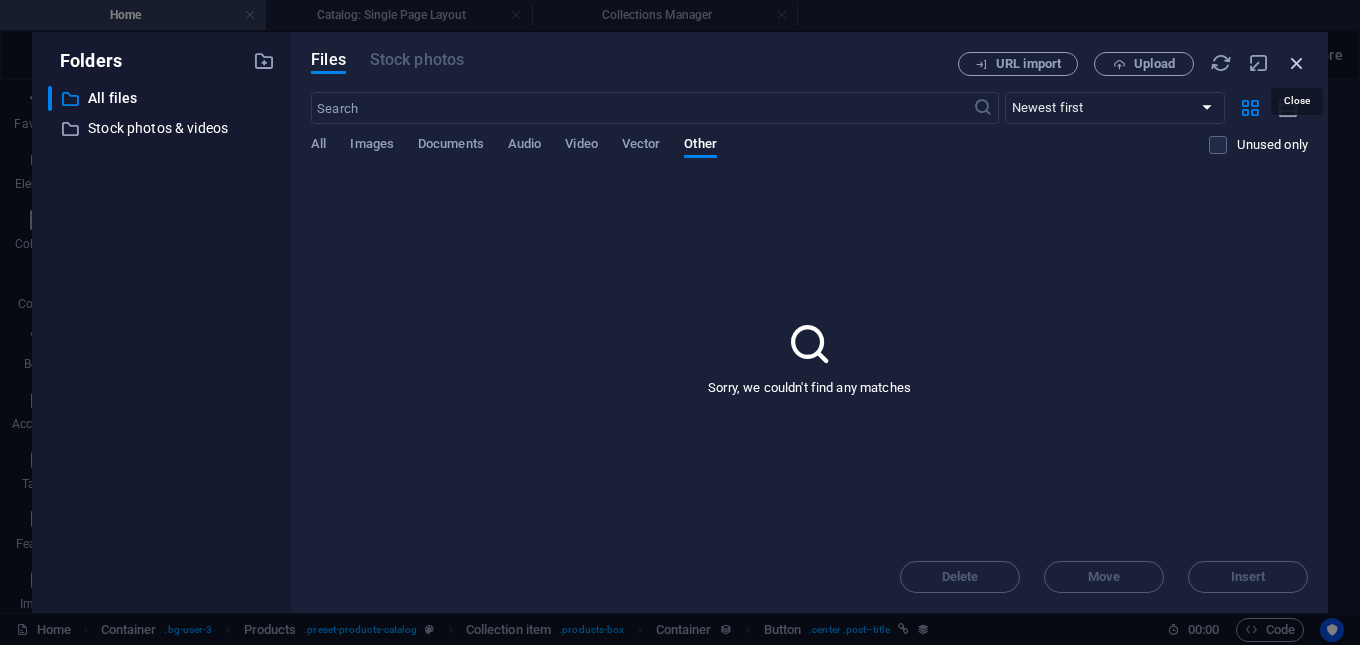 click at bounding box center (1297, 63) 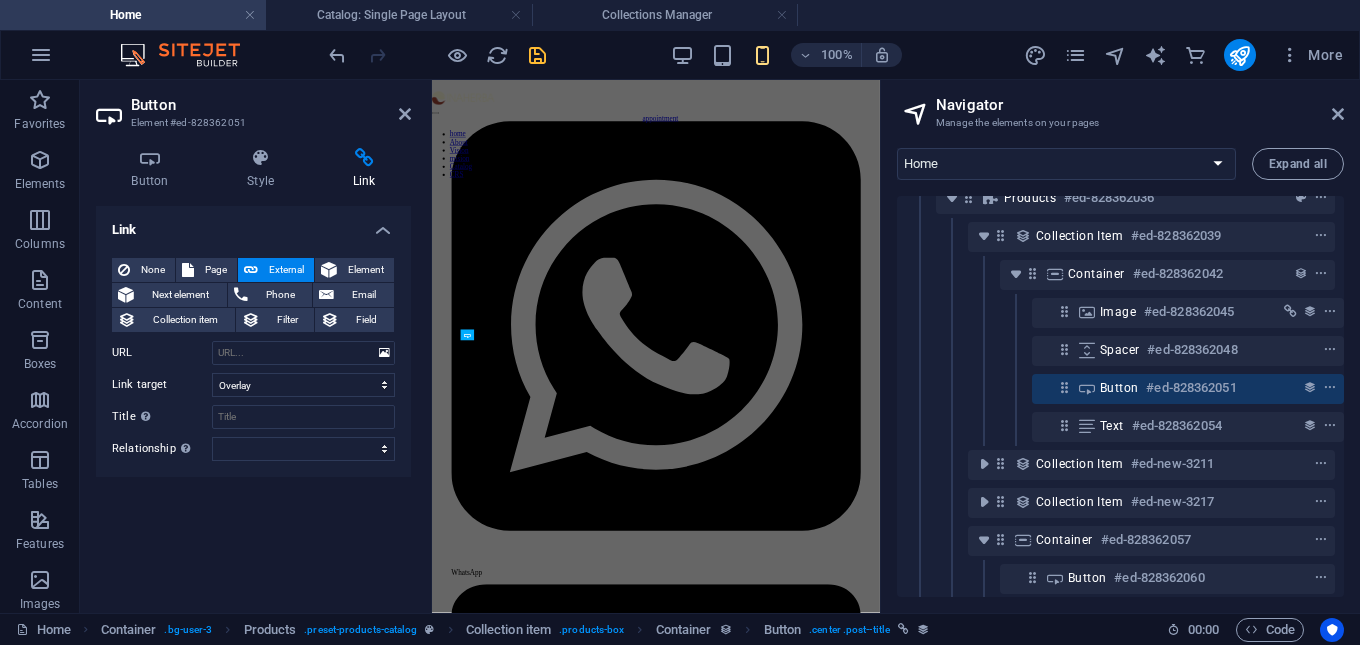 scroll, scrollTop: 3870, scrollLeft: 0, axis: vertical 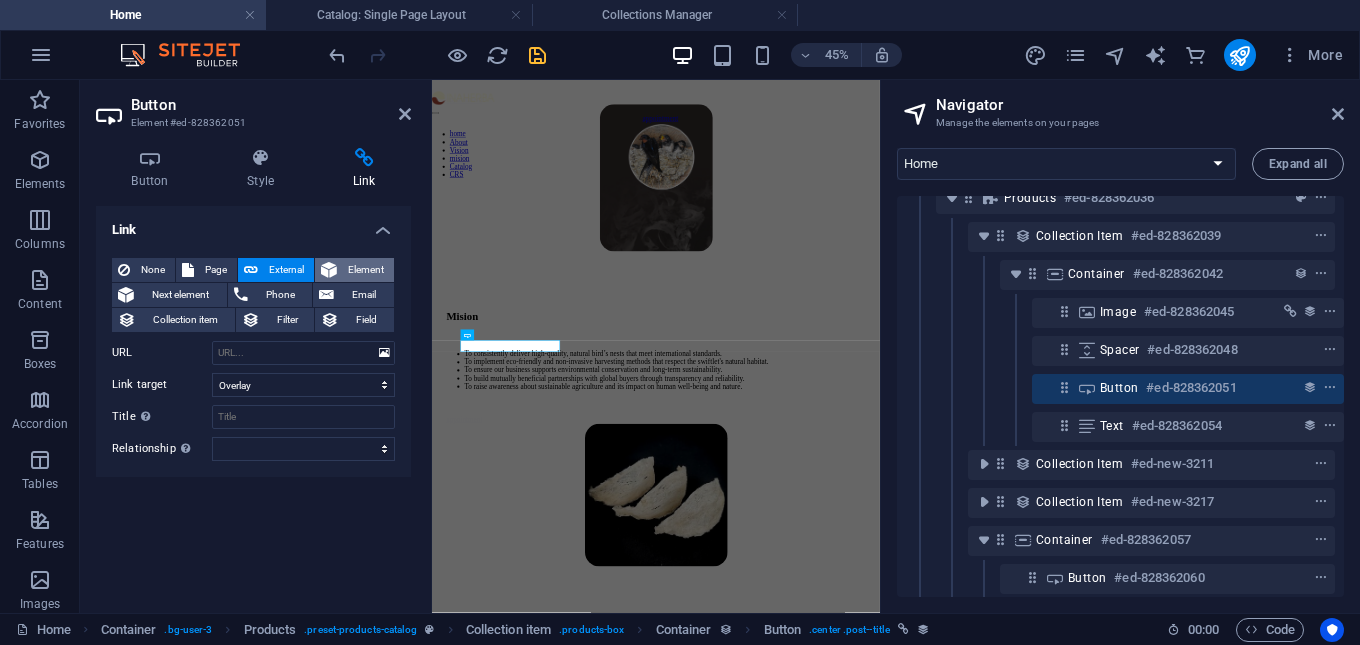 click on "Element" at bounding box center (365, 270) 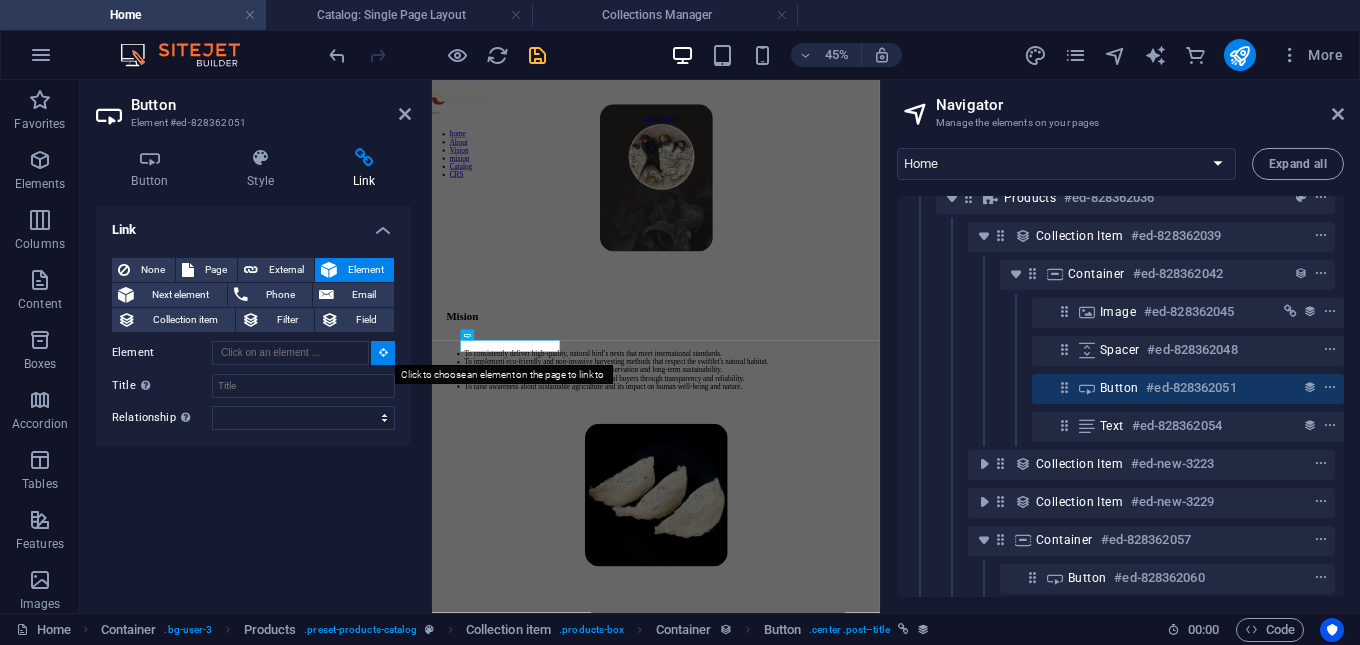 click at bounding box center (383, 352) 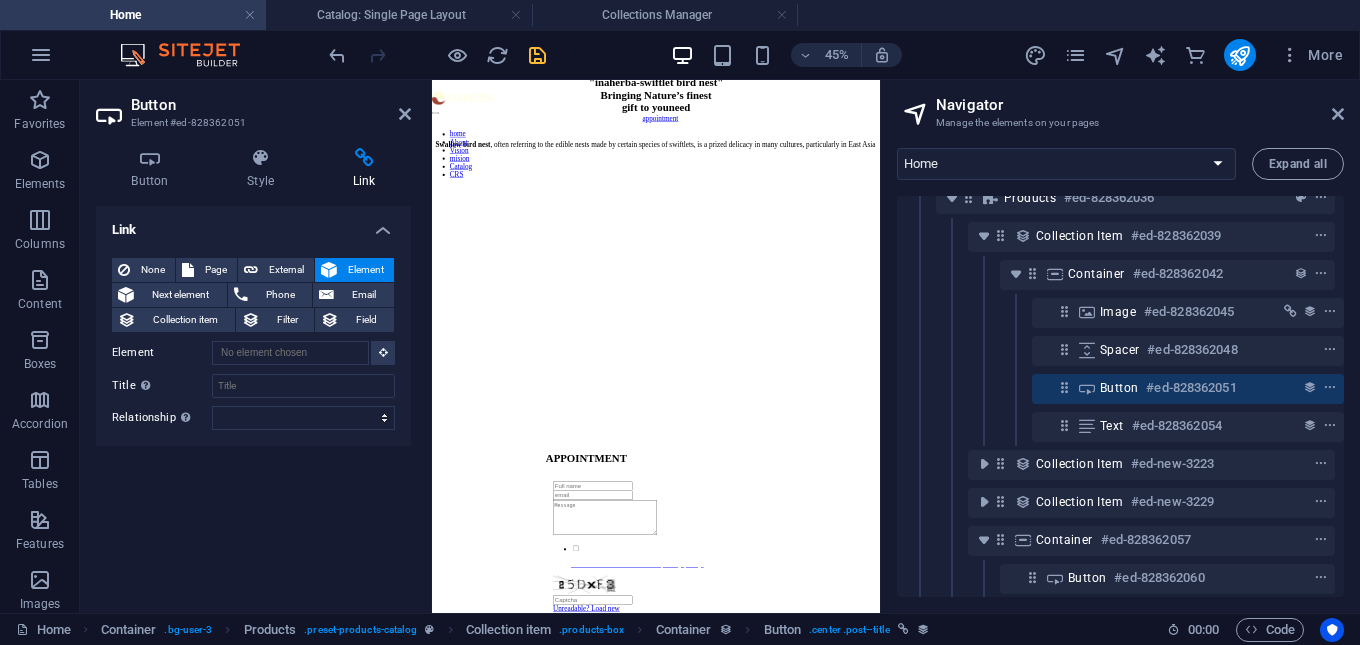 scroll, scrollTop: 1170, scrollLeft: 0, axis: vertical 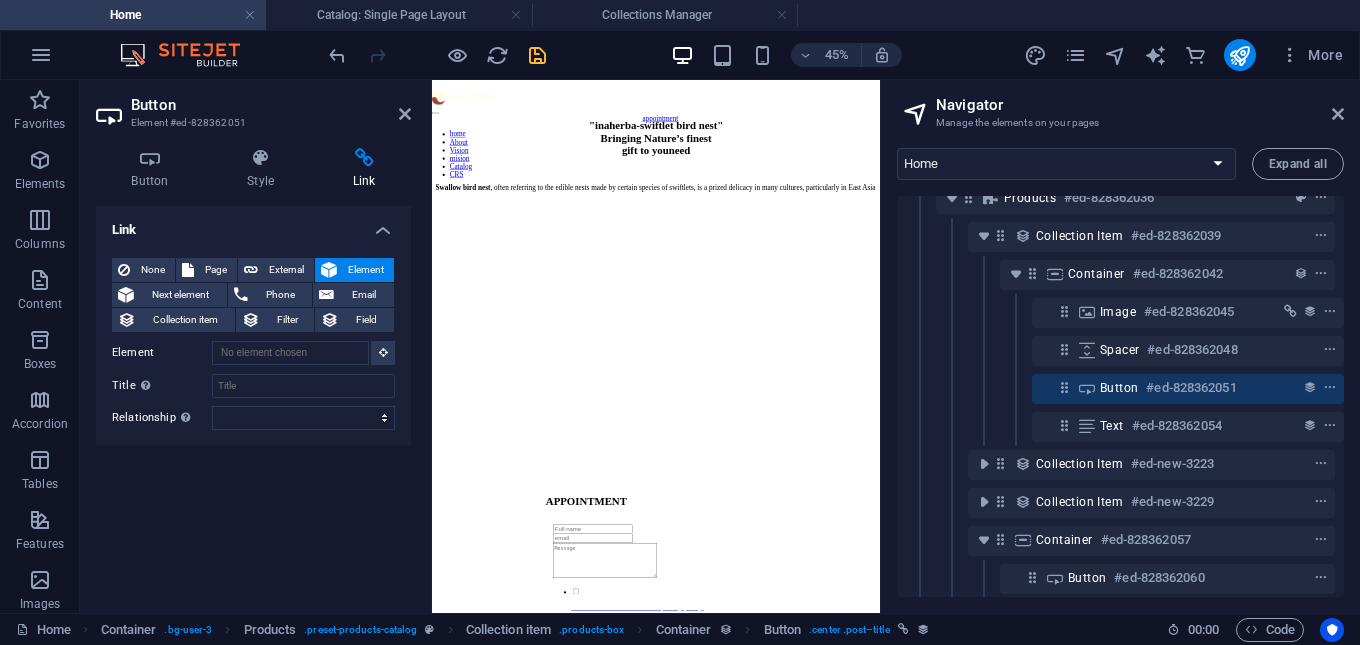 click at bounding box center [1052, 140] 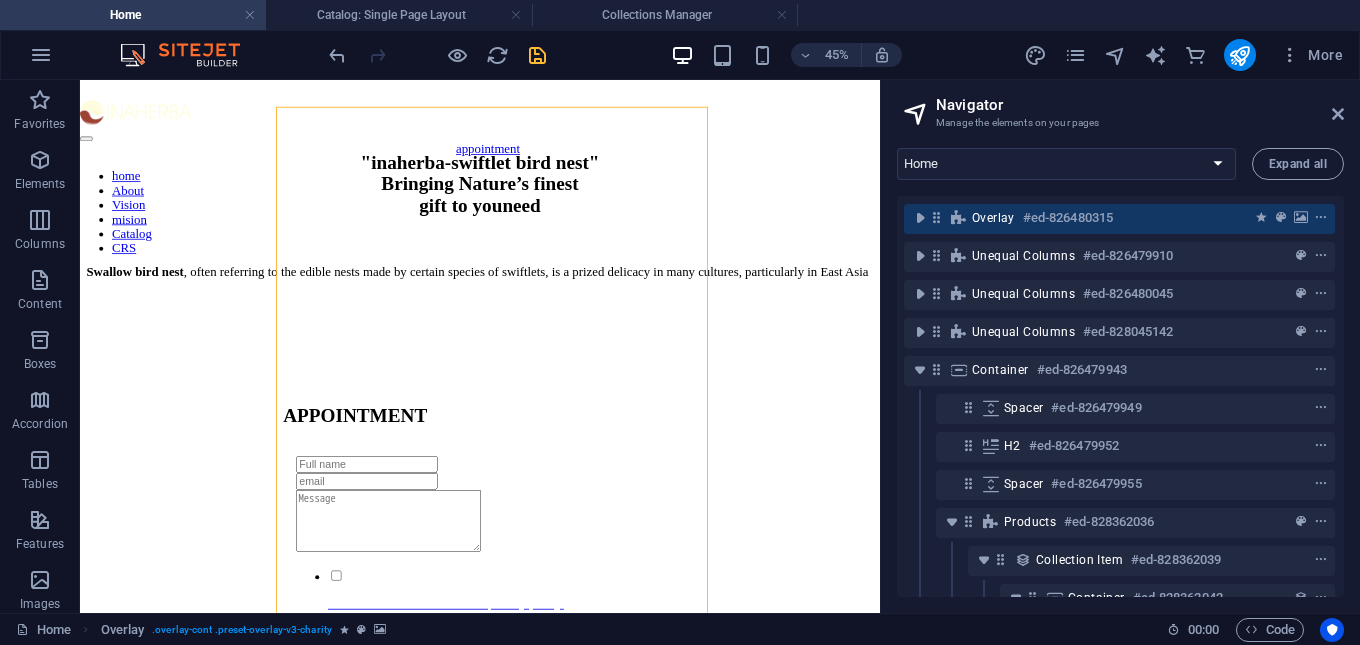 scroll, scrollTop: 0, scrollLeft: 5, axis: horizontal 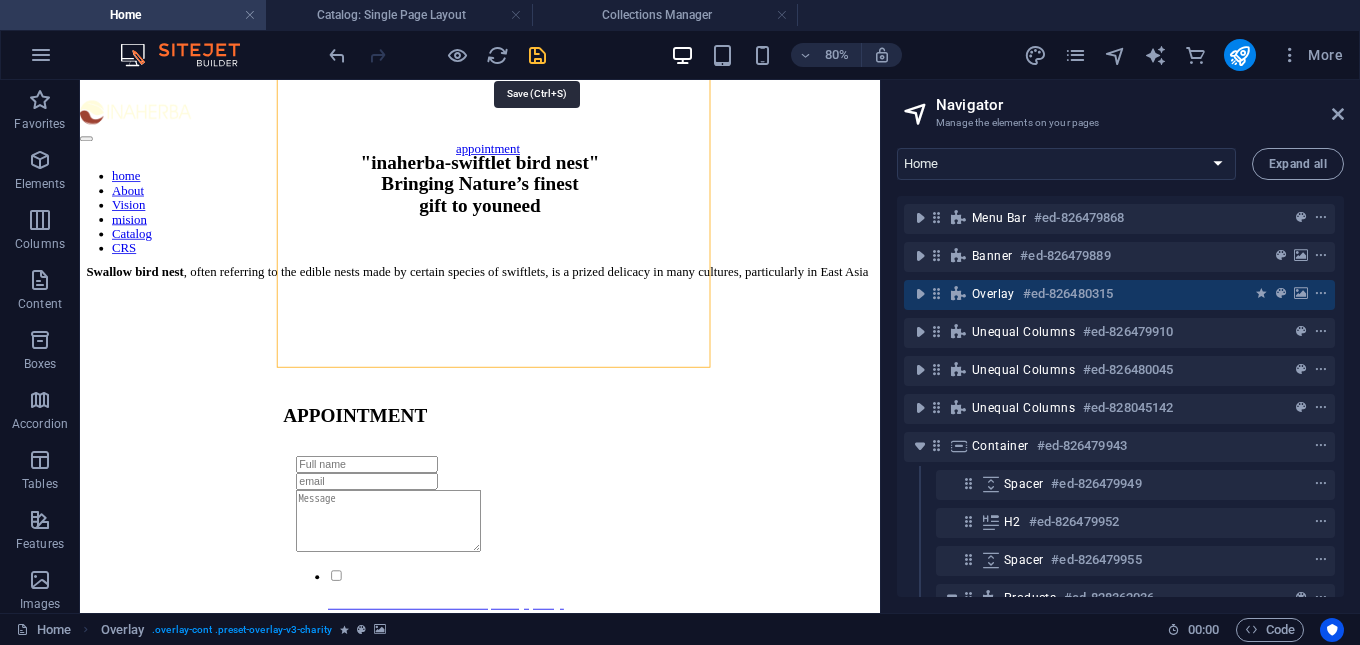 click at bounding box center [537, 55] 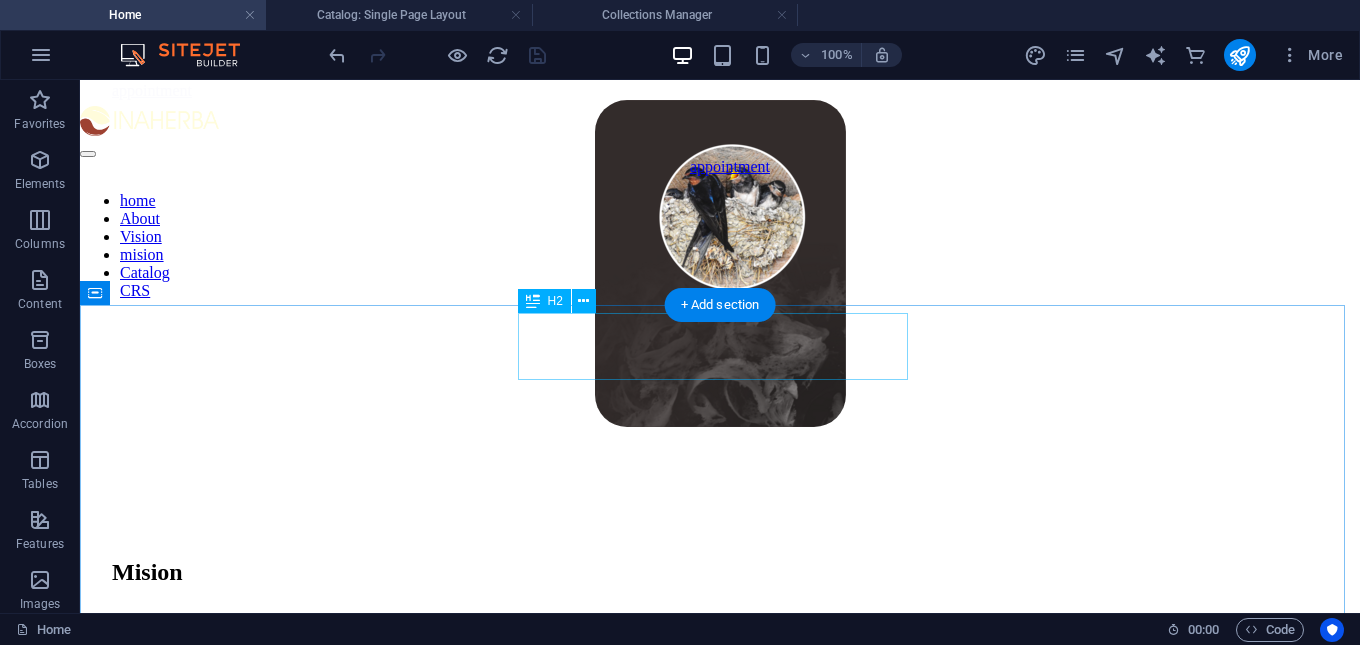 scroll, scrollTop: 3270, scrollLeft: 0, axis: vertical 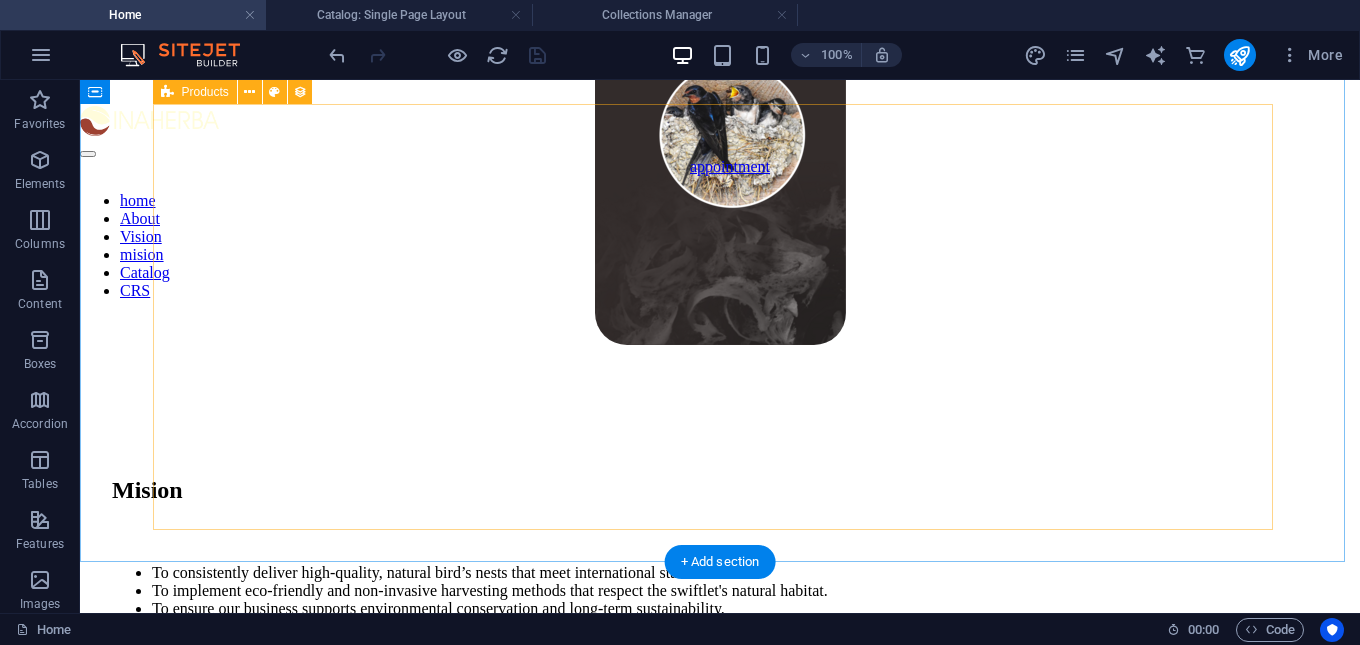 click on "Snow Nest $ 194,99 Golden Nest $ 179,99 Elite Nest $ 169,99 Previous Next" at bounding box center (720, 1779) 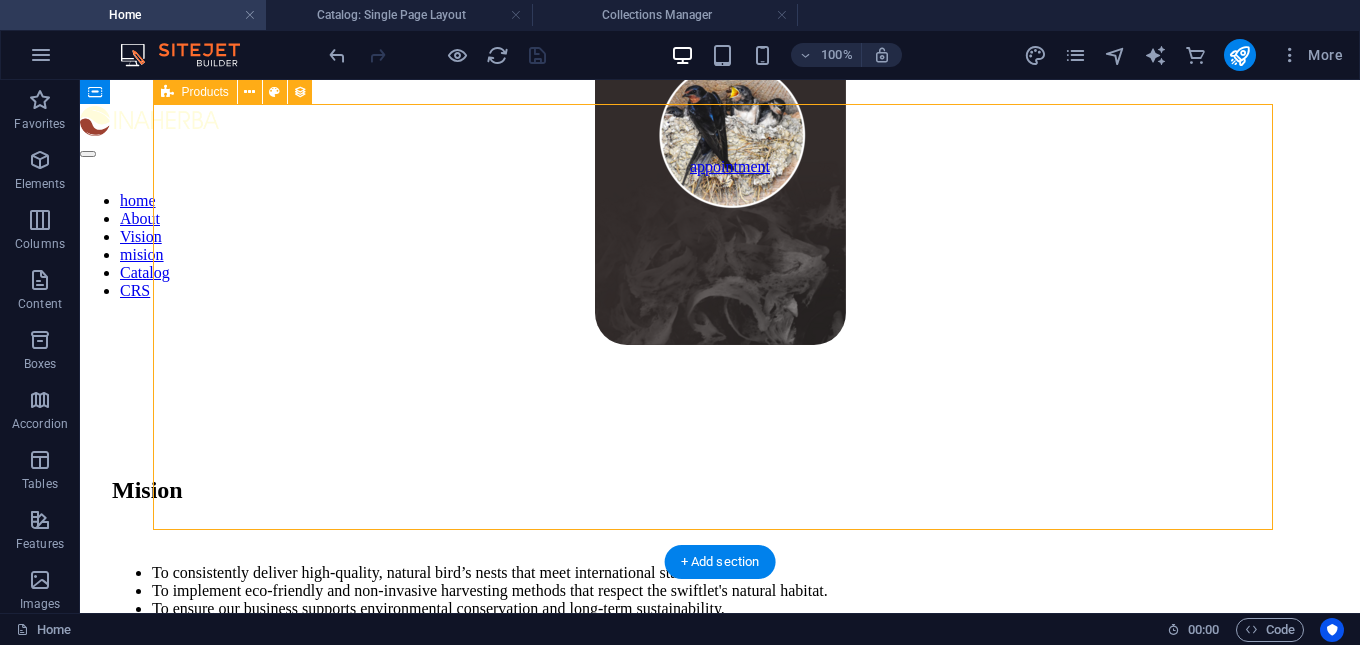 click on "Snow Nest $ 194,99 Golden Nest $ 179,99 Elite Nest $ 169,99 Previous Next" at bounding box center (720, 1779) 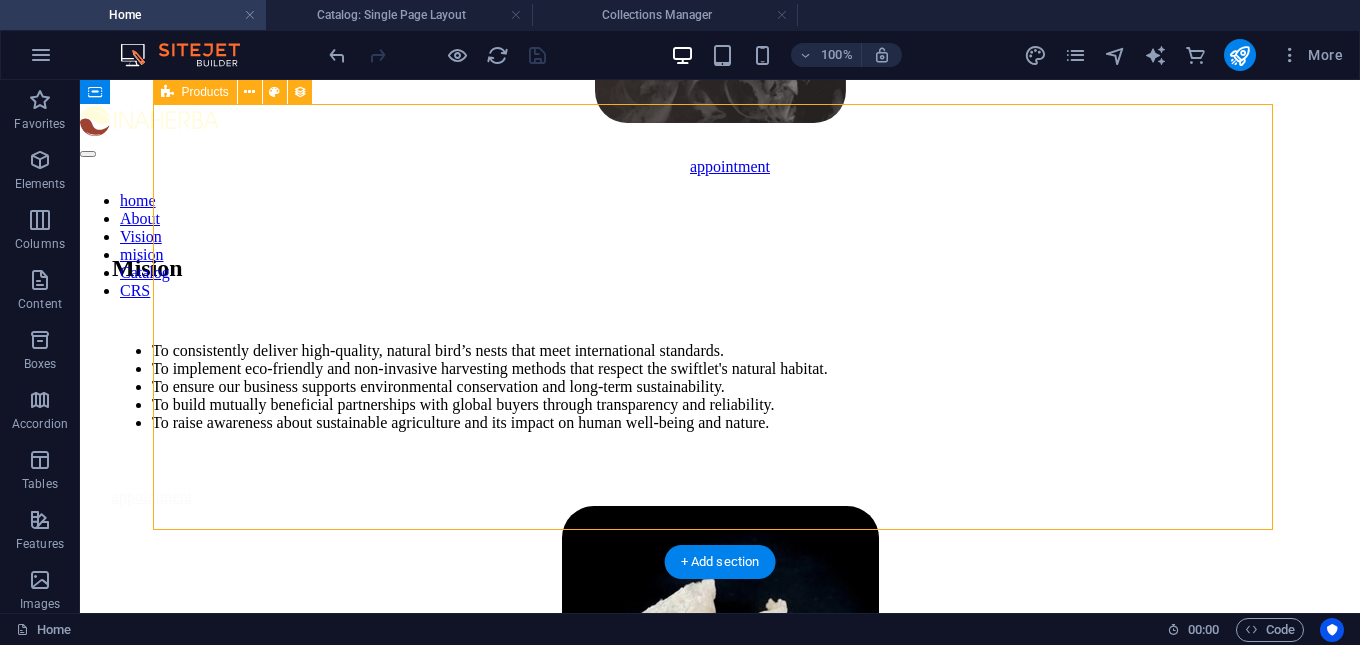select on "createdAt_DESC" 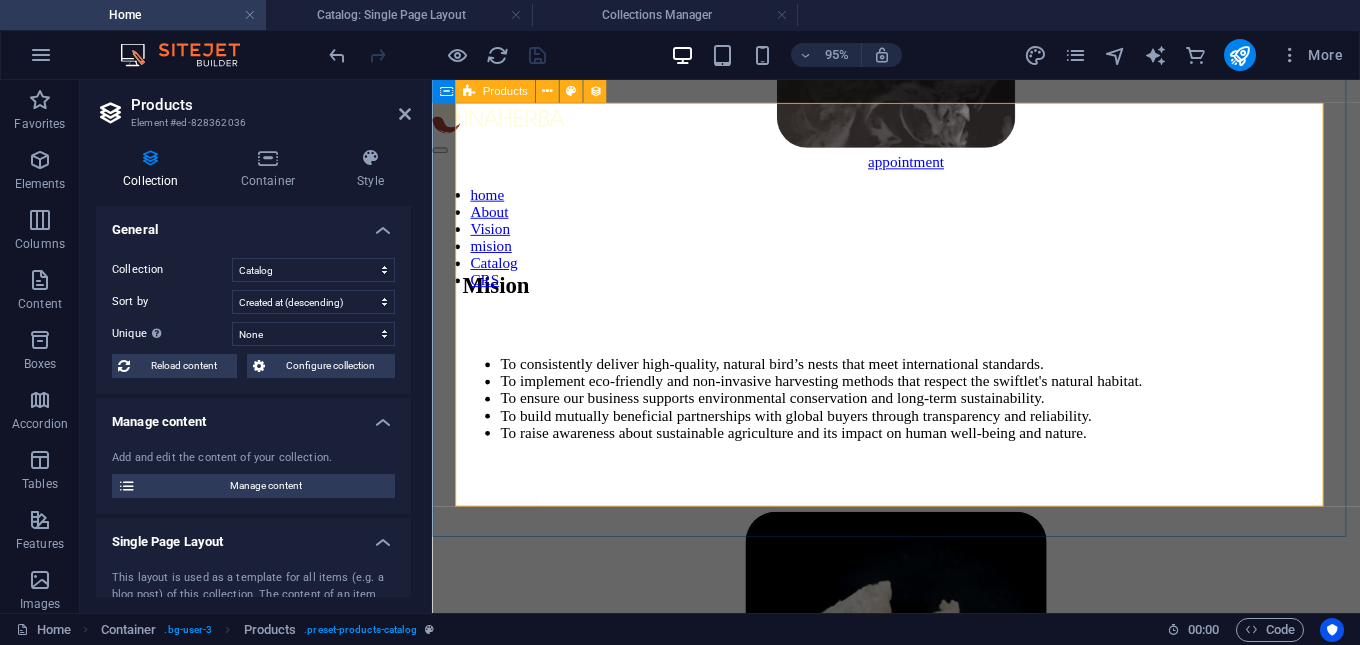 click on "Snow Nest $ 194,99 Golden Nest $ 179,99 Elite Nest $ 169,99 Previous Next" at bounding box center [920, 1585] 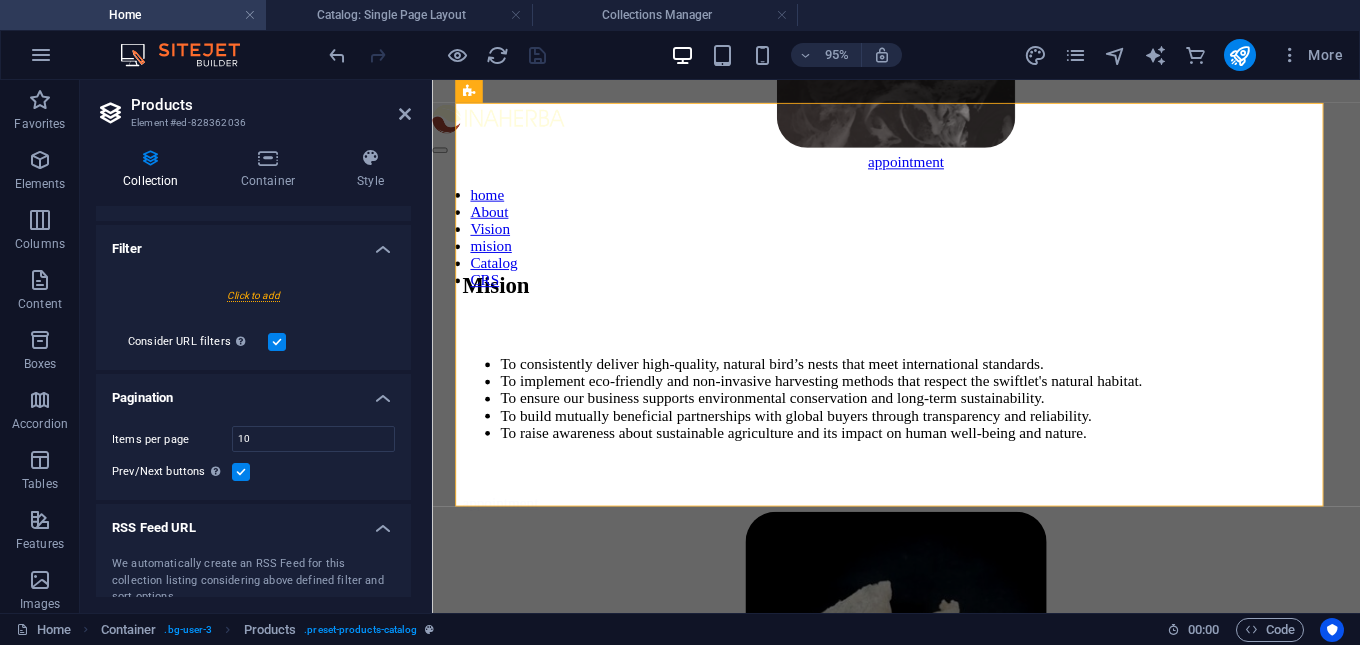 scroll, scrollTop: 520, scrollLeft: 0, axis: vertical 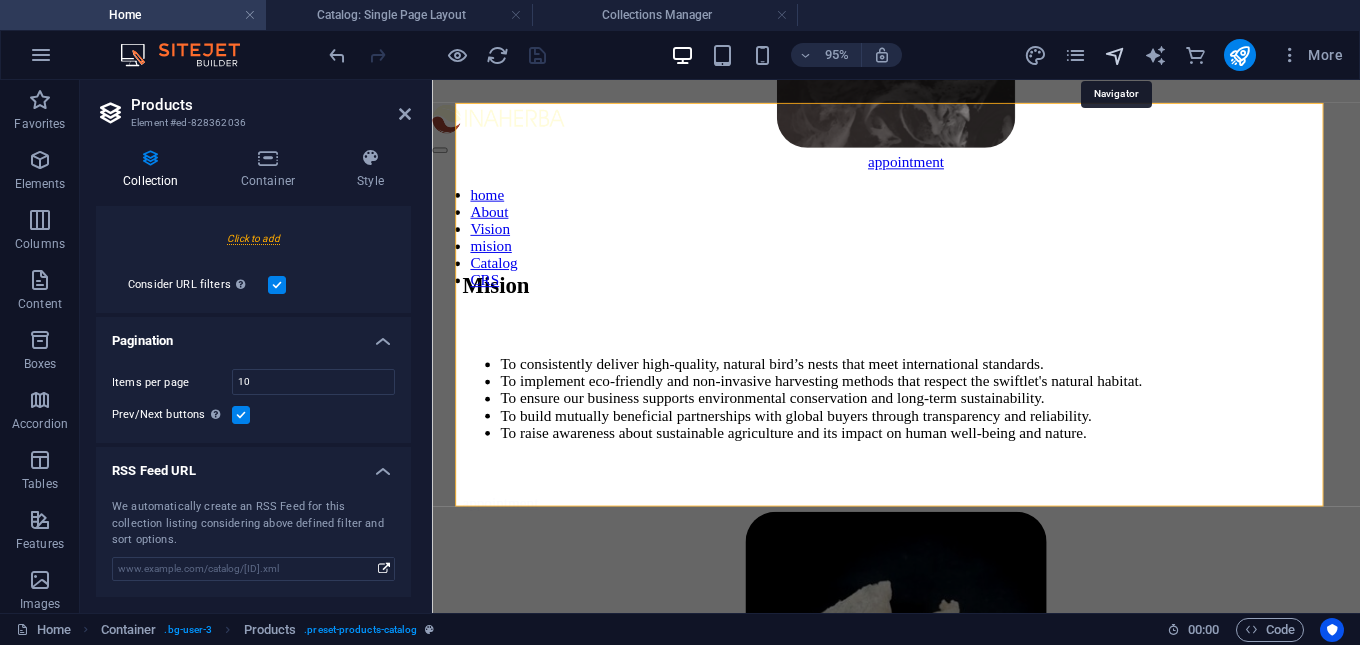 click at bounding box center (1115, 55) 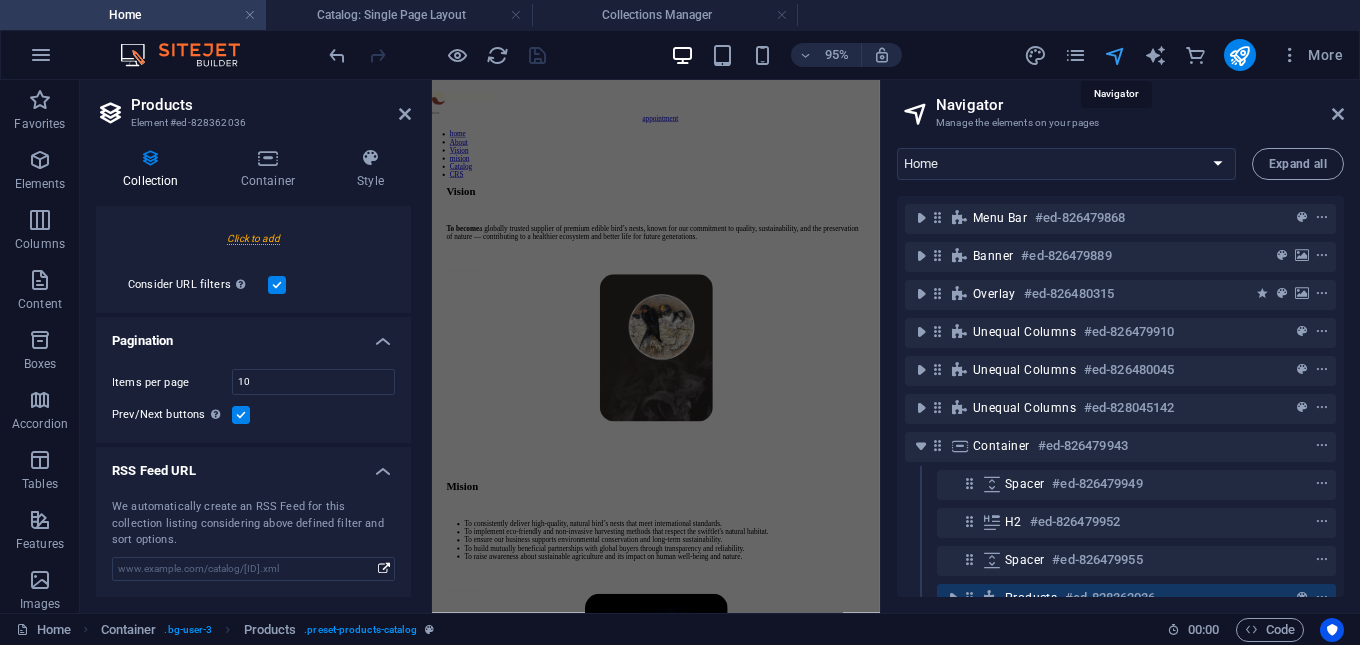 scroll, scrollTop: 4115, scrollLeft: 0, axis: vertical 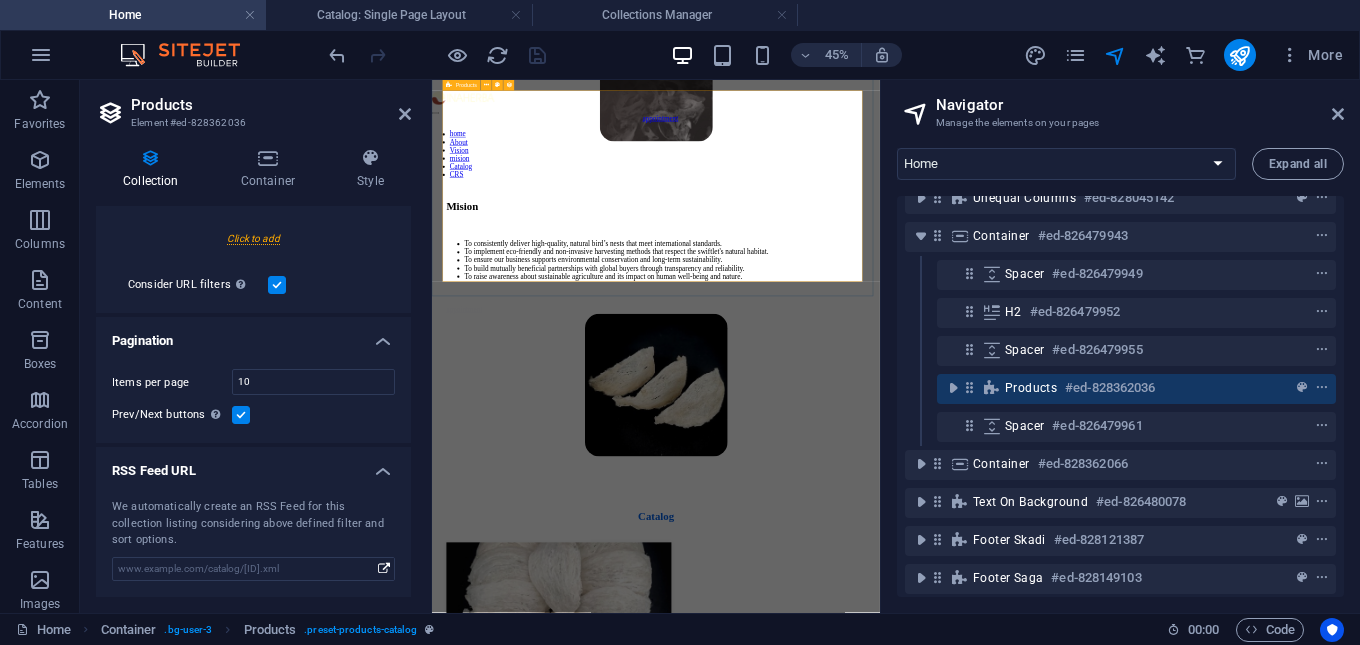 click on "Snow Nest $ 194,99 Golden Nest $ 179,99 Elite Nest $ 169,99 Previous Next" at bounding box center [930, 1651] 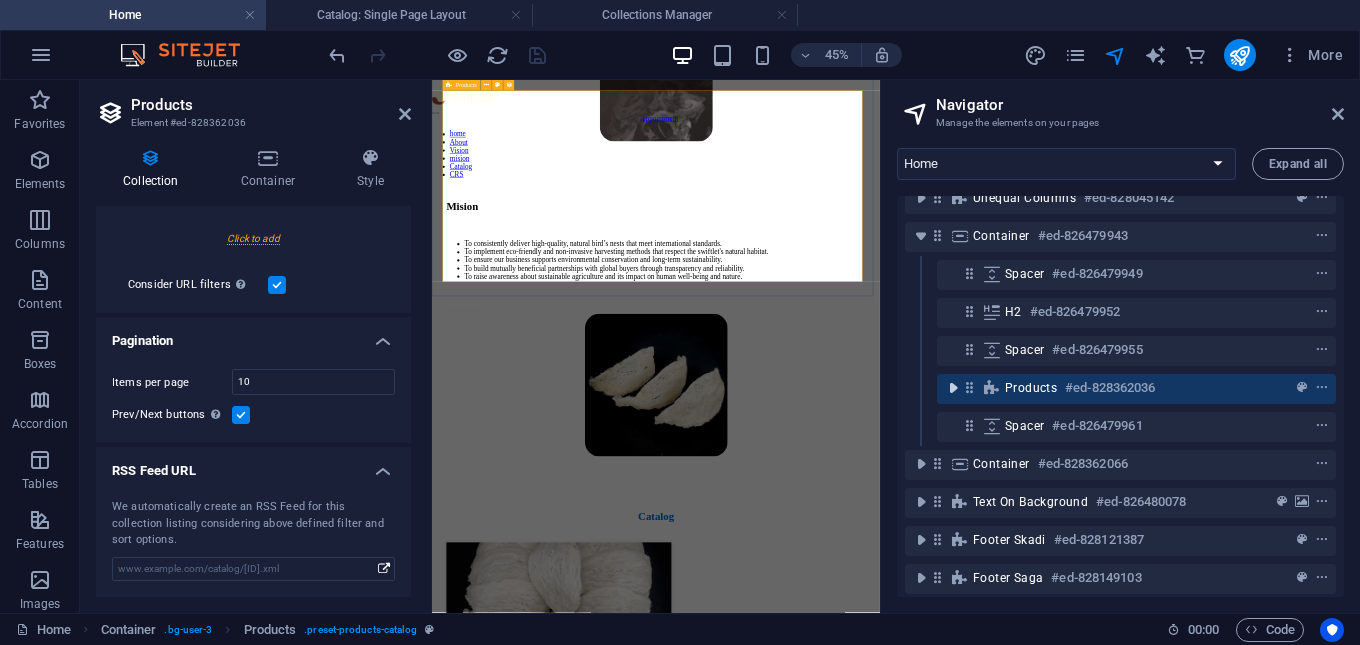 click at bounding box center (953, 388) 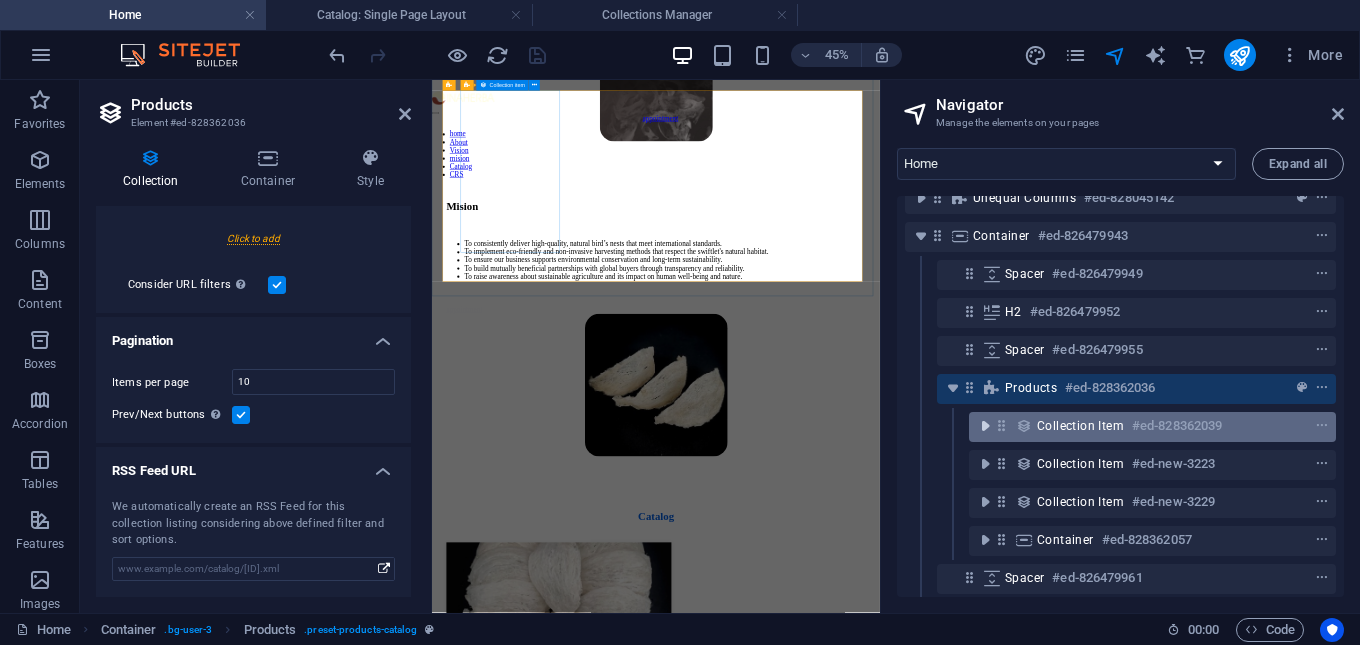 click at bounding box center [985, 426] 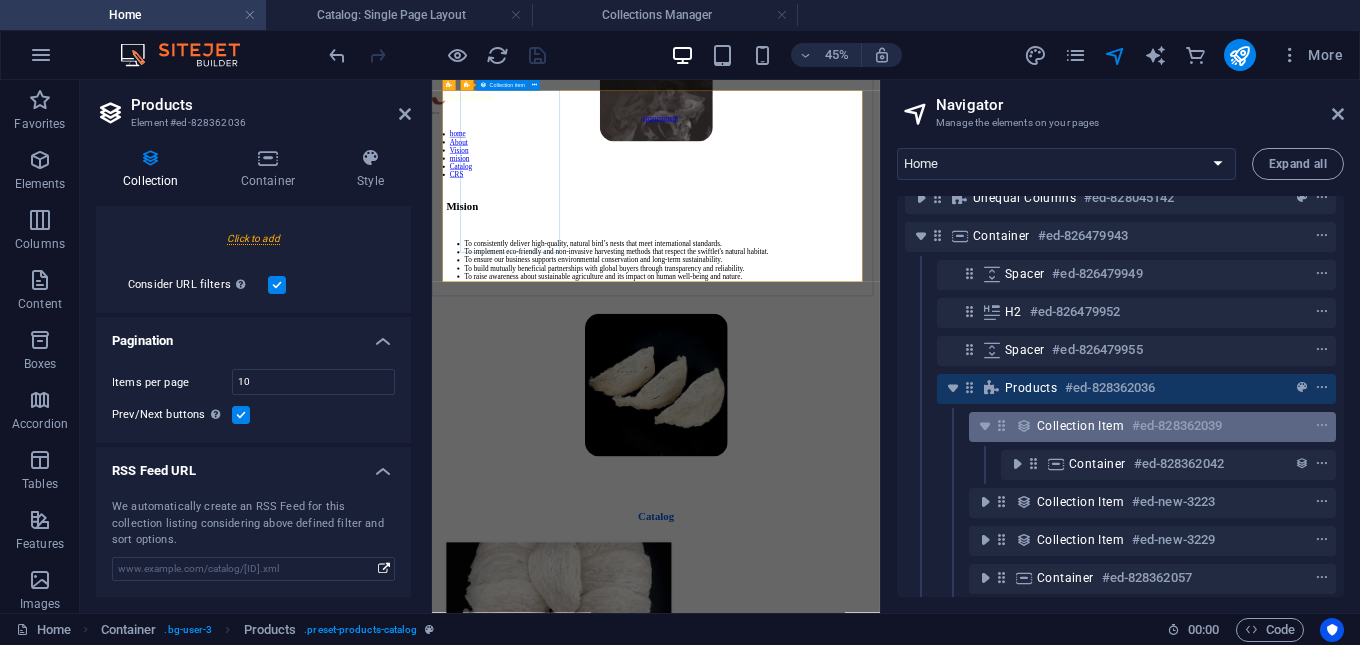click on "Collection item #ed-828362039" at bounding box center [1136, 426] 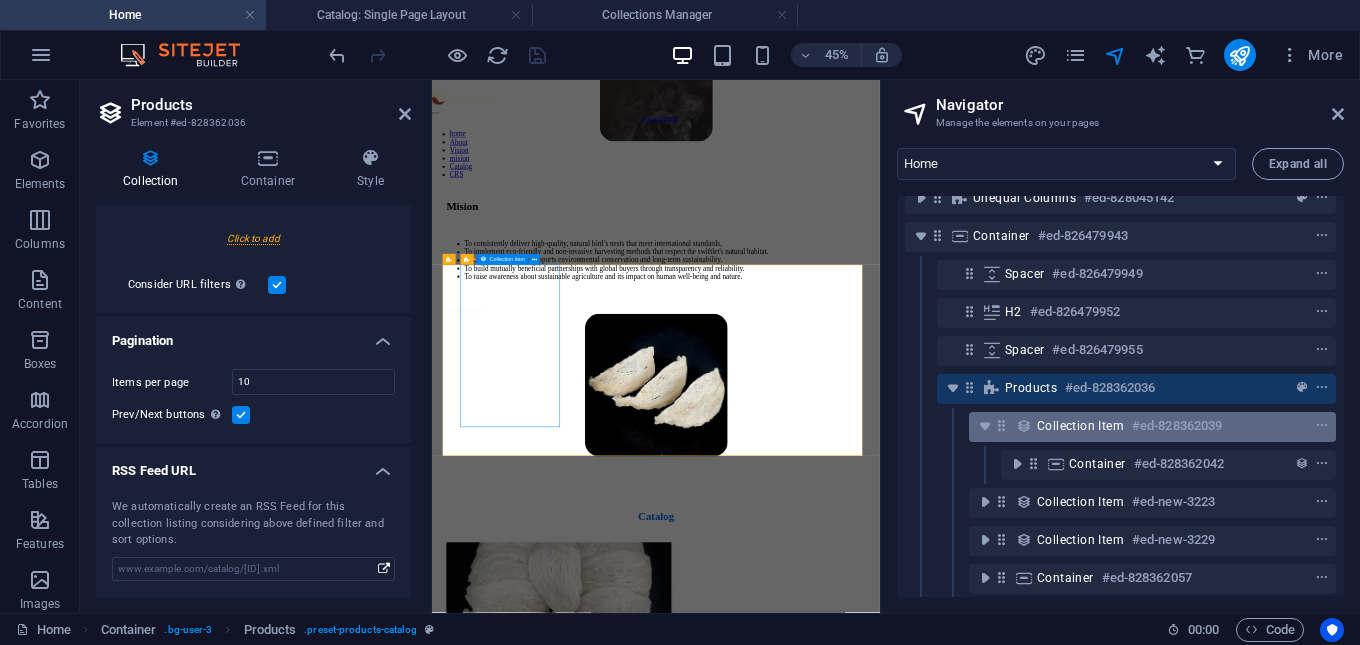 scroll, scrollTop: 3728, scrollLeft: 0, axis: vertical 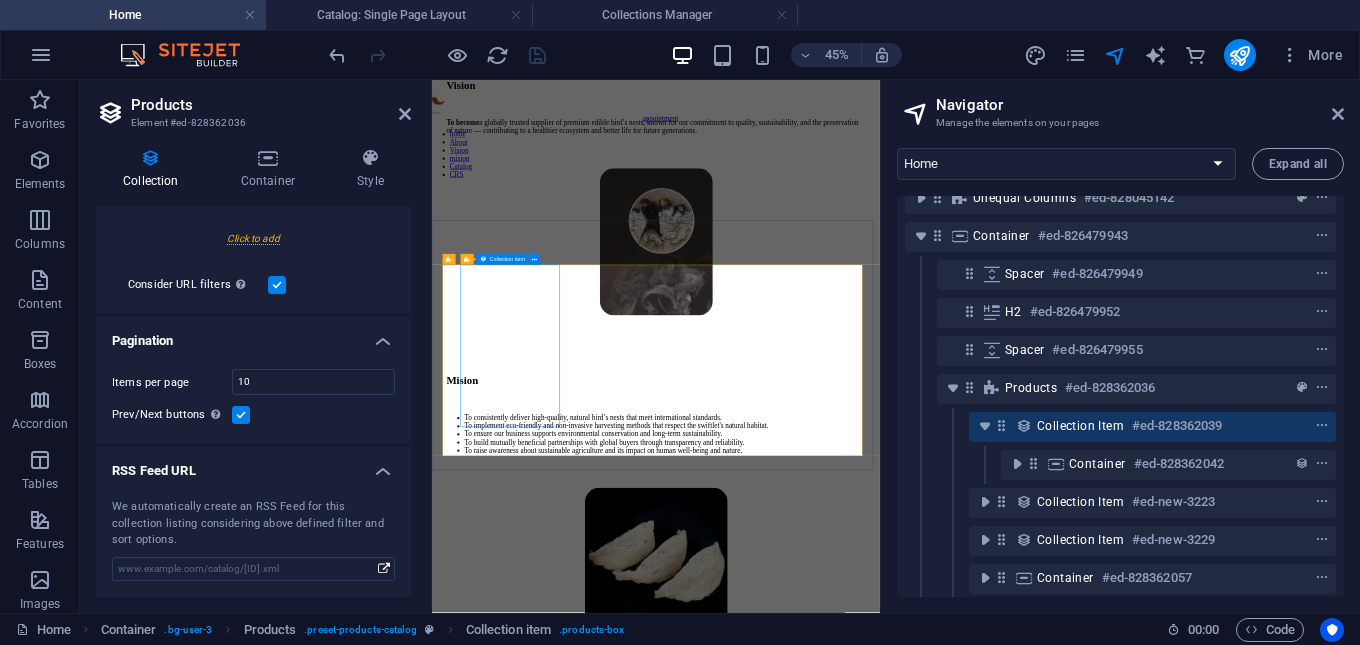 click on "Collection item" at bounding box center (1080, 426) 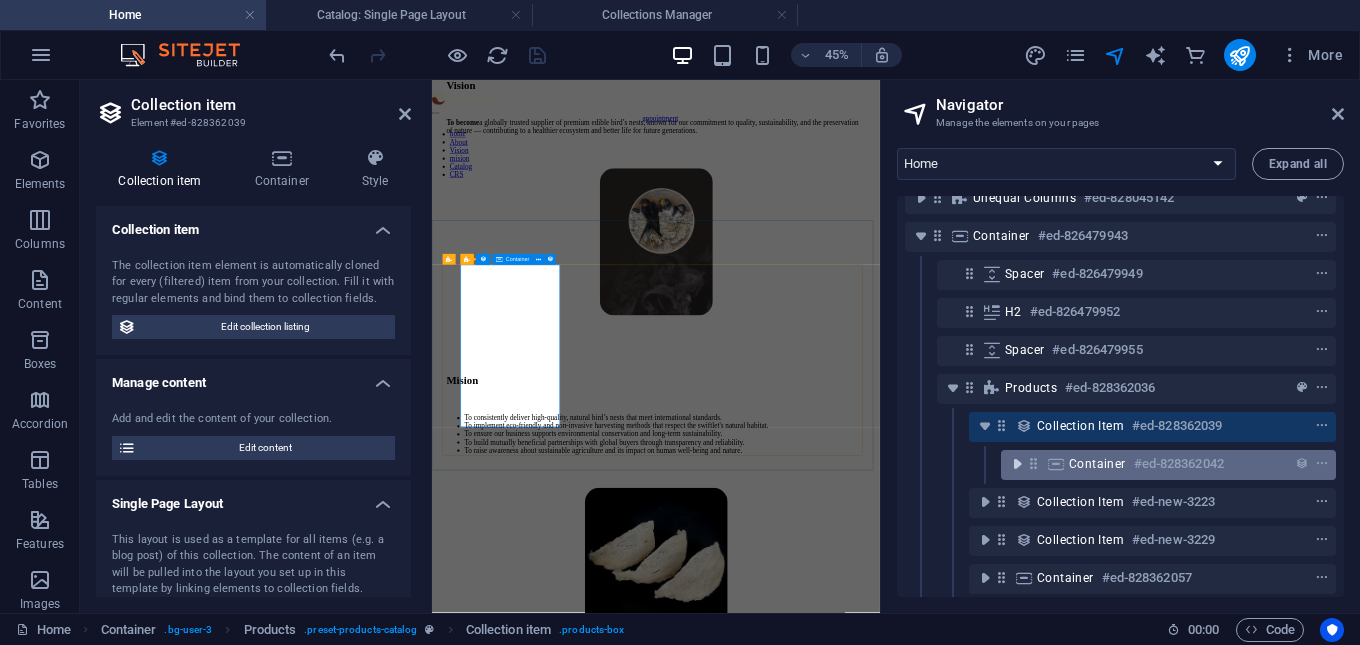 click at bounding box center [1017, 464] 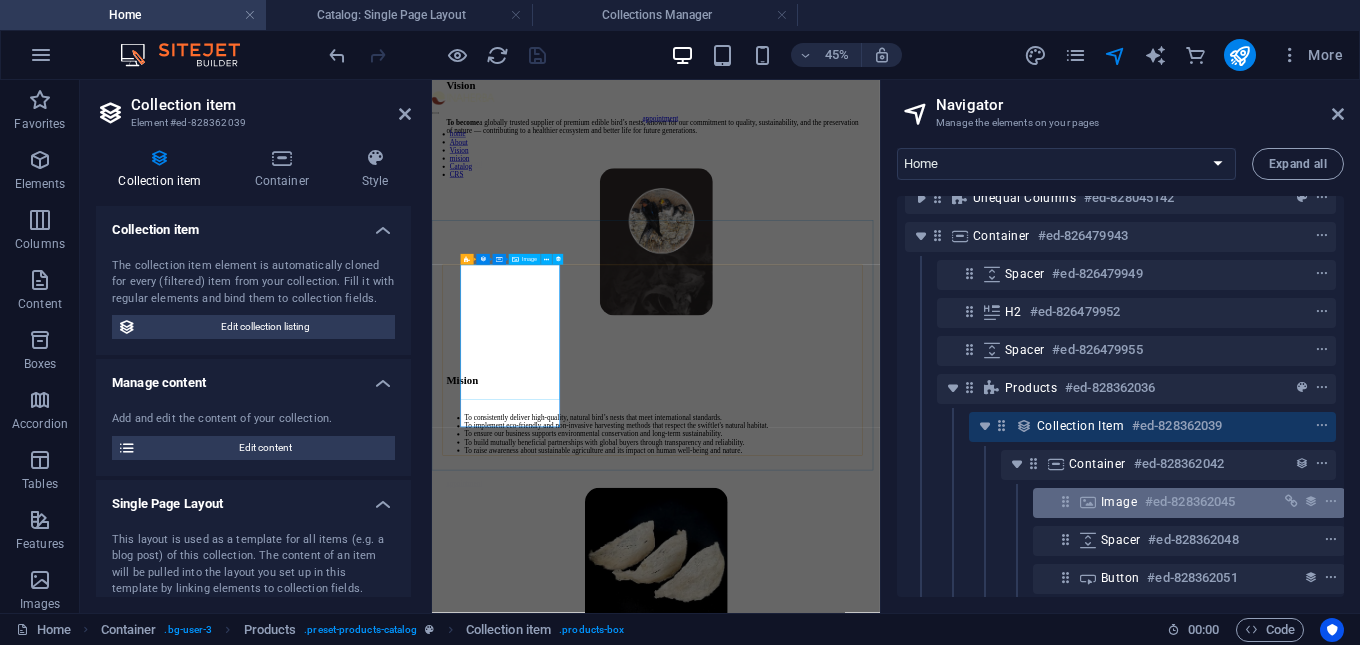 scroll, scrollTop: 310, scrollLeft: 0, axis: vertical 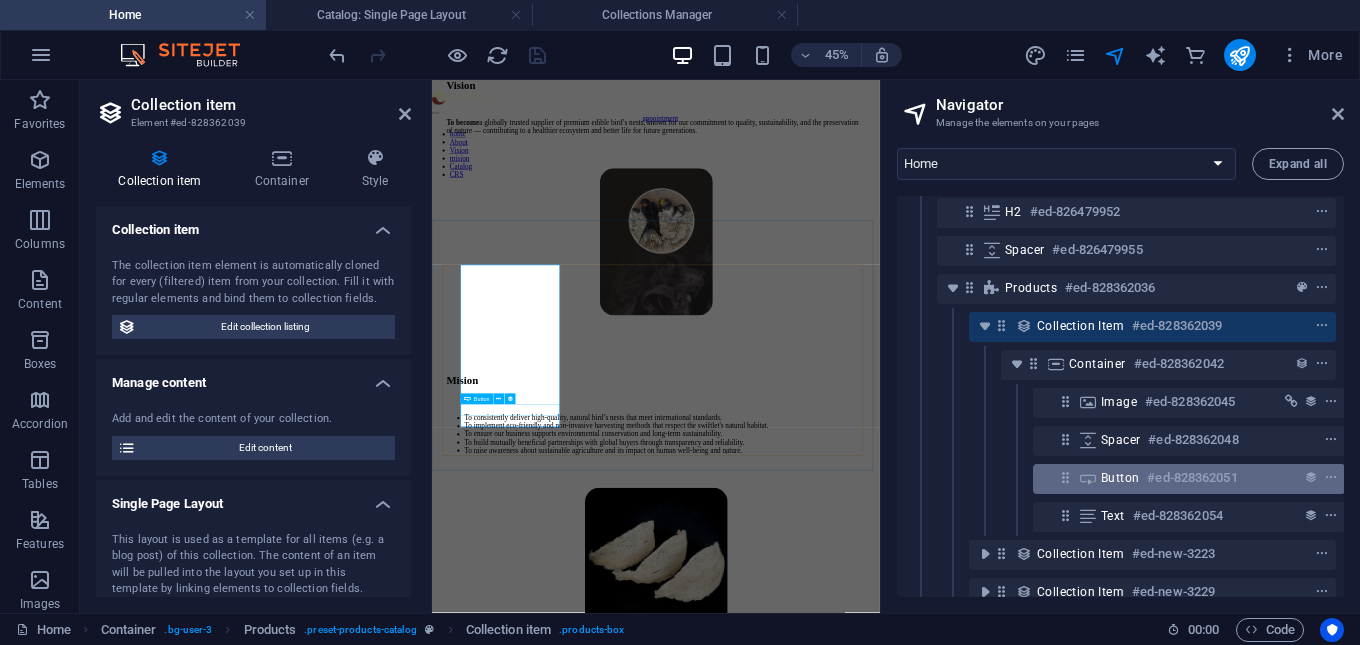 click on "Button #ed-828362051" at bounding box center (1189, 479) 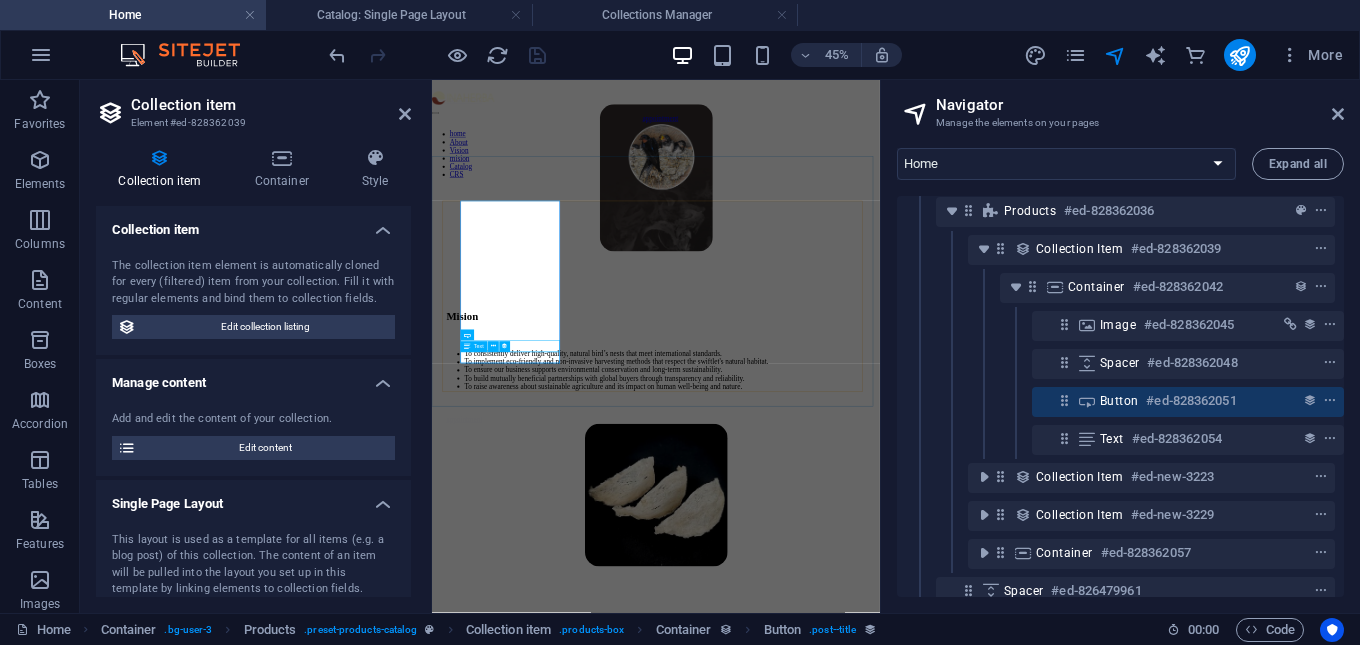 scroll, scrollTop: 400, scrollLeft: 5, axis: both 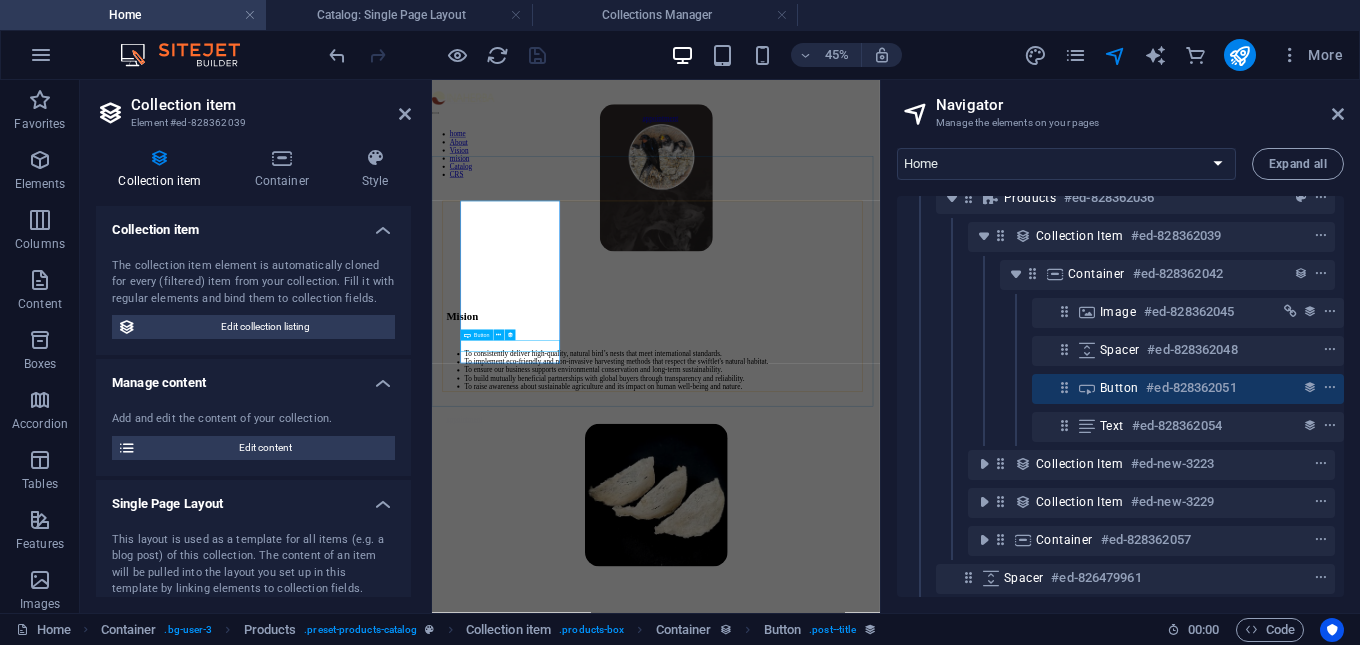click on "#ed-828362051" at bounding box center [1191, 388] 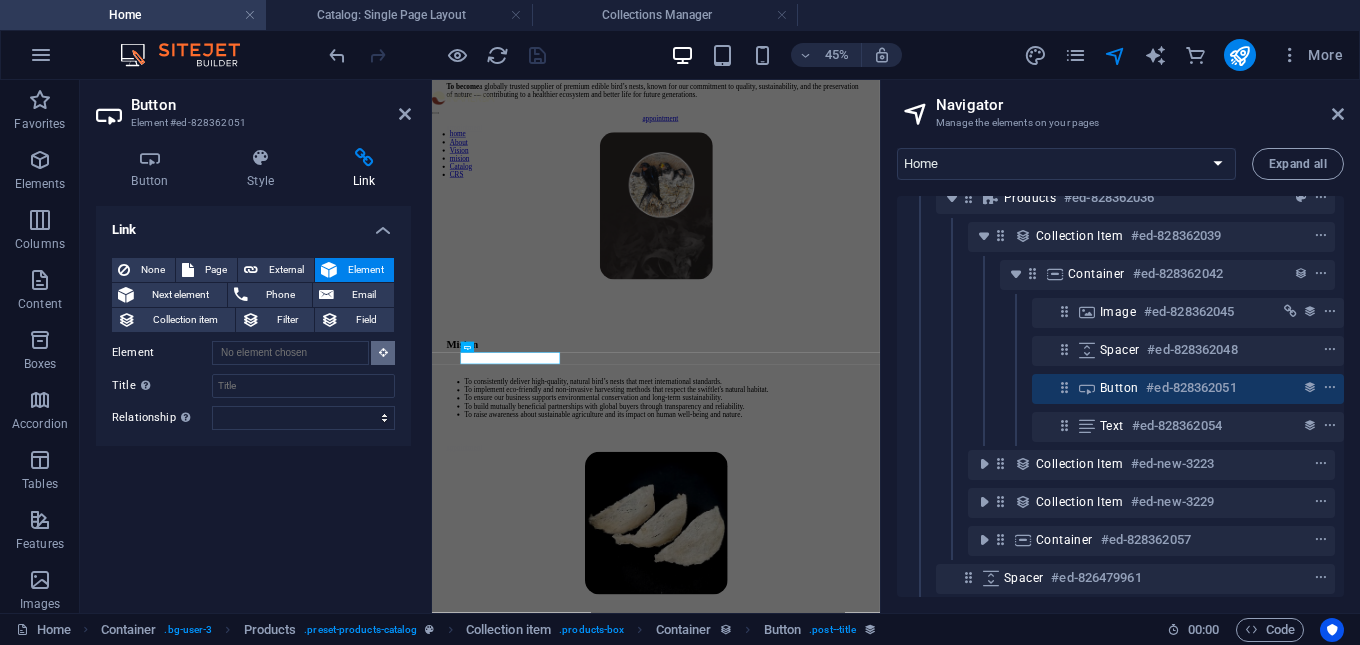 scroll, scrollTop: 3756, scrollLeft: 0, axis: vertical 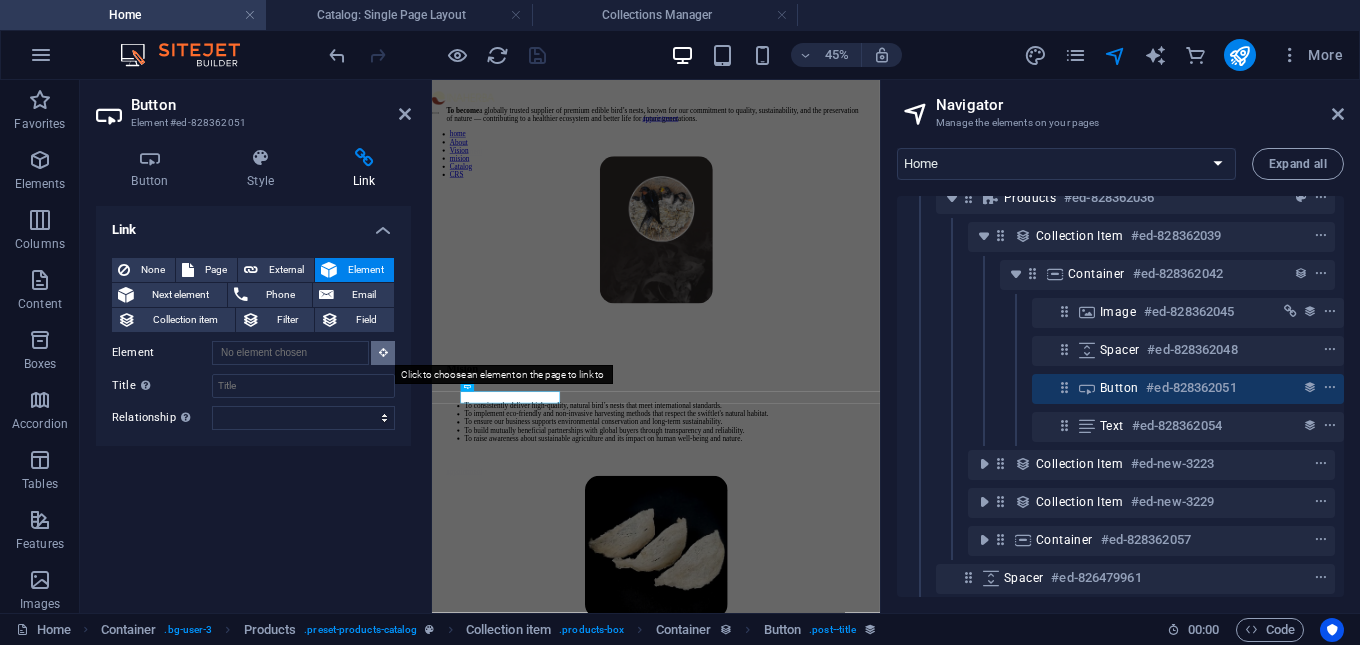 click at bounding box center (383, 352) 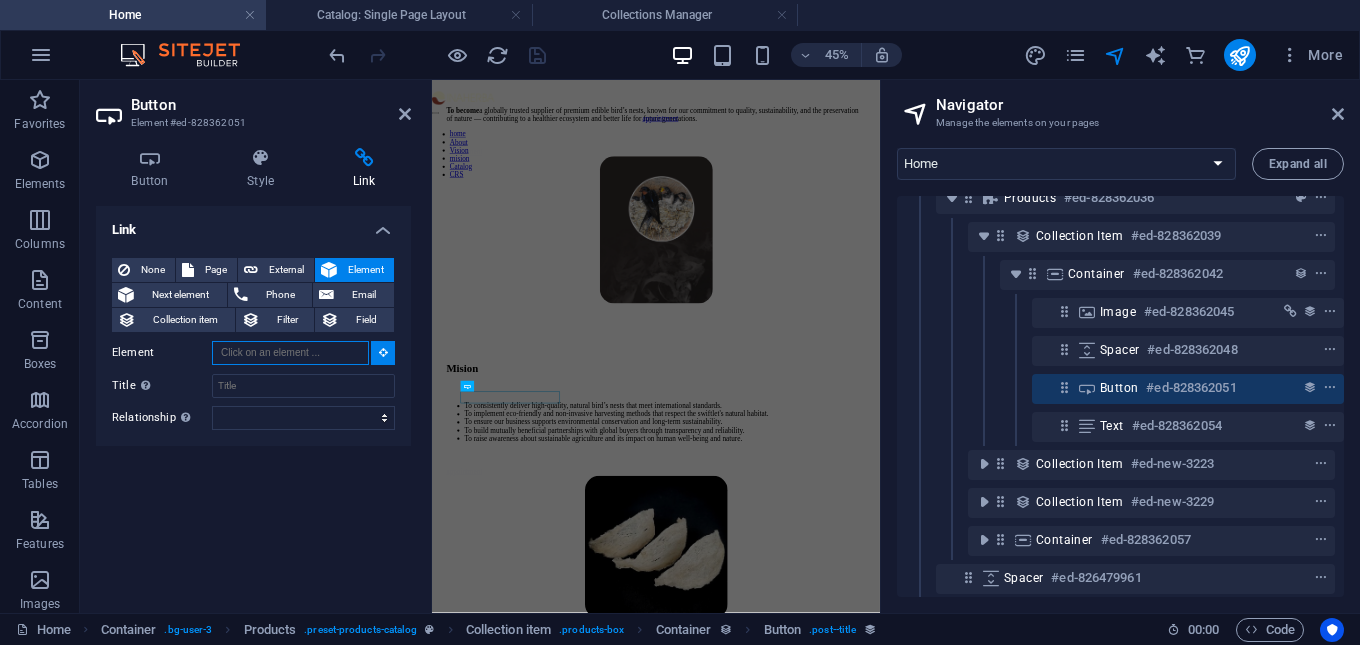 click on "Element" at bounding box center [290, 353] 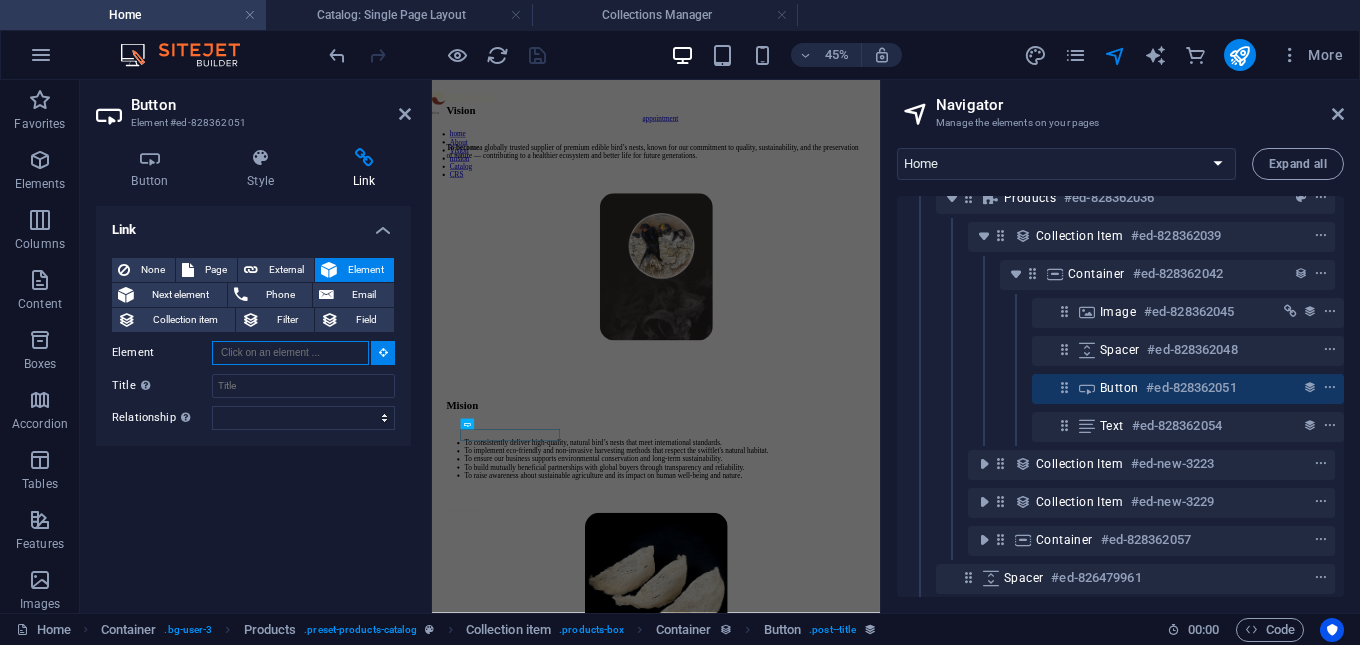 scroll, scrollTop: 3642, scrollLeft: 0, axis: vertical 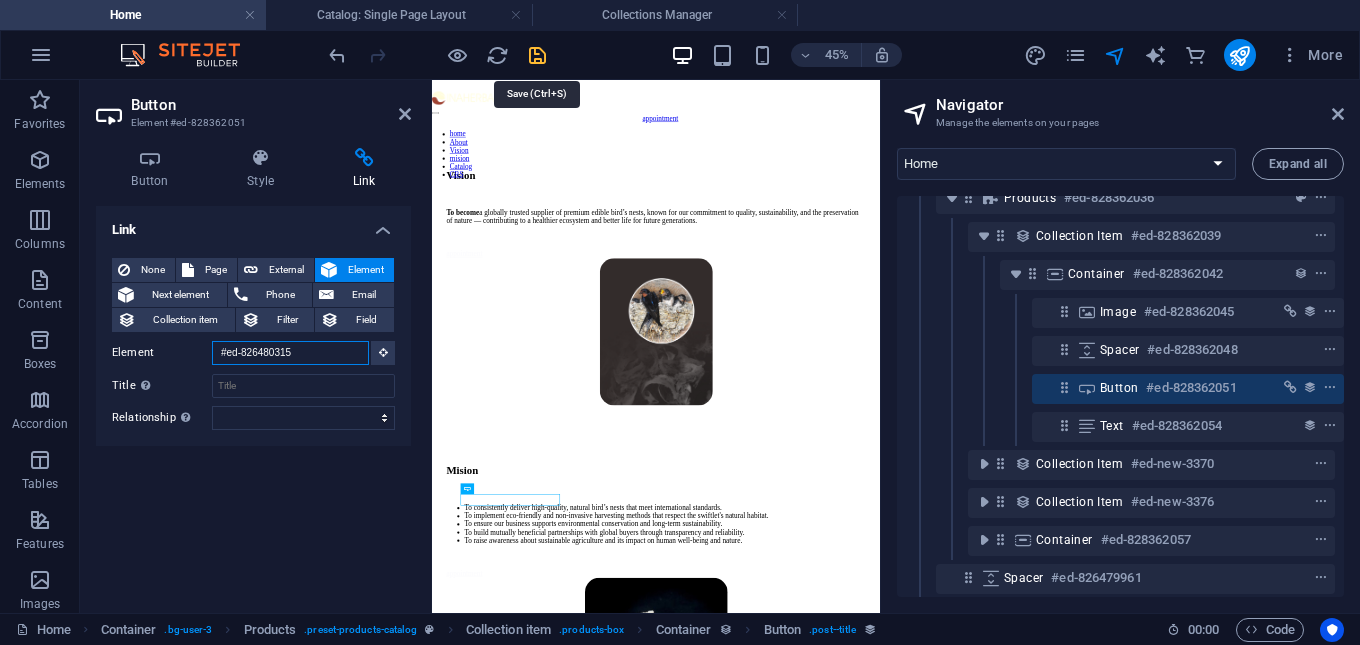 type on "#ed-826480315" 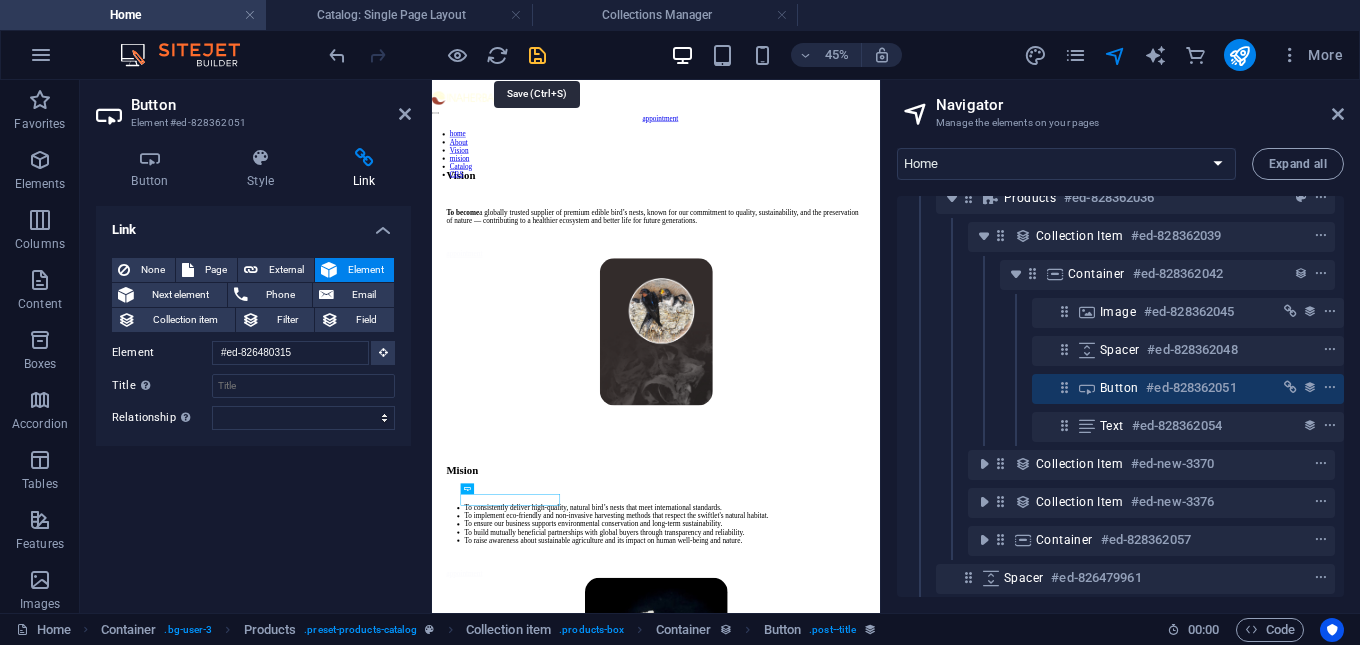 click at bounding box center (537, 55) 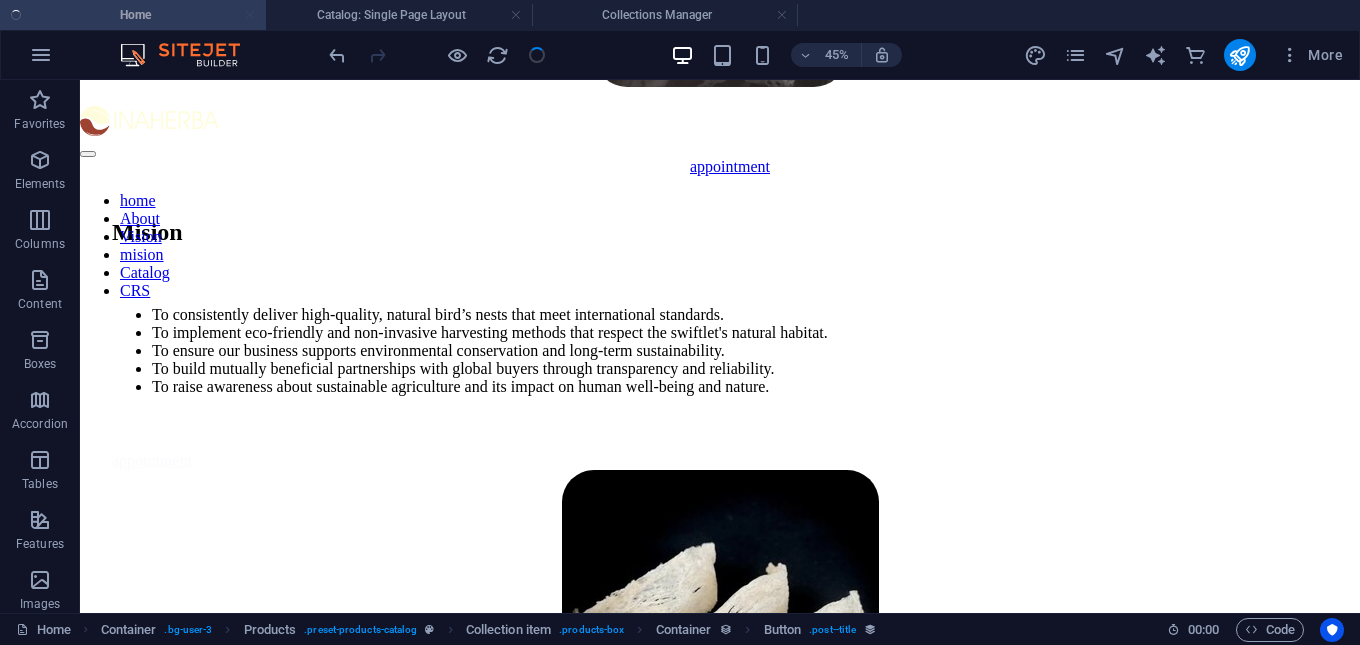 scroll, scrollTop: 3284, scrollLeft: 0, axis: vertical 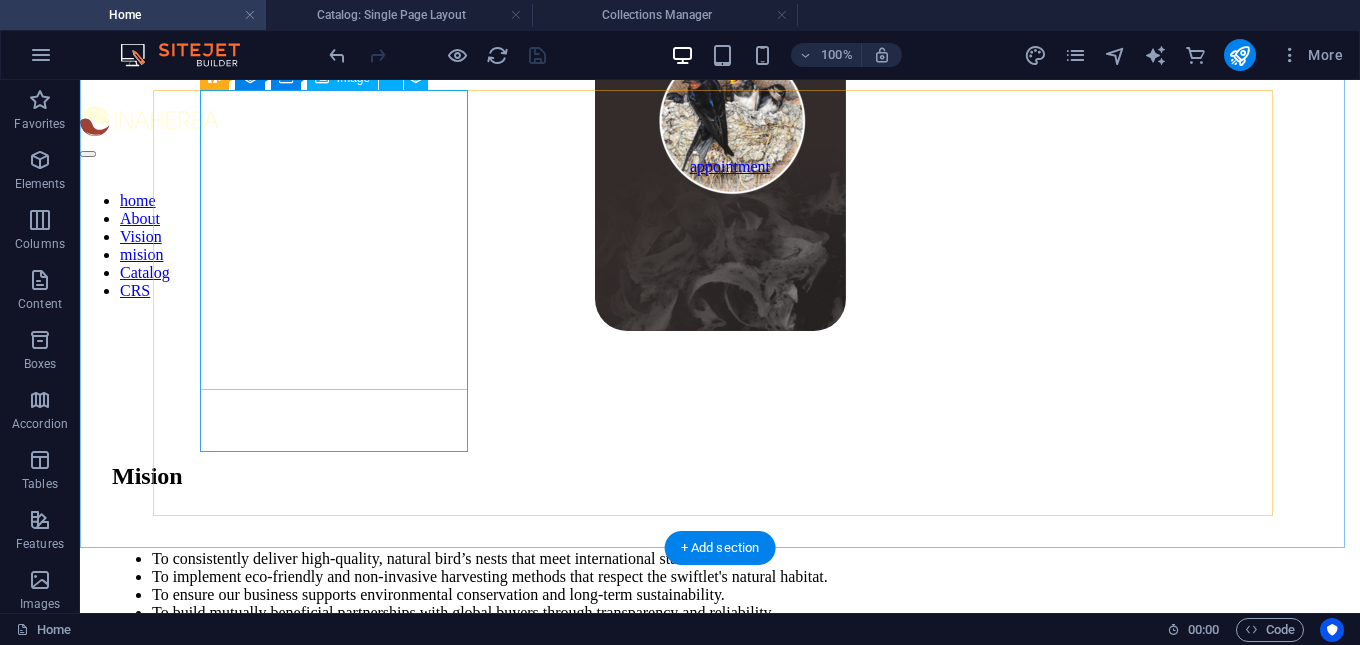 click at bounding box center (720, 1374) 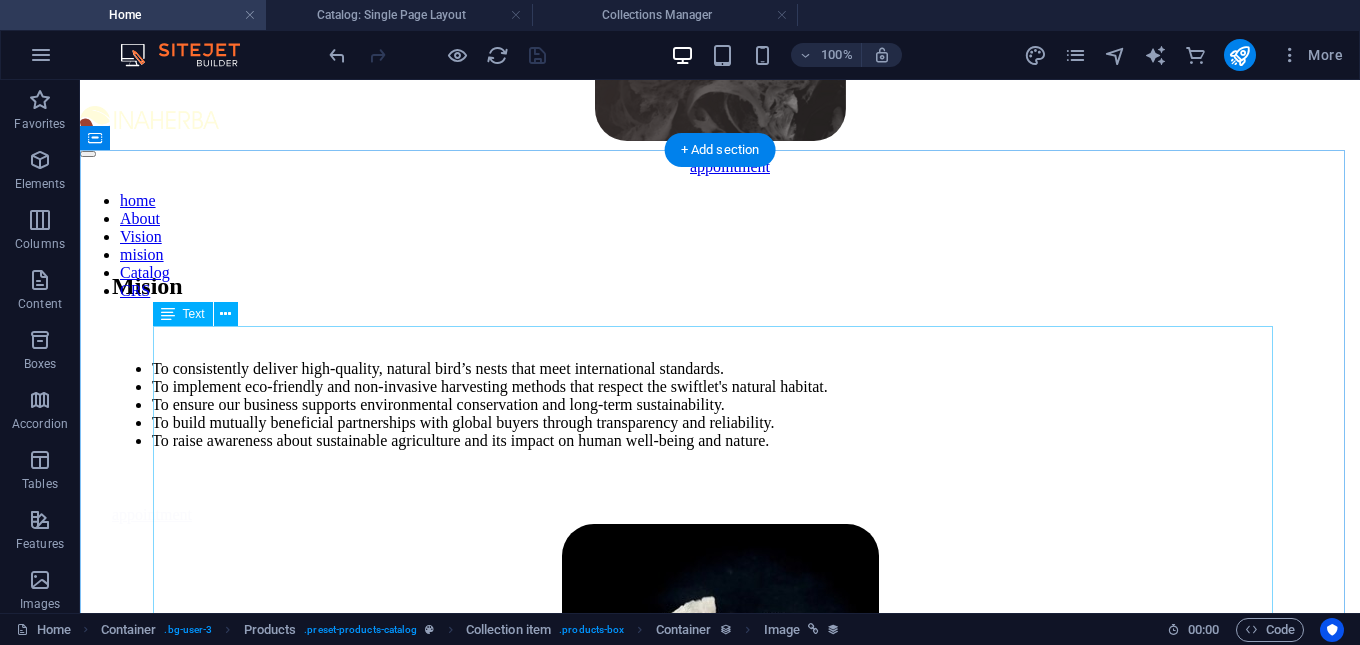 scroll, scrollTop: 3284, scrollLeft: 0, axis: vertical 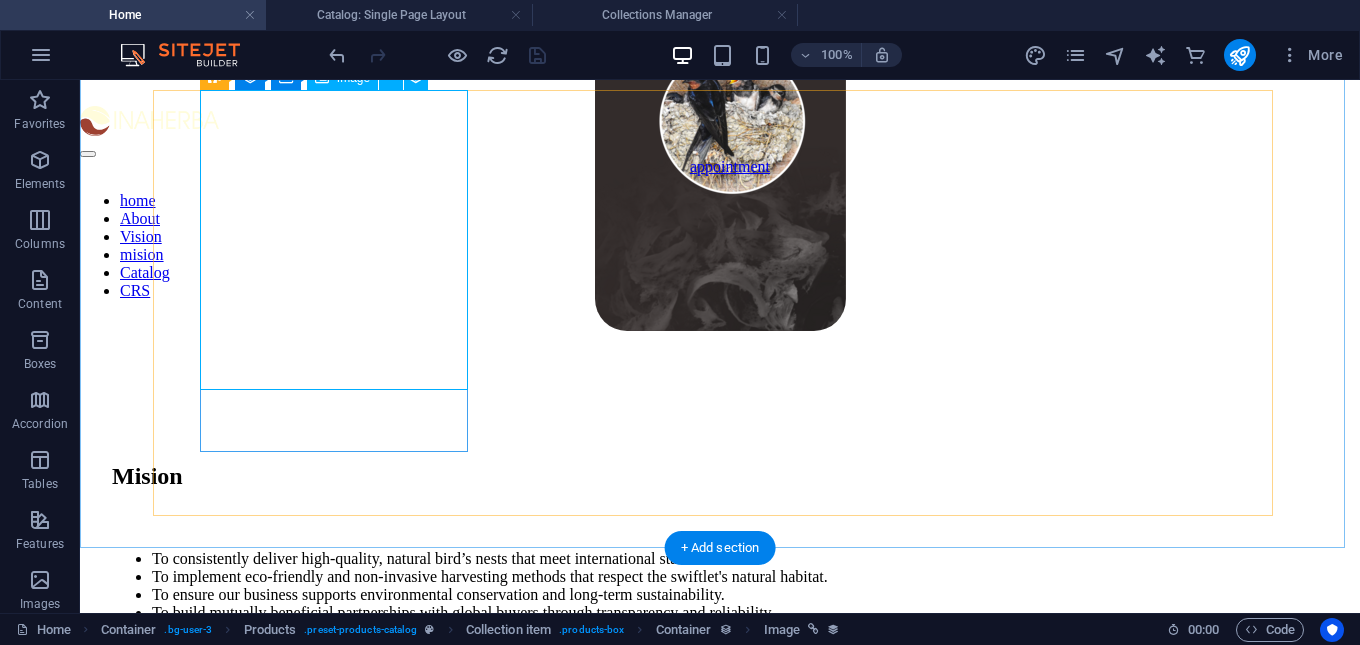 click at bounding box center [720, 1374] 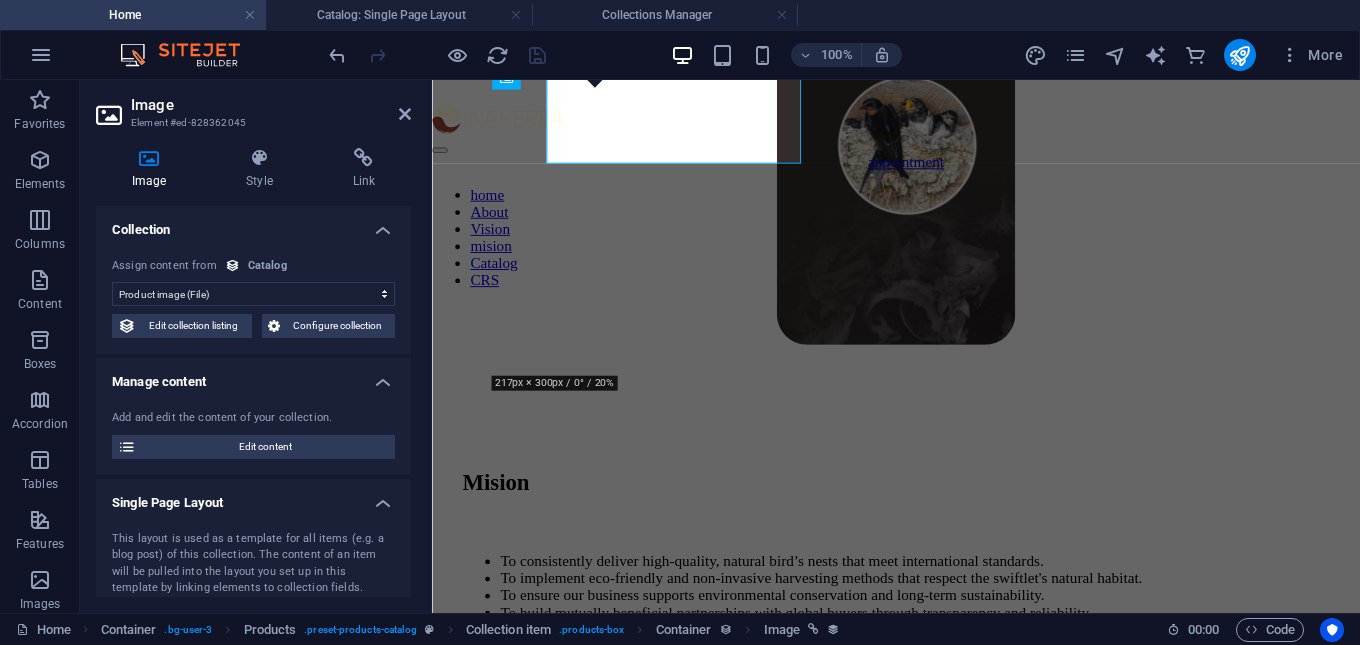 scroll, scrollTop: 3506, scrollLeft: 0, axis: vertical 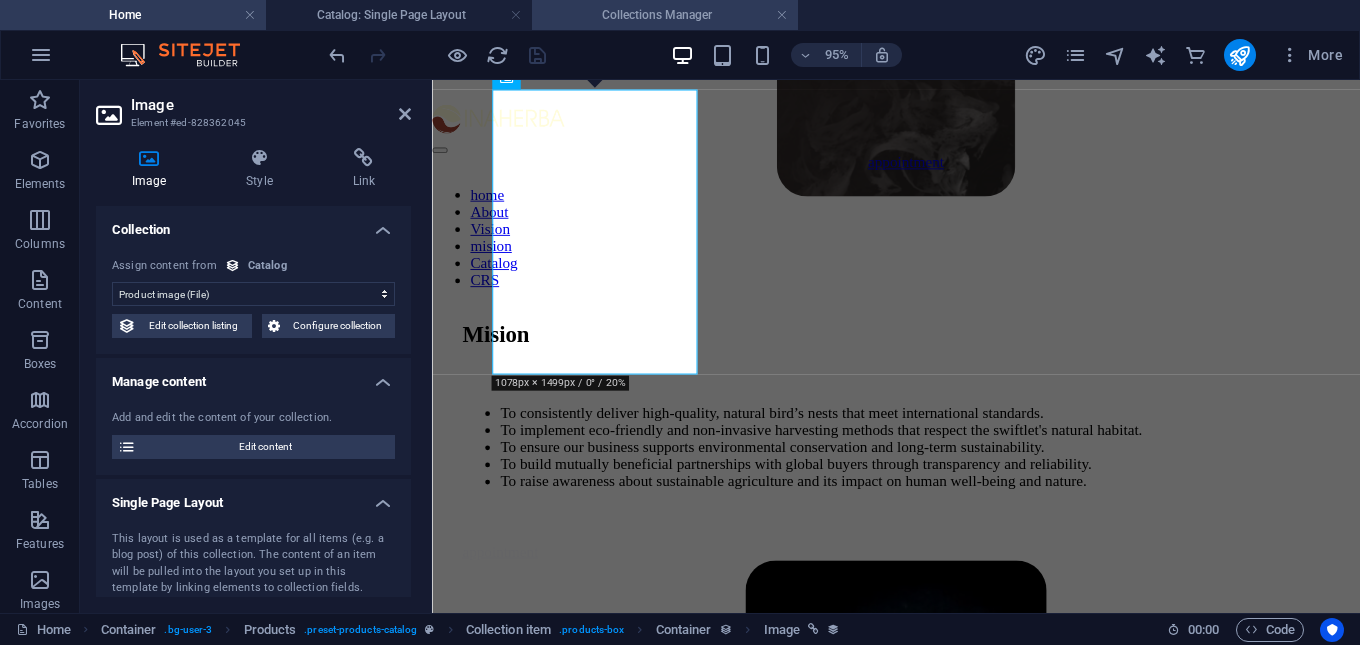 click on "Collections Manager" at bounding box center [665, 15] 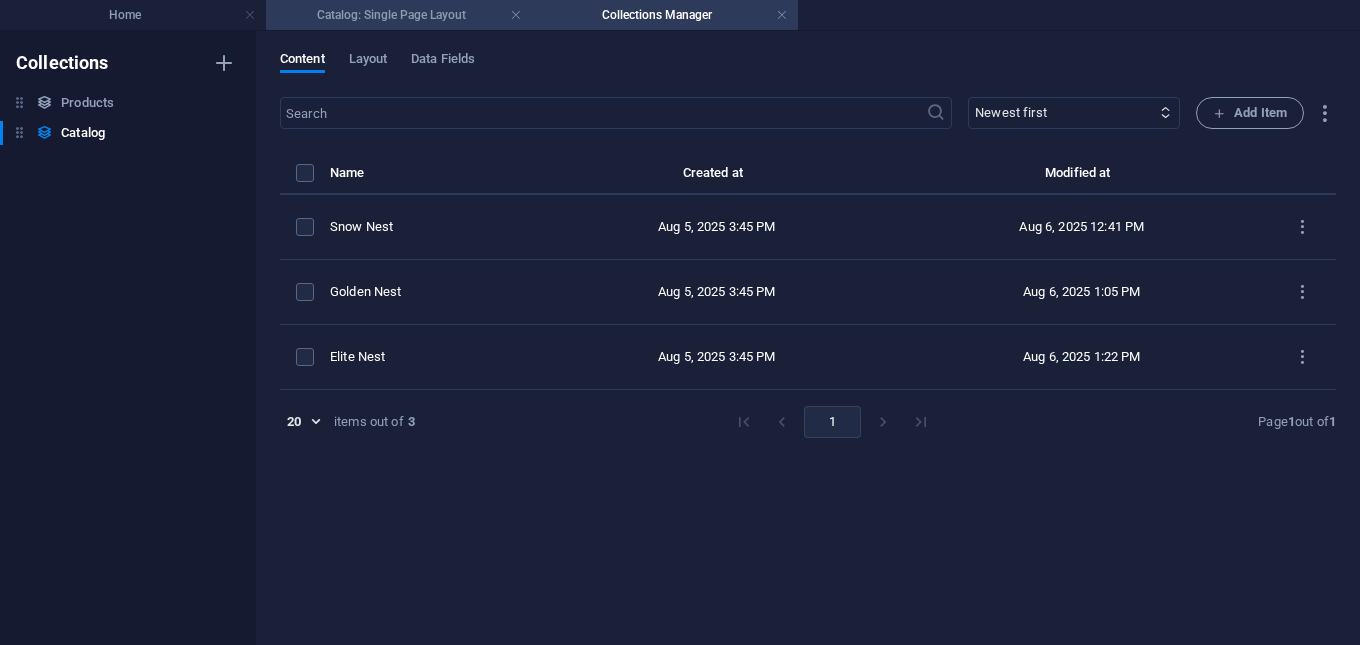 click on "Catalog: Single Page Layout" at bounding box center [399, 15] 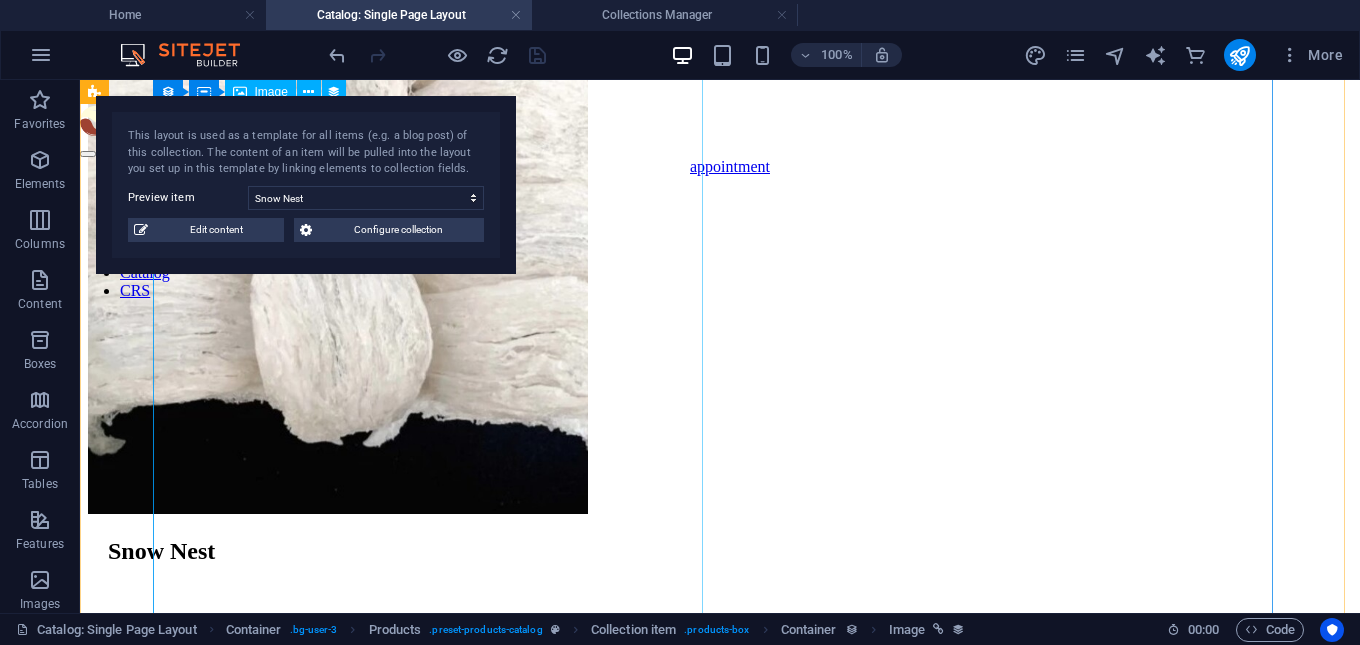 scroll, scrollTop: 780, scrollLeft: 0, axis: vertical 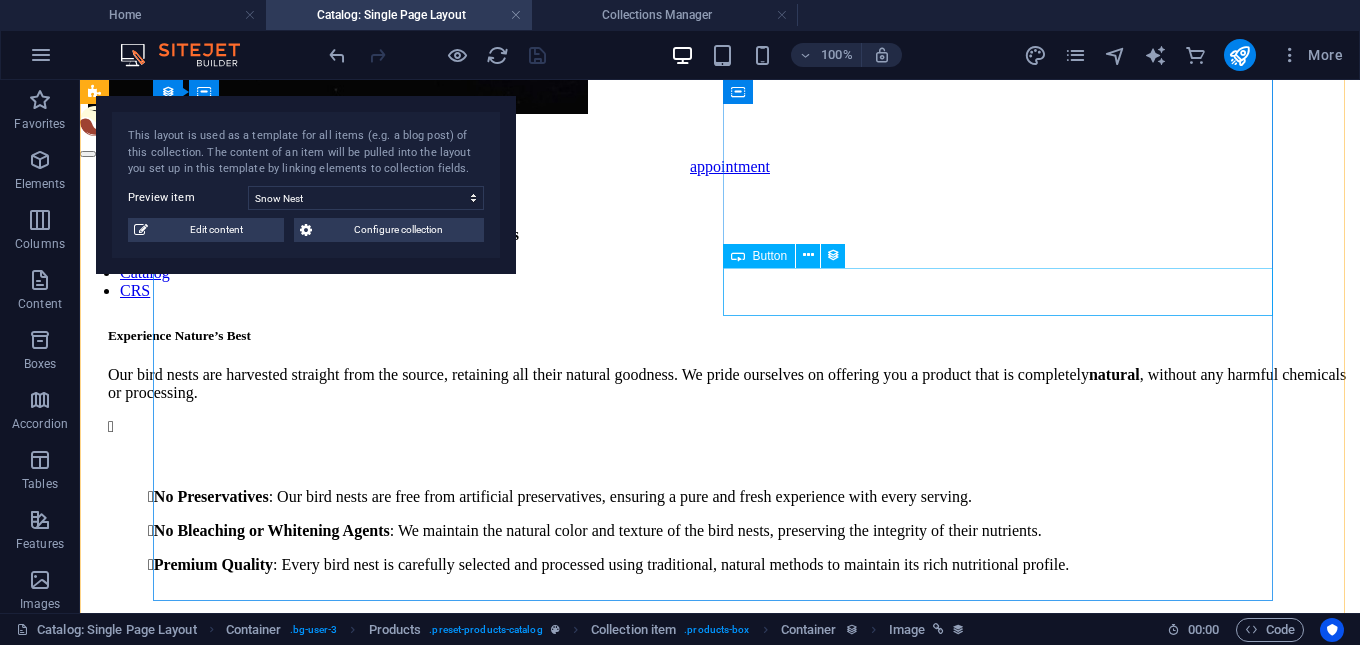 click on "Request now" at bounding box center [730, 819] 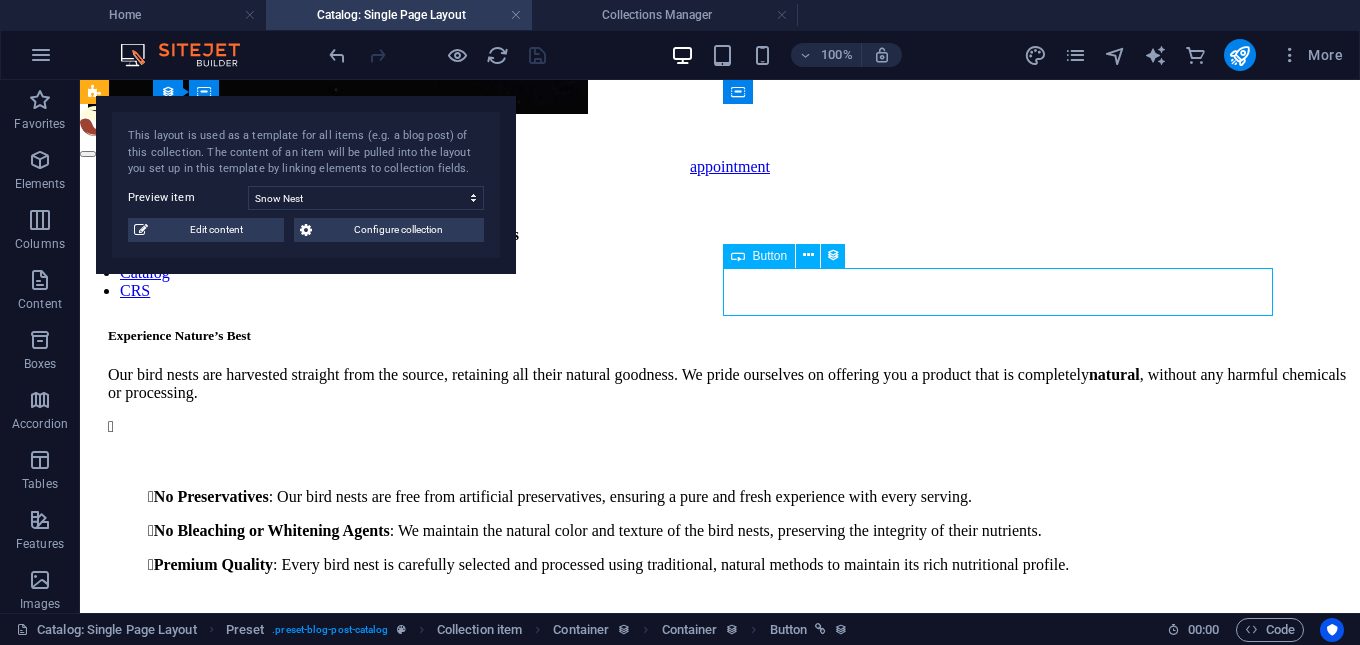 click on "Request now" at bounding box center (730, 819) 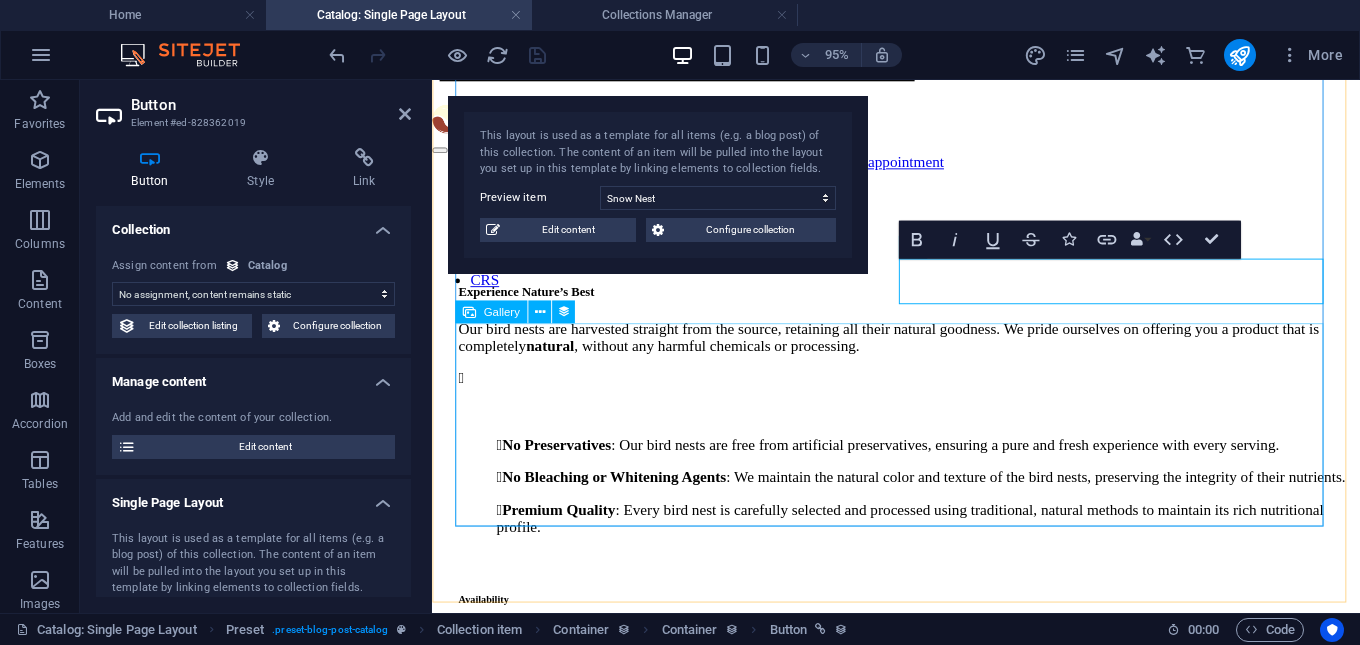type 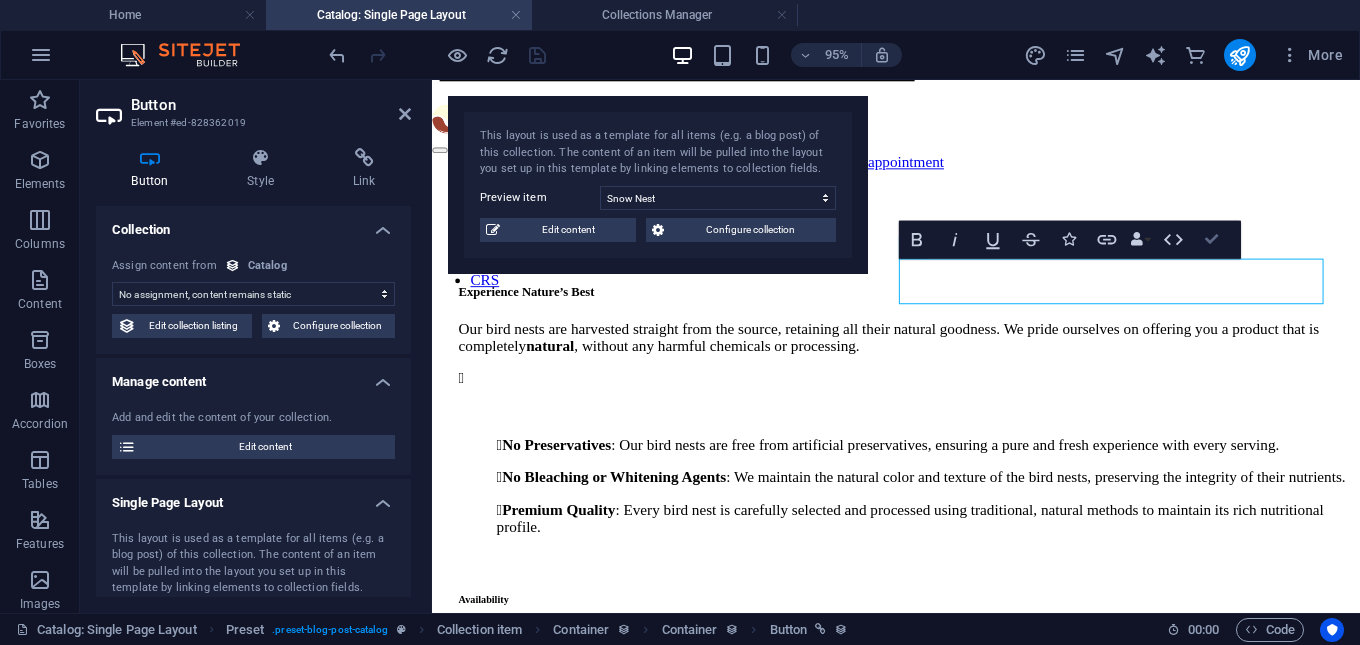 scroll, scrollTop: 780, scrollLeft: 0, axis: vertical 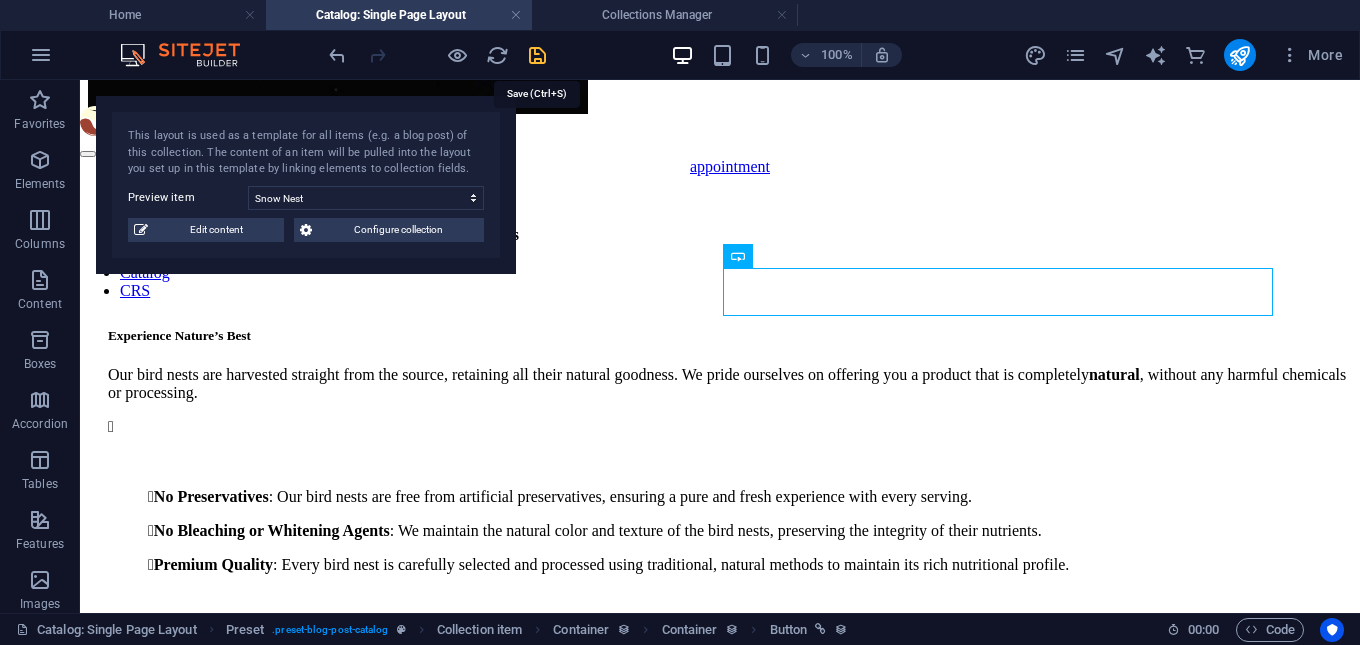 click at bounding box center (537, 55) 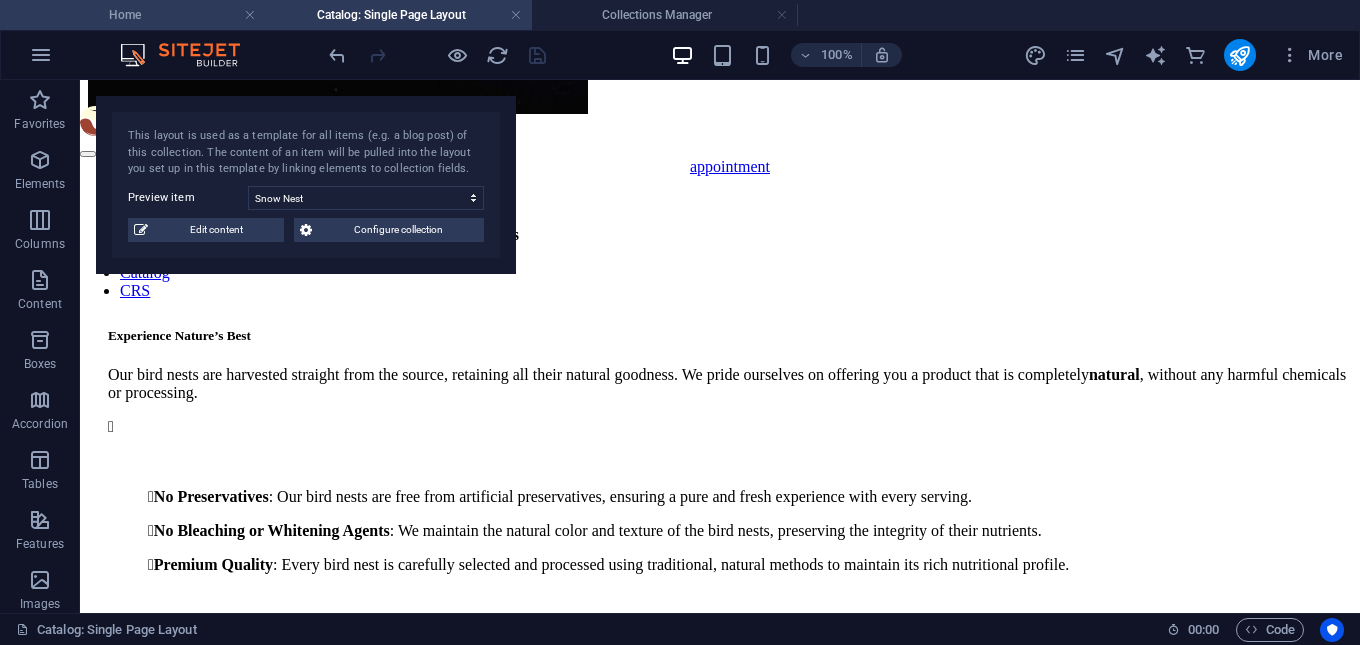 click on "Home" at bounding box center [133, 15] 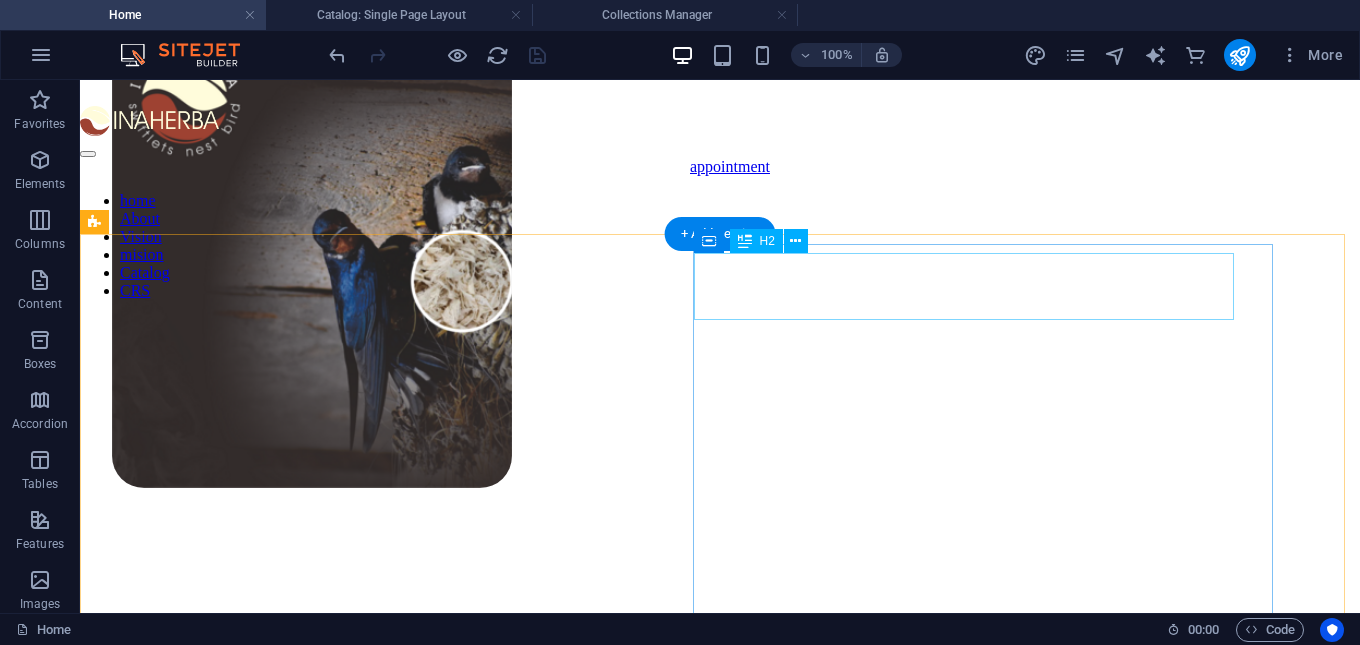 scroll, scrollTop: 2206, scrollLeft: 0, axis: vertical 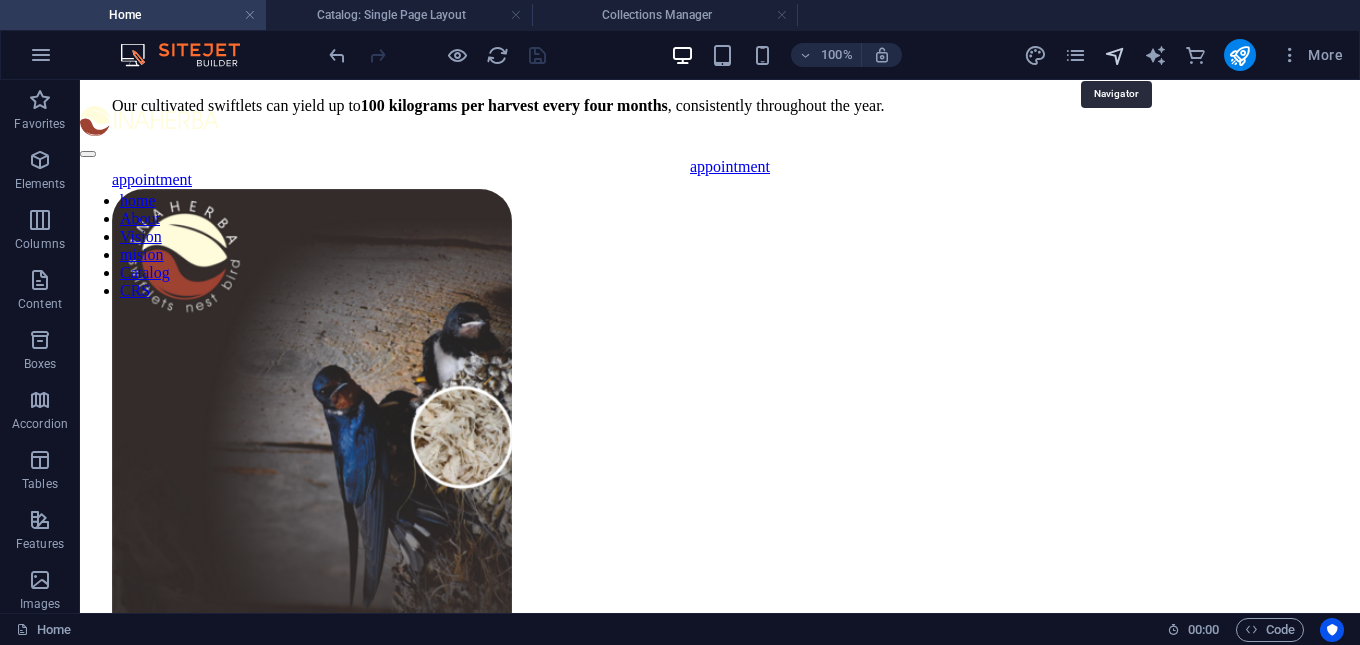 click at bounding box center [1115, 55] 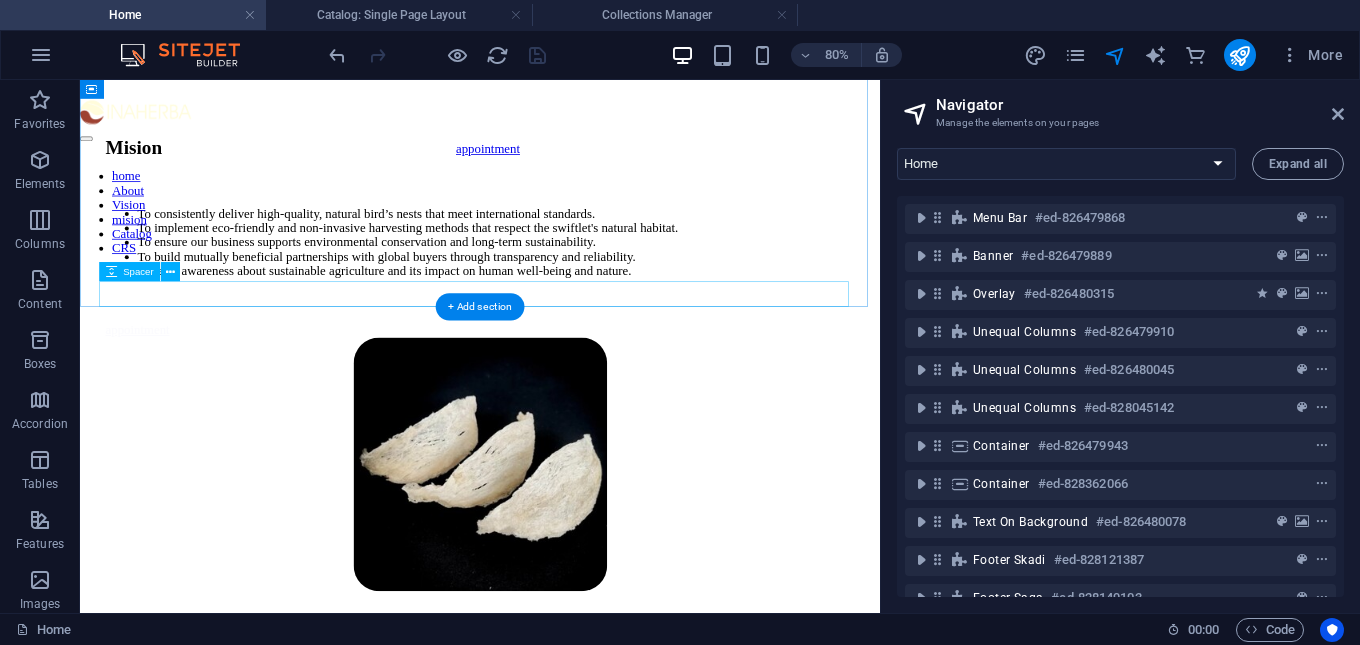 scroll, scrollTop: 3594, scrollLeft: 0, axis: vertical 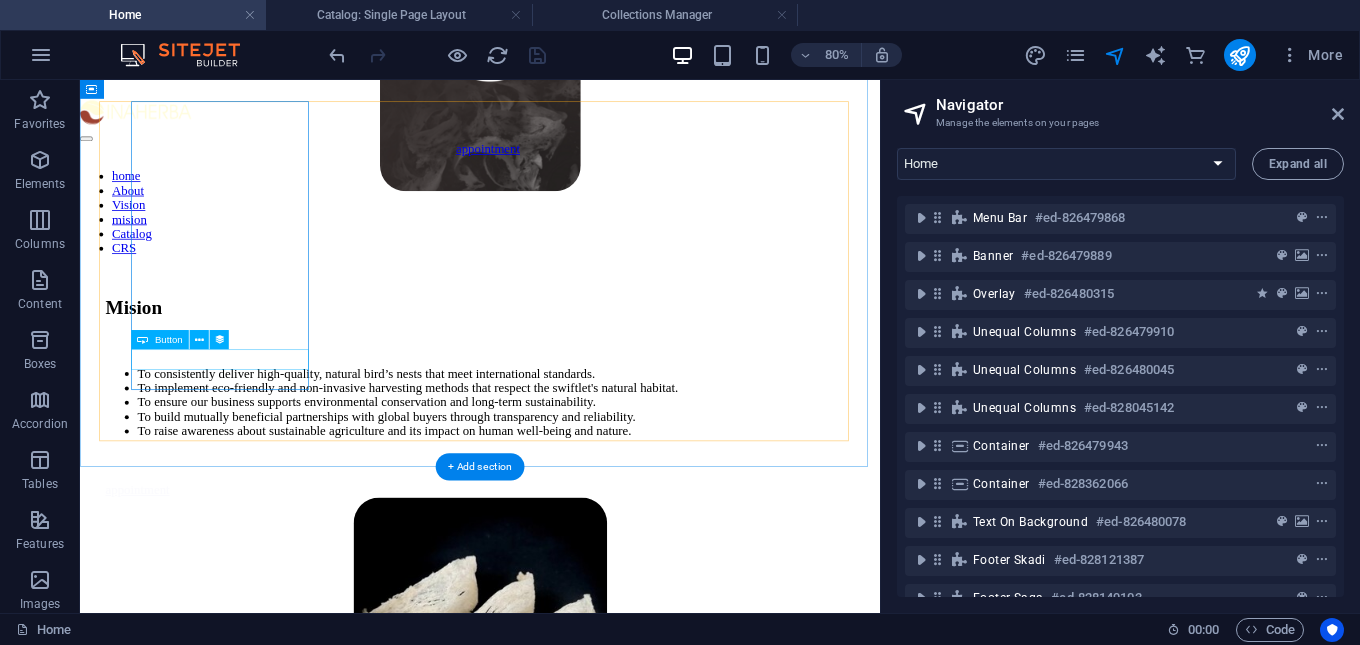 click on "Snow Nest" at bounding box center (580, 1434) 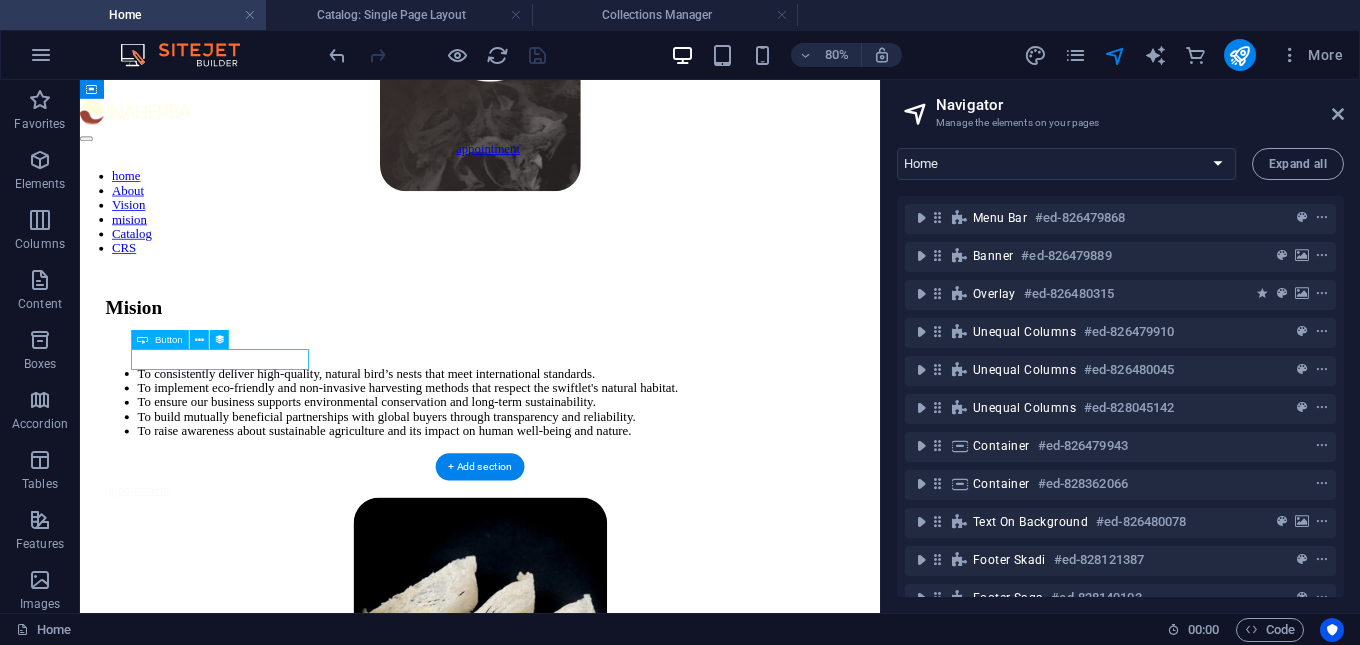 click on "Snow Nest" at bounding box center (580, 1434) 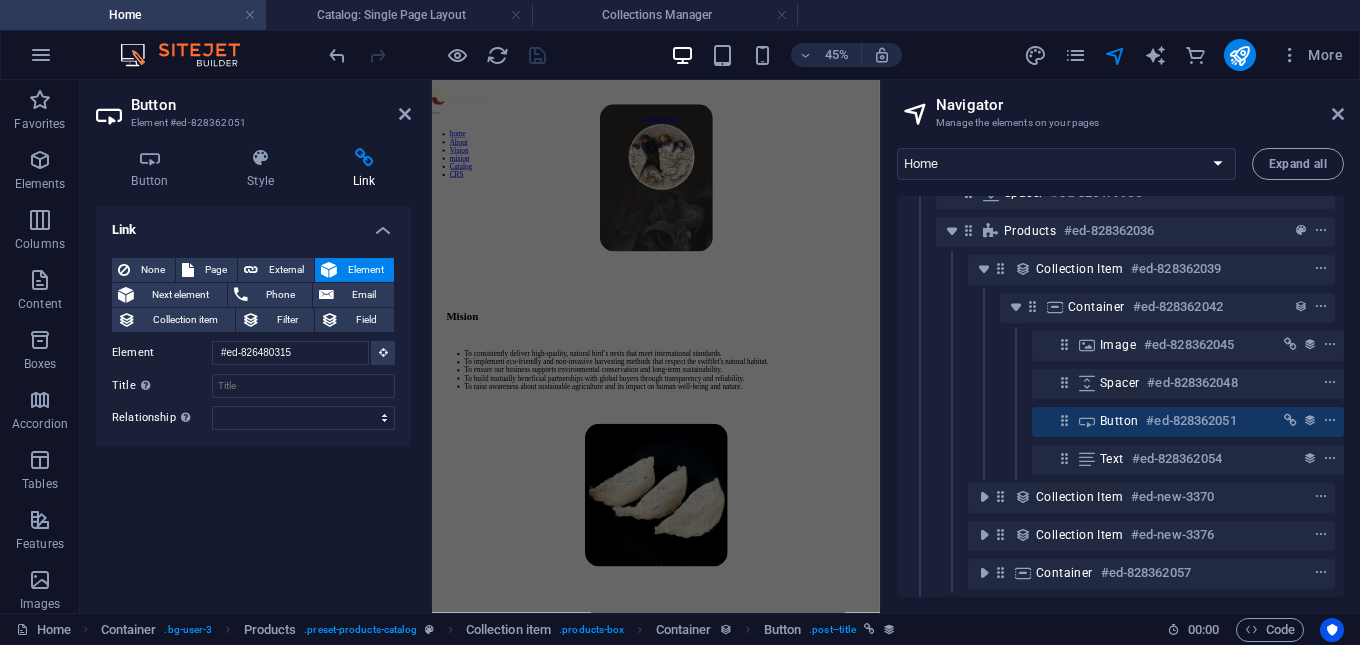 scroll, scrollTop: 400, scrollLeft: 5, axis: both 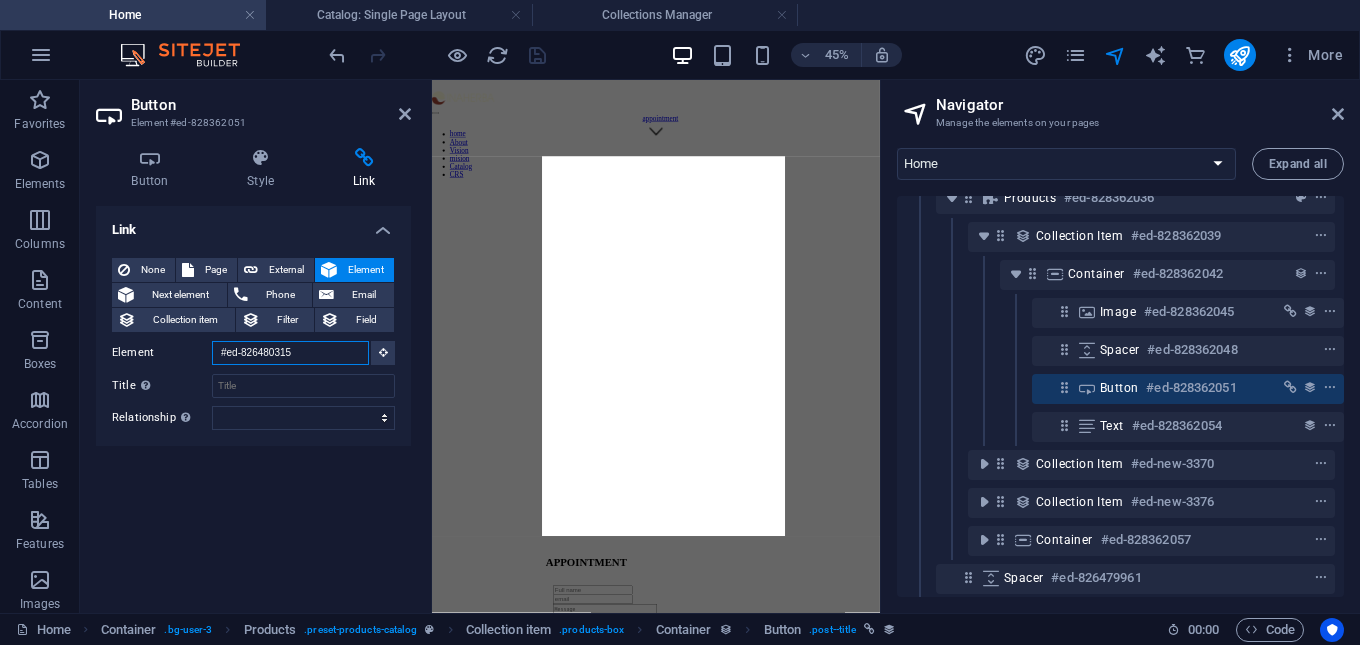 drag, startPoint x: 332, startPoint y: 356, endPoint x: 213, endPoint y: 356, distance: 119 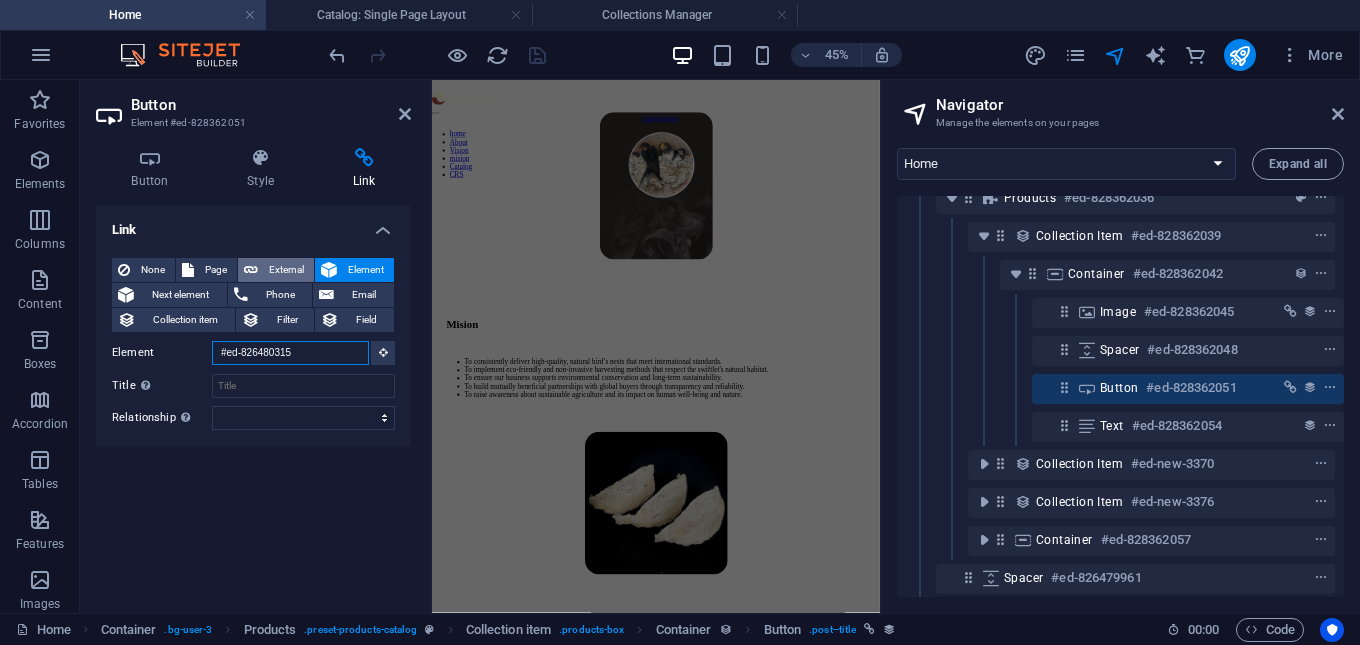 scroll, scrollTop: 3884, scrollLeft: 0, axis: vertical 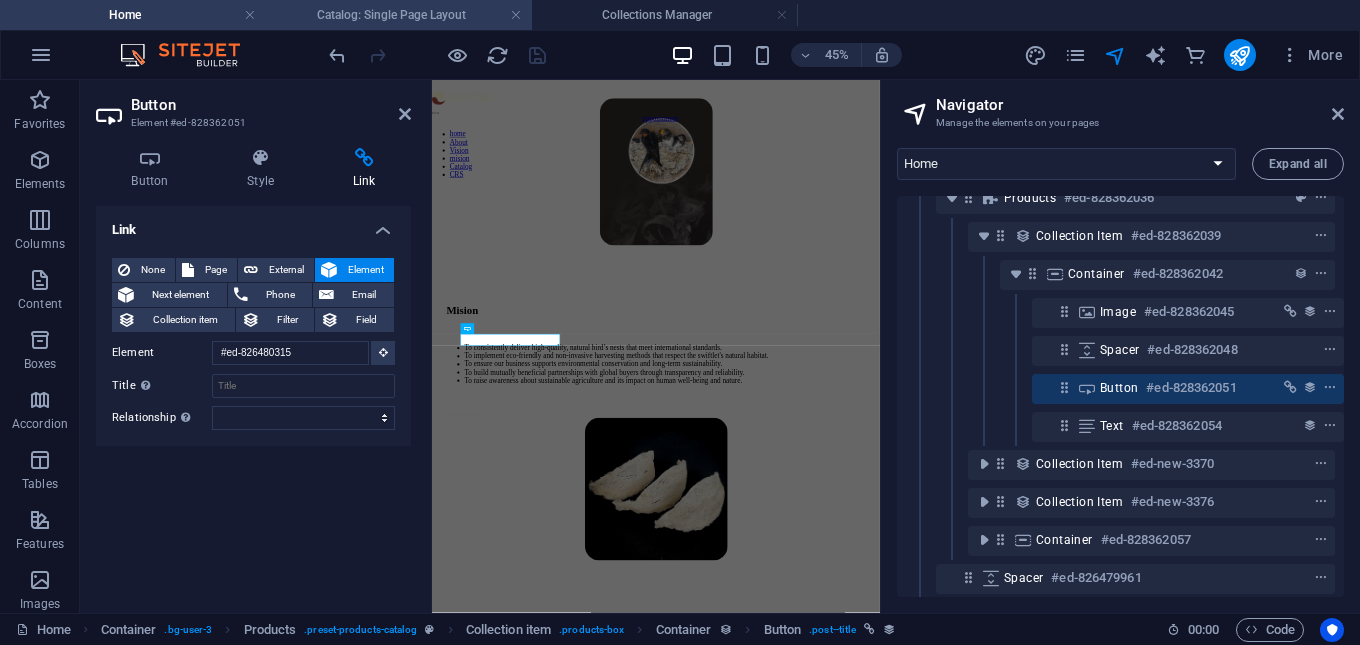 click on "Catalog: Single Page Layout" at bounding box center (399, 15) 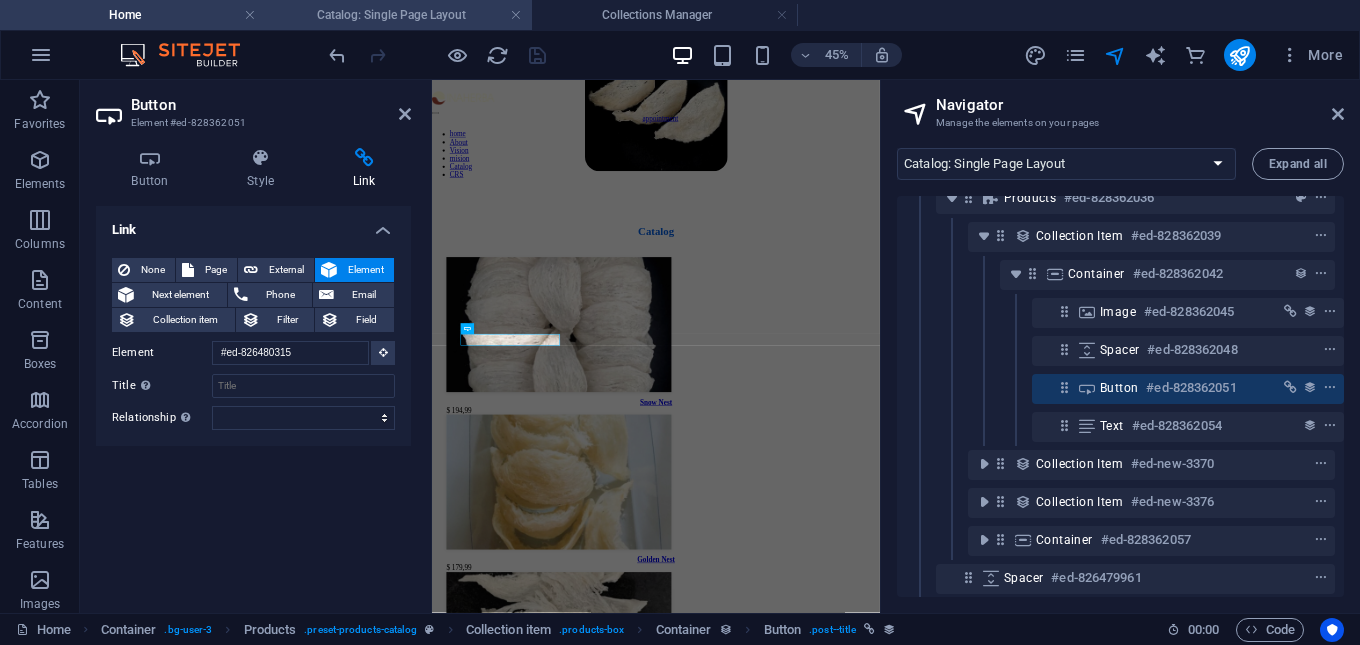 scroll, scrollTop: 0, scrollLeft: 0, axis: both 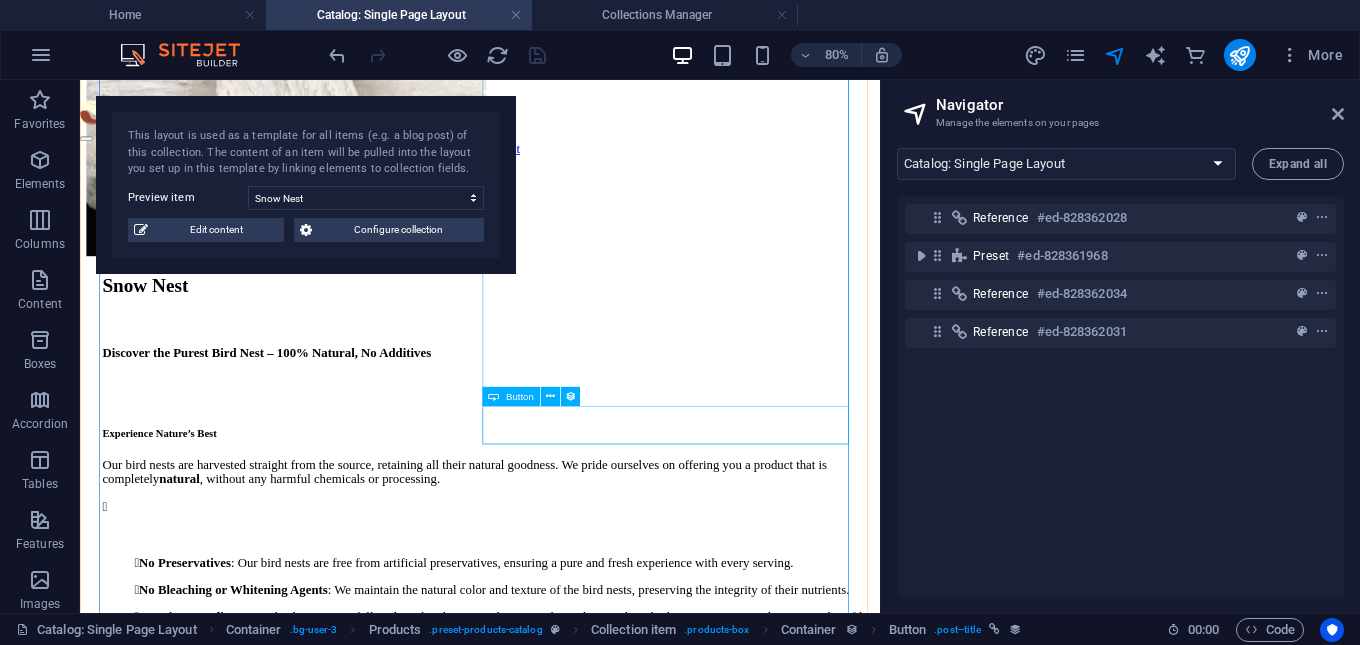 click on "Appointment" at bounding box center (590, 1006) 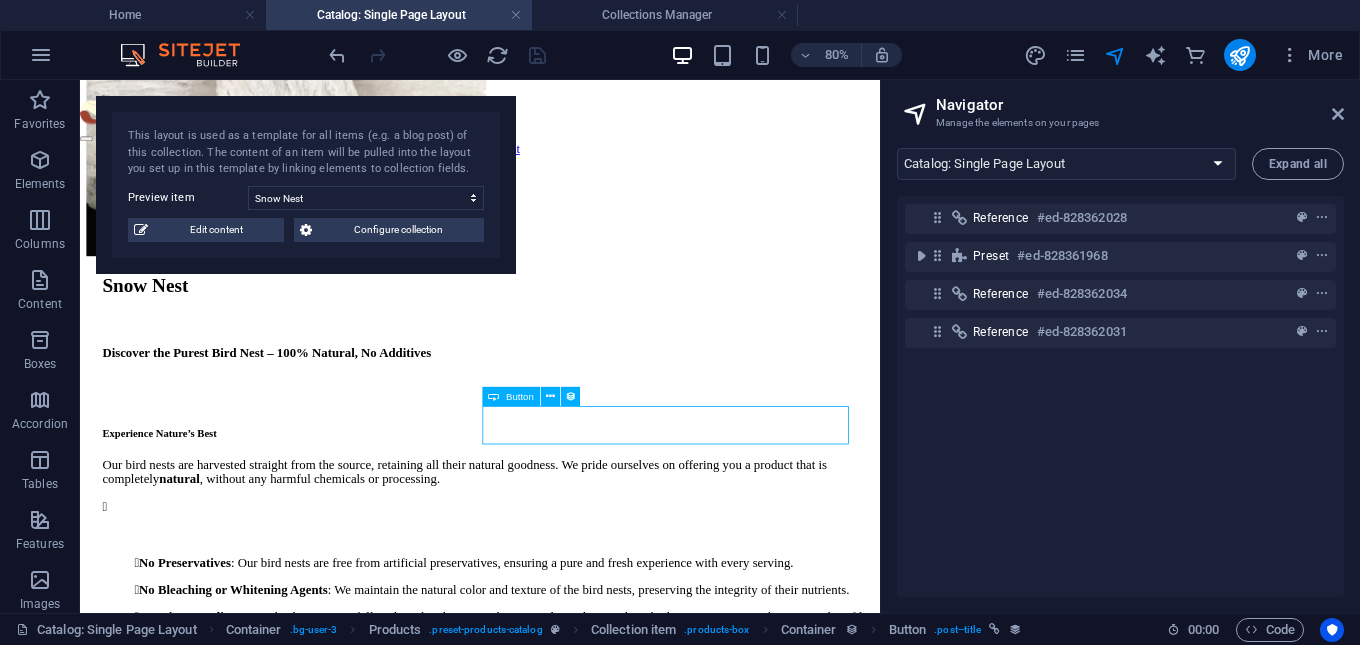 click on "Appointment" at bounding box center (590, 1006) 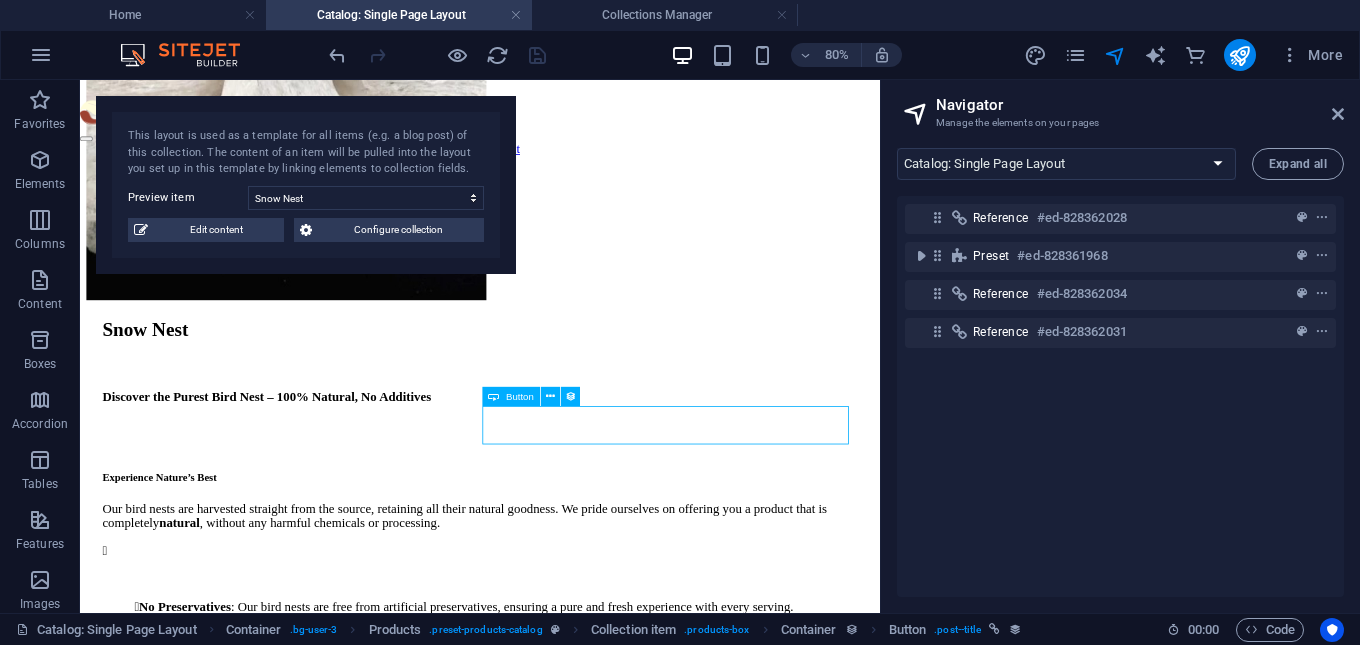 select 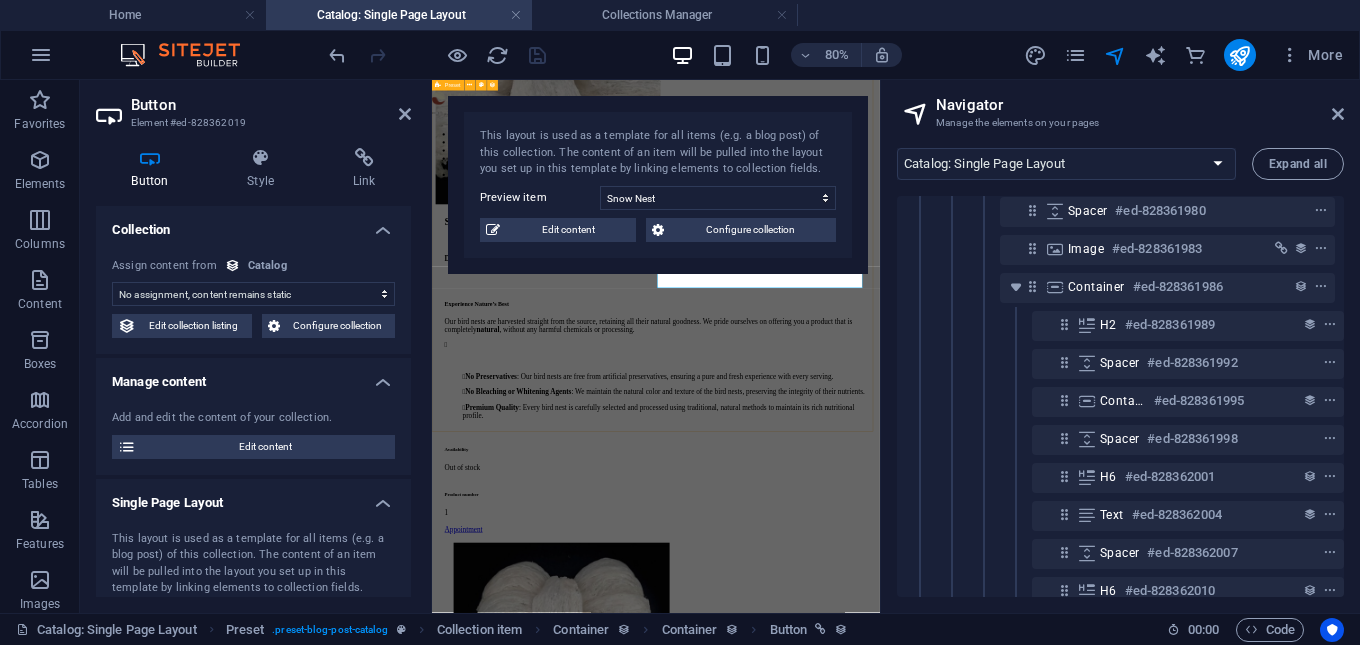 scroll, scrollTop: 586, scrollLeft: 0, axis: vertical 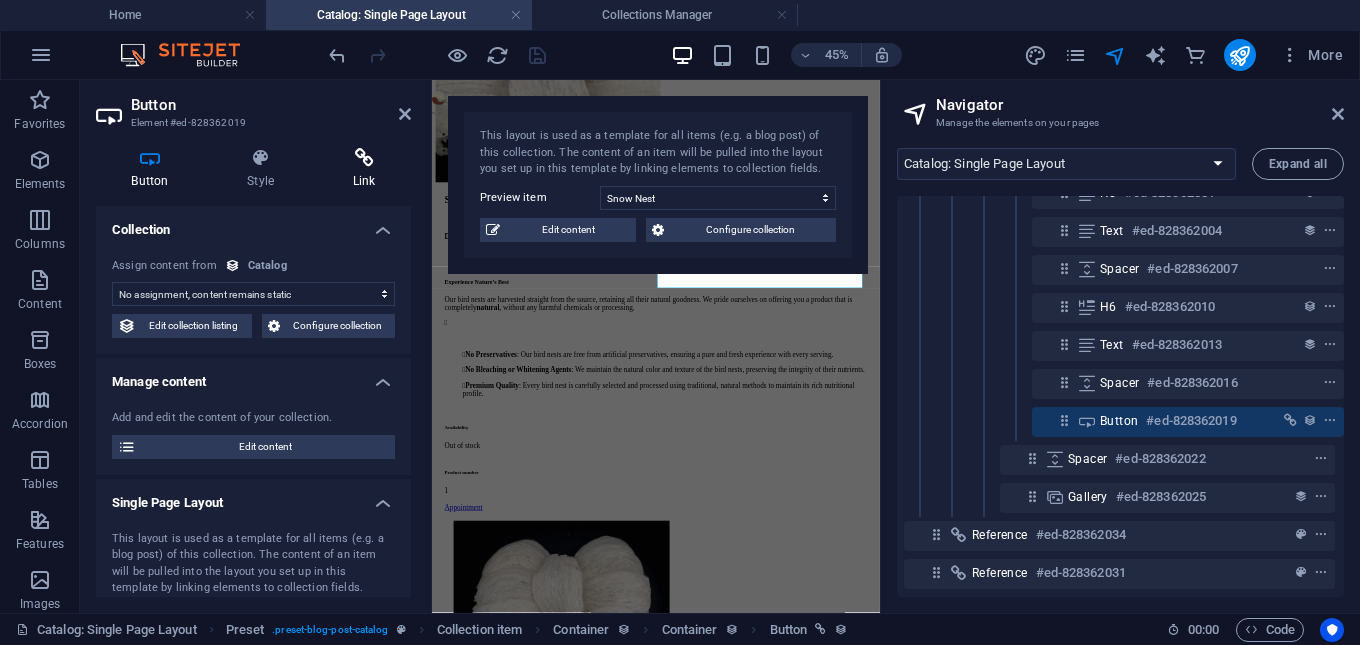 click at bounding box center [364, 158] 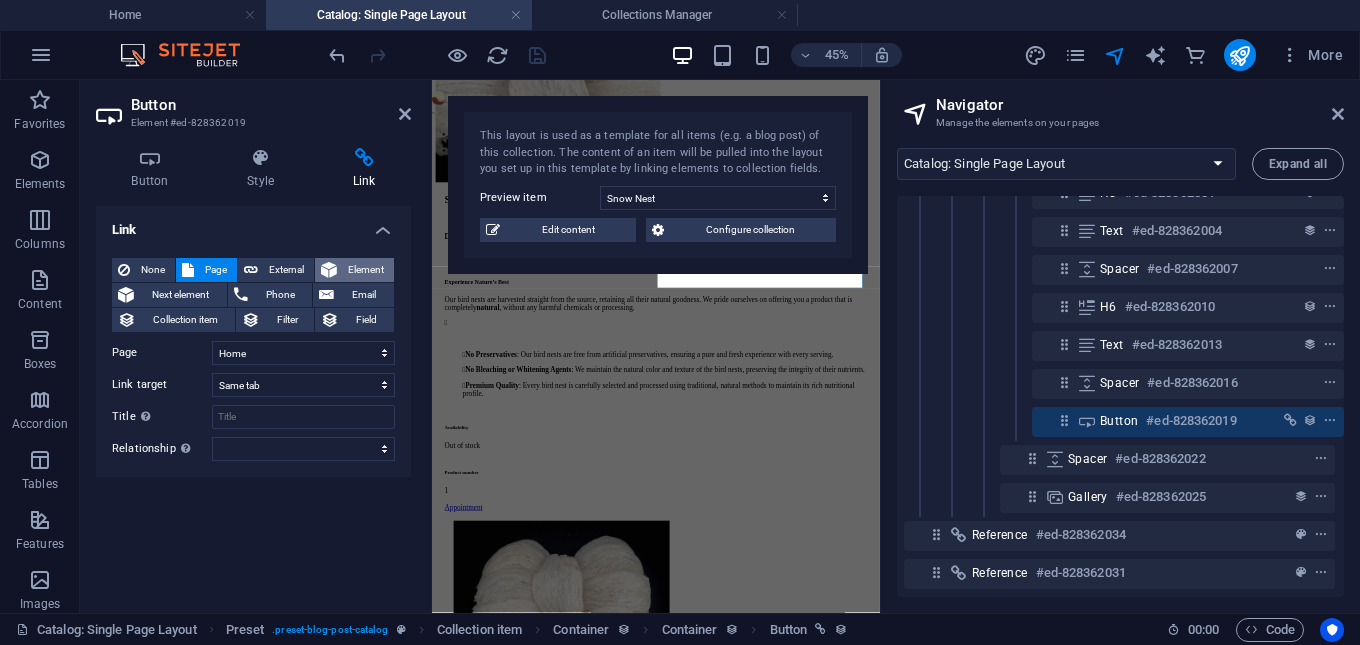click on "Element" at bounding box center [365, 270] 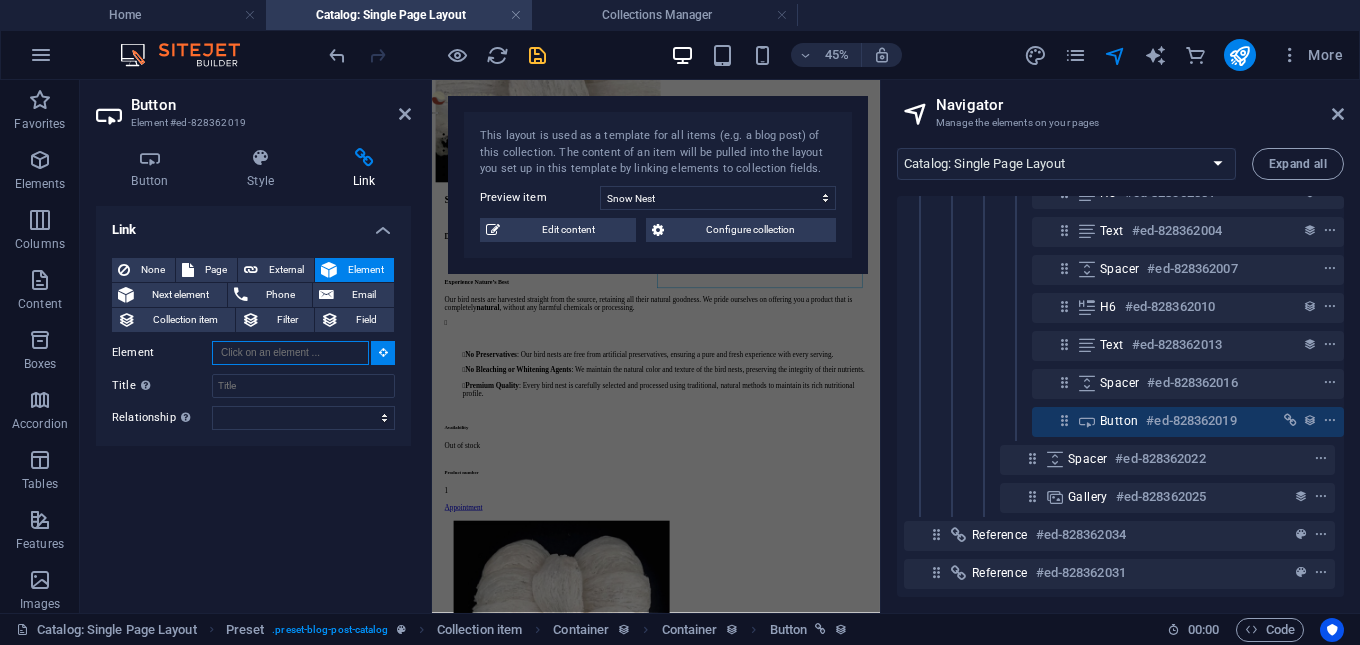 paste on "#ed-826480315" 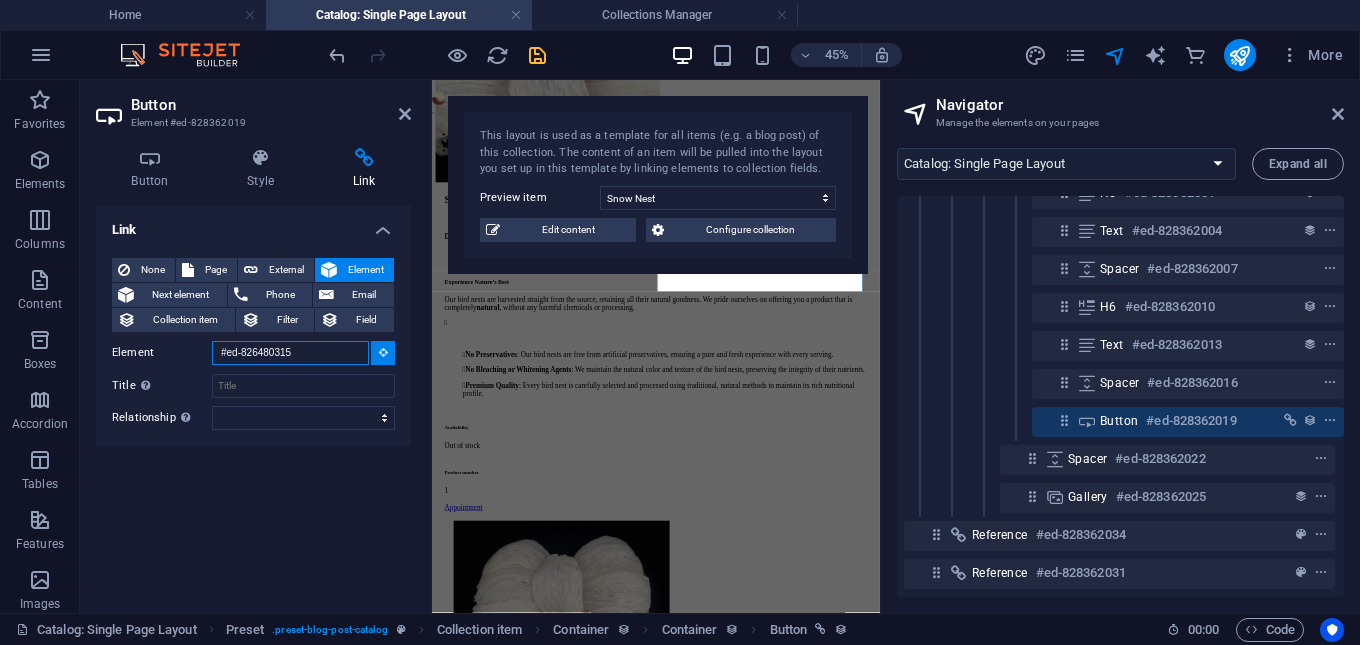 scroll, scrollTop: 472, scrollLeft: 0, axis: vertical 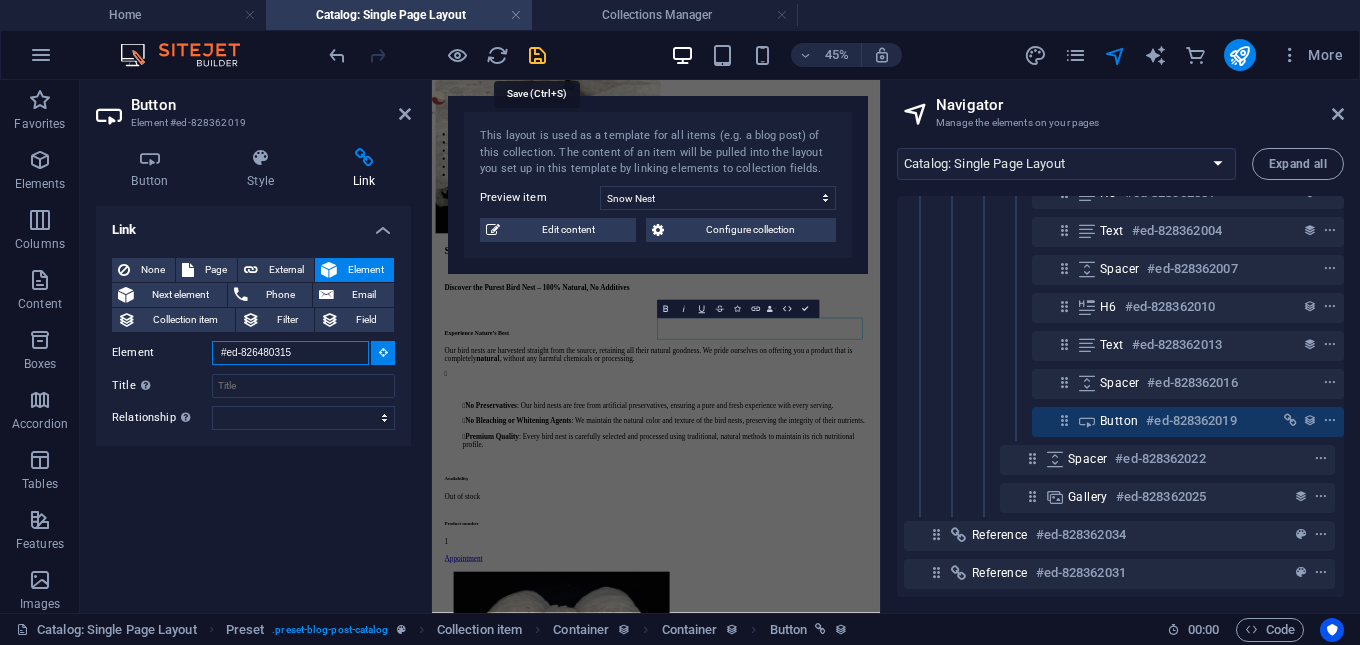 type on "#ed-826480315" 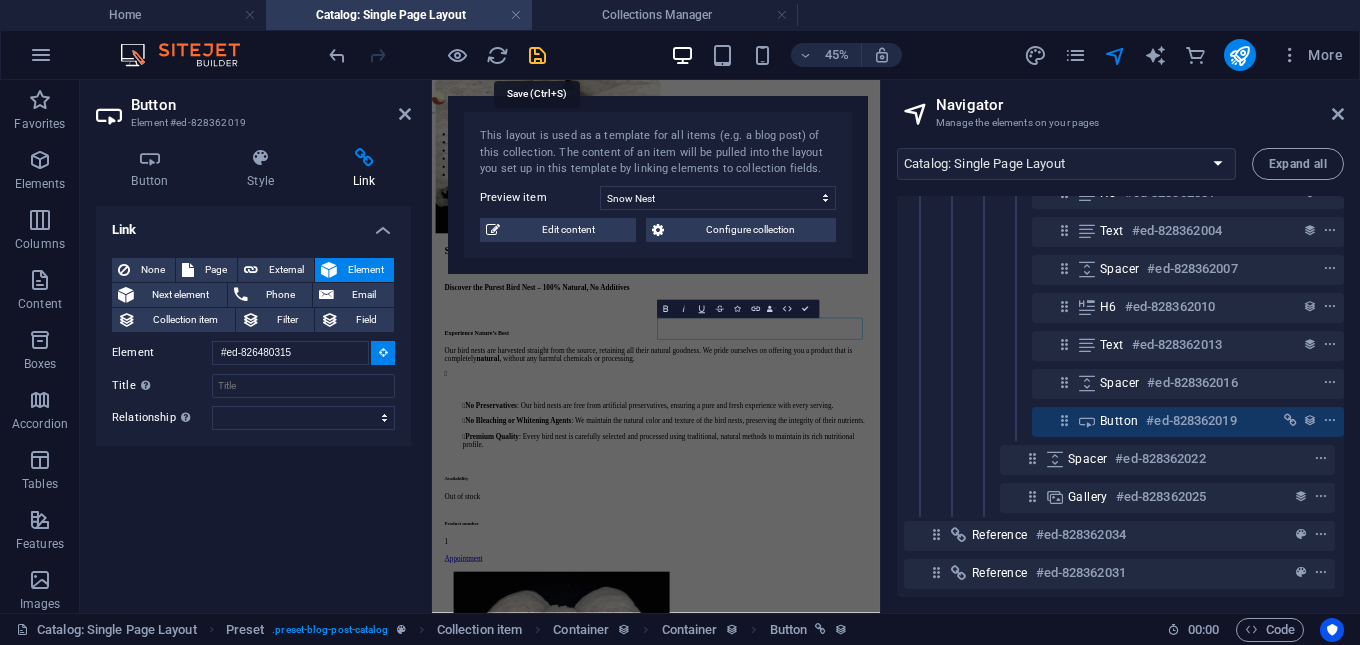 type 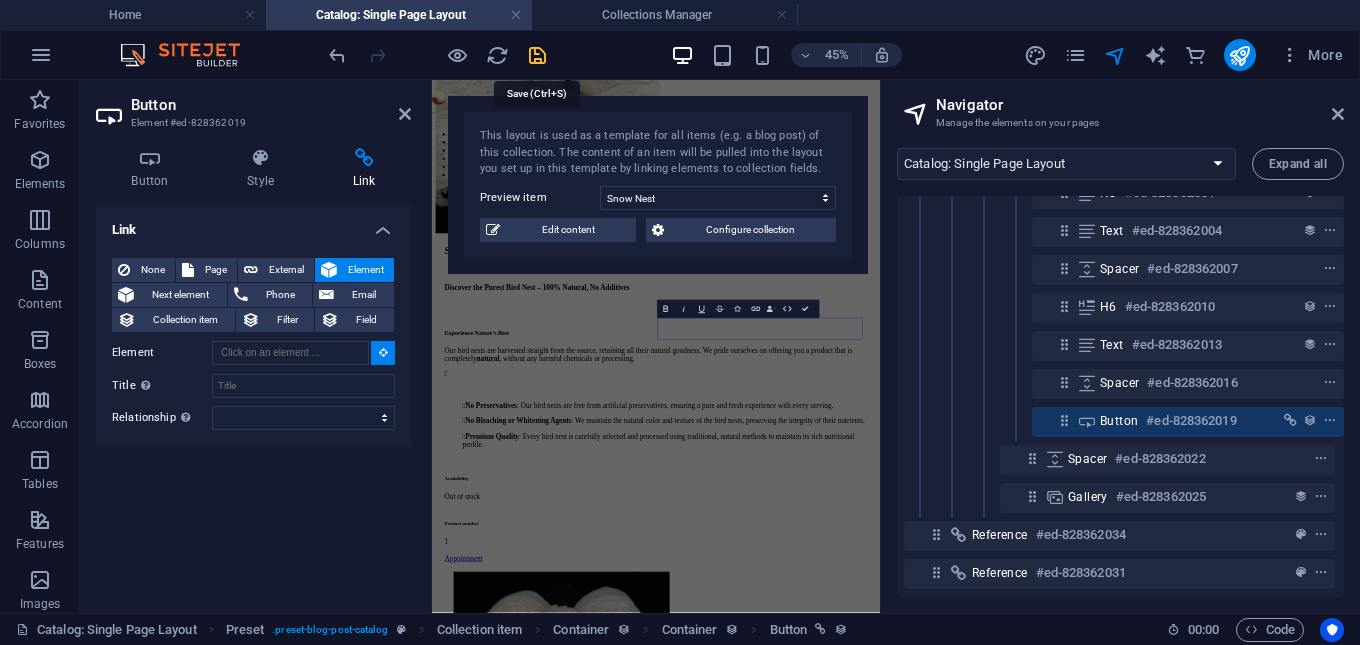 click at bounding box center [537, 55] 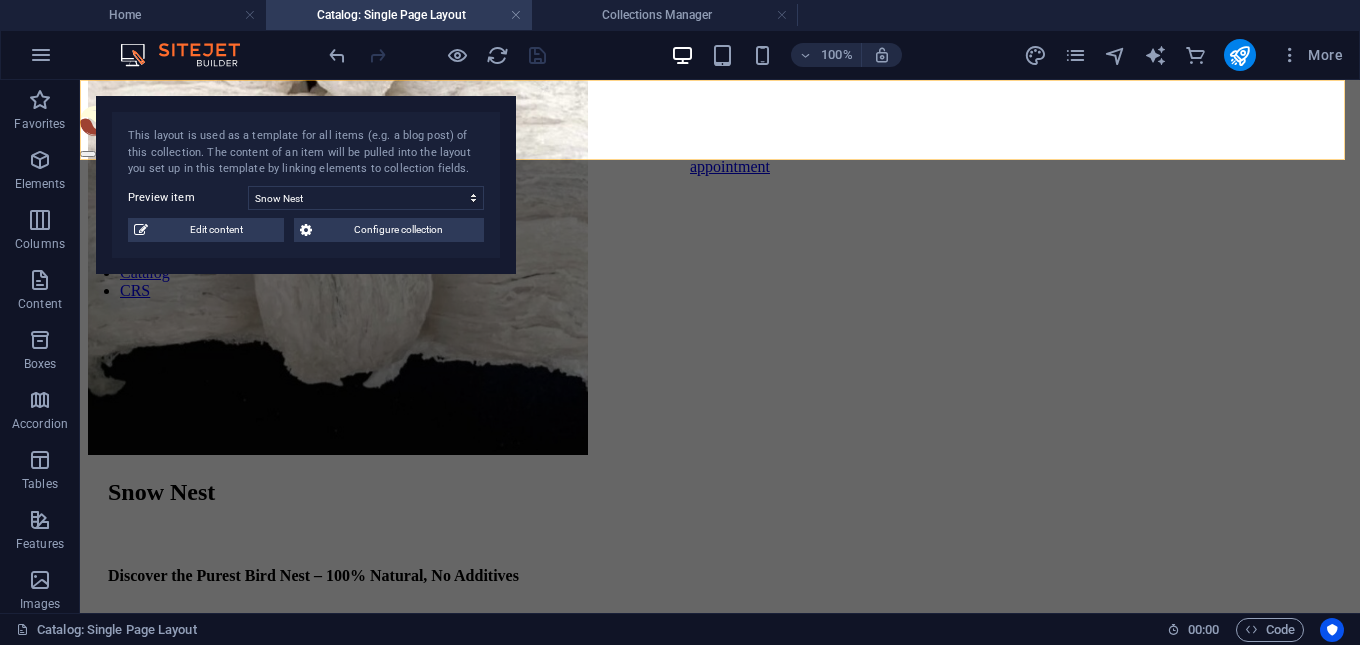 scroll, scrollTop: 0, scrollLeft: 0, axis: both 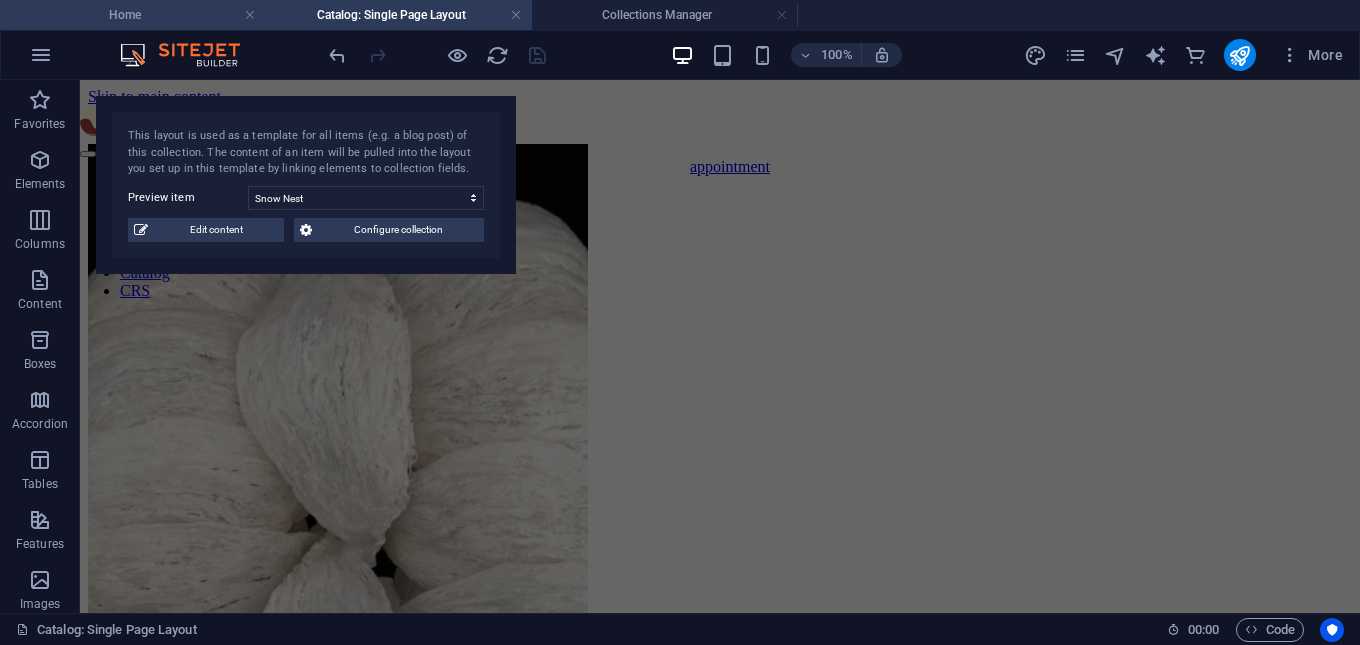 click on "Home" at bounding box center [133, 15] 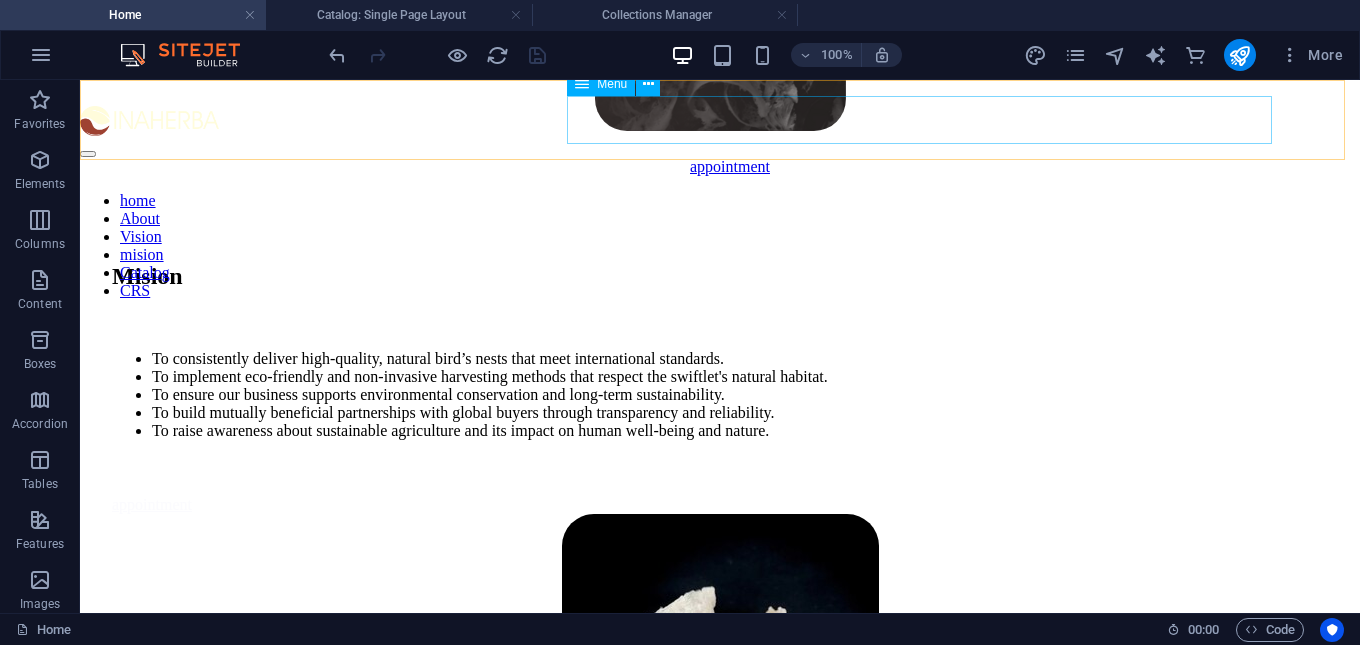 scroll, scrollTop: 3084, scrollLeft: 0, axis: vertical 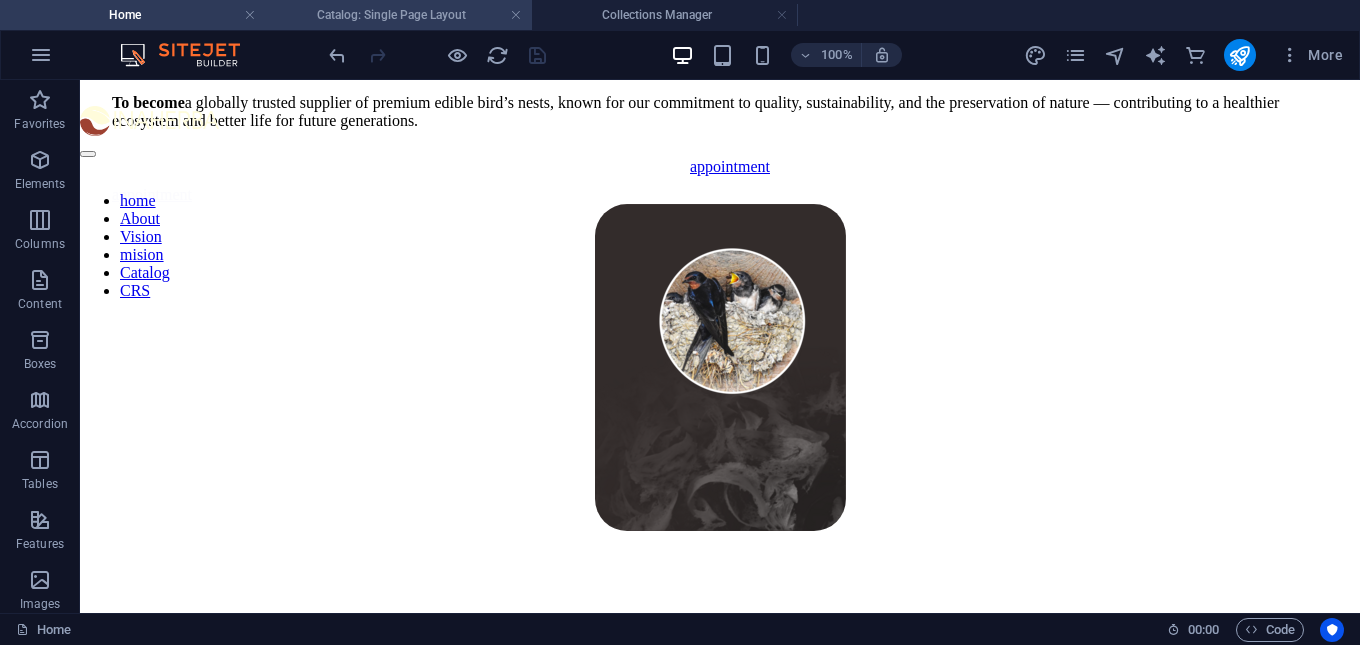 click on "Catalog: Single Page Layout" at bounding box center [399, 15] 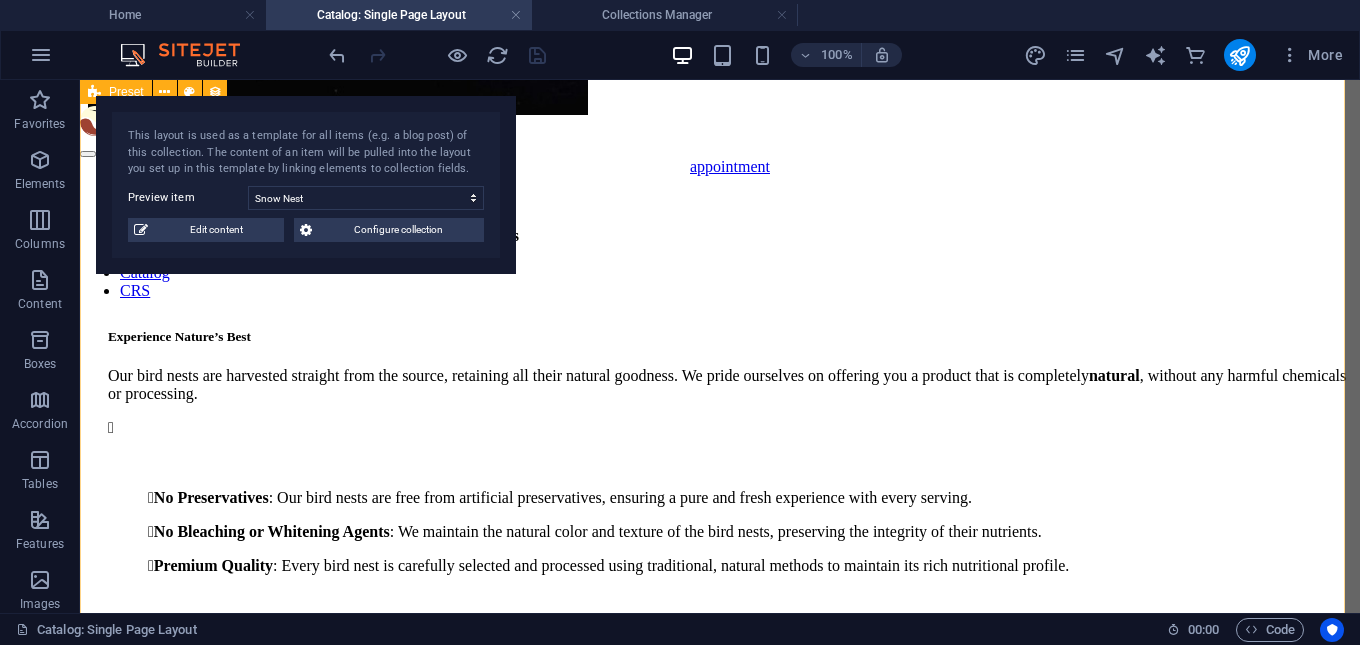 scroll, scrollTop: 780, scrollLeft: 0, axis: vertical 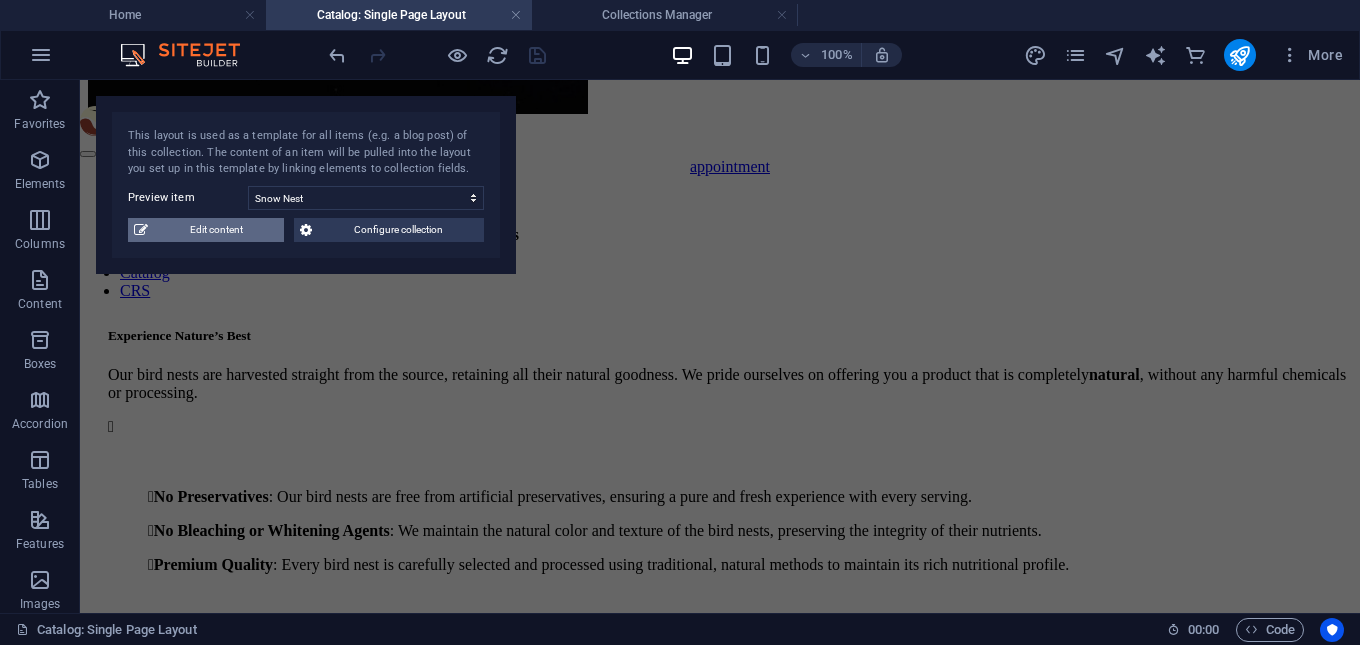 click on "Edit content" at bounding box center (216, 230) 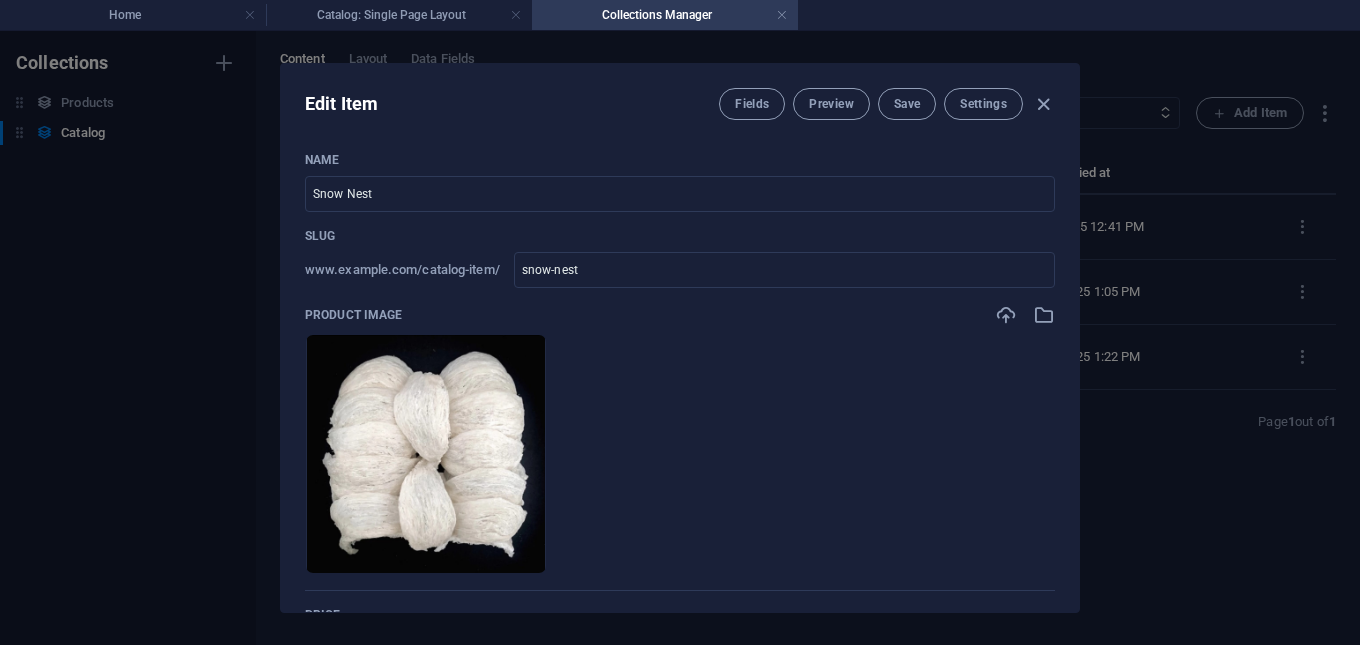 scroll, scrollTop: 0, scrollLeft: 0, axis: both 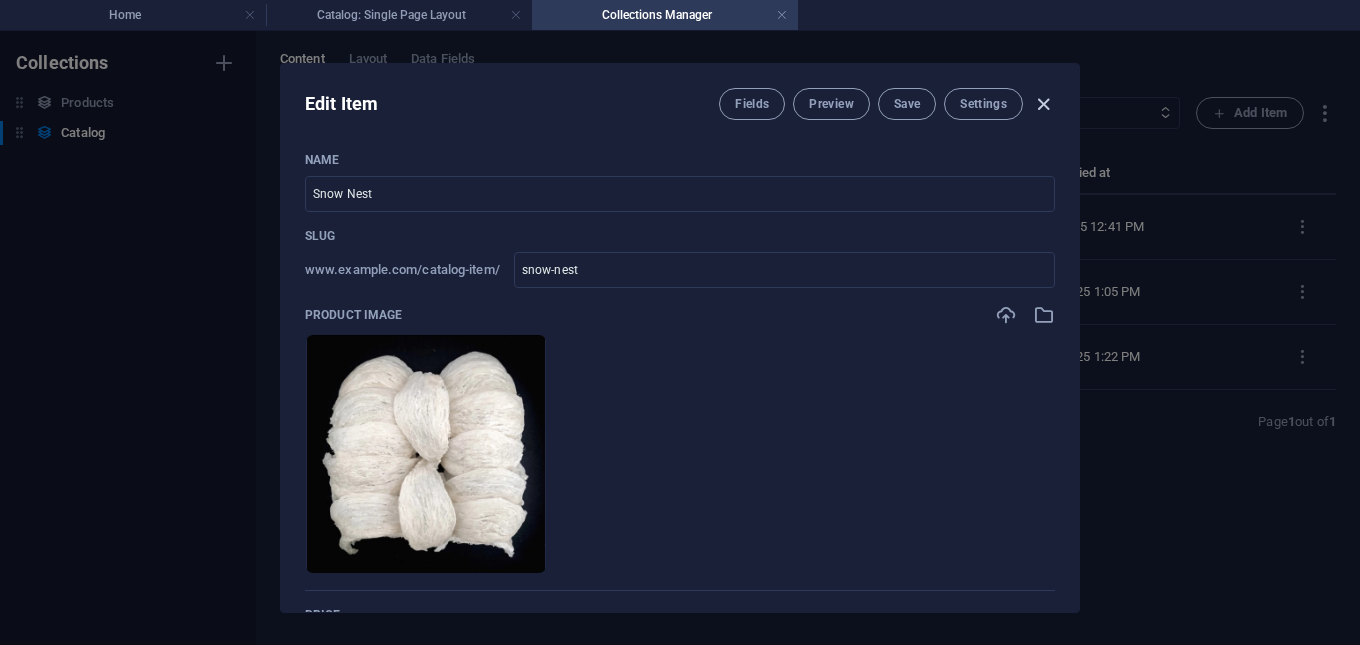 click at bounding box center [1043, 104] 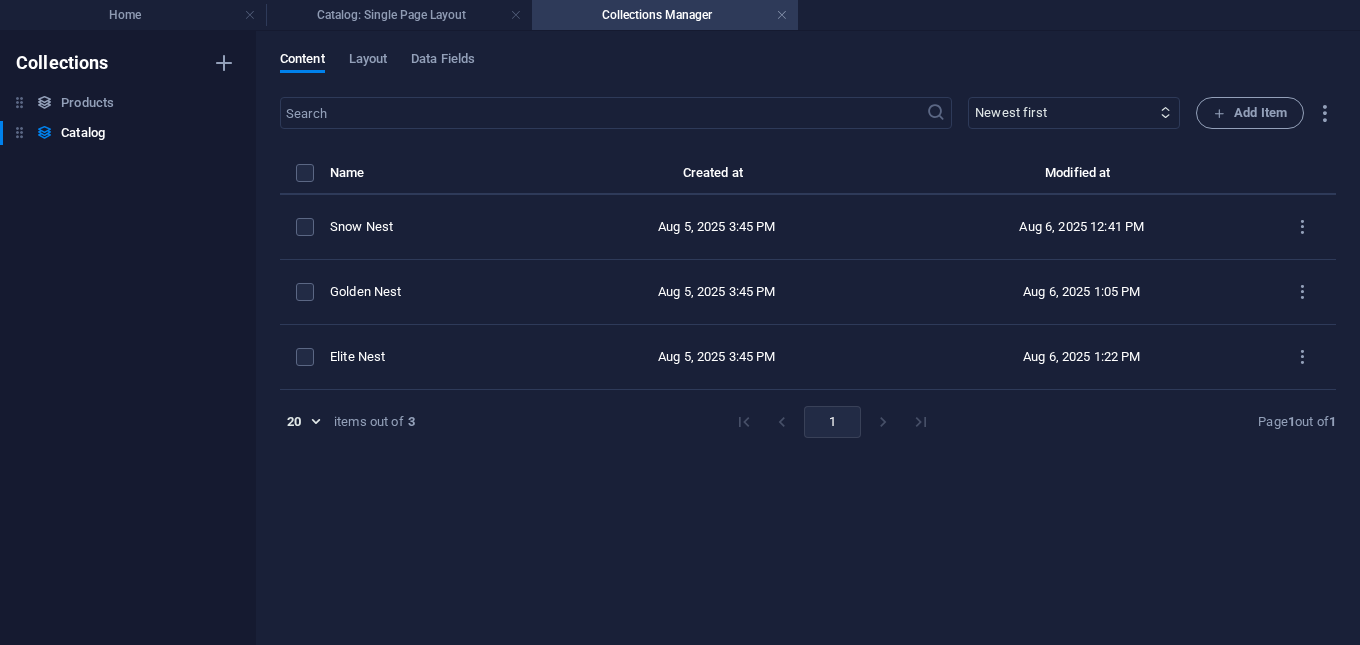 type on "snow-nest" 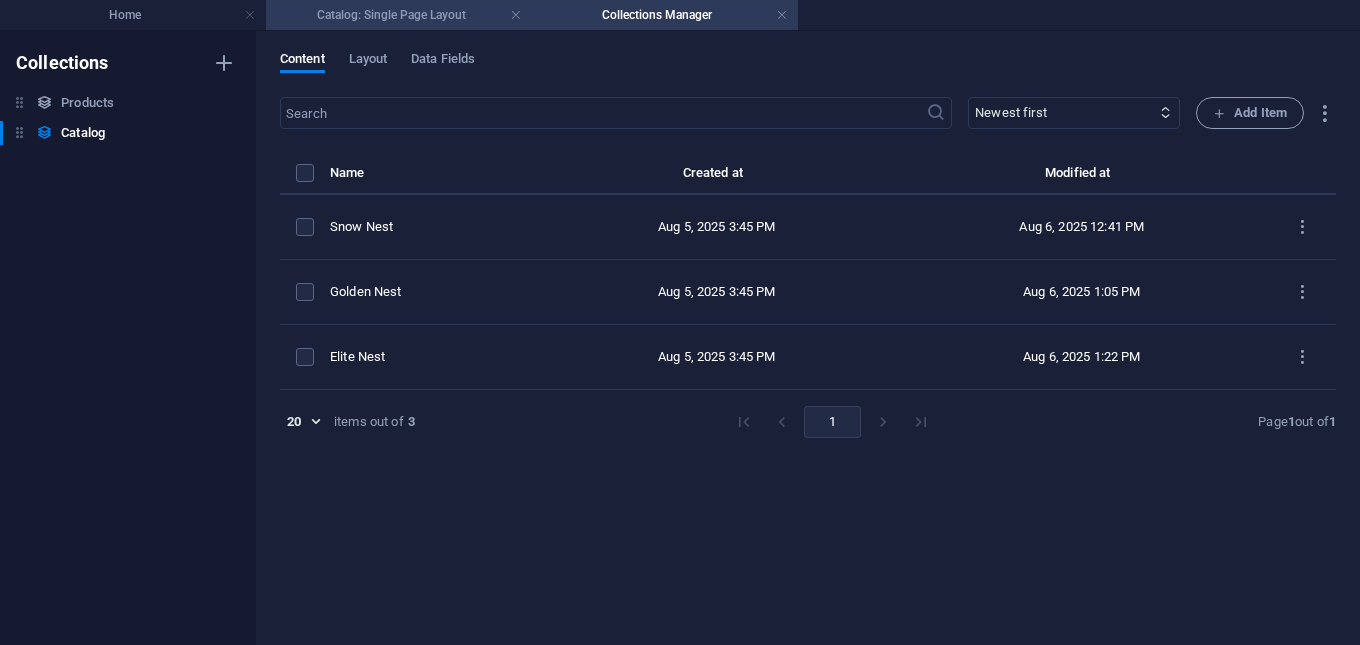 click on "Catalog: Single Page Layout" at bounding box center [399, 15] 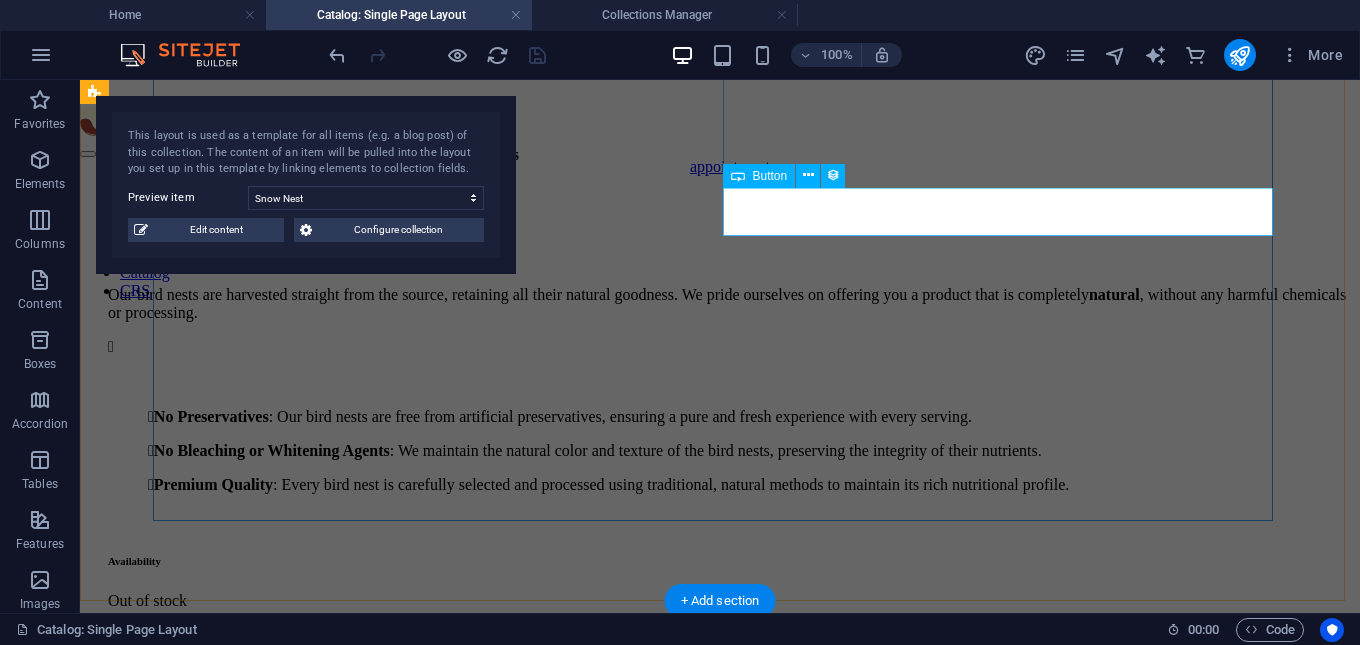 click on "Appointment" at bounding box center [730, 739] 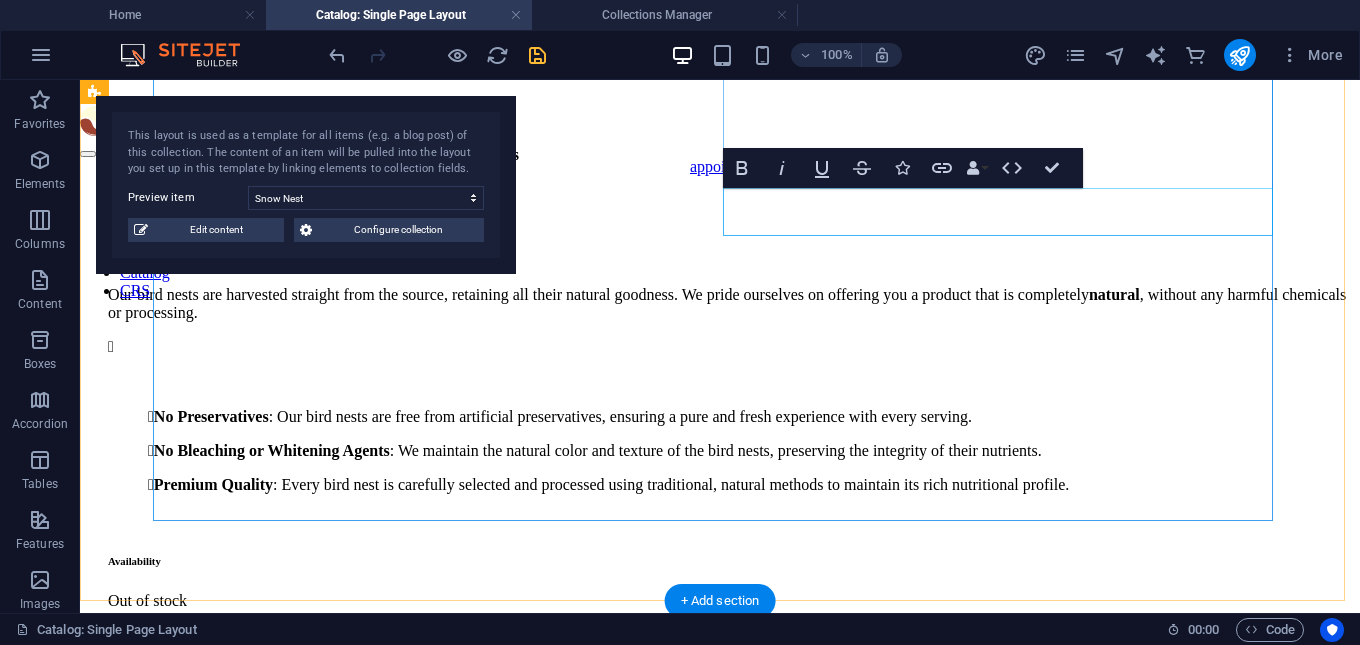 click on "Appointment" at bounding box center [150, 738] 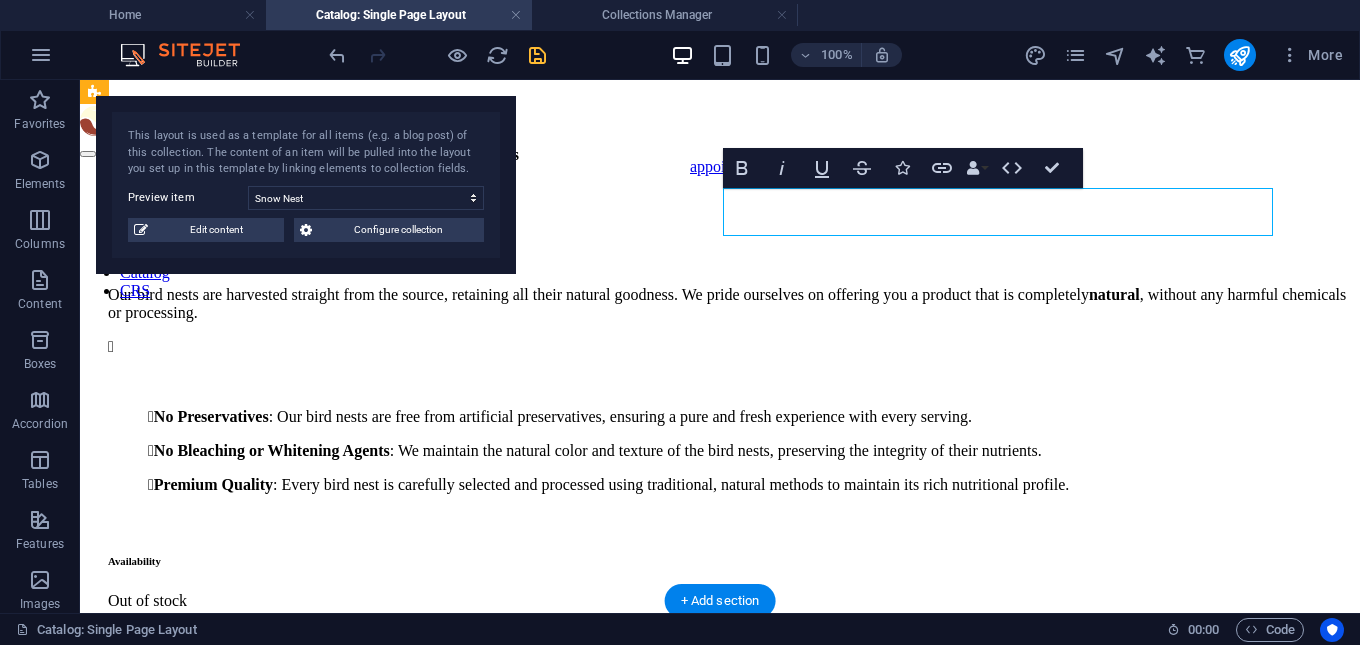 click on "Appointment" at bounding box center [150, 738] 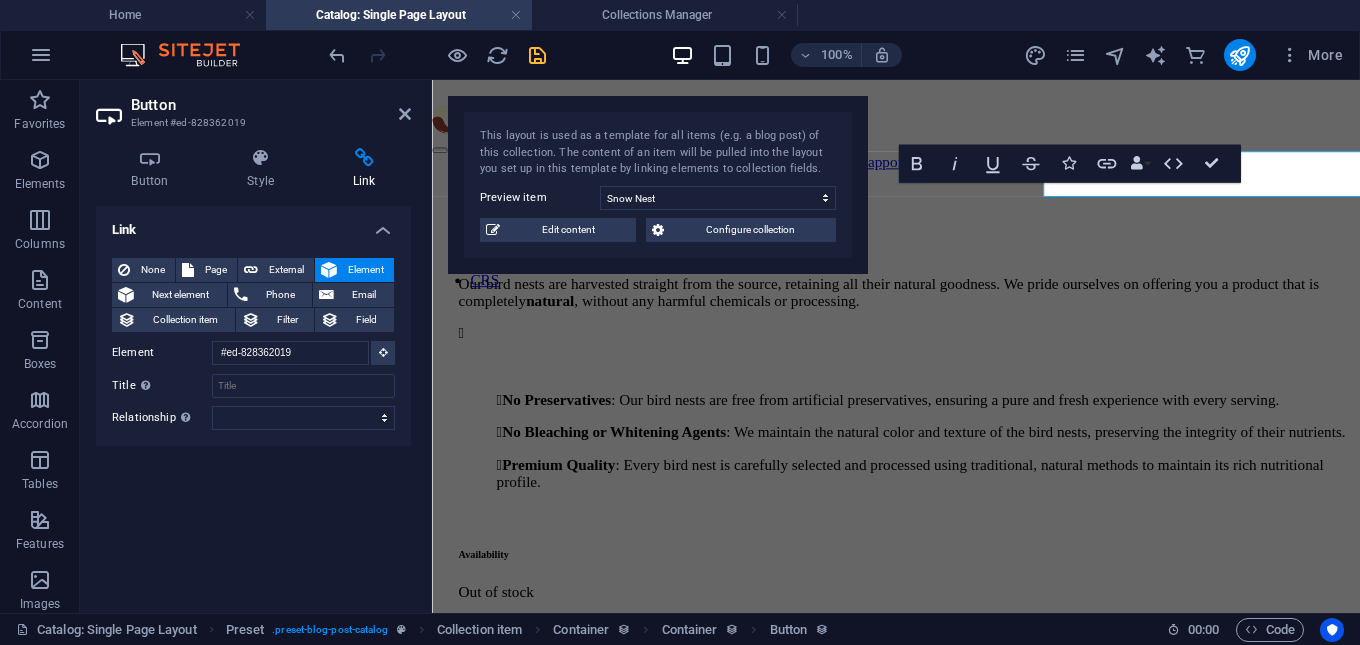 scroll, scrollTop: 893, scrollLeft: 0, axis: vertical 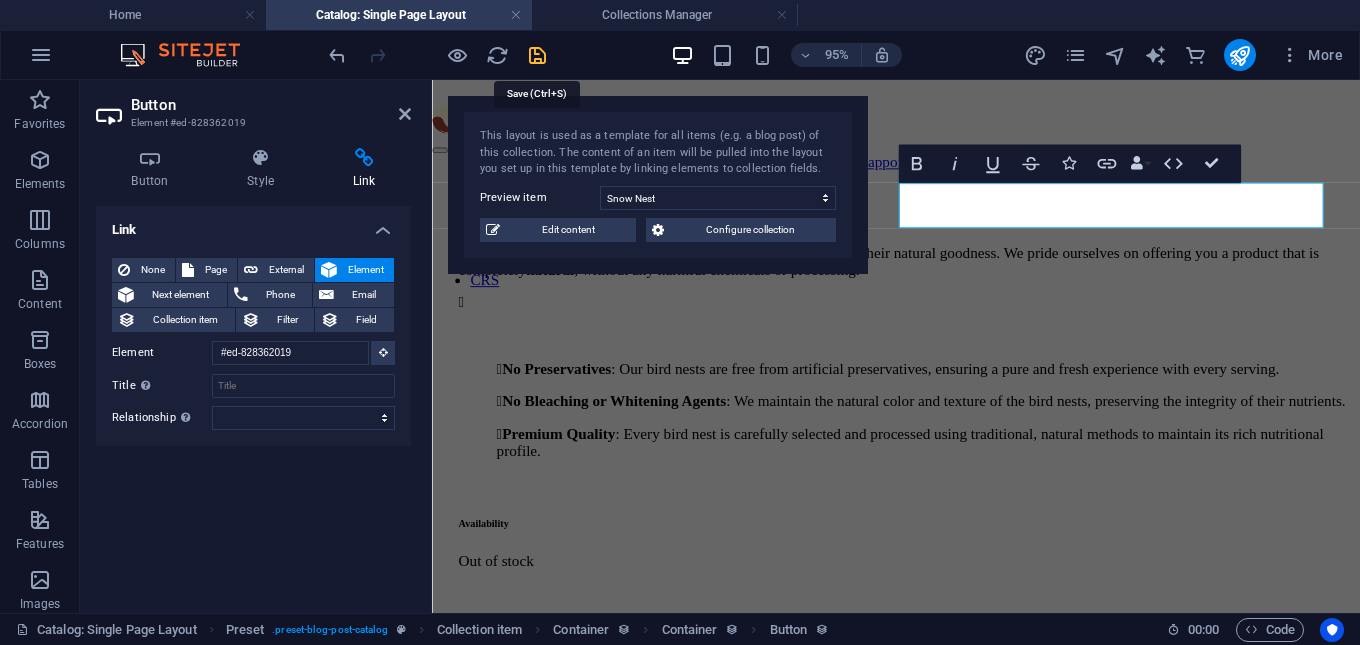 click at bounding box center (537, 55) 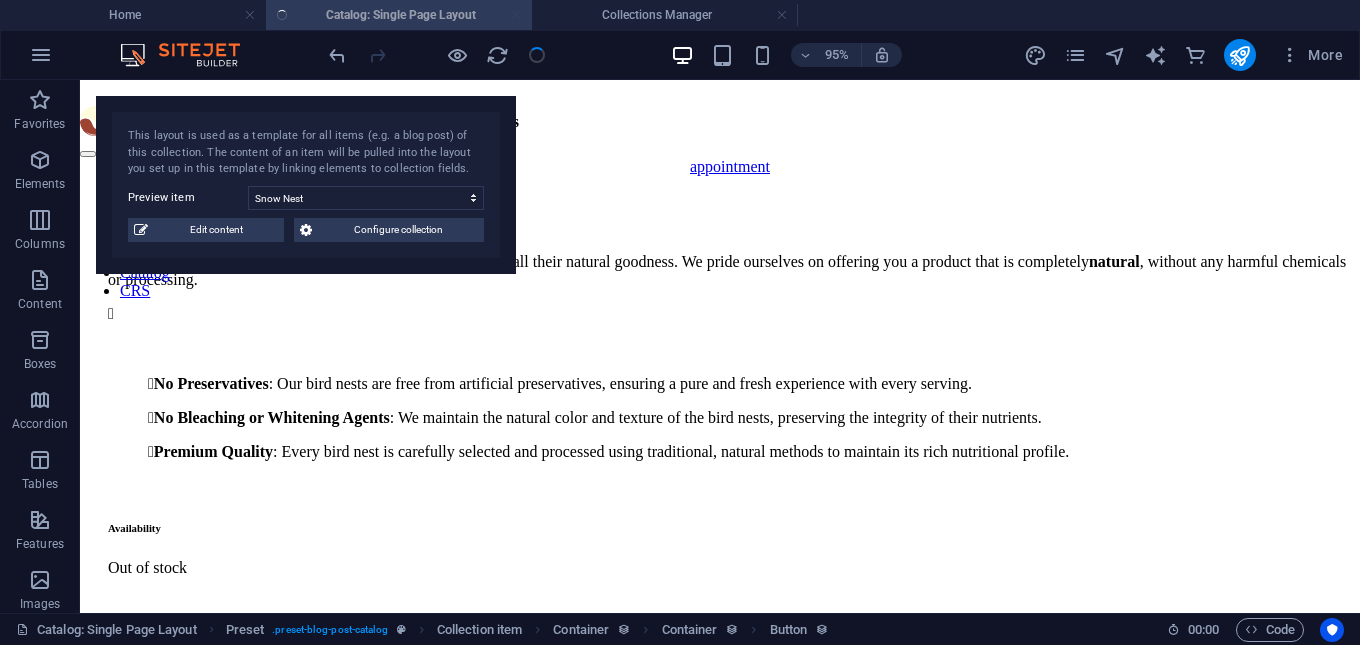 scroll, scrollTop: 860, scrollLeft: 0, axis: vertical 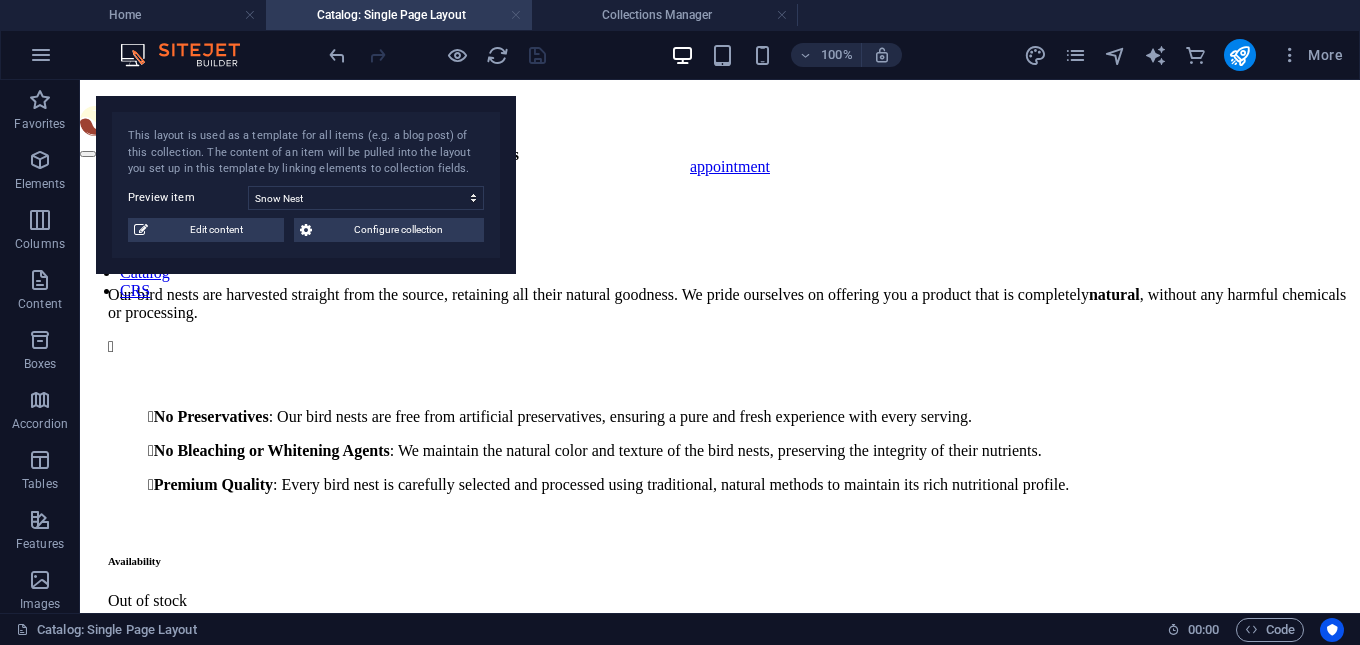 click at bounding box center [516, 15] 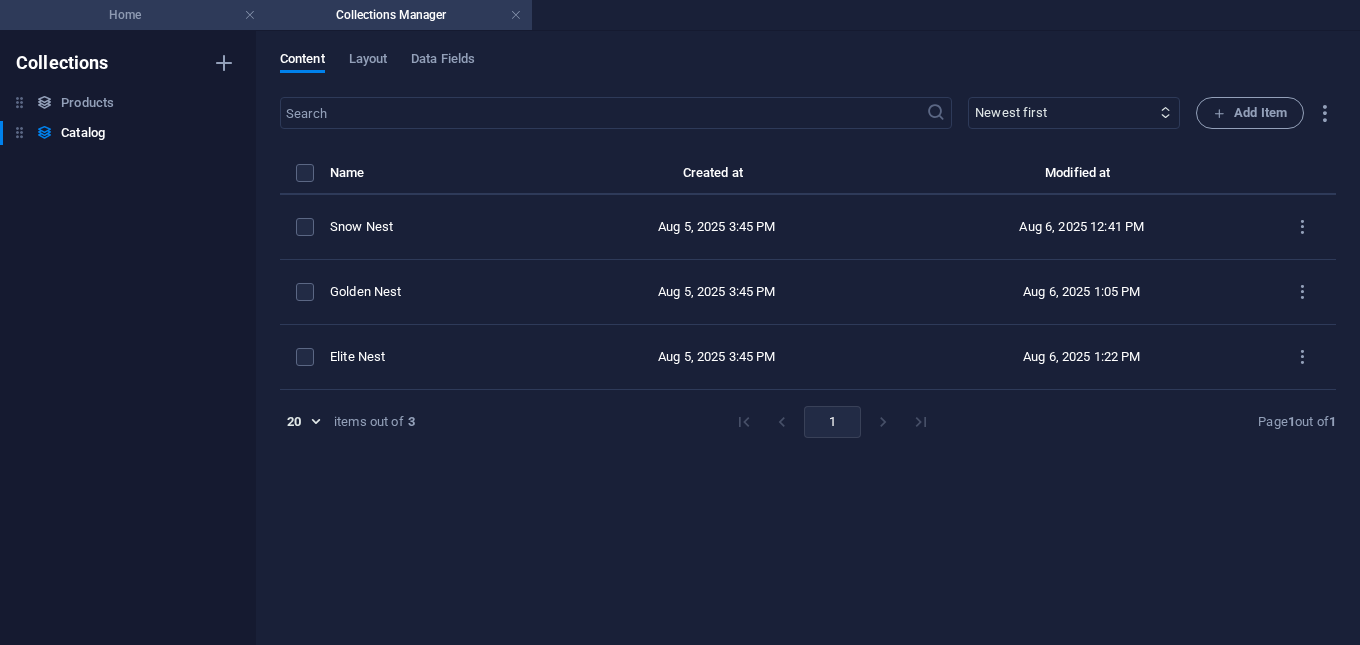 click on "Home" at bounding box center [133, 15] 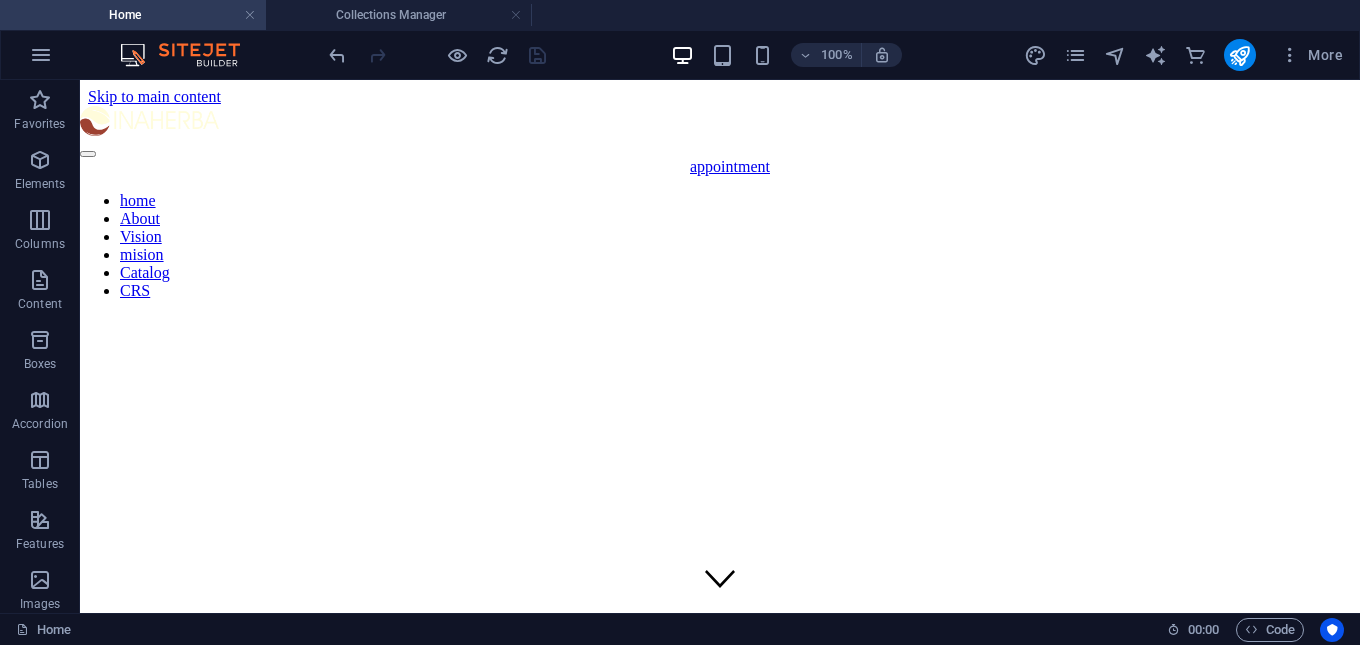 scroll, scrollTop: 3084, scrollLeft: 0, axis: vertical 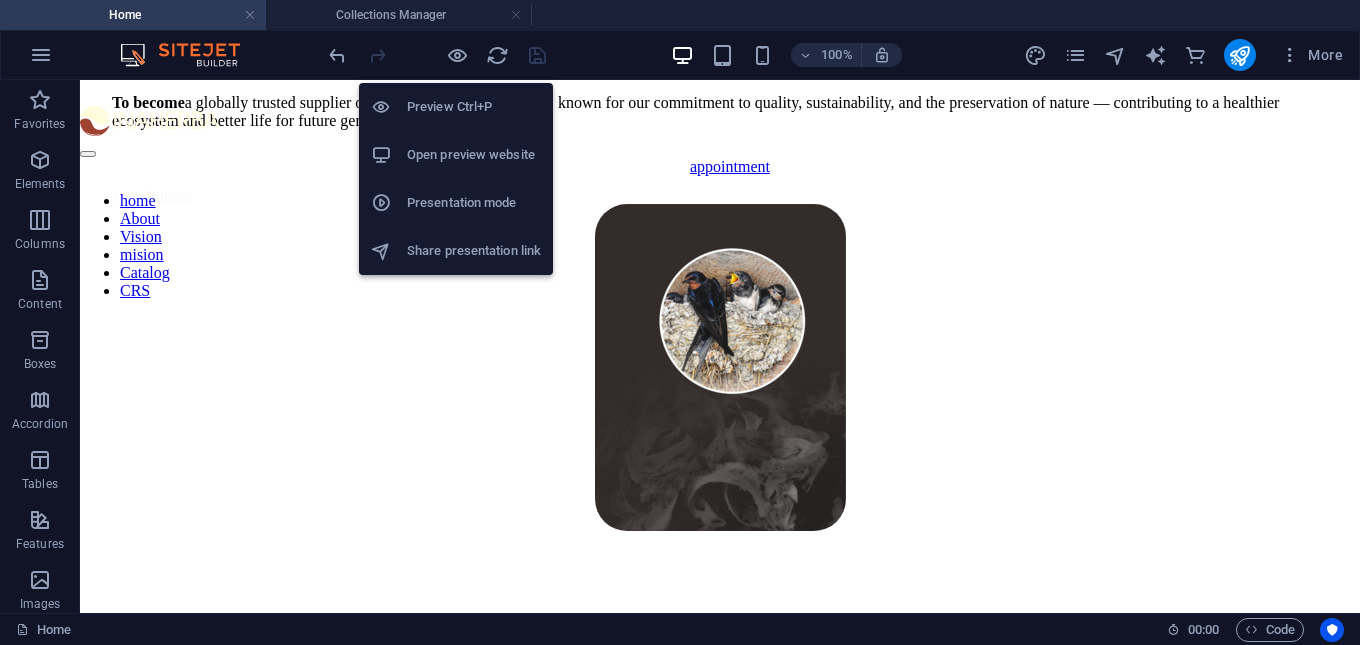 click on "Open preview website" at bounding box center [456, 155] 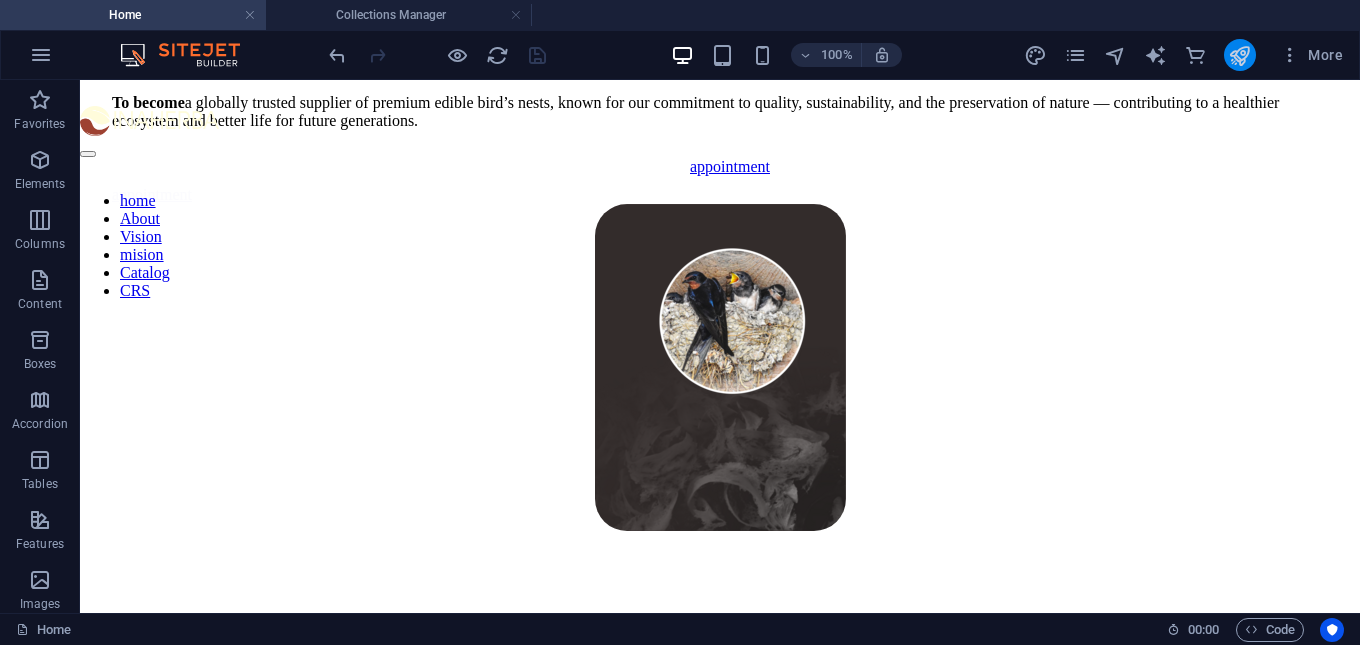 click at bounding box center [1239, 55] 